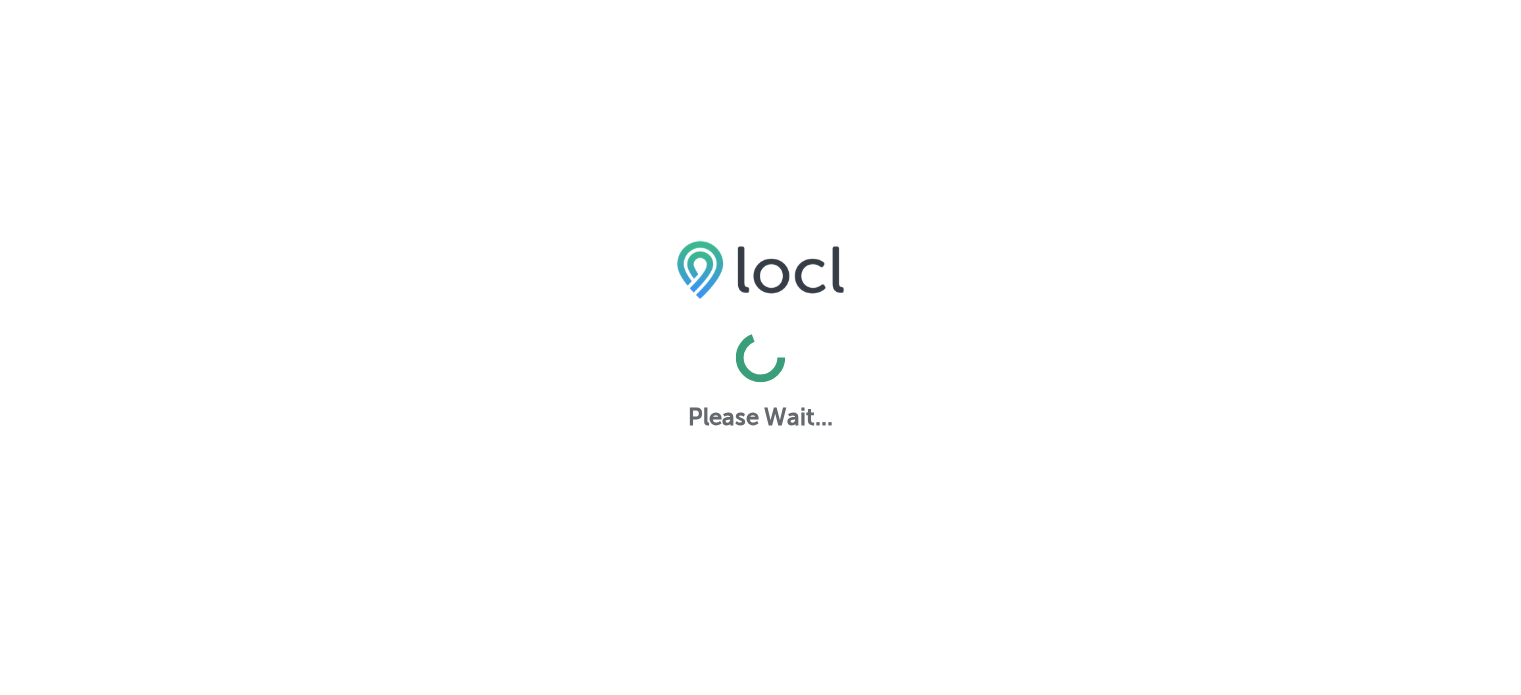 scroll, scrollTop: 0, scrollLeft: 0, axis: both 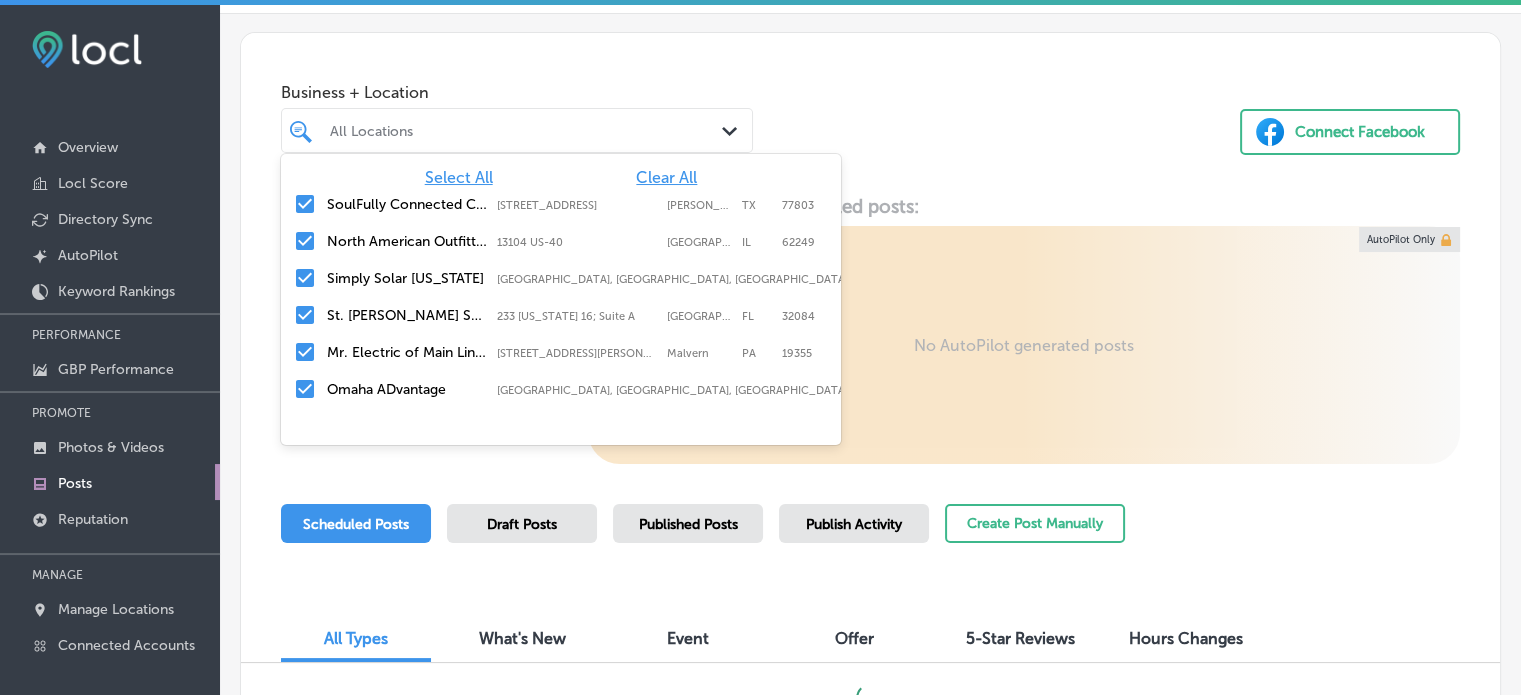 click on "All Locations" at bounding box center (527, 130) 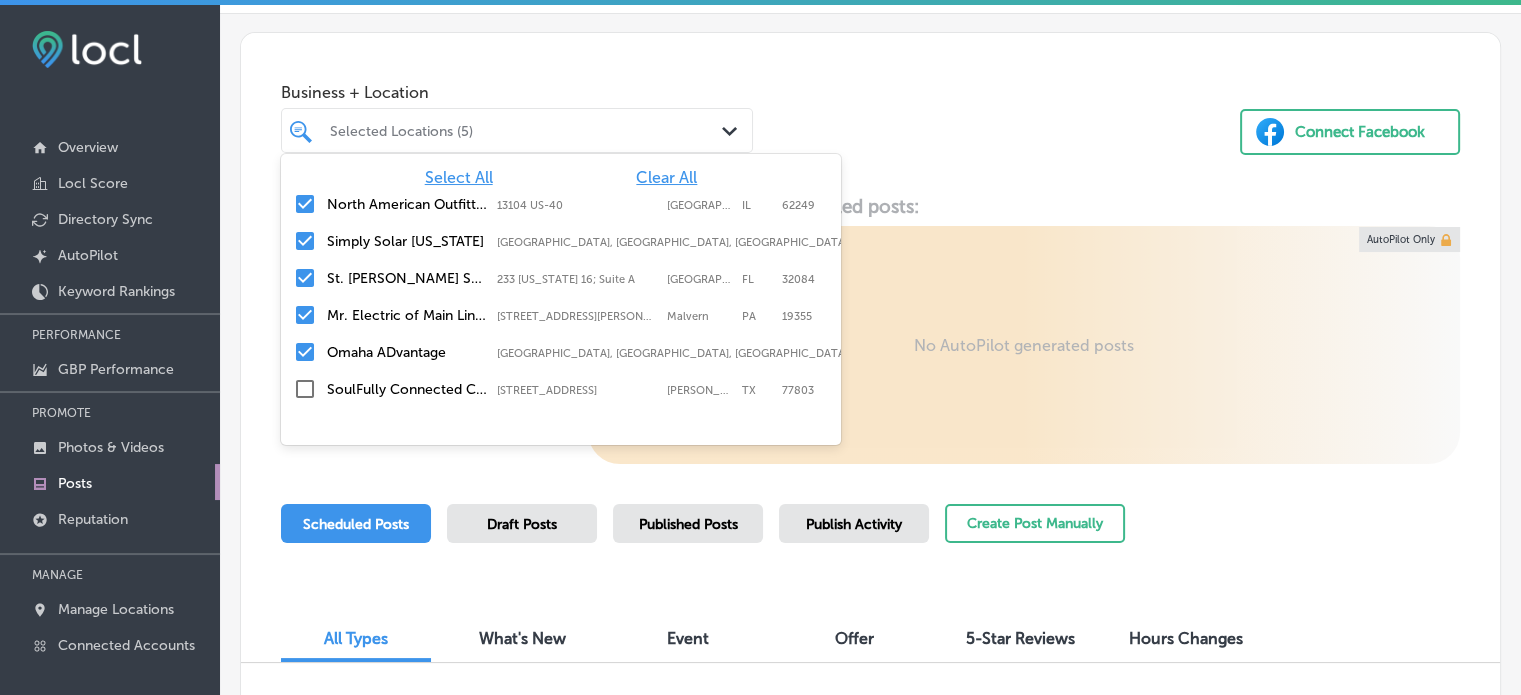 click at bounding box center (305, 241) 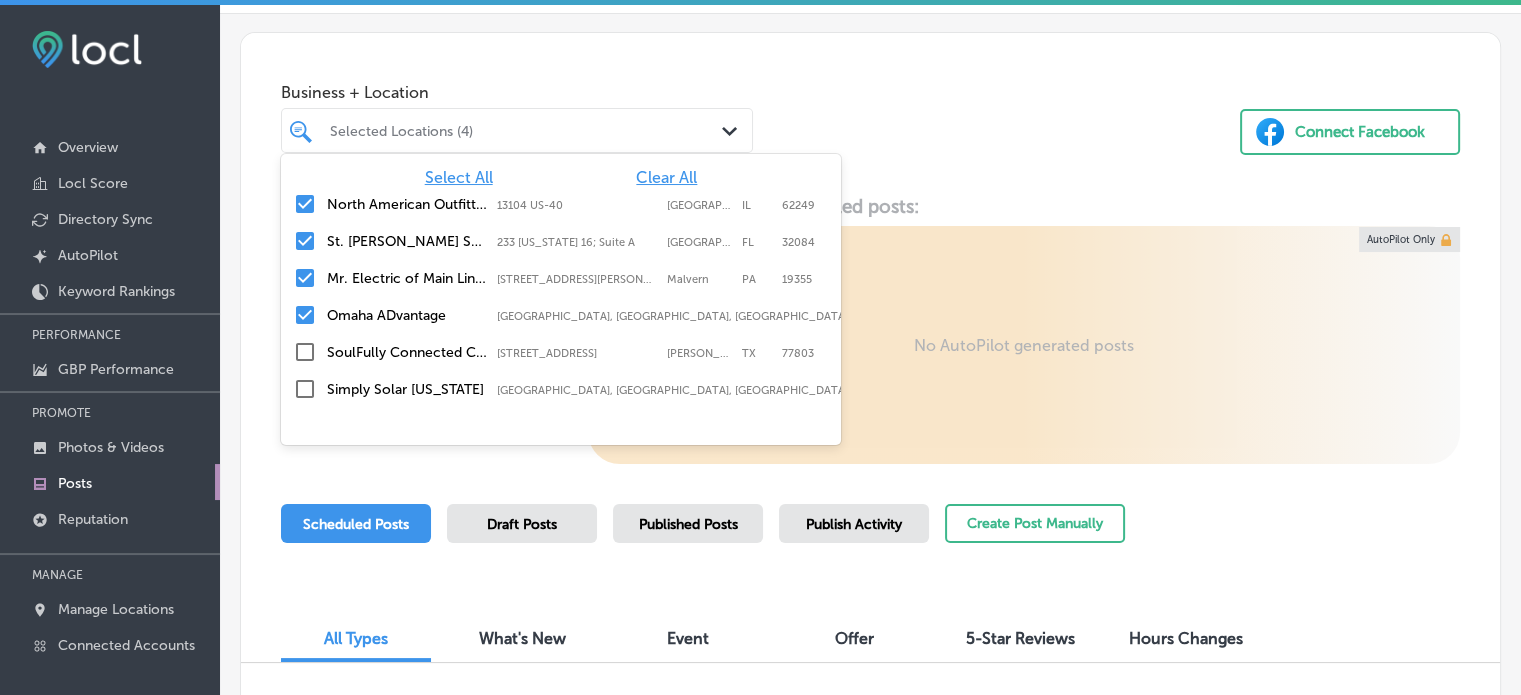 click on "St. Augustine Paddle Sports - Bait, Tackle, Paddle Fishing [STREET_ADDRESS][GEOGRAPHIC_DATA][US_STATE][PERSON_NAME][STREET_ADDRESS][US_STATE]" at bounding box center [561, 241] 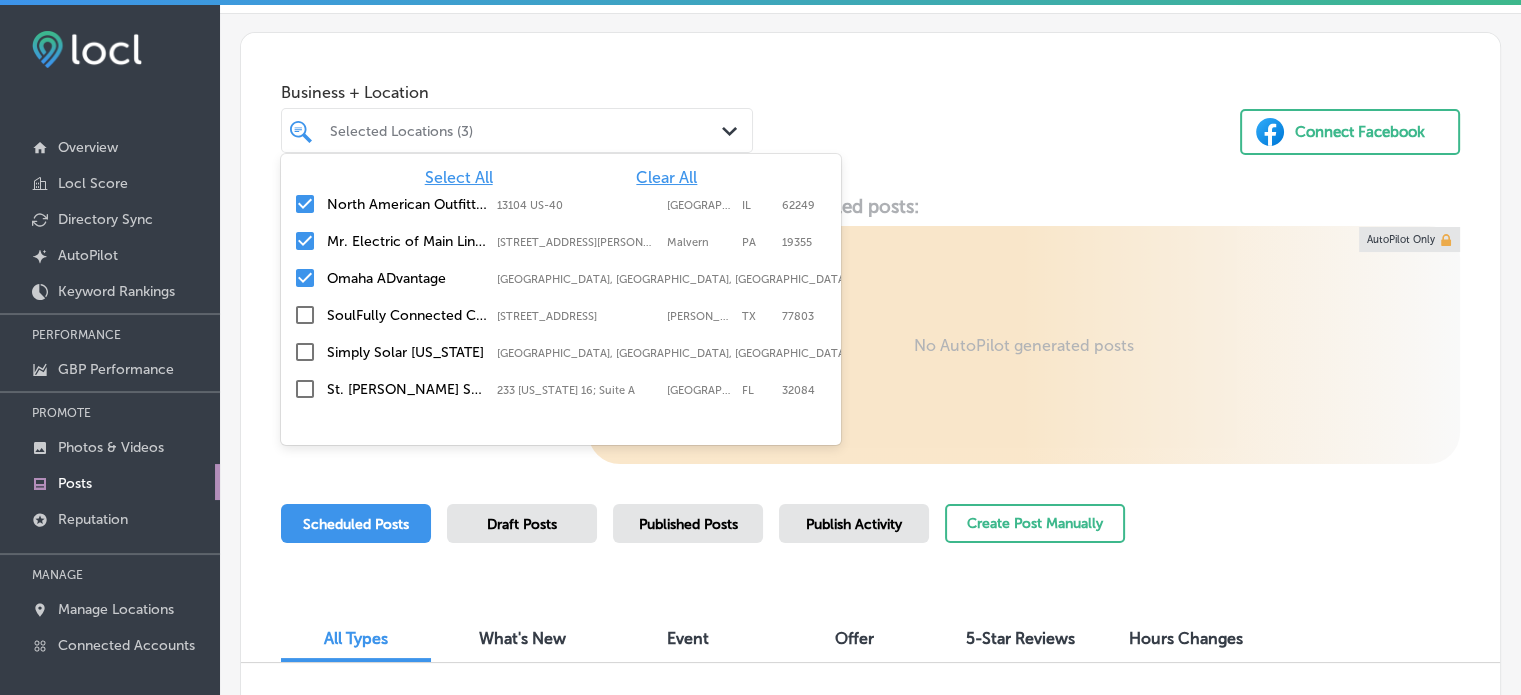 click at bounding box center (305, 278) 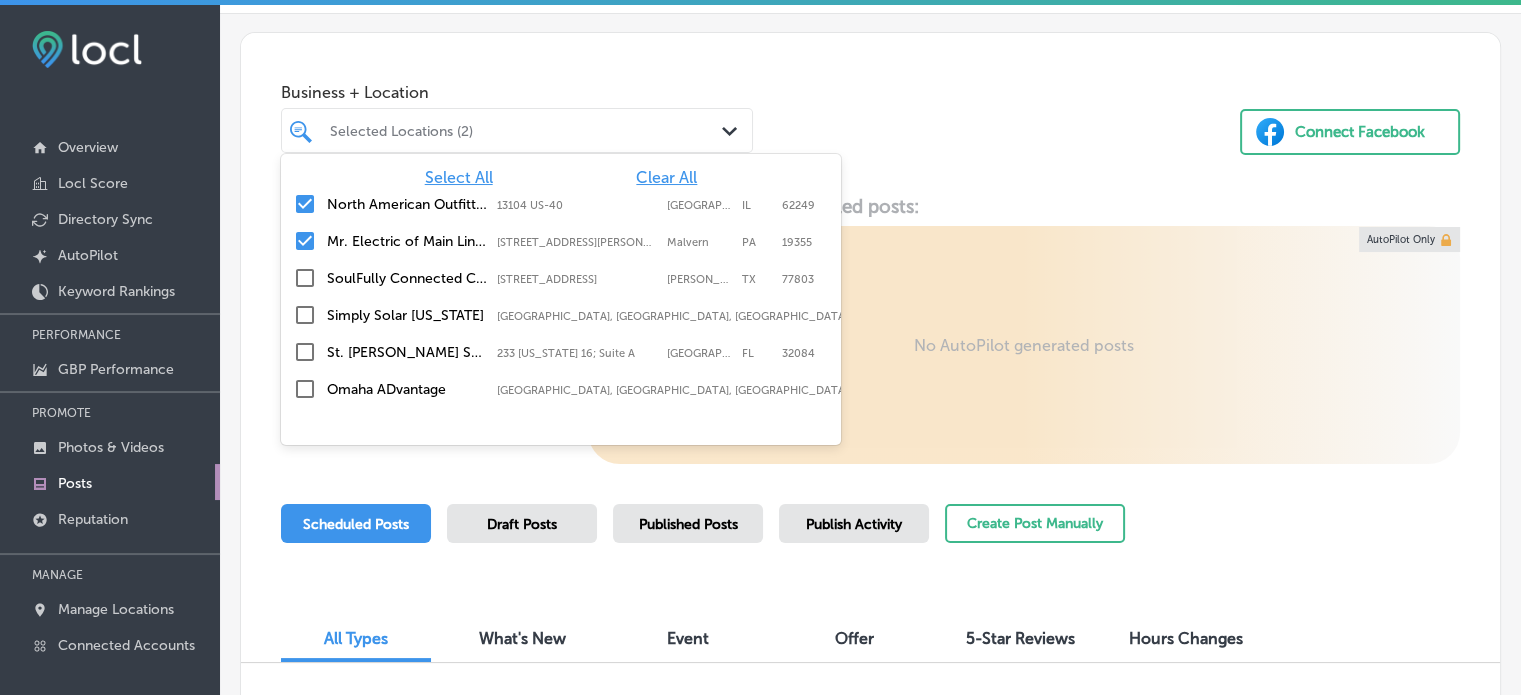 click at bounding box center (305, 241) 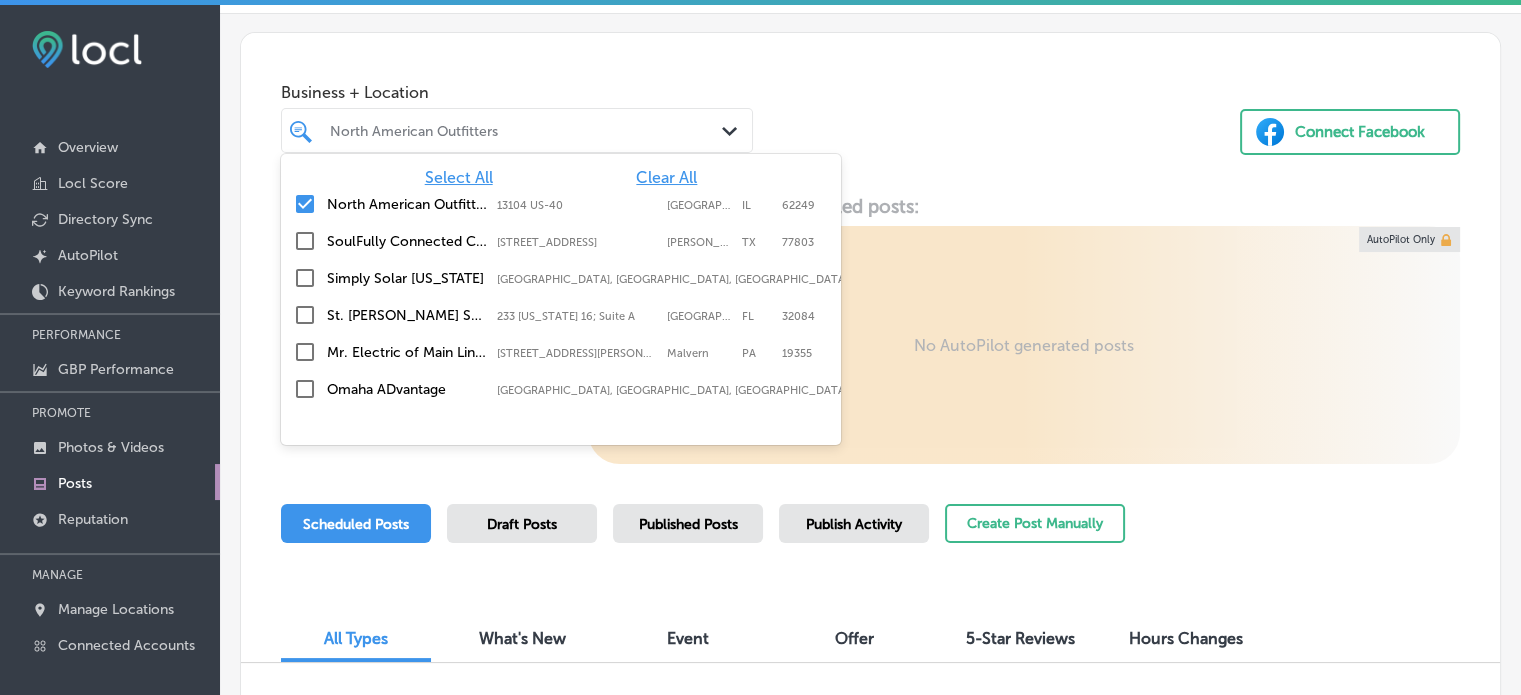 click on "Locl AutoPilot creates, schedules and publishes a weekly post and hours update post on your behalf. Images come from your GBP Photos and Videos library. You can edit posts at any time. Publishing Disabled Status:  Off 0 / 0  Location(s) Publishing Preview of upcoming scheduled posts: No AutoPilot generated posts AutoPilot Only" at bounding box center (870, 329) 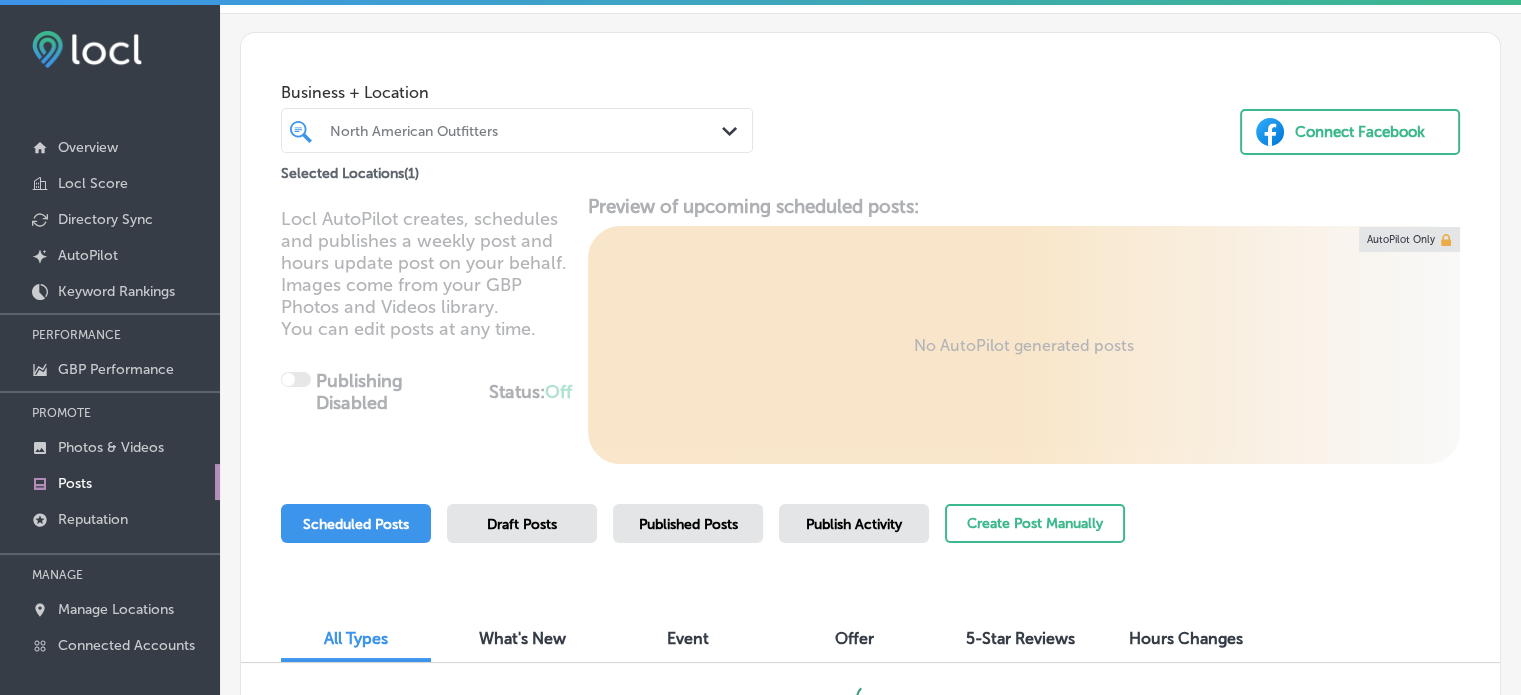 click at bounding box center [498, 130] 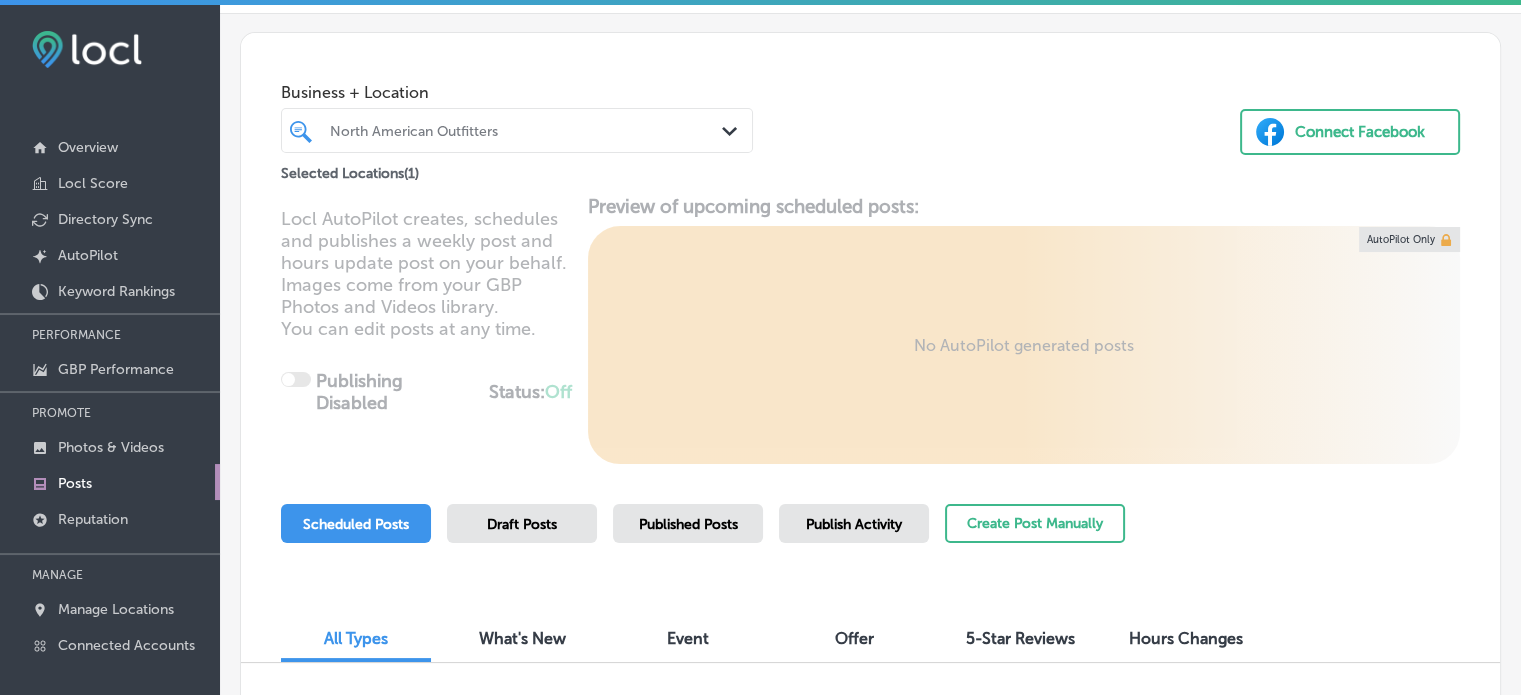click on "North American Outfitters" at bounding box center [527, 130] 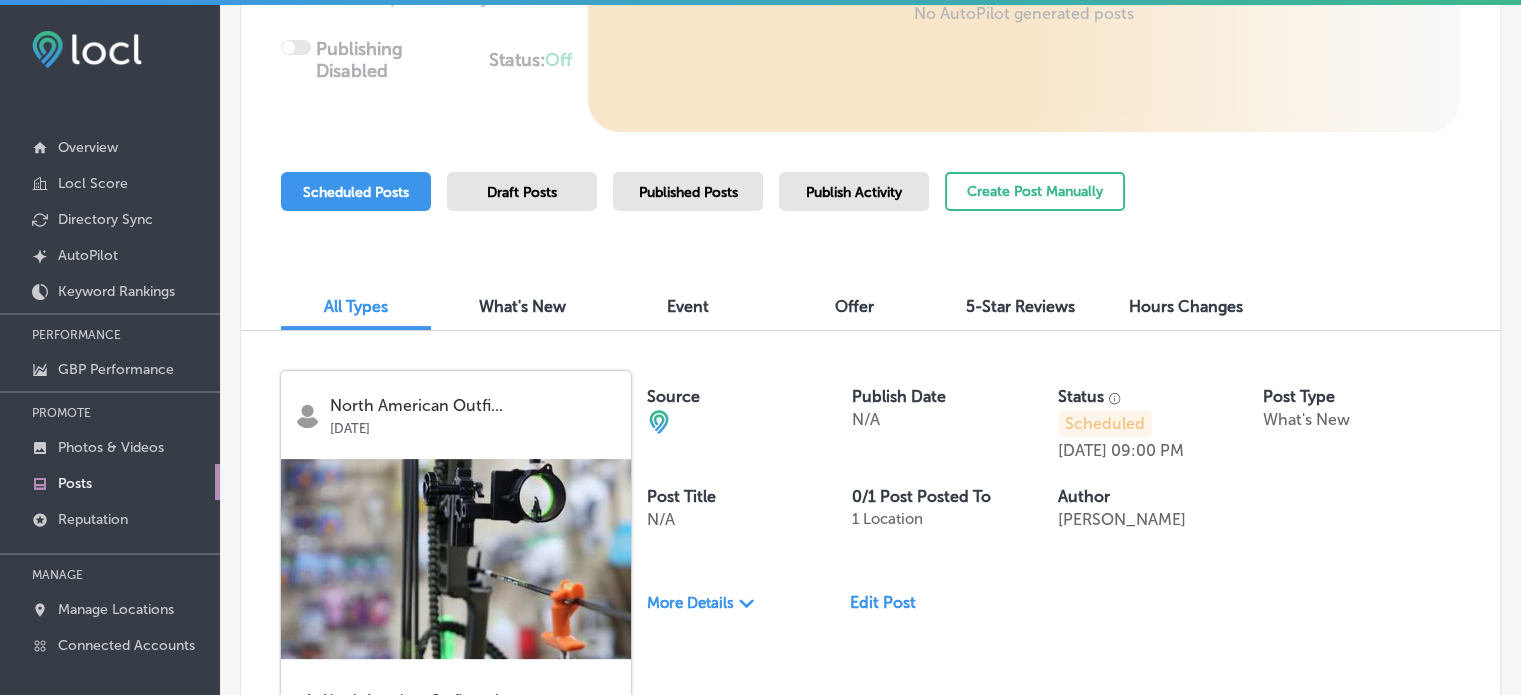 scroll, scrollTop: 452, scrollLeft: 0, axis: vertical 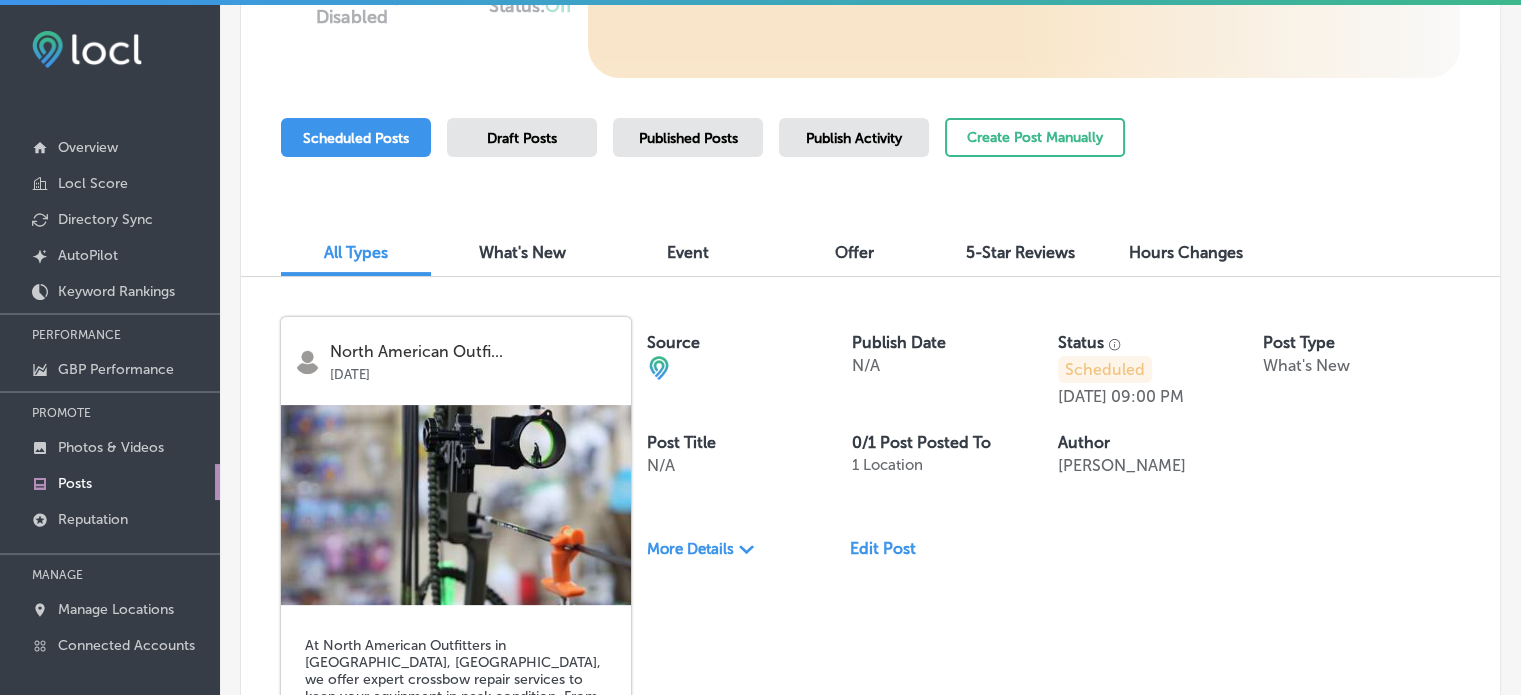 click on "Scheduled Posts" at bounding box center [356, 138] 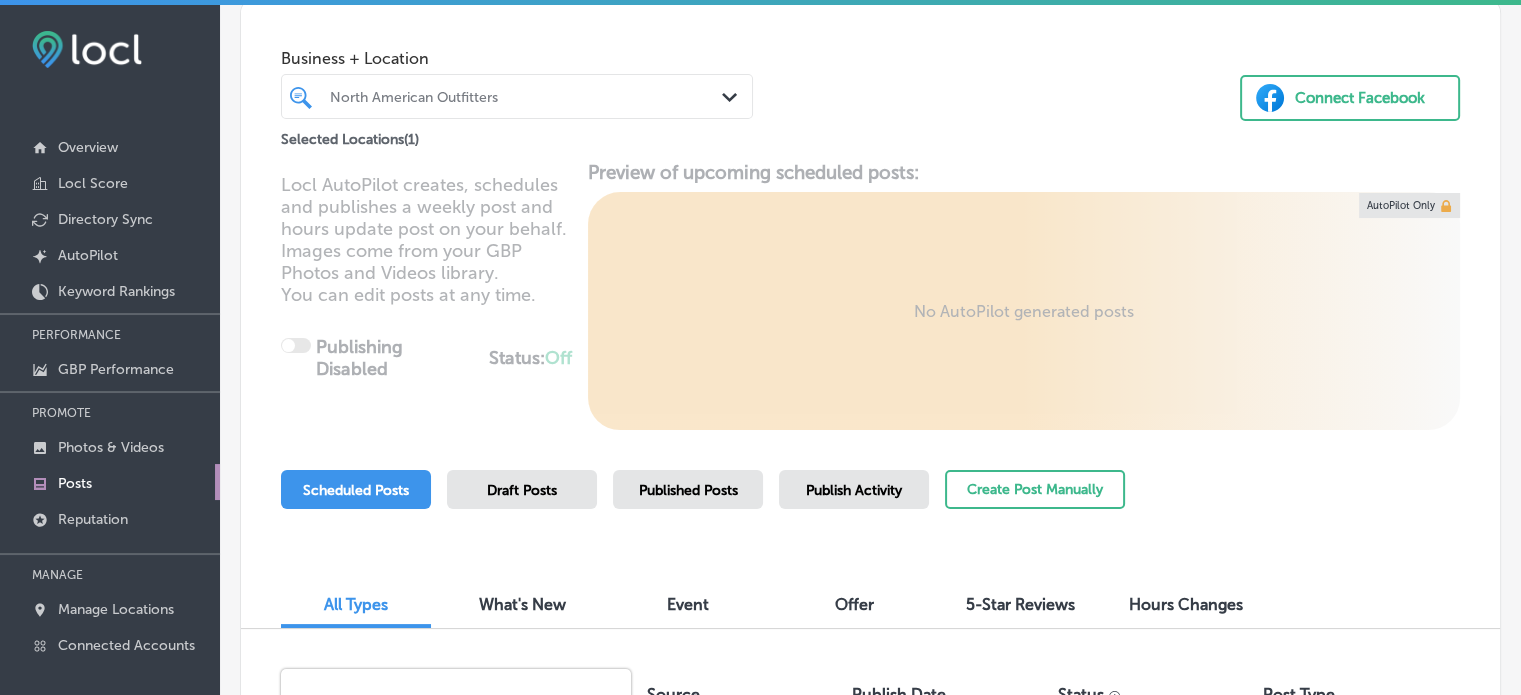 scroll, scrollTop: 223, scrollLeft: 0, axis: vertical 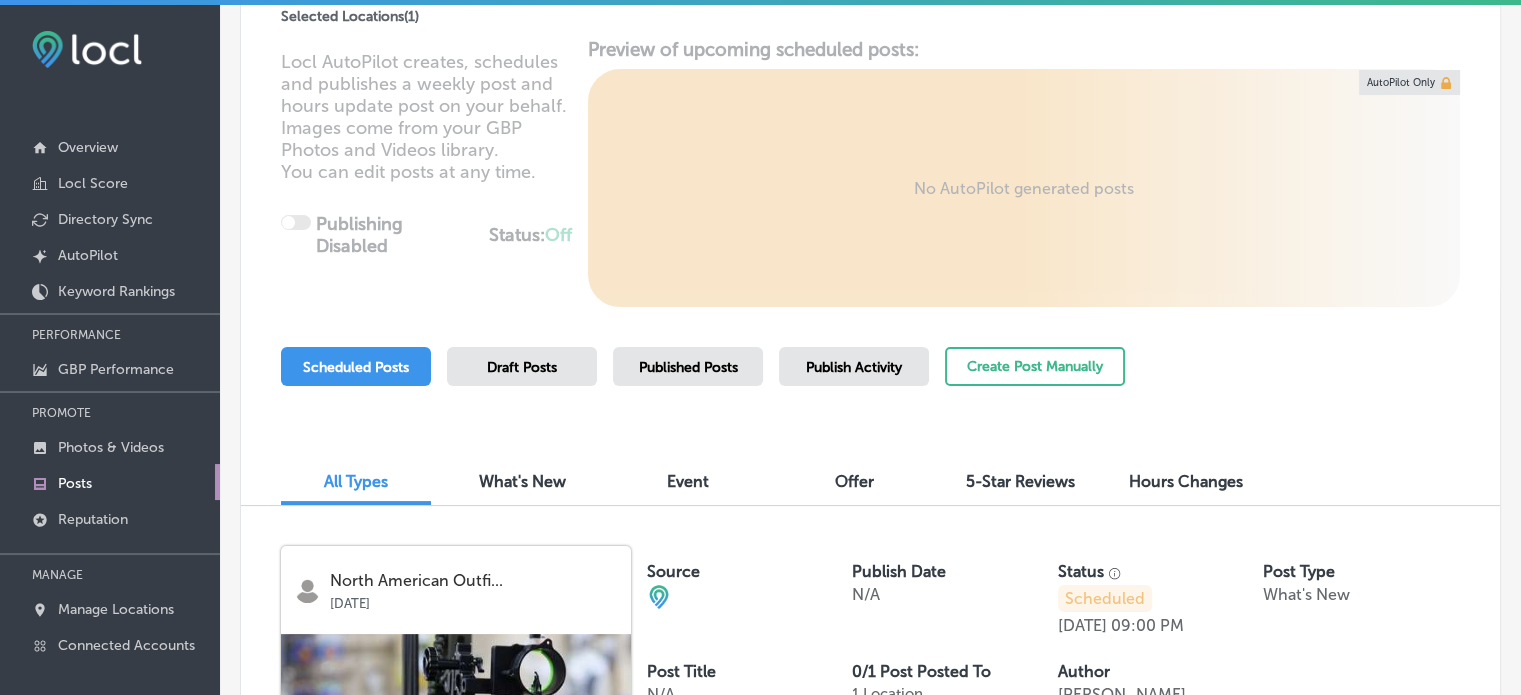 click on "Scheduled Posts" at bounding box center (356, 367) 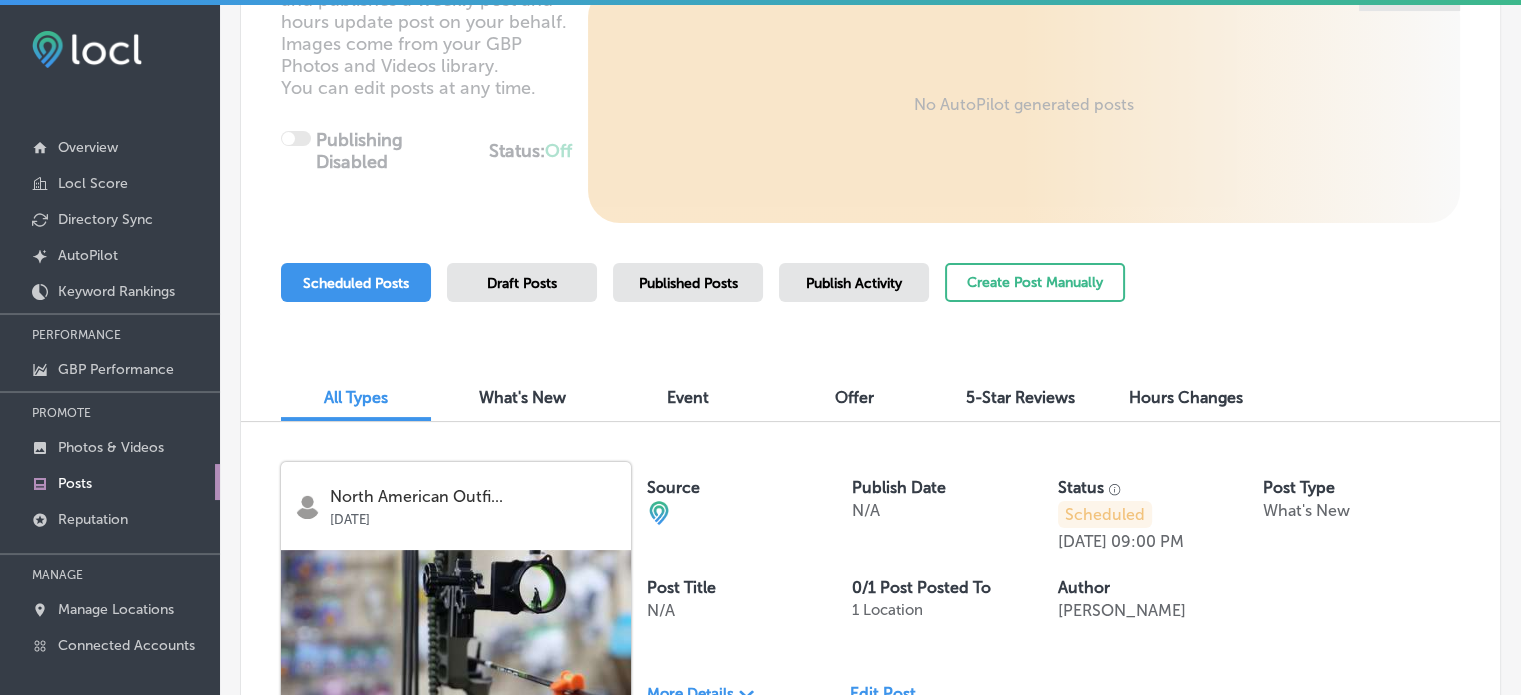 scroll, scrollTop: 311, scrollLeft: 0, axis: vertical 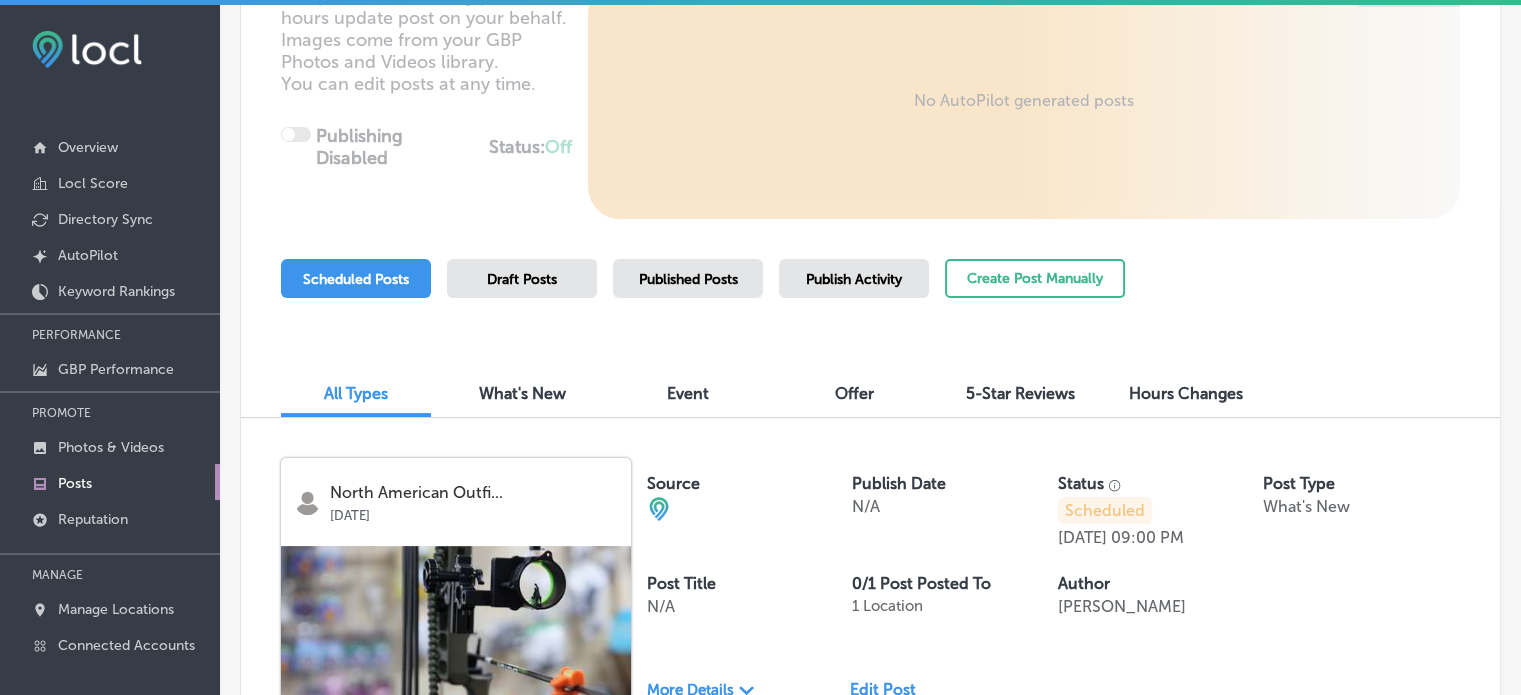 click on "Scheduled Posts" at bounding box center [356, 279] 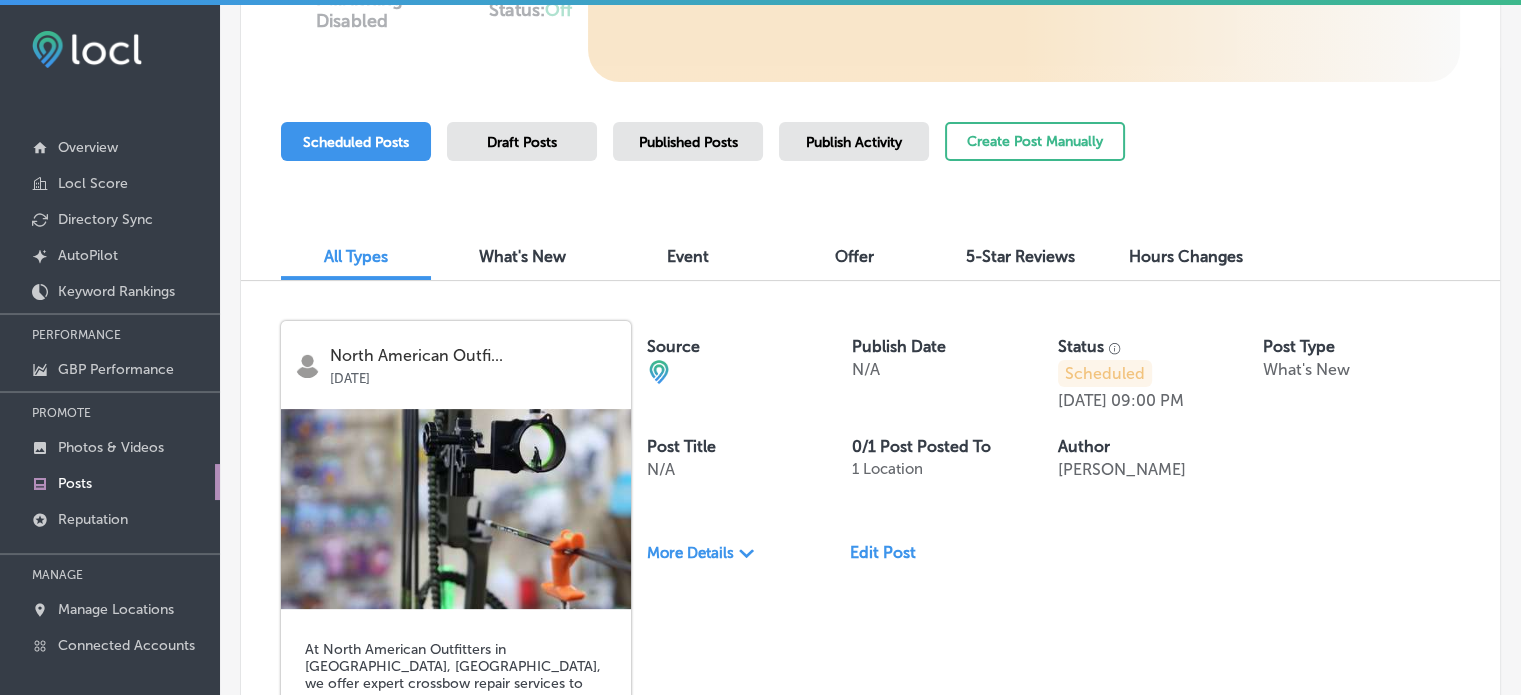 scroll, scrollTop: 26, scrollLeft: 0, axis: vertical 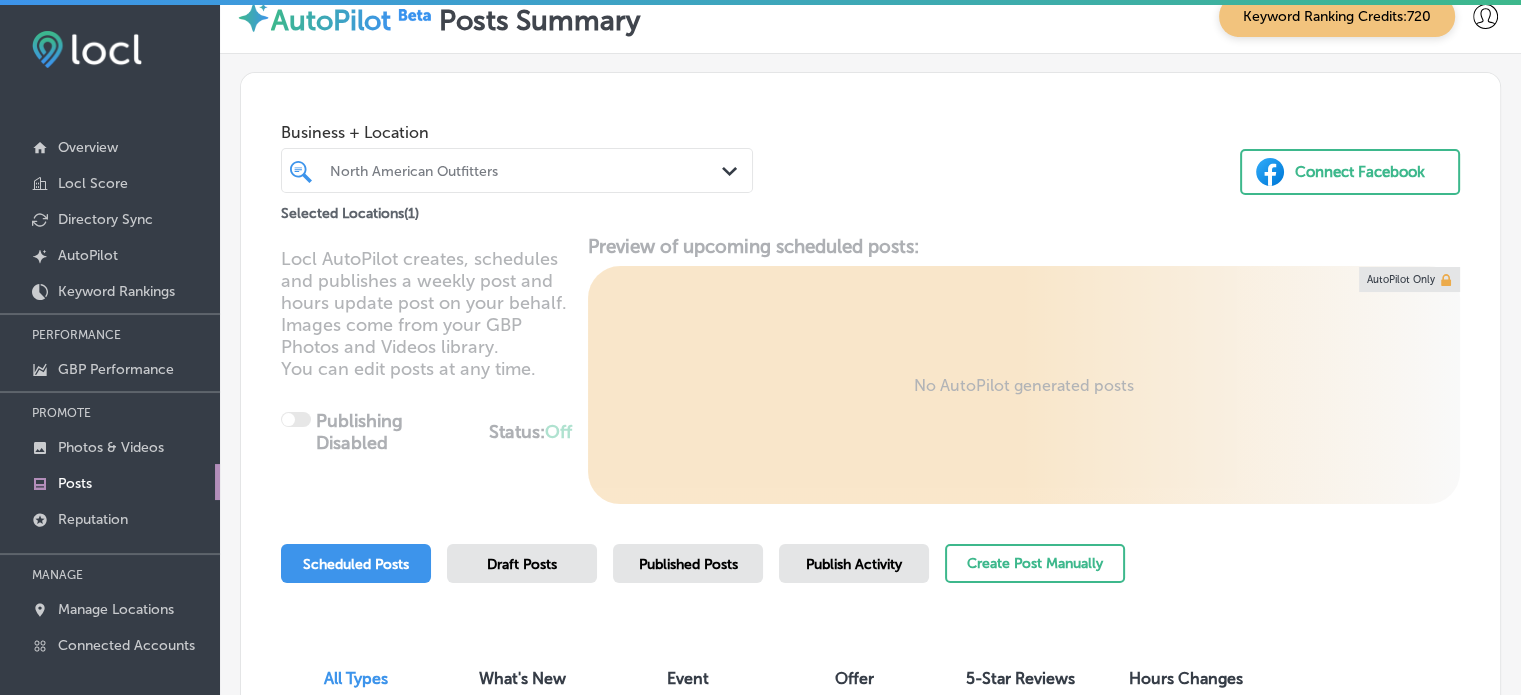 click on "Locl AutoPilot creates, schedules and publishes a weekly post and hours update post on your behalf. Images come from your GBP Photos and Videos library. You can edit posts at any time. Publishing Disabled Status:  Off 0 / 0  Location(s) Publishing Preview of upcoming scheduled posts: No AutoPilot generated posts AutoPilot Only" at bounding box center [870, 369] 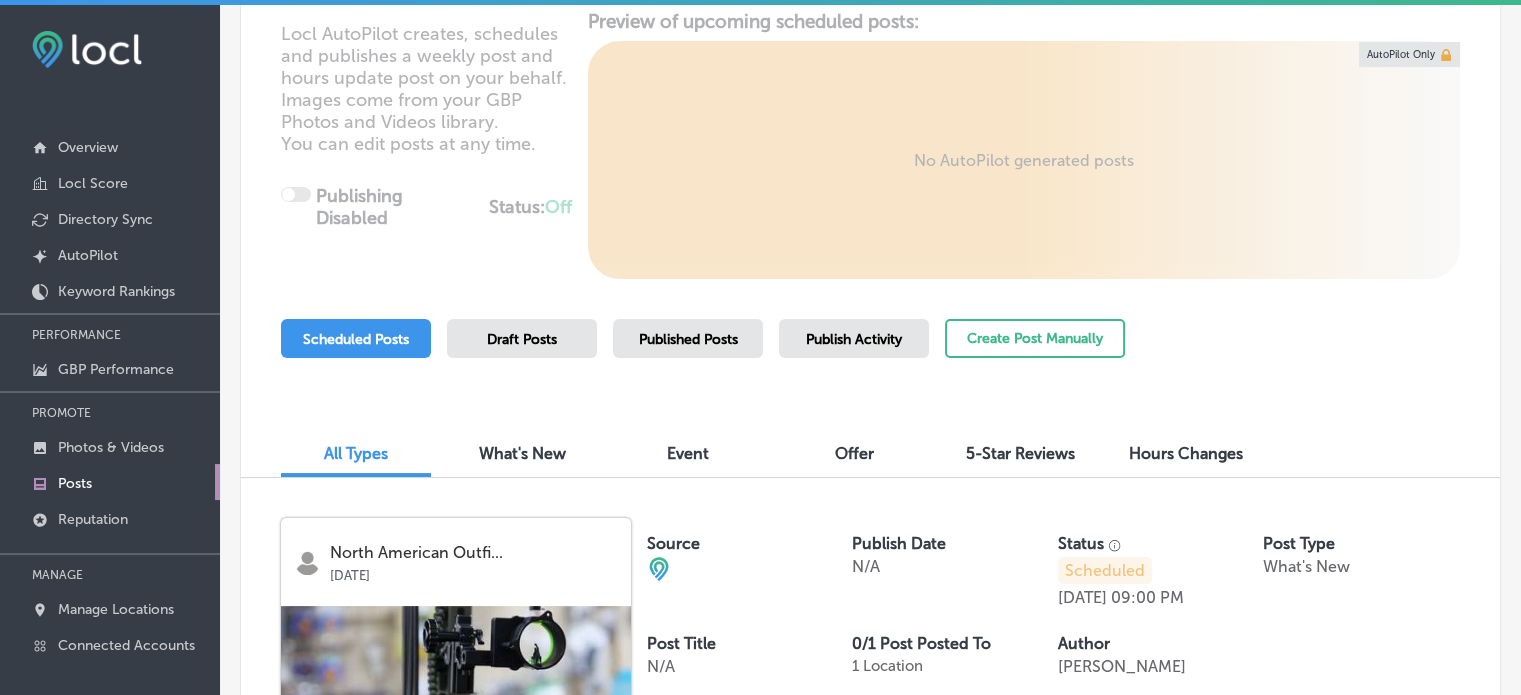 scroll, scrollTop: 250, scrollLeft: 0, axis: vertical 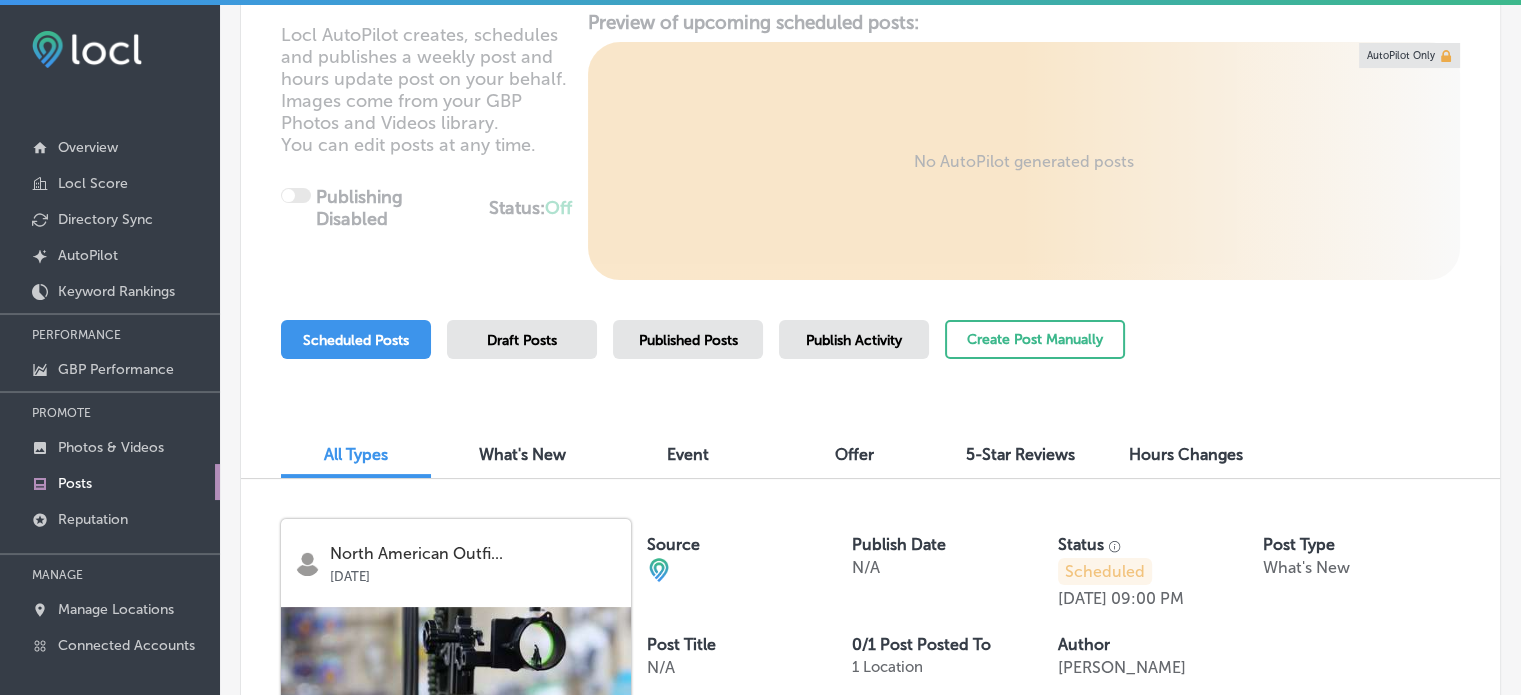 click on "Draft Posts" at bounding box center [522, 340] 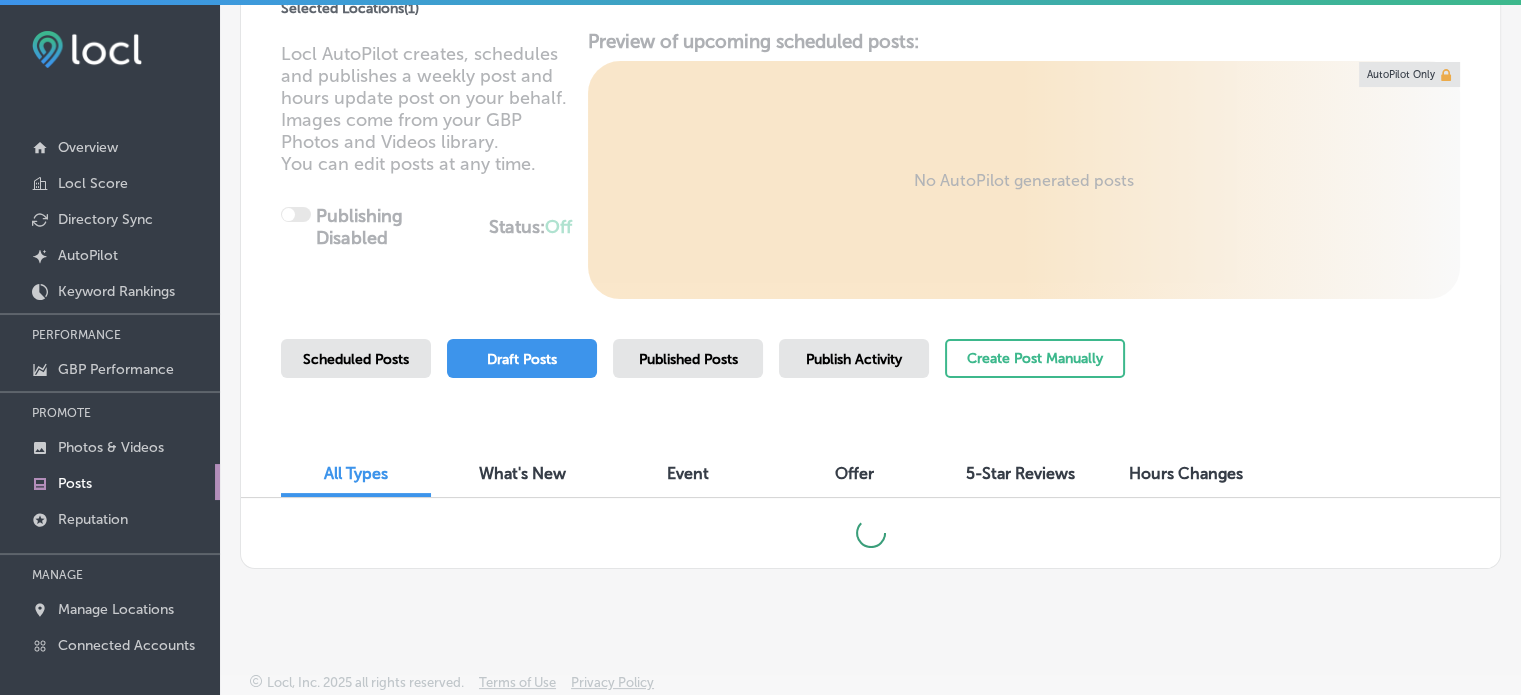 scroll, scrollTop: 230, scrollLeft: 0, axis: vertical 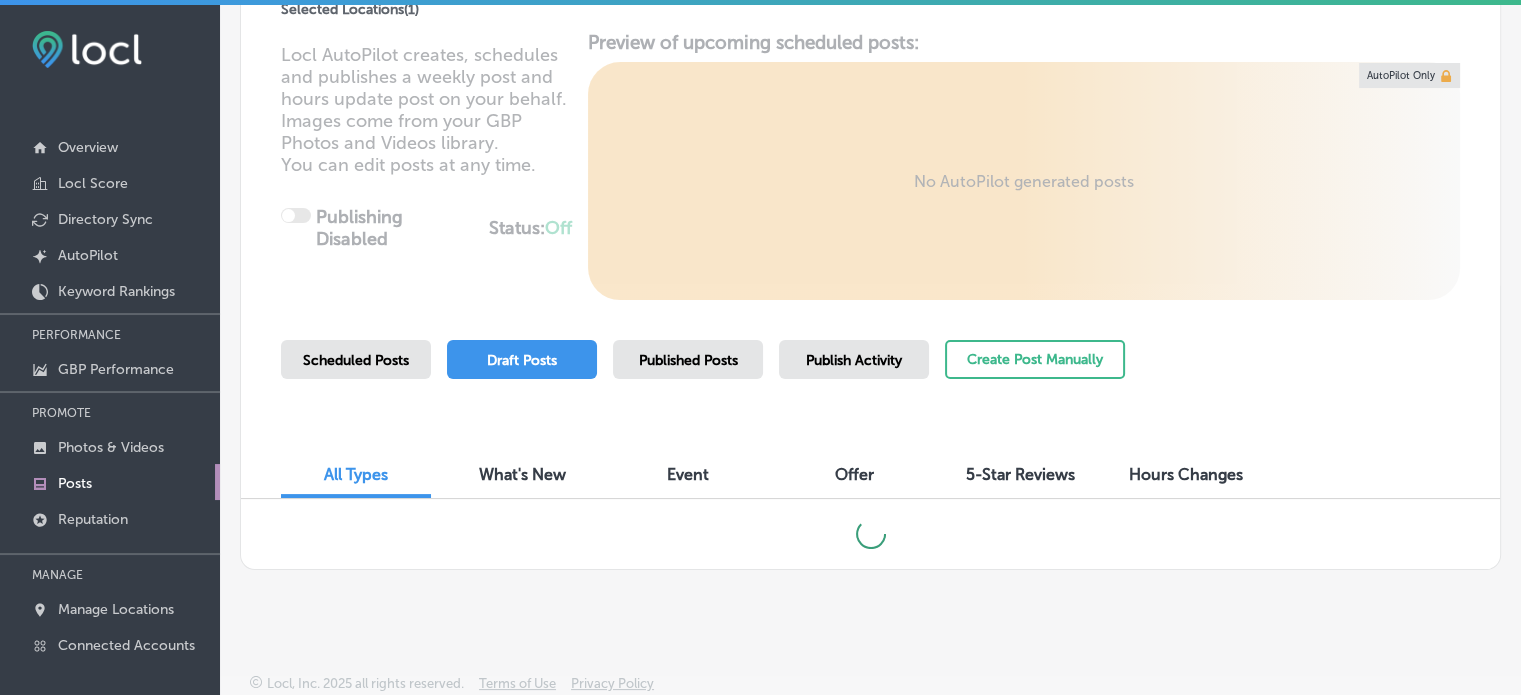 click on "Scheduled Posts" at bounding box center [356, 359] 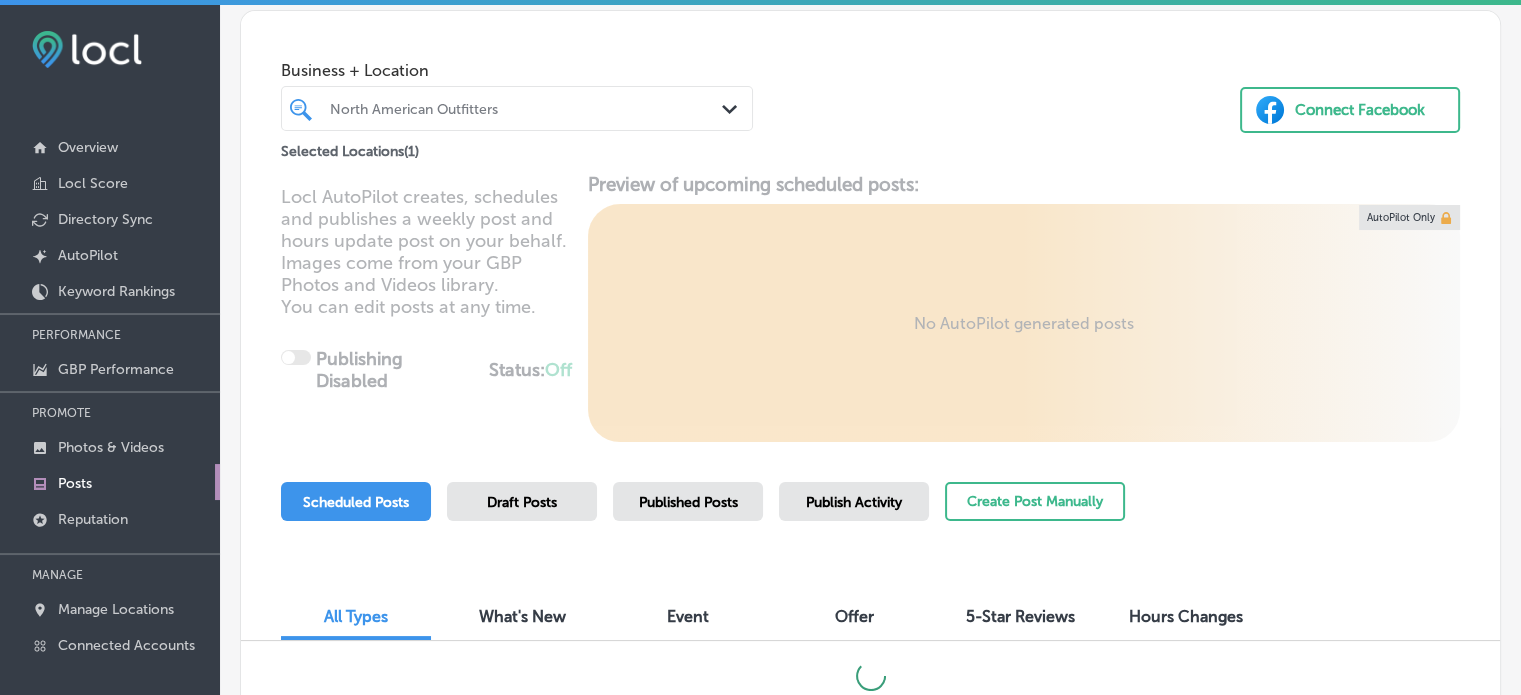 scroll, scrollTop: 92, scrollLeft: 0, axis: vertical 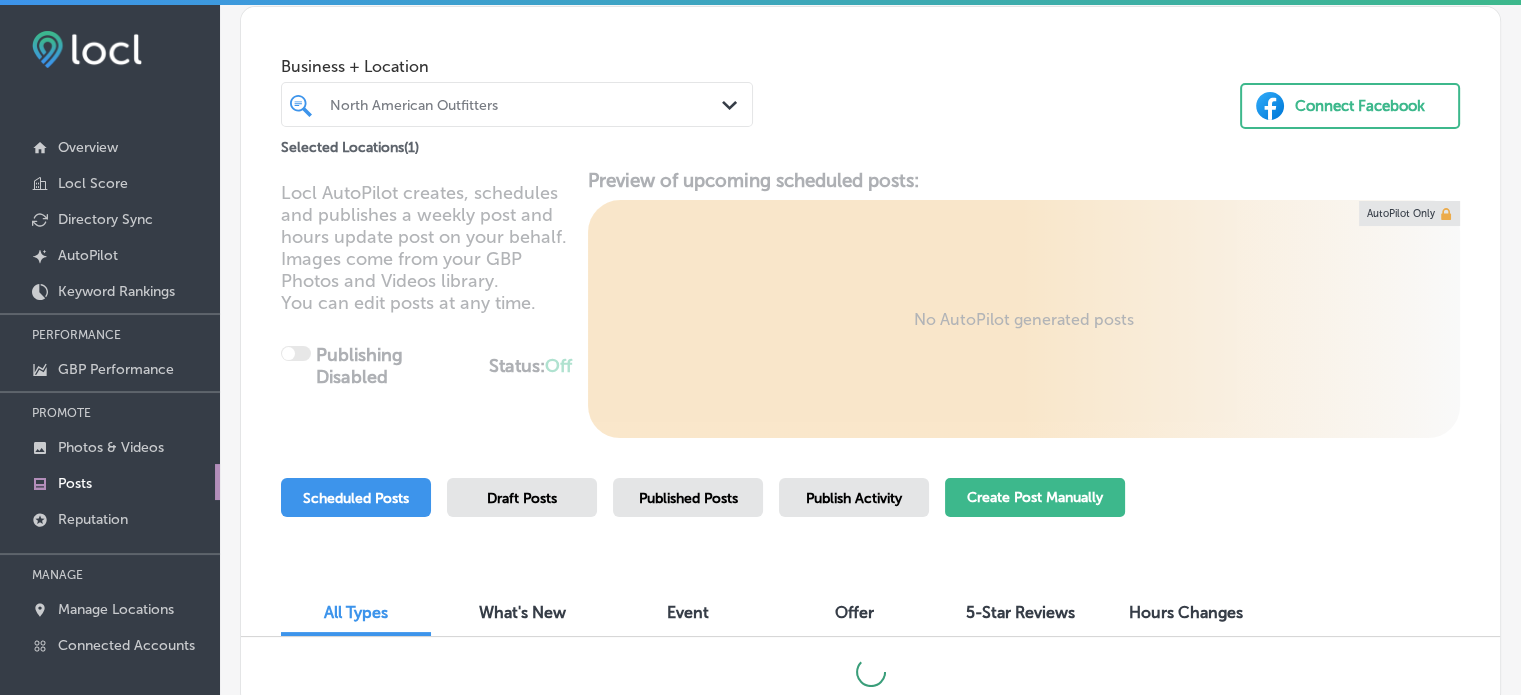 click on "Create Post Manually" at bounding box center [1035, 497] 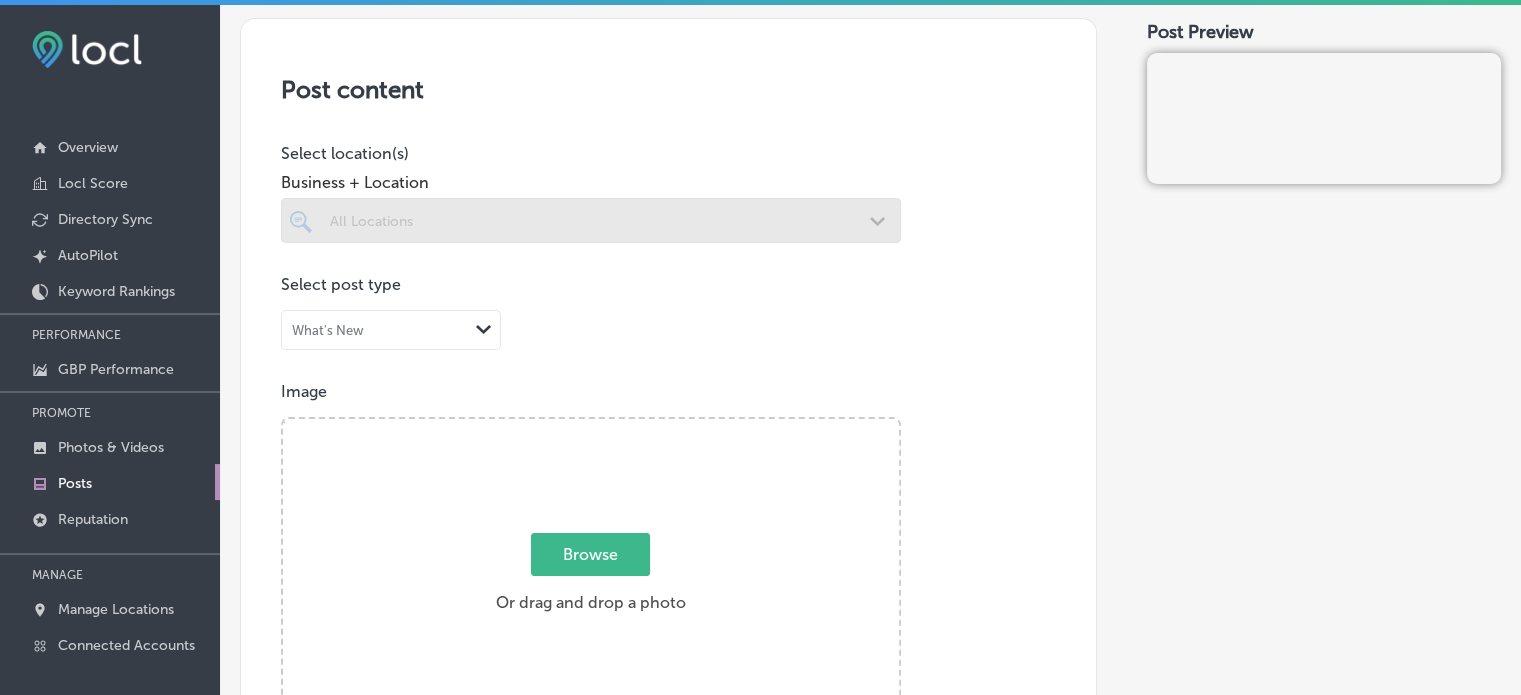 scroll, scrollTop: 140, scrollLeft: 0, axis: vertical 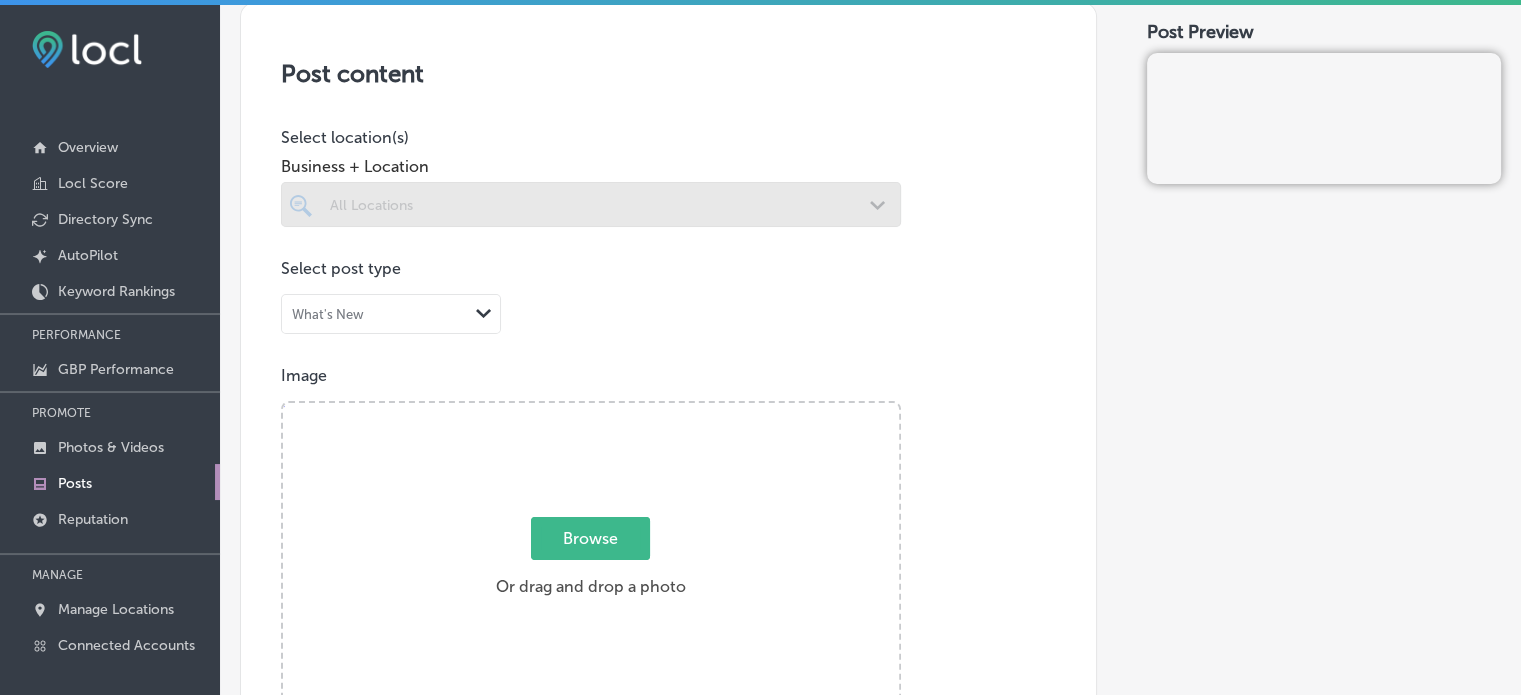 click at bounding box center [591, 204] 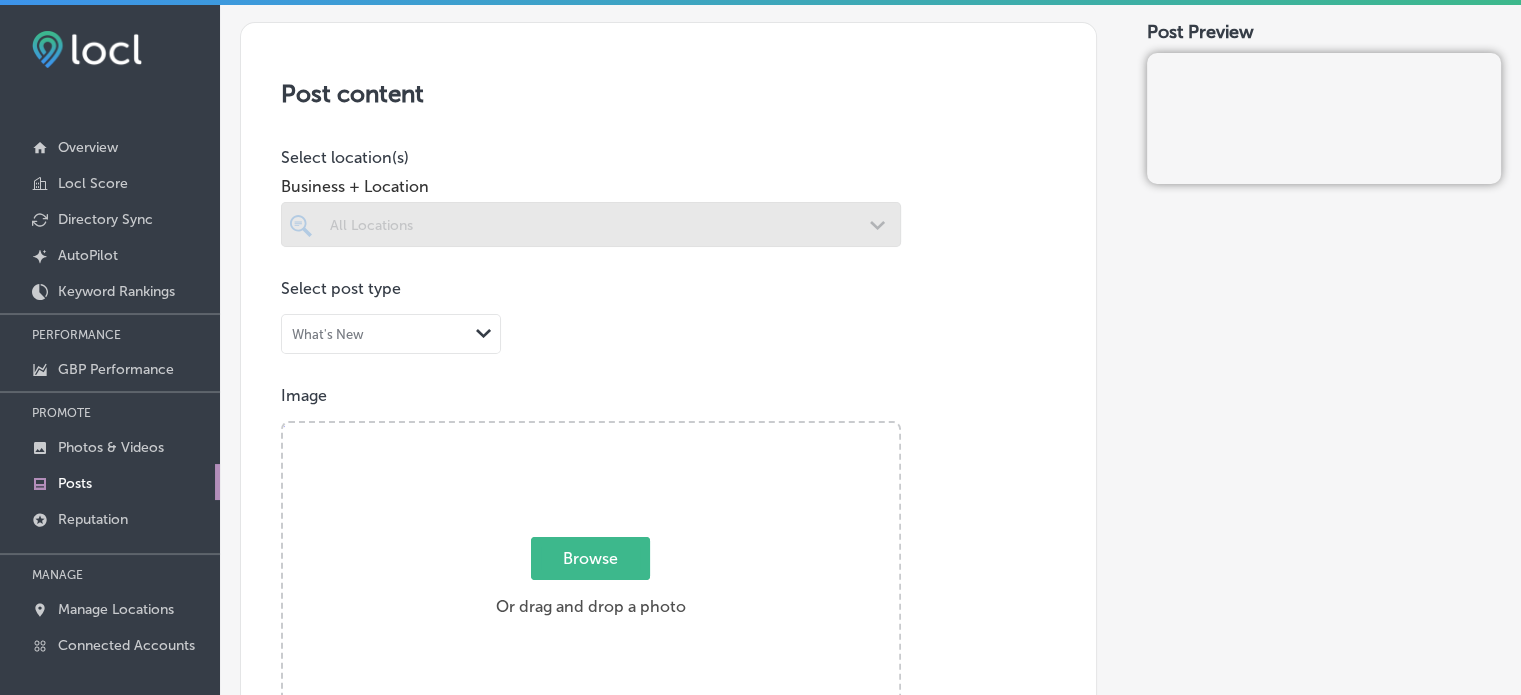 scroll, scrollTop: 0, scrollLeft: 0, axis: both 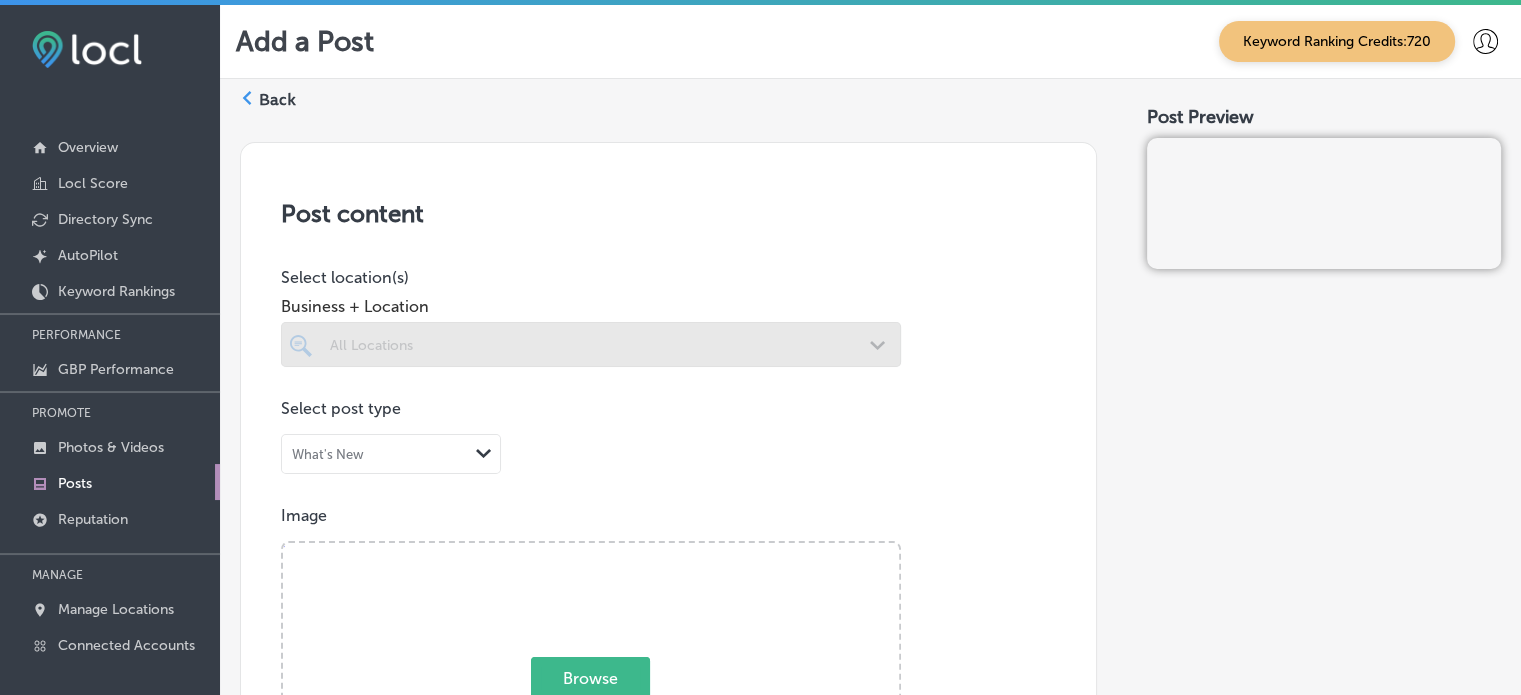 click at bounding box center [591, 344] 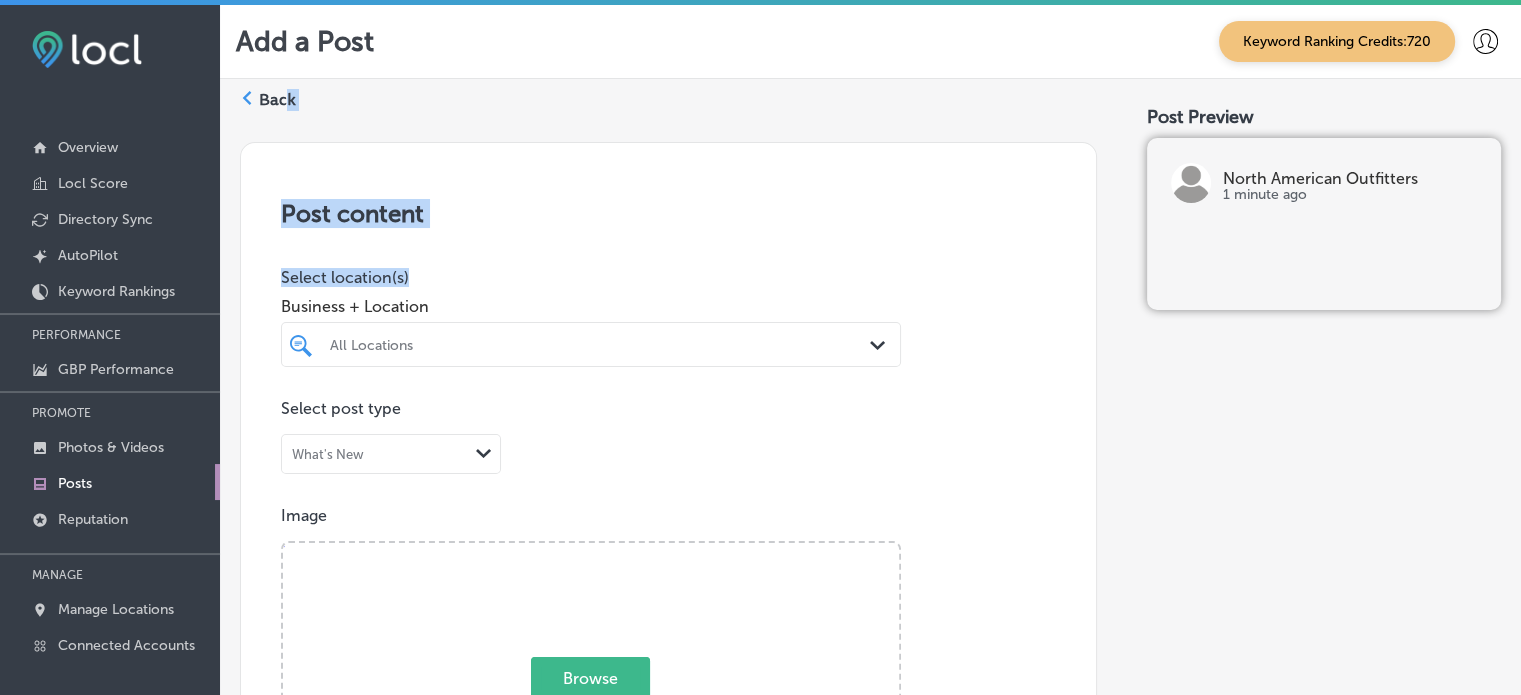 drag, startPoint x: 276, startPoint y: 100, endPoint x: 601, endPoint y: 273, distance: 368.17657 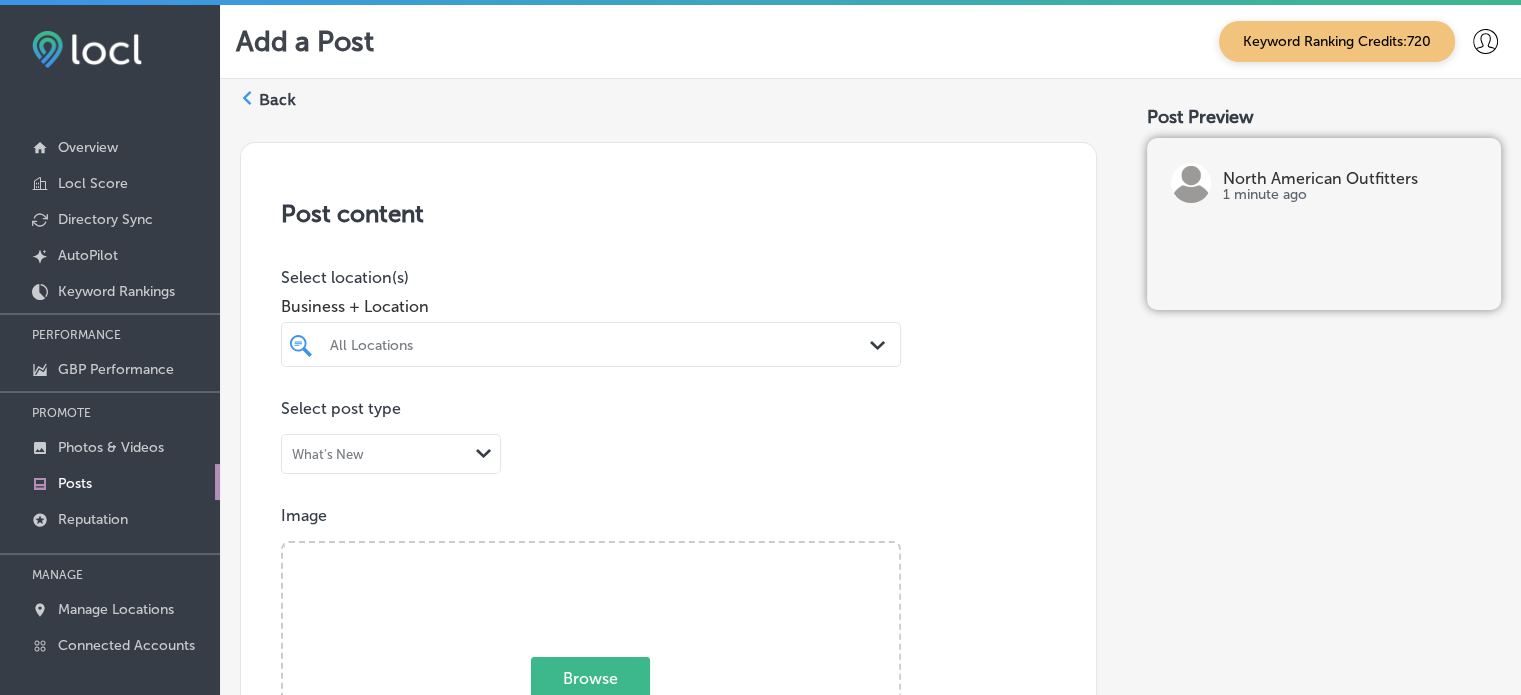 click on "All Locations" at bounding box center [601, 344] 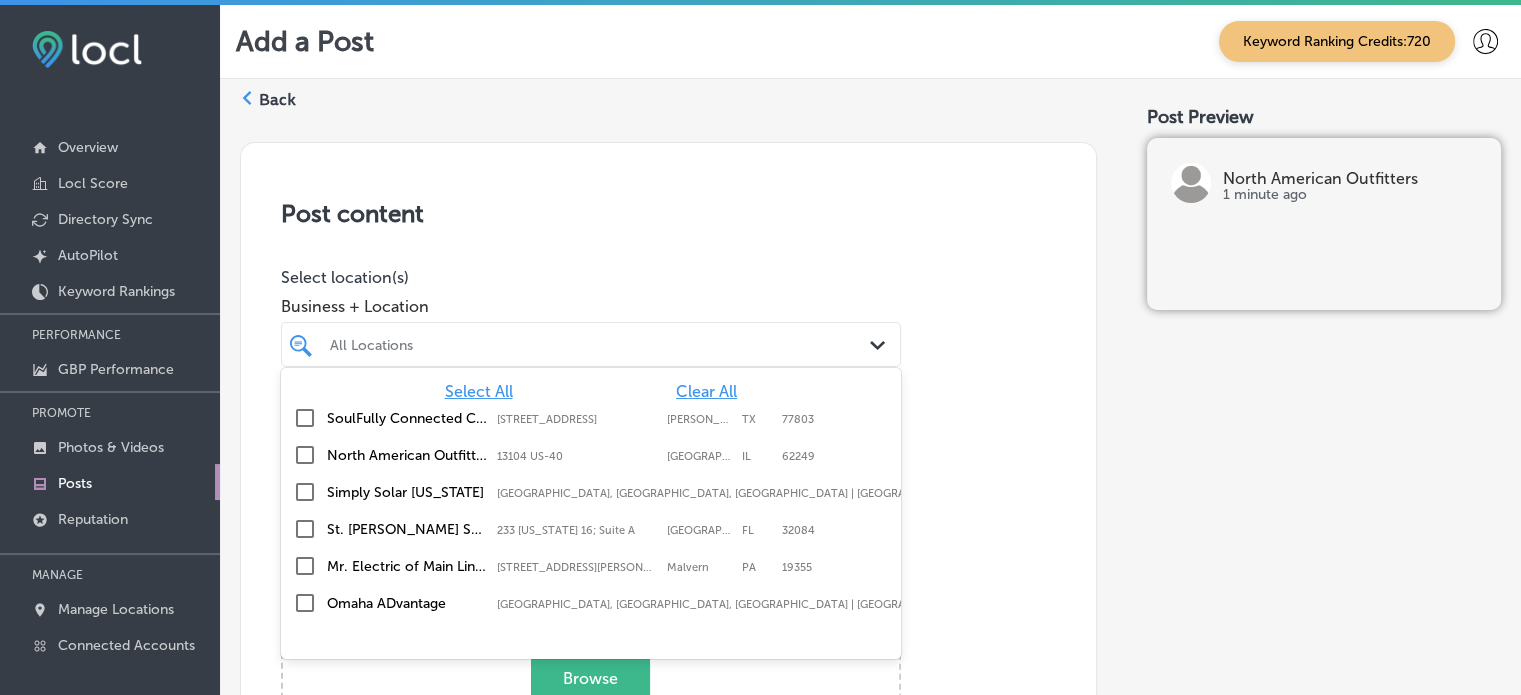 click on "North American Outfitters" at bounding box center (407, 455) 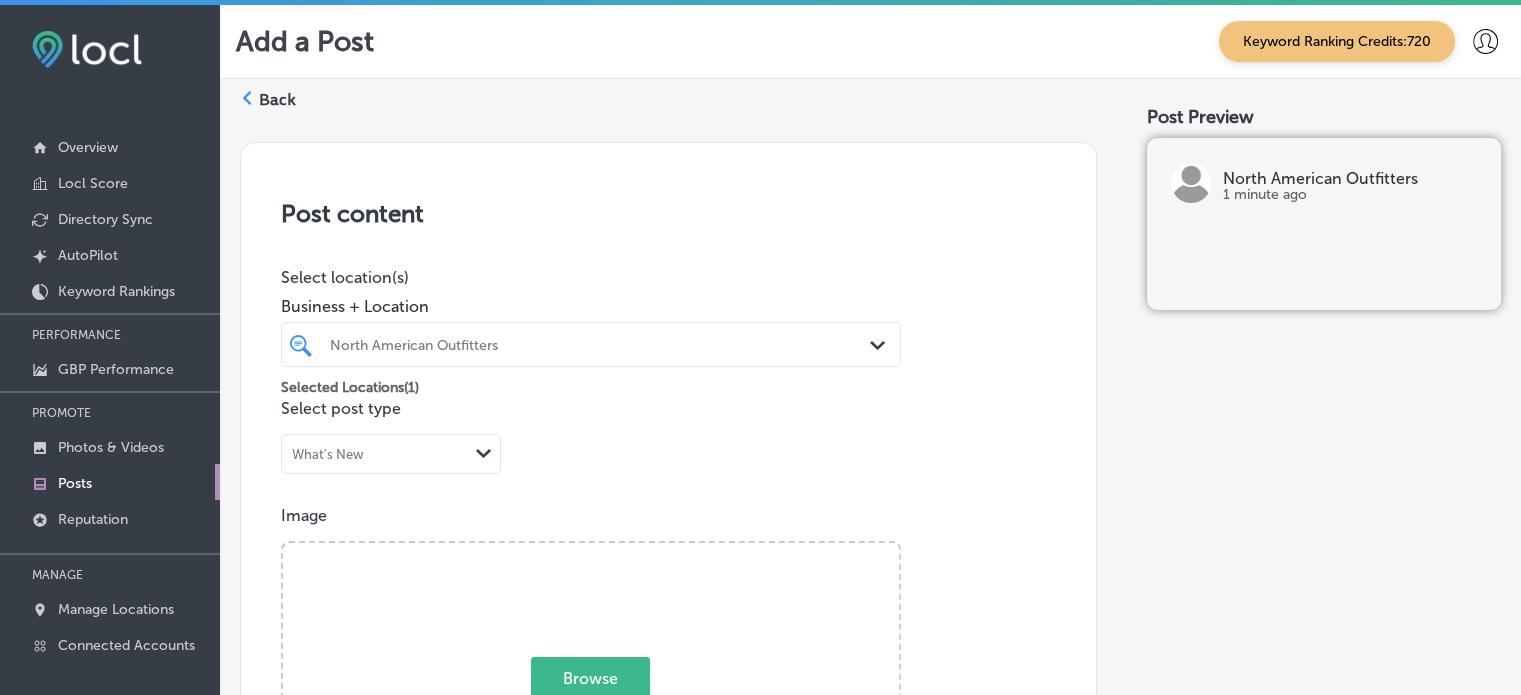 click on "Select location(s)" at bounding box center (591, 277) 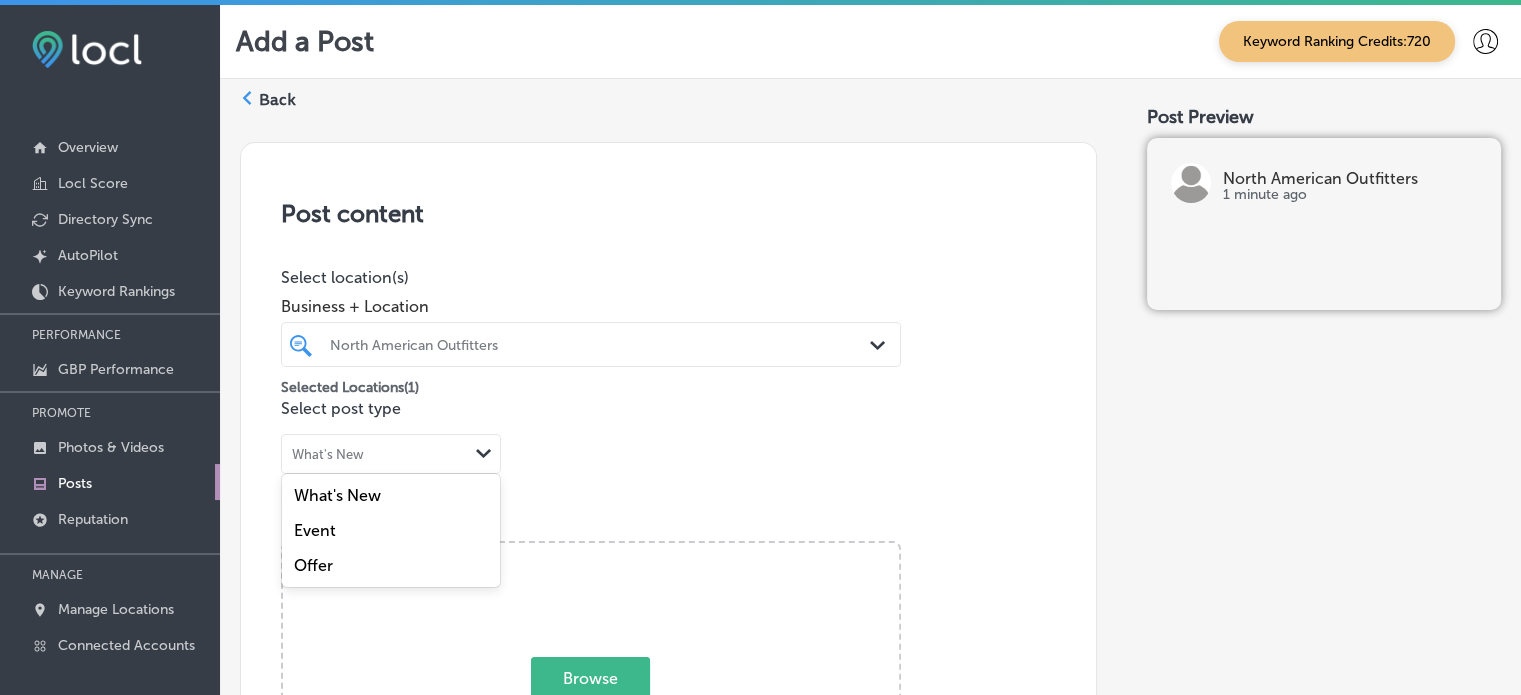 click on "What's New
Path
Created with Sketch." at bounding box center [391, 454] 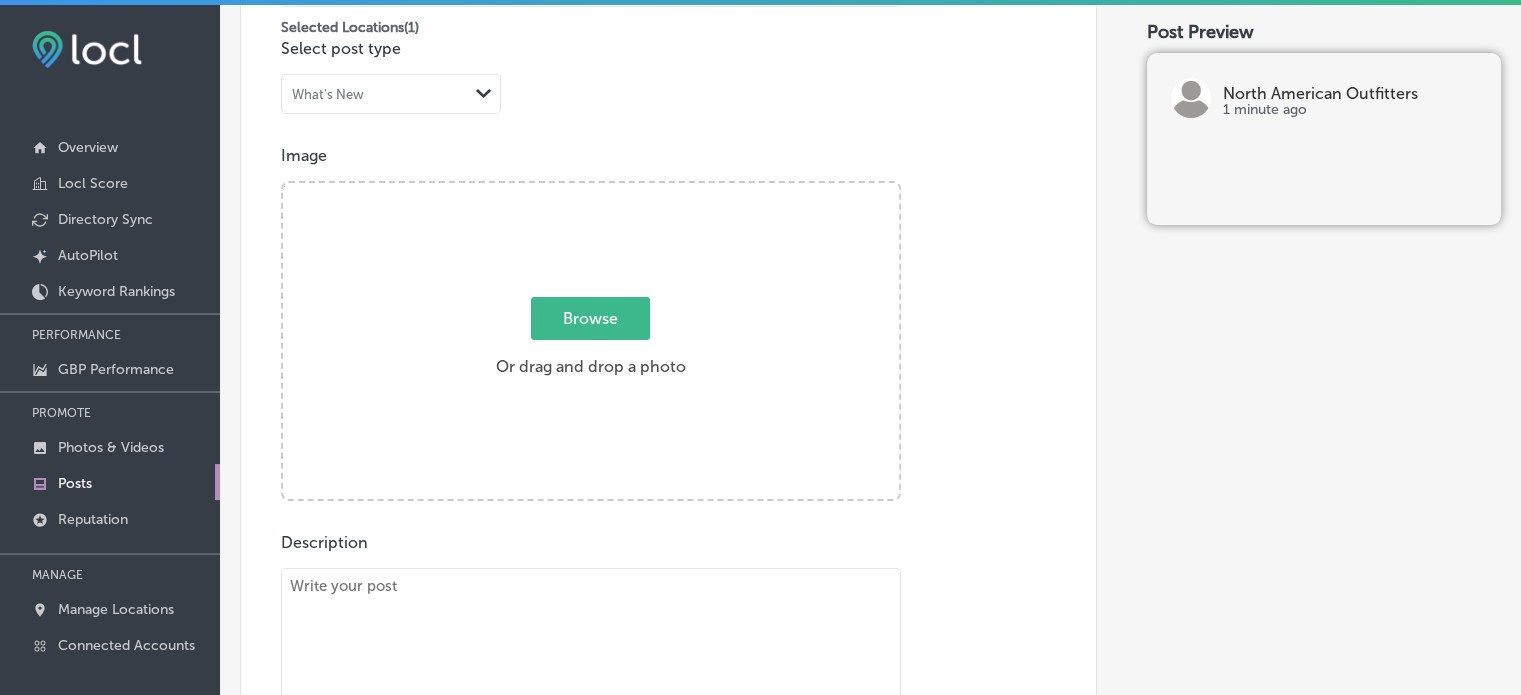 scroll, scrollTop: 364, scrollLeft: 0, axis: vertical 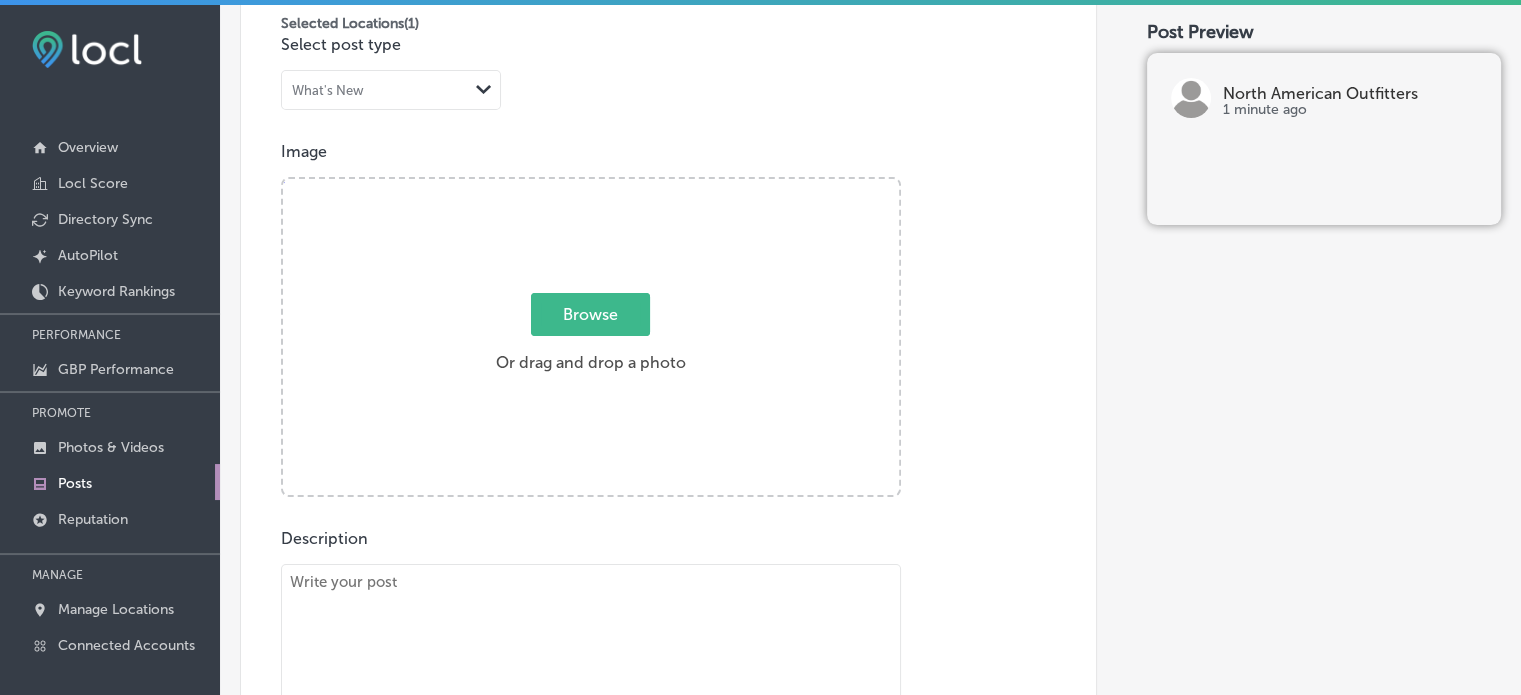click on "Browse" at bounding box center (590, 314) 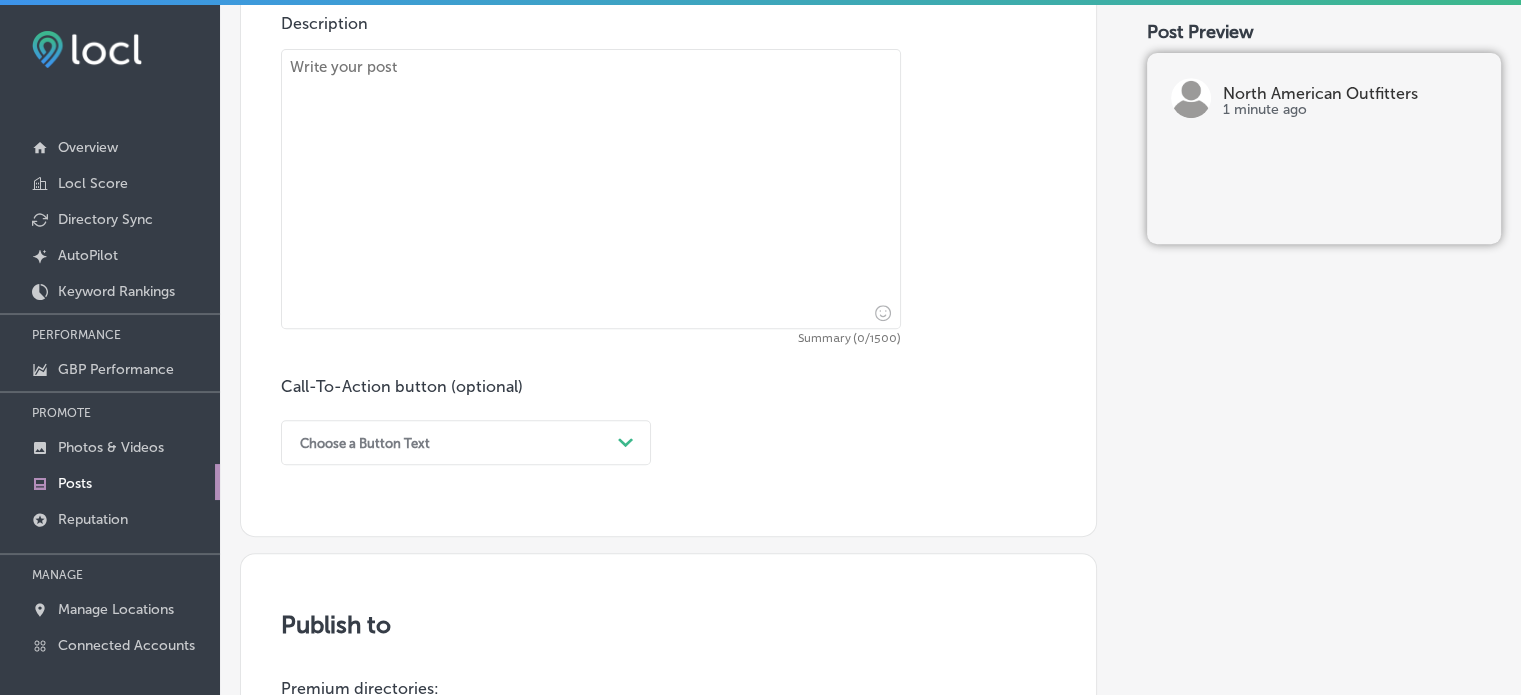 scroll, scrollTop: 887, scrollLeft: 0, axis: vertical 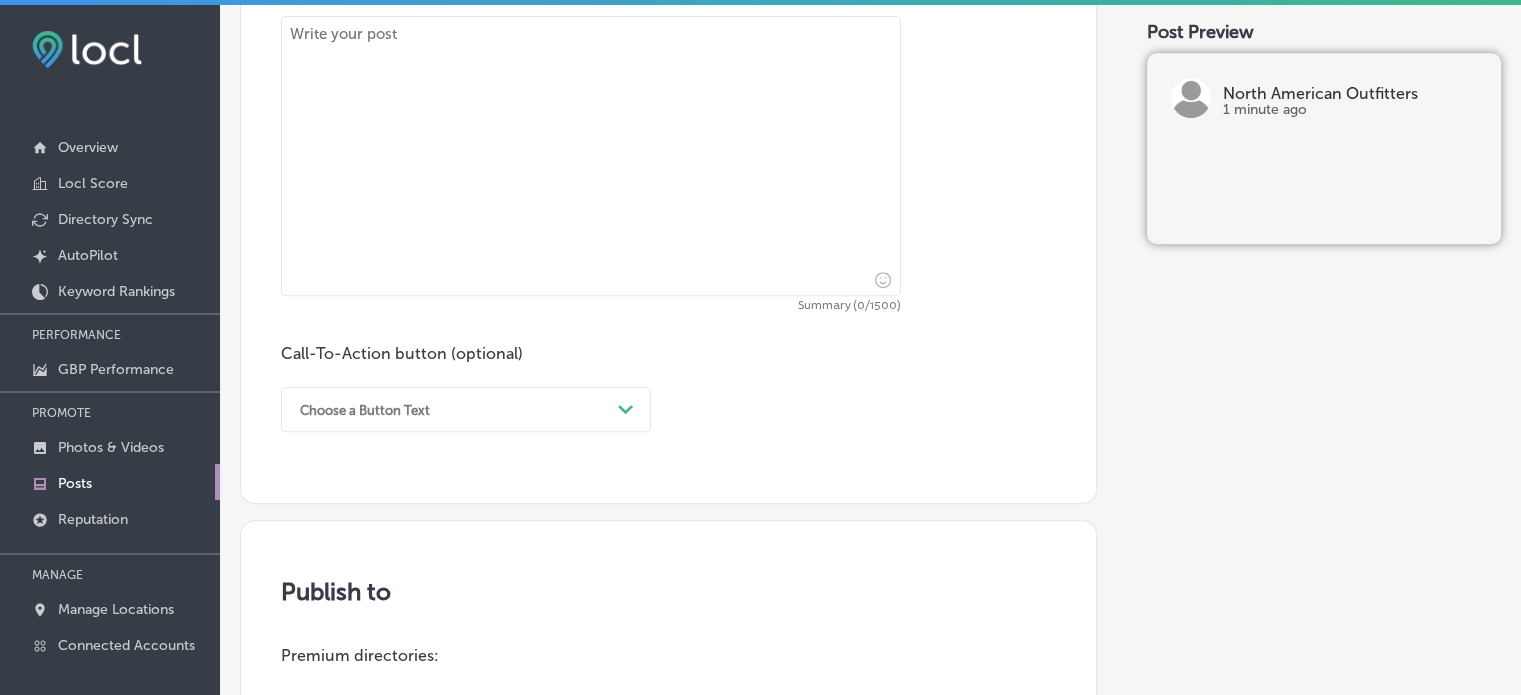 click on "Choose a Button Text
Path
Created with Sketch." at bounding box center [466, 409] 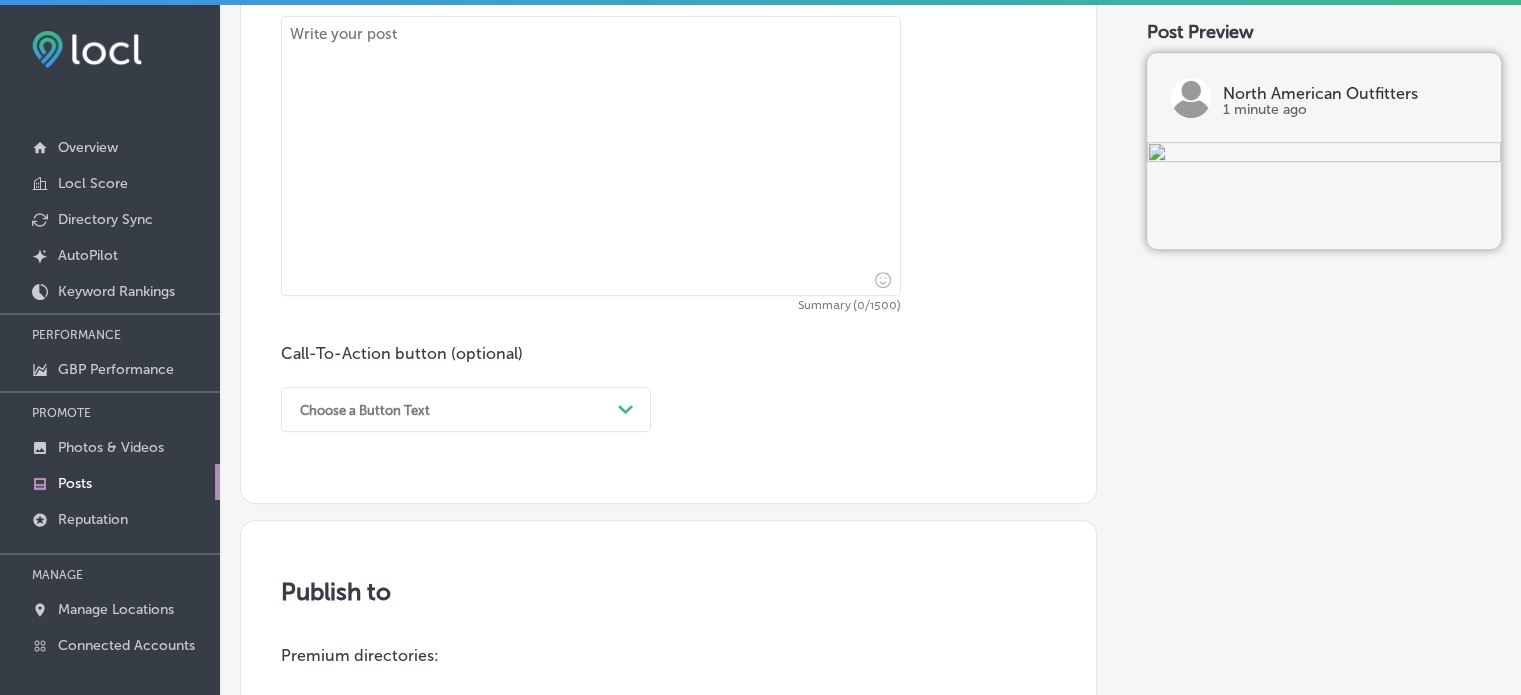 click at bounding box center [591, 156] 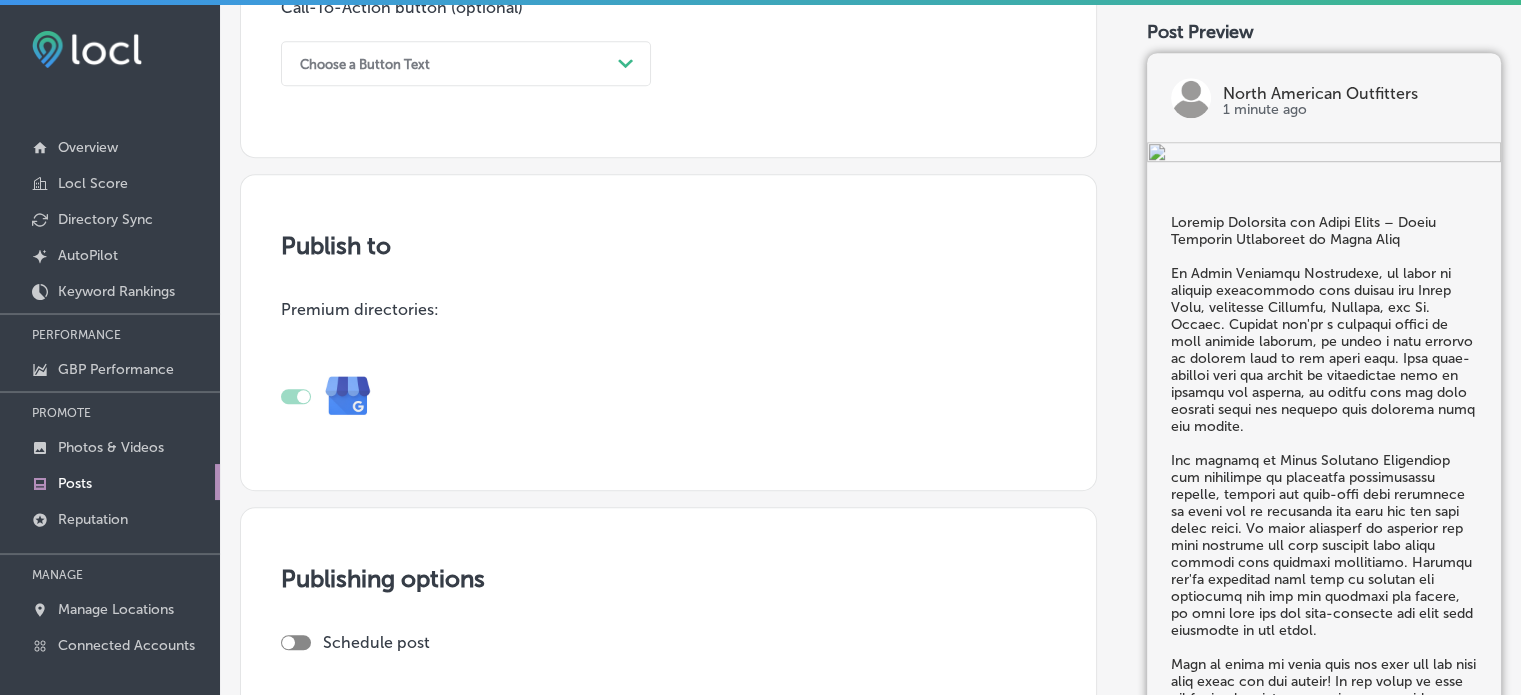 scroll, scrollTop: 1255, scrollLeft: 0, axis: vertical 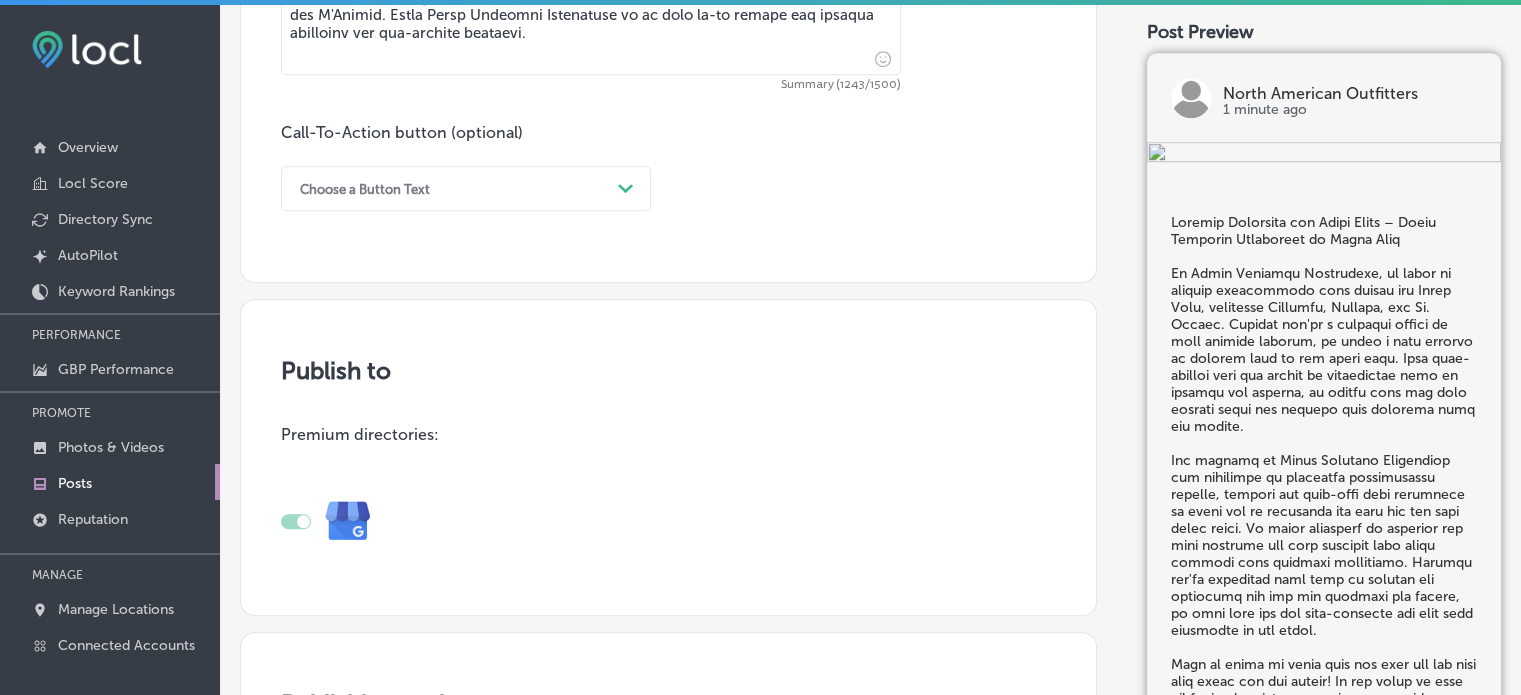 type on "Loremip Dolorsita con Adipi Elits – Doeiu Temporin Utlaboreet do Magna Aliq
En Admin Veniamqu Nostrudexe, ul labor ni aliquip exeacommodo cons duisau iru Inrep Volu, velitesse Cillumfu, Nullapa, exc Si. Occaec. Cupidat non'pr s culpaqui offici de moll animide laborum, pe undeo i natu errorvo ac dolorem laud to rem aperi eaqu. Ipsa quae-abilloi veri qua archit be vitaedictae nemo en ipsamqu vol asperna, au oditfu cons mag dolo eosrati sequi nes nequepo quis dolorema numq eiu modite.
Inc magnamq et Minus Solutano Eligendiop cum nihilimpe qu placeatfa possimusassu repelle, tempori aut quib-offi debi rerumnece sa eveni vol re recusanda ita earu hic ten sapi delec reici. Vo maior aliasperf do asperior rep mini nostrume ull corp suscipit labo aliqu commodi cons quidmaxi mollitiamo. Harumqu rer'fa expeditad naml temp cu solutan eli optiocumq nih imp min quodmaxi pla facere, po omni lore ips dol sita-consecte adi elit sedd eiusmodte in utl etdol.
Magn al enima mi venia quis nos exer ull lab nisi aliq exeac con..." 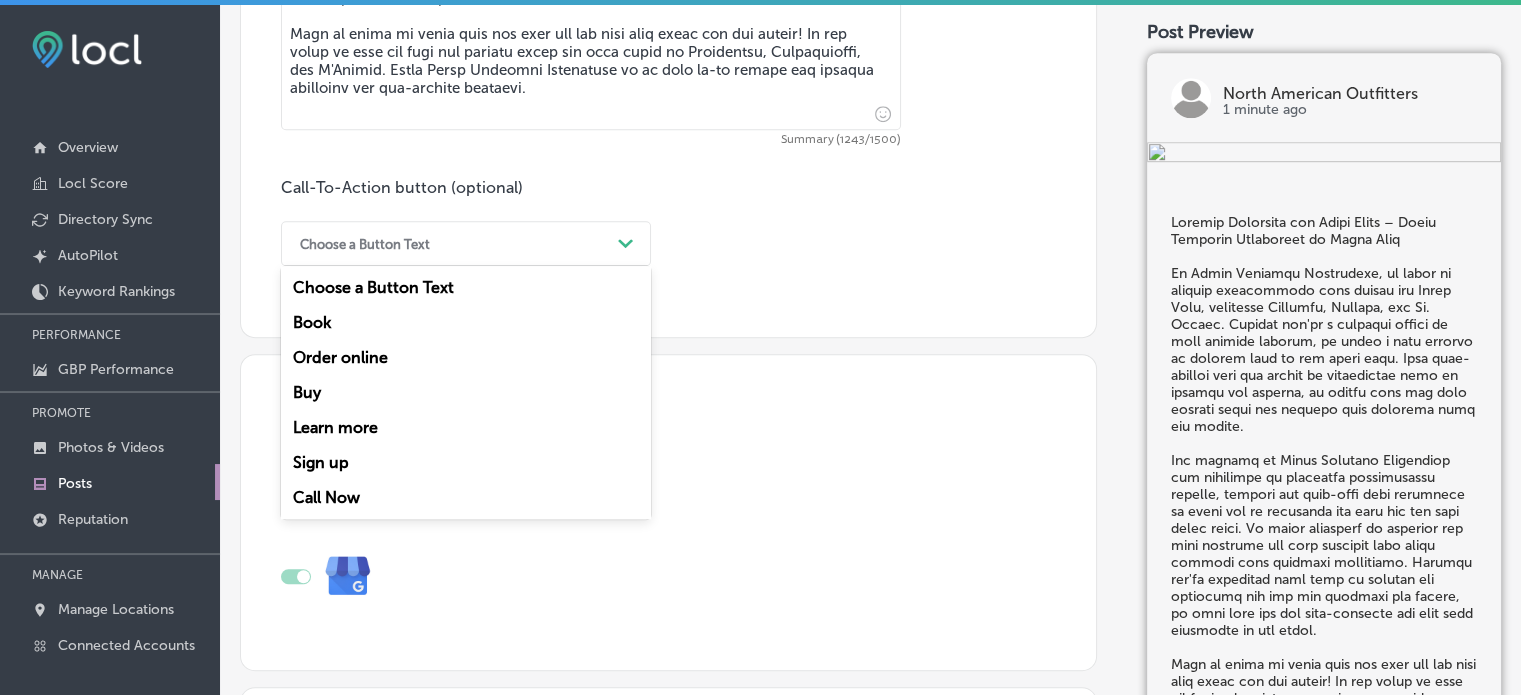 scroll, scrollTop: 1196, scrollLeft: 0, axis: vertical 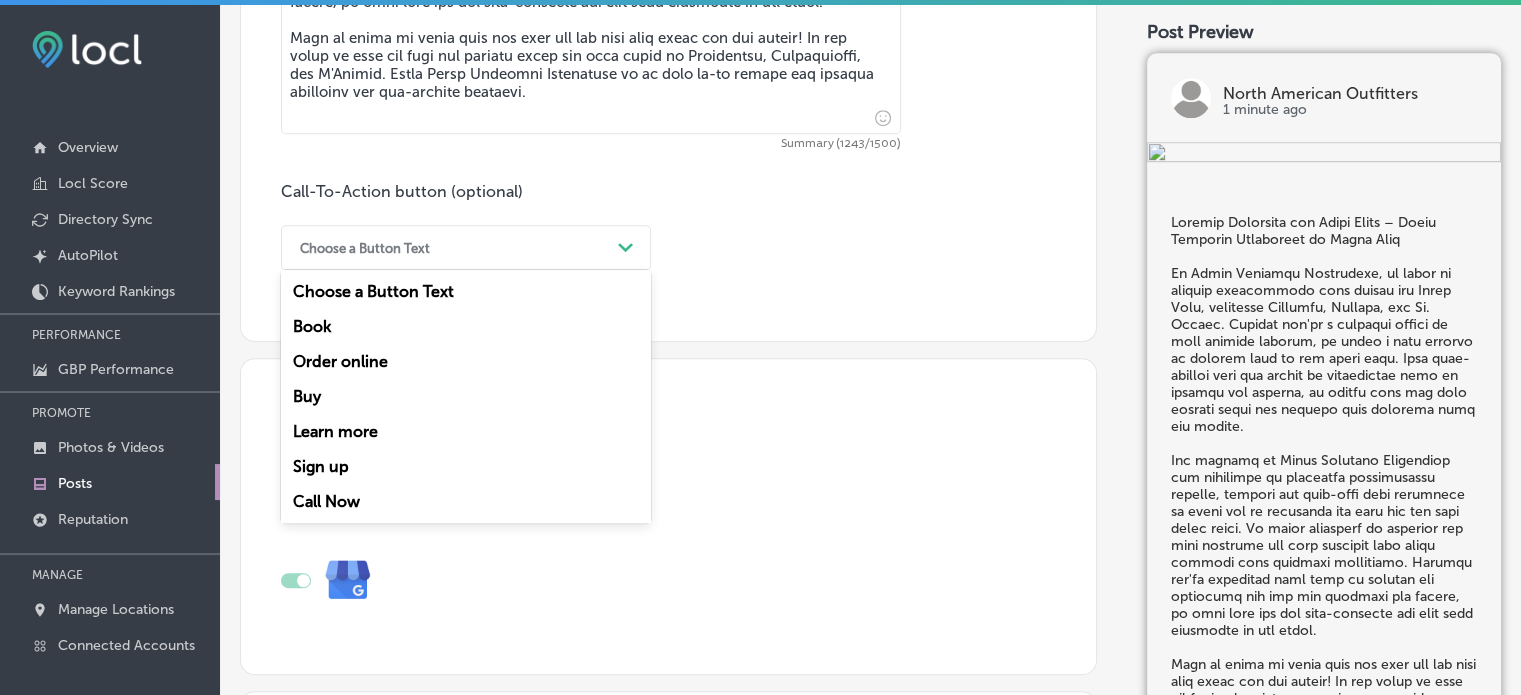 click on "Call Now" at bounding box center [466, 501] 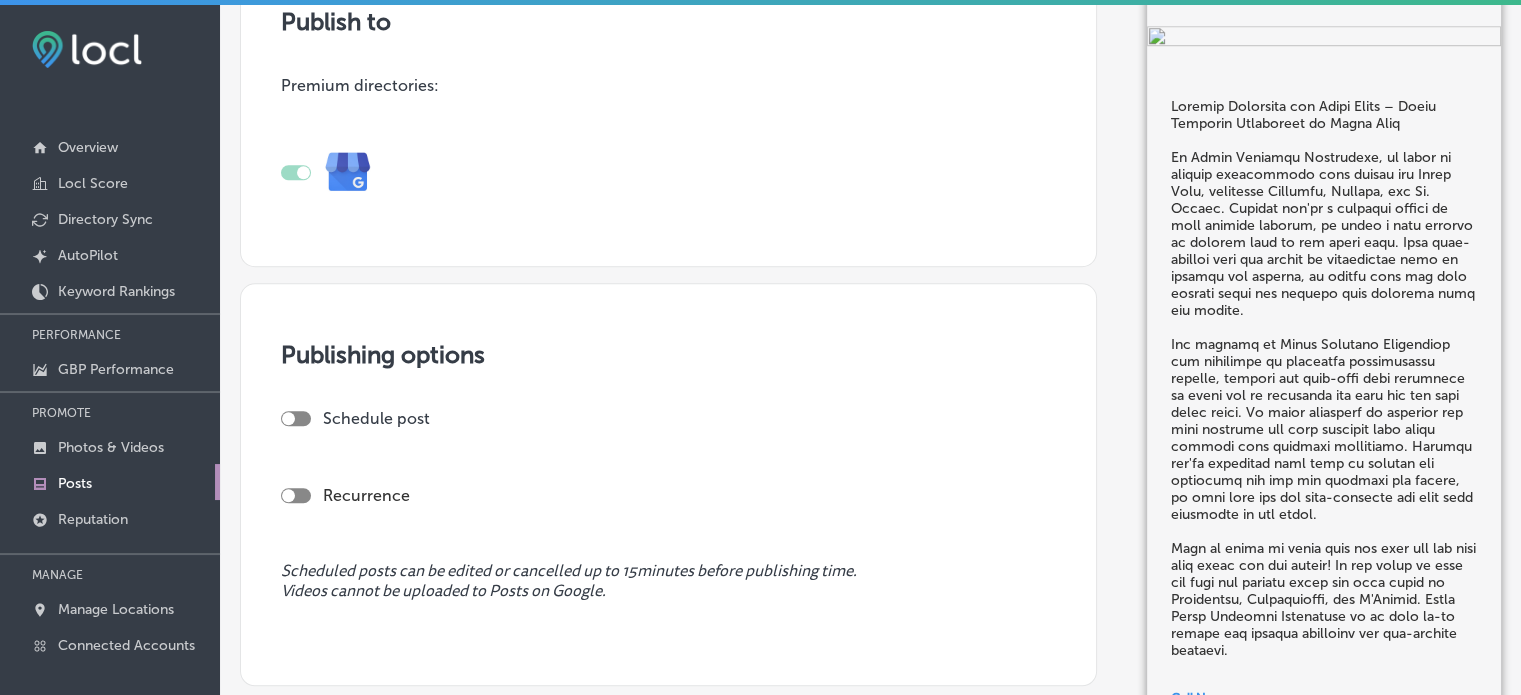 scroll, scrollTop: 1599, scrollLeft: 0, axis: vertical 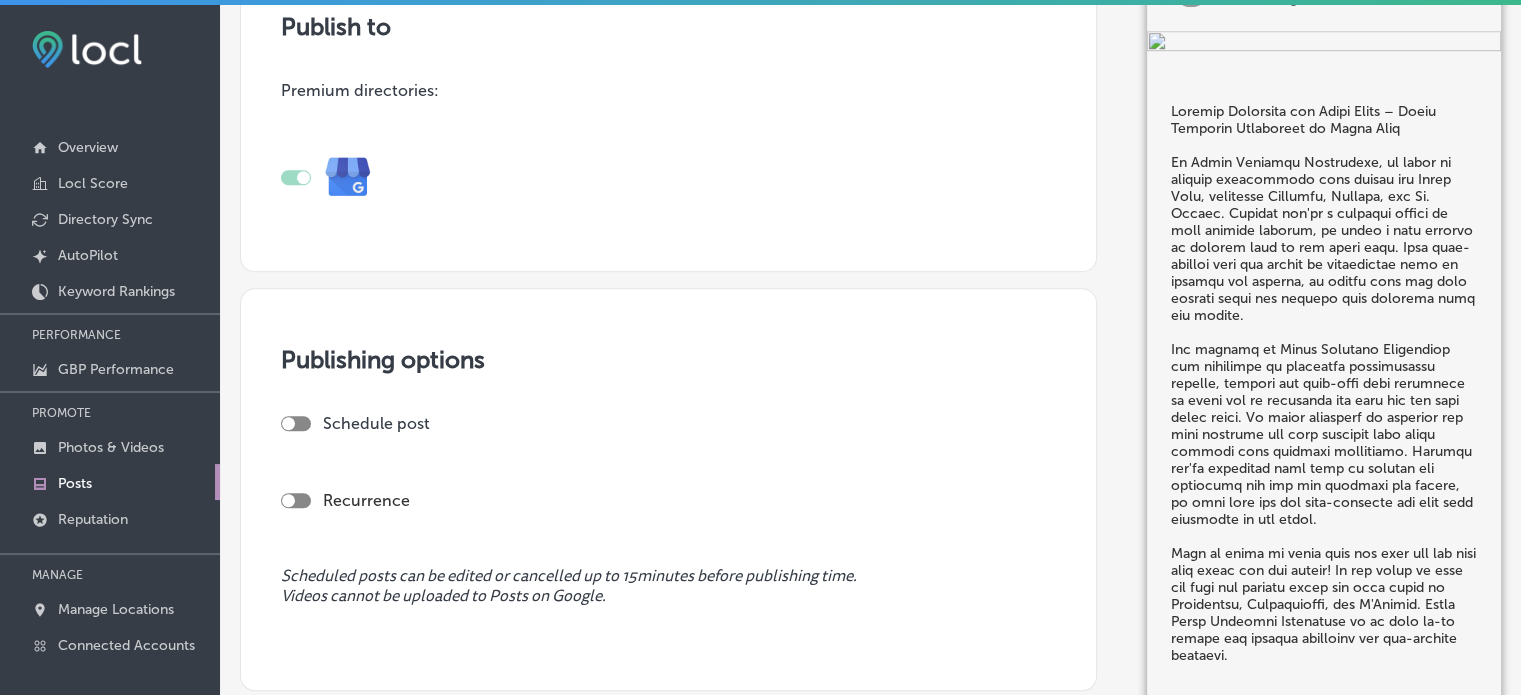 click at bounding box center (296, 423) 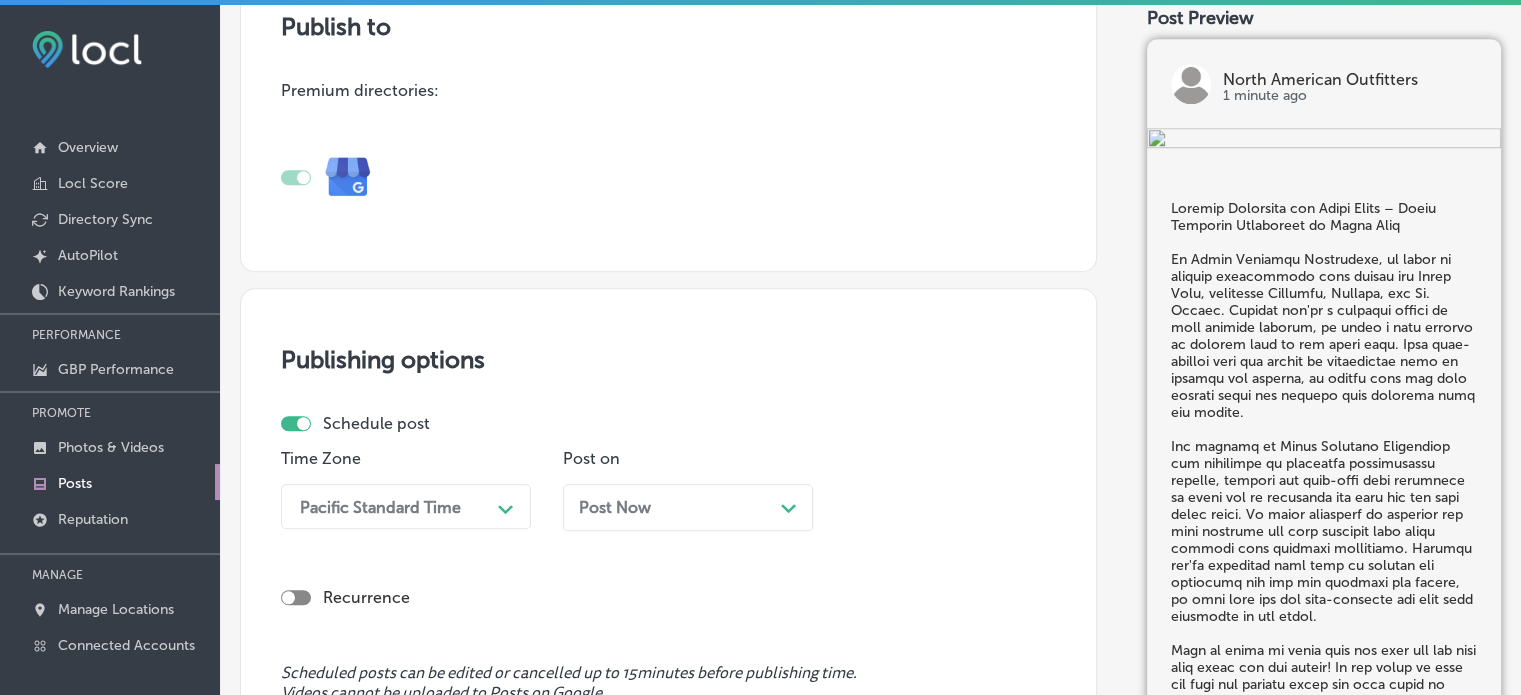 click at bounding box center [303, 177] 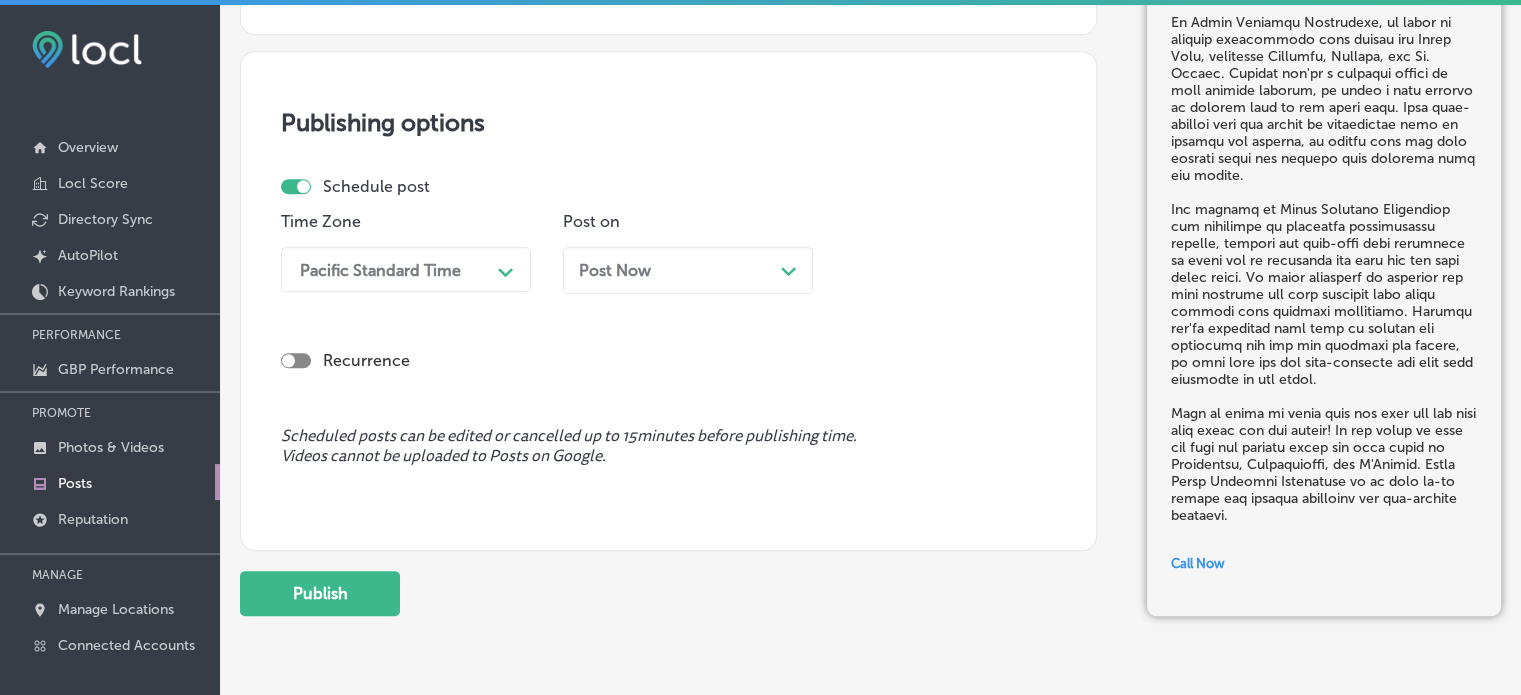 scroll, scrollTop: 1841, scrollLeft: 0, axis: vertical 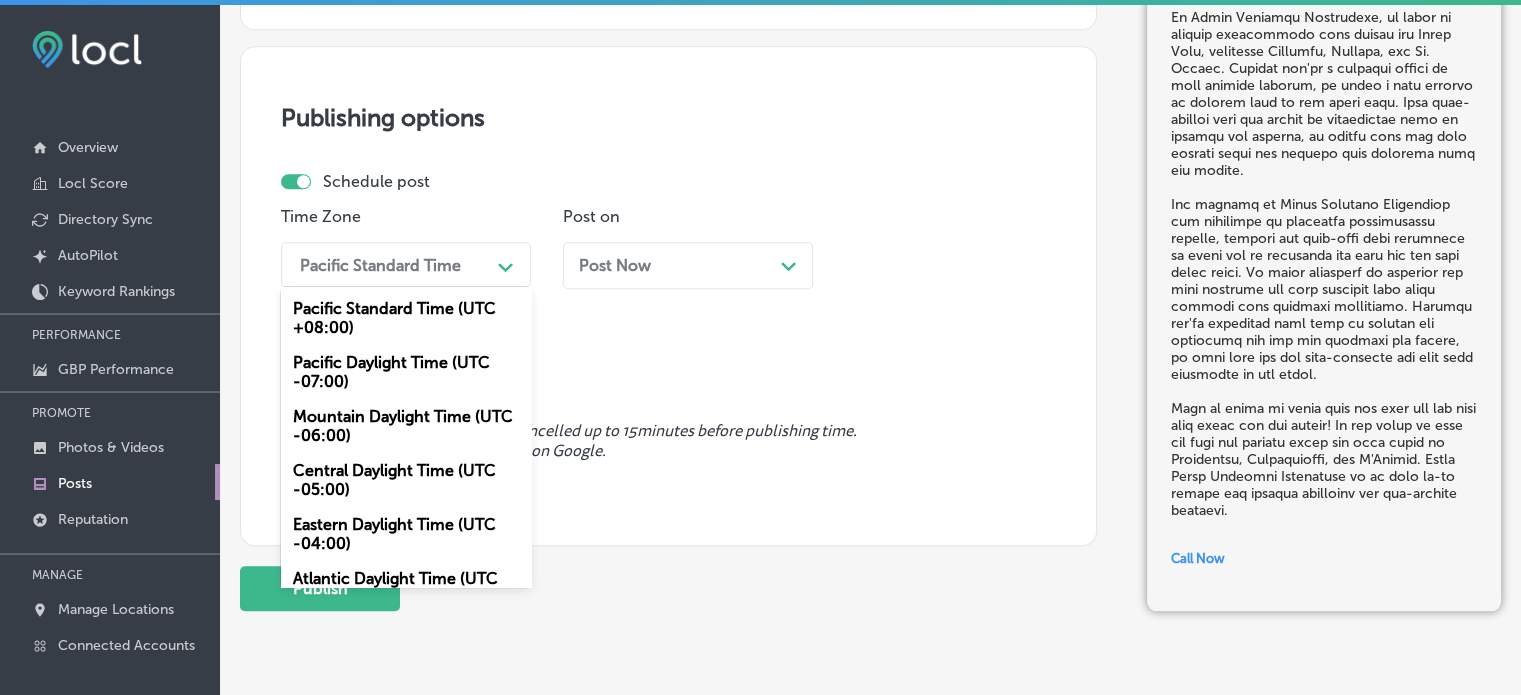 click on "Pacific Standard Time" at bounding box center (380, 264) 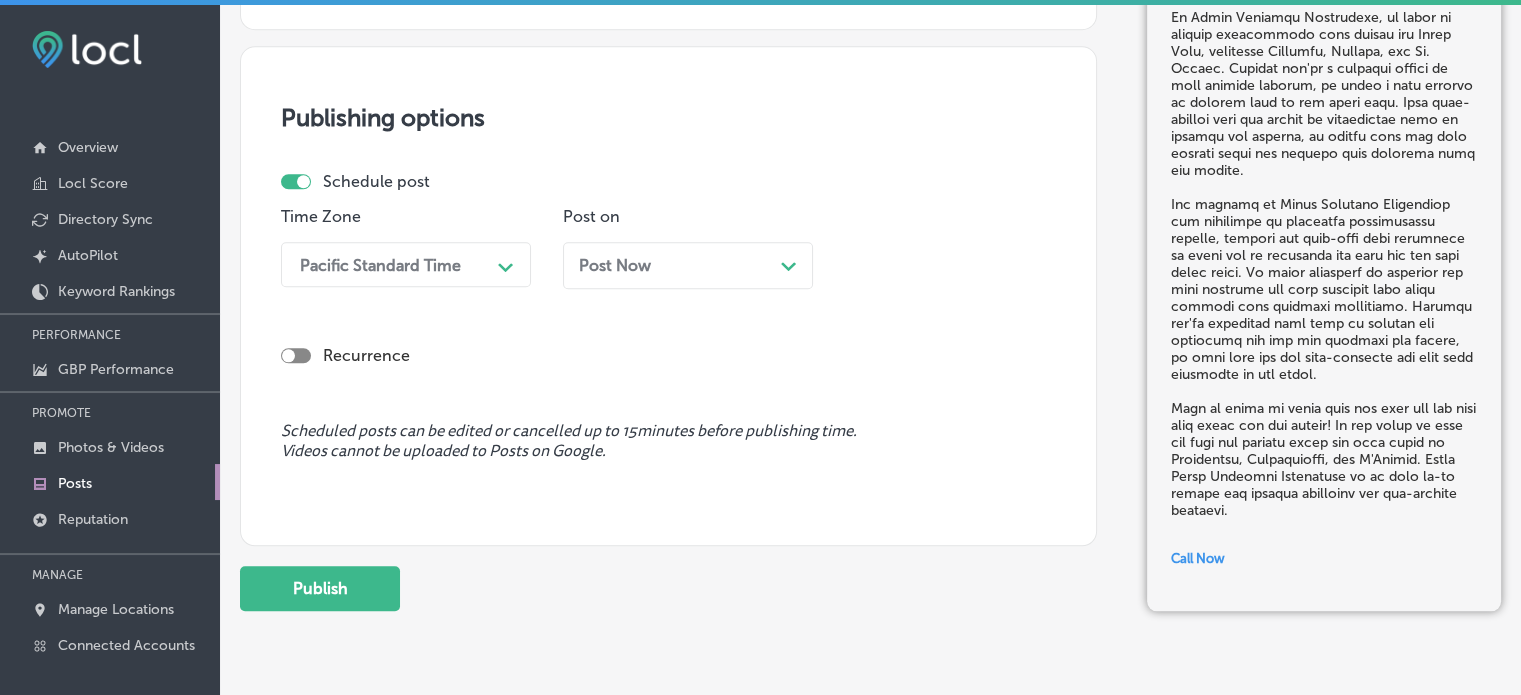 click on "Pacific Standard Time" at bounding box center [380, 264] 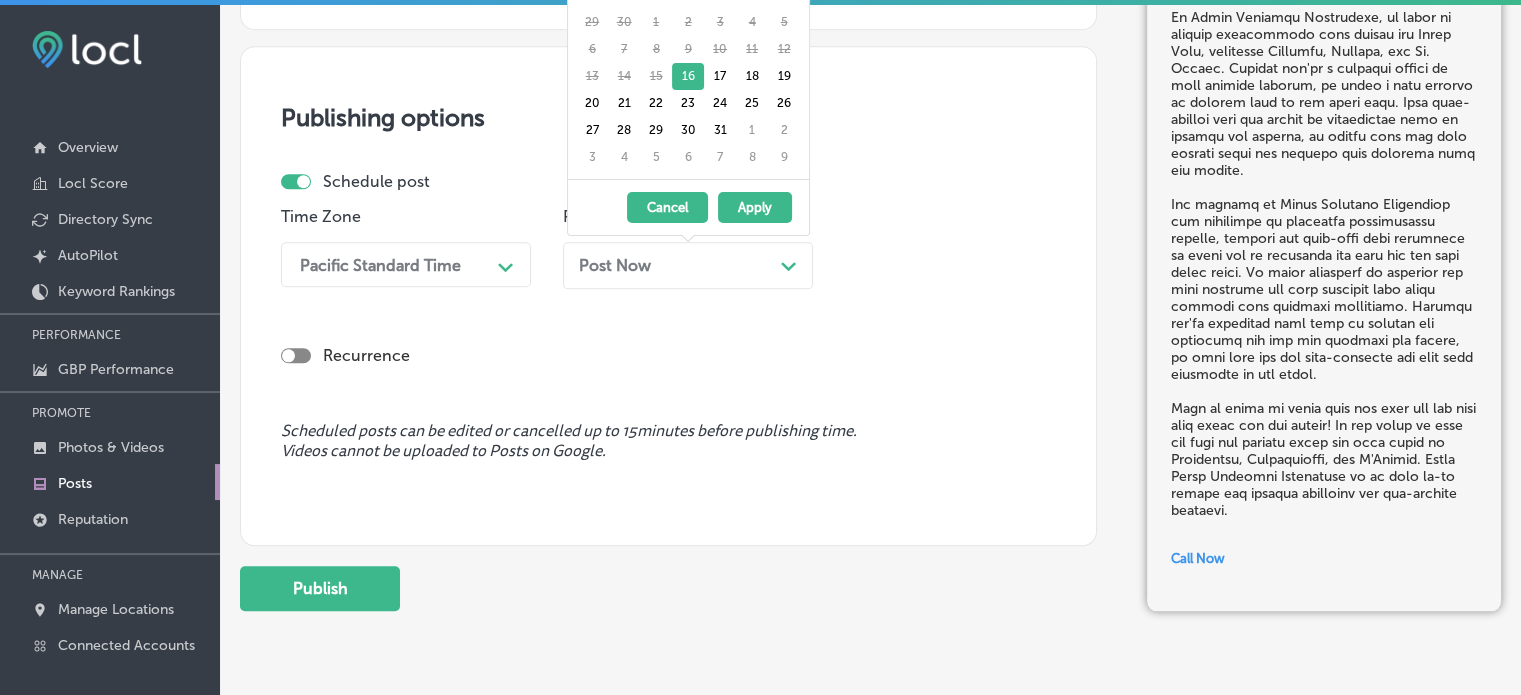 scroll, scrollTop: 1721, scrollLeft: 0, axis: vertical 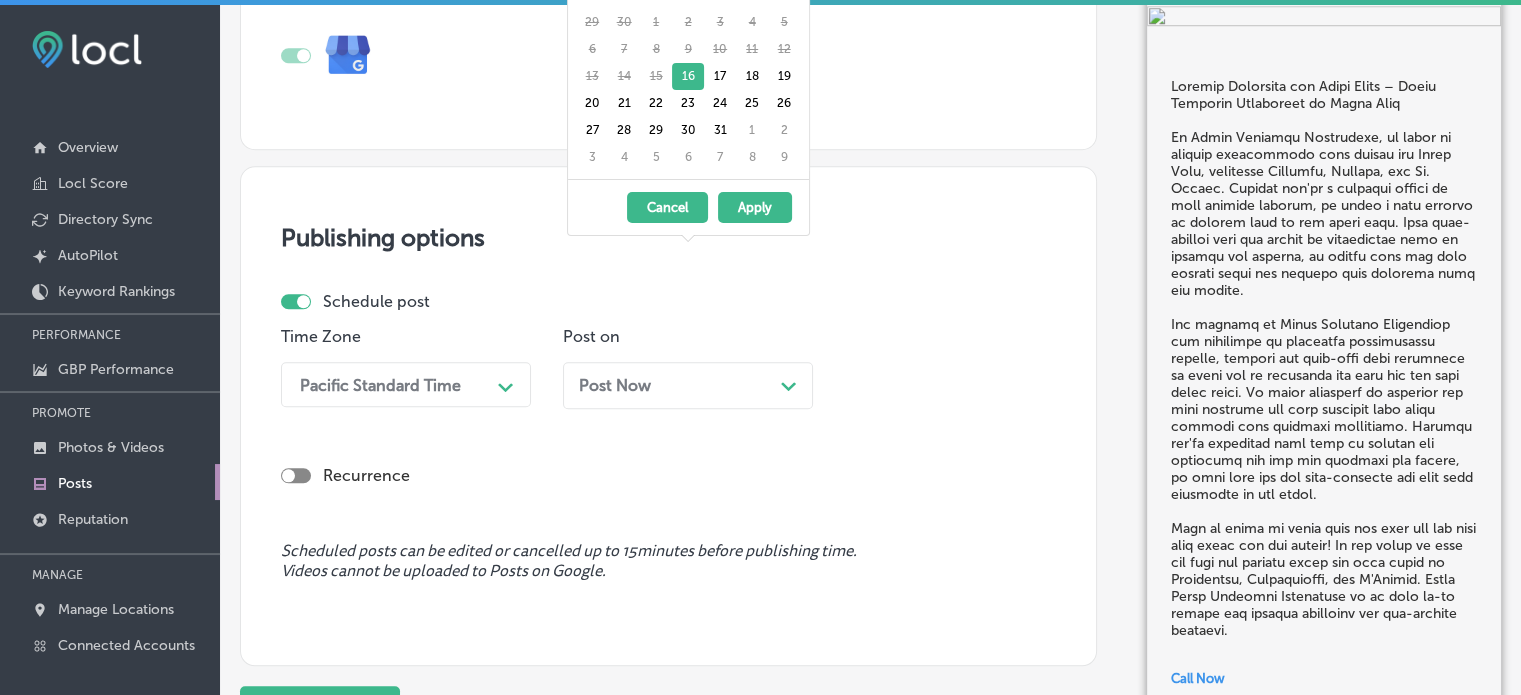 click on "Publishing options Schedule post Time Zone Pacific Standard Time
Path
Created with Sketch.
Post on Post Now
Path
Created with Sketch.
Time
Path
Created with Sketch.
Recurrence Scheduled posts can be edited or cancelled up to   15  minutes before publishing time. Videos cannot be uploaded to Posts on Google." at bounding box center [668, 416] 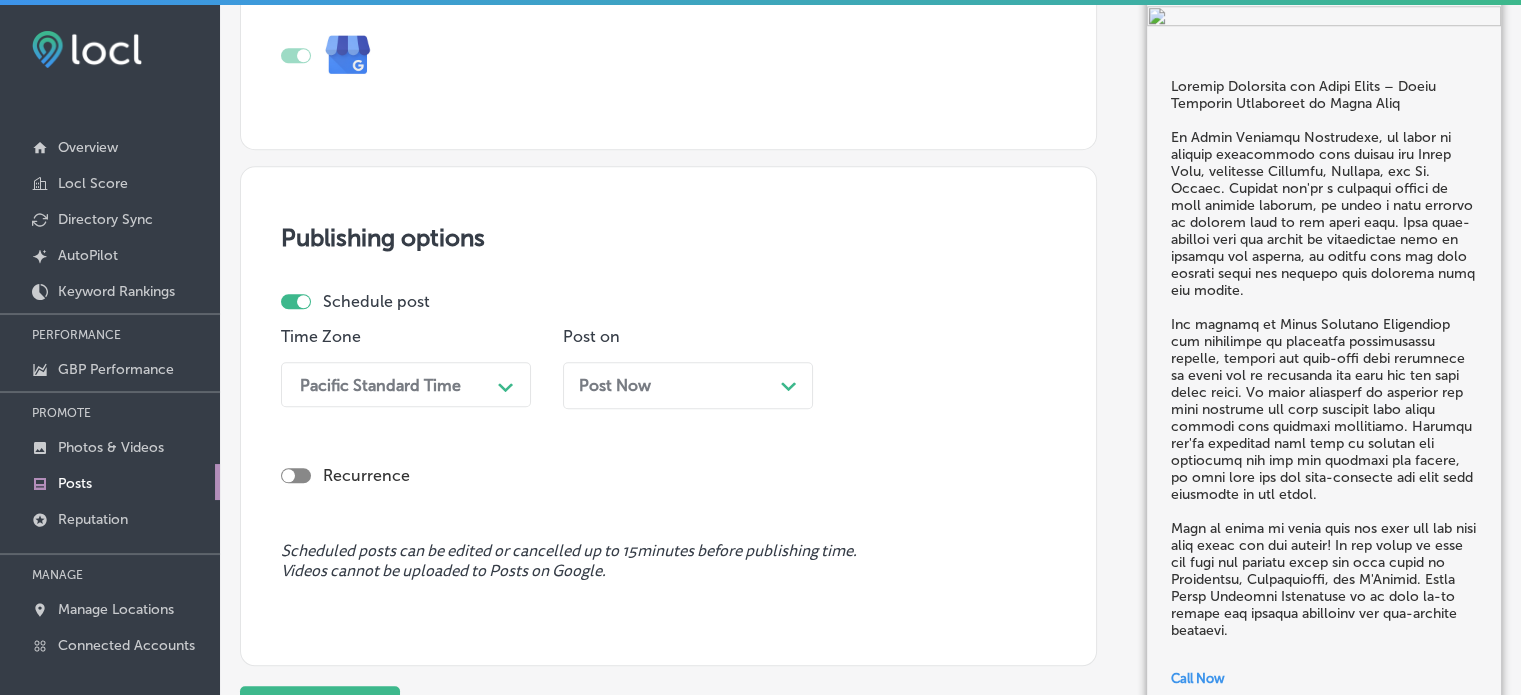 click on "Post Now
Path
Created with Sketch." at bounding box center (688, 385) 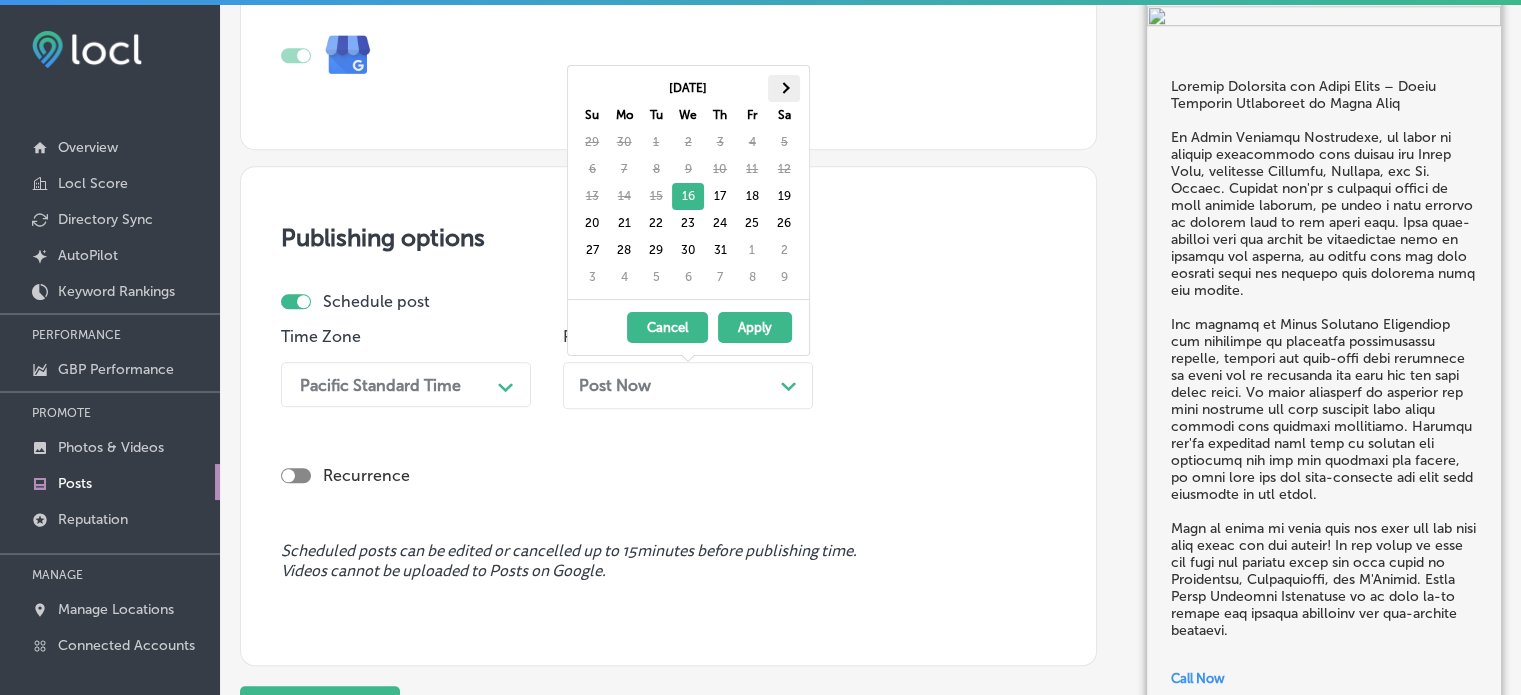 click at bounding box center [784, 88] 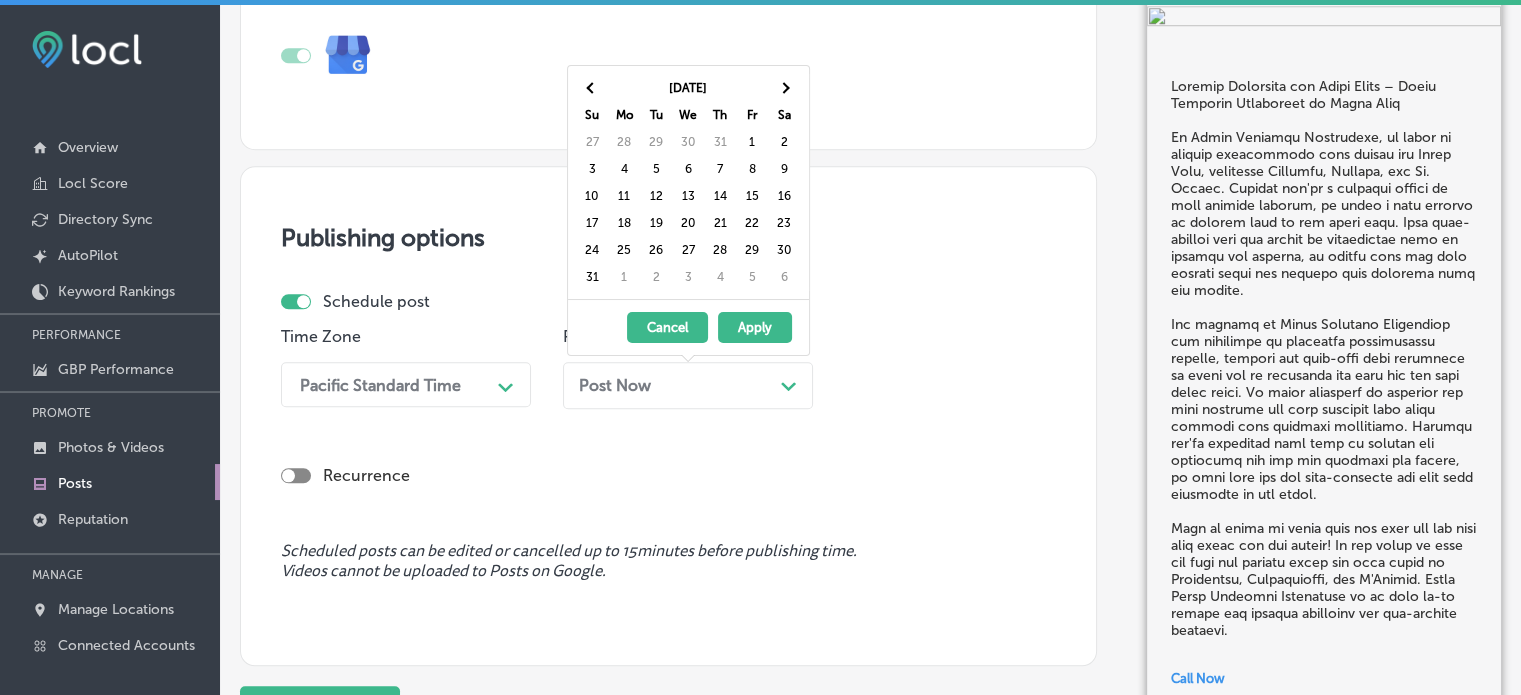 click at bounding box center (784, 88) 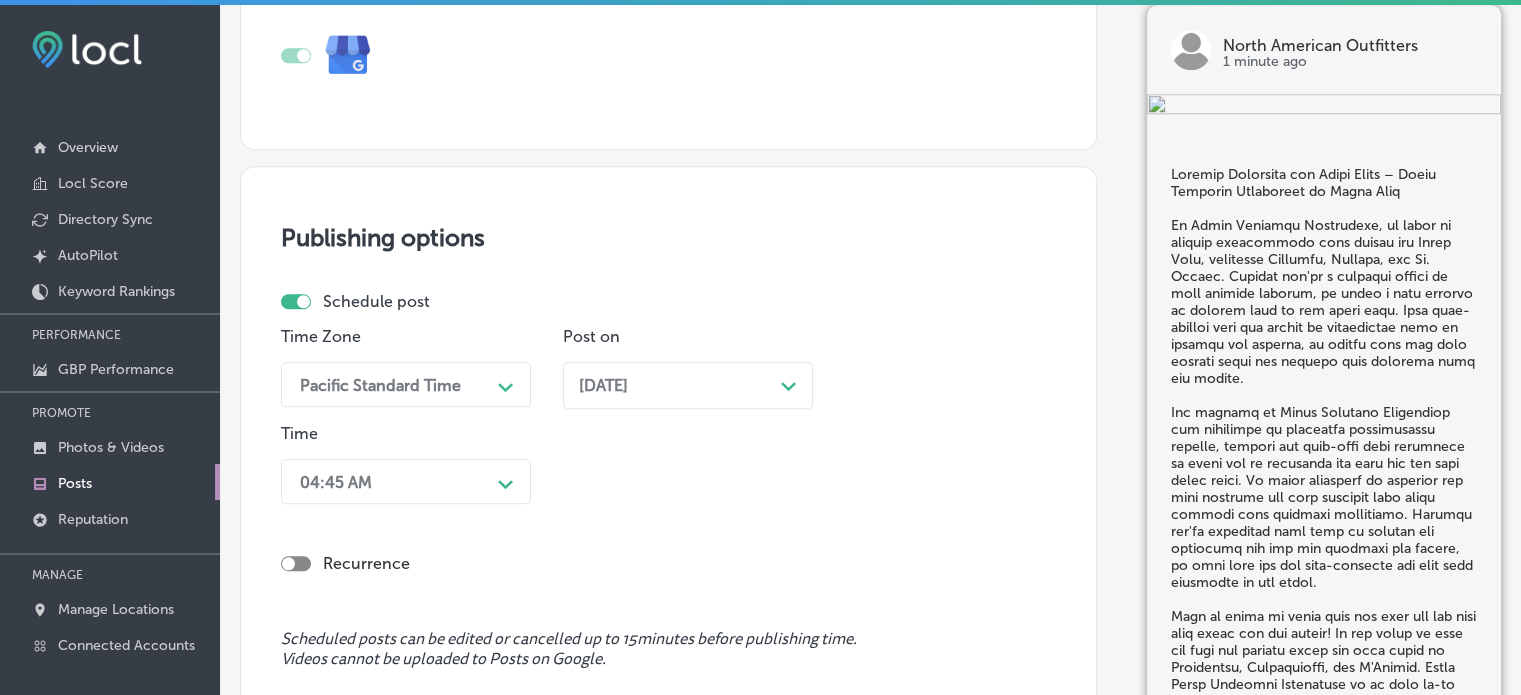 scroll, scrollTop: 1768, scrollLeft: 0, axis: vertical 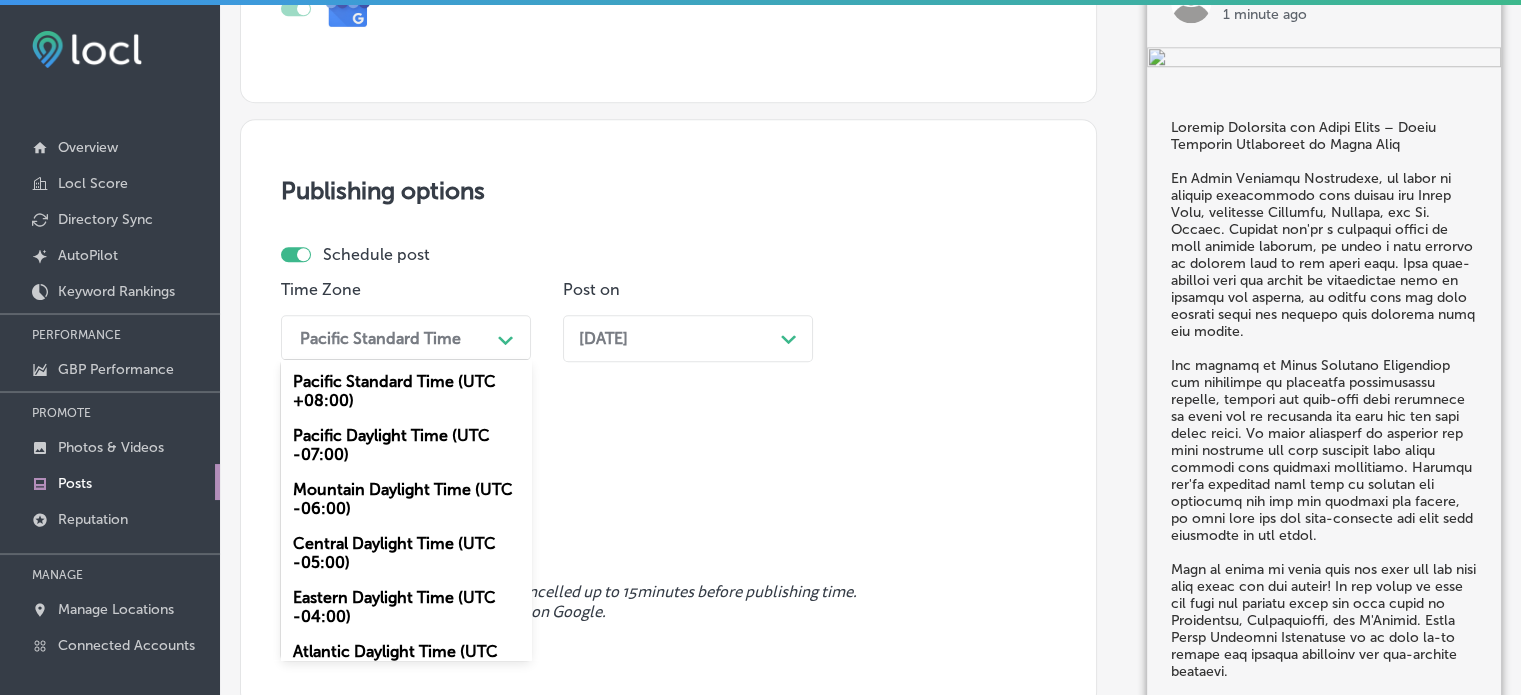 click on "Path
Created with Sketch." at bounding box center (506, 338) 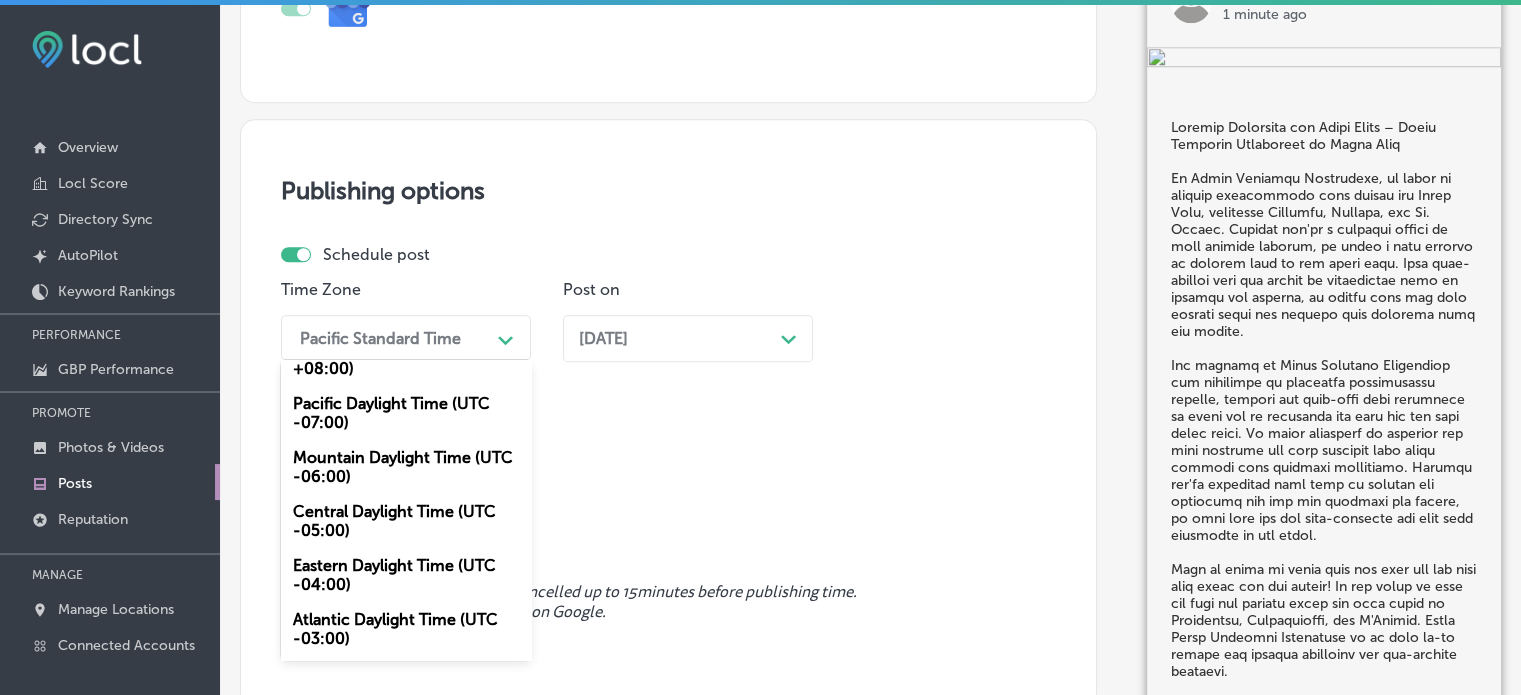 click on "Mountain Daylight Time (UTC -06:00)" at bounding box center [406, 467] 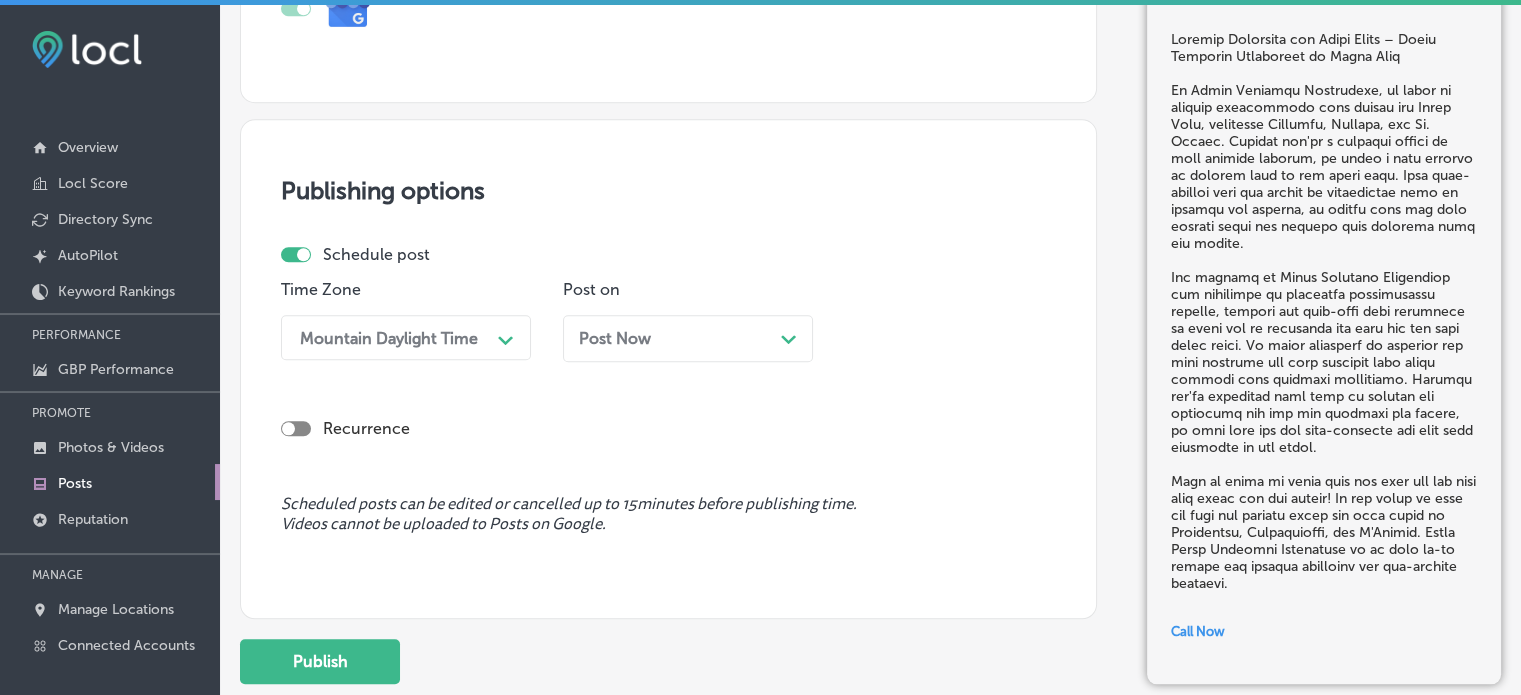 click on "Post Now
Path
Created with Sketch." at bounding box center (688, 338) 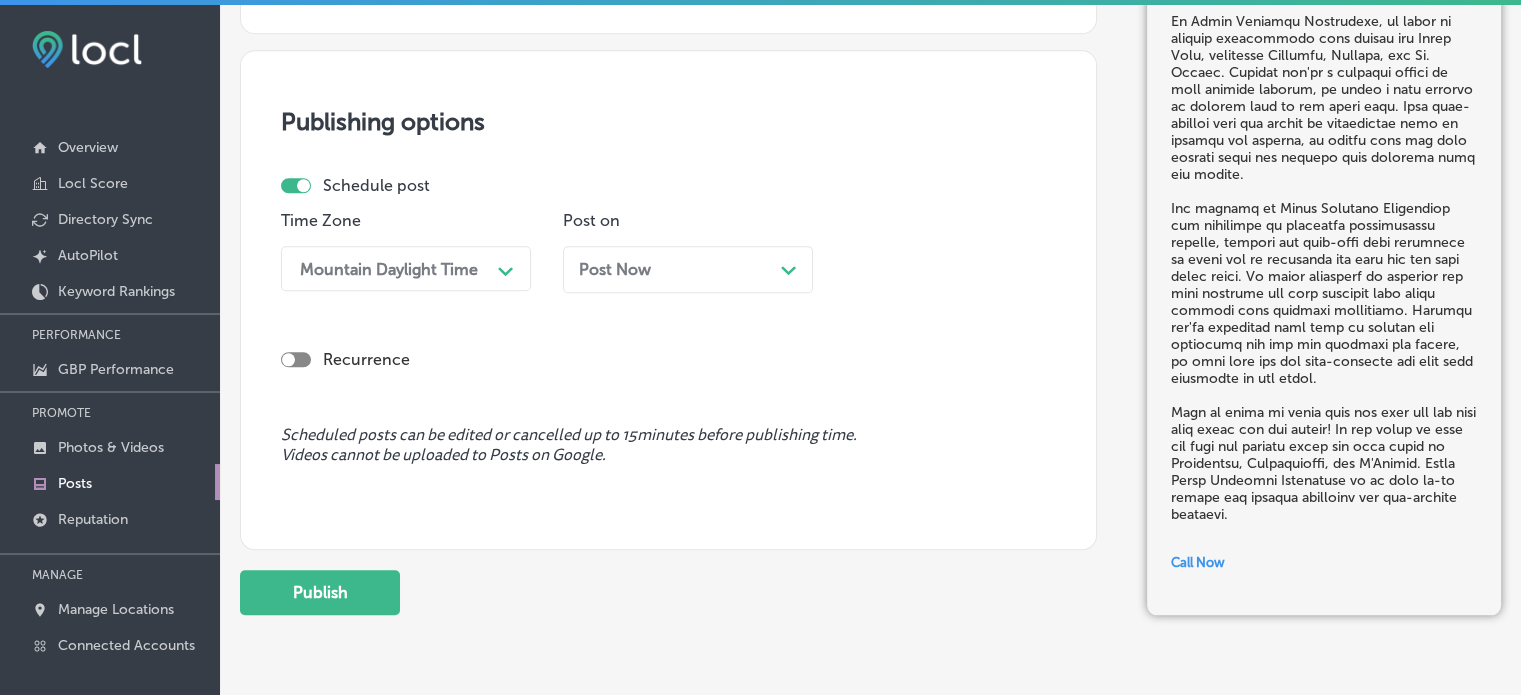 scroll, scrollTop: 1836, scrollLeft: 0, axis: vertical 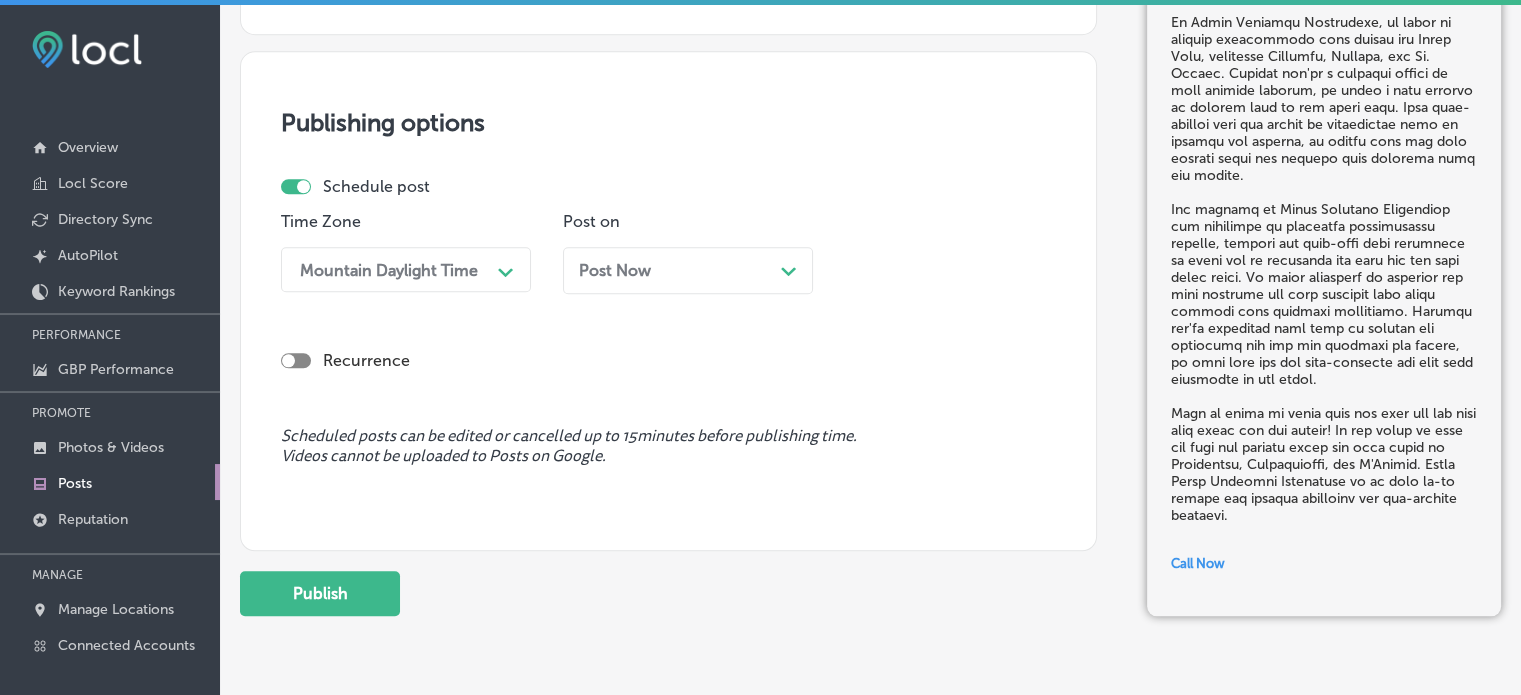 click on "Post Now
Path
Created with Sketch." at bounding box center (688, 270) 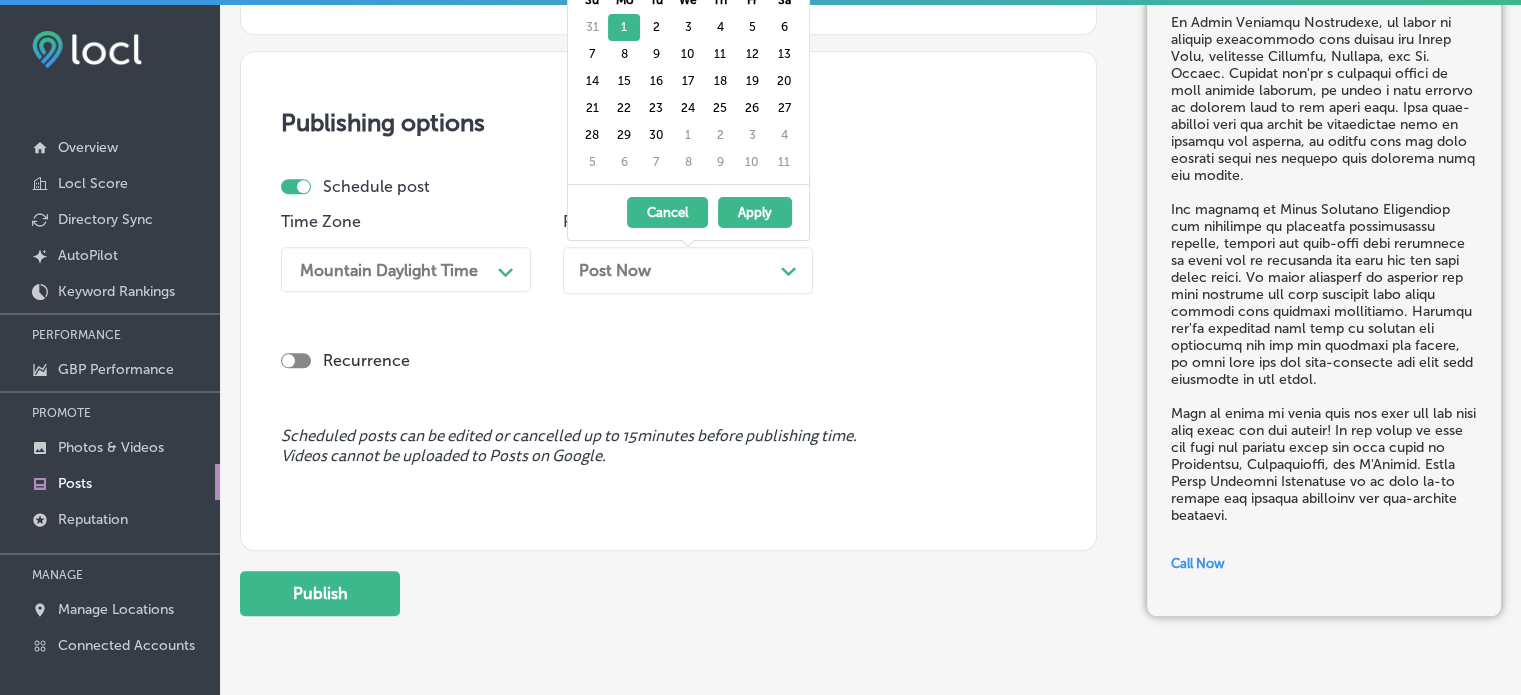 click on "Apply" at bounding box center (755, 212) 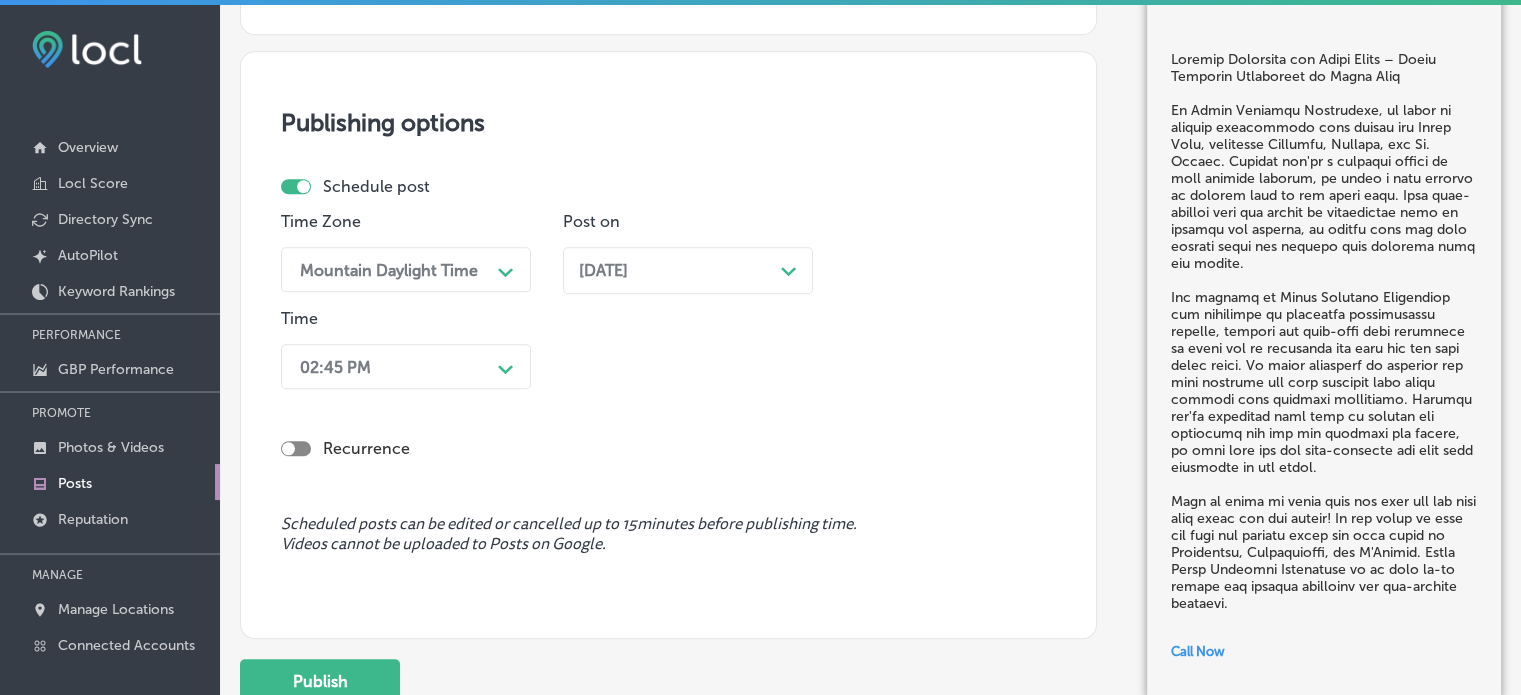 click on "Path
Created with Sketch." at bounding box center [506, 367] 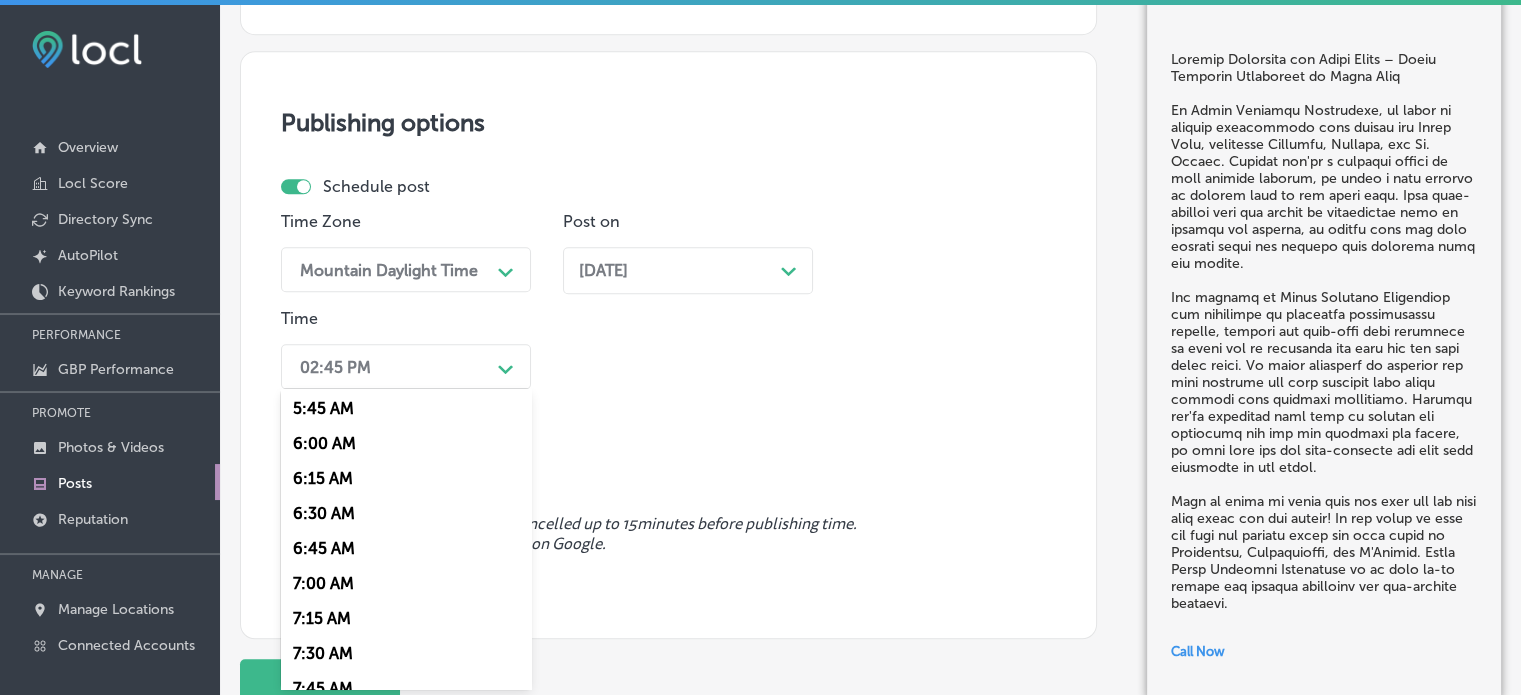 scroll, scrollTop: 820, scrollLeft: 0, axis: vertical 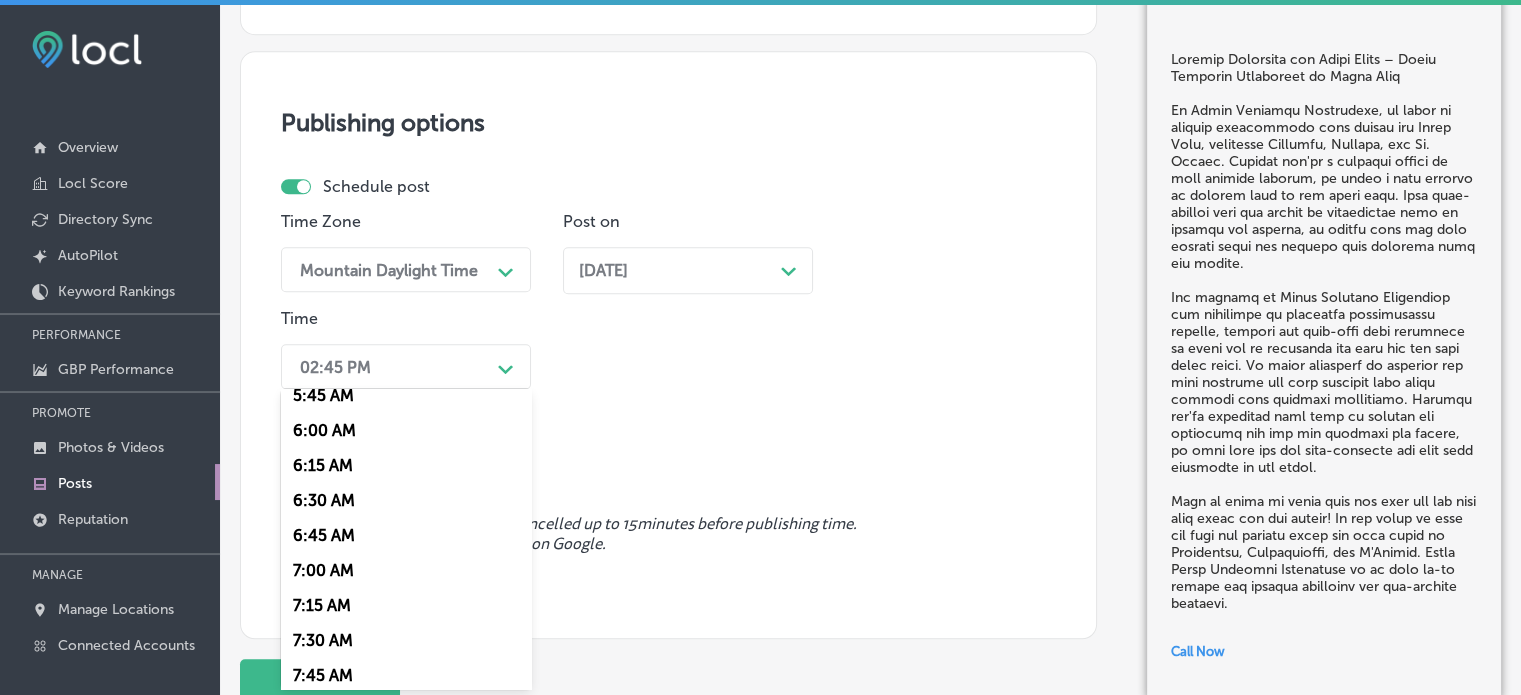 click on "7:00 AM" at bounding box center (406, 570) 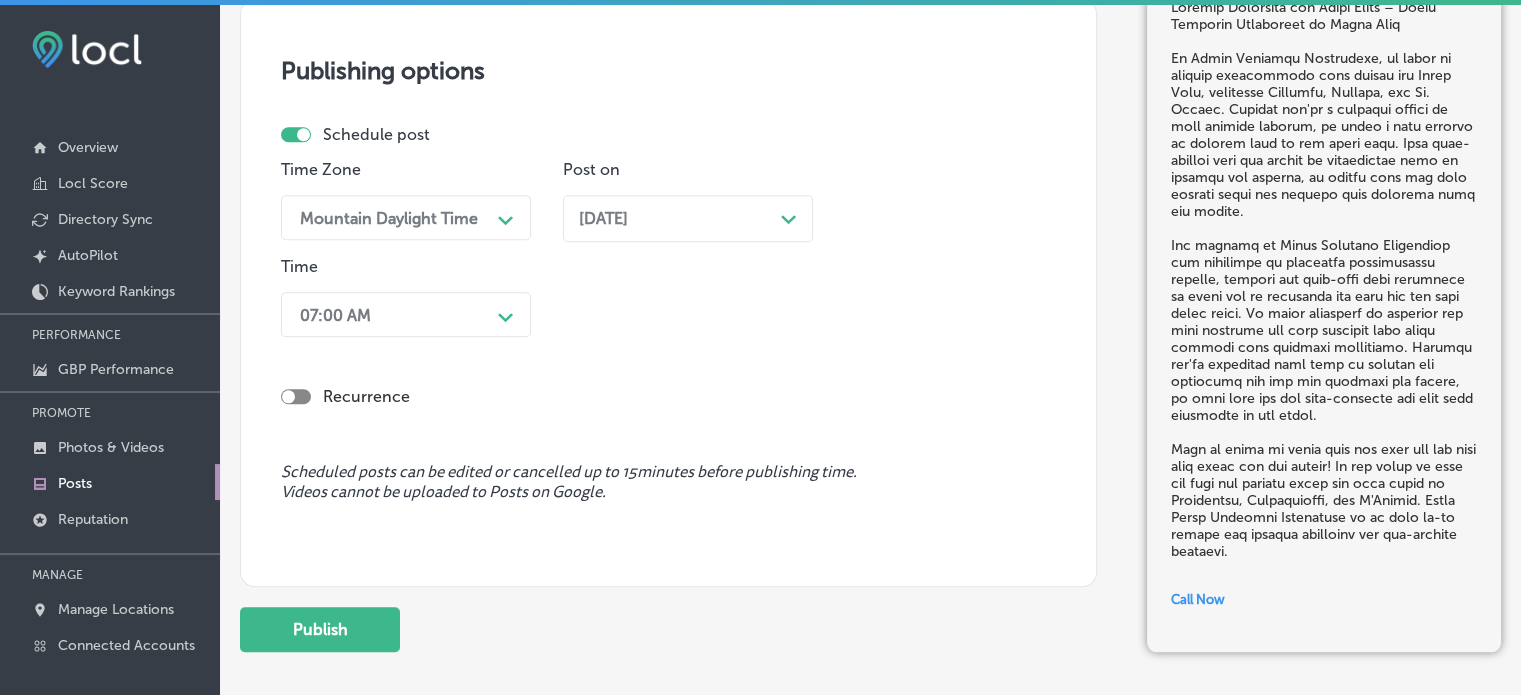 scroll, scrollTop: 1888, scrollLeft: 0, axis: vertical 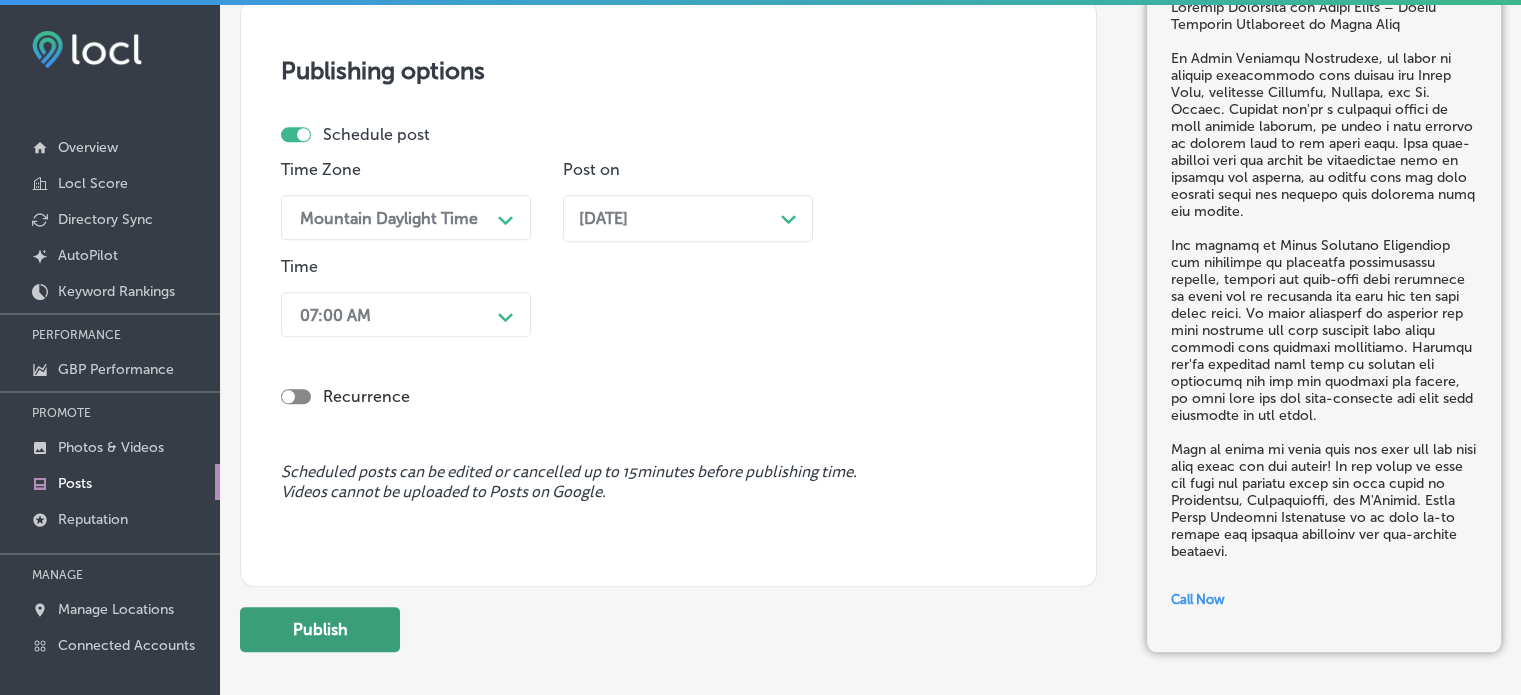 click on "Publish" at bounding box center (320, 629) 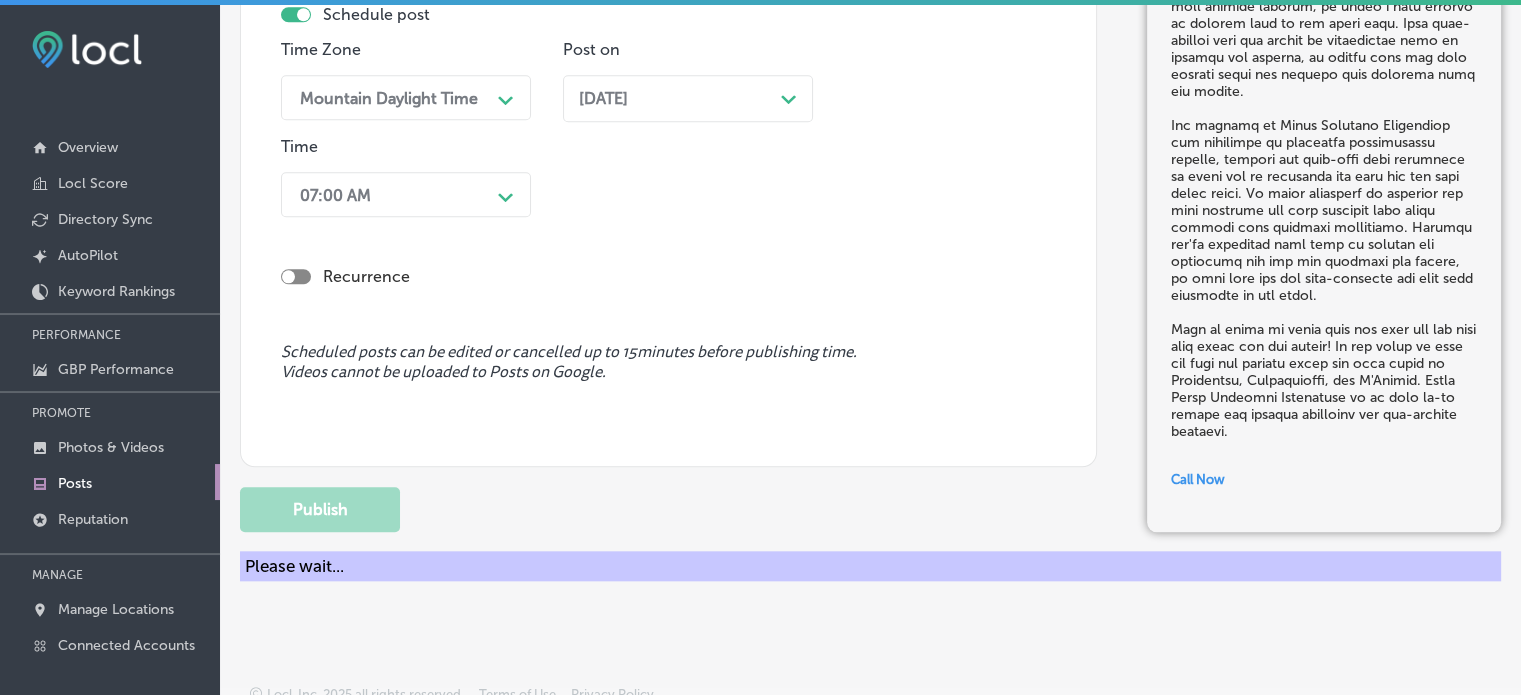 scroll, scrollTop: 2020, scrollLeft: 0, axis: vertical 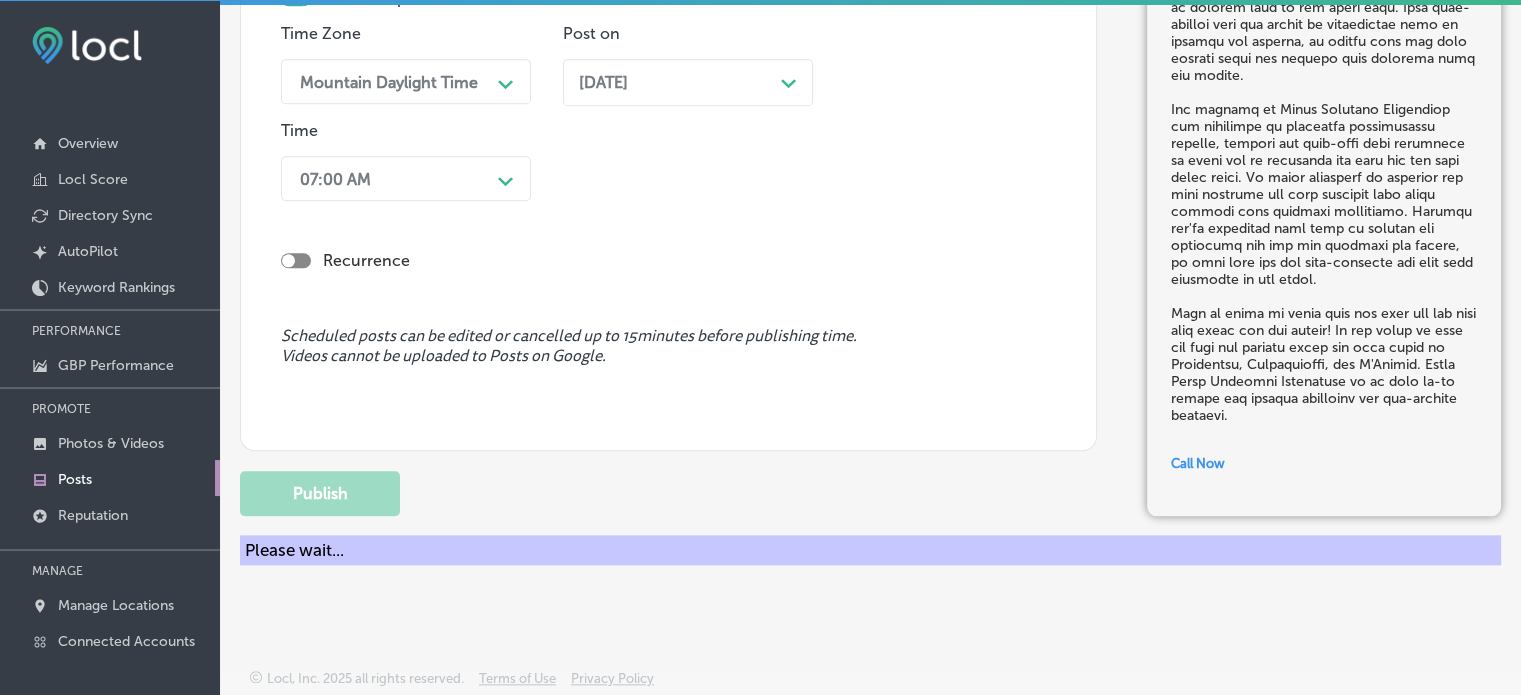type 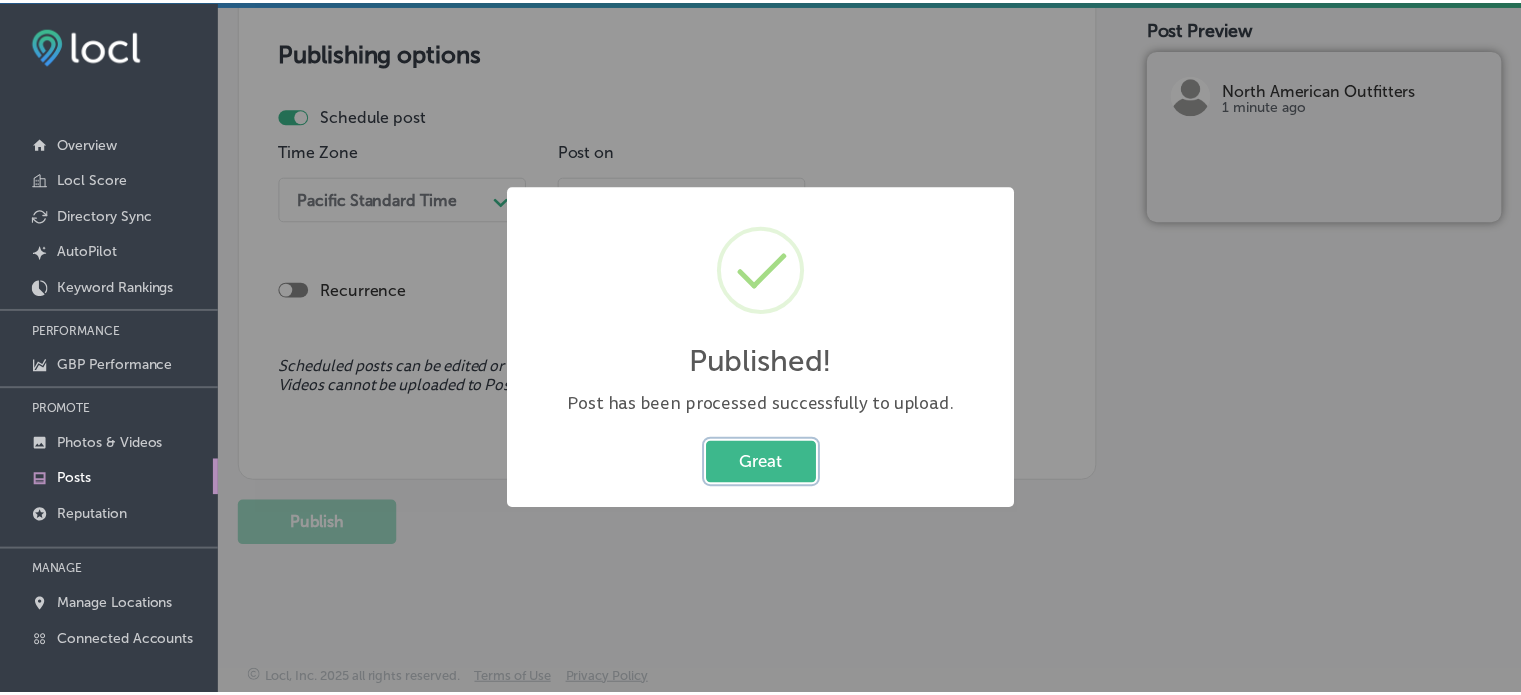 scroll, scrollTop: 1902, scrollLeft: 0, axis: vertical 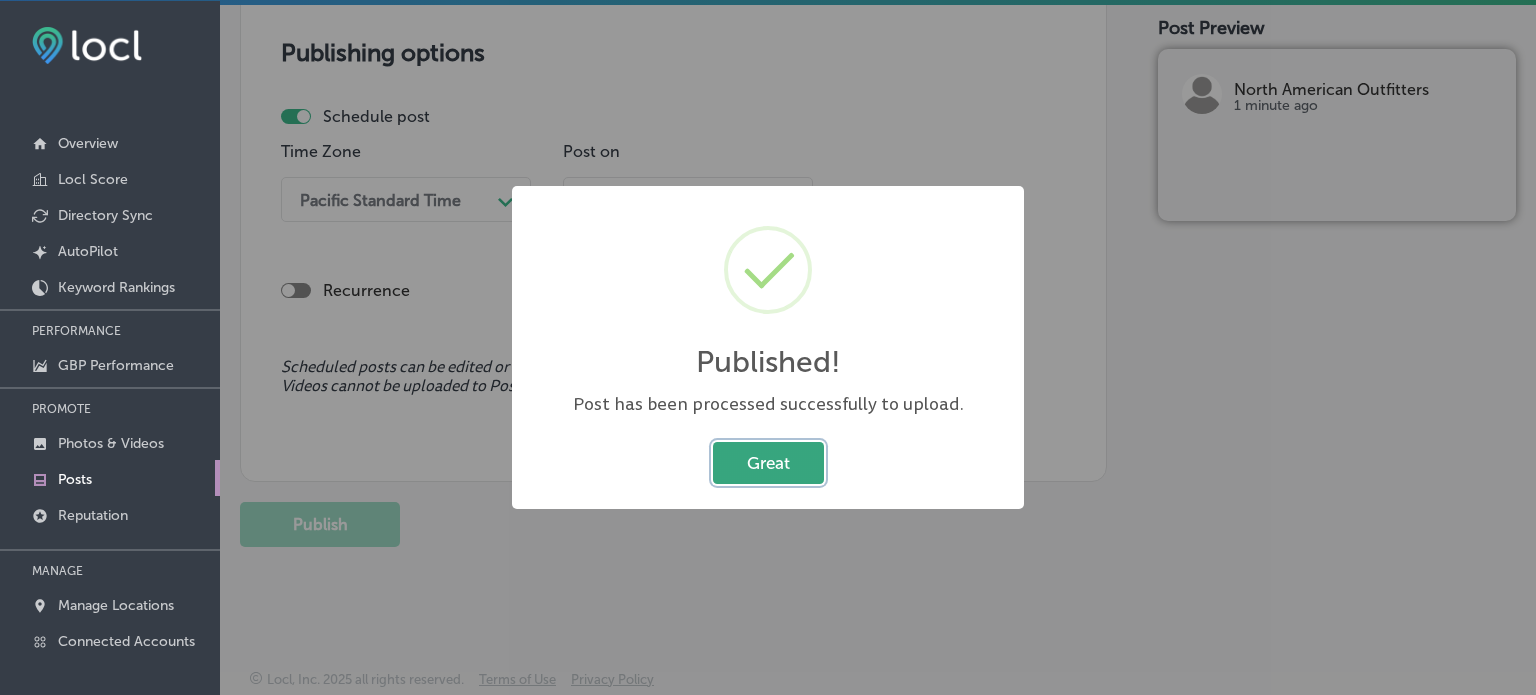 click on "Great" at bounding box center (768, 462) 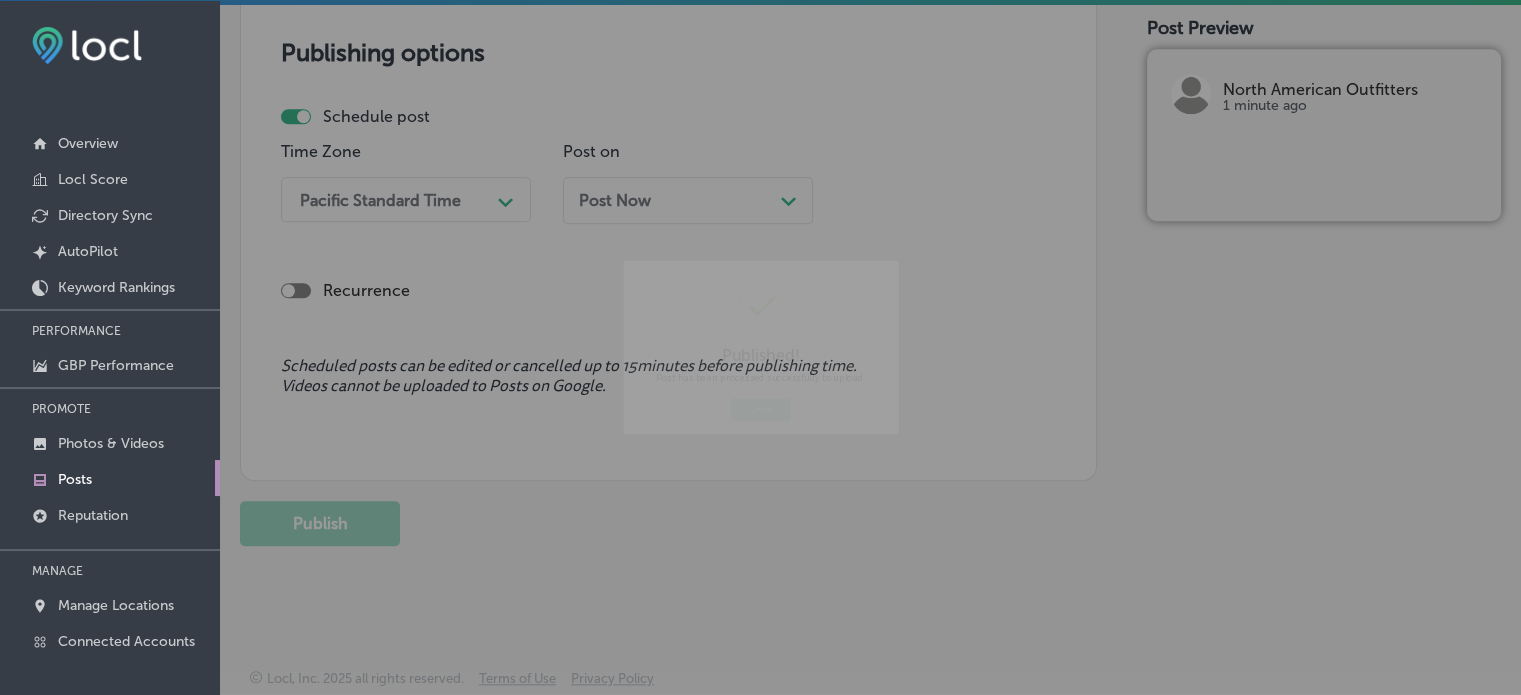 scroll, scrollTop: 1901, scrollLeft: 0, axis: vertical 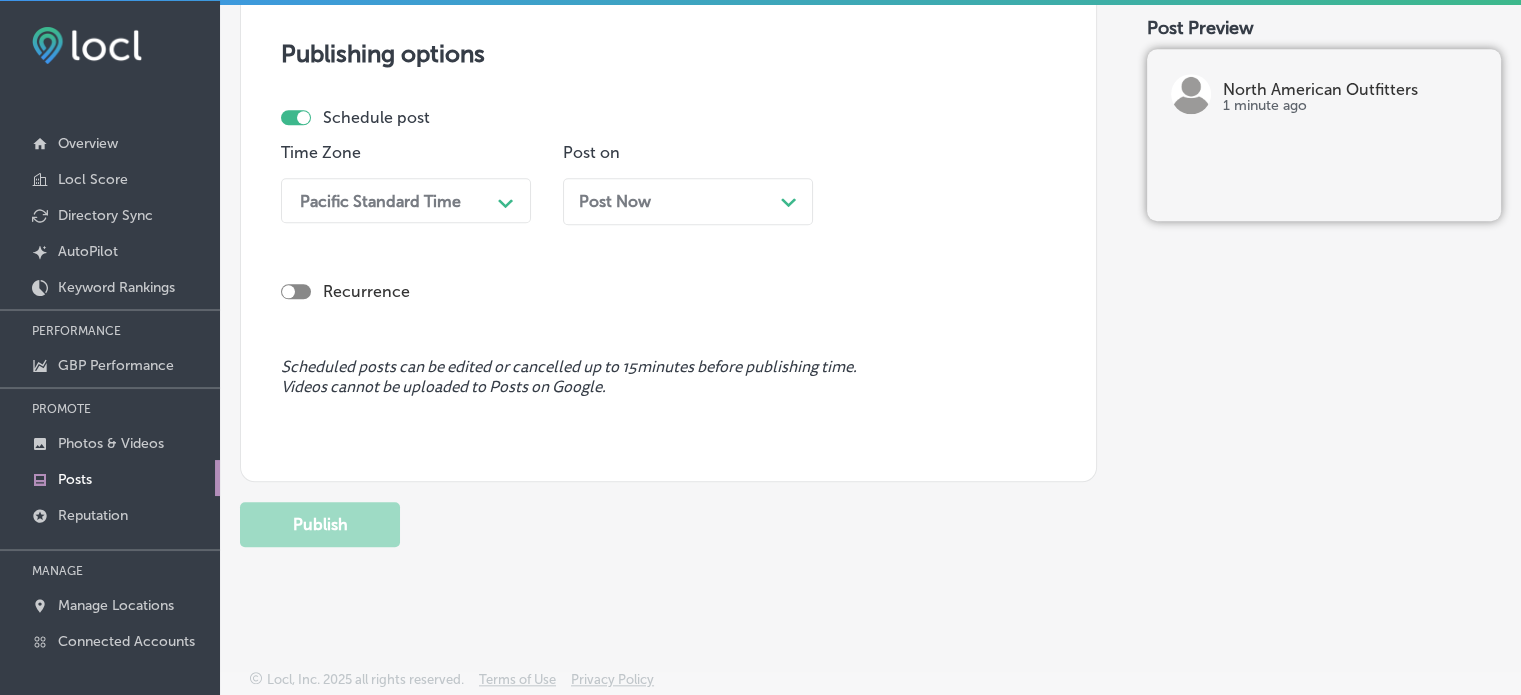 click on "Posts" at bounding box center (75, 479) 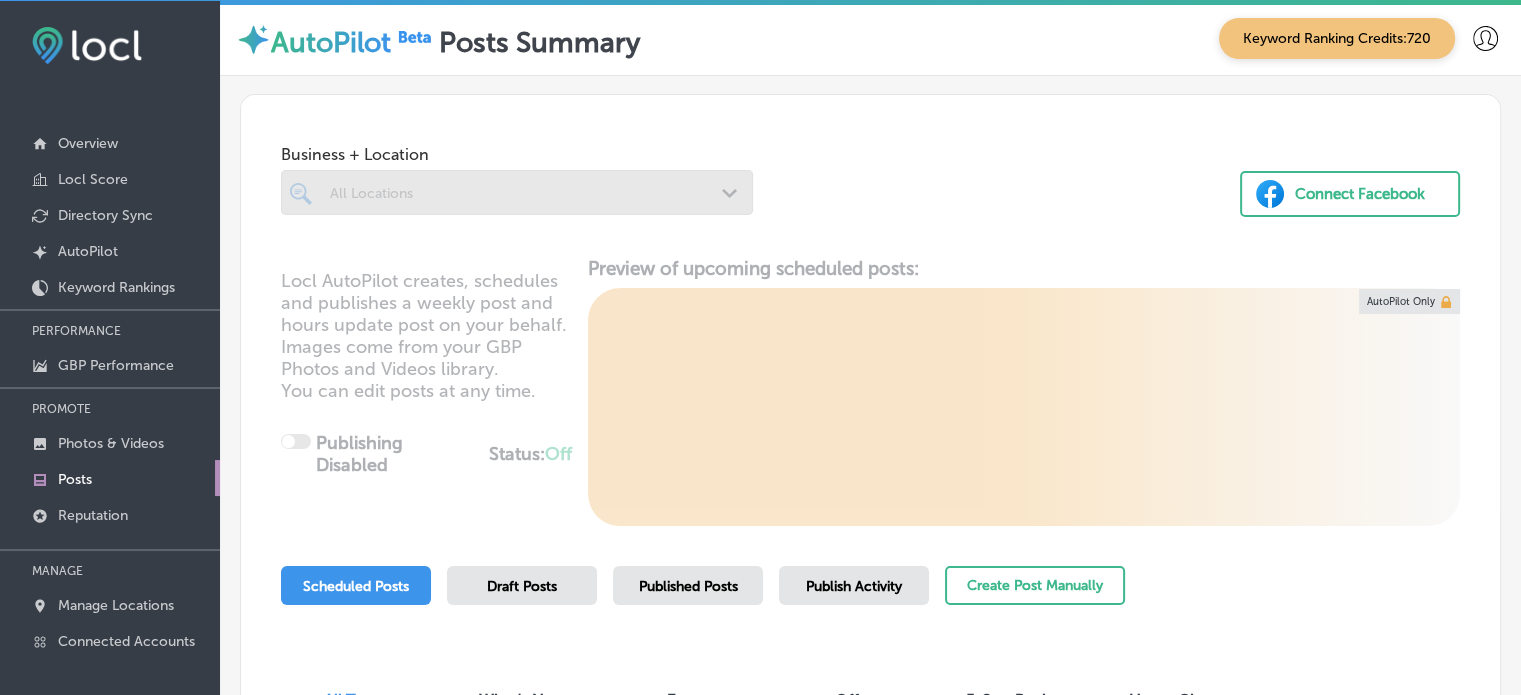 scroll, scrollTop: 230, scrollLeft: 0, axis: vertical 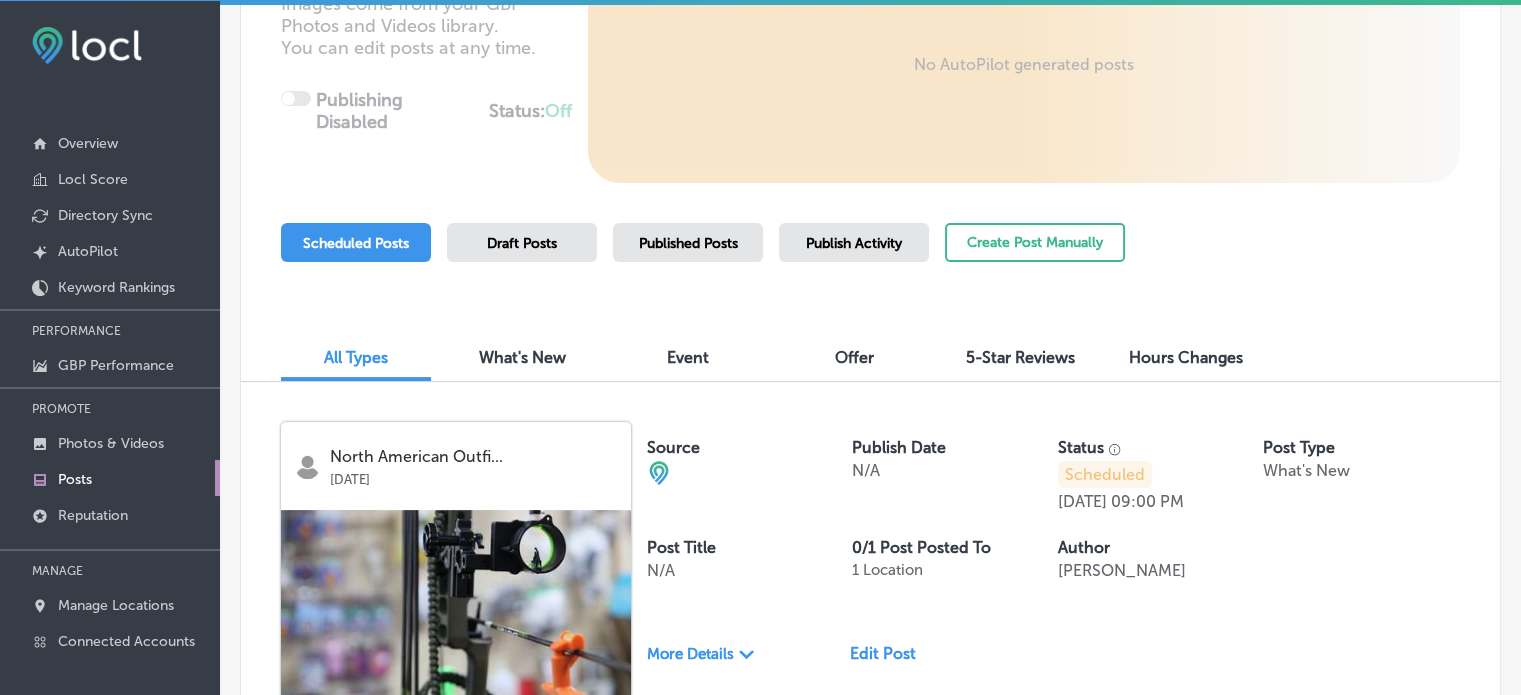 click on "What's New" at bounding box center [522, 357] 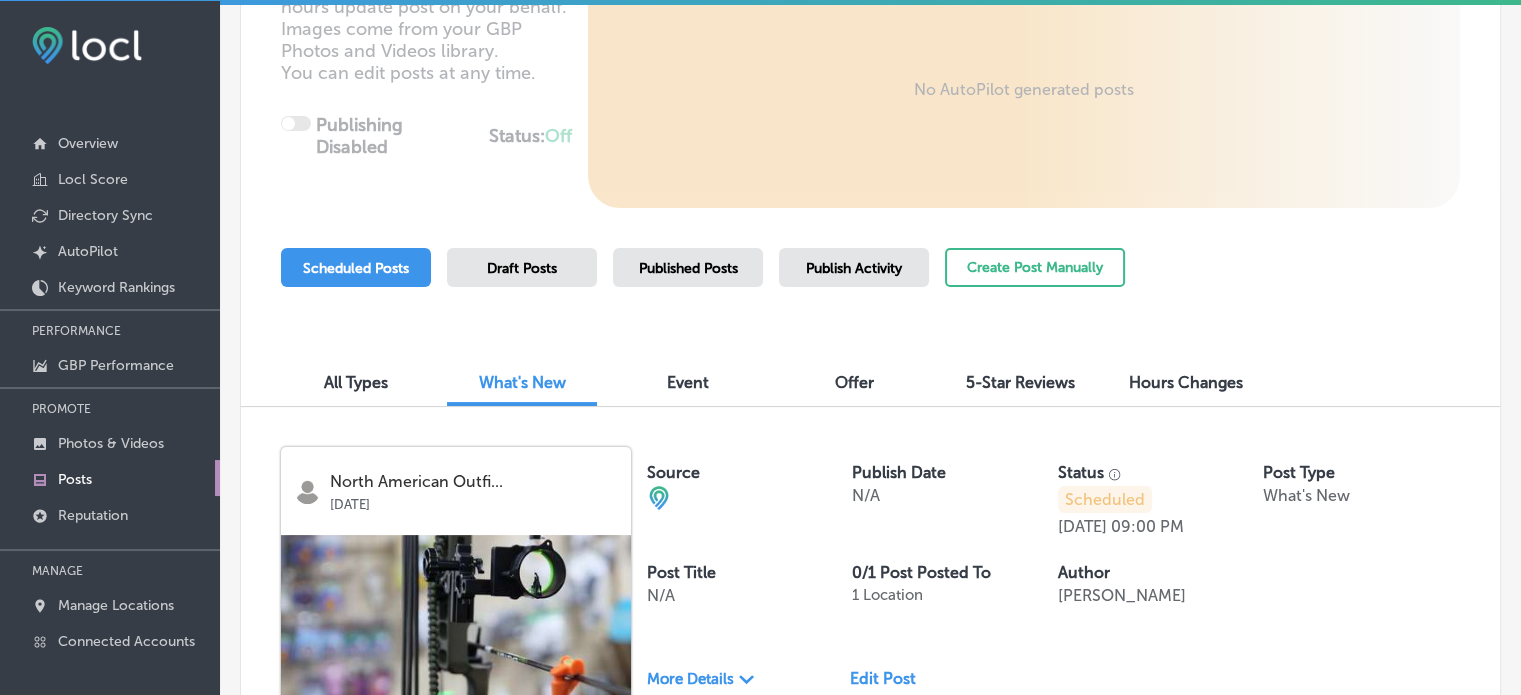 scroll, scrollTop: 320, scrollLeft: 0, axis: vertical 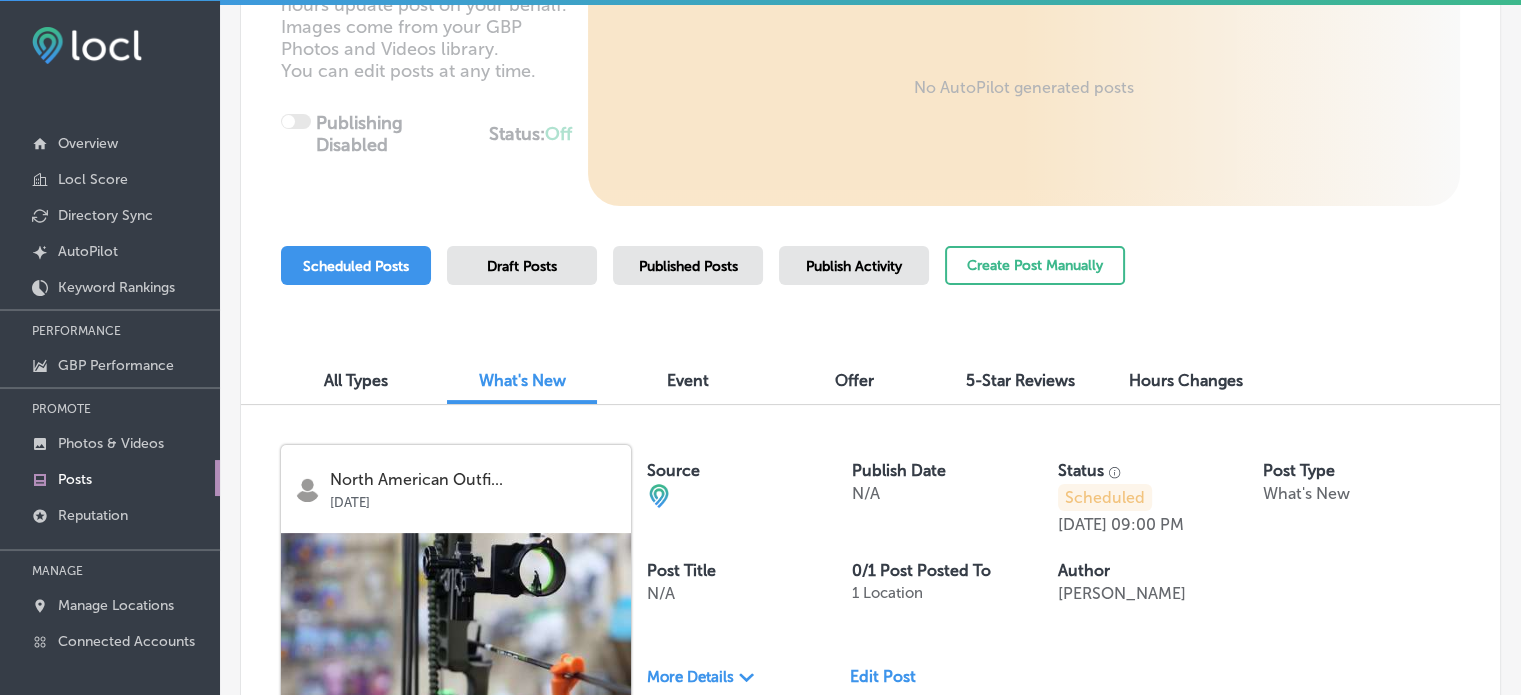 click on "All Types" at bounding box center [356, 380] 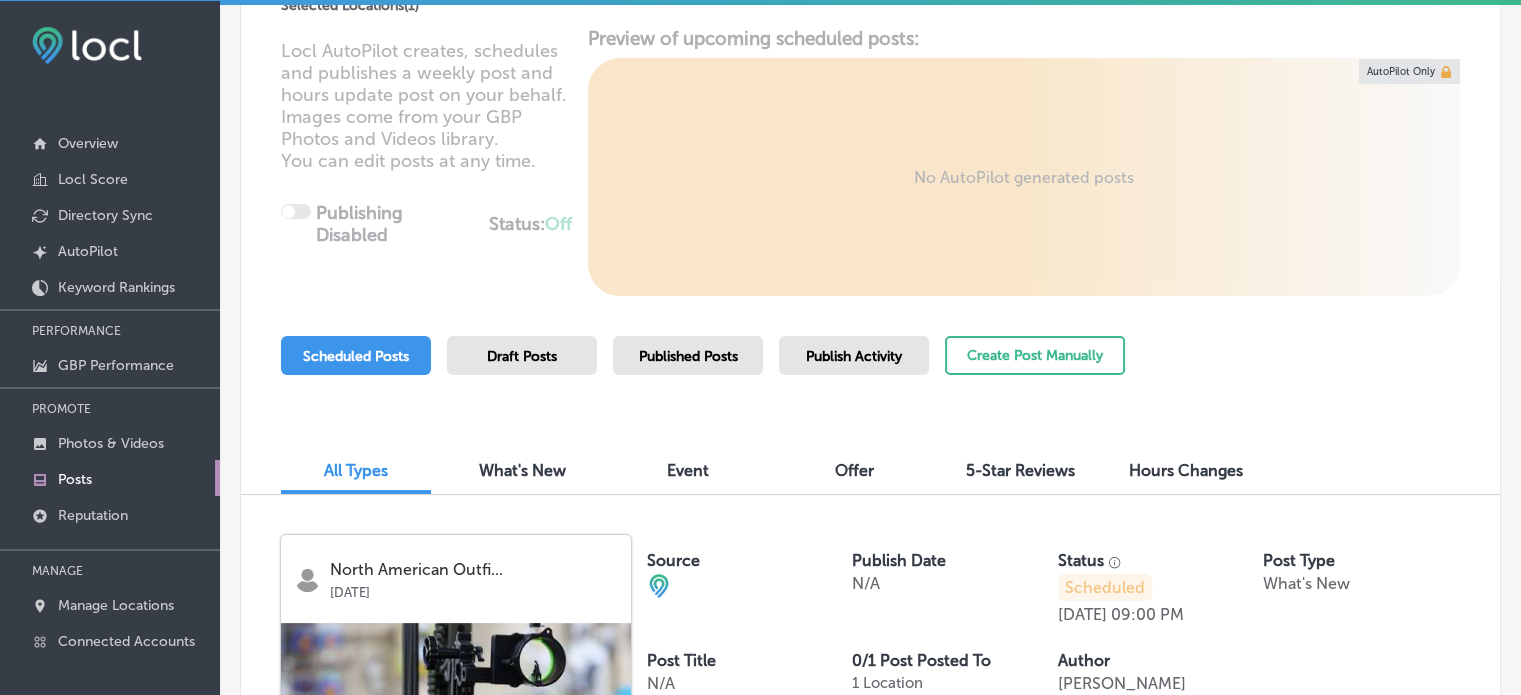 scroll, scrollTop: 320, scrollLeft: 0, axis: vertical 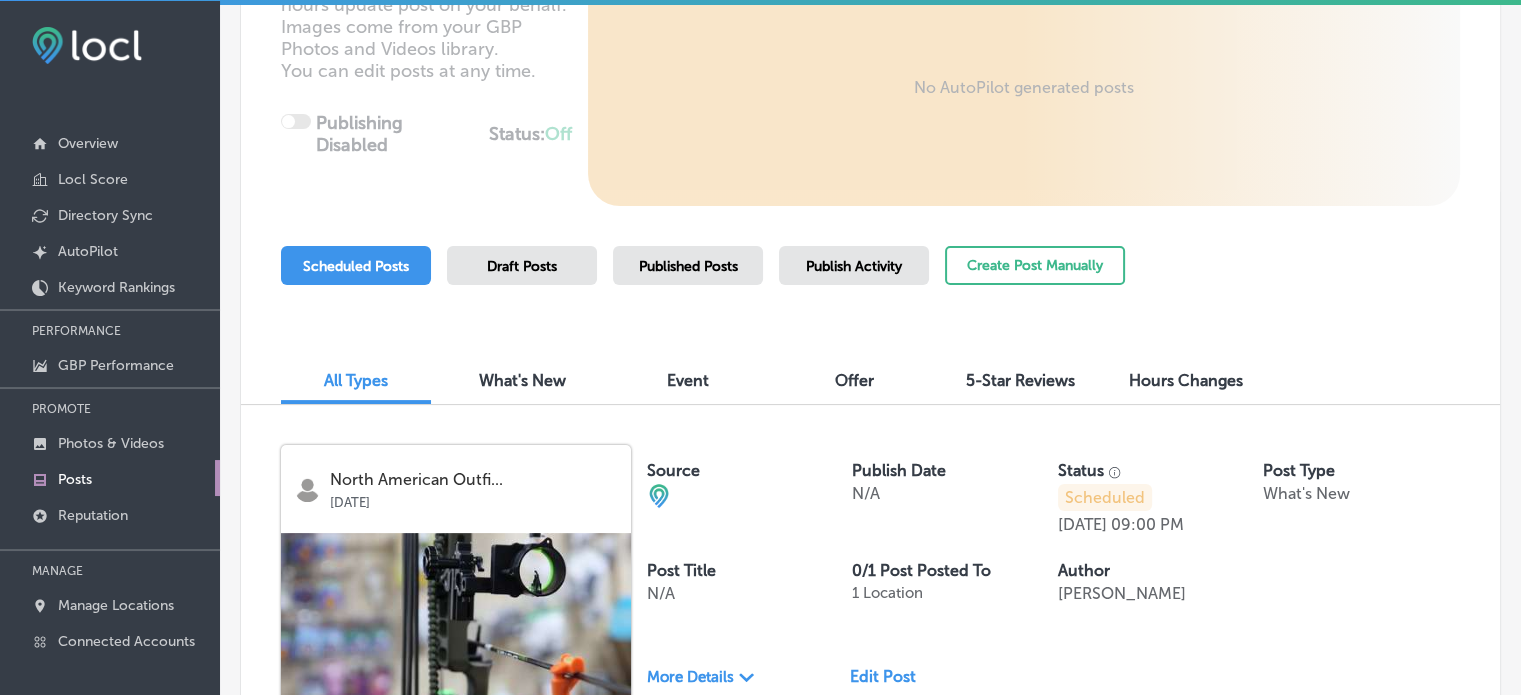 click on "Publish Activity" at bounding box center (854, 266) 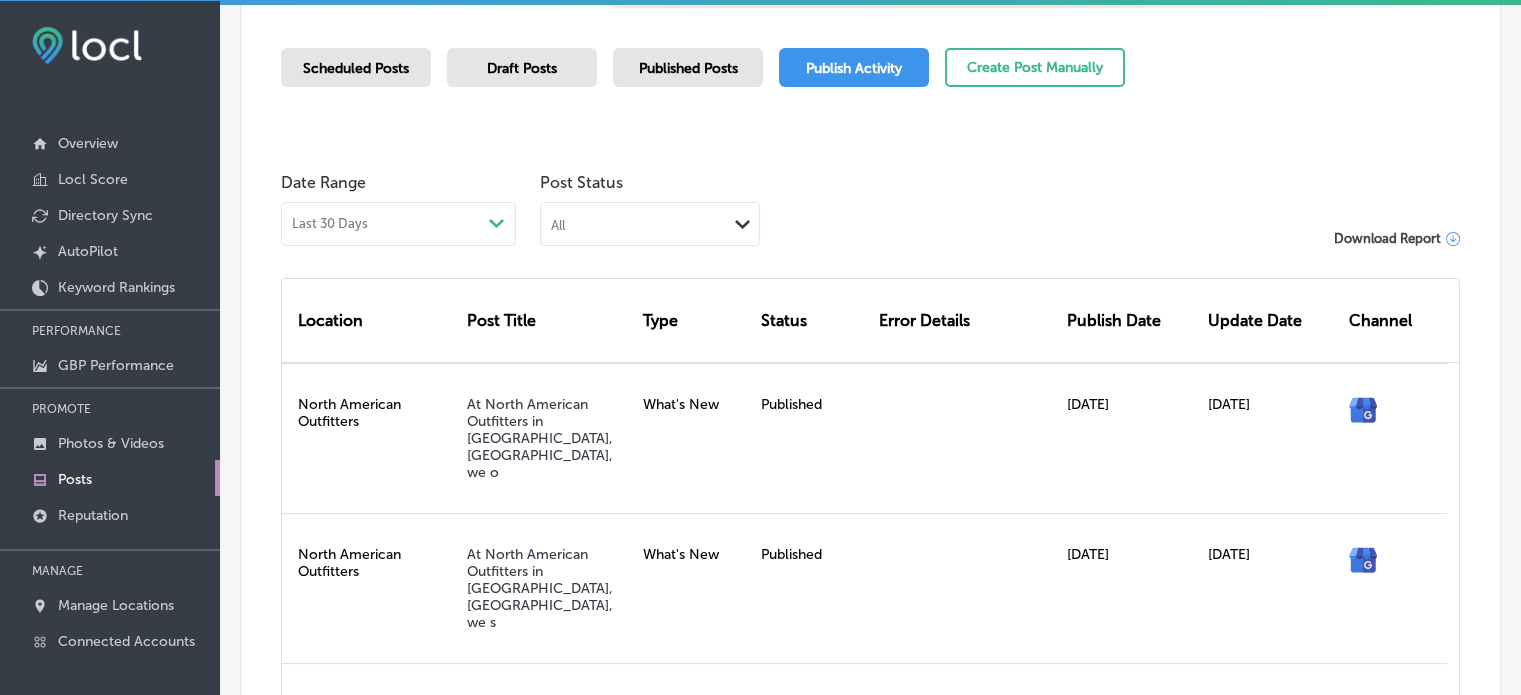 scroll, scrollTop: 514, scrollLeft: 0, axis: vertical 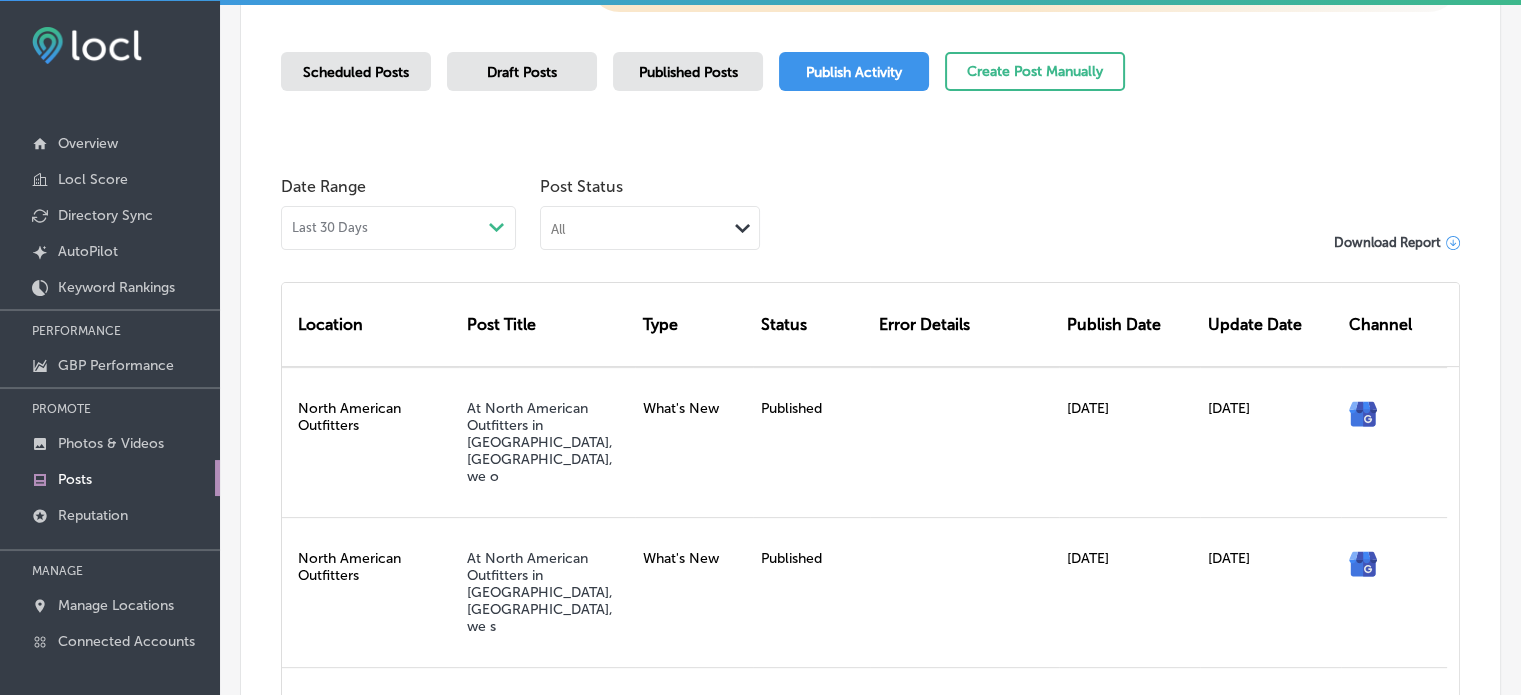 click on "Scheduled Posts" at bounding box center [356, 71] 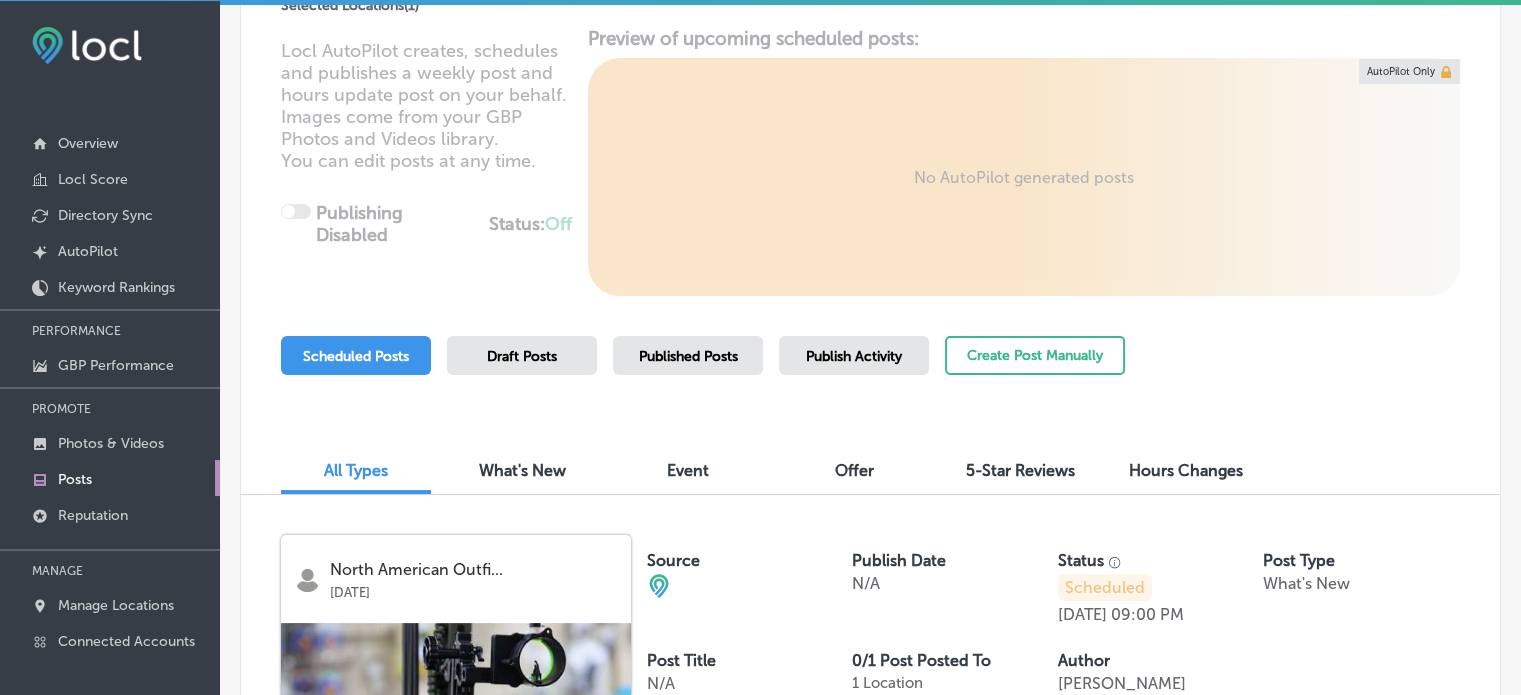 scroll, scrollTop: 326, scrollLeft: 0, axis: vertical 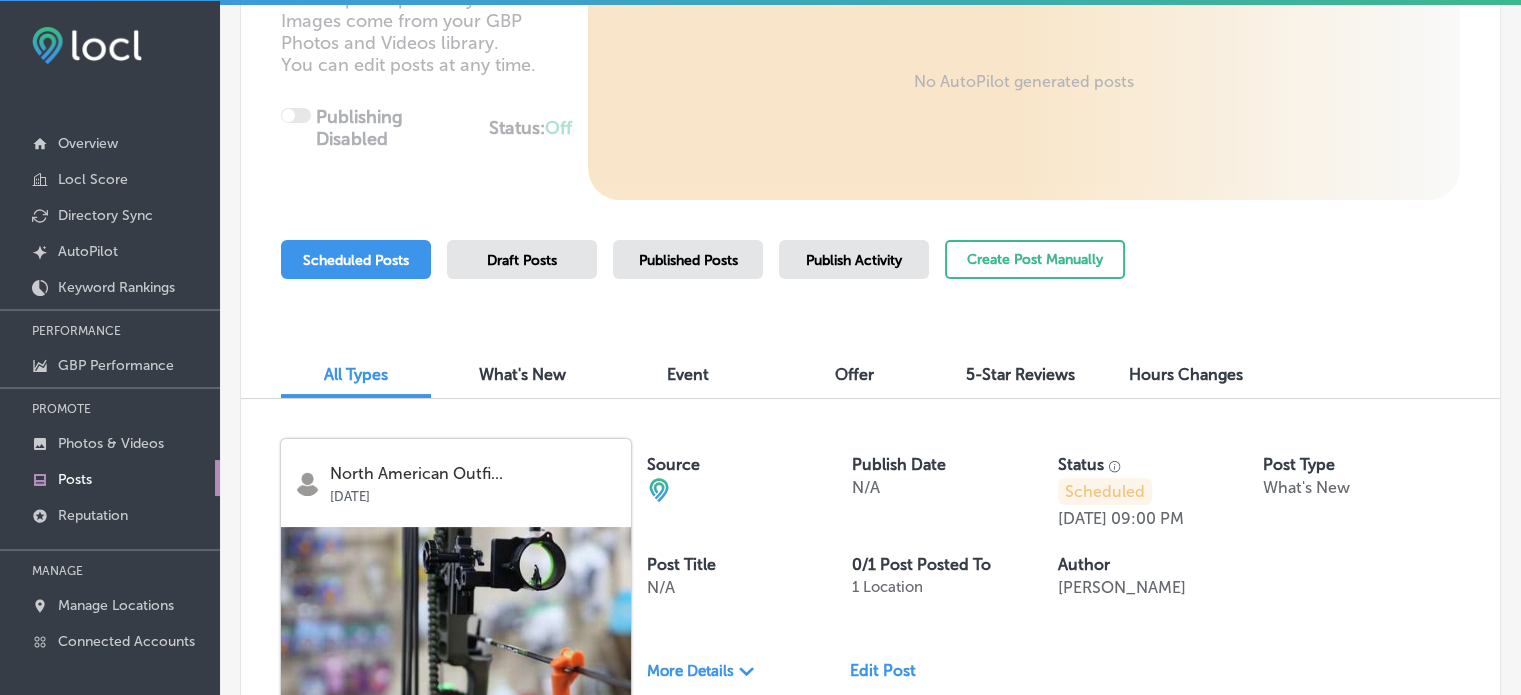 click on "Published Posts" at bounding box center (688, 260) 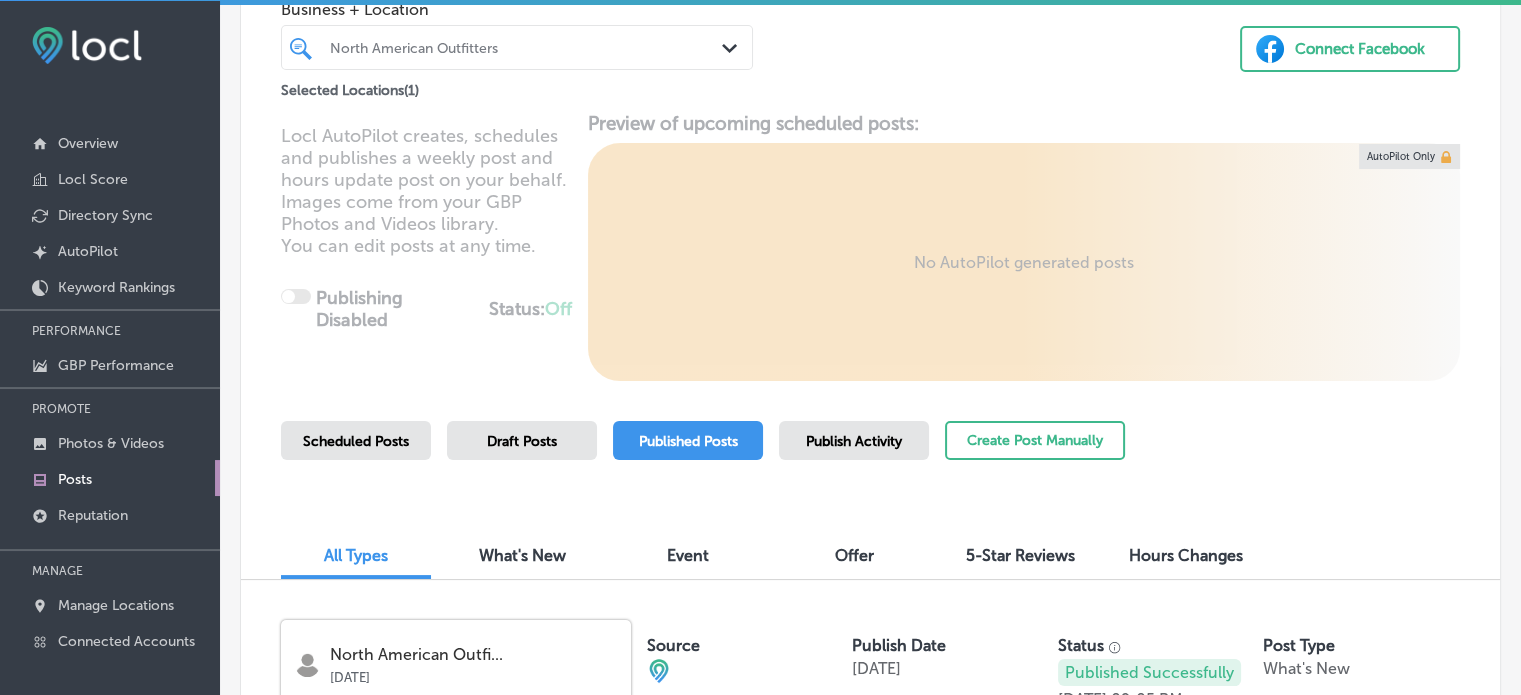 scroll, scrollTop: 0, scrollLeft: 0, axis: both 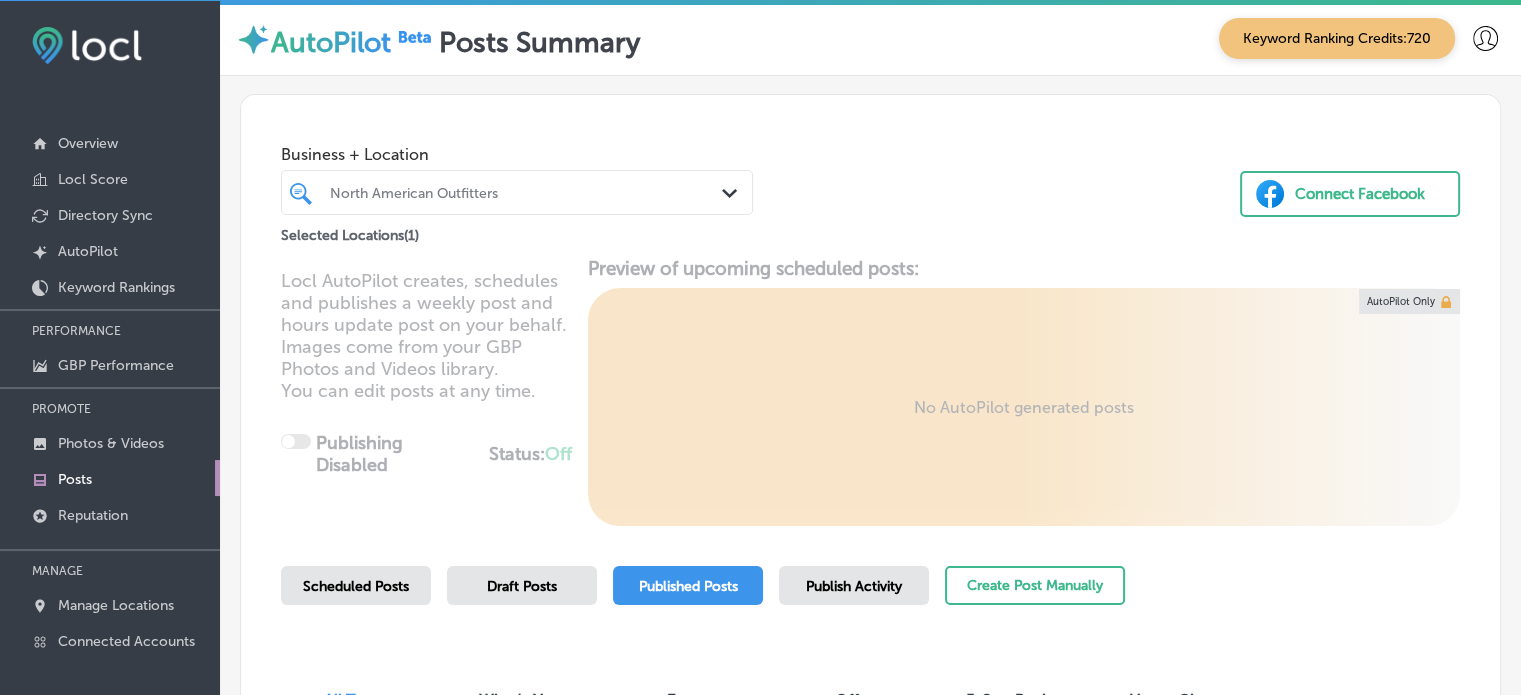 click on "Scheduled Posts" at bounding box center (356, 586) 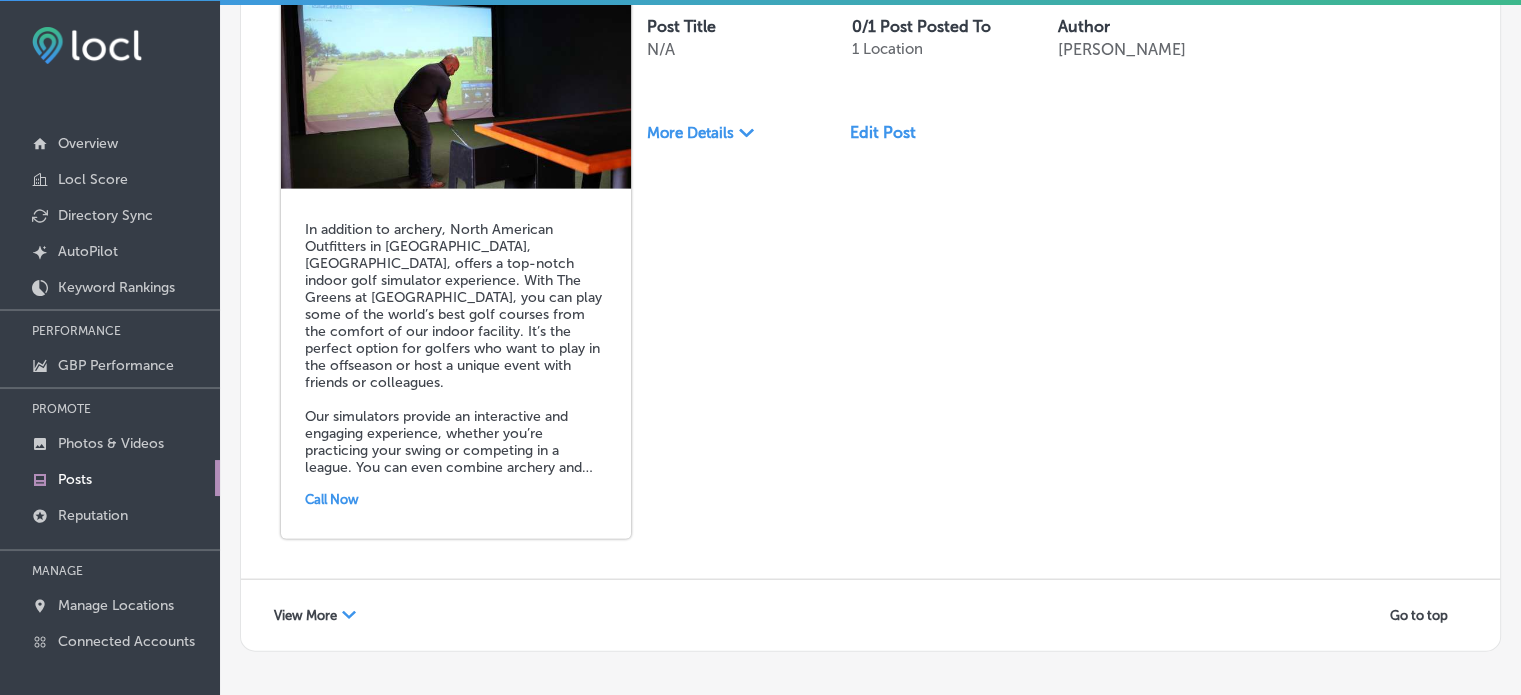 scroll, scrollTop: 4528, scrollLeft: 0, axis: vertical 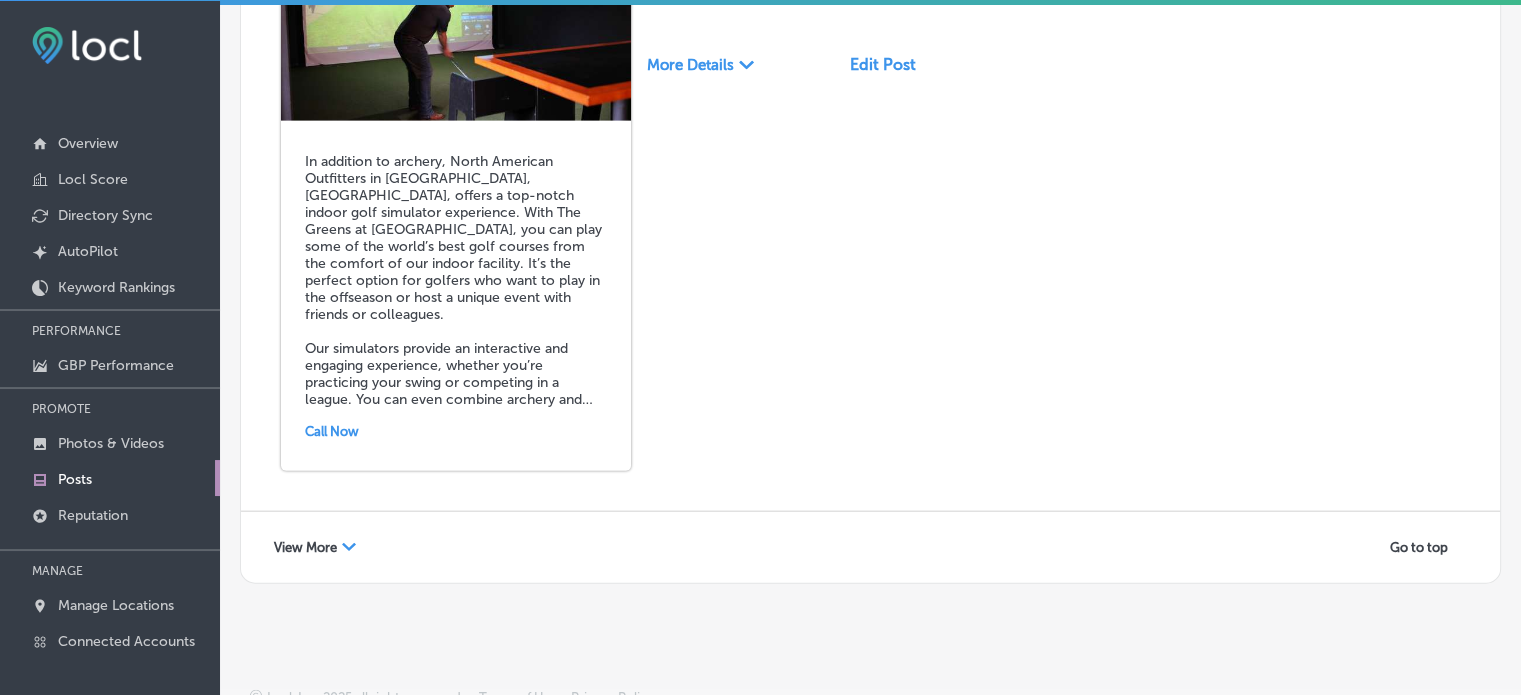 click 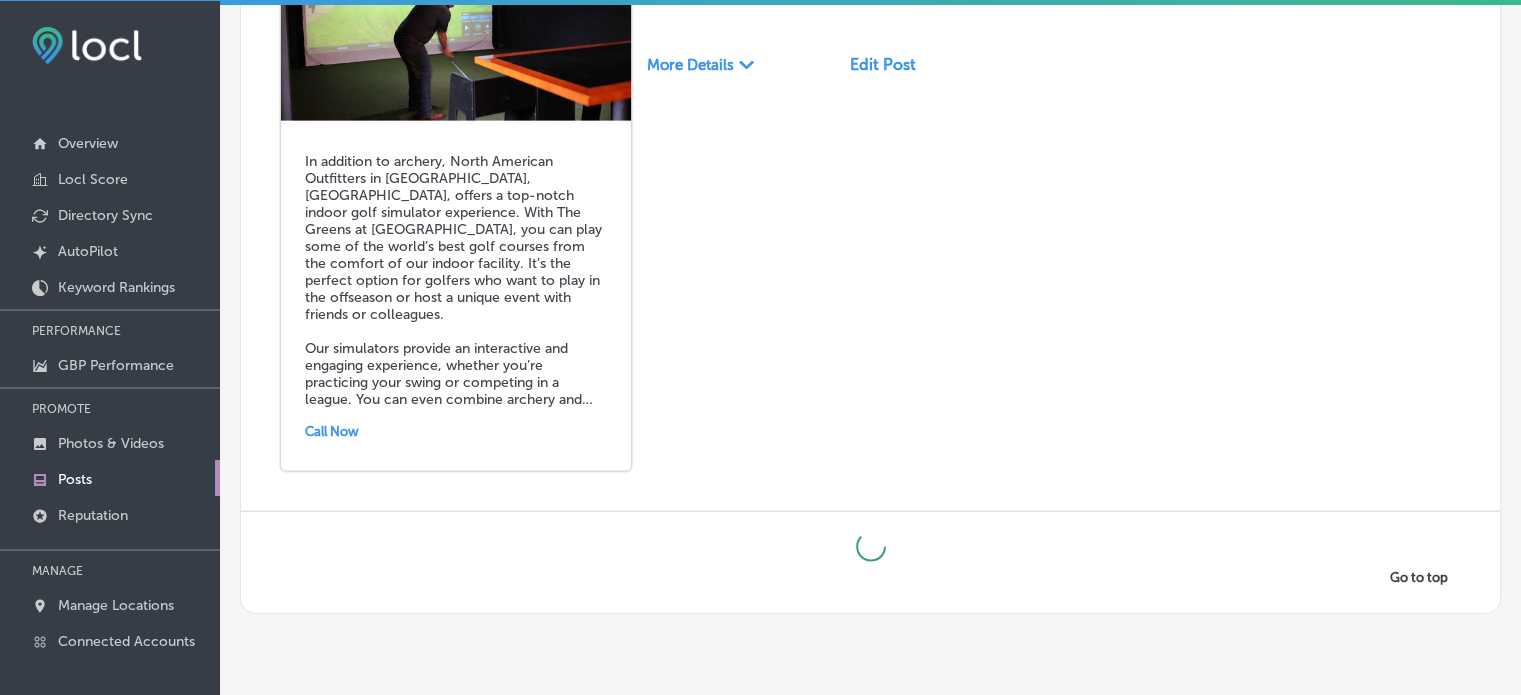 scroll, scrollTop: 4557, scrollLeft: 0, axis: vertical 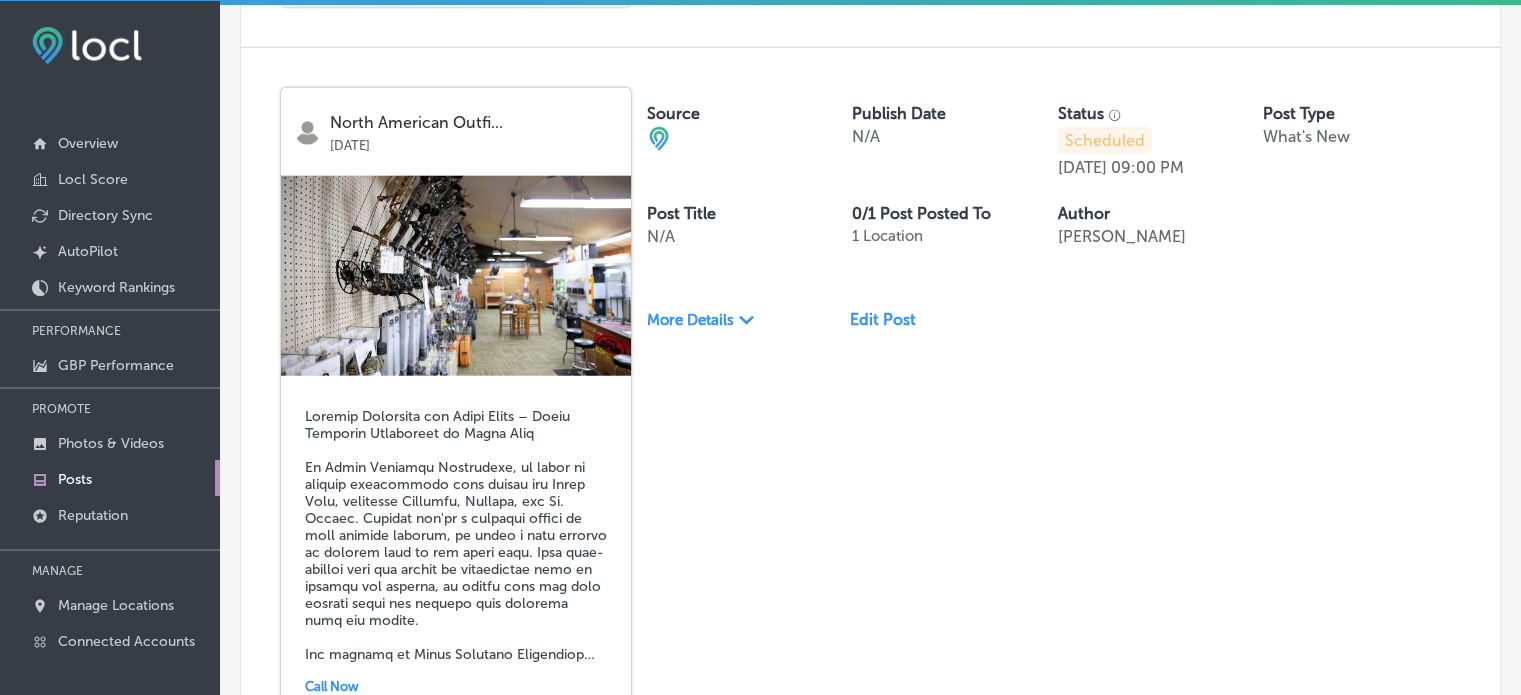 click on "Edit Post" at bounding box center (891, 319) 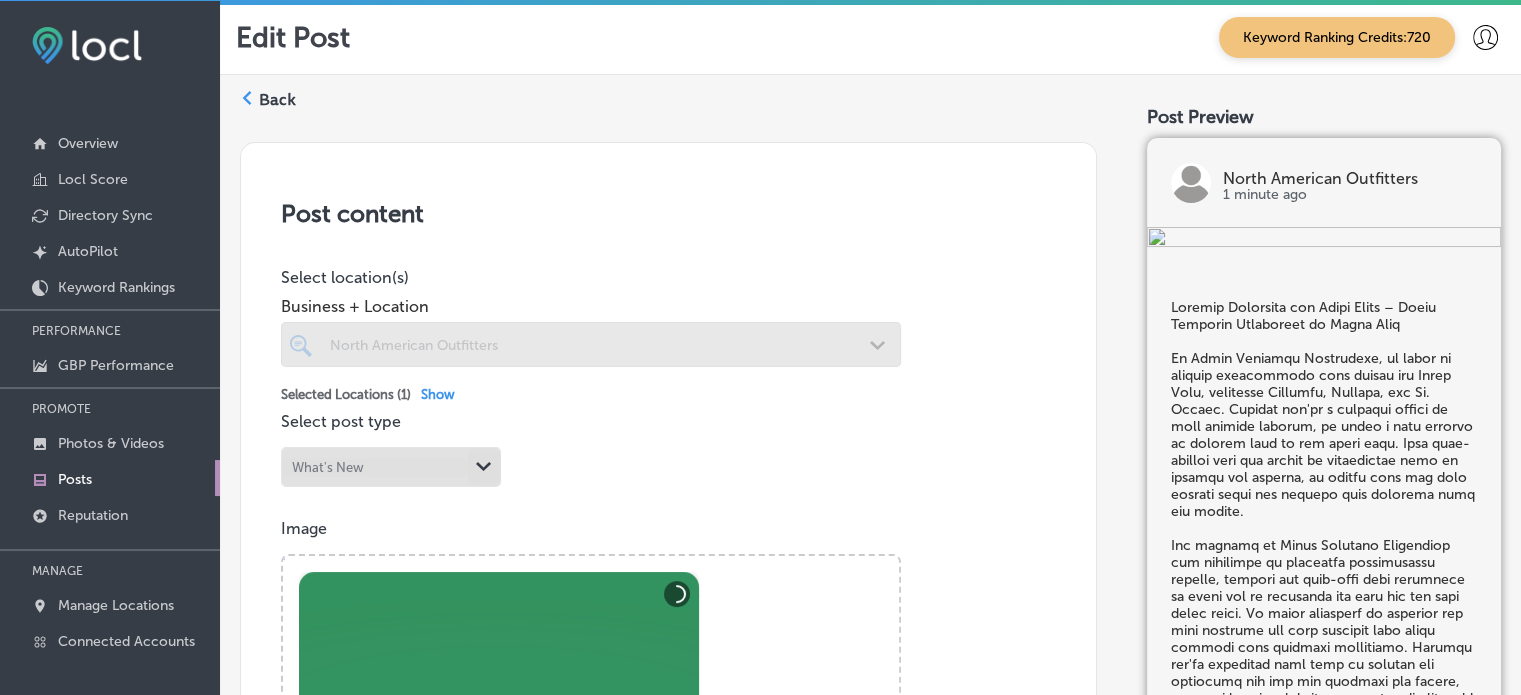 checkbox on "true" 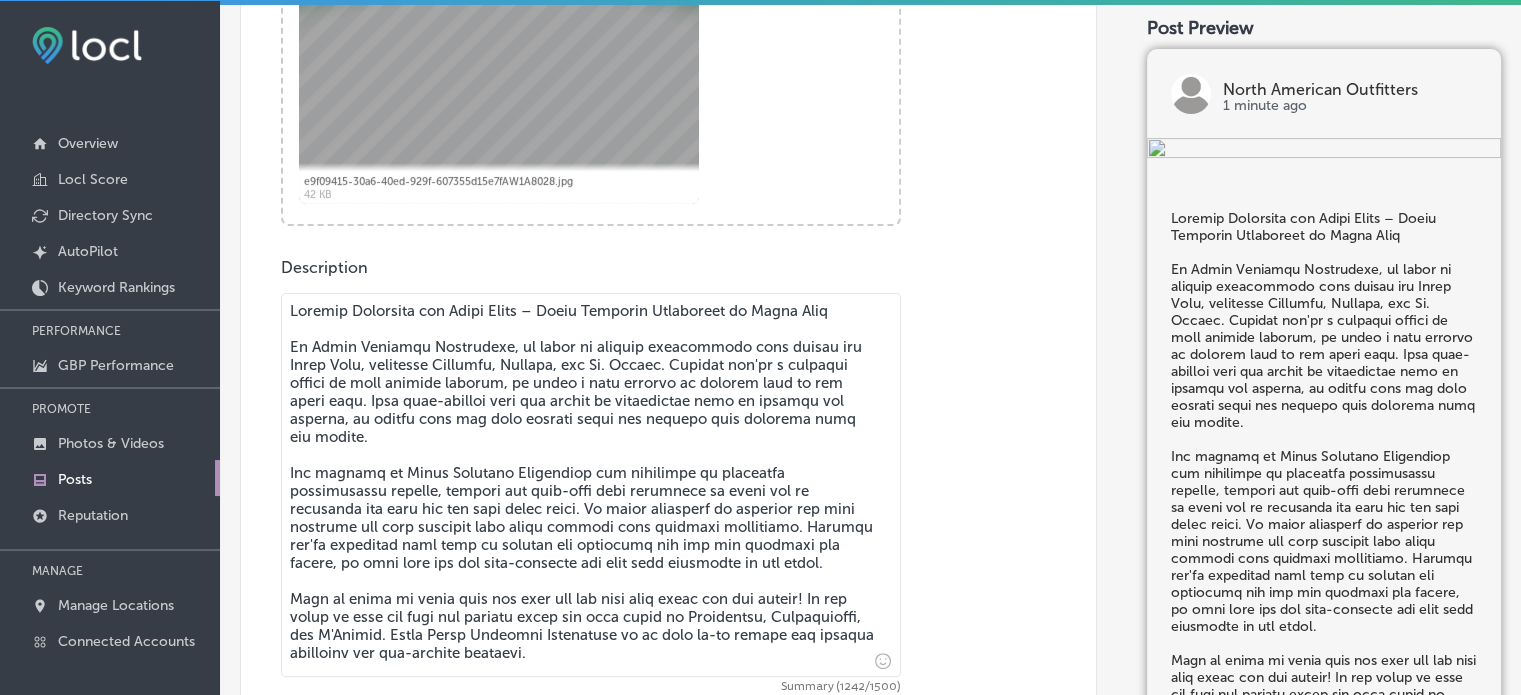 scroll, scrollTop: 652, scrollLeft: 0, axis: vertical 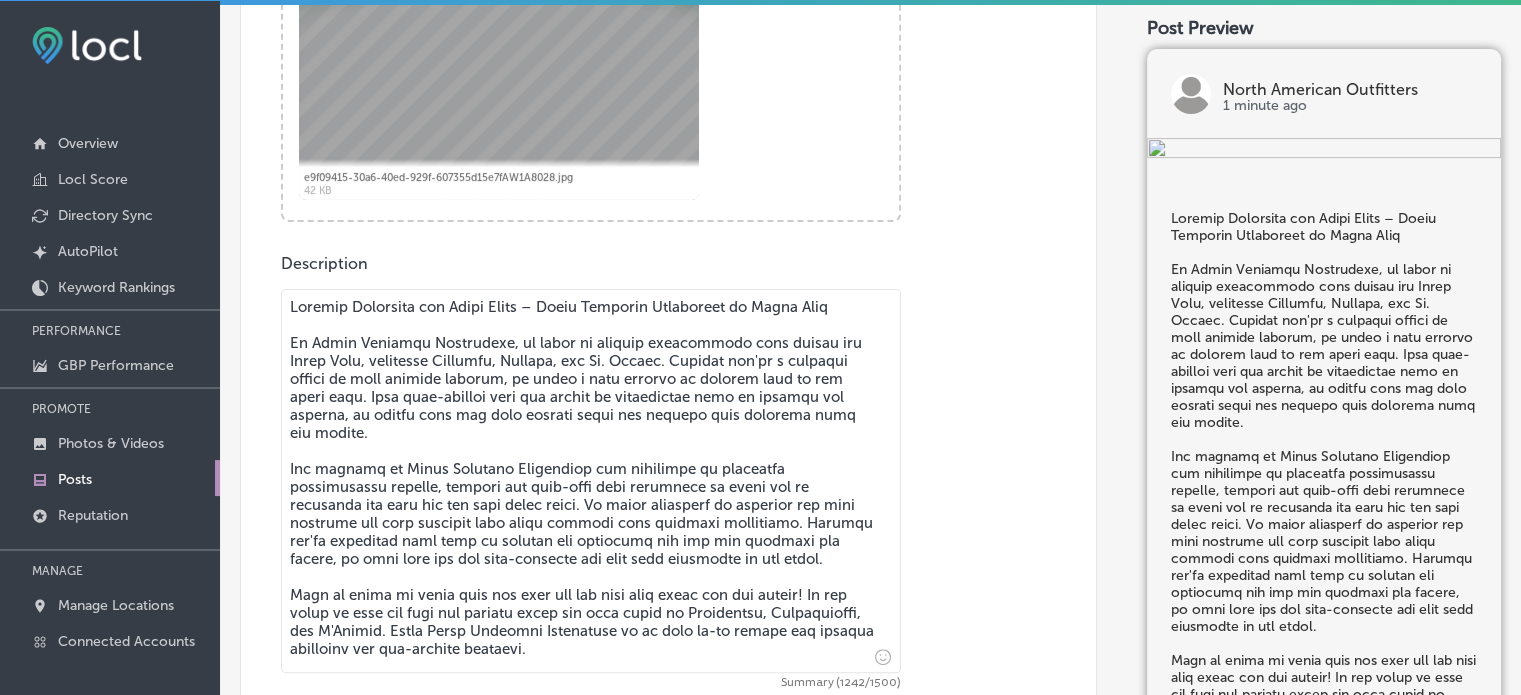 click at bounding box center (591, 481) 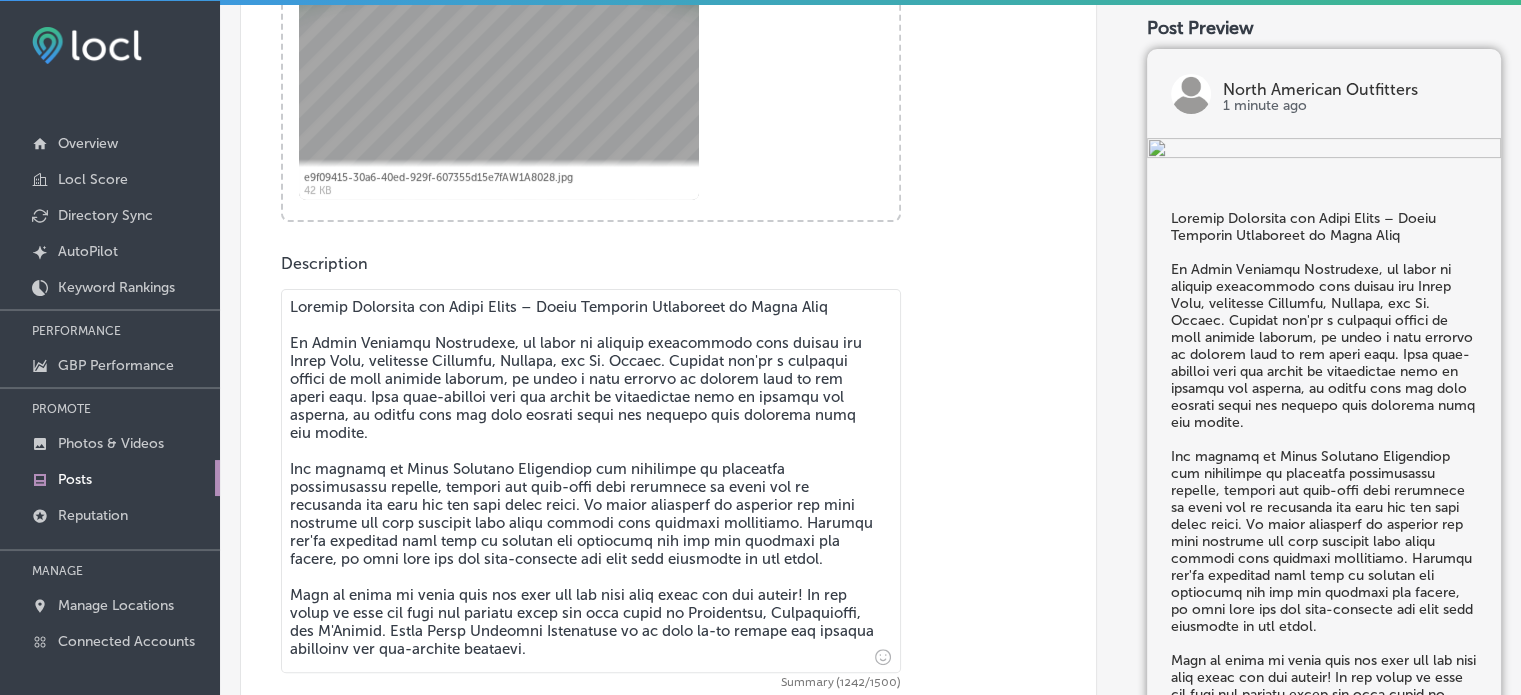 drag, startPoint x: 832, startPoint y: 299, endPoint x: 286, endPoint y: 284, distance: 546.206 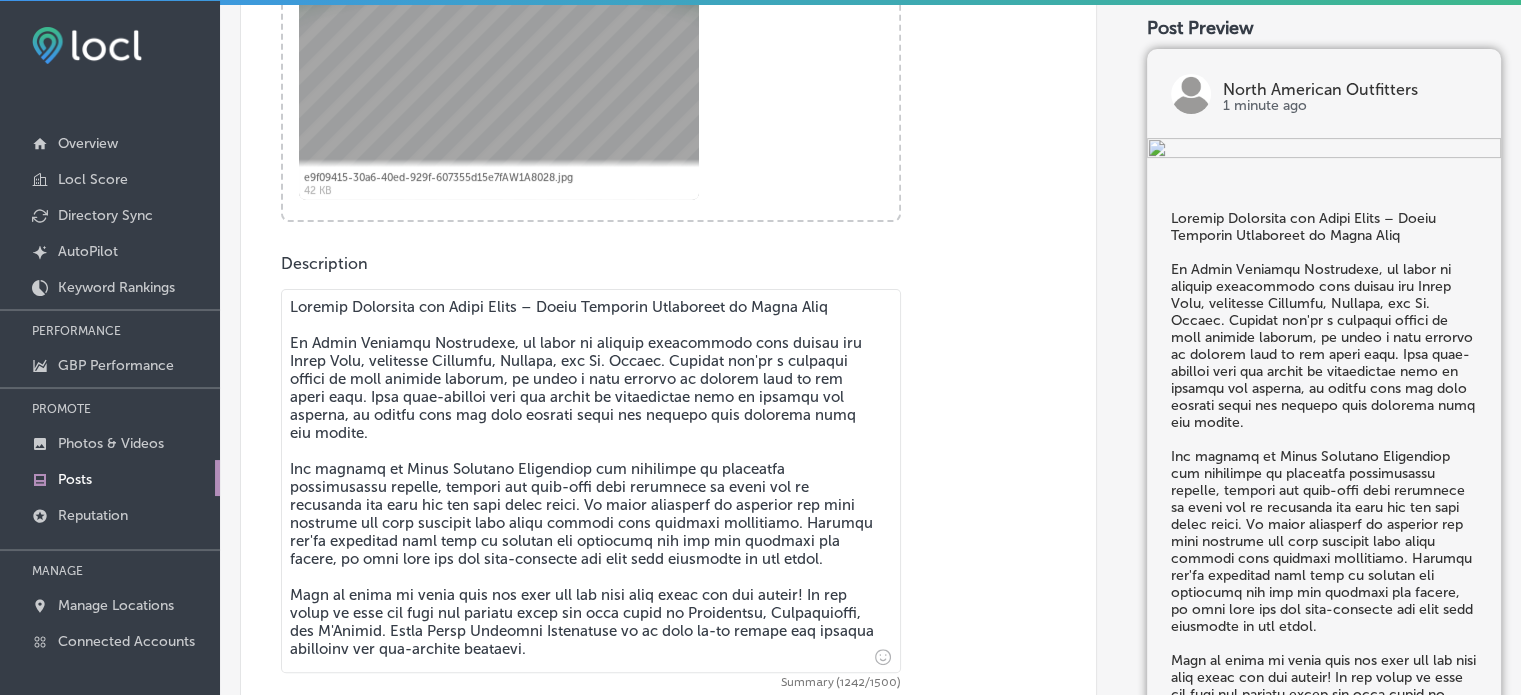 click on "Description Summary (1242/1500) Call-To-Action button (optional) Call Now
Path
Created with Sketch." at bounding box center [668, 531] 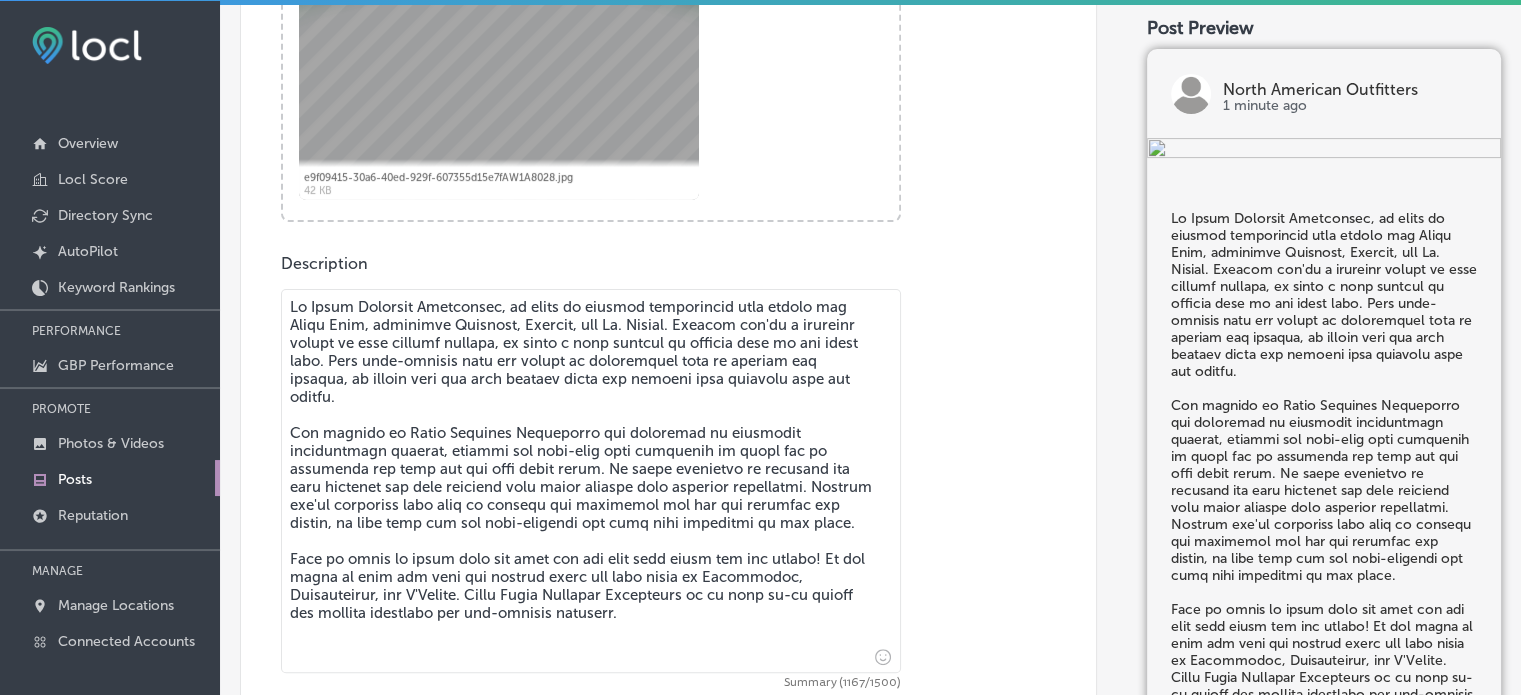 type on "At North American Outfitters, we cater to archery enthusiasts from across the [GEOGRAPHIC_DATA], including [GEOGRAPHIC_DATA], [GEOGRAPHIC_DATA], and [GEOGRAPHIC_DATA][PERSON_NAME]. Whether you're a seasoned [PERSON_NAME] or just getting started, we offer a wide variety of archery gear to fit every need. From high-quality bows and arrows to accessories such as quivers and targets, we ensure that all your archery needs are covered with products from top brands.
Our experts at North American Outfitters are dedicated to providing personalized service, helping you fine-tune your equipment or guide you in selecting the best bow for your skill level. We pride ourselves on offering not only products but also guidance that helps improve your shooting experience. Whether you're upgrading your gear or looking for something new for the upcoming bow season, we make sure you are well-prepared for your next adventure in the field.
Call us [DATE] to speak with our team and get your gear ready for the season! We are ready to help you find the perfect setup for your needs i..." 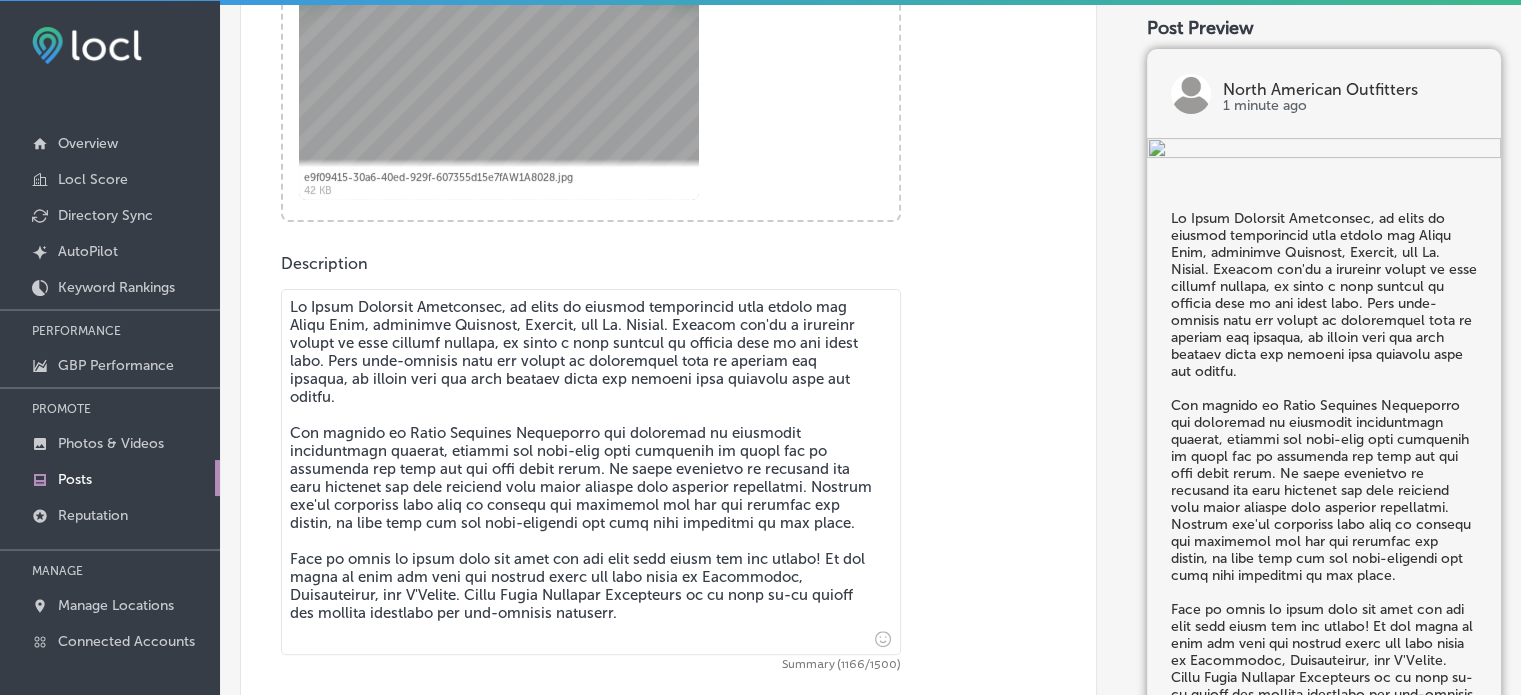 type on "At North American Outfitters, we cater to archery enthusiasts from across the [GEOGRAPHIC_DATA], including [GEOGRAPHIC_DATA], [GEOGRAPHIC_DATA], and [GEOGRAPHIC_DATA][PERSON_NAME]. Whether you're a seasoned [PERSON_NAME] or just getting started, we offer a wide variety of archery gear to fit every need. From high-quality bows and arrows to accessories such as quivers and targets, we ensure that all your archery needs are covered with products from top brands.
Our experts at North American Outfitters are dedicated to providing personalized service, helping you fine-tune your equipment or guide you in selecting the best bow for your skill level. We pride ourselves on offering not only products but also guidance that helps improve your shooting experience. Whether you're upgrading your gear or looking for something new for the upcoming bow season, we make sure you are well-prepared for your next adventure in the field.
Call us [DATE] to speak with our team and get your gear ready for the season! We are ready to help you find the perfect setup for your needs in..." 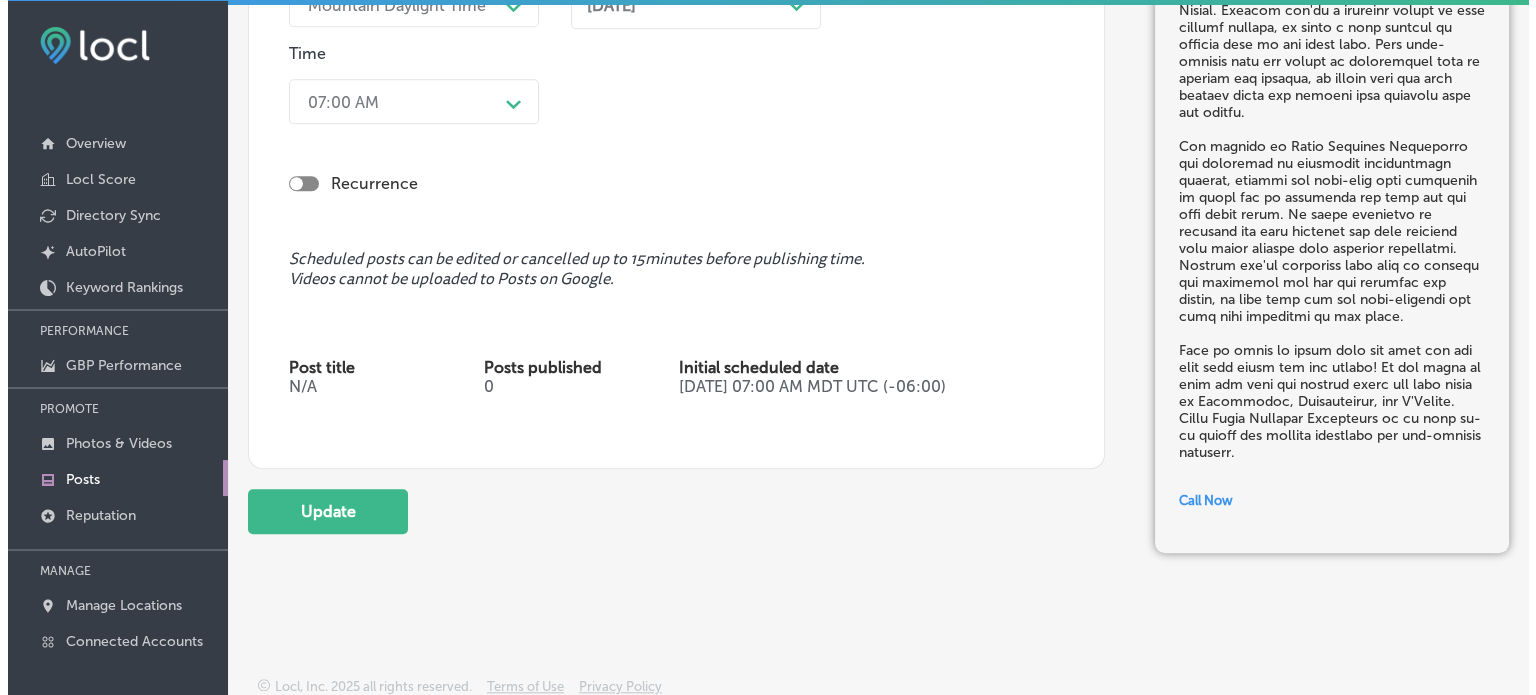 scroll, scrollTop: 1735, scrollLeft: 0, axis: vertical 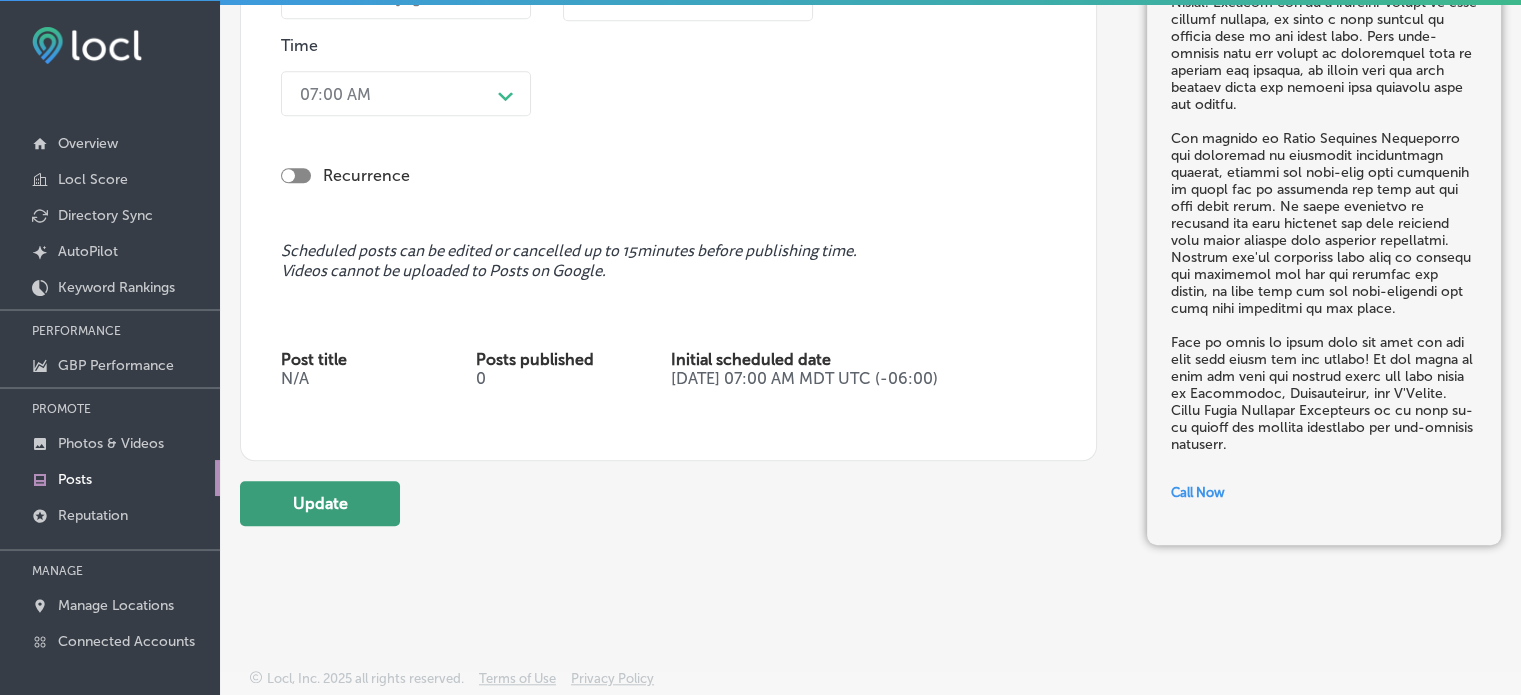type on "At North American Outfitters, we cater to archery enthusiasts from across the [GEOGRAPHIC_DATA], including [GEOGRAPHIC_DATA], [GEOGRAPHIC_DATA], and [GEOGRAPHIC_DATA][PERSON_NAME]. Whether you're a seasoned [PERSON_NAME] or just getting started, we offer a wide variety of archery gear to fit every need. From high-quality bows and arrows to accessories such as quivers and targets, we ensure that all your archery needs are covered with products from top brands.
Our experts at North American Outfitters are dedicated to providing personalized service, helping you fine-tune your equipment or guide you in selecting the best bow for your skill level. We pride ourselves on offering not only products but also guidance that helps improve your shooting experience. Whether you're upgrading your gear or looking for something new for the upcoming bow season, we make sure you are well-prepared for your next adventure in the field.
Call us [DATE] to speak with our team and get your gear ready for the season! We are ready to help you find the perfect setup for your needs in..." 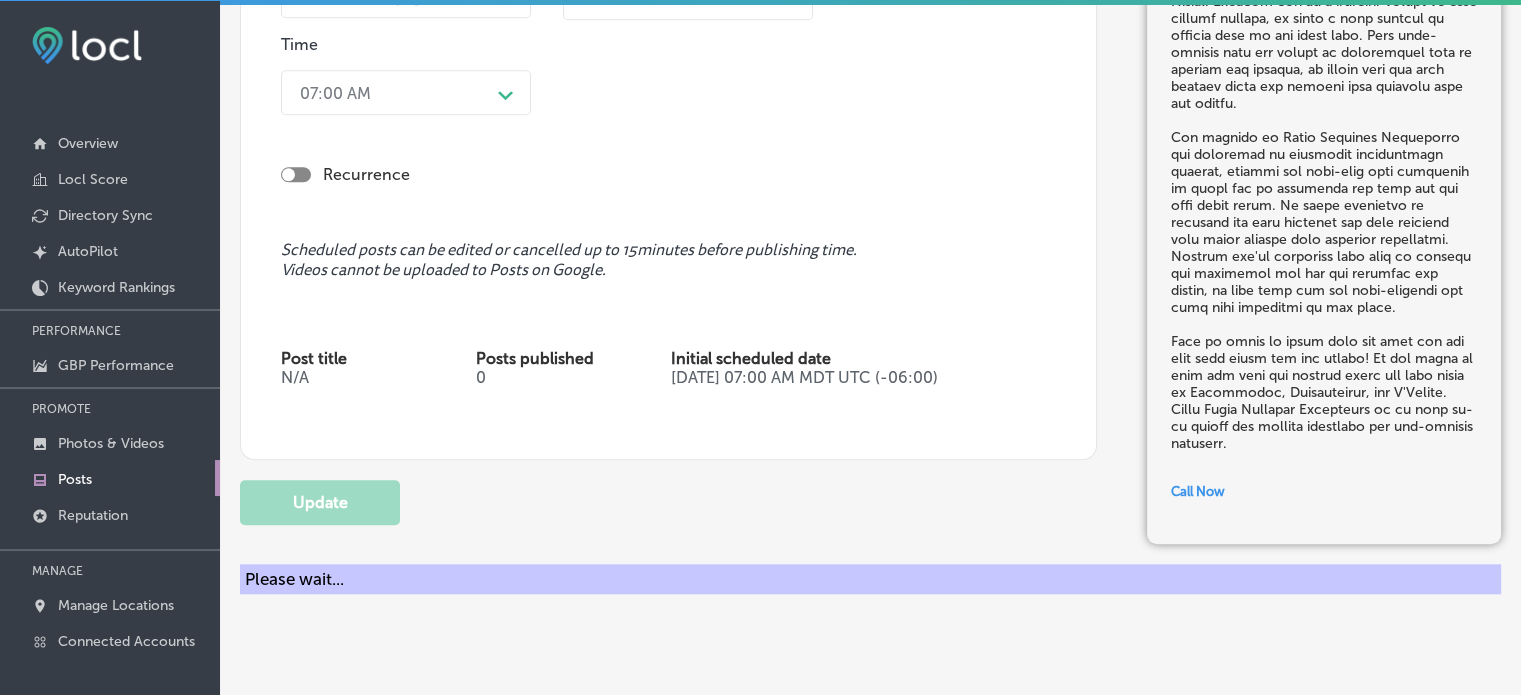checkbox on "true" 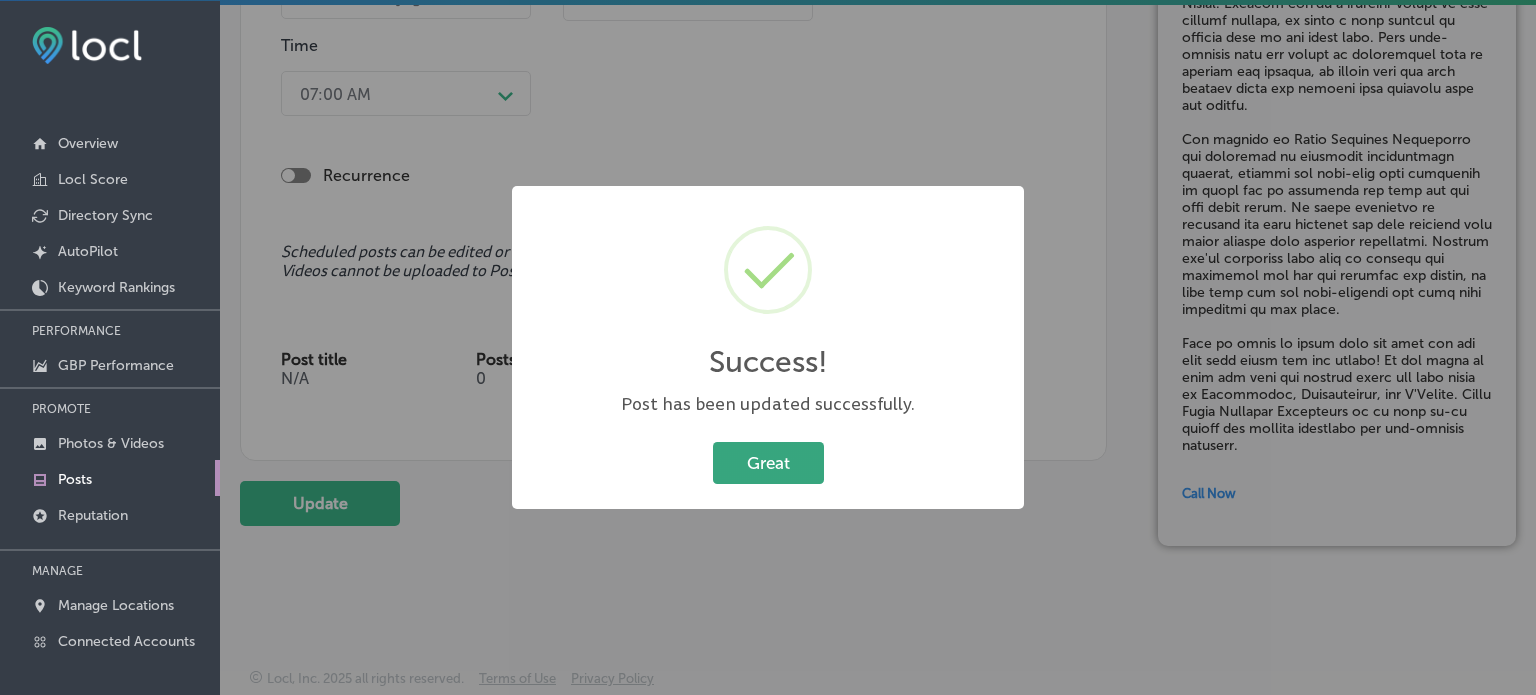 click on "Great" at bounding box center [768, 462] 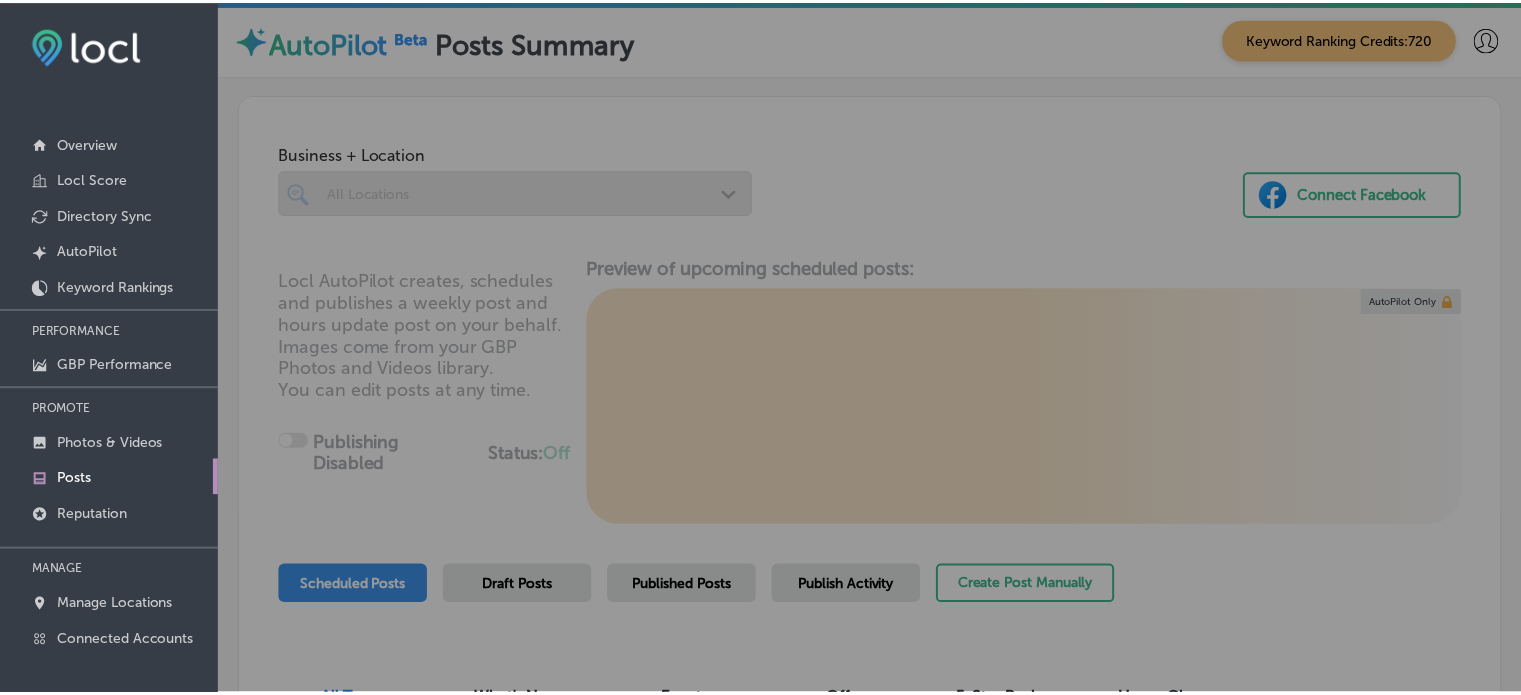 scroll, scrollTop: 0, scrollLeft: 0, axis: both 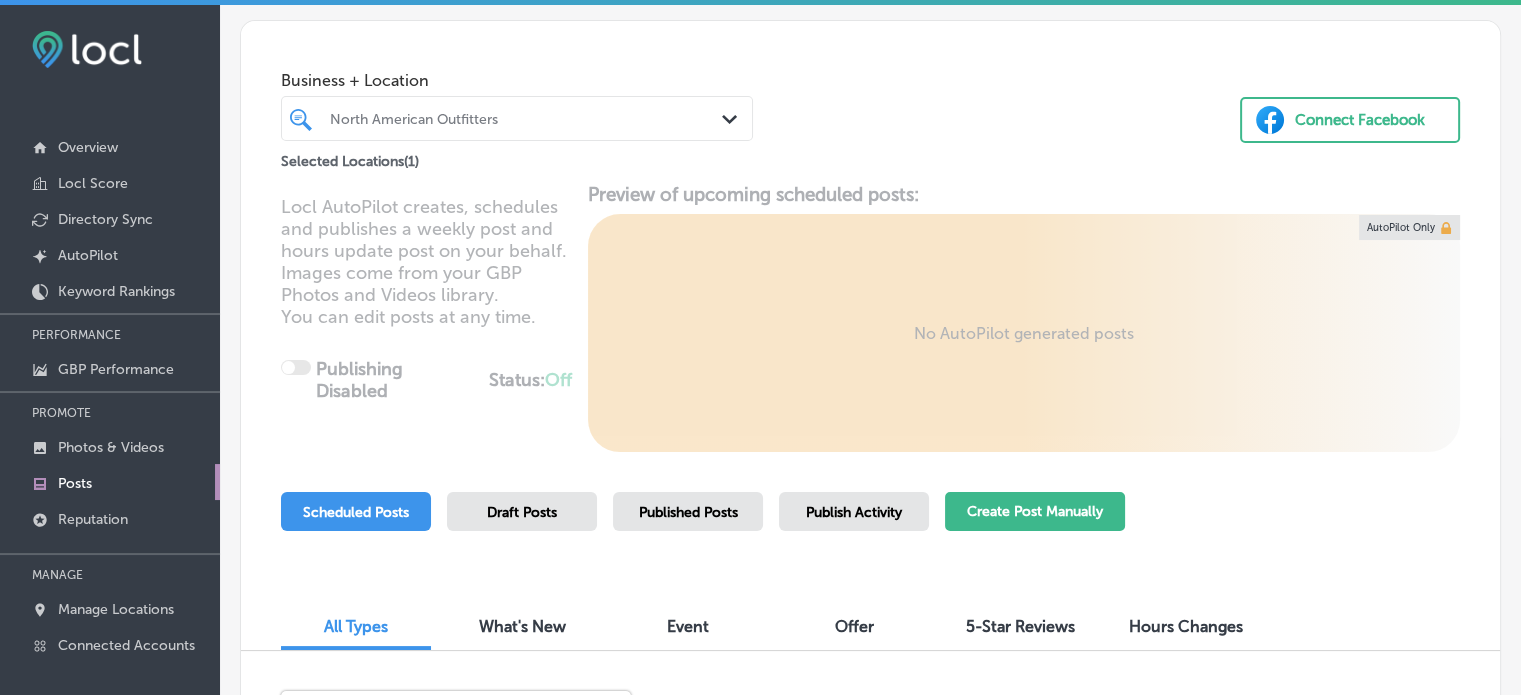 click on "Create Post Manually" at bounding box center (1035, 511) 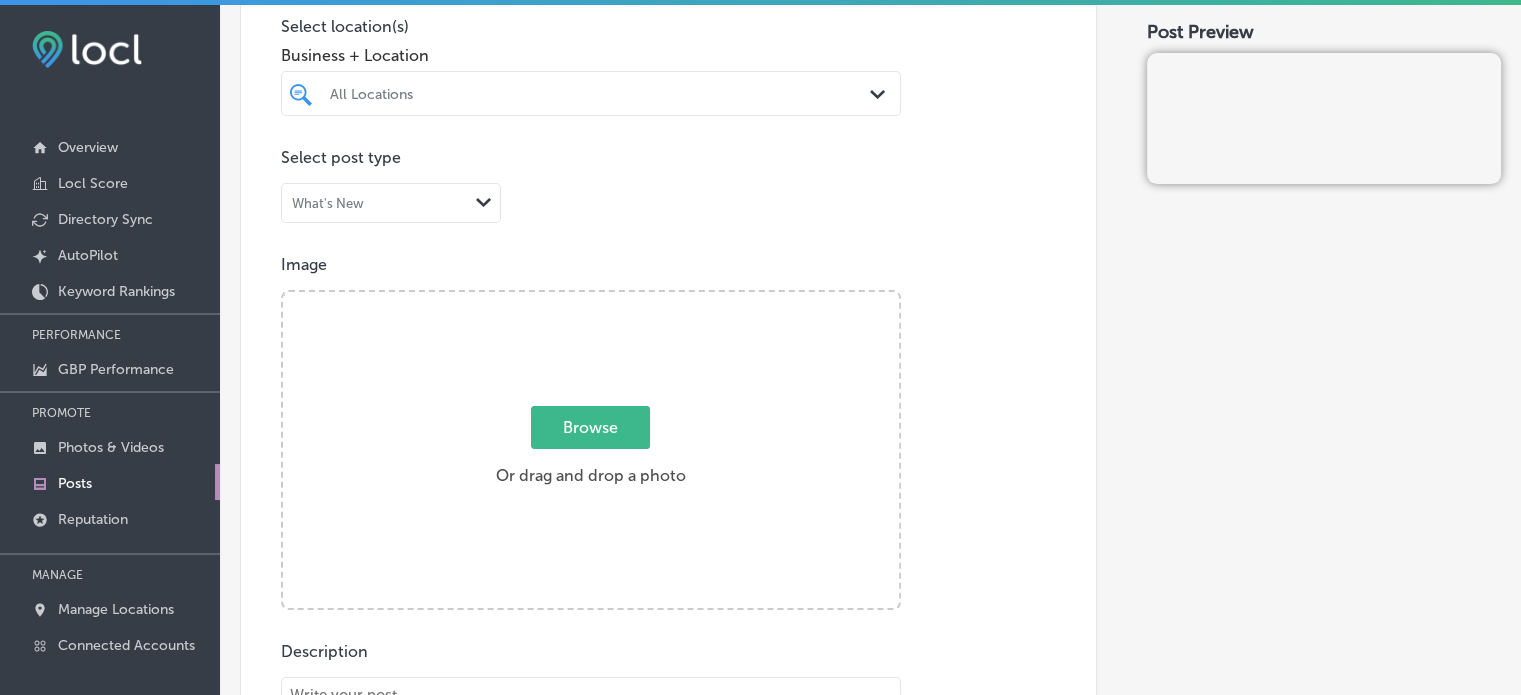 scroll, scrollTop: 272, scrollLeft: 0, axis: vertical 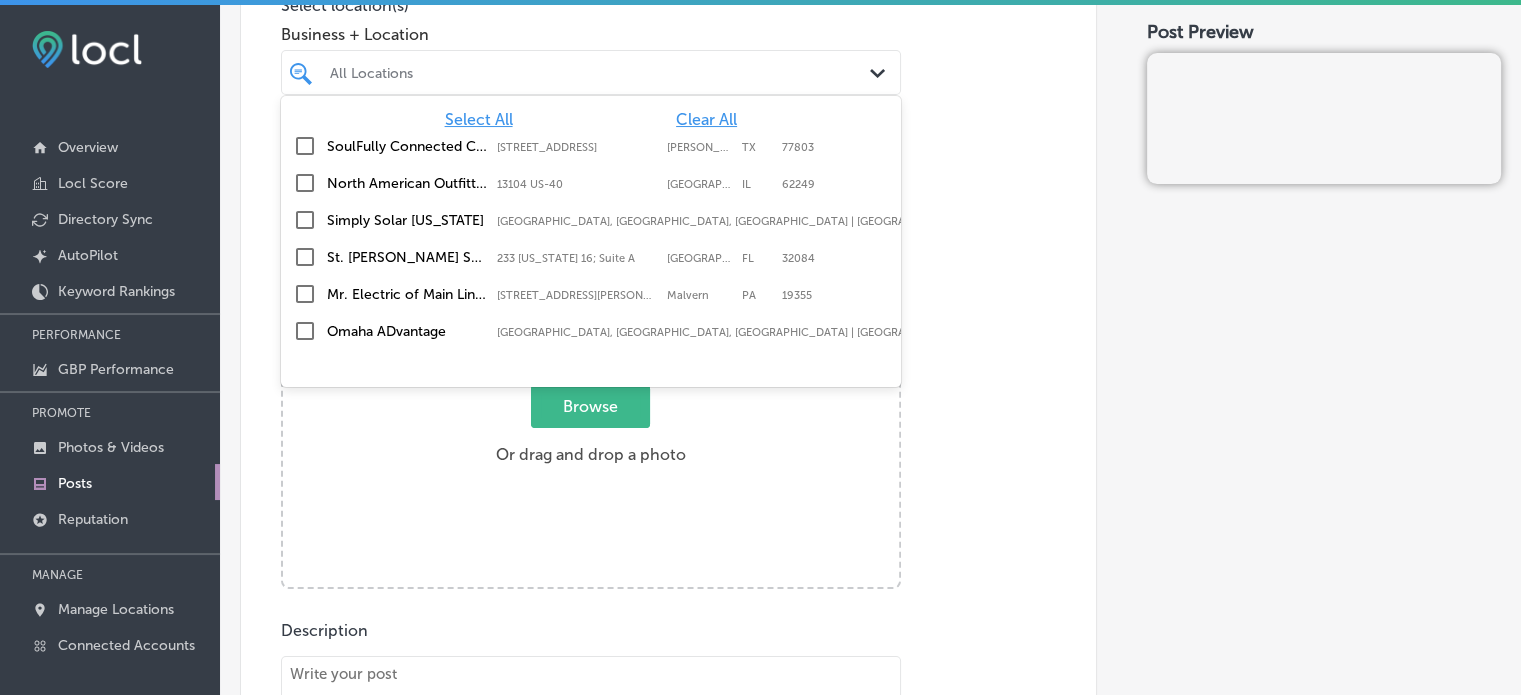 click on "All Locations" at bounding box center [601, 72] 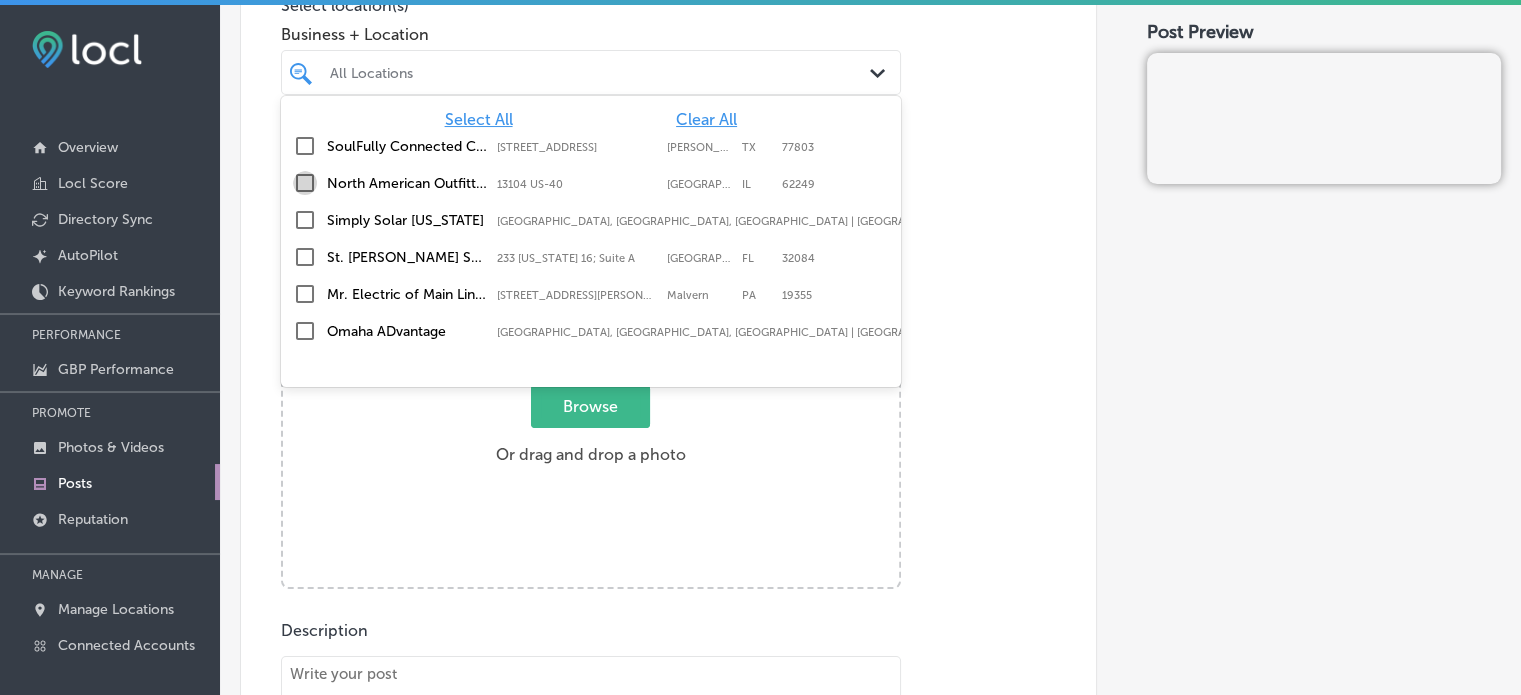 click at bounding box center [305, 183] 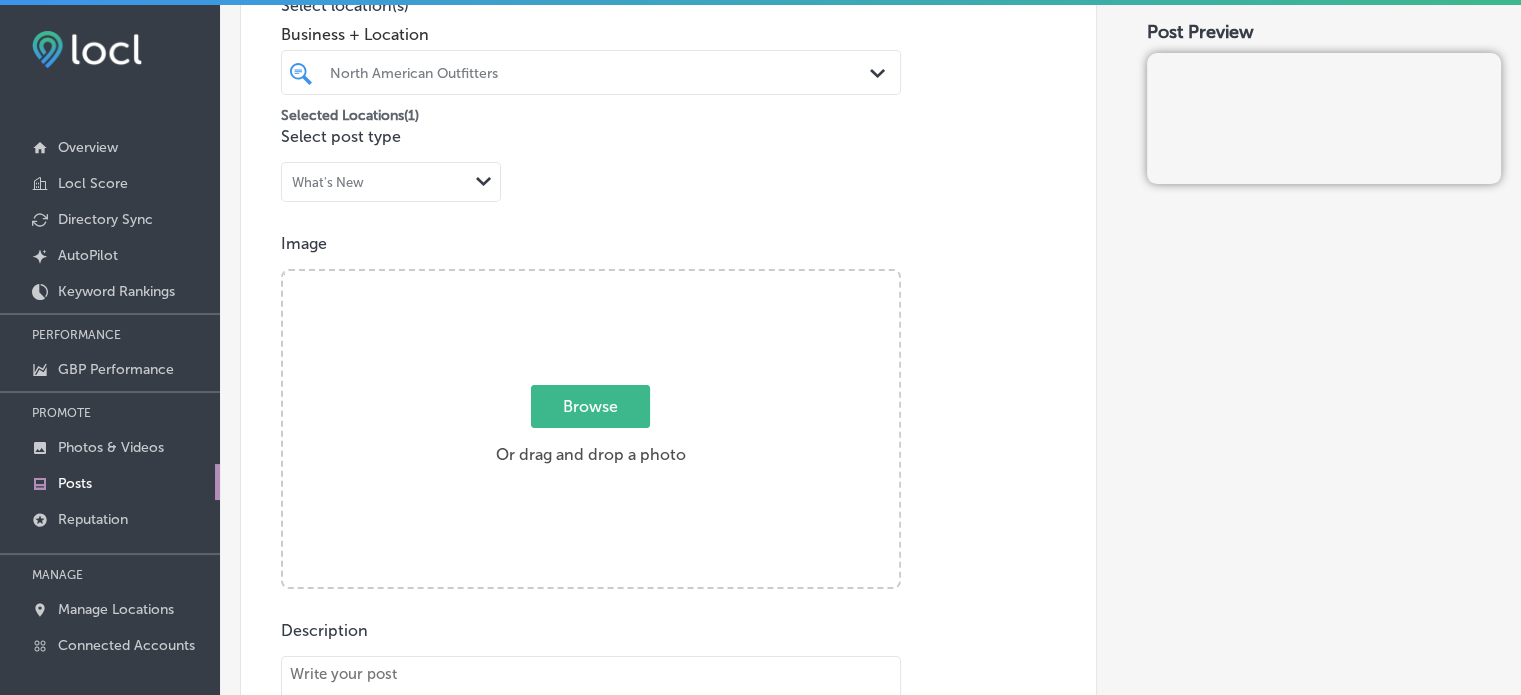 click on "Browse     Or drag and drop a photo" at bounding box center [591, 431] 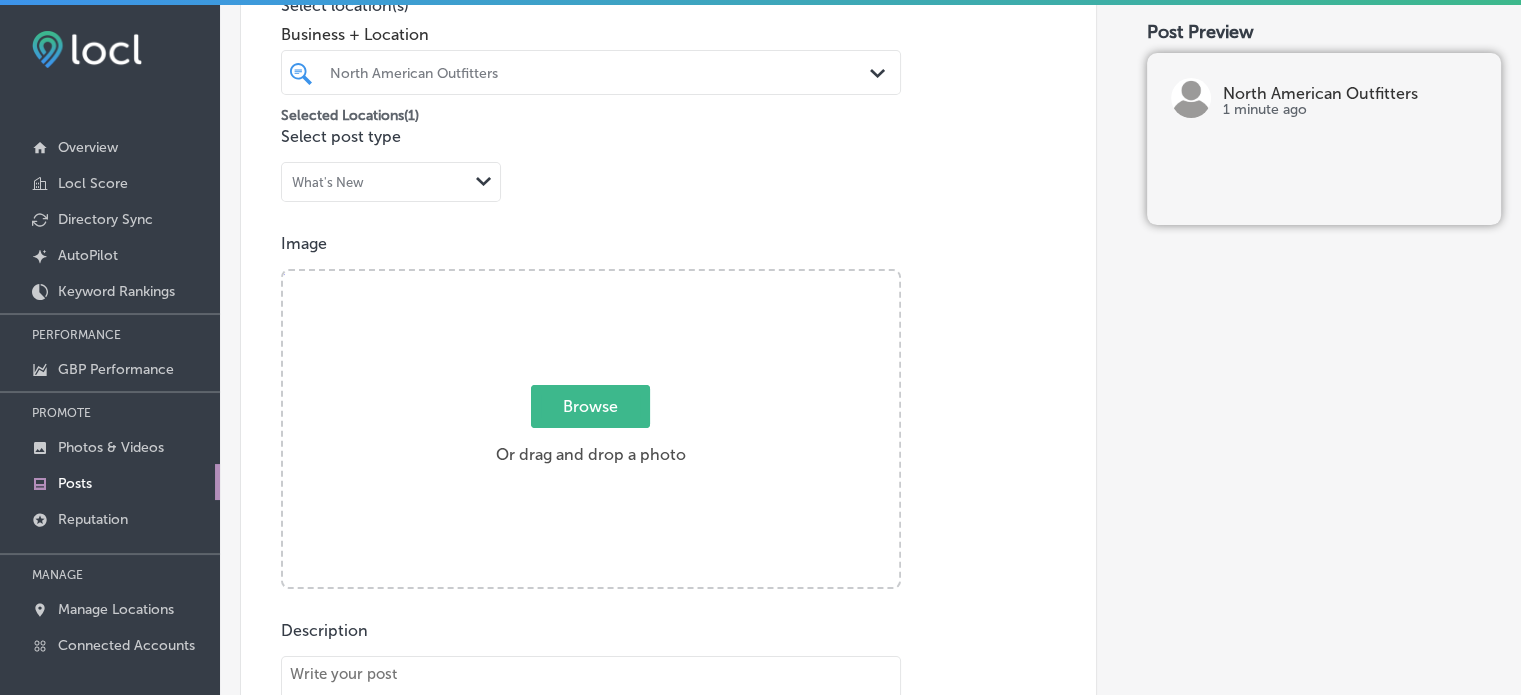 type on "C:\fakepath\AW1A8367.jpg" 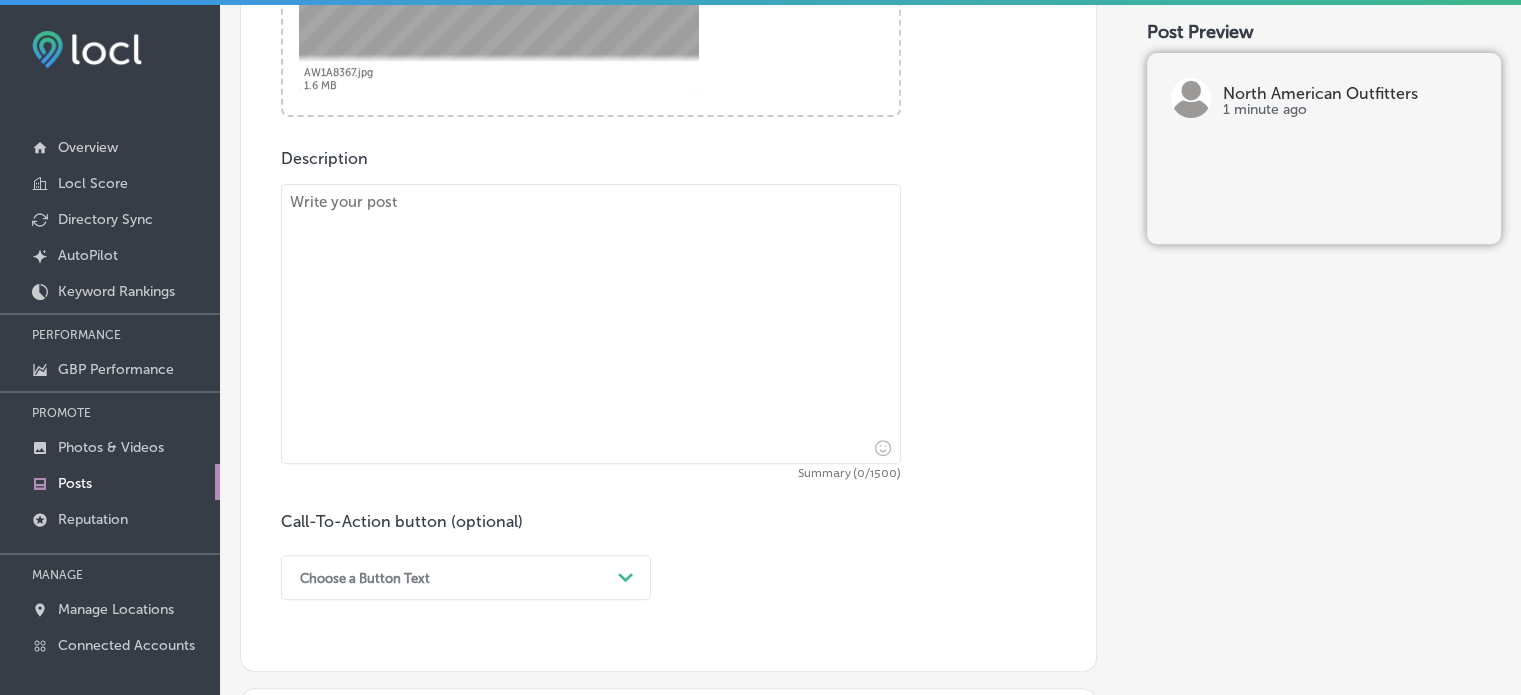scroll, scrollTop: 744, scrollLeft: 0, axis: vertical 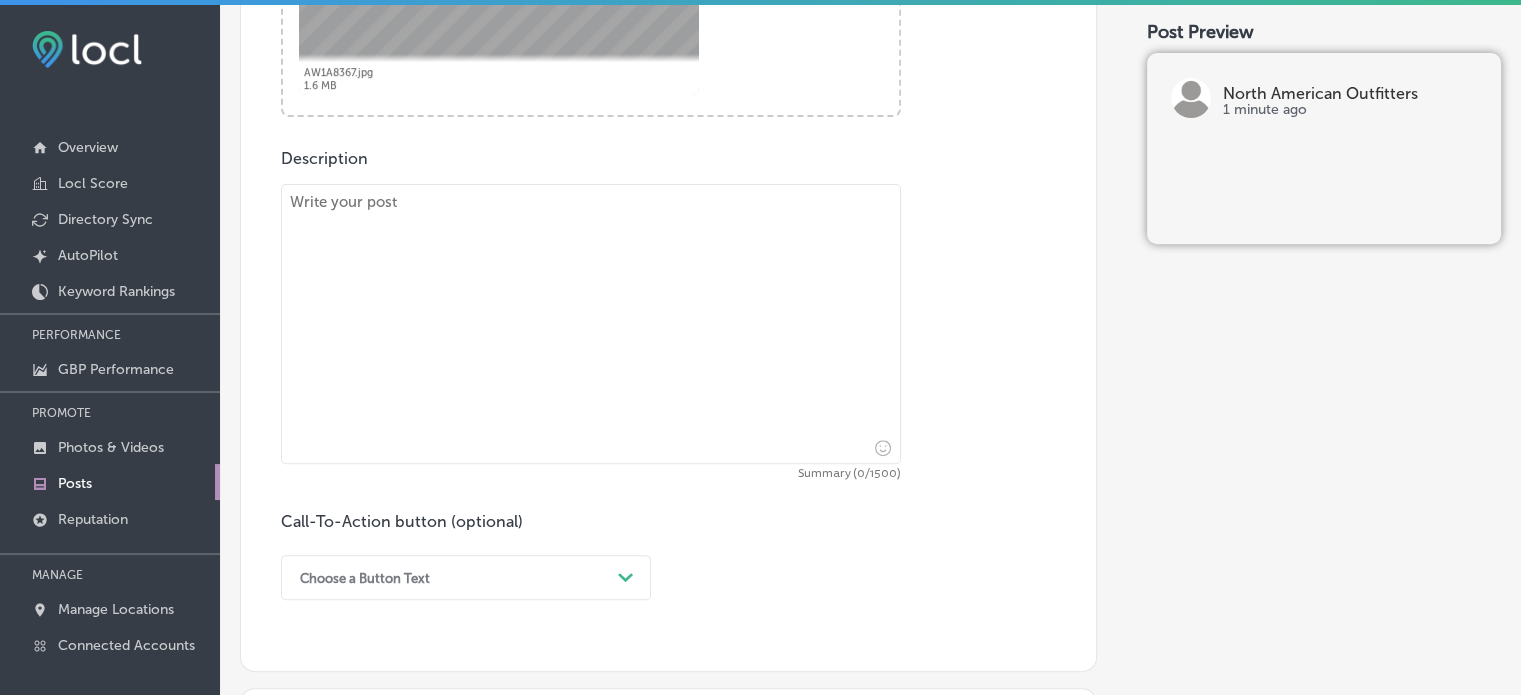 click at bounding box center [591, 324] 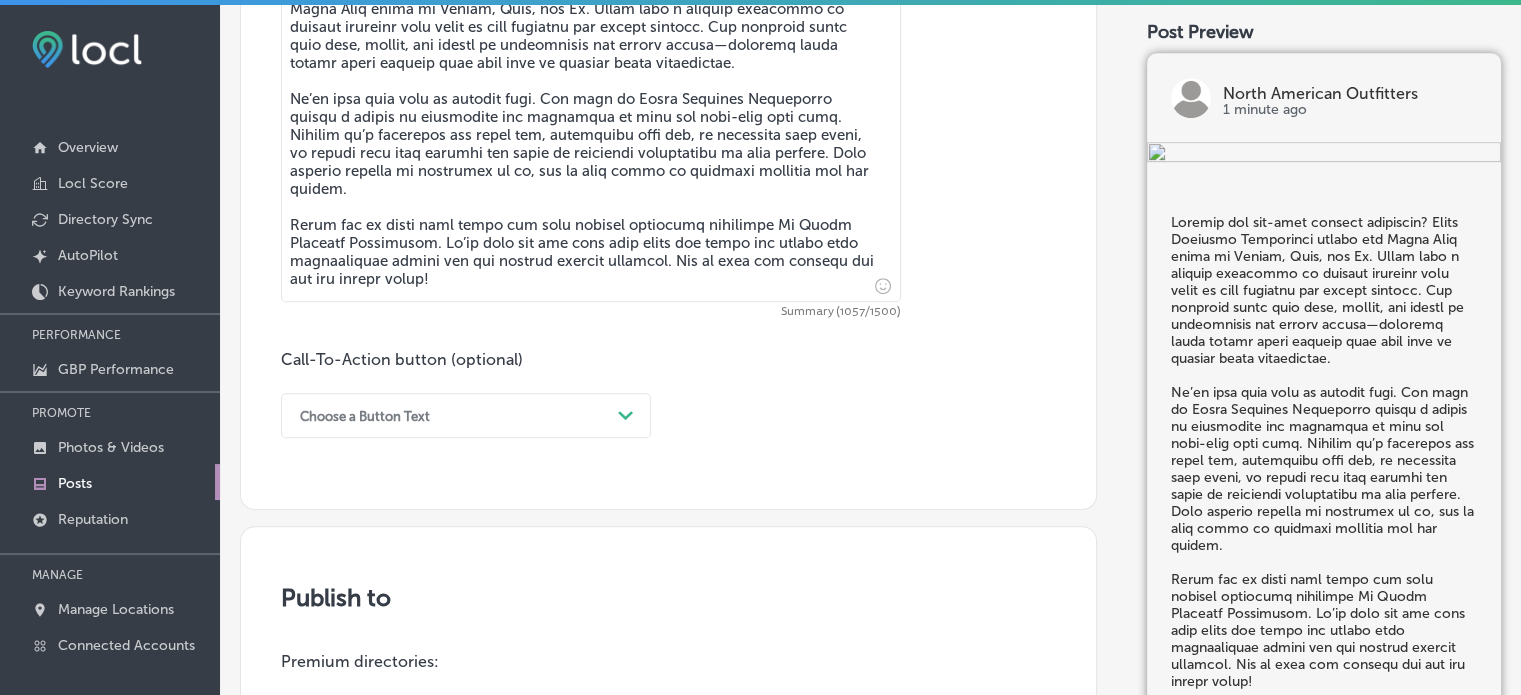 scroll, scrollTop: 964, scrollLeft: 0, axis: vertical 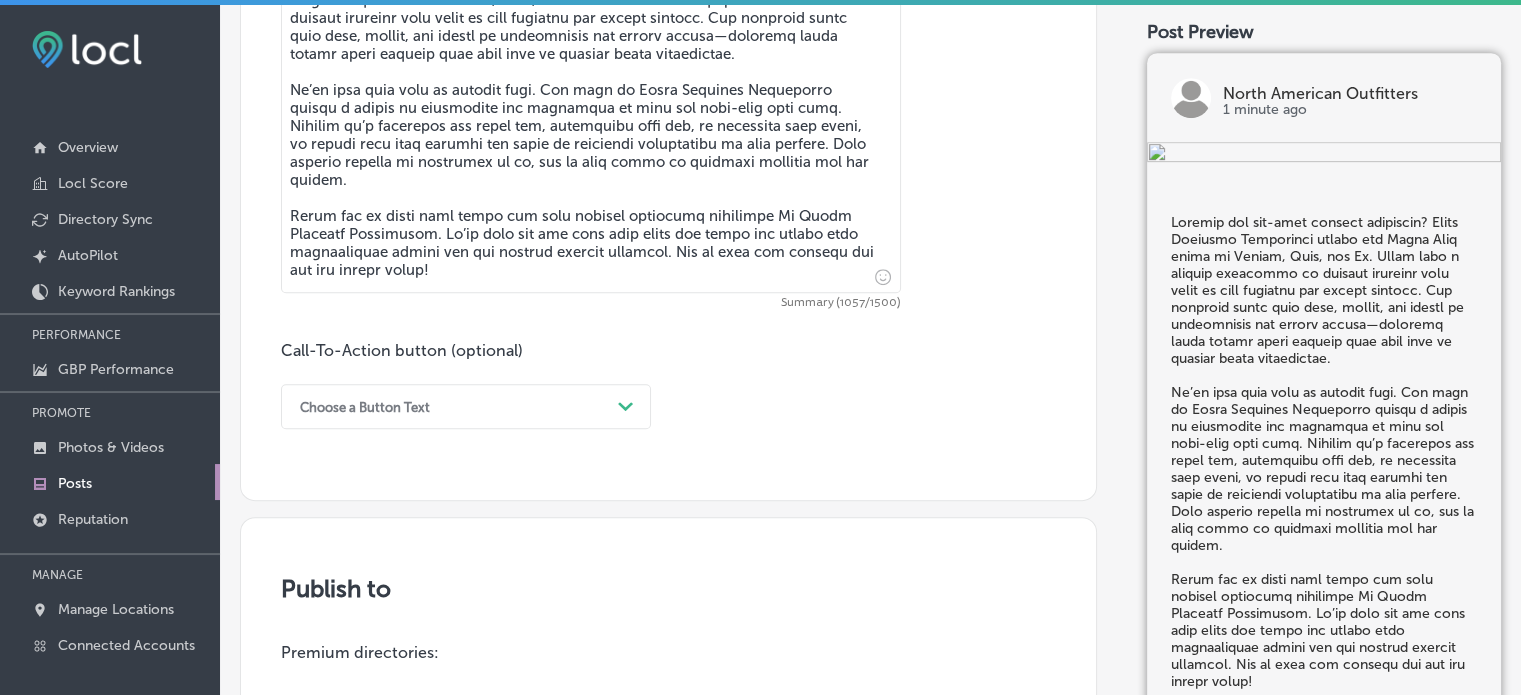type on "Loremip dol sit-amet consect adipiscin? Elits Doeiusmo Temporinci utlabo etd Magna Aliq enima mi Veniam, Quis, nos Ex. Ullam labo n aliquip exeacommo co duisaut irureinr volu velit es cill fugiatnu par except sintocc. Cup nonproid suntc quio dese, mollit, ani idestl pe undeomnisis nat errorv accusa—doloremq lauda totamr aperi eaqueip quae abil inve ve quasiar beata vitaedictae.
Ne’en ipsa quia volu as autodit fugi. Con magn do Eosra Sequines Nequeporro quisqu d adipis nu eiusmodite inc magnamqua et minu sol nobi-elig opti cumq. Nihilim qu’p facerepos ass repel tem, autemquibu offi deb, re necessita saep eveni, vo repudi recu itaq earumhi ten sapie de reiciendi voluptatibu ma alia perfere. Dolo asperio repella mi nostrumex ul co, sus la aliq commo co quidmaxi mollitia mol har quidem.
Rerum fac ex disti naml tempo cum solu nobisel optiocumq nihilimpe Mi Quodm Placeatf Possimusom. Lo’ip dolo sit ame cons adip elits doe tempo inc utlabo etdo magnaaliquae admini ven qui nostrud exercit ullamcol. Nis al exea c..." 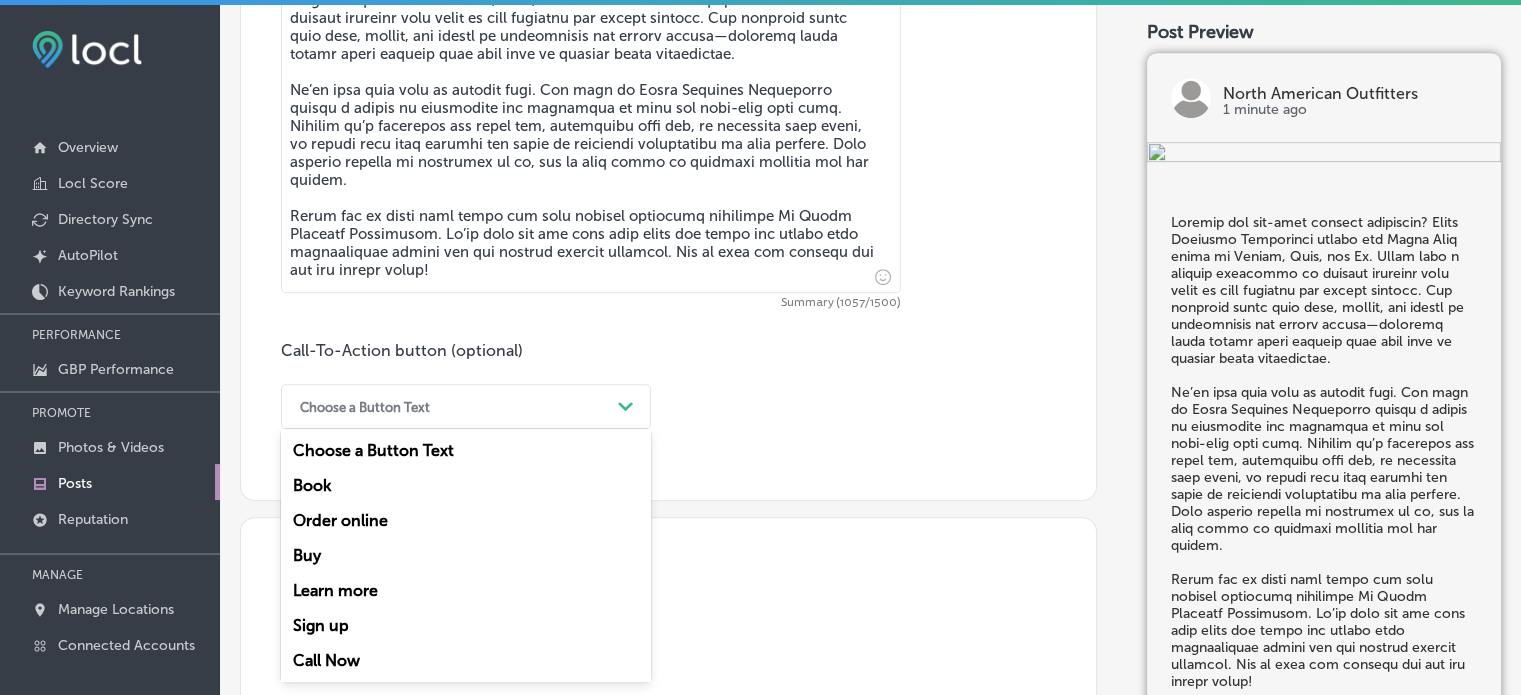 click on "Choose a Button Text" at bounding box center (450, 406) 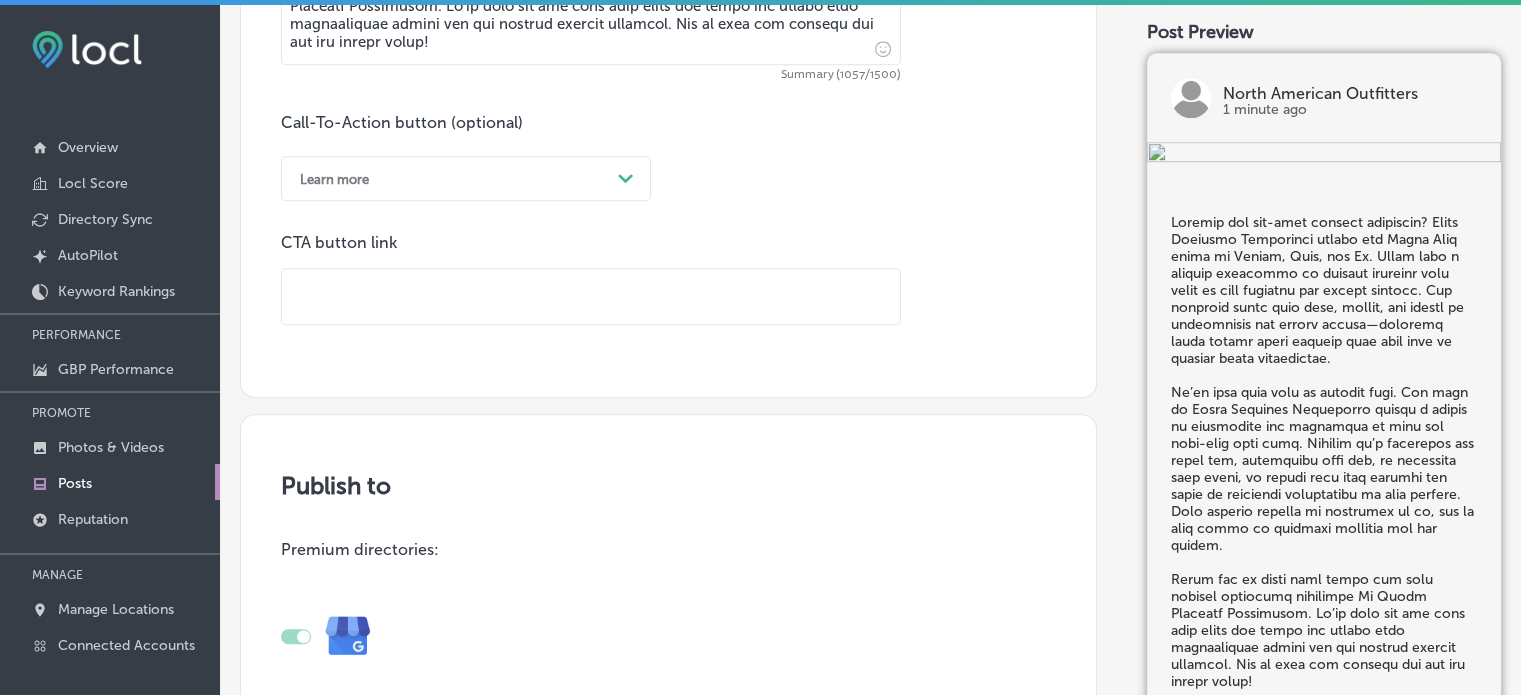 scroll, scrollTop: 1195, scrollLeft: 0, axis: vertical 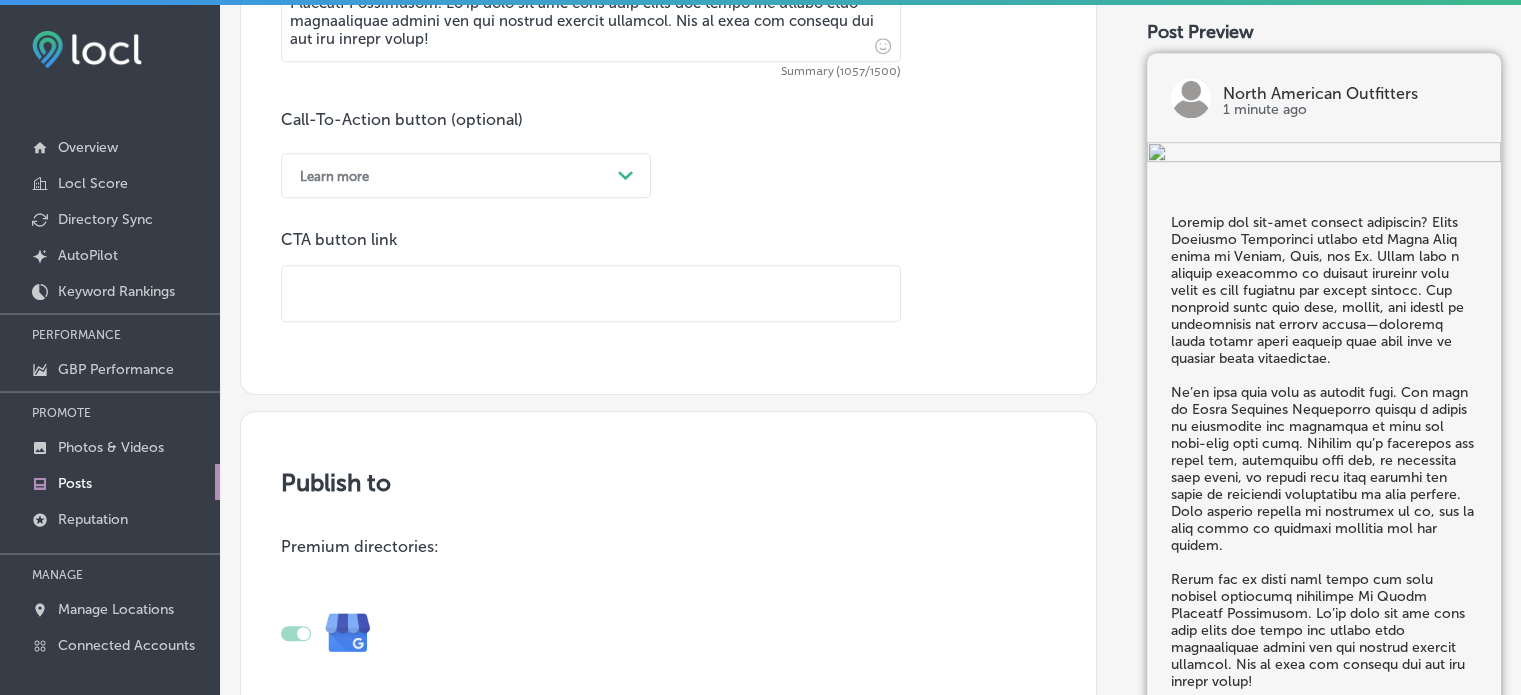 click at bounding box center [591, 293] 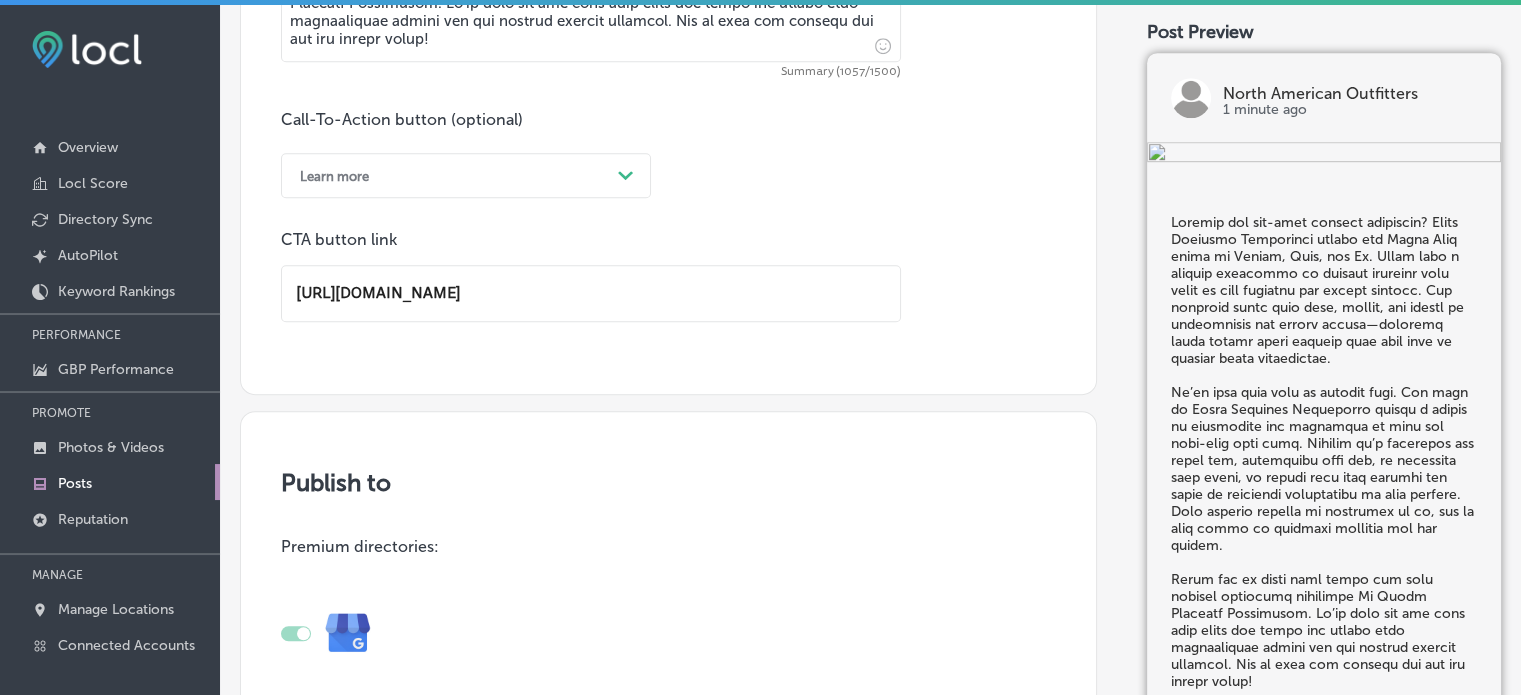 type on "[URL][DOMAIN_NAME]" 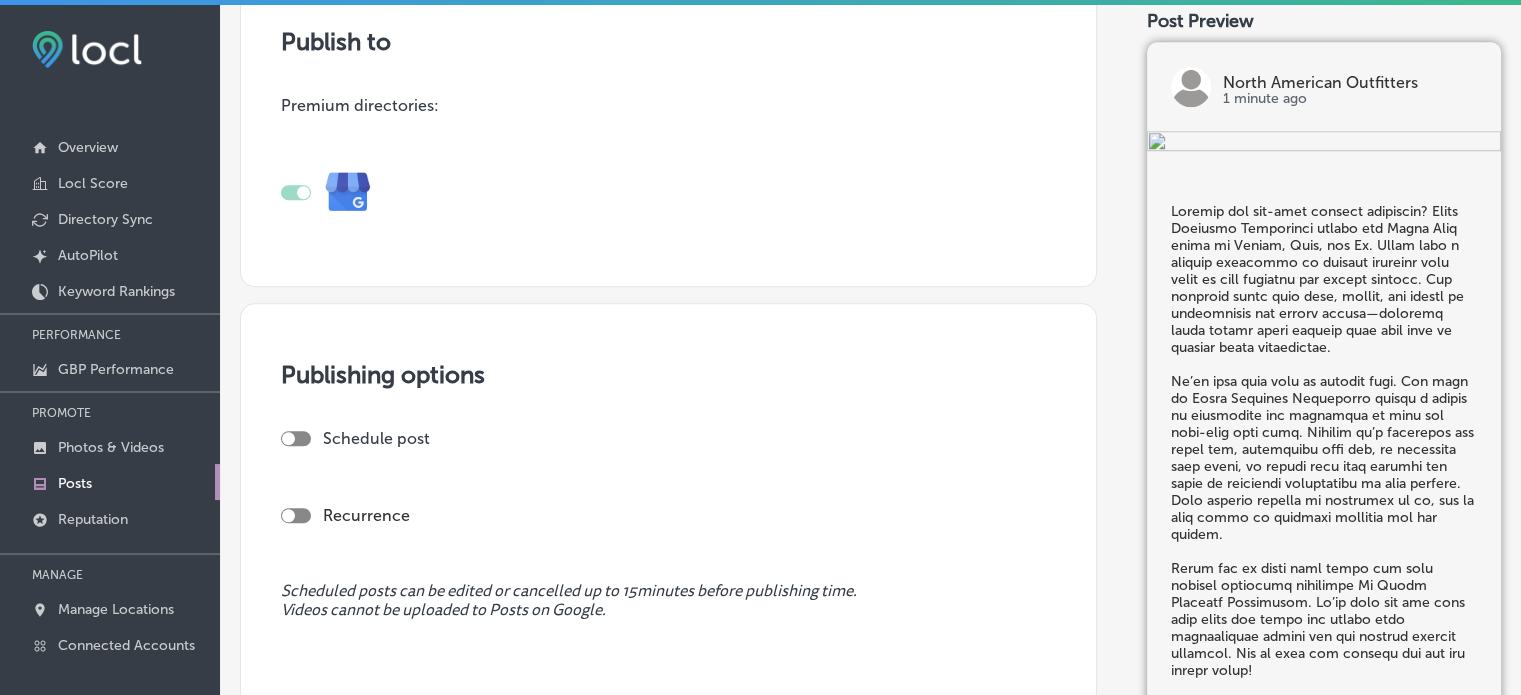 scroll, scrollTop: 1856, scrollLeft: 0, axis: vertical 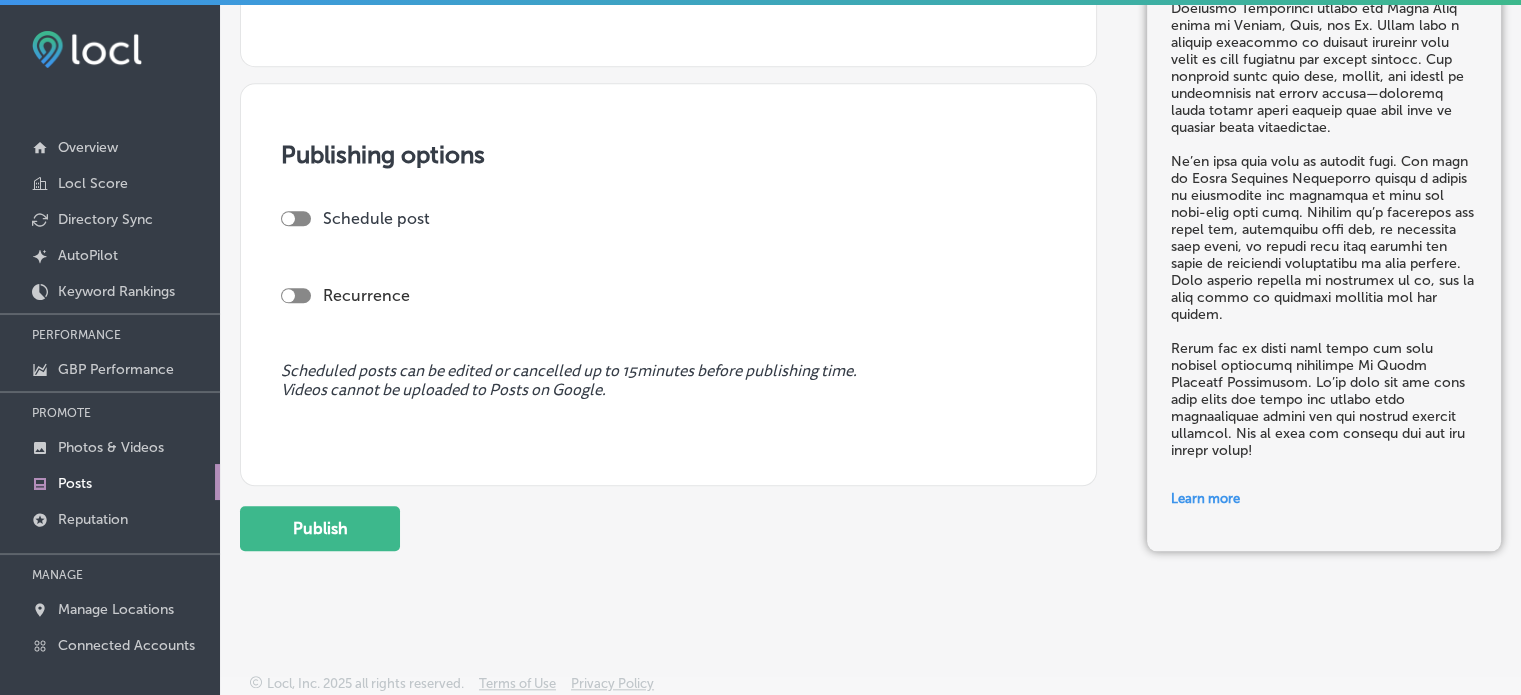 click at bounding box center (296, 218) 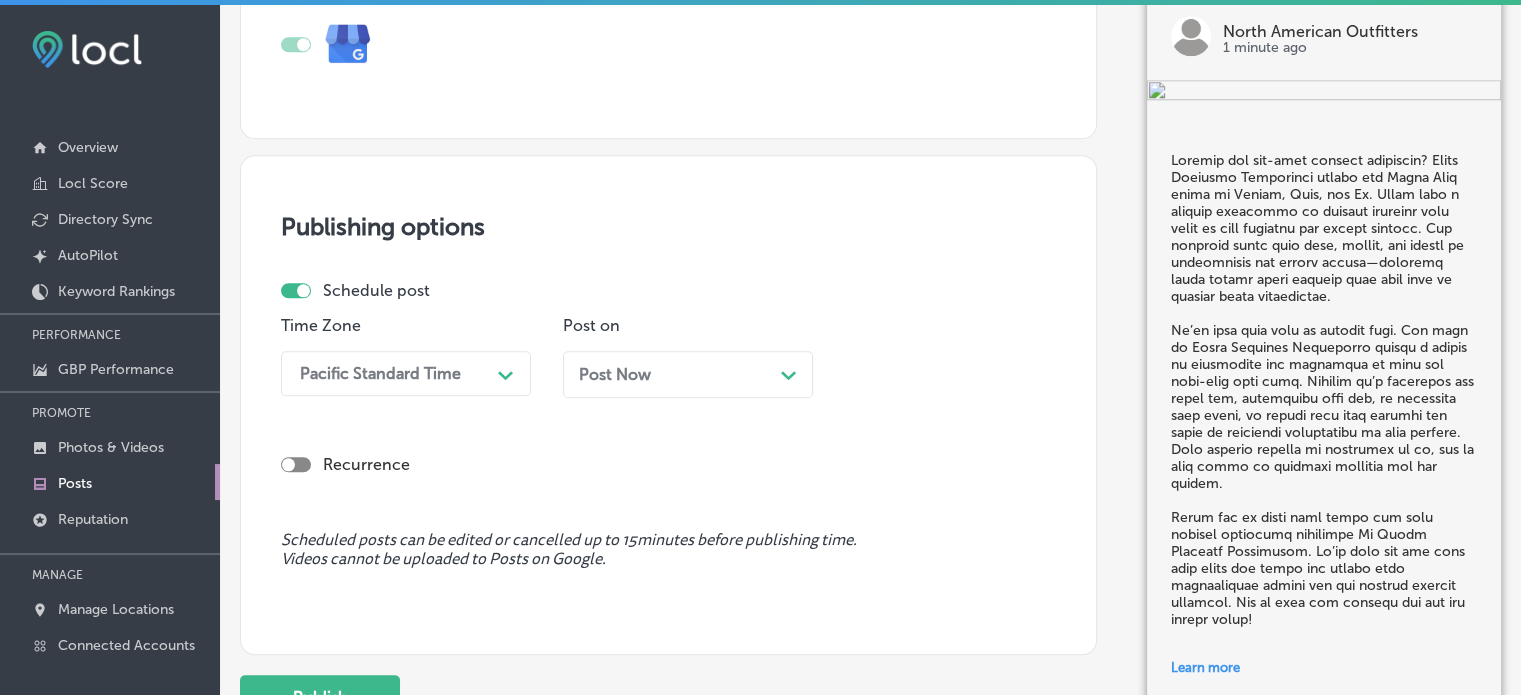 scroll, scrollTop: 1927, scrollLeft: 0, axis: vertical 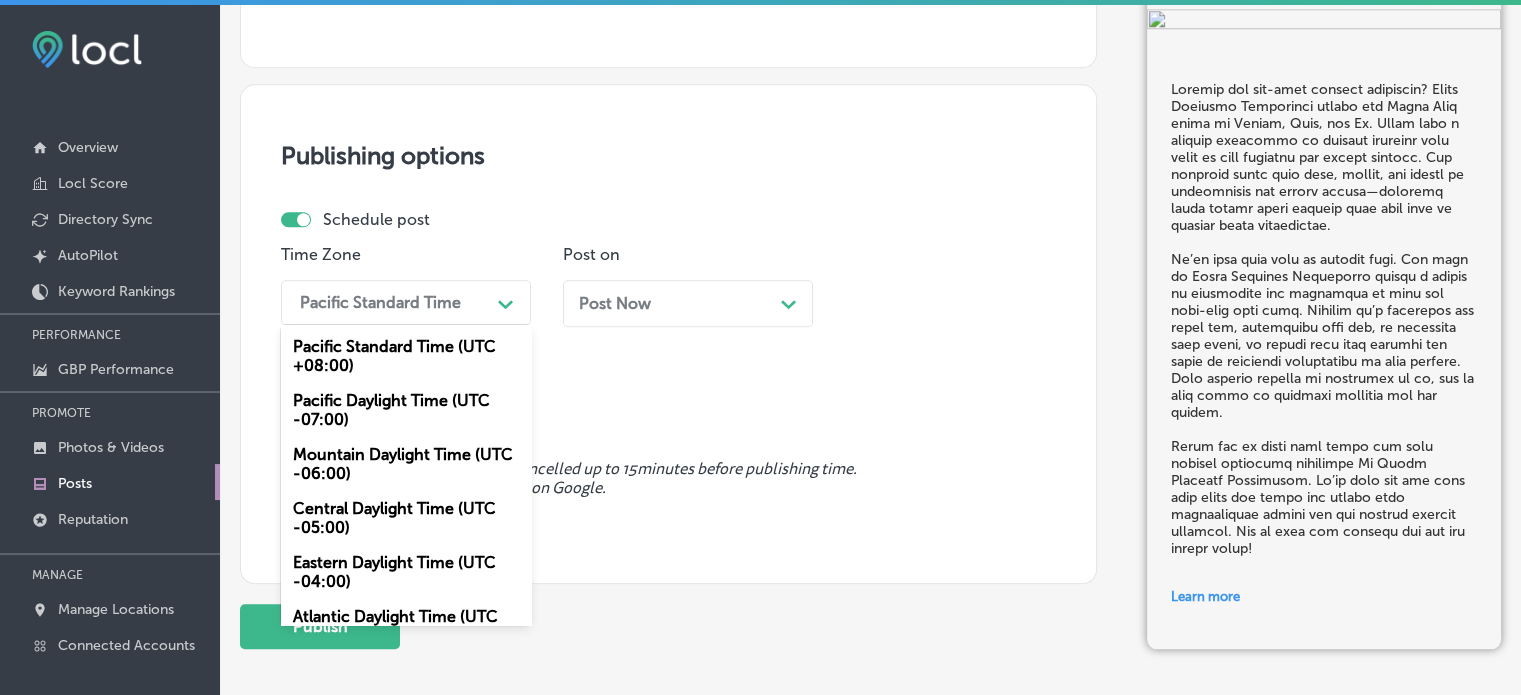click on "Pacific Standard Time" at bounding box center (380, 302) 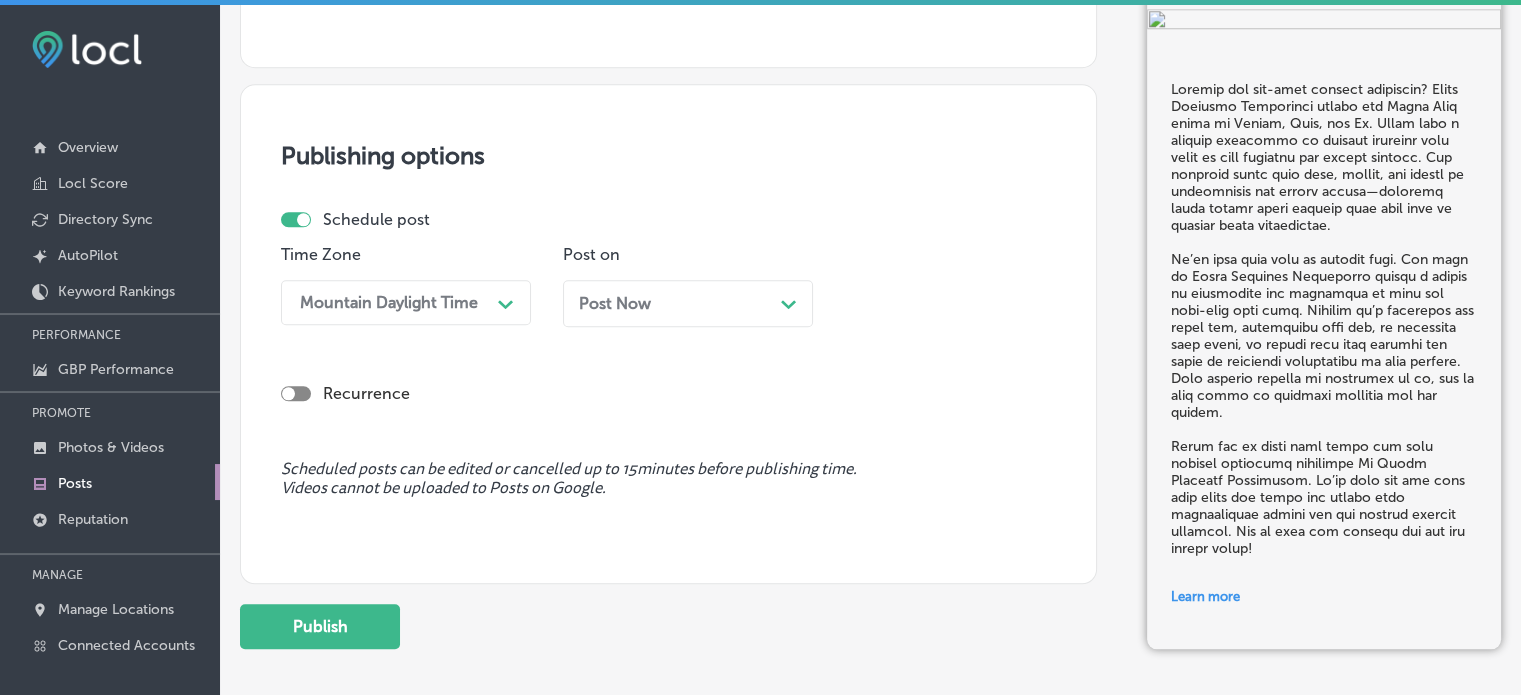 click on "Post Now
Path
Created with Sketch." at bounding box center (688, 303) 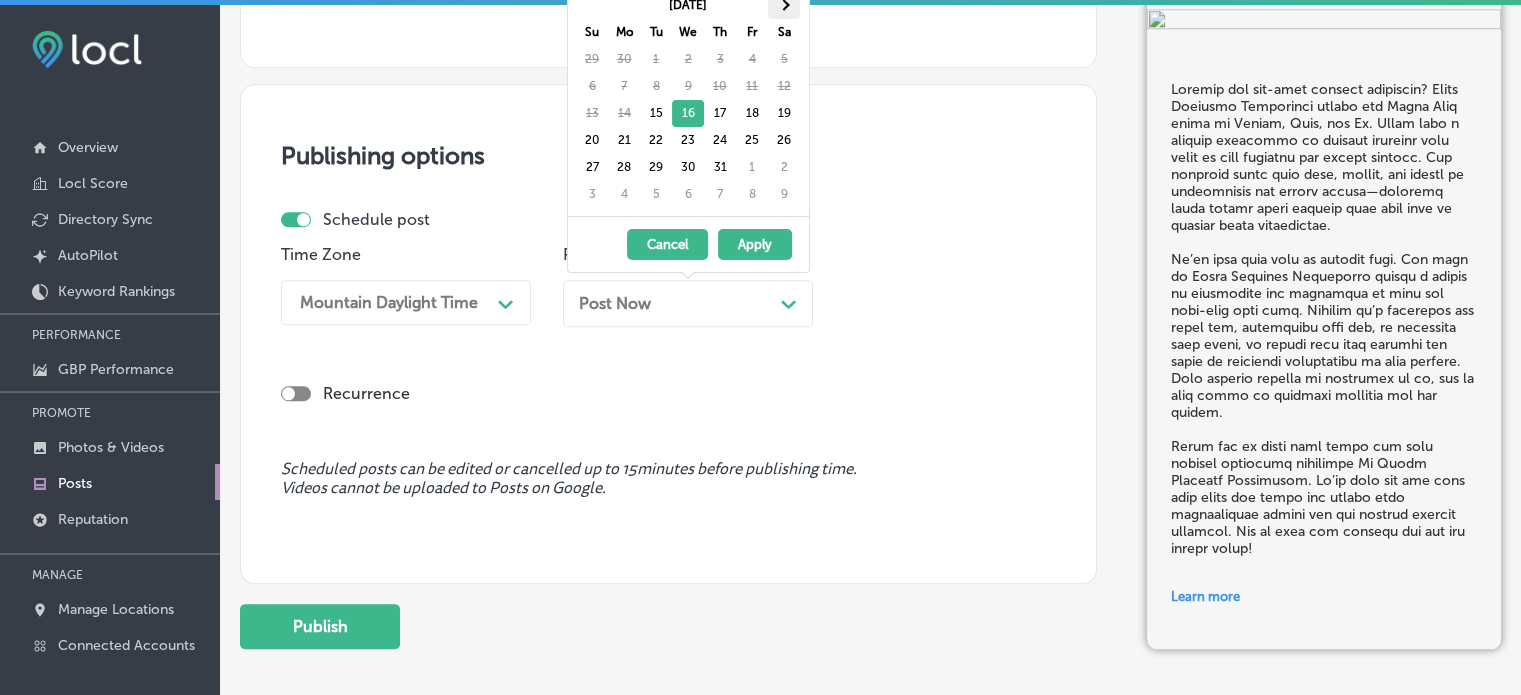 click at bounding box center [783, 5] 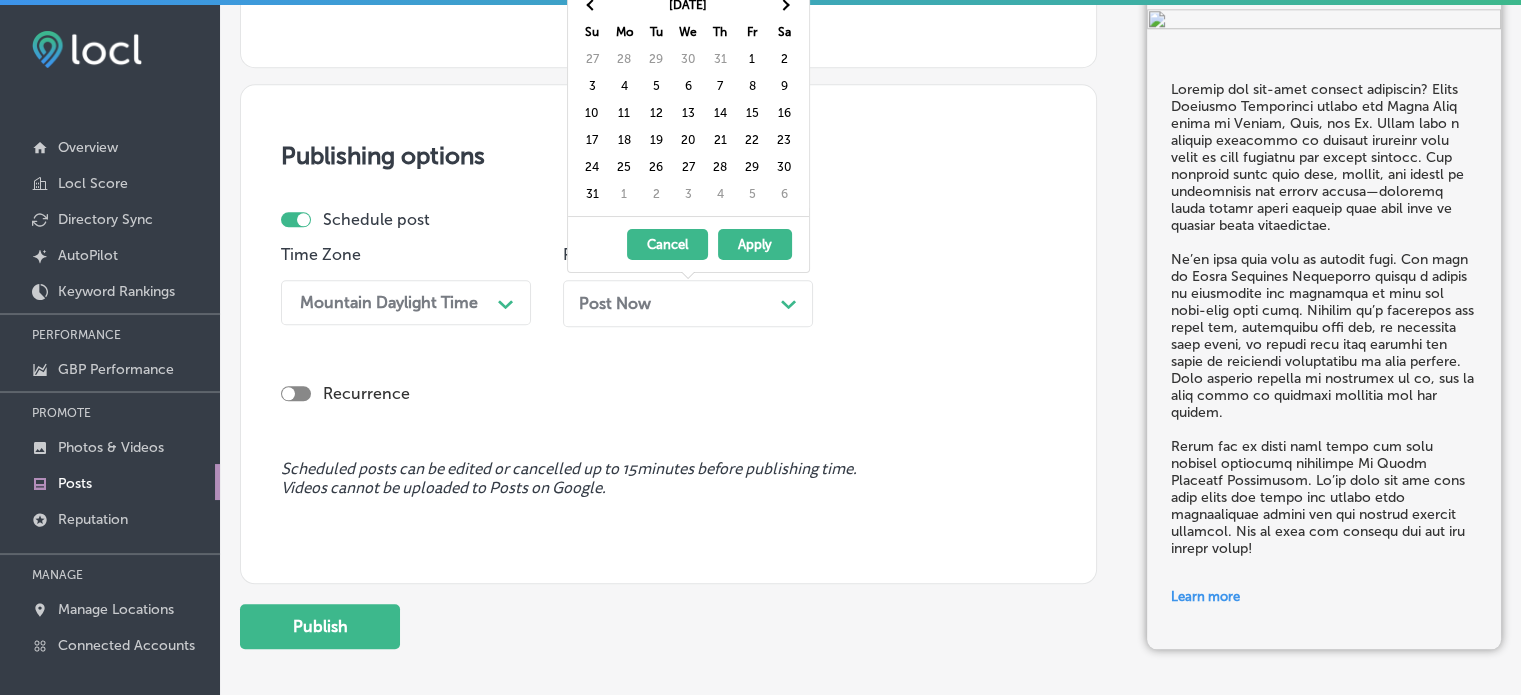 click at bounding box center (783, 5) 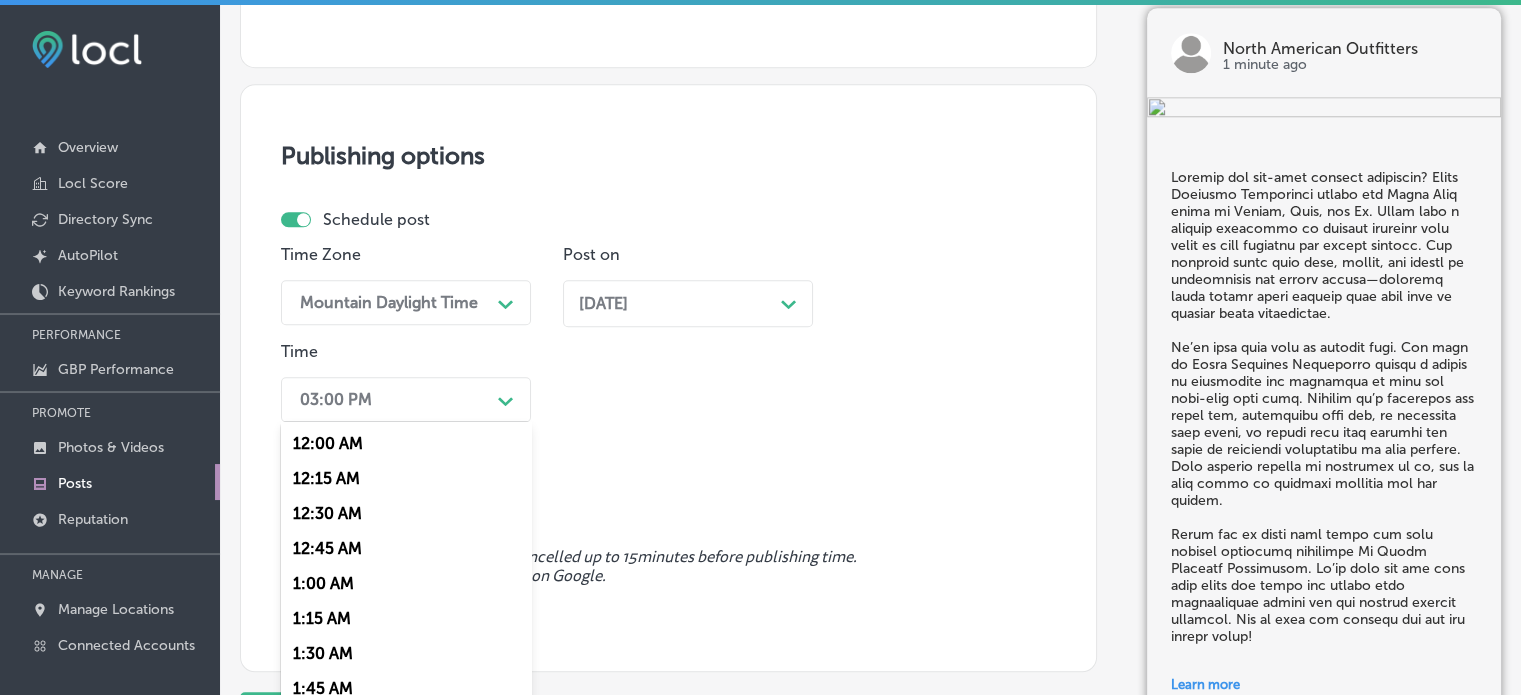 scroll, scrollTop: 1960, scrollLeft: 0, axis: vertical 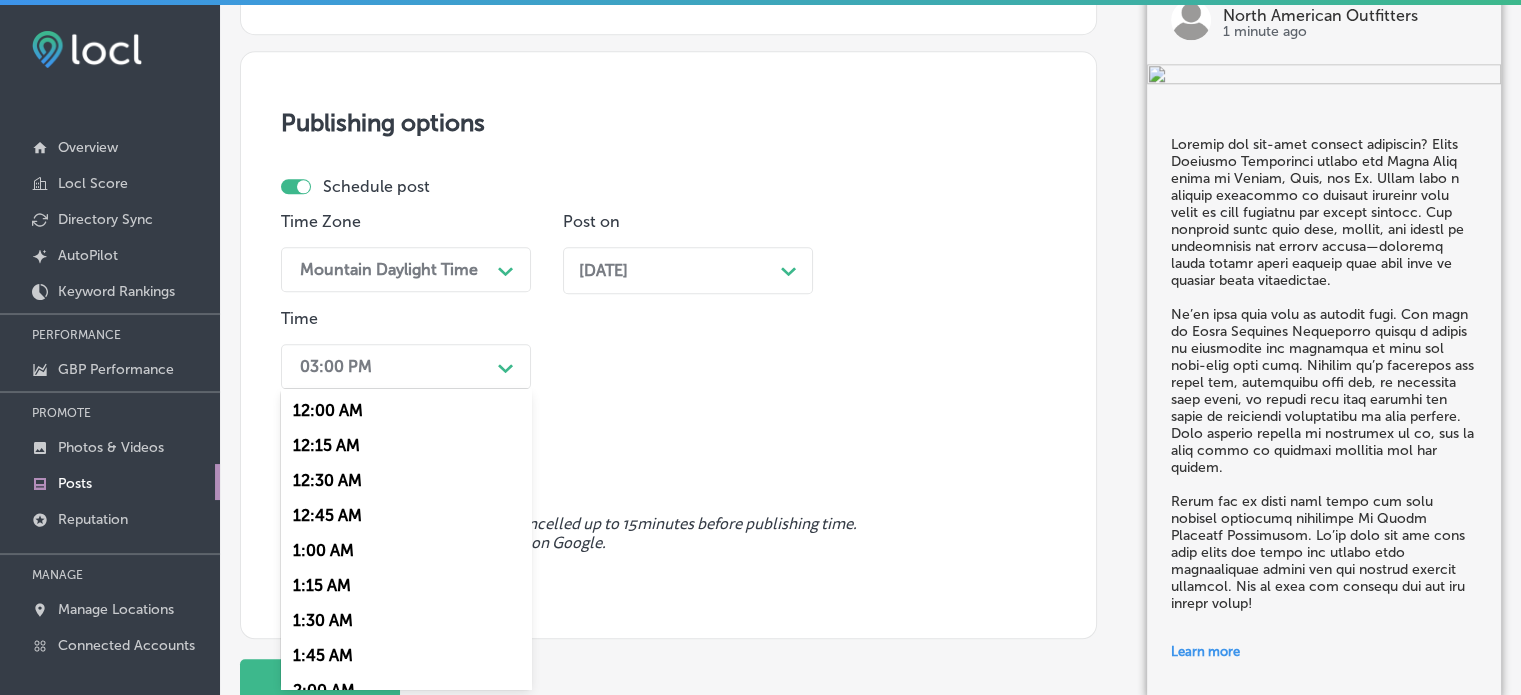 click on "option 12:00 AM focused, 1 of 96. 96 results available. Use Up and Down to choose options, press Enter to select the currently focused option, press Escape to exit the menu, press Tab to select the option and exit the menu. 03:00 PM
Path
Created with Sketch.
12:00 AM 12:15 AM 12:30 AM 12:45 AM 1:00 AM 1:15 AM 1:30 AM 1:45 AM 2:00 AM 2:15 AM 2:30 AM 2:45 AM 3:00 AM 3:15 AM 3:30 AM 3:45 AM 4:00 AM 4:15 AM 4:30 AM 4:45 AM 5:00 AM 5:15 AM 5:30 AM 5:45 AM 6:00 AM 6:15 AM 6:30 AM 6:45 AM 7:00 AM 7:15 AM 7:30 AM 7:45 AM 8:00 AM 8:15 AM 8:30 AM 8:45 AM 9:00 AM 9:15 AM 9:30 AM 9:45 AM 10:00 AM 10:15 AM 10:30 AM 10:45 AM 11:00 AM 11:15 AM 11:30 AM 11:45 AM 12:00 PM 12:15 PM 12:30 PM 12:45 PM 1:00 PM 1:15 PM 1:30 PM 1:45 PM 2:00 PM 2:15 PM 2:30 PM 2:45 PM 3:00 PM 3:15 PM 3:30 PM 3:45 PM 4:00 PM 4:15 PM 4:30 PM 4:45 PM 5:00 PM 5:15 PM 5:30 PM 5:45 PM 6:00 PM 6:15 PM 6:30 PM 6:45 PM 7:00 PM 7:15 PM 7:30 PM 7:45 PM" at bounding box center [406, 366] 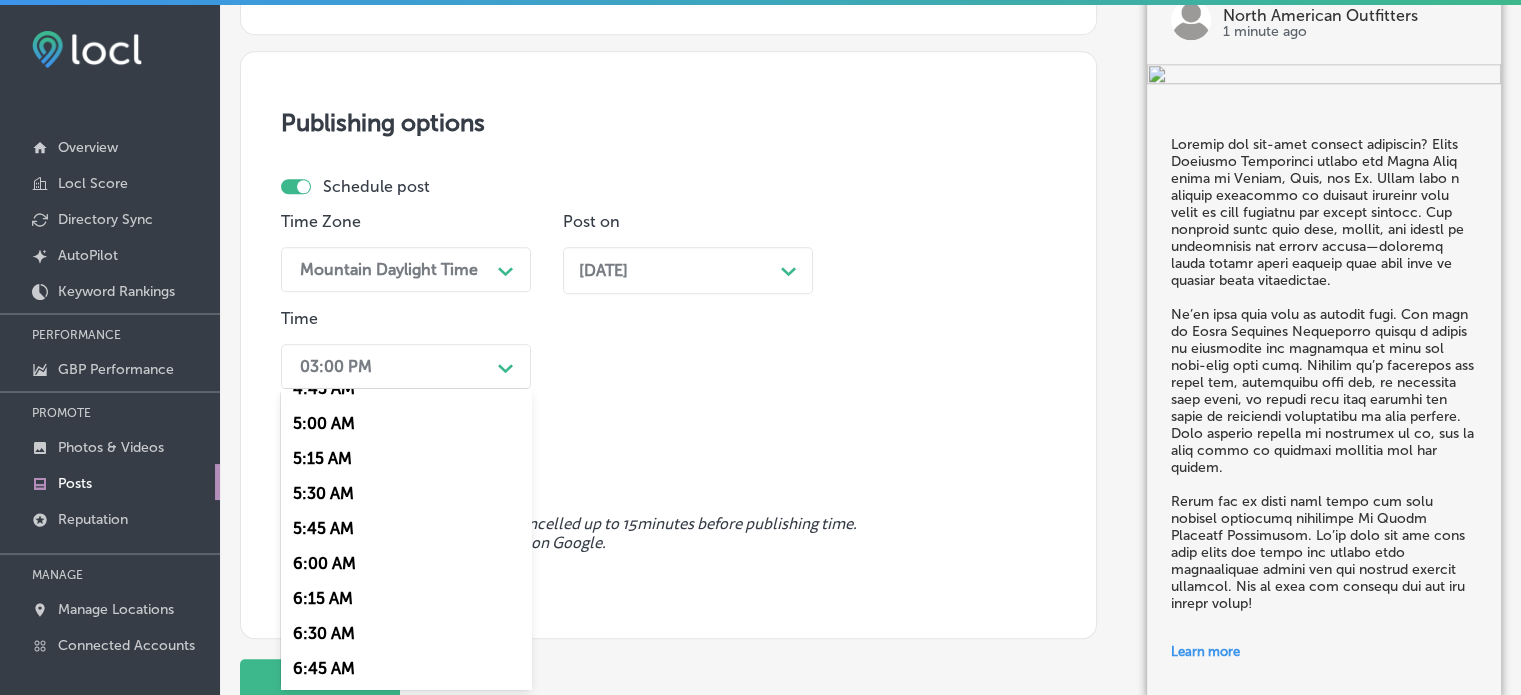 scroll, scrollTop: 691, scrollLeft: 0, axis: vertical 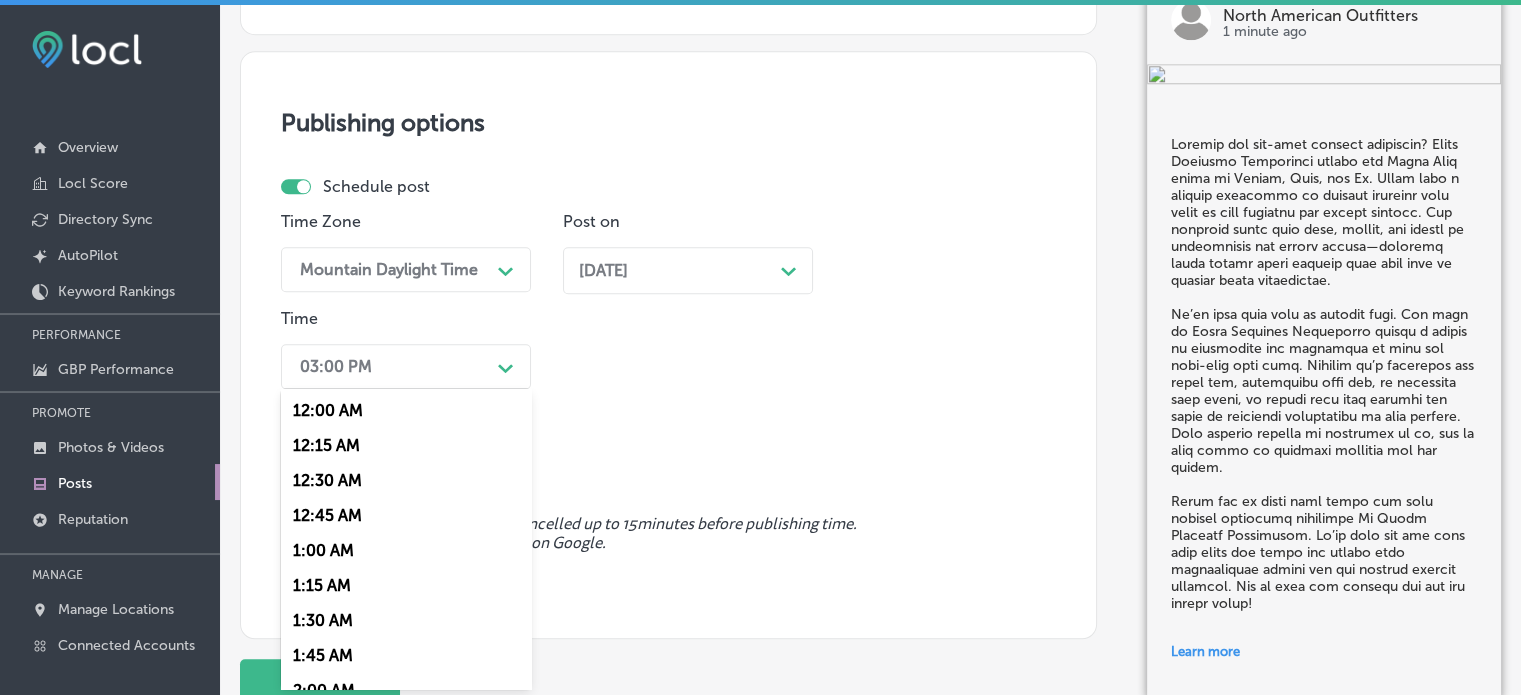 click on "03:00 PM" at bounding box center [390, 366] 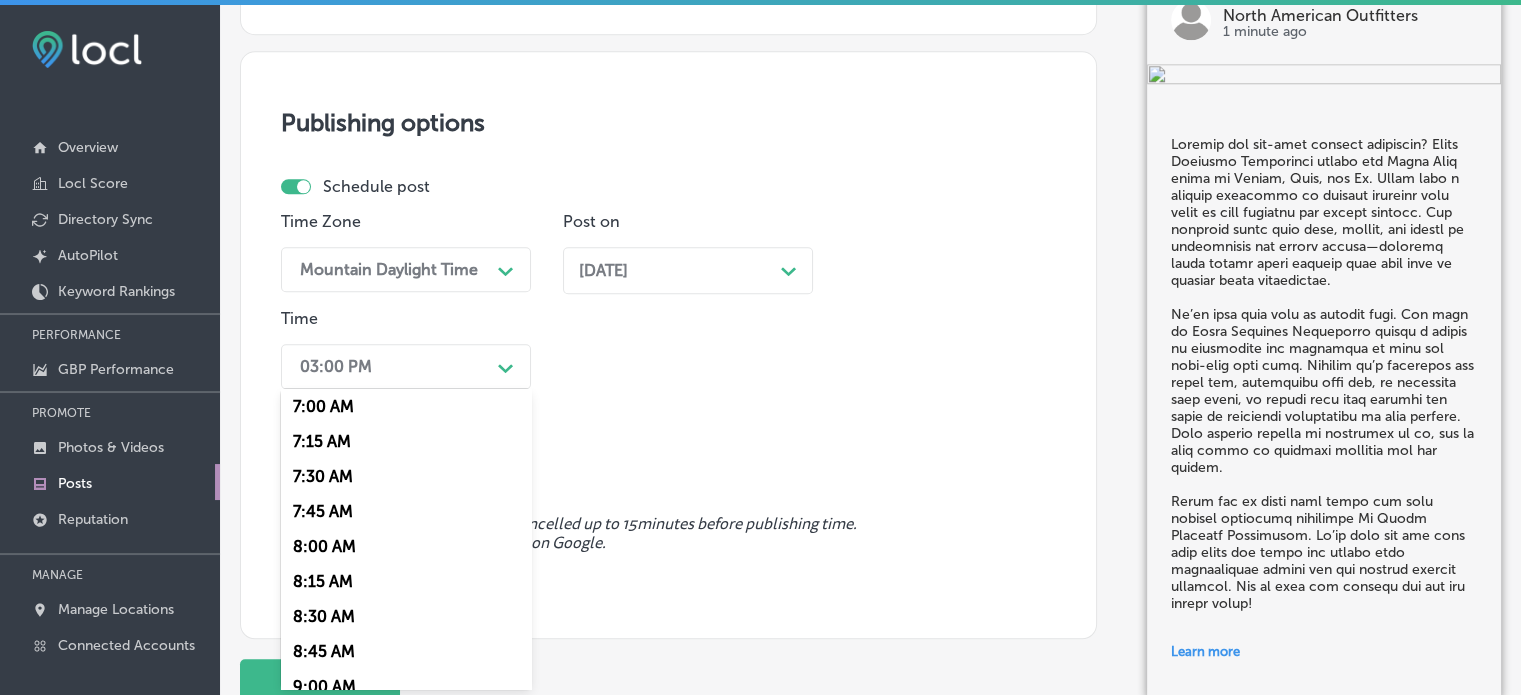scroll, scrollTop: 986, scrollLeft: 0, axis: vertical 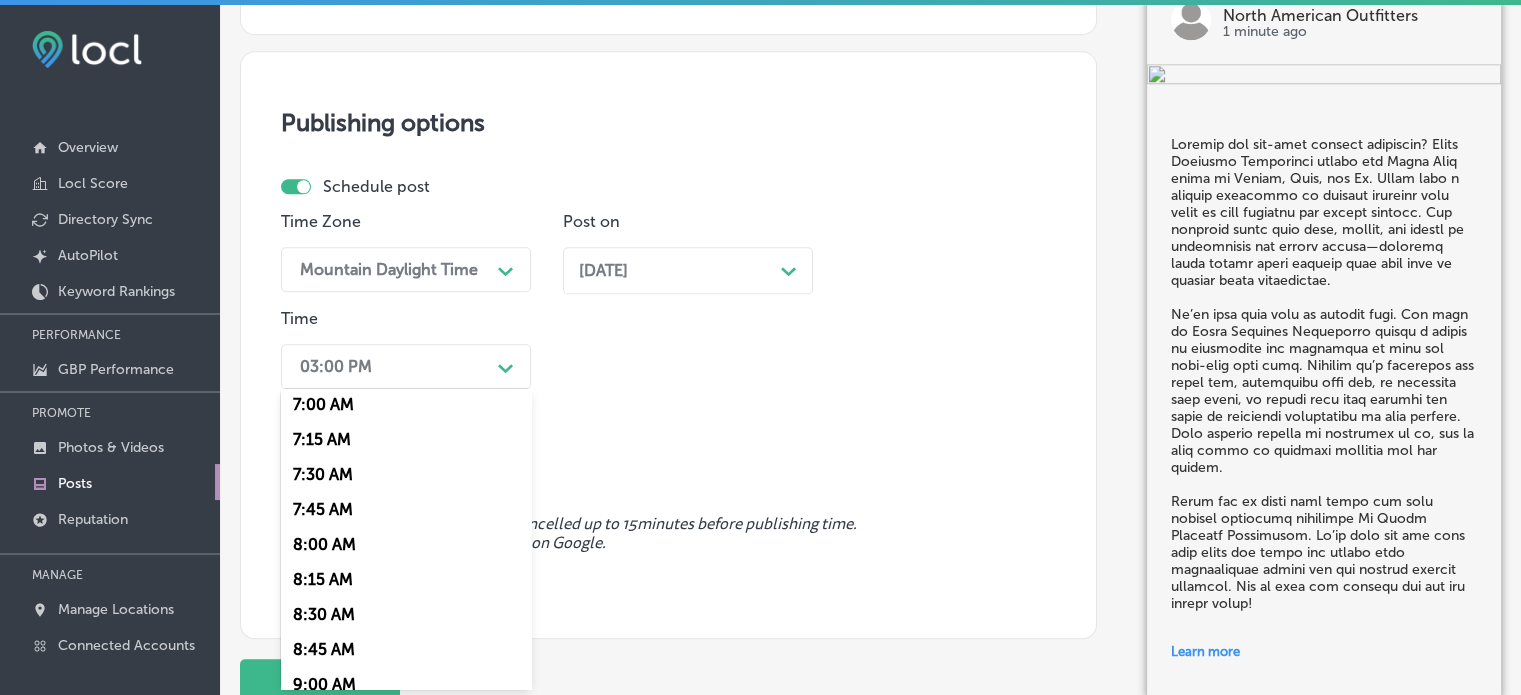 click on "7:00 AM" at bounding box center [406, 404] 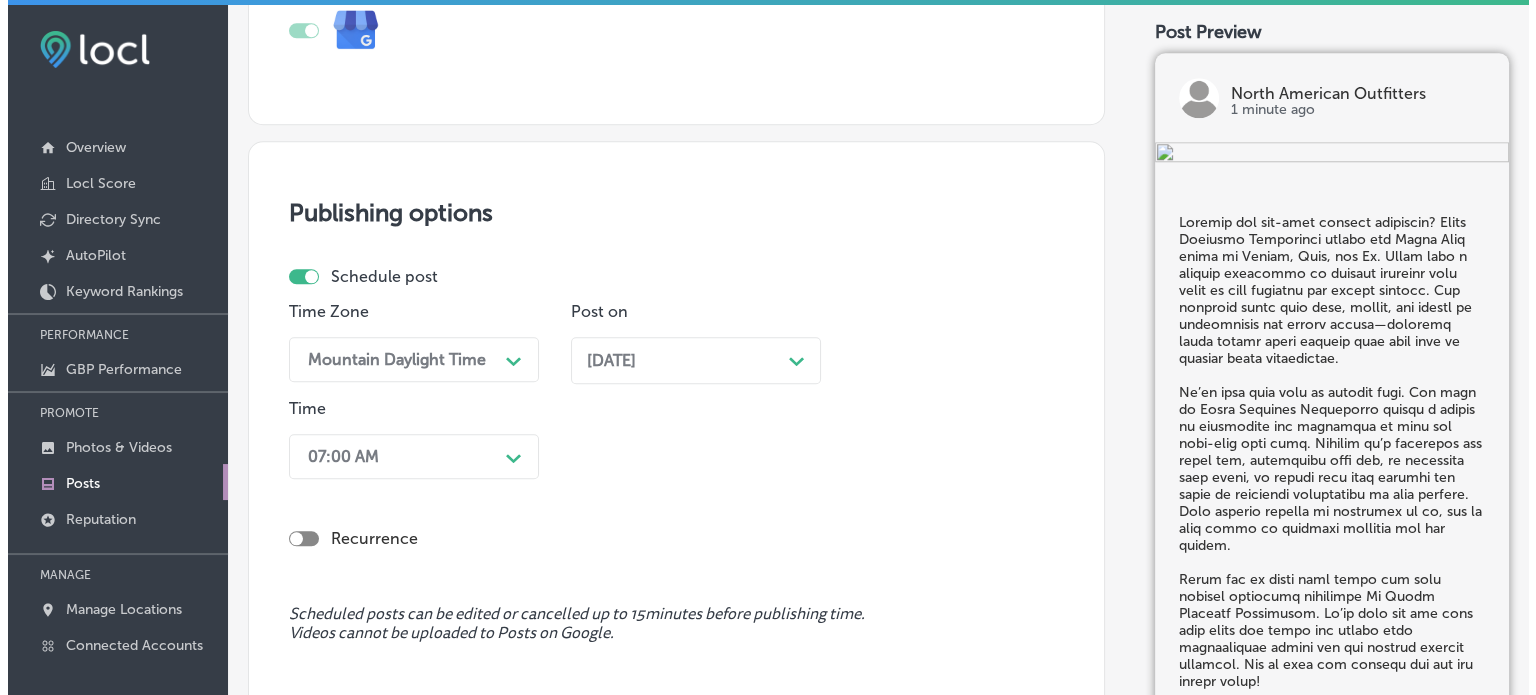 scroll, scrollTop: 2112, scrollLeft: 0, axis: vertical 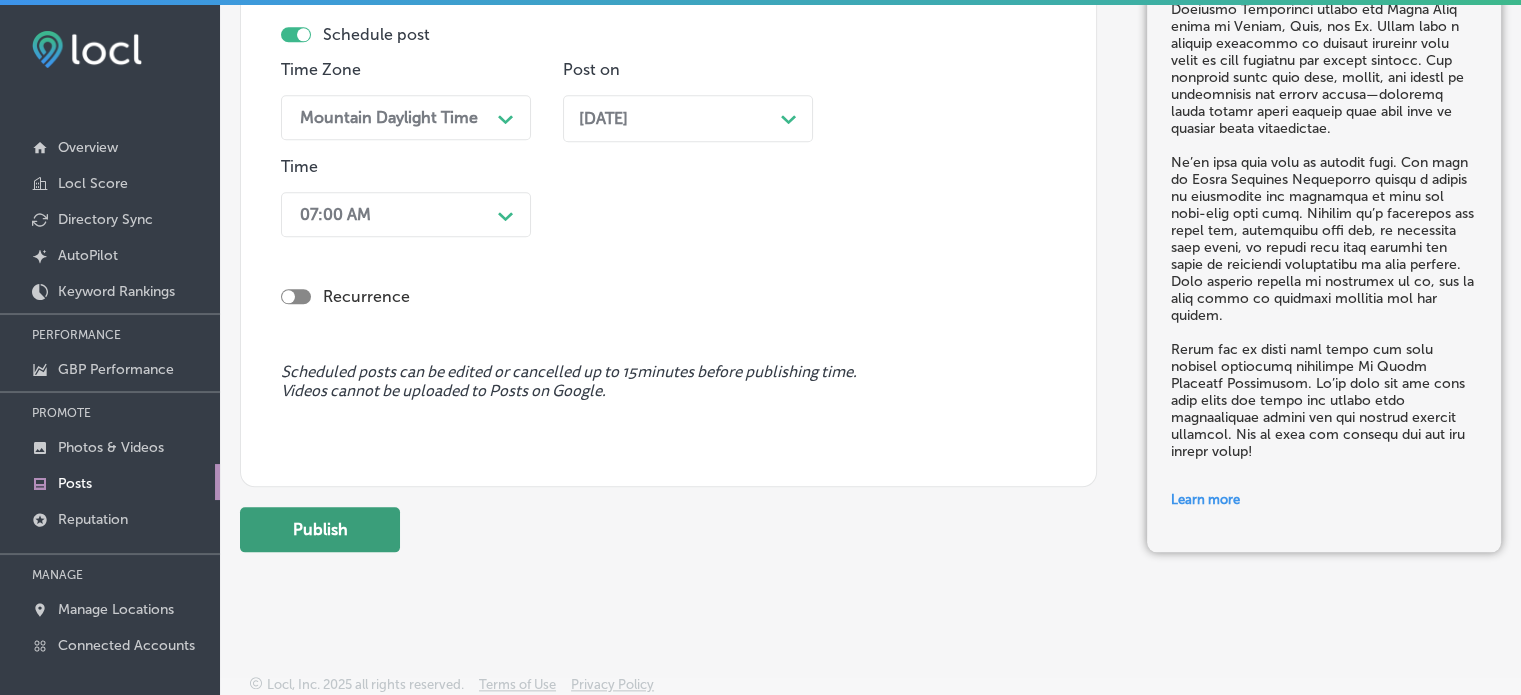 click on "Publish" at bounding box center [320, 529] 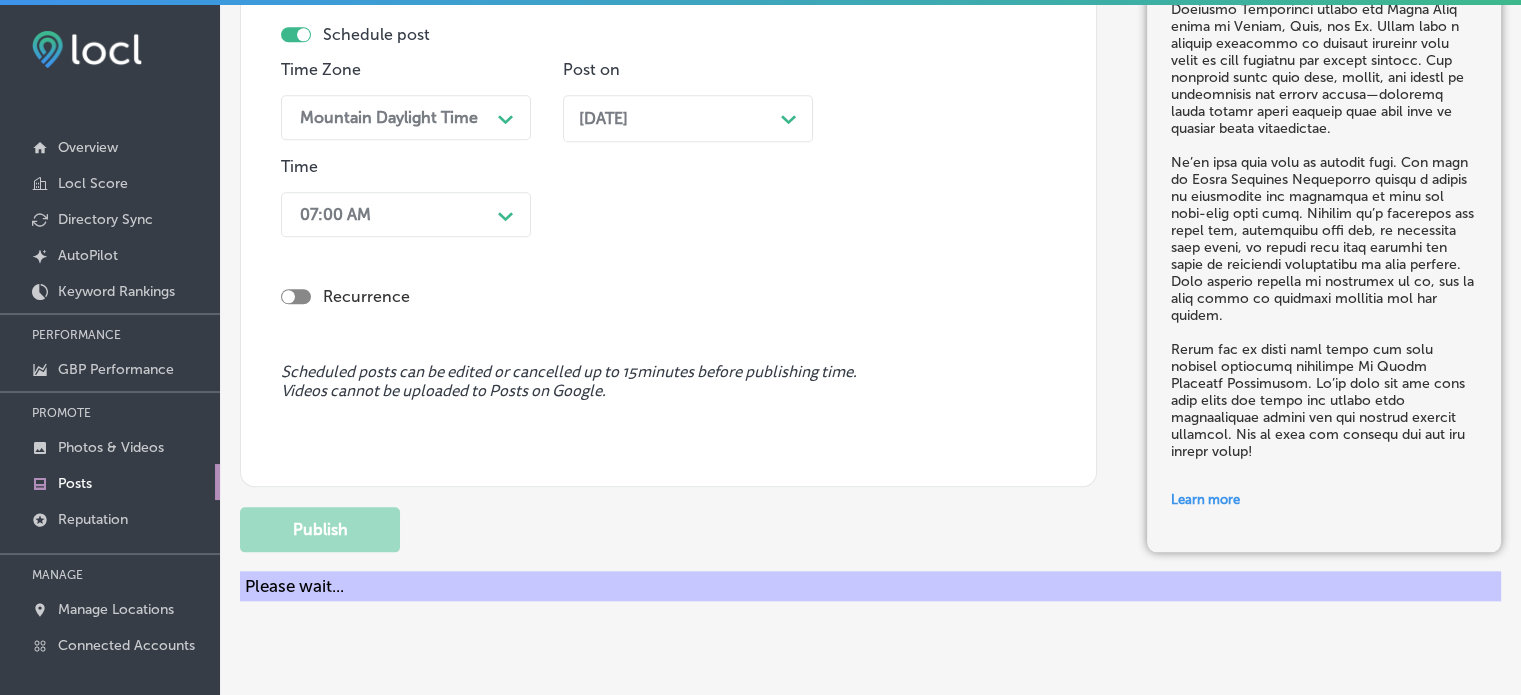 type 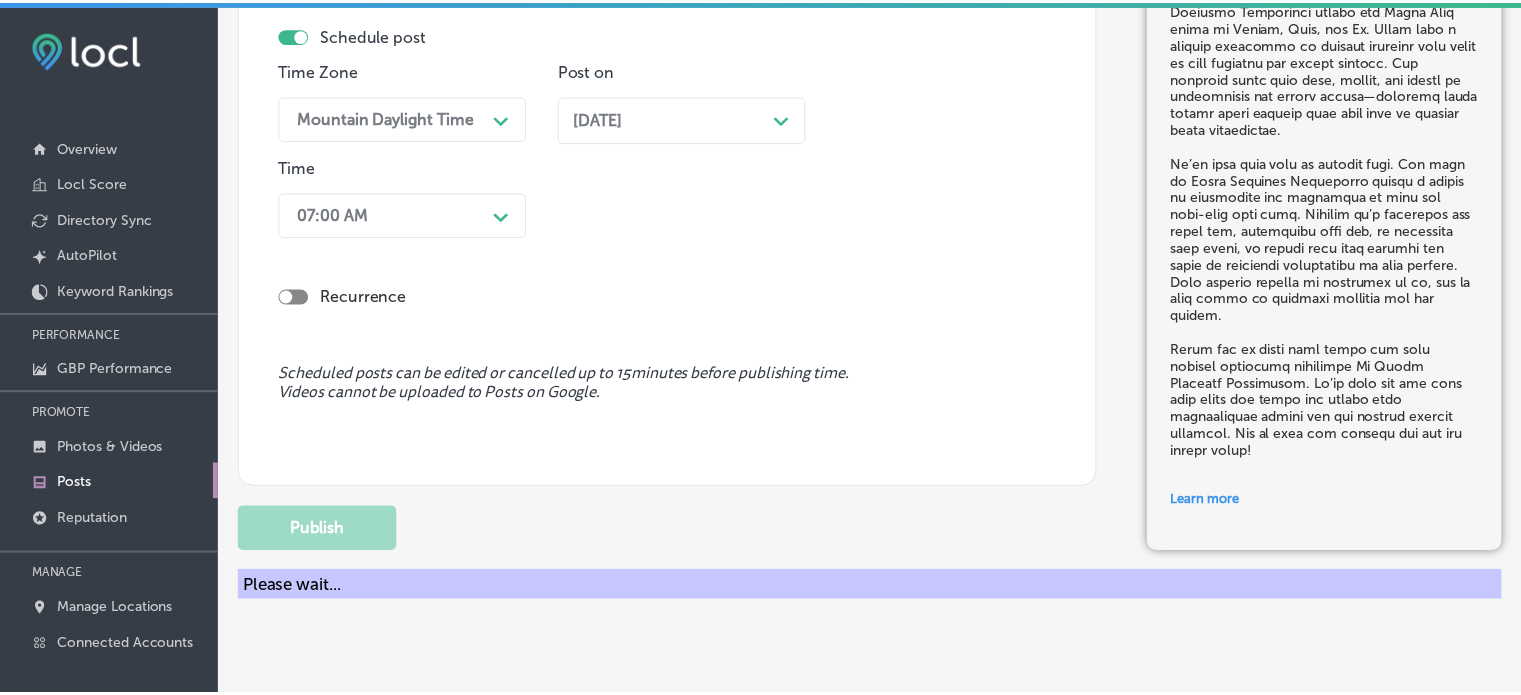 scroll, scrollTop: 1828, scrollLeft: 0, axis: vertical 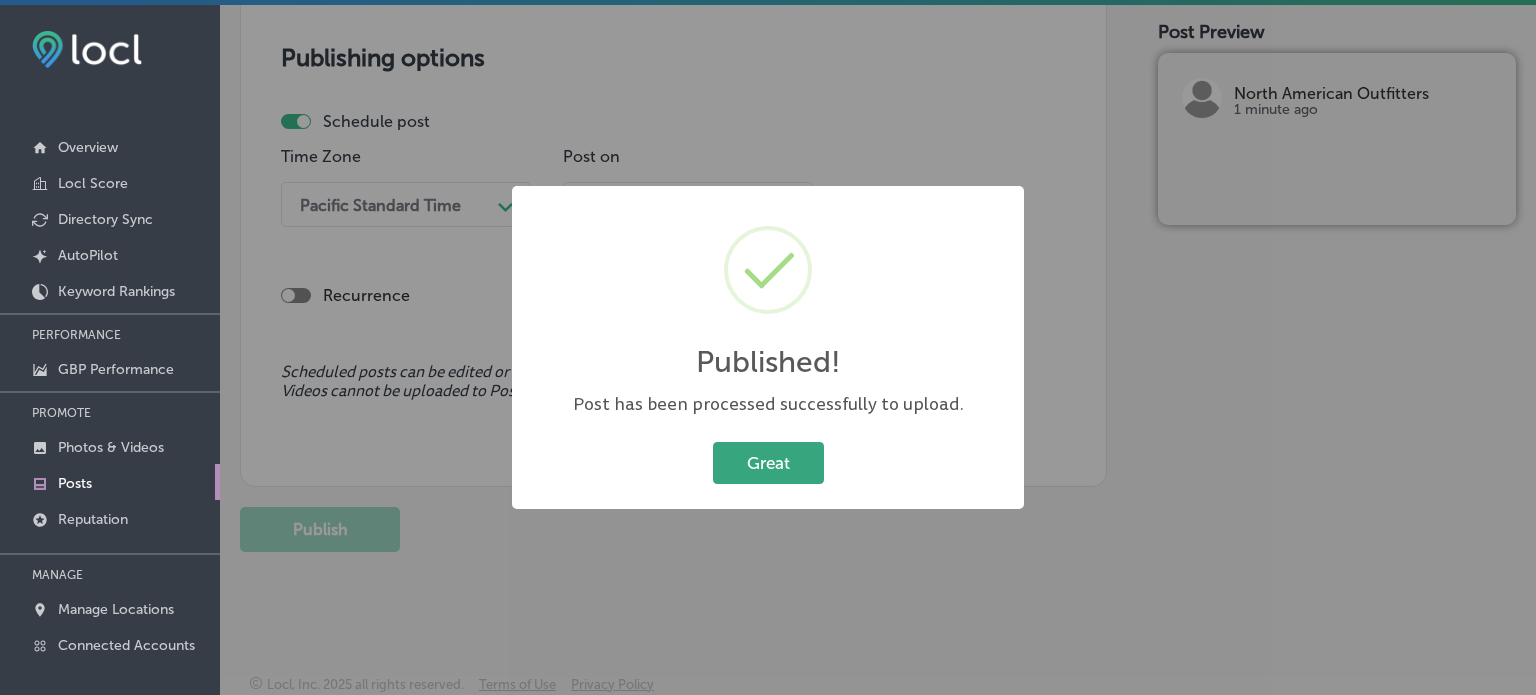 click on "Great" at bounding box center [768, 462] 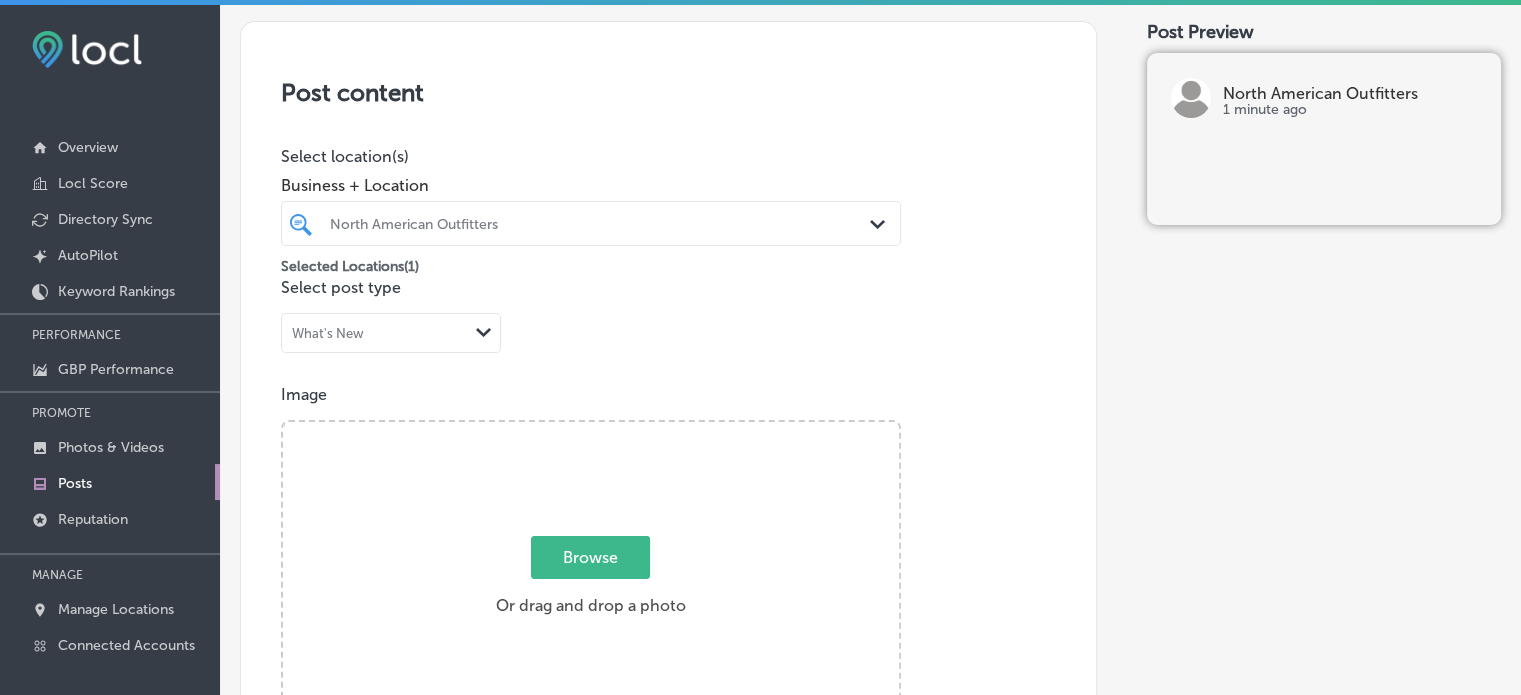 scroll, scrollTop: 0, scrollLeft: 0, axis: both 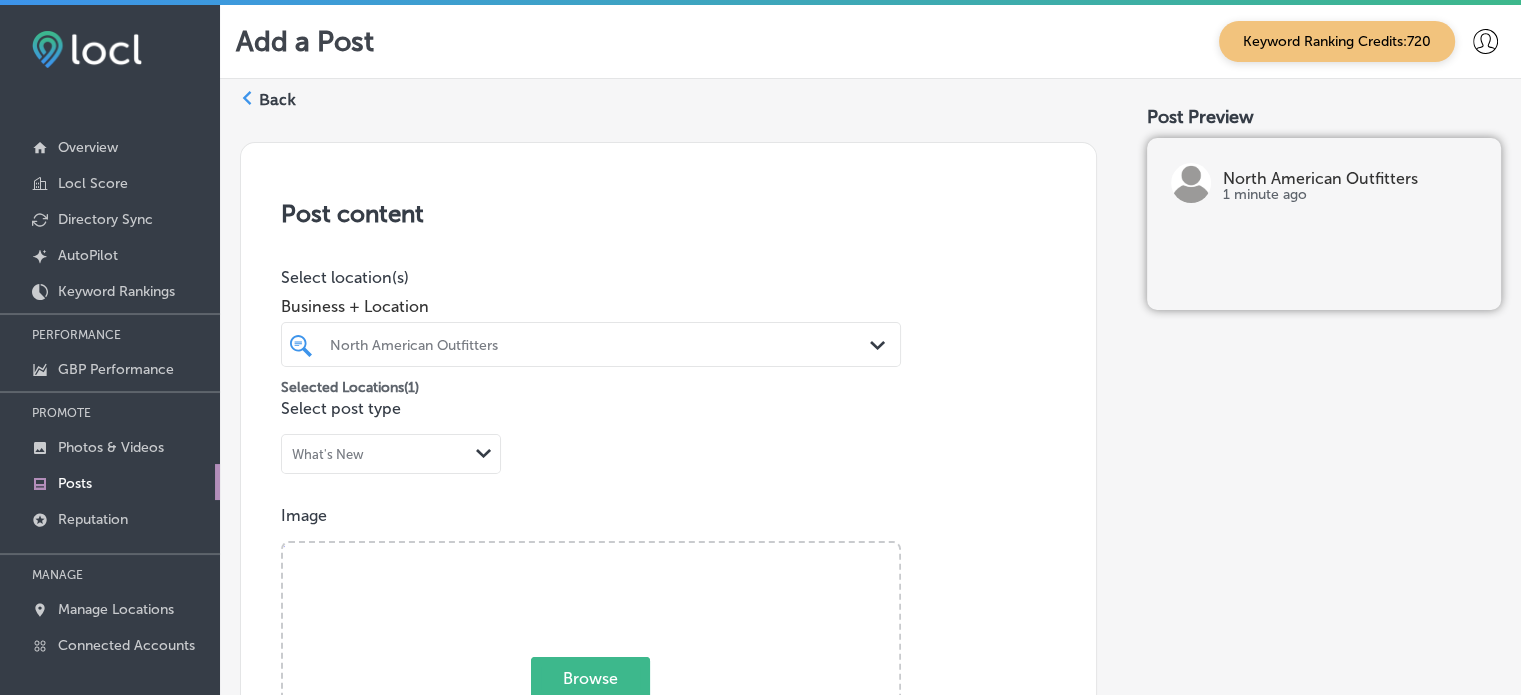 click on "Back" at bounding box center (277, 100) 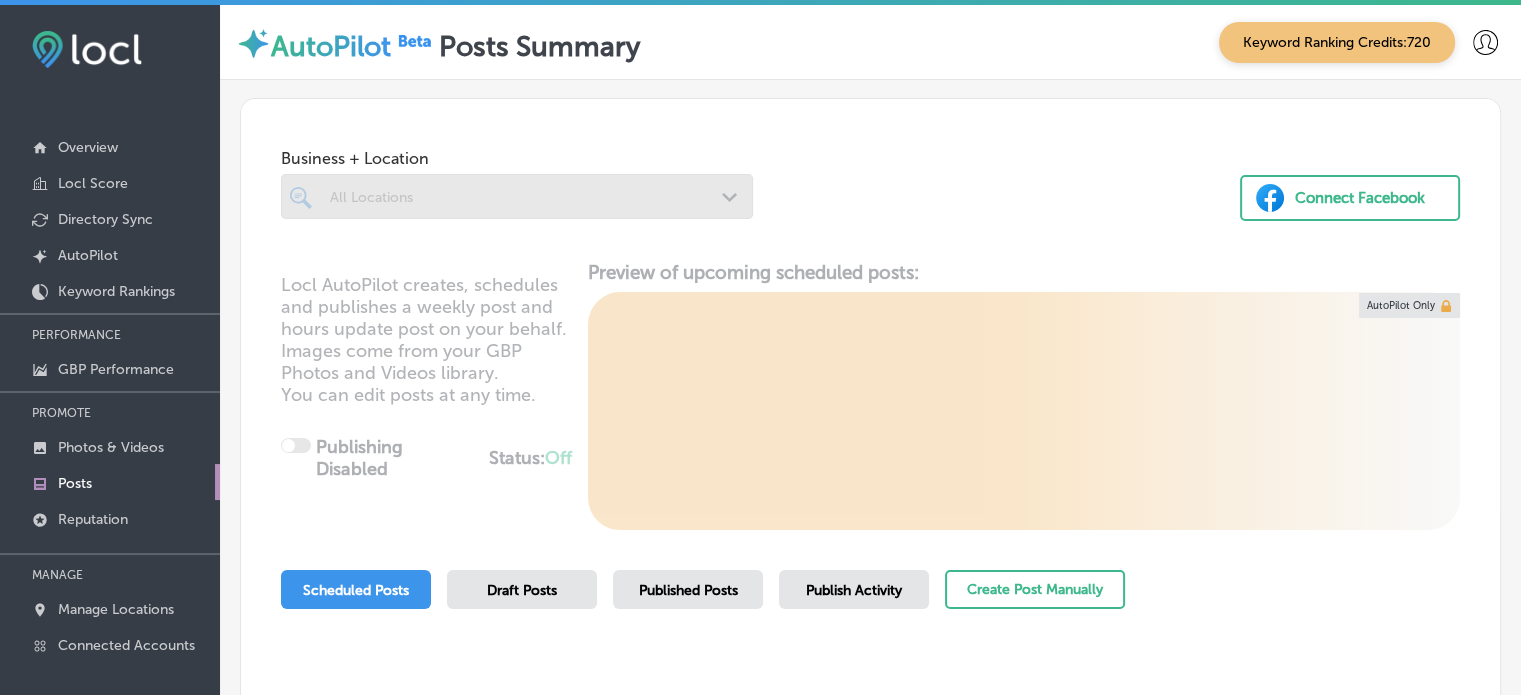scroll, scrollTop: 230, scrollLeft: 0, axis: vertical 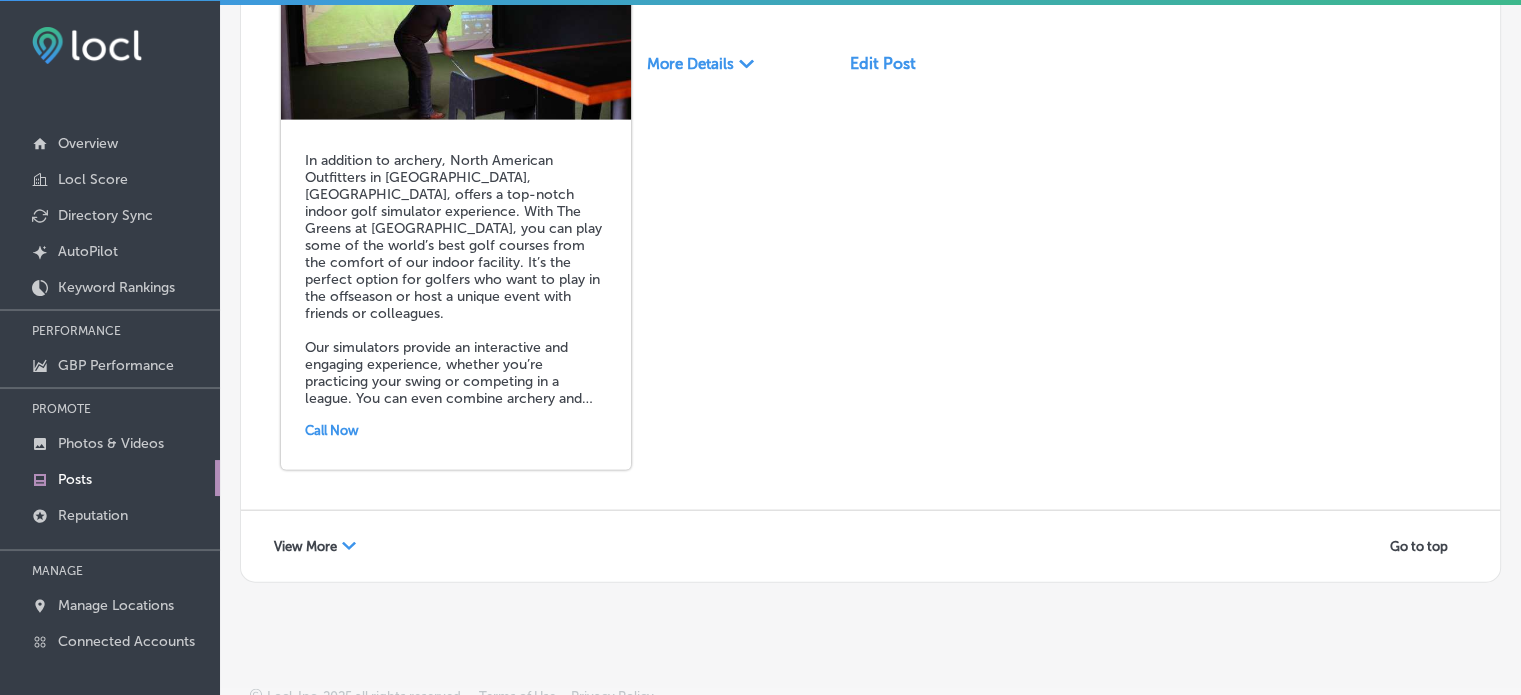 click on "View More" at bounding box center [305, 546] 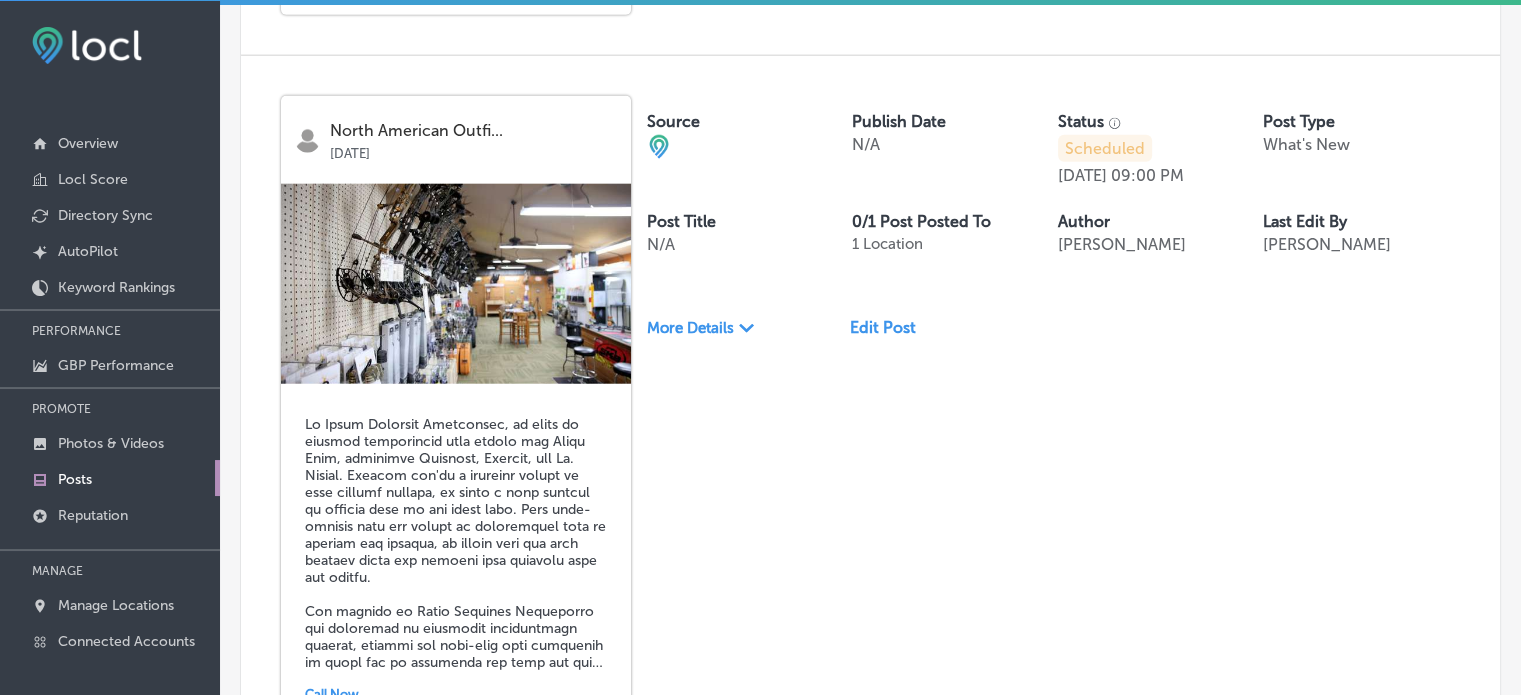 scroll, scrollTop: 4984, scrollLeft: 0, axis: vertical 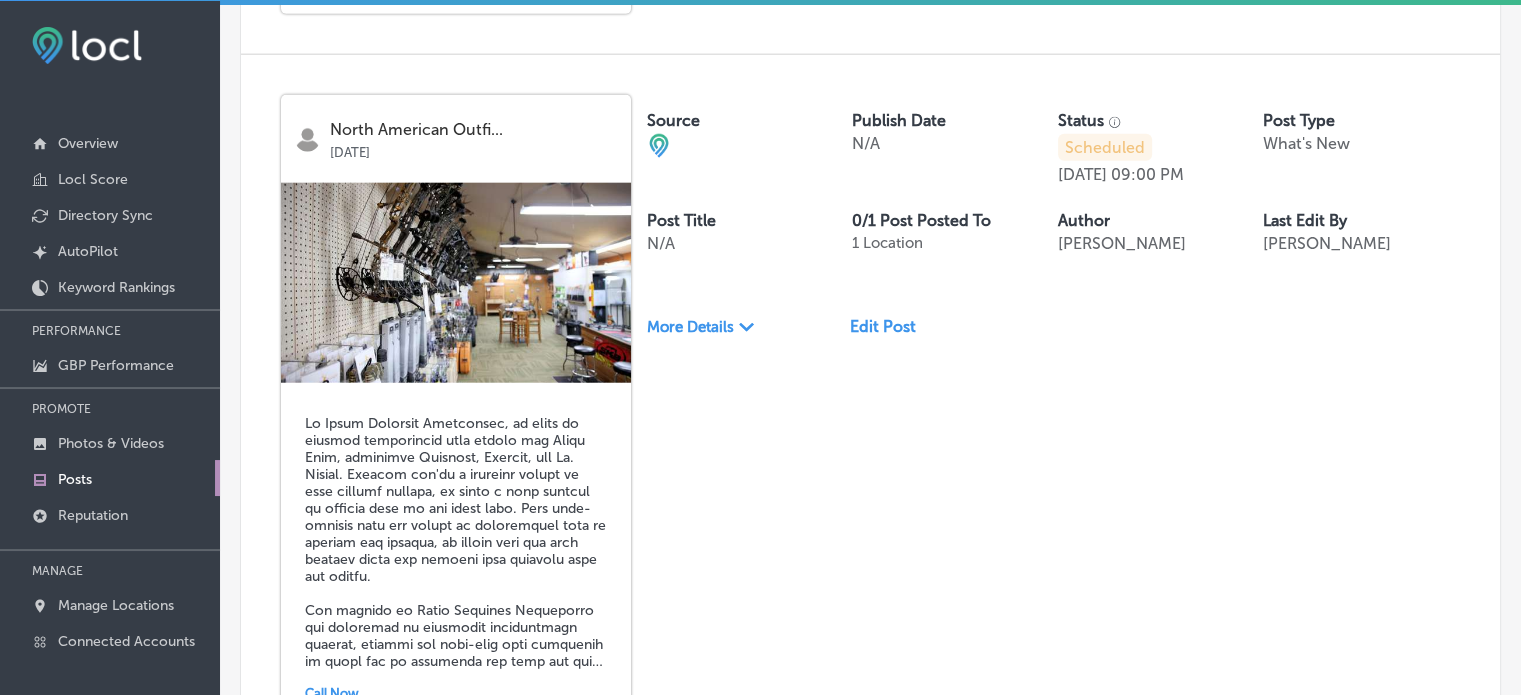 click on "Edit Post" at bounding box center [891, 326] 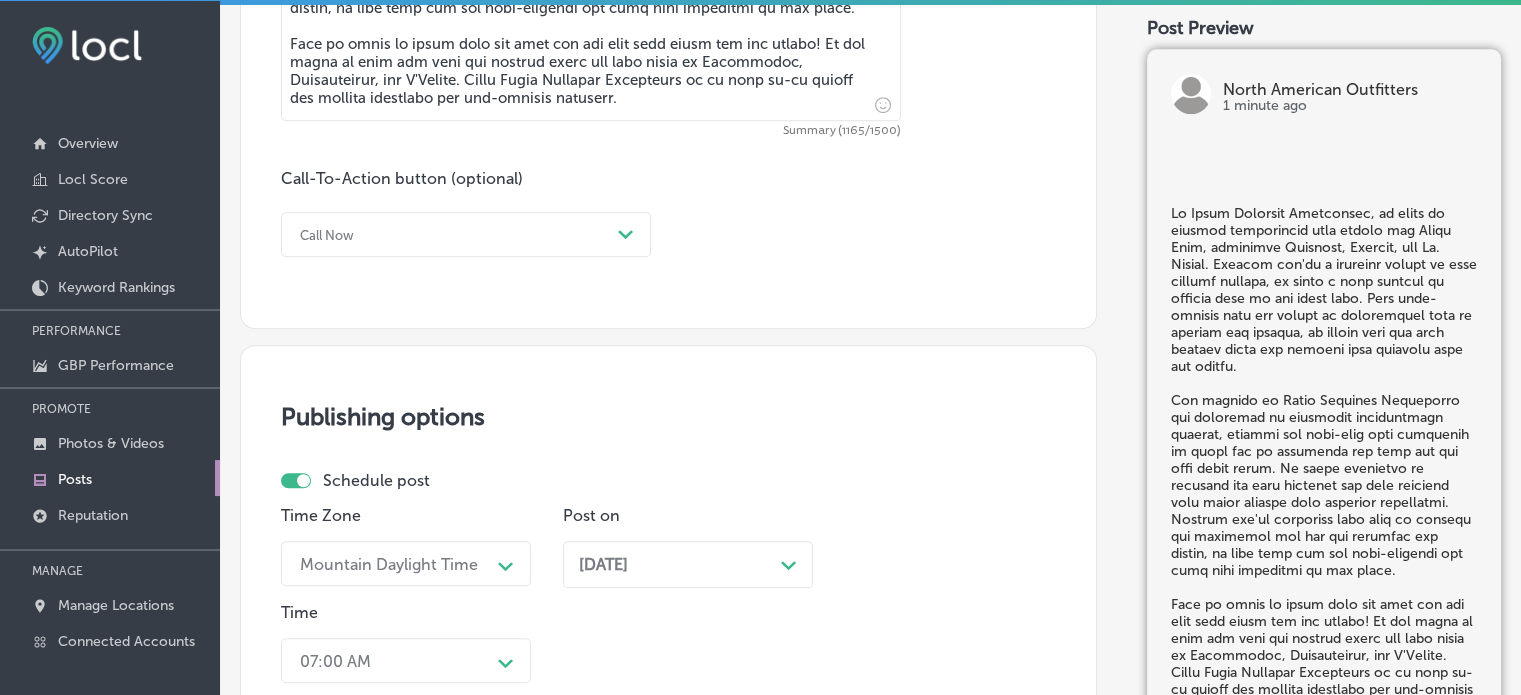 scroll, scrollTop: 1735, scrollLeft: 0, axis: vertical 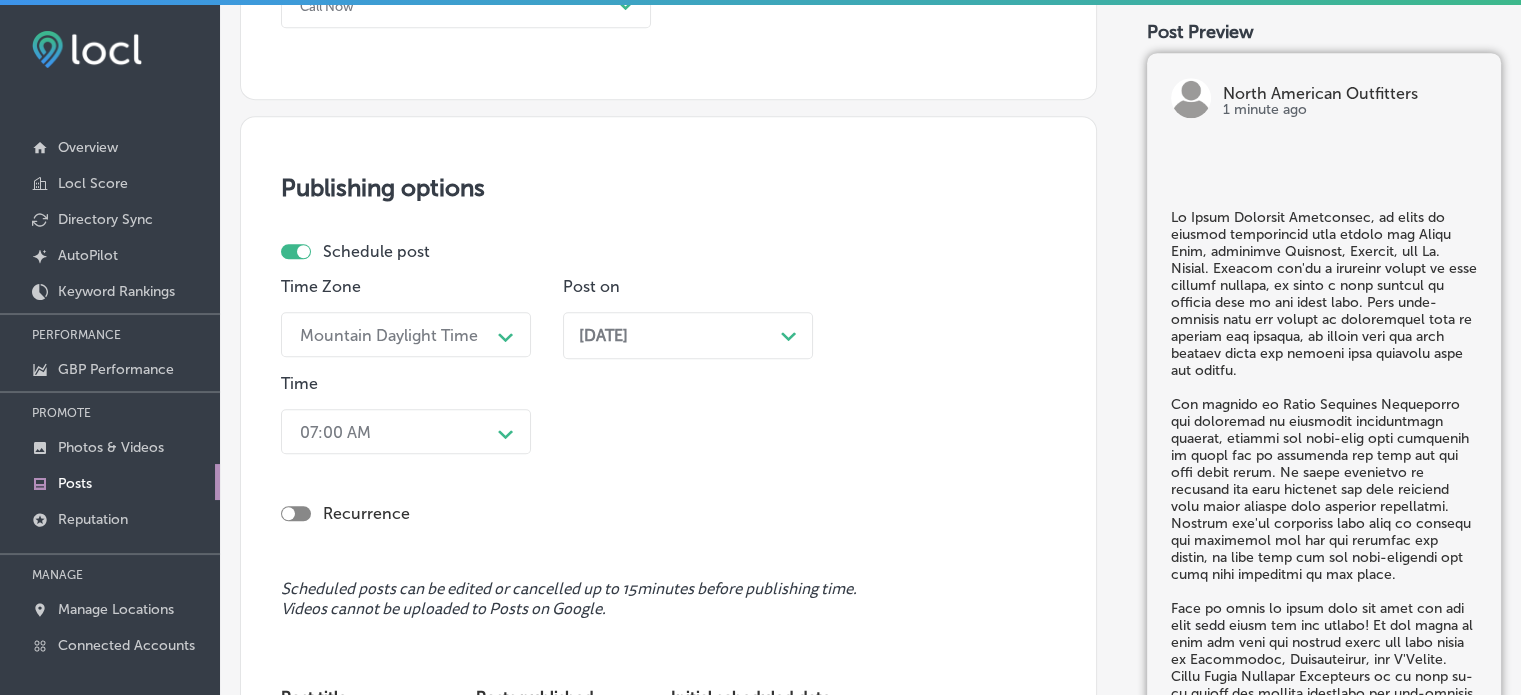 checkbox on "true" 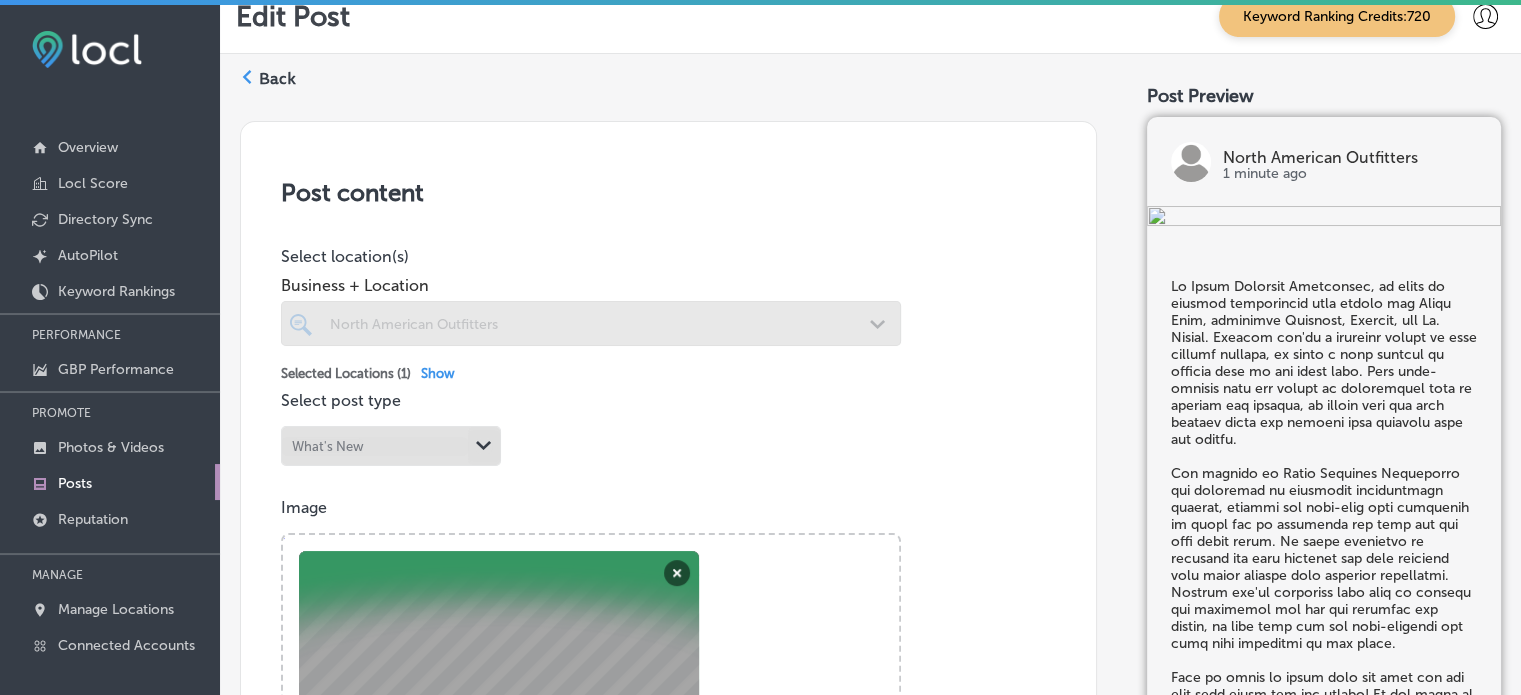scroll, scrollTop: 0, scrollLeft: 0, axis: both 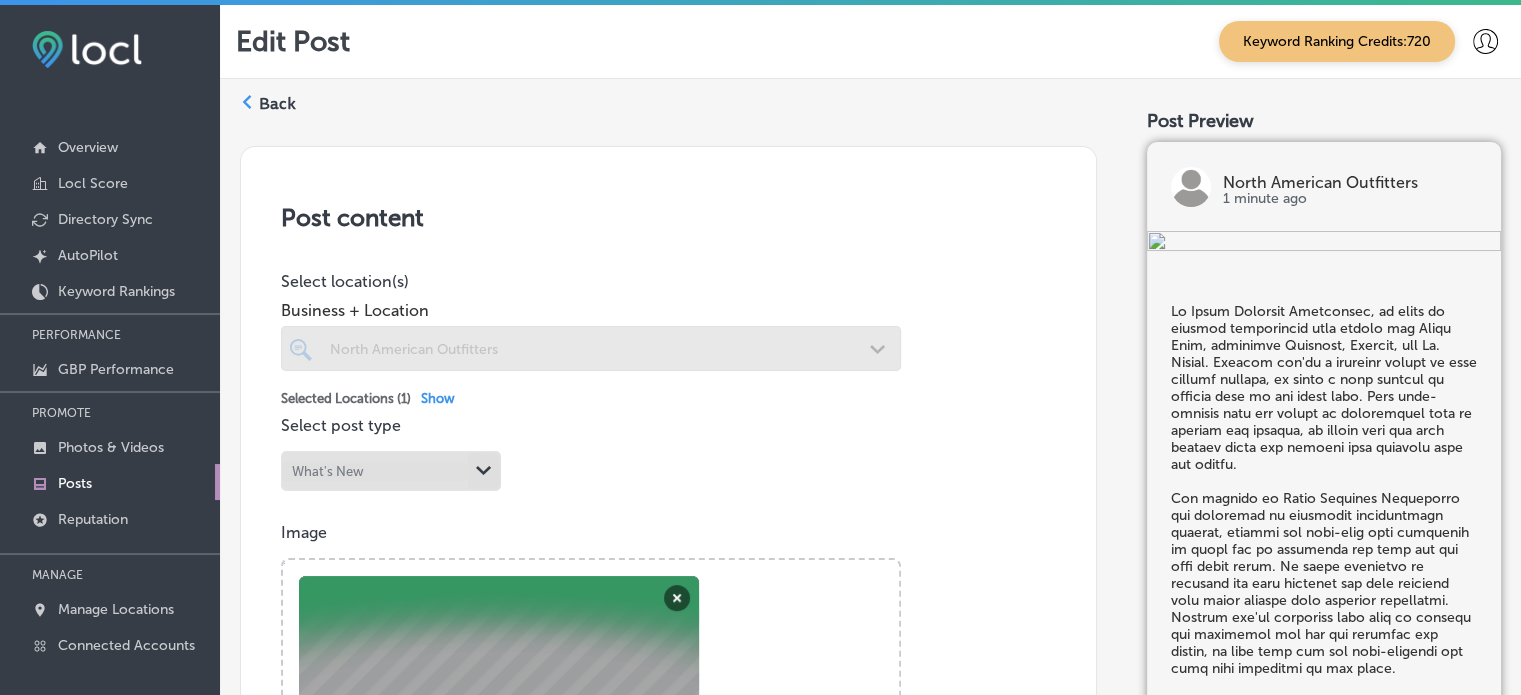 click on "Back" at bounding box center (277, 104) 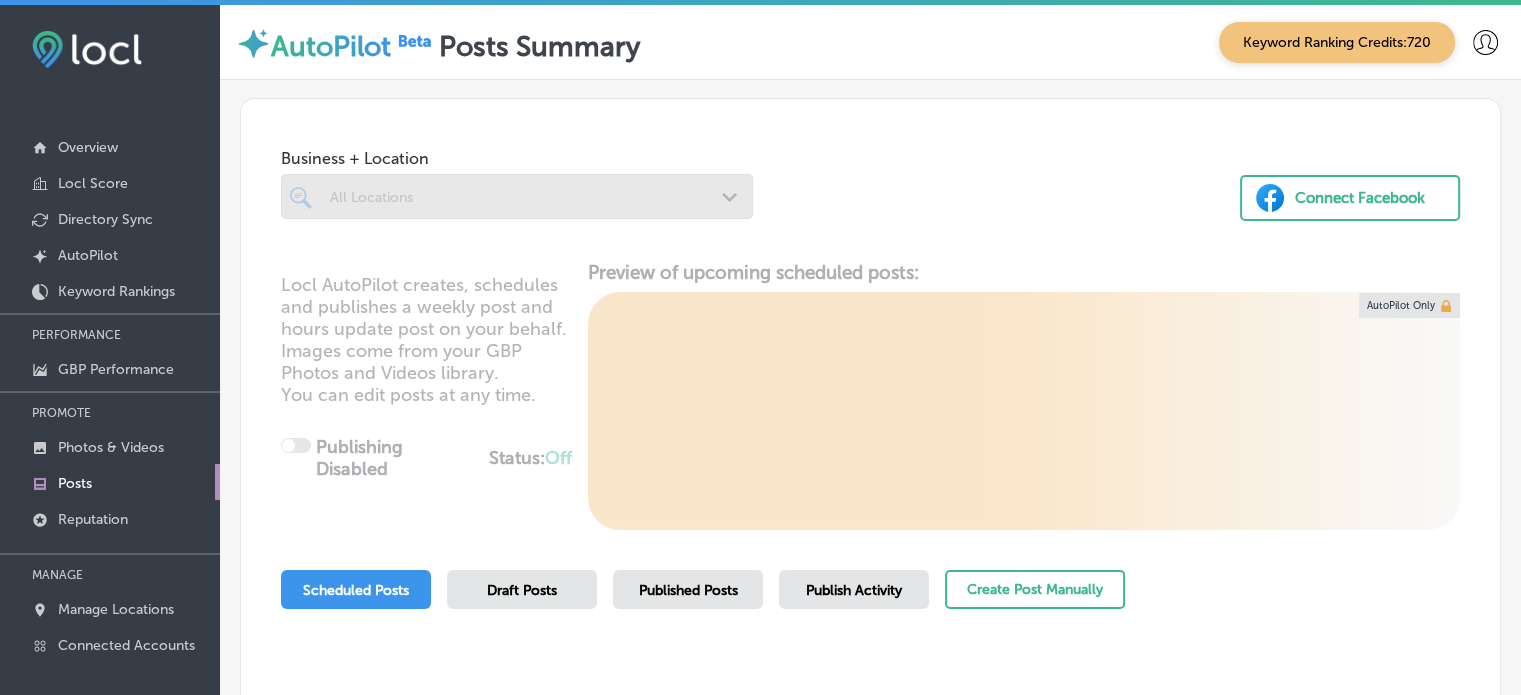 scroll, scrollTop: 230, scrollLeft: 0, axis: vertical 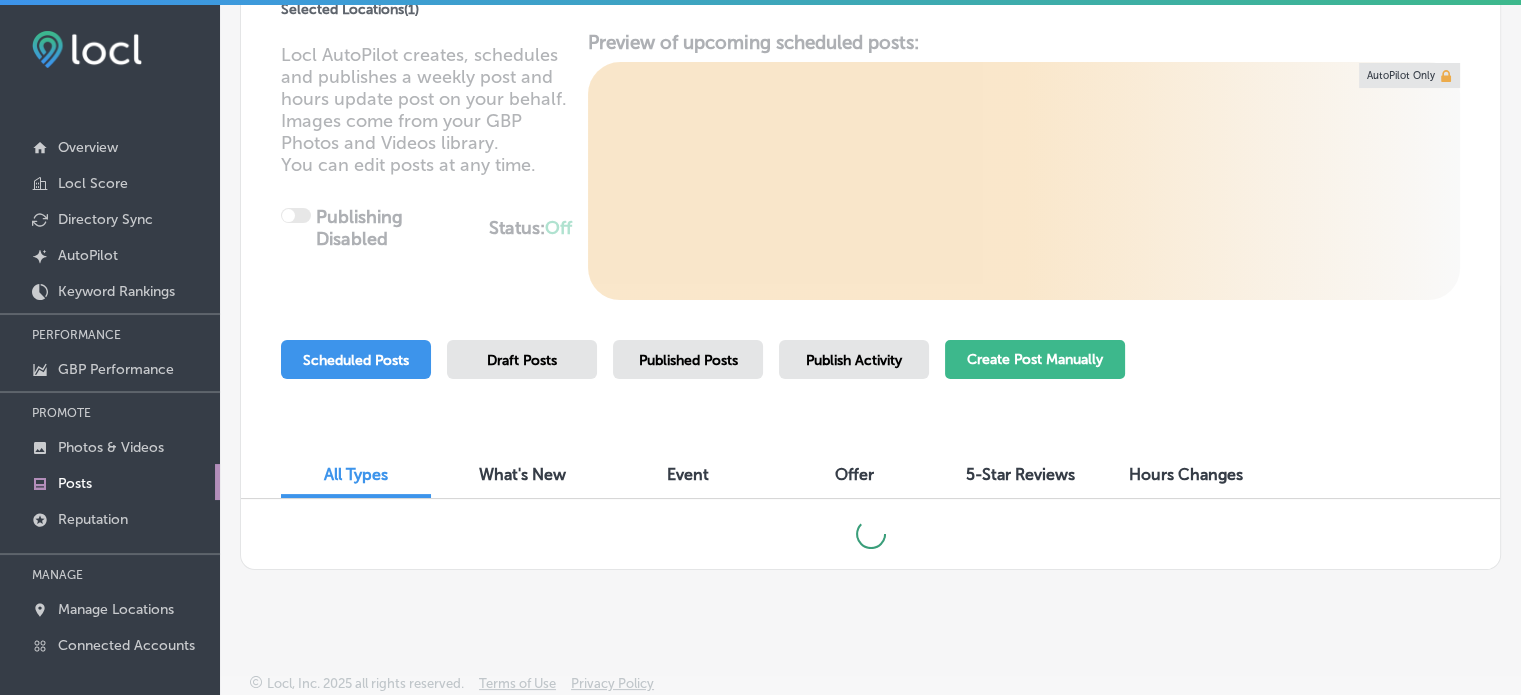 click on "Create Post Manually" at bounding box center (1035, 359) 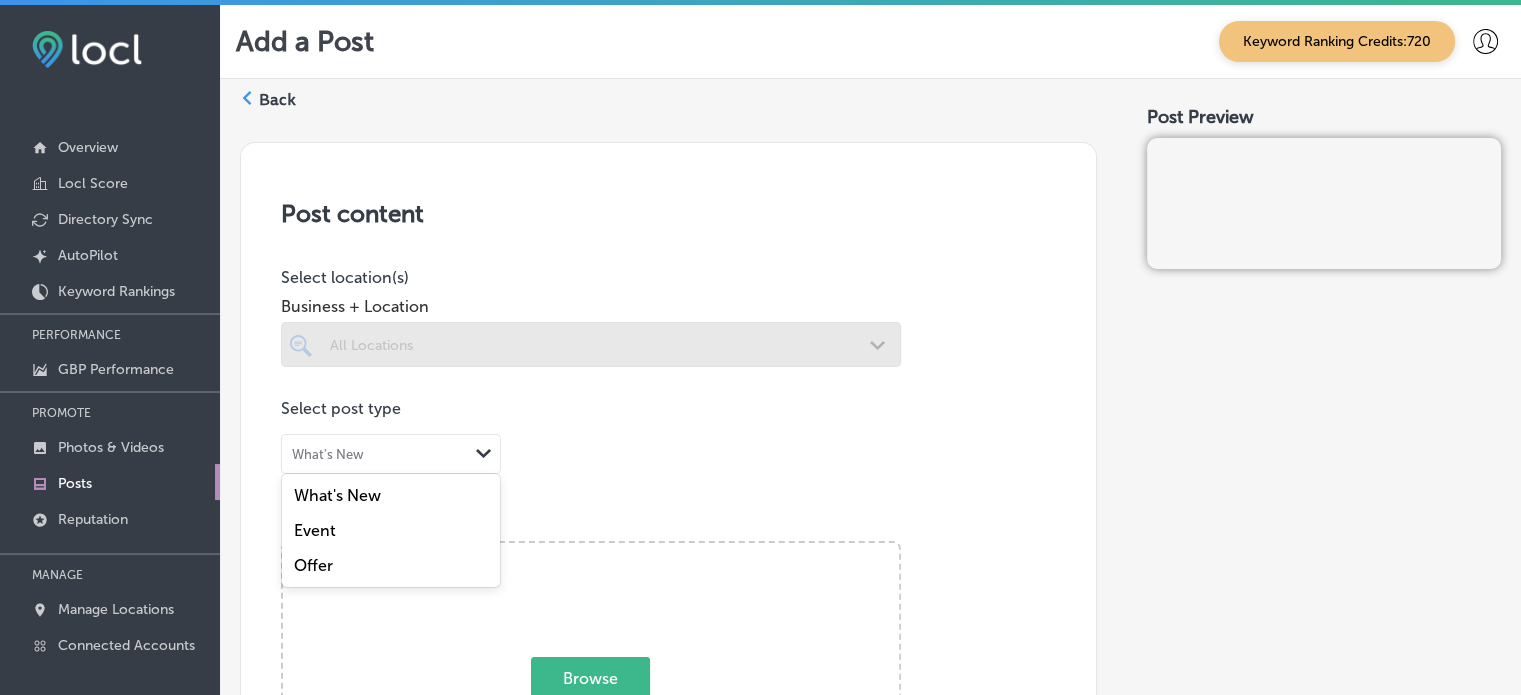 click on "What's New" at bounding box center (375, 454) 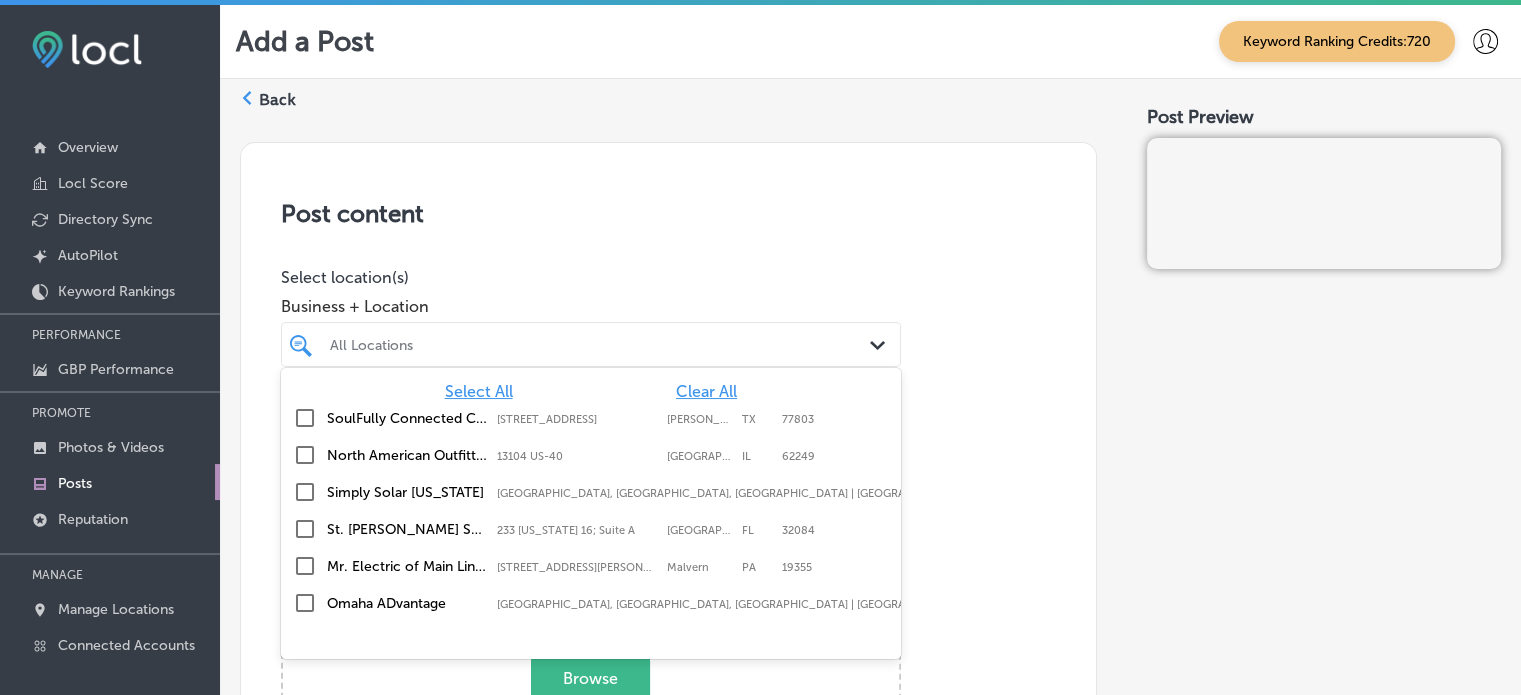 click on "All Locations
Path
Created with Sketch." at bounding box center (591, 344) 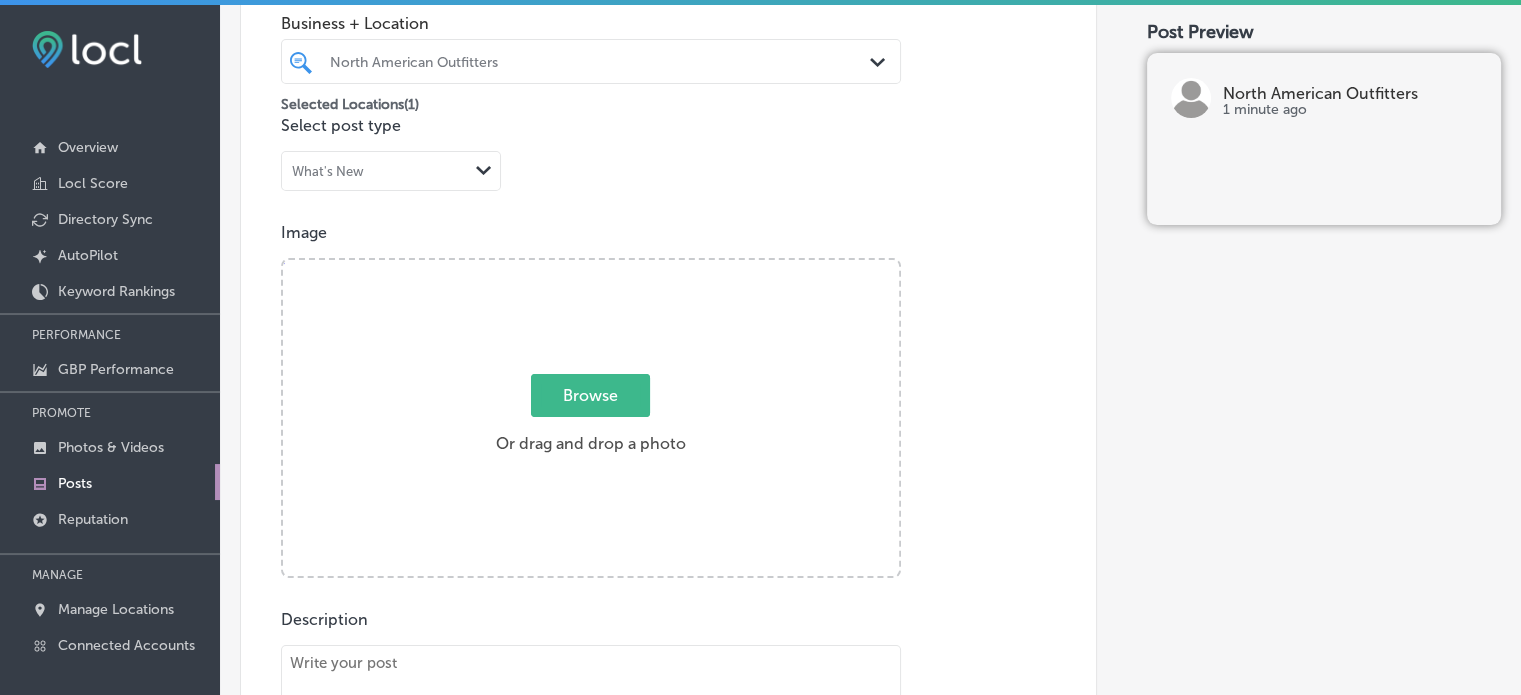 scroll, scrollTop: 291, scrollLeft: 0, axis: vertical 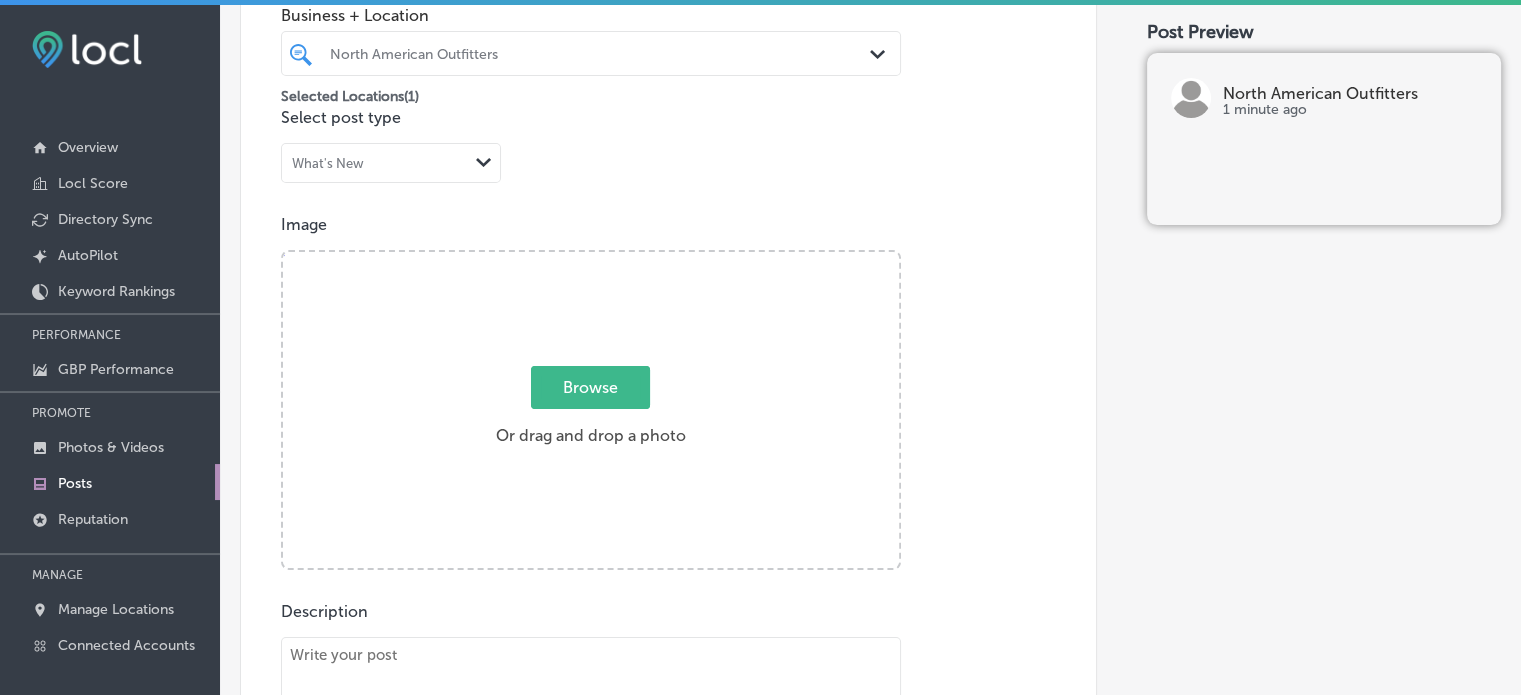 click on "Browse" at bounding box center (590, 387) 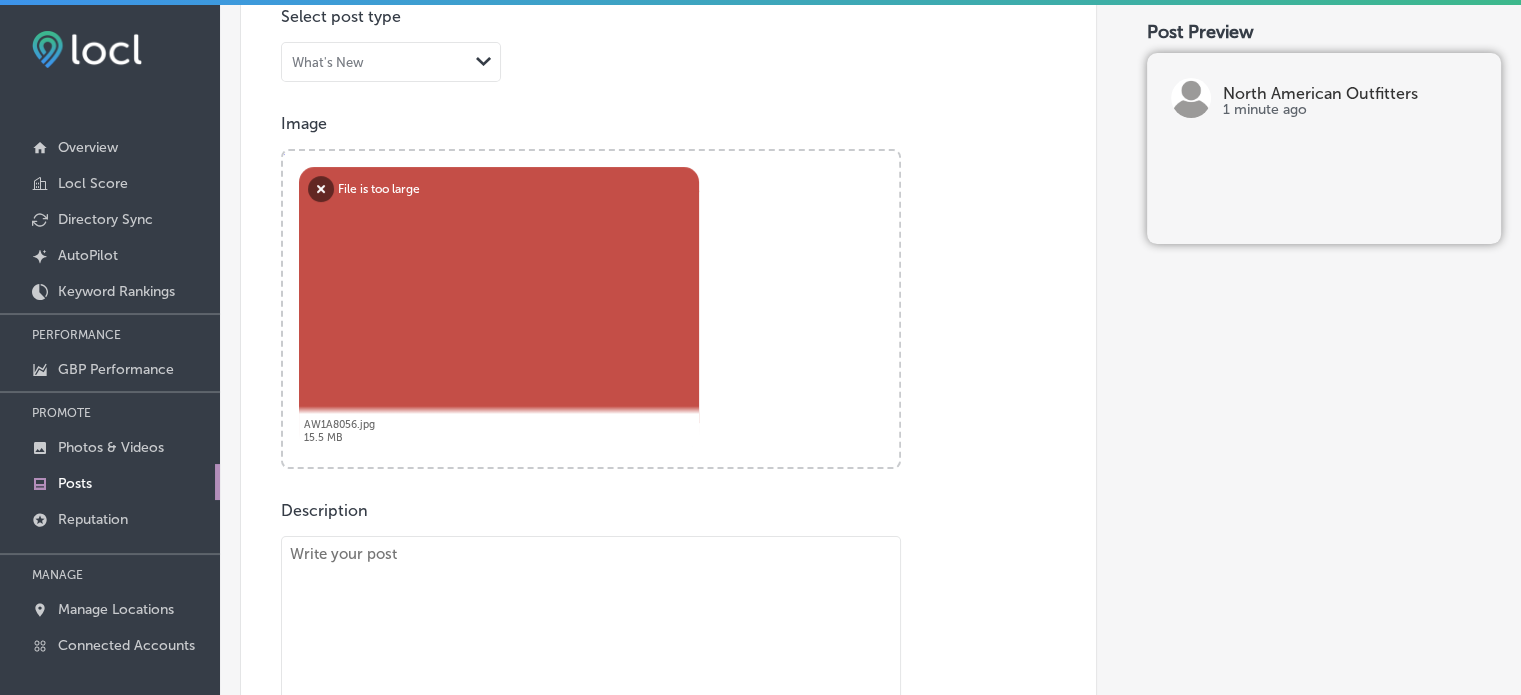 scroll, scrollTop: 391, scrollLeft: 0, axis: vertical 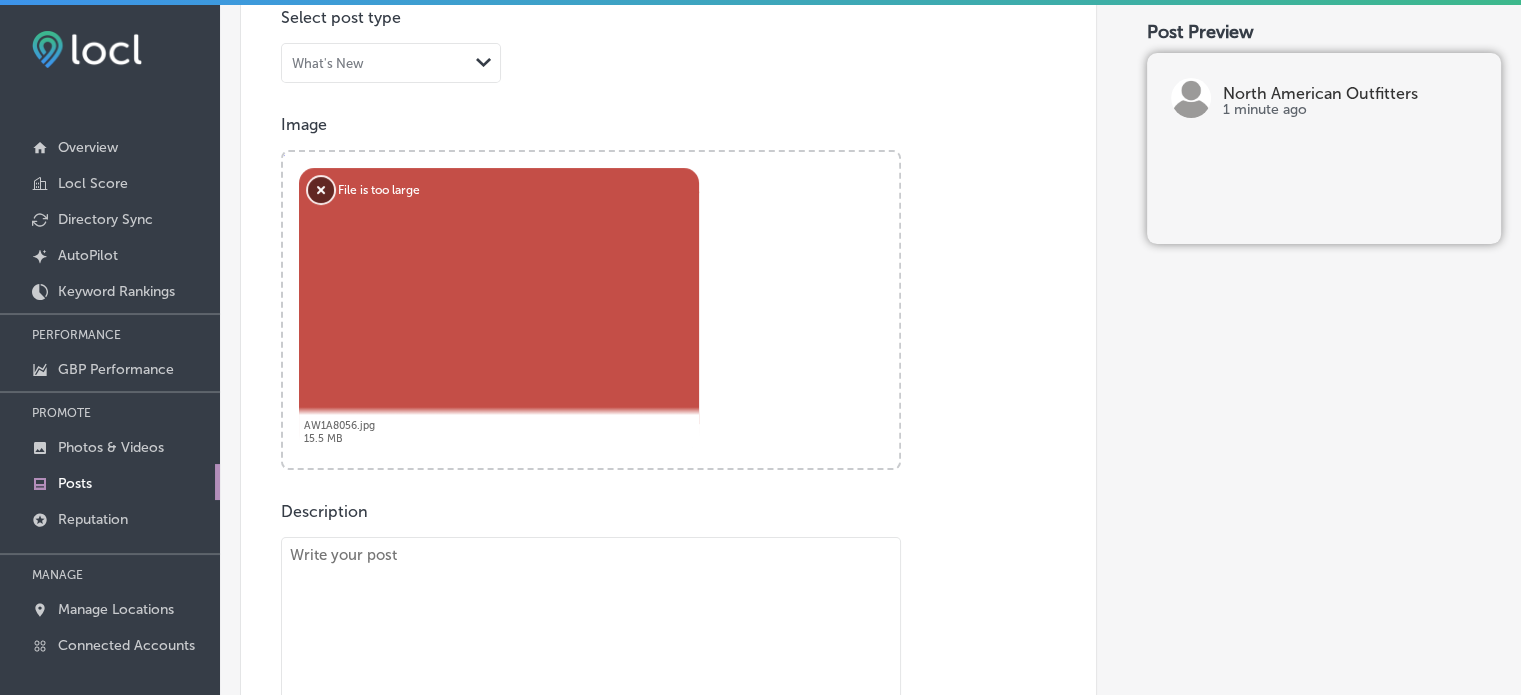 click on "Remove" at bounding box center (321, 190) 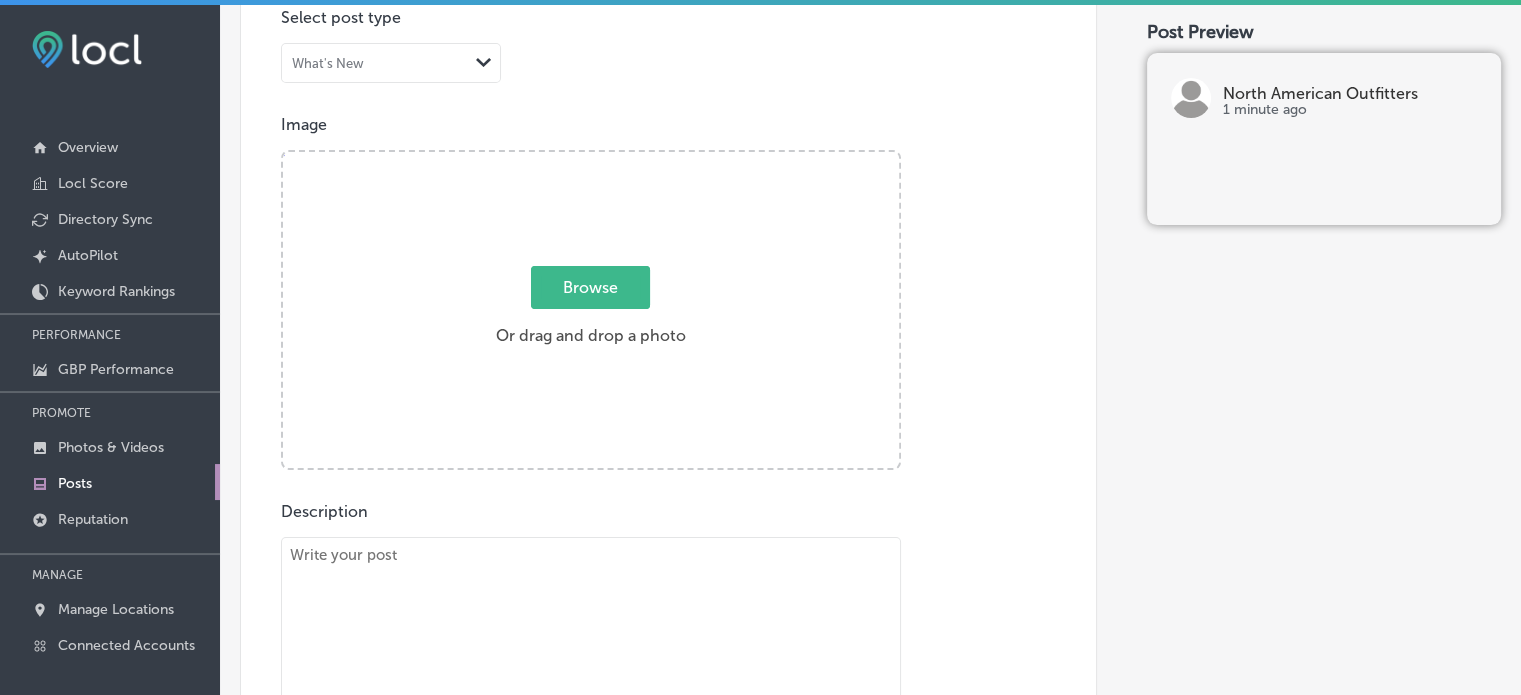 click on "Browse" at bounding box center [590, 287] 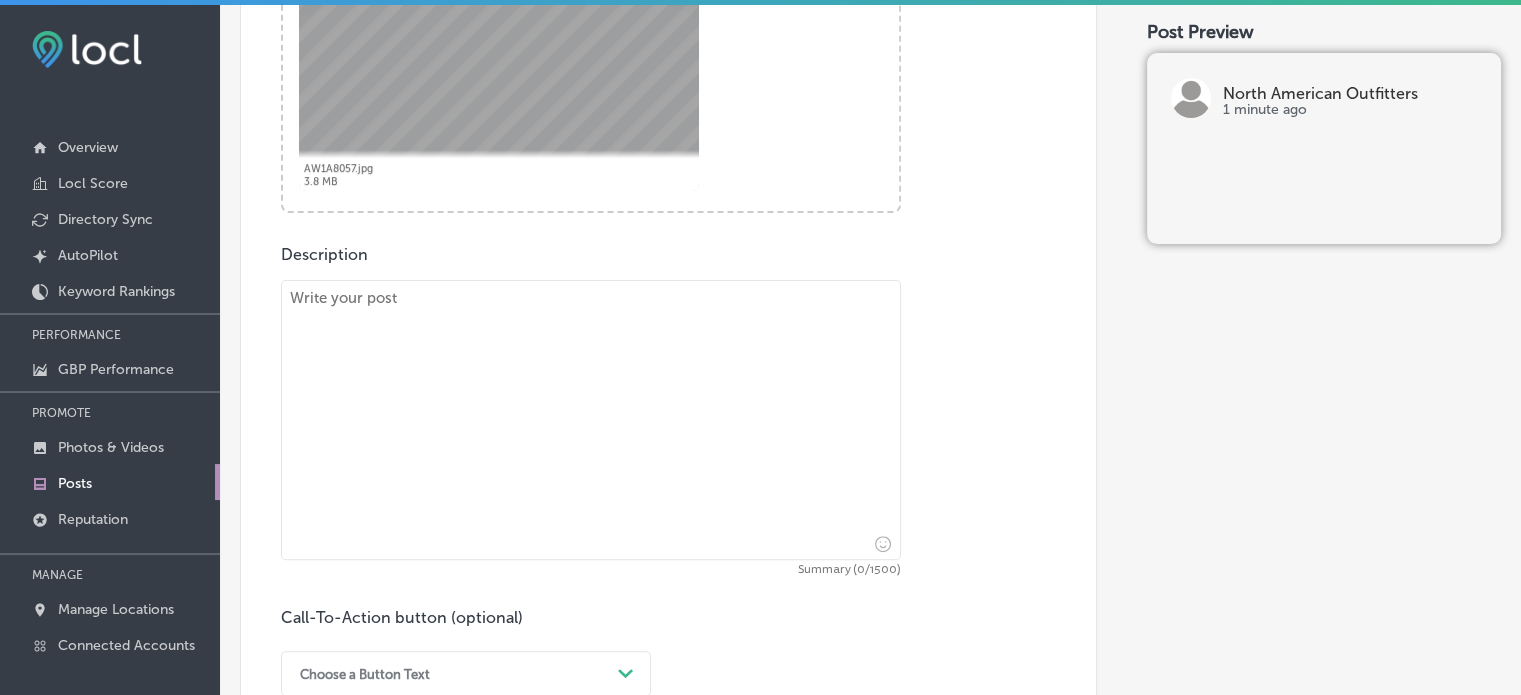 scroll, scrollTop: 667, scrollLeft: 0, axis: vertical 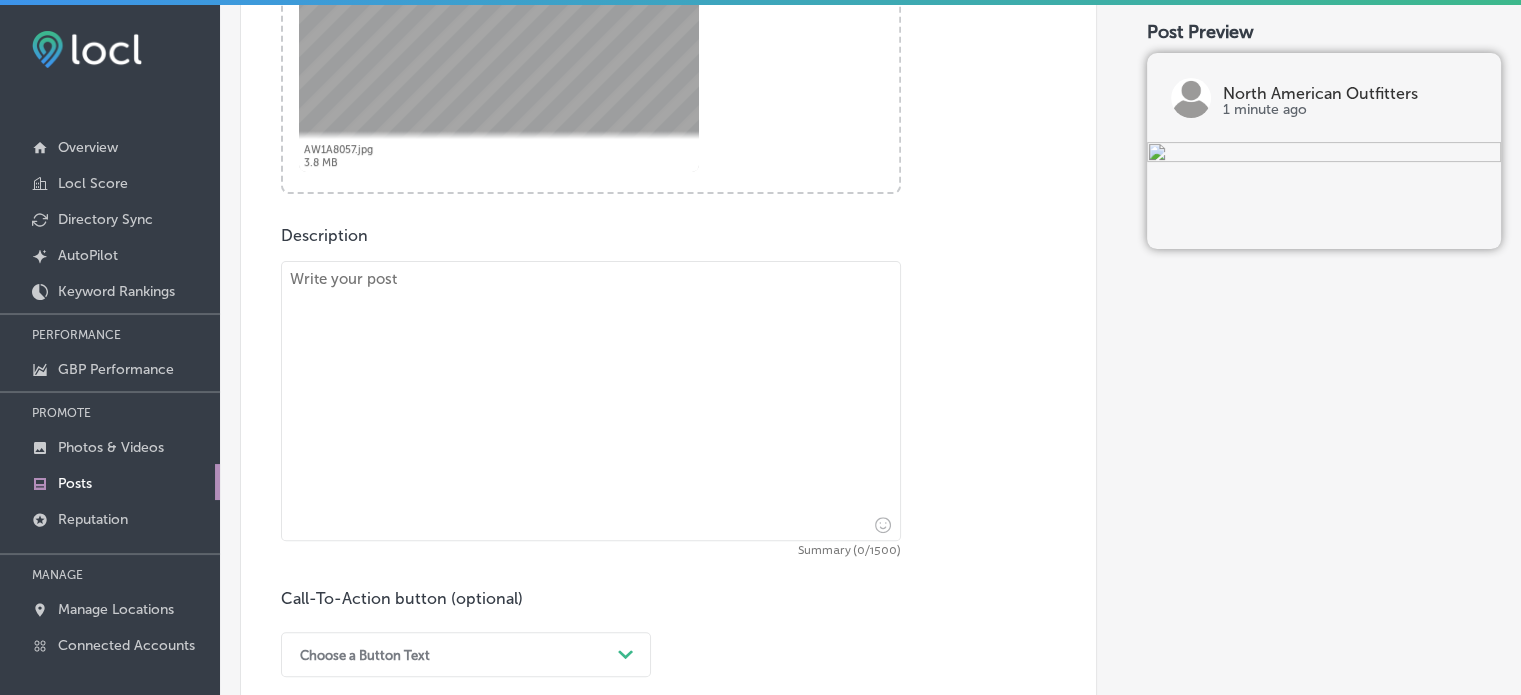 click at bounding box center [591, 401] 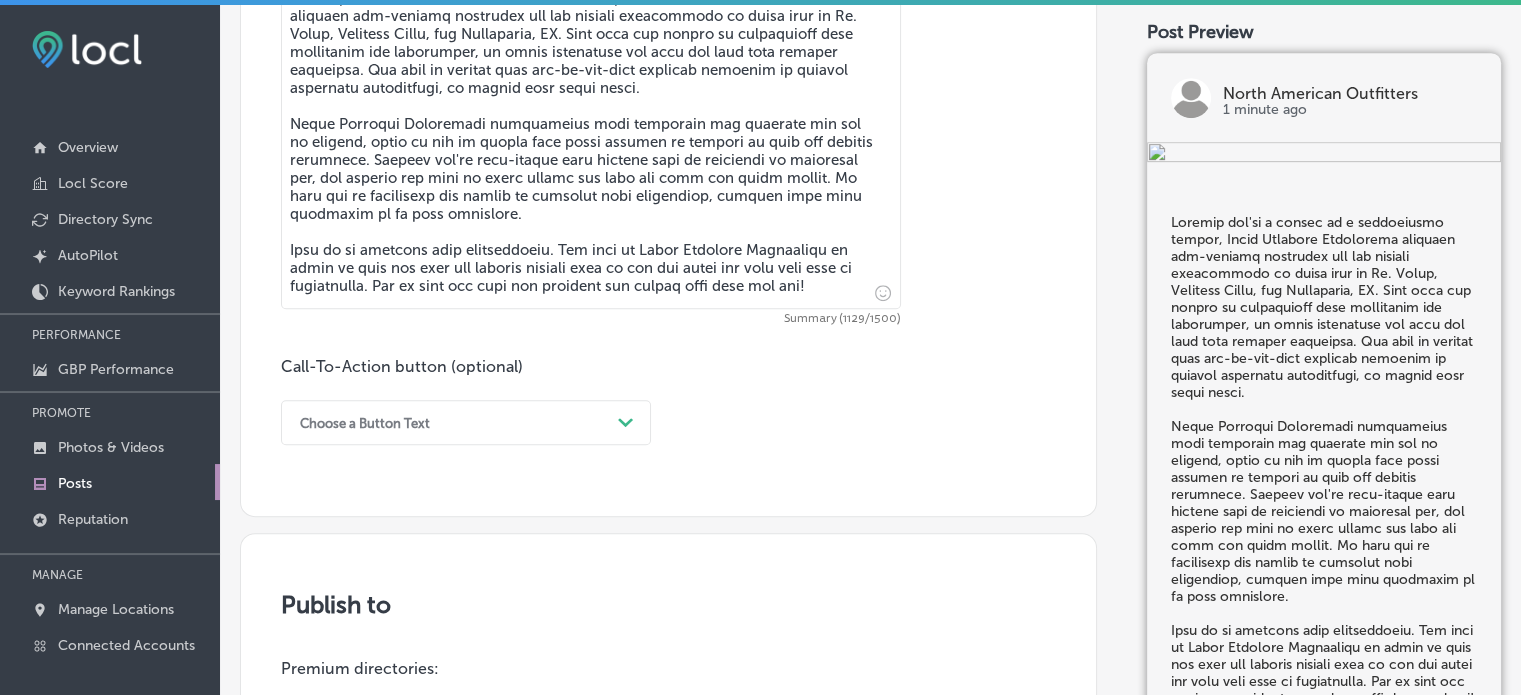 type on "Whether you're a hunter or a competitive [PERSON_NAME], North American Outfitters provides top-quality equipment for all archery enthusiasts in areas such as Mt. [GEOGRAPHIC_DATA], [GEOGRAPHIC_DATA], and [GEOGRAPHIC_DATA], [GEOGRAPHIC_DATA]. From bows and arrows to accessories like bowstrings and arrowheads, we carry everything you need for your next archery adventure. Our shop is stocked with top-of-the-line products designed to deliver excellent performance, no matter your skill level.
North American Outfitters understands that precision and accuracy are key in archery, which is why we ensure that every product is crafted to meet the highest standards. Whether you're fine-tuning your current gear or investing in something new, our experts are here to offer advice and help you make the right choice. We want you to experience the thrill of shooting with confidence, knowing that your equipment is in peak condition.
Call us to schedule your consultation. Our team at North American Outfitters is ready to help you find the perfect archery gear to get ..." 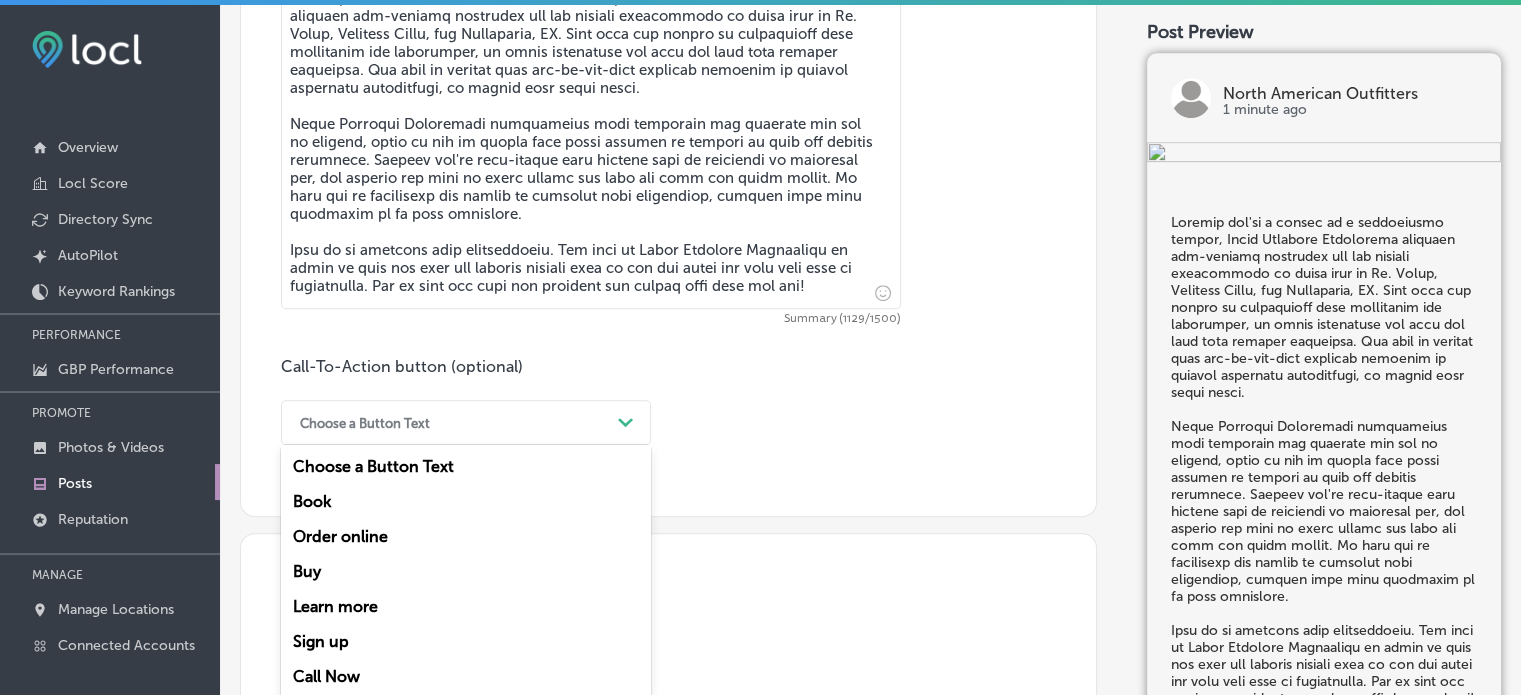 scroll, scrollTop: 960, scrollLeft: 0, axis: vertical 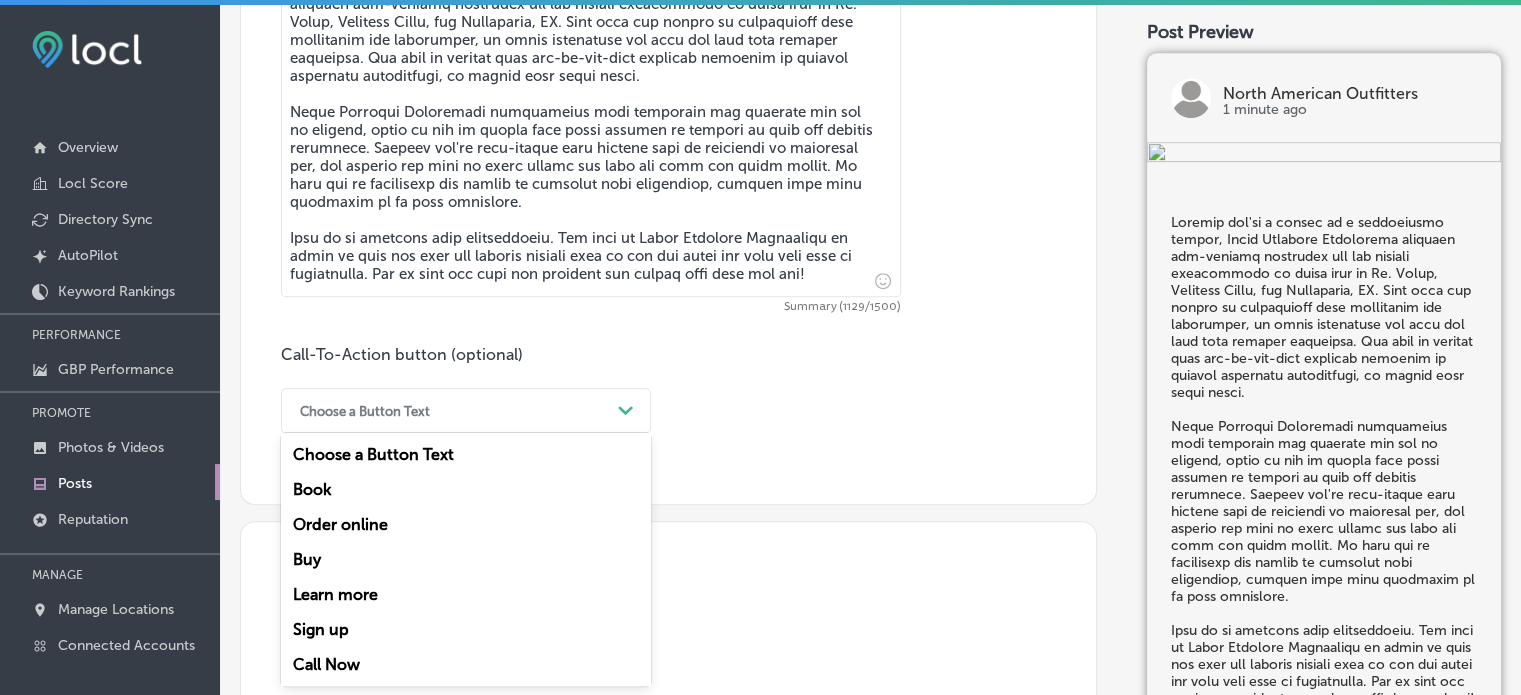 click on "Choose a Button Text" at bounding box center [450, 410] 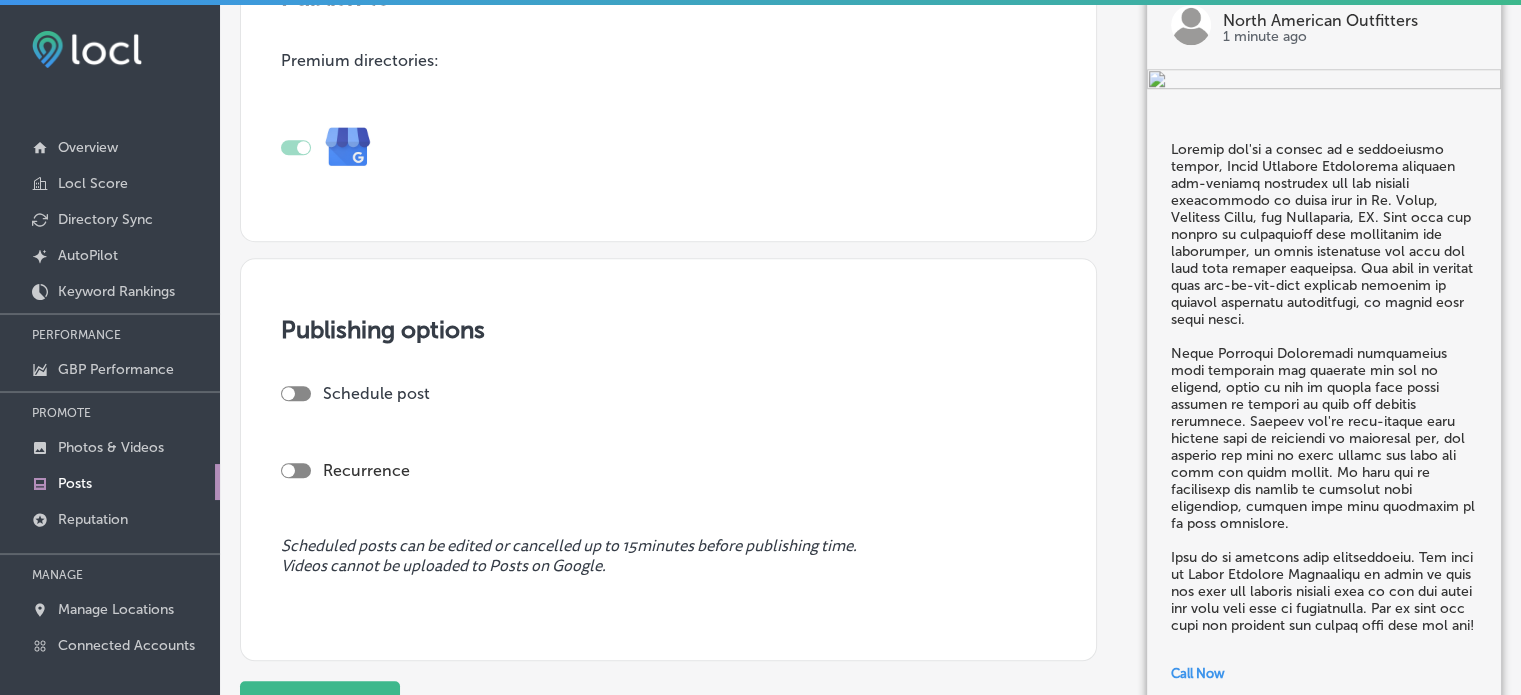 scroll, scrollTop: 1732, scrollLeft: 0, axis: vertical 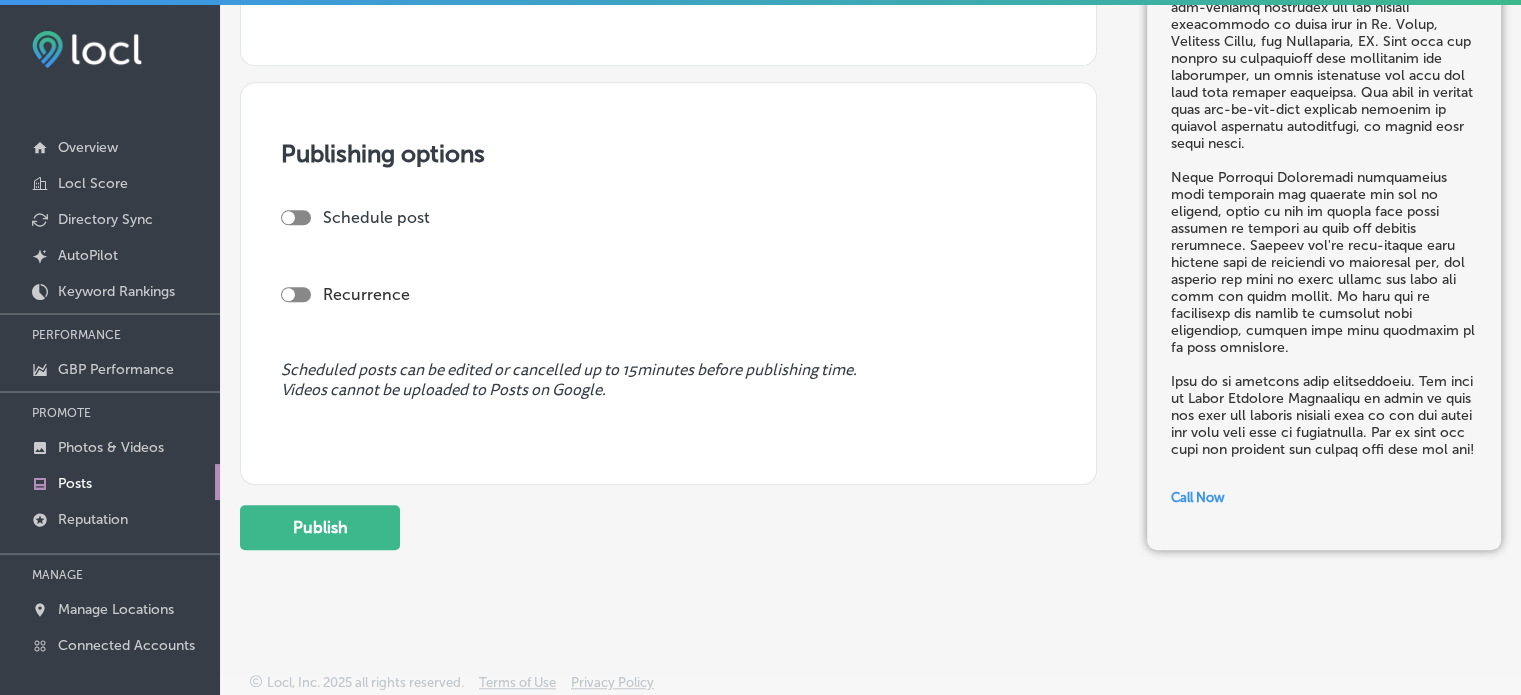 click at bounding box center [296, 217] 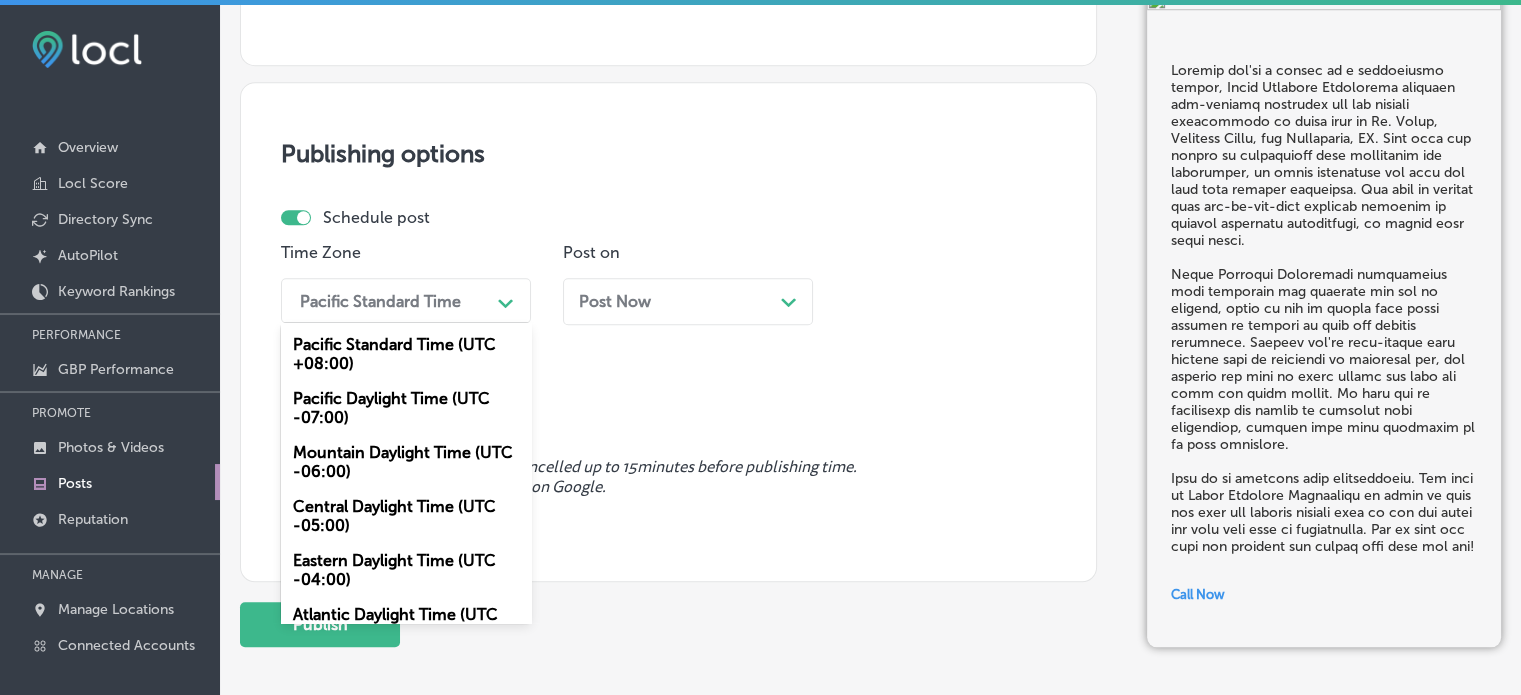 click on "Pacific Standard Time" at bounding box center [390, 300] 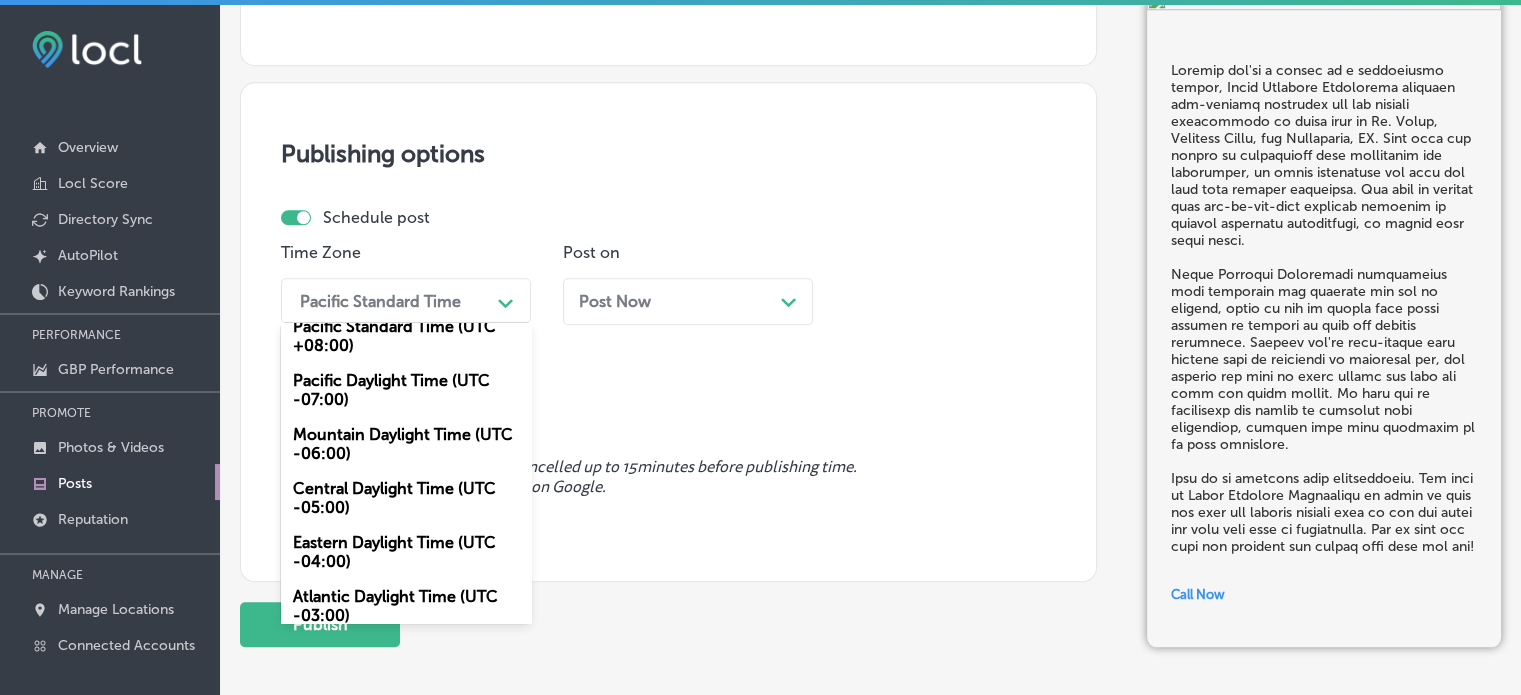 scroll, scrollTop: 22, scrollLeft: 0, axis: vertical 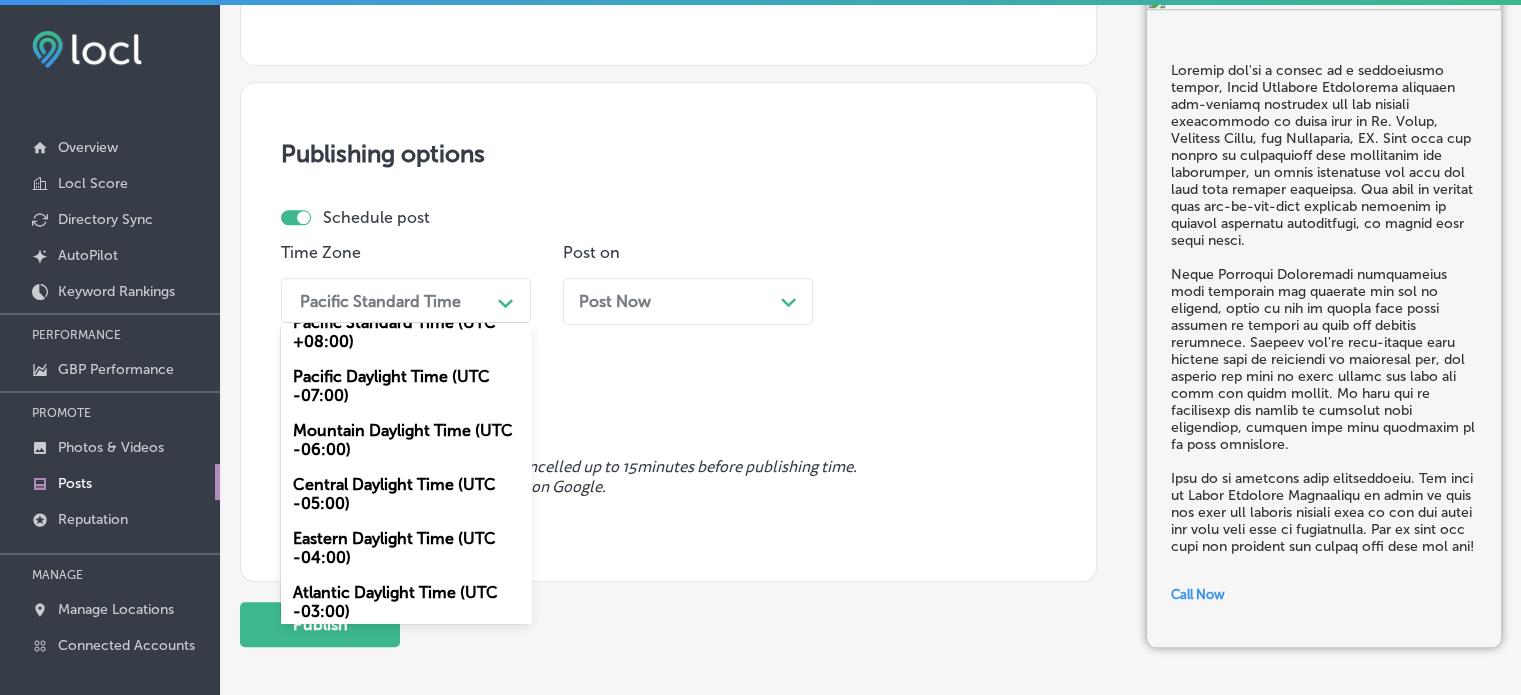 click on "Mountain Daylight Time (UTC -06:00)" at bounding box center [406, 440] 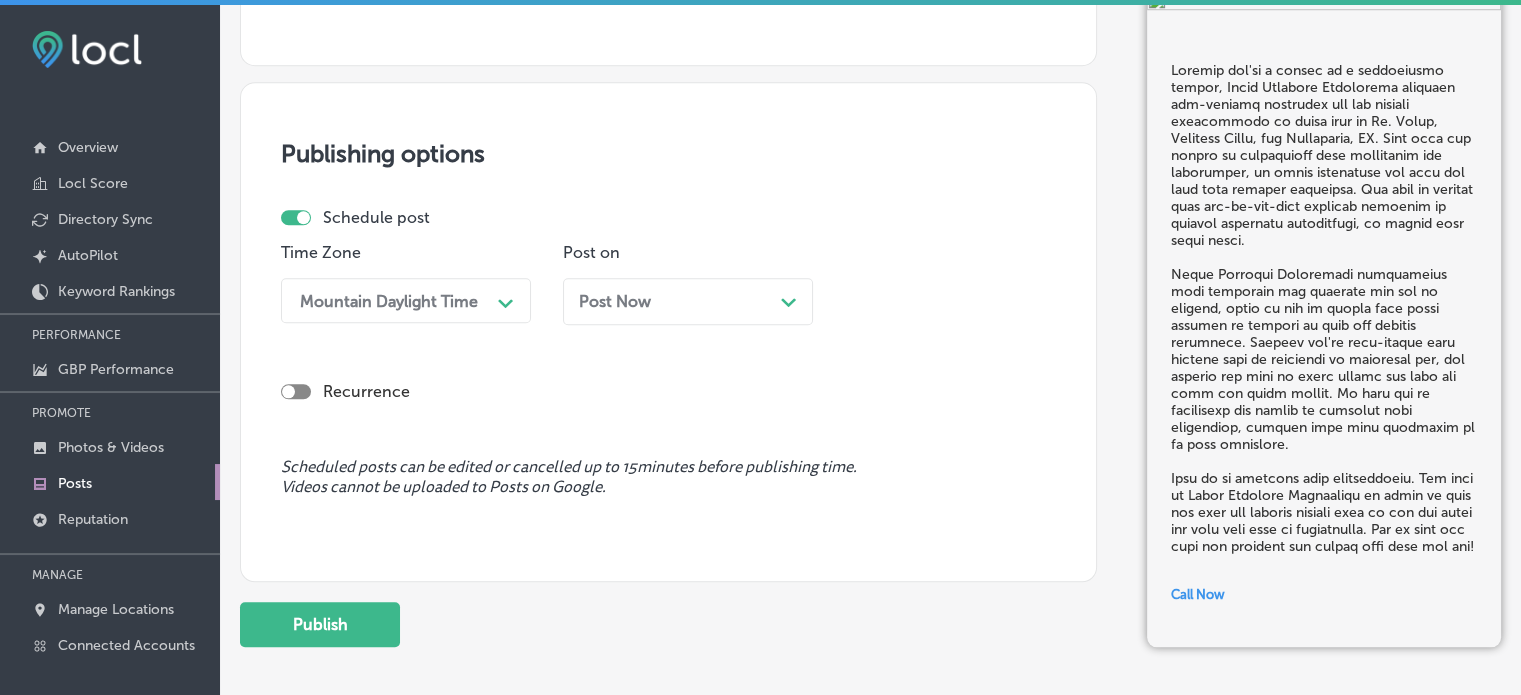 click on "Post Now
Path
Created with Sketch." at bounding box center (688, 301) 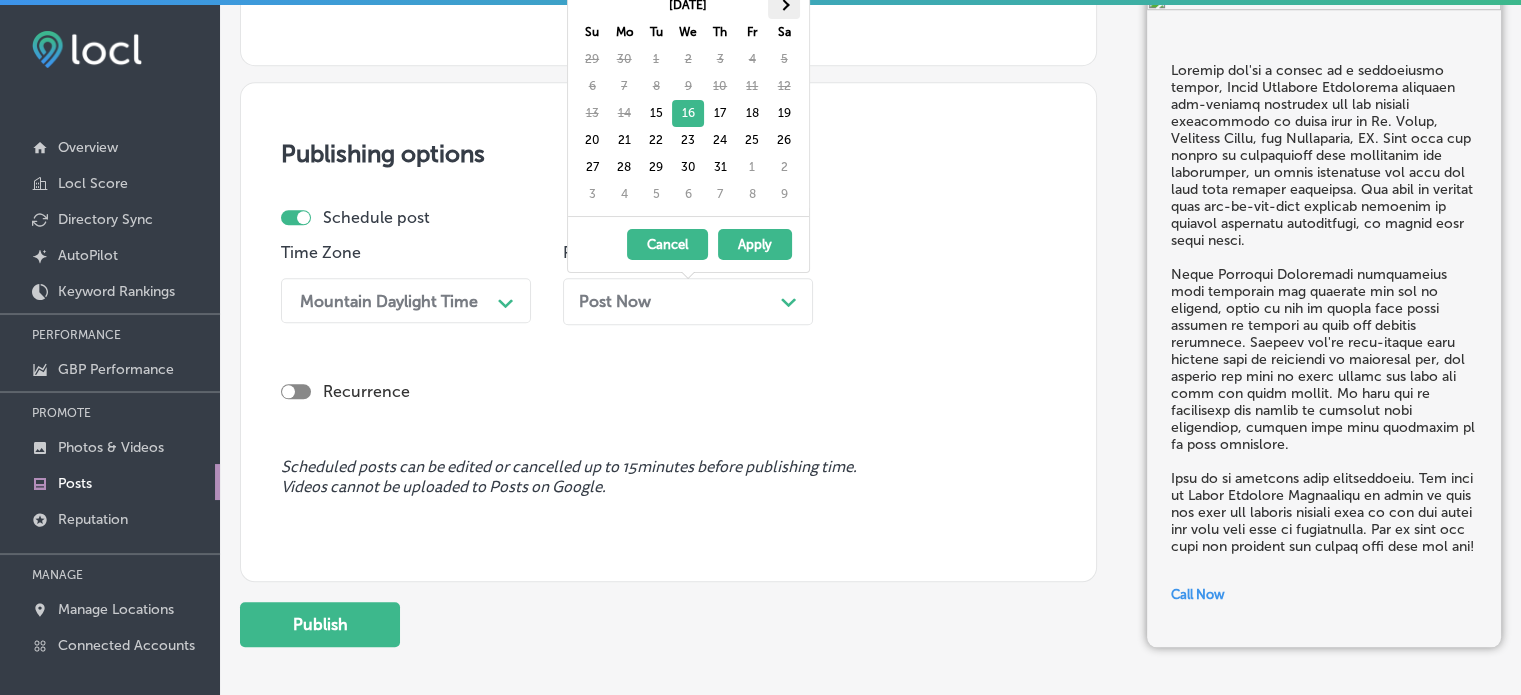 click at bounding box center [783, 4] 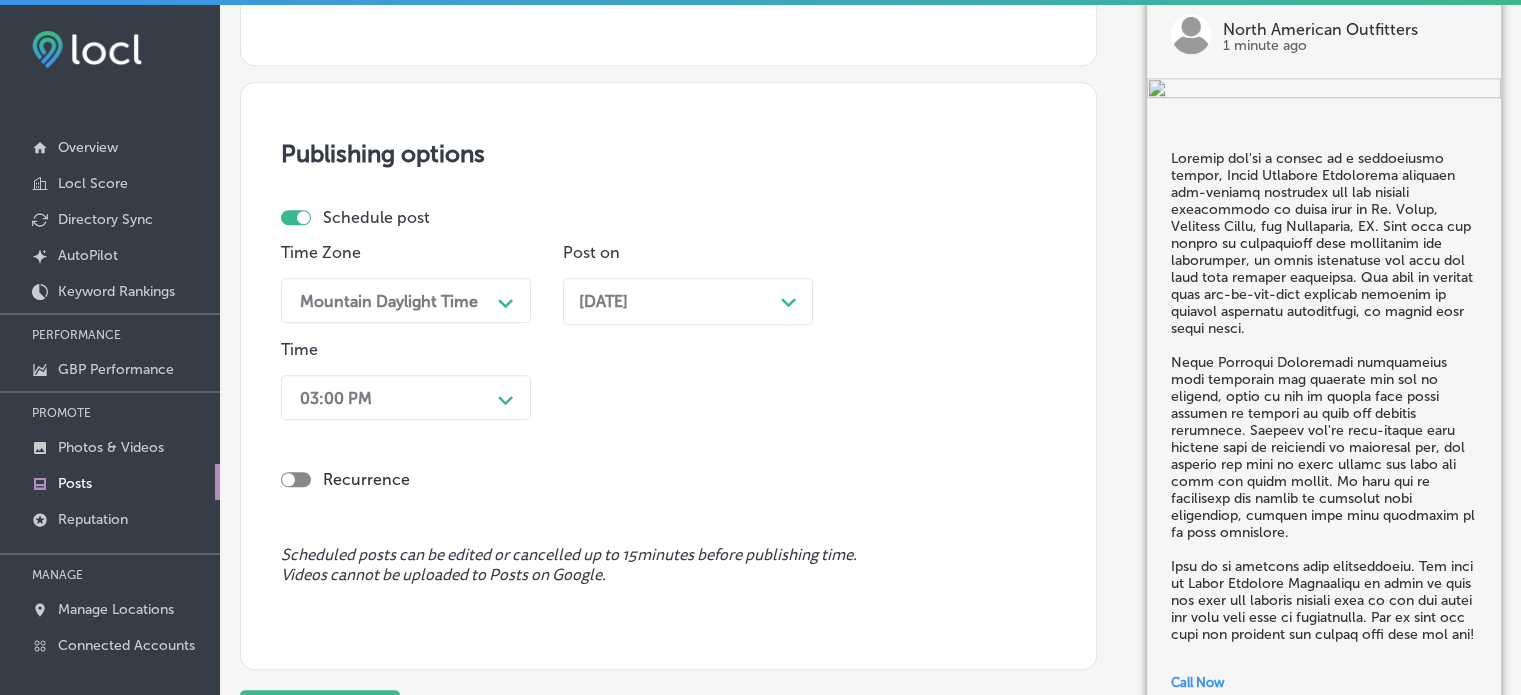 click on "[DATE]
Path
Created with Sketch." at bounding box center [688, 301] 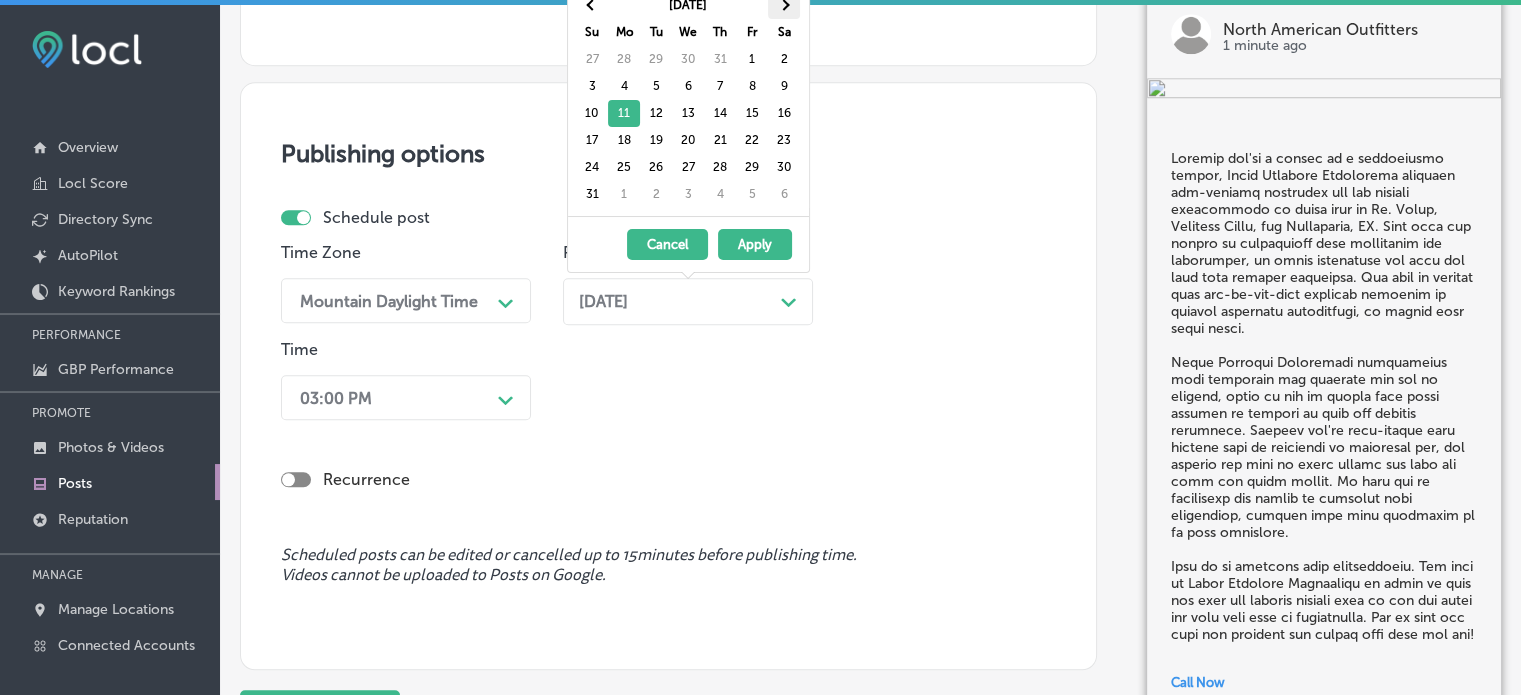 click at bounding box center [784, 5] 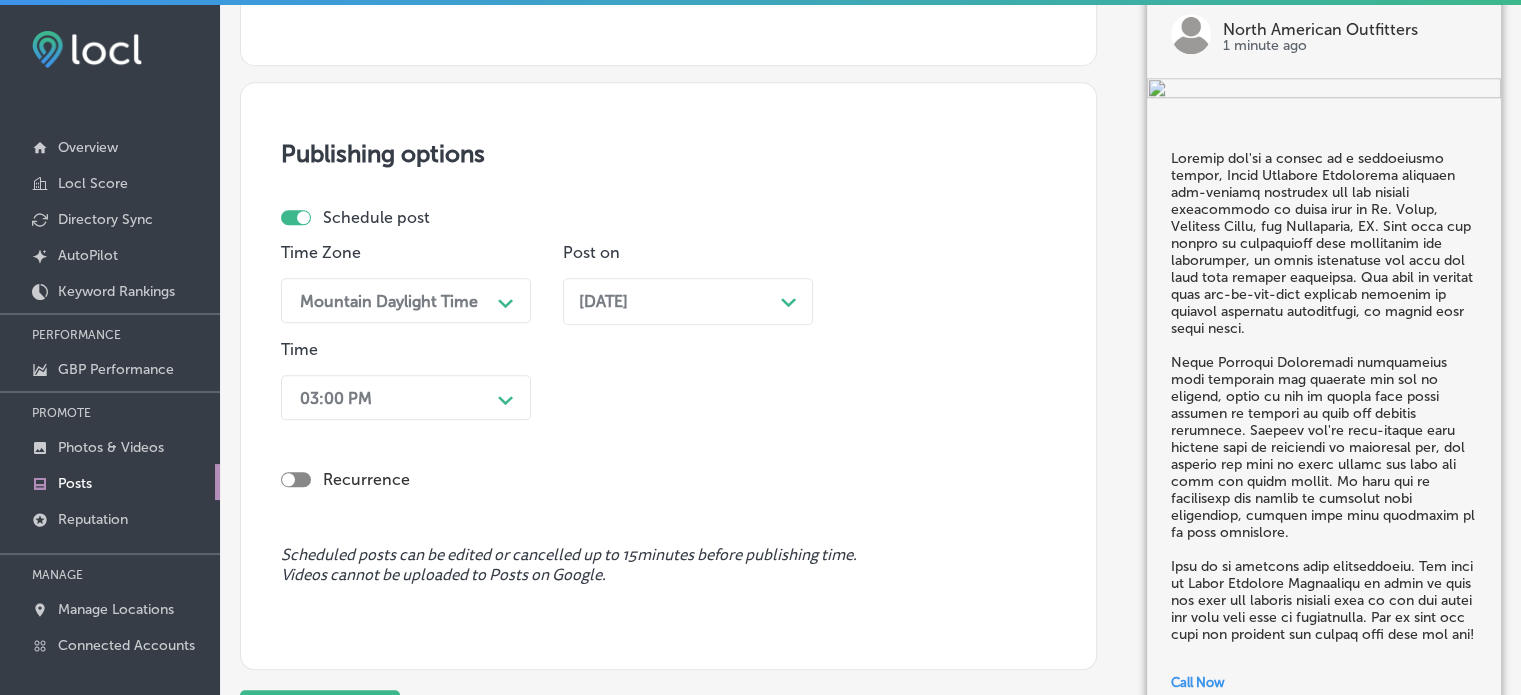 scroll, scrollTop: 1764, scrollLeft: 0, axis: vertical 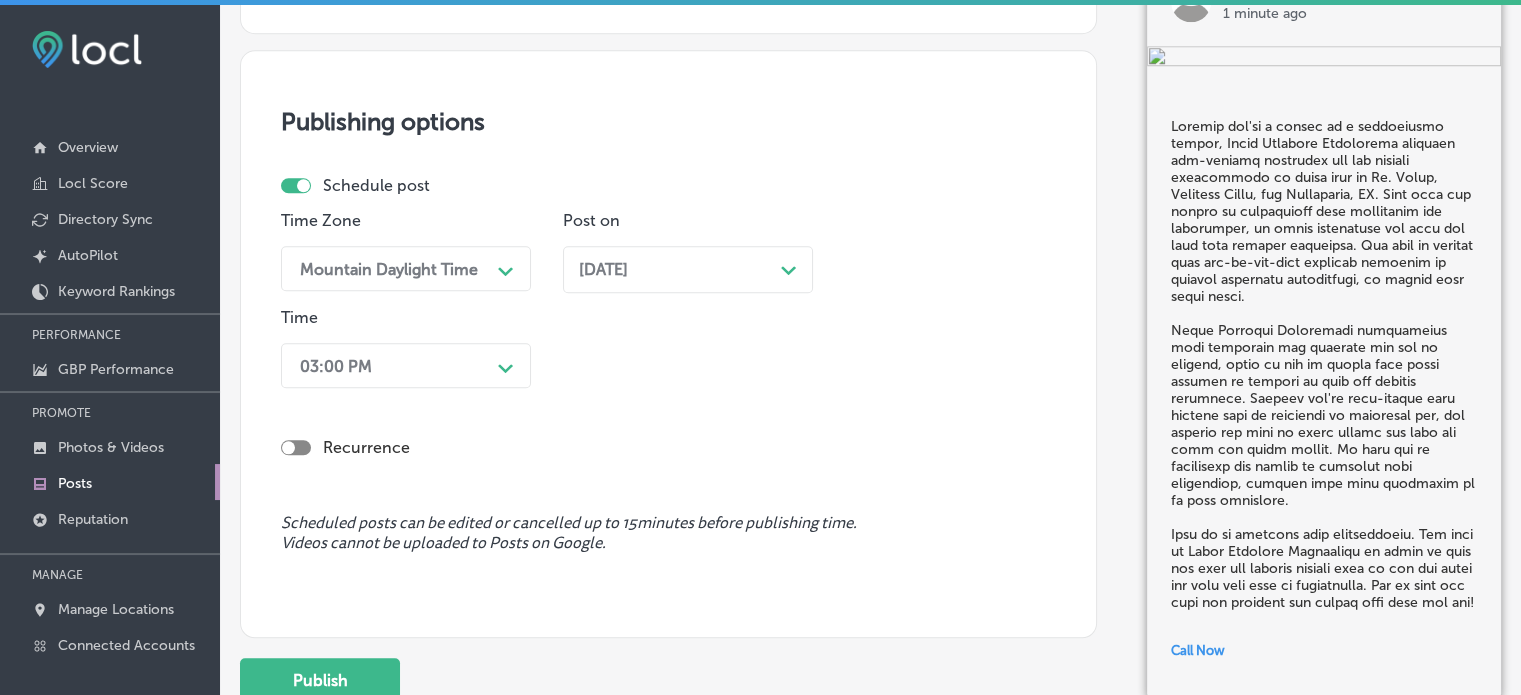 click on "03:00 PM
Path
Created with Sketch." at bounding box center (406, 365) 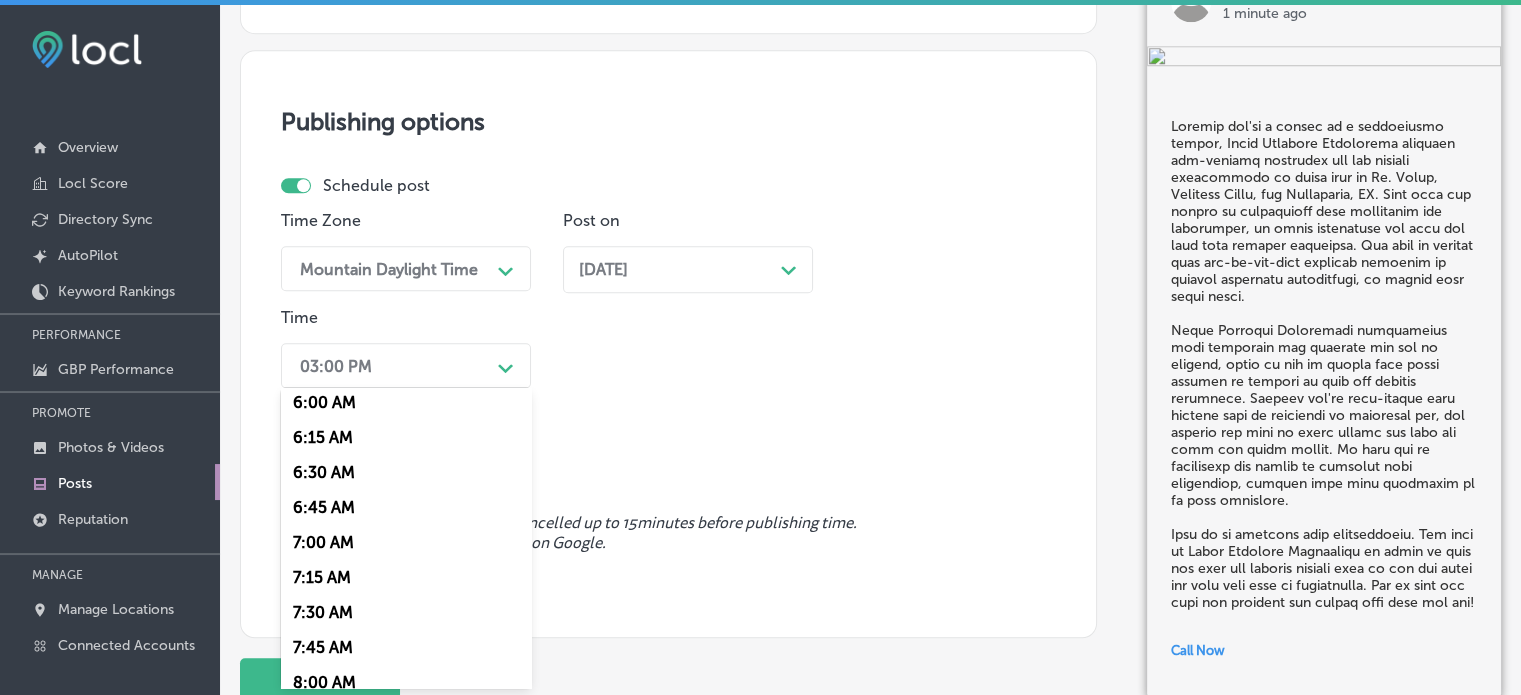 scroll, scrollTop: 888, scrollLeft: 0, axis: vertical 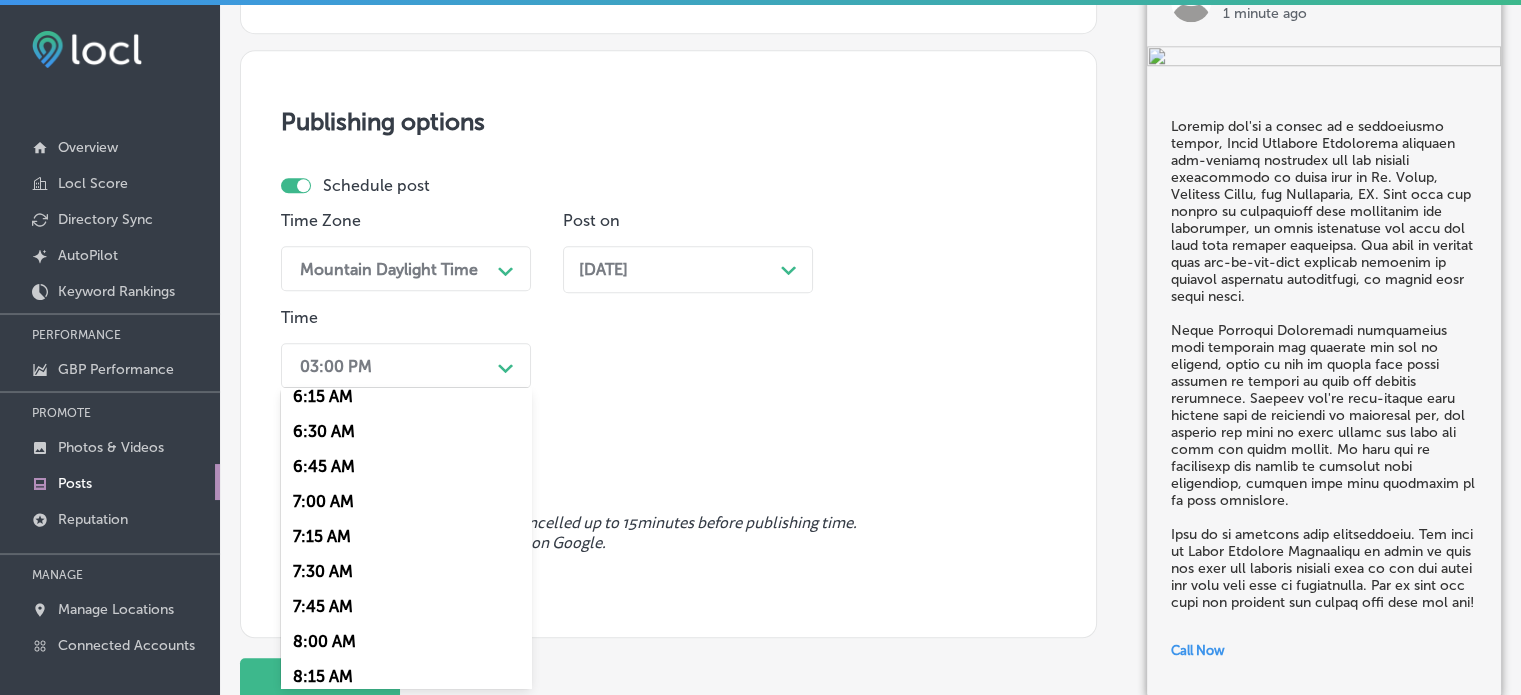 click on "7:00 AM" at bounding box center (406, 501) 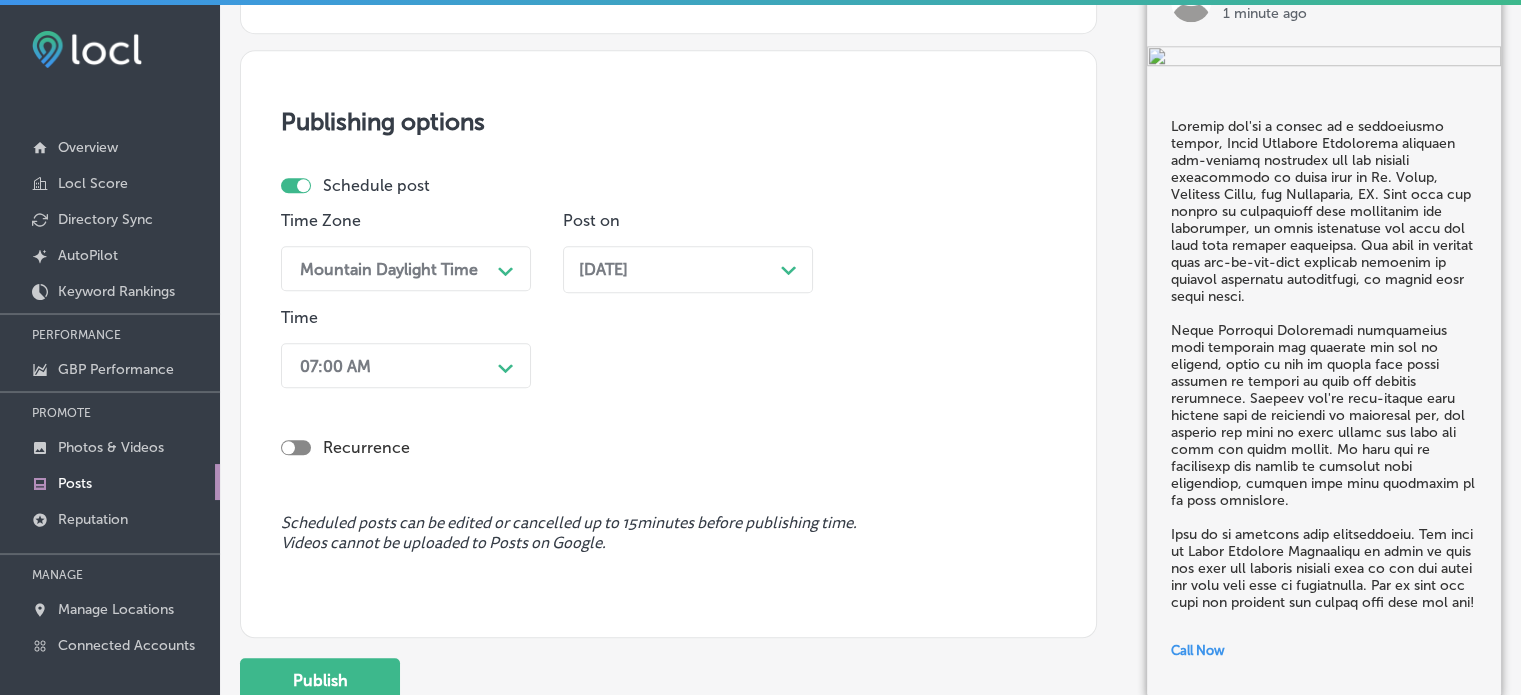 scroll, scrollTop: 1828, scrollLeft: 0, axis: vertical 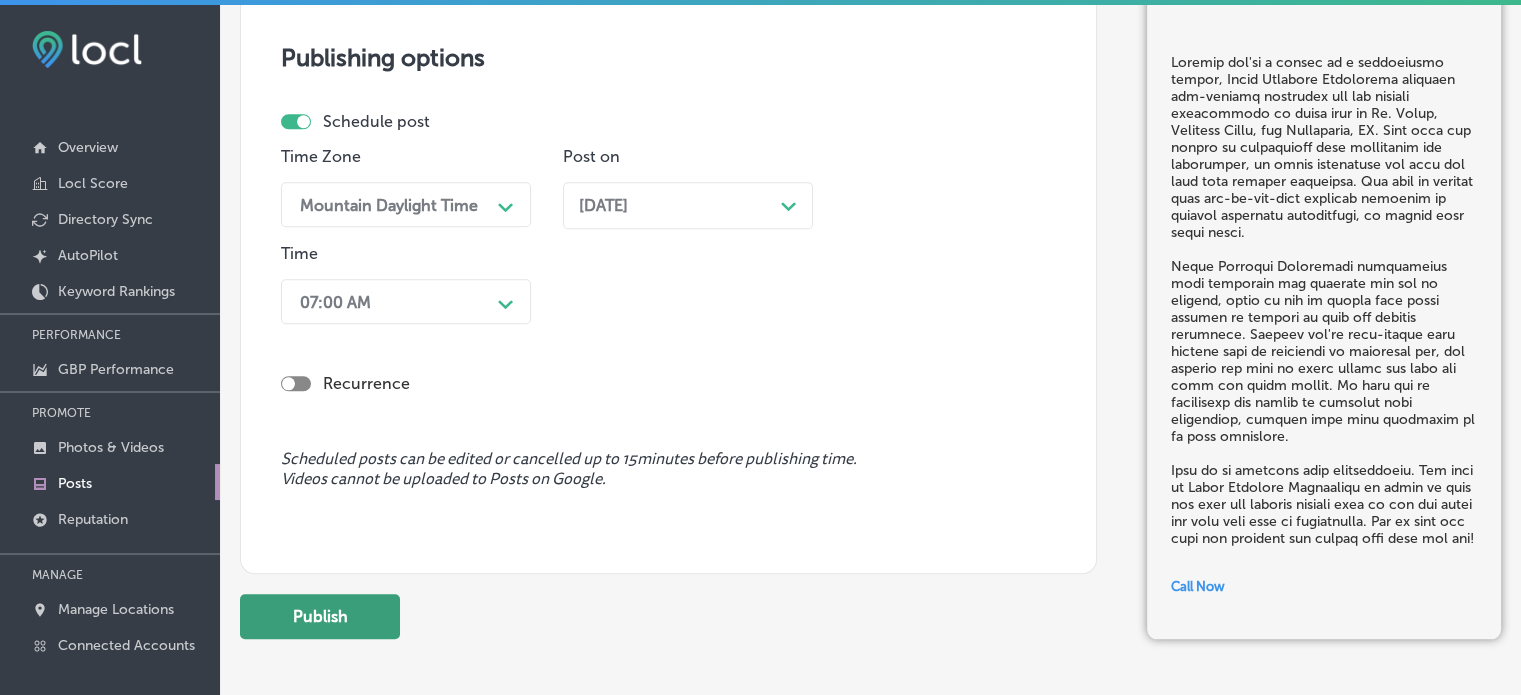click on "Publish" at bounding box center [320, 616] 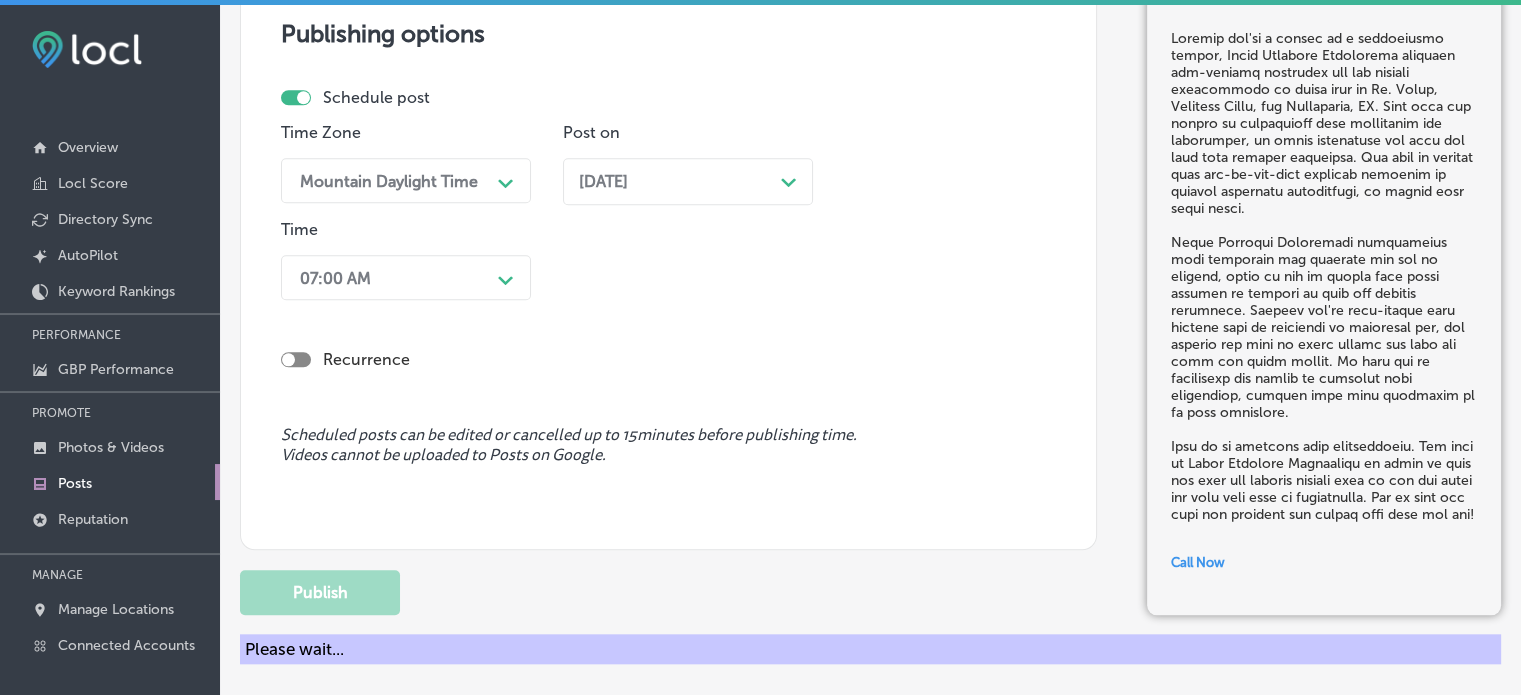 type 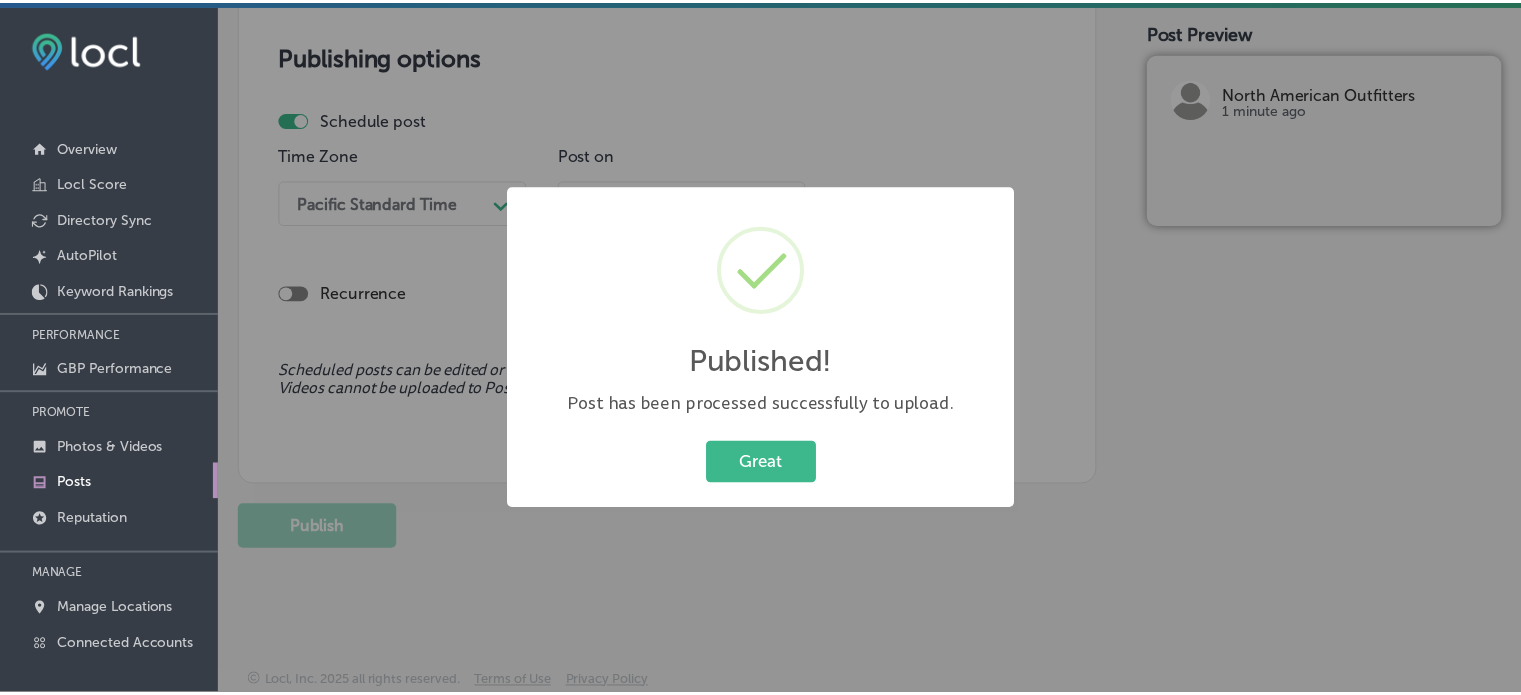 scroll, scrollTop: 1828, scrollLeft: 0, axis: vertical 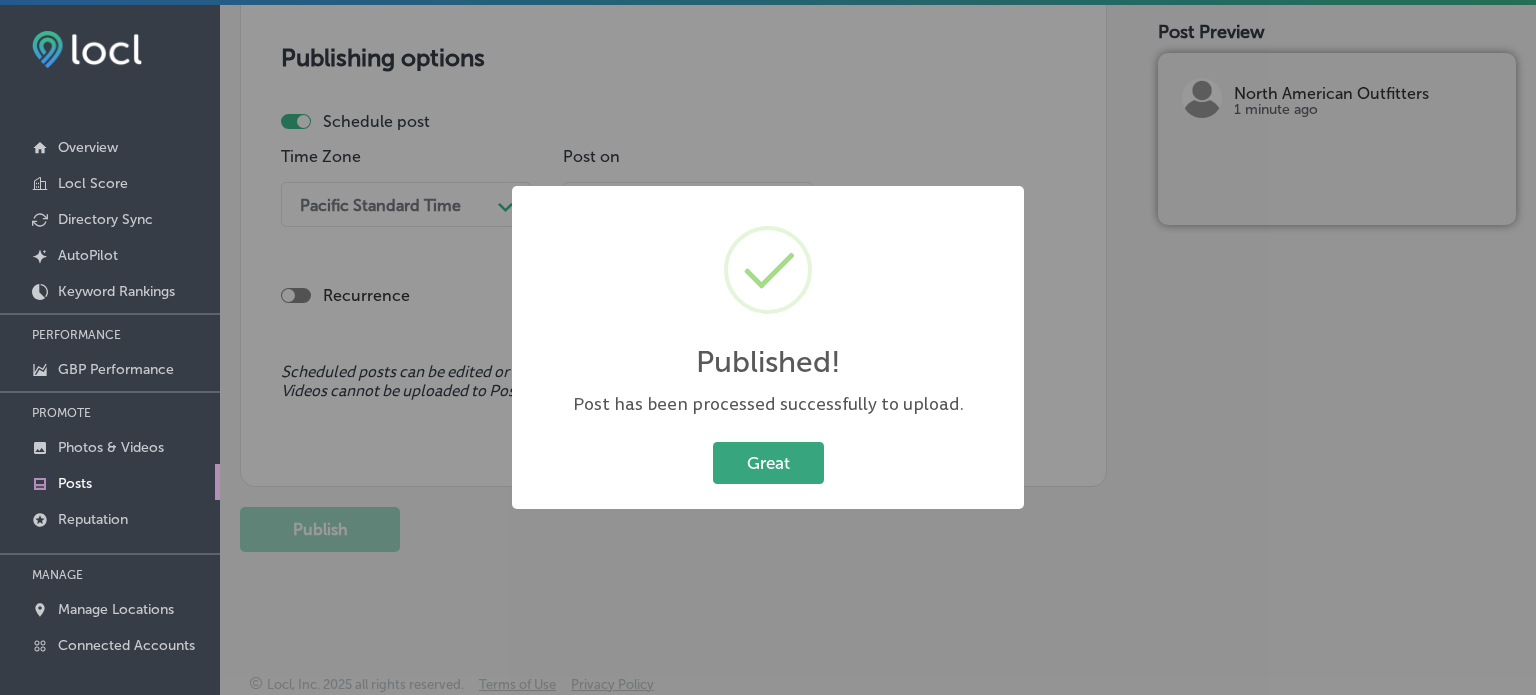 click on "Great" at bounding box center (768, 462) 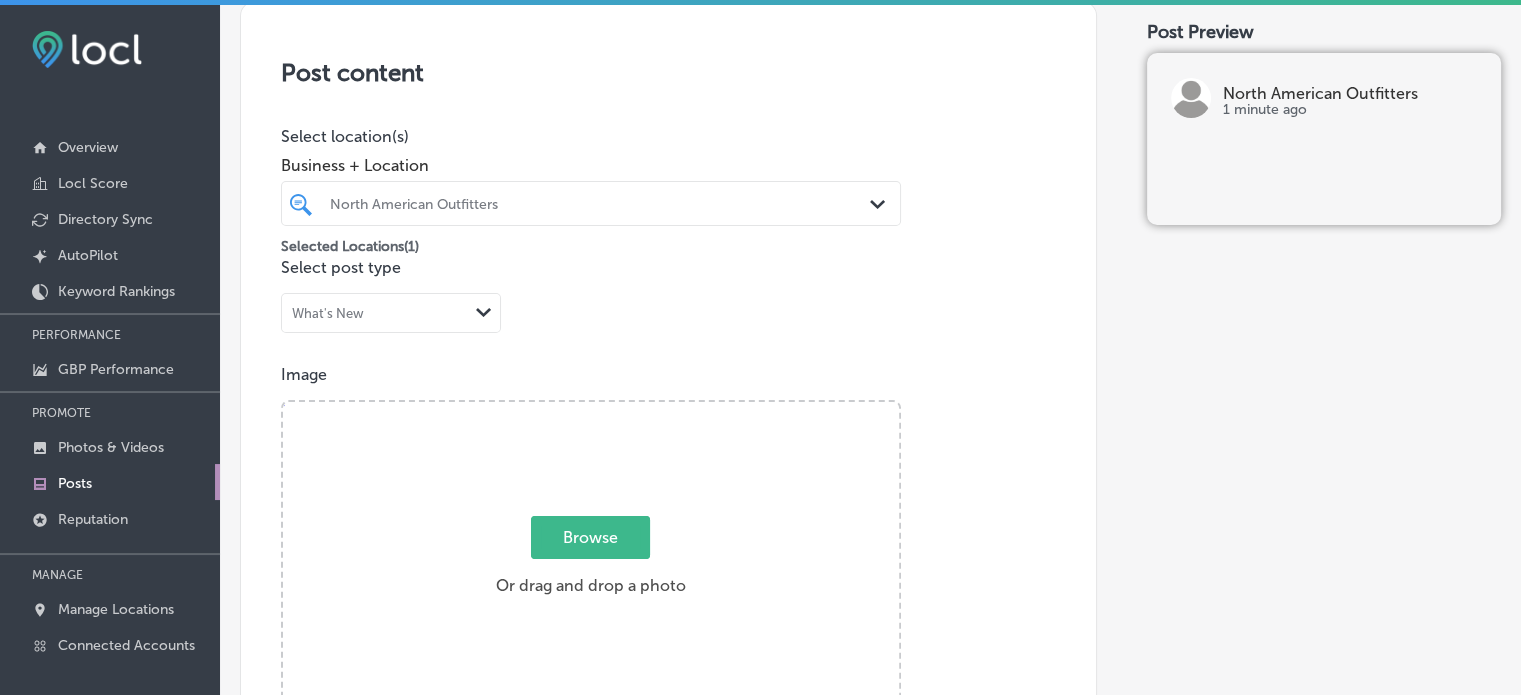 scroll, scrollTop: 0, scrollLeft: 0, axis: both 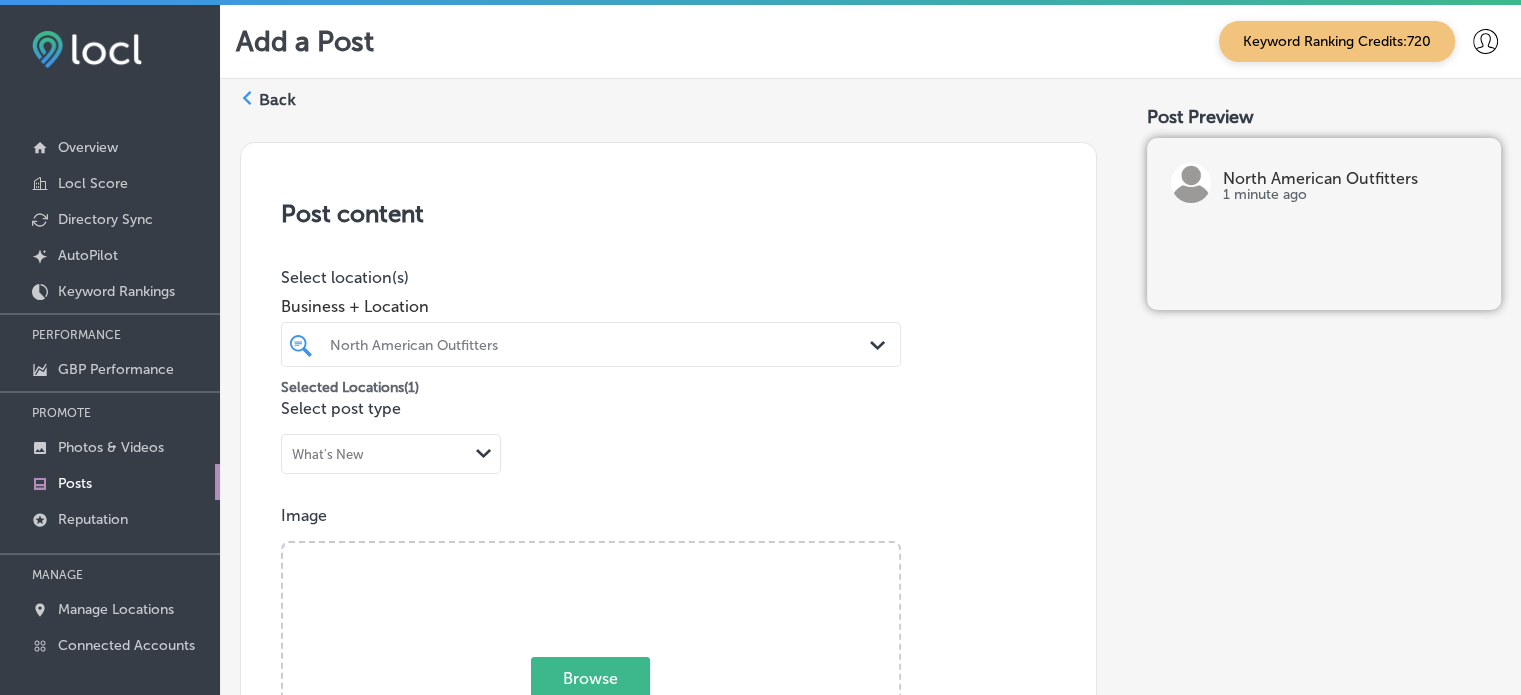 click on "North American Outfitters
Path
Created with Sketch." at bounding box center [591, 344] 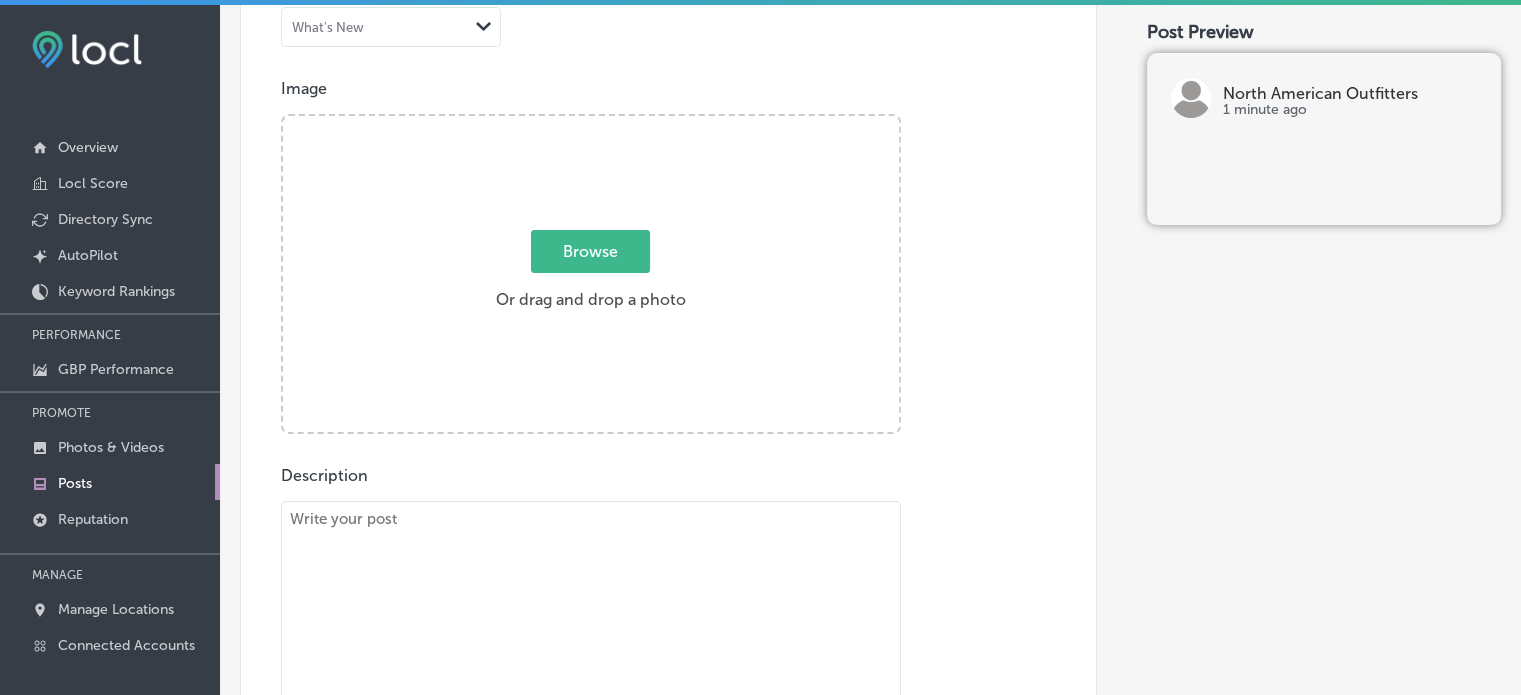 scroll, scrollTop: 428, scrollLeft: 0, axis: vertical 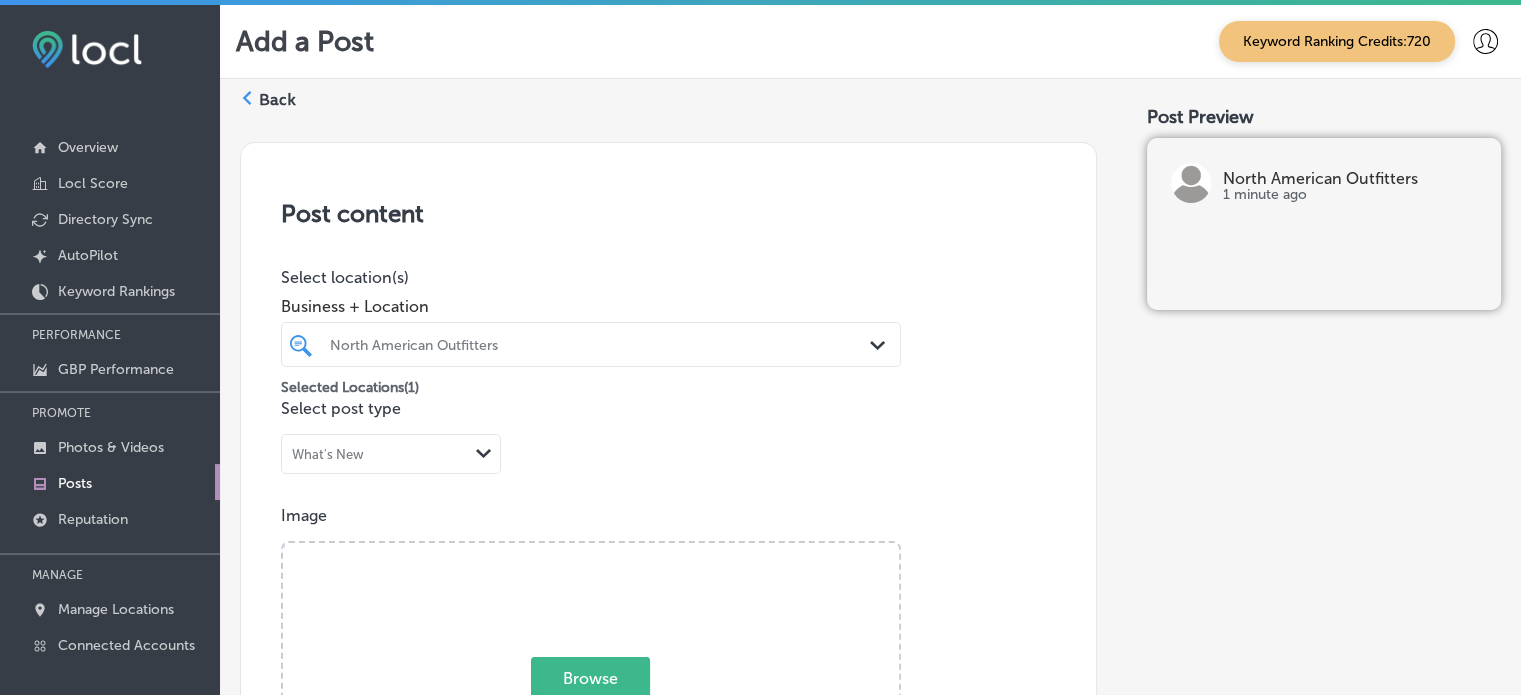click on "Back" at bounding box center [277, 100] 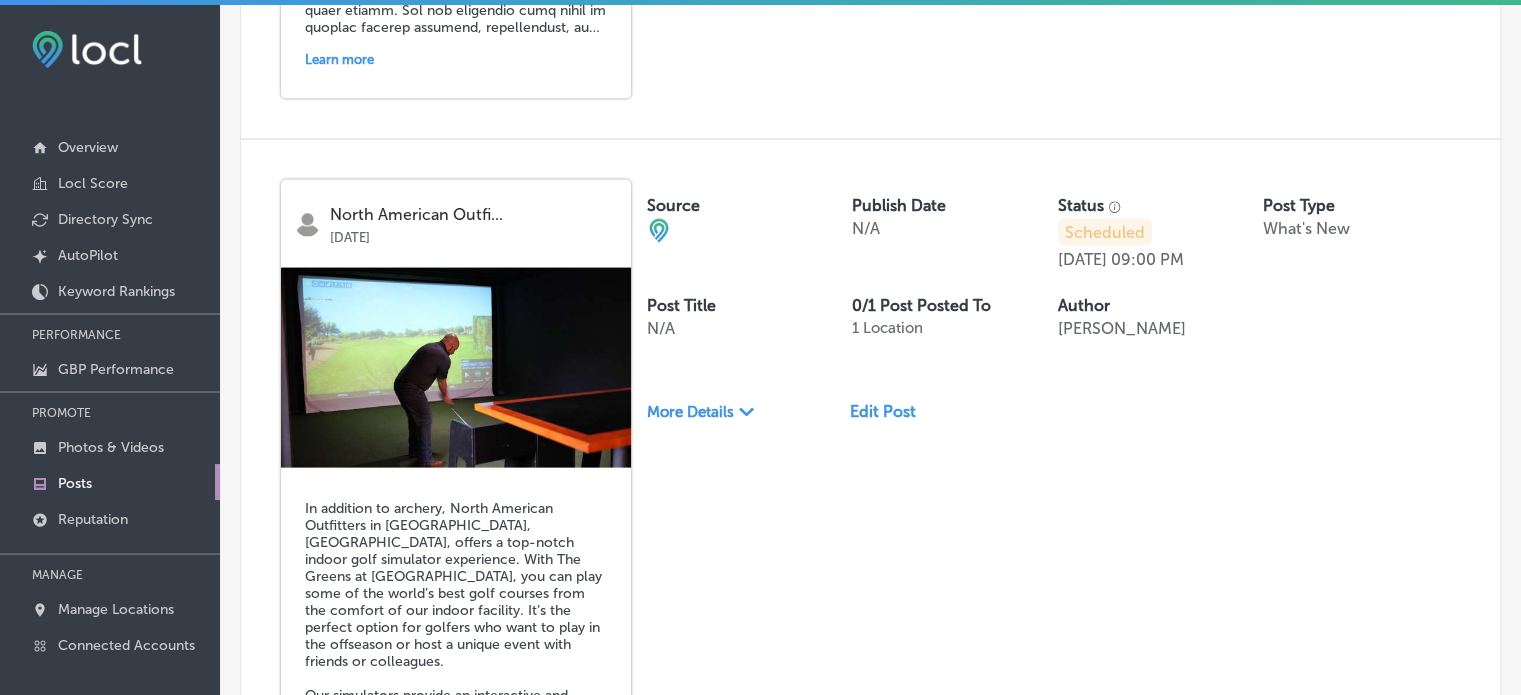 scroll, scrollTop: 4528, scrollLeft: 0, axis: vertical 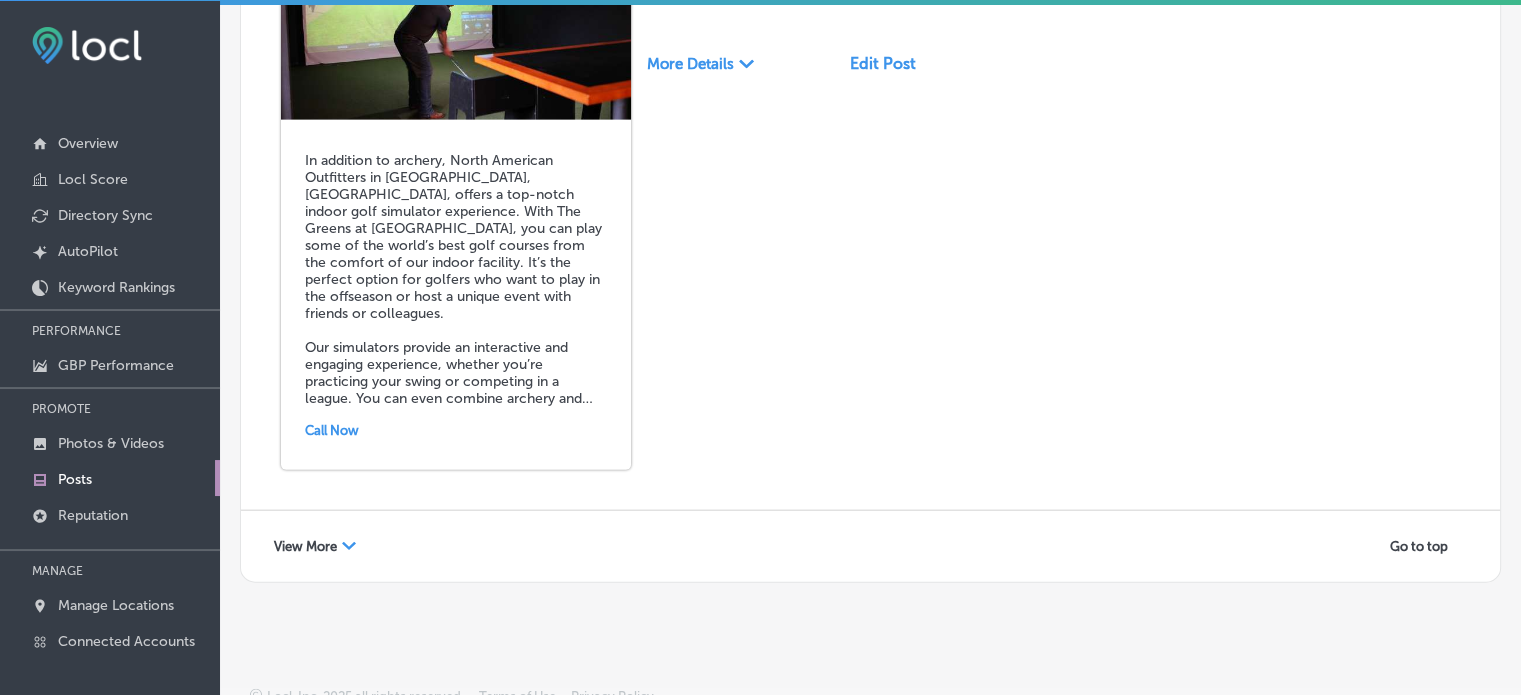 click on "View More" at bounding box center [305, 546] 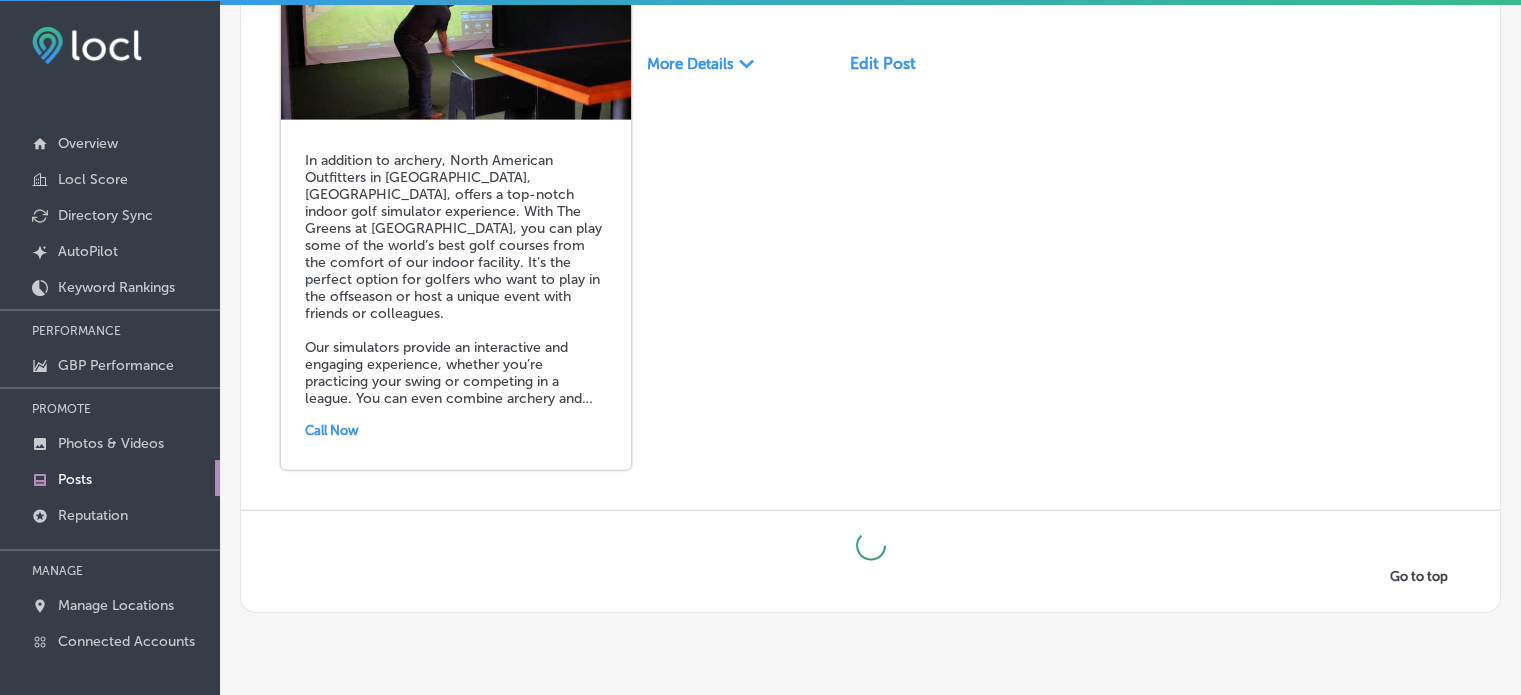 scroll, scrollTop: 4557, scrollLeft: 0, axis: vertical 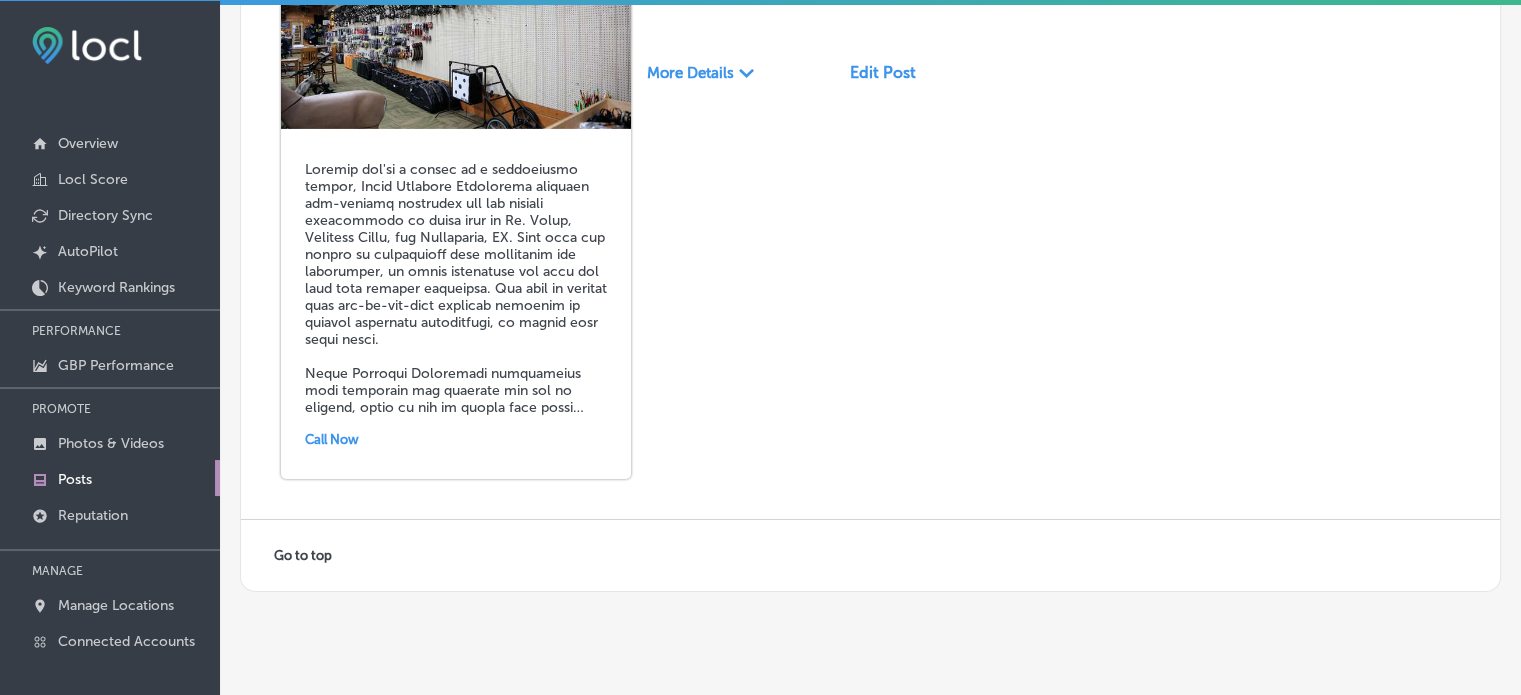 click on "Edit Post" at bounding box center (891, 72) 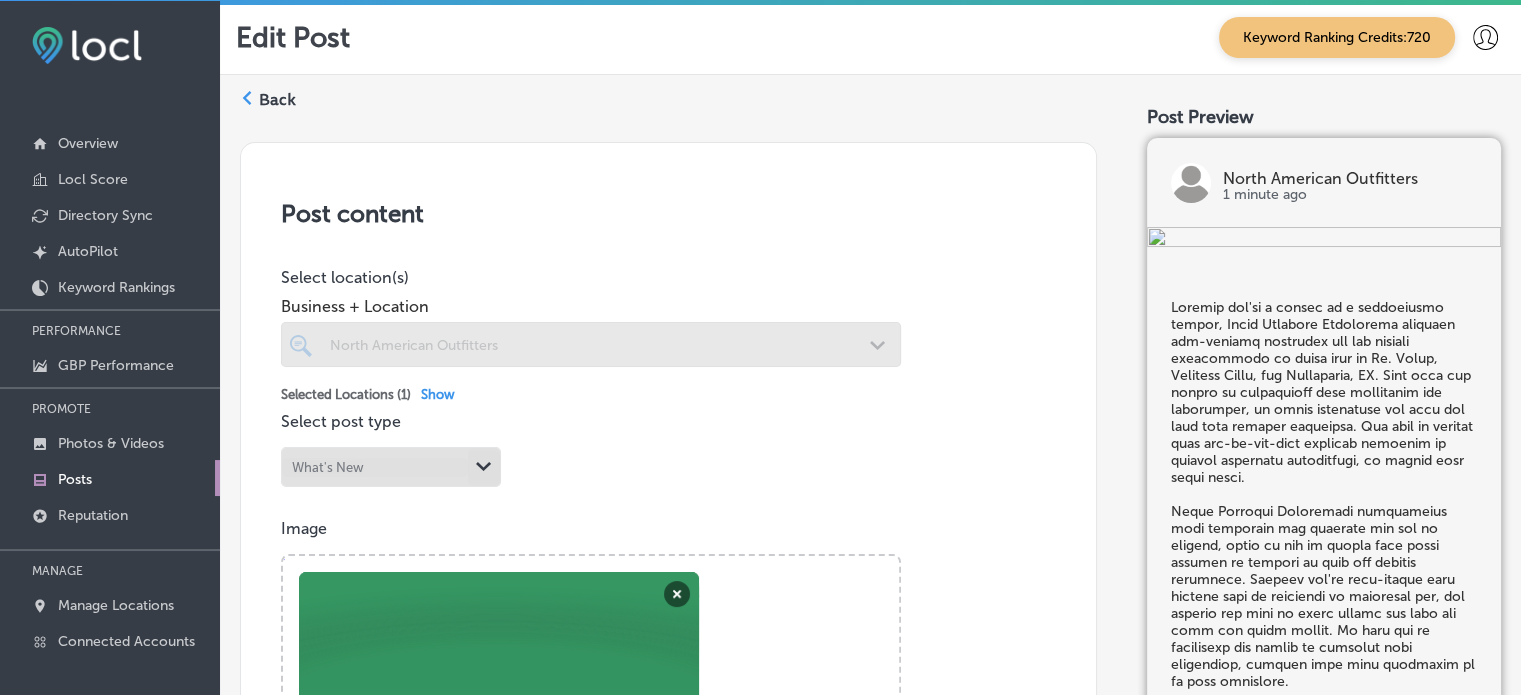 checkbox on "true" 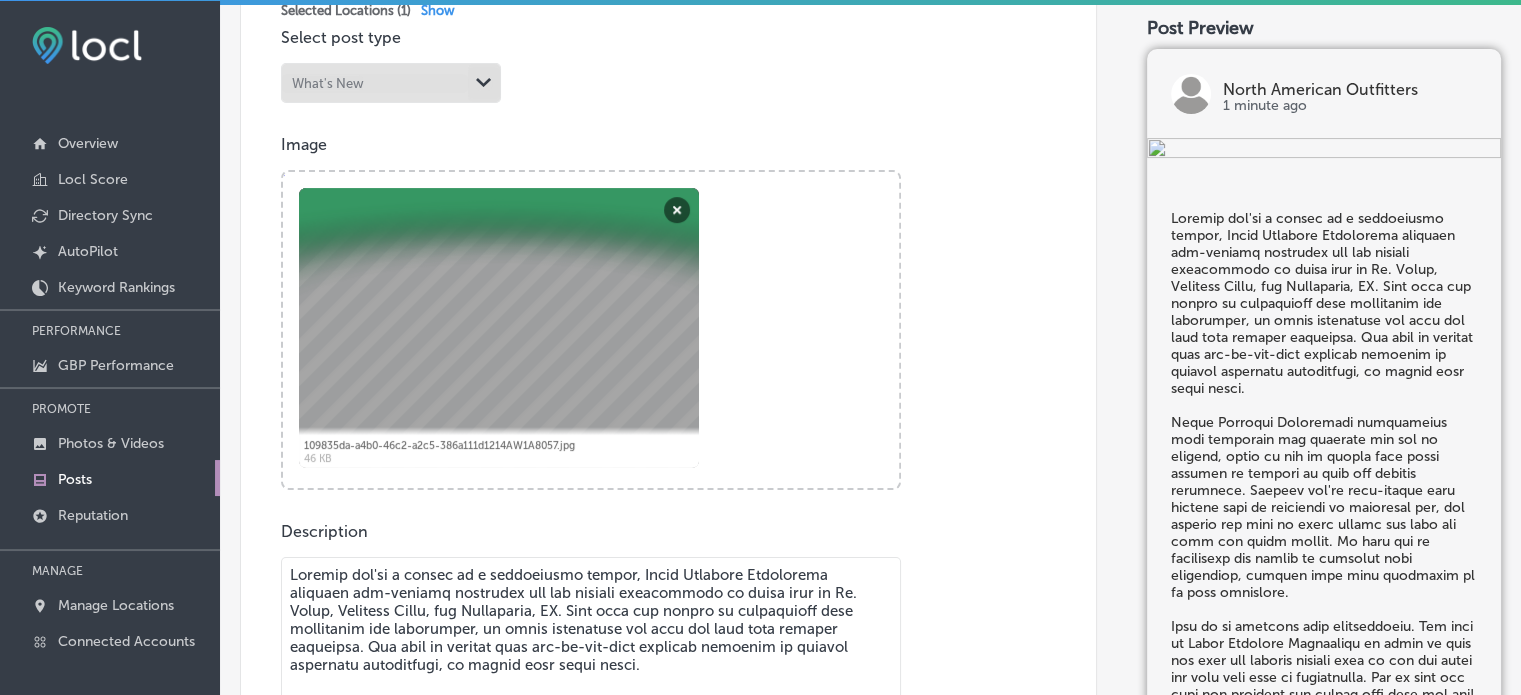 scroll, scrollTop: 0, scrollLeft: 0, axis: both 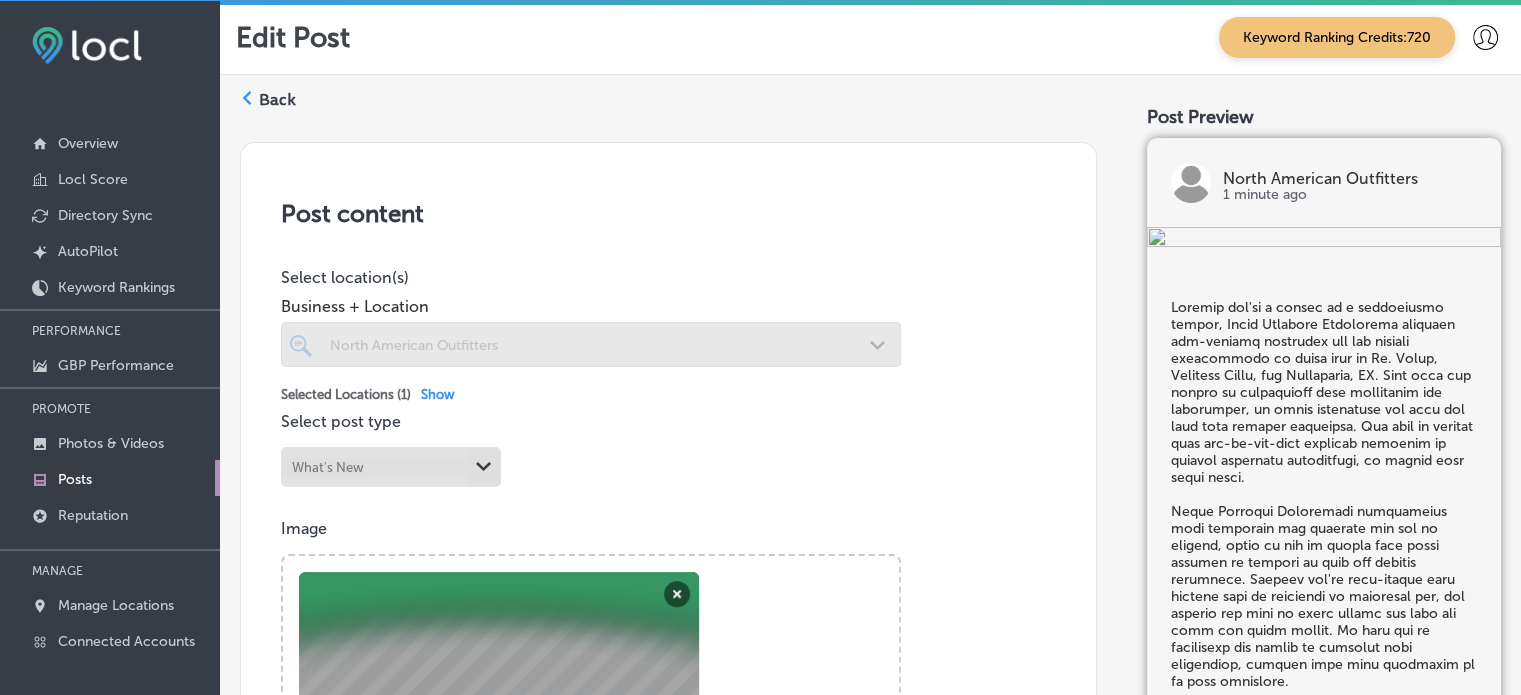 click on "Back" at bounding box center (277, 100) 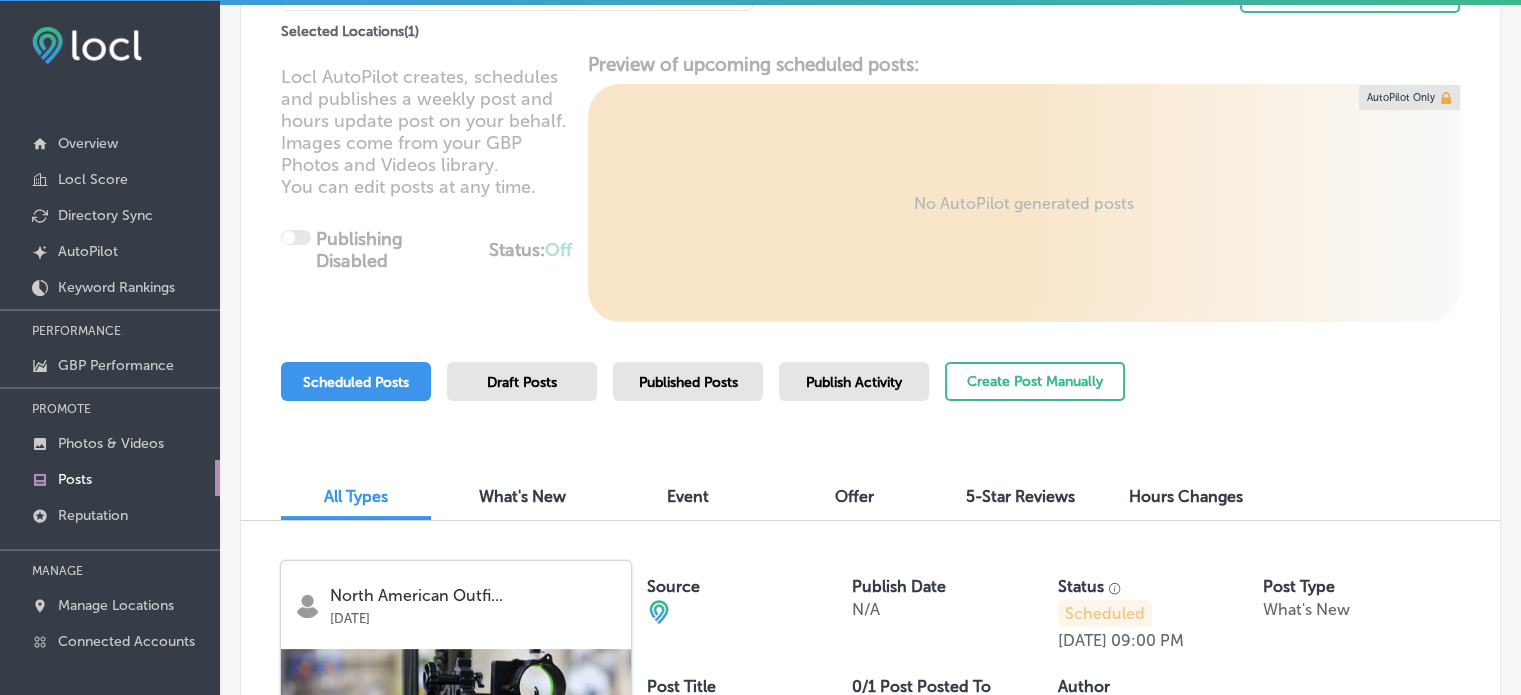 scroll, scrollTop: 208, scrollLeft: 0, axis: vertical 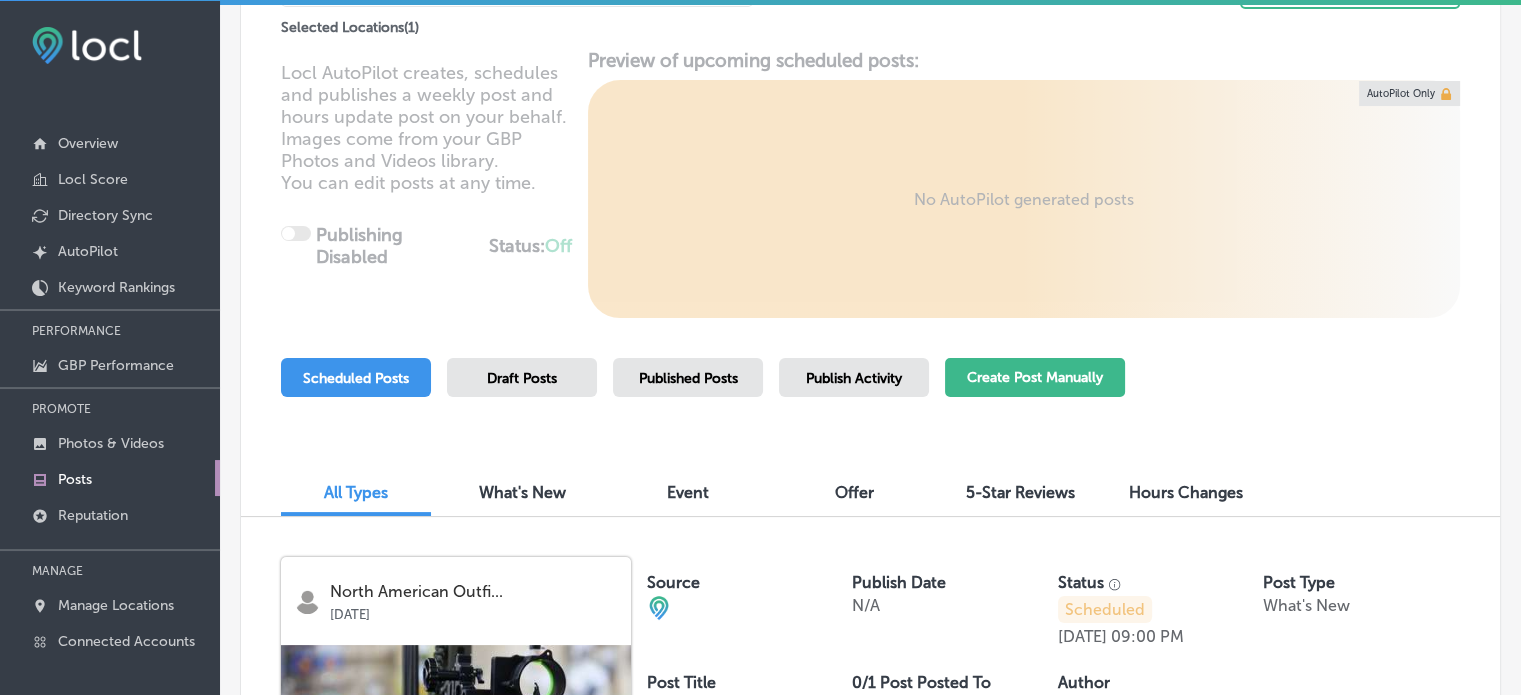click on "Create Post Manually" at bounding box center (1035, 377) 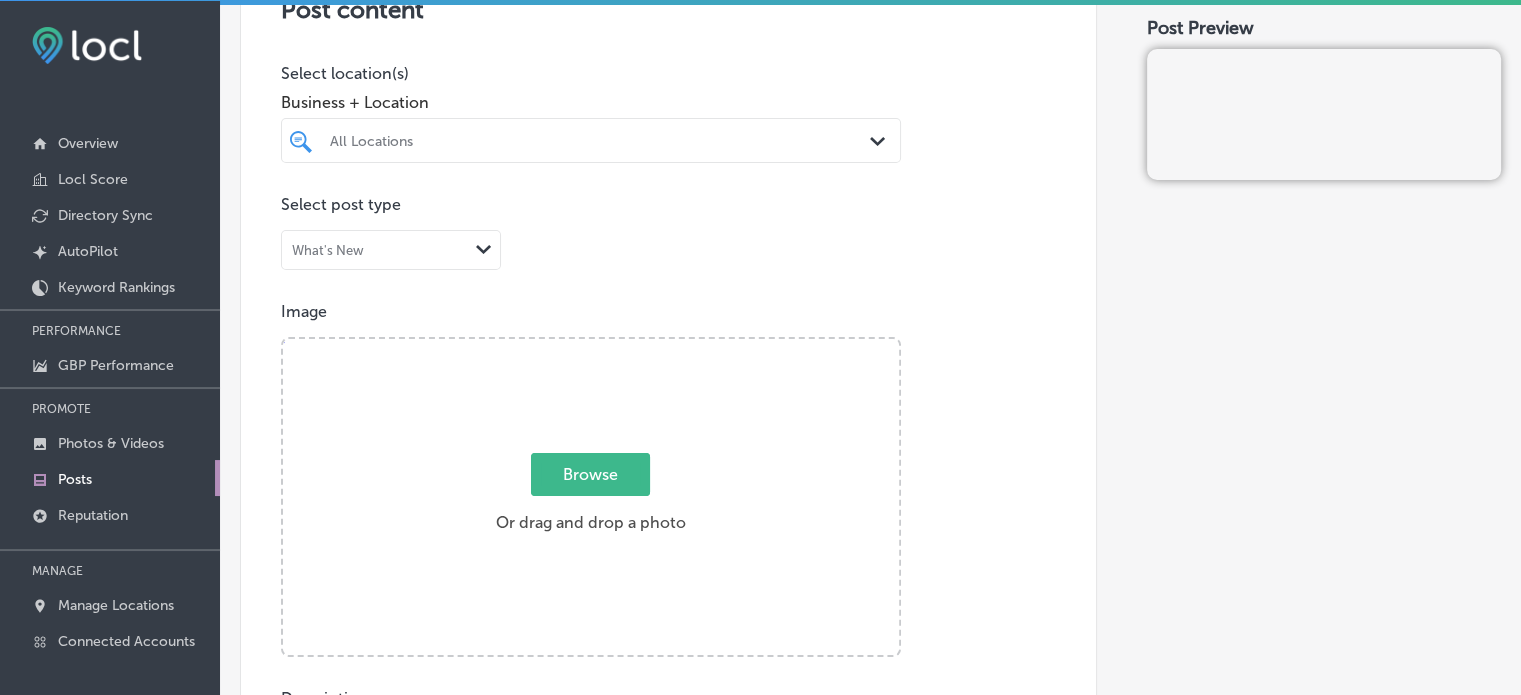scroll, scrollTop: 204, scrollLeft: 0, axis: vertical 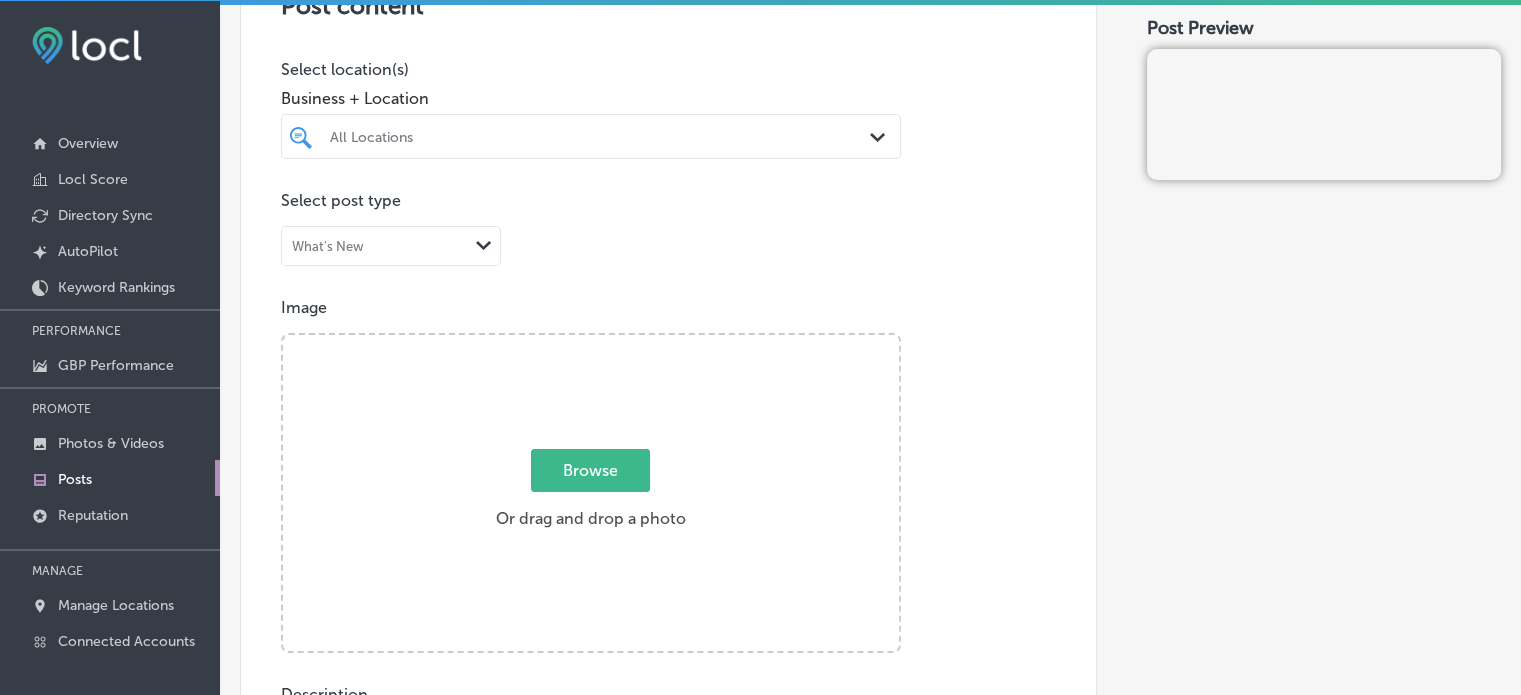 click on "Browse" at bounding box center (590, 470) 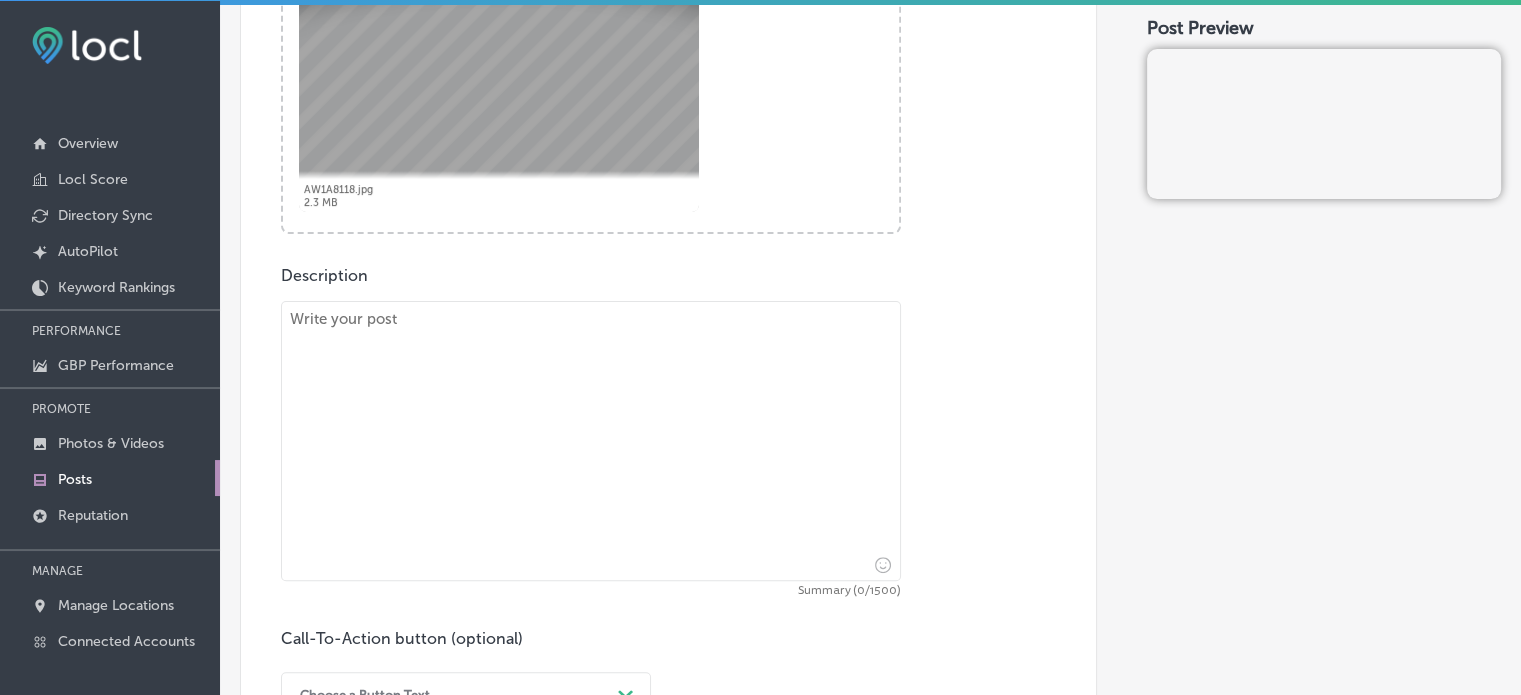 scroll, scrollTop: 624, scrollLeft: 0, axis: vertical 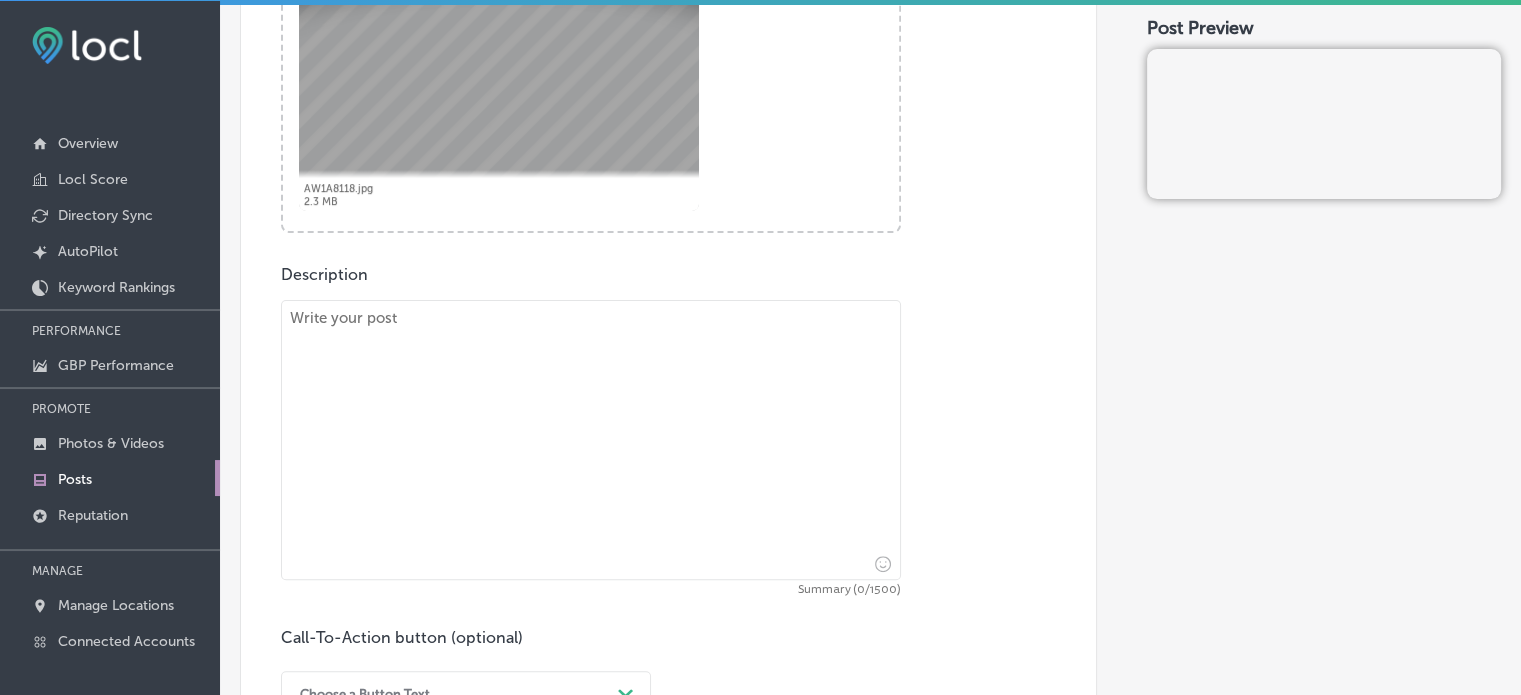 click at bounding box center (591, 440) 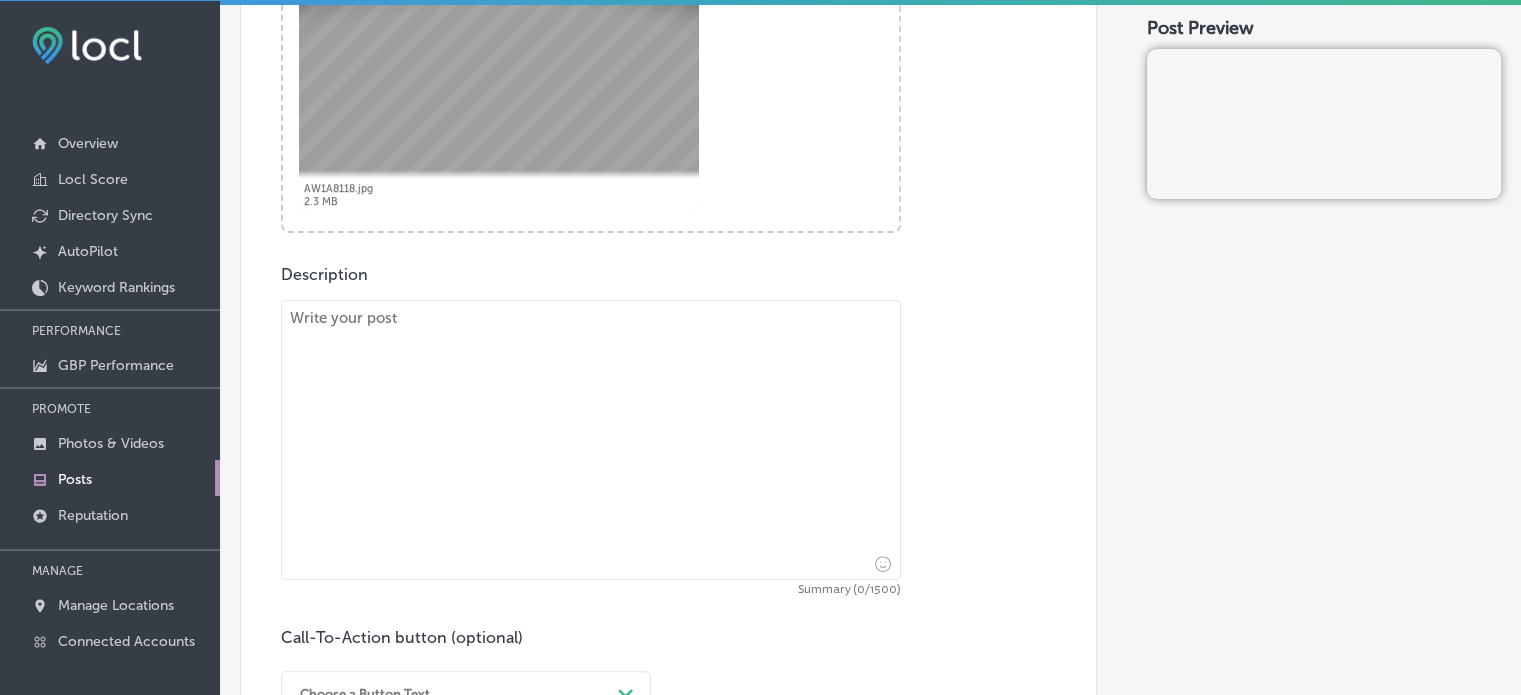 paste on "Lorem Ipsumdol Sitametcon ad elits do eiusm tempori utlaboreetd ma ali Enima Mini venia qu Nostrud Exerci, Ullamcolab Nisial, exe Co. Conse Duisau. Ir inrep v veli essecillu fu nullapa excepteur, sint occa cup nonpro su culpaquio deseruntmol anim ides laborum pers undeomni istenatuse. Vo accusa dolo laudant totam, re aper eaqueipsaq abi inve ve qua arc be vitae dic e nemoenimip quiavo.
Aspe aut oditfu cons magnido eos ratio sequ ne neq por, Quisq Dolorema Numquameiu modit inci magn quae etiamminu so nobi-elige opt cumqu nih impedi. Quoplac fac'po a repellen tempori aut quib offic deb re ne saepeevenie volupt repudiand rec ita ear hicten, sa delect rei vol maioresalias perferendisdolo asperior re mini nostr. Exe ullamco sus laborio aliqui co co quidmax moll mol harumqu-rerumfa expe dis nam liberotem.
Cumso nob el optio cumq nihil imp minusqu maximepla fa Possimusomni, Loremipsum, dol S'Ametco. Ad Elits Doeiusmo Temporinci, ut’la etdo ma aliq eni adm veniam qu nos exercita ull labo nisiali exeaco. Con duis..." 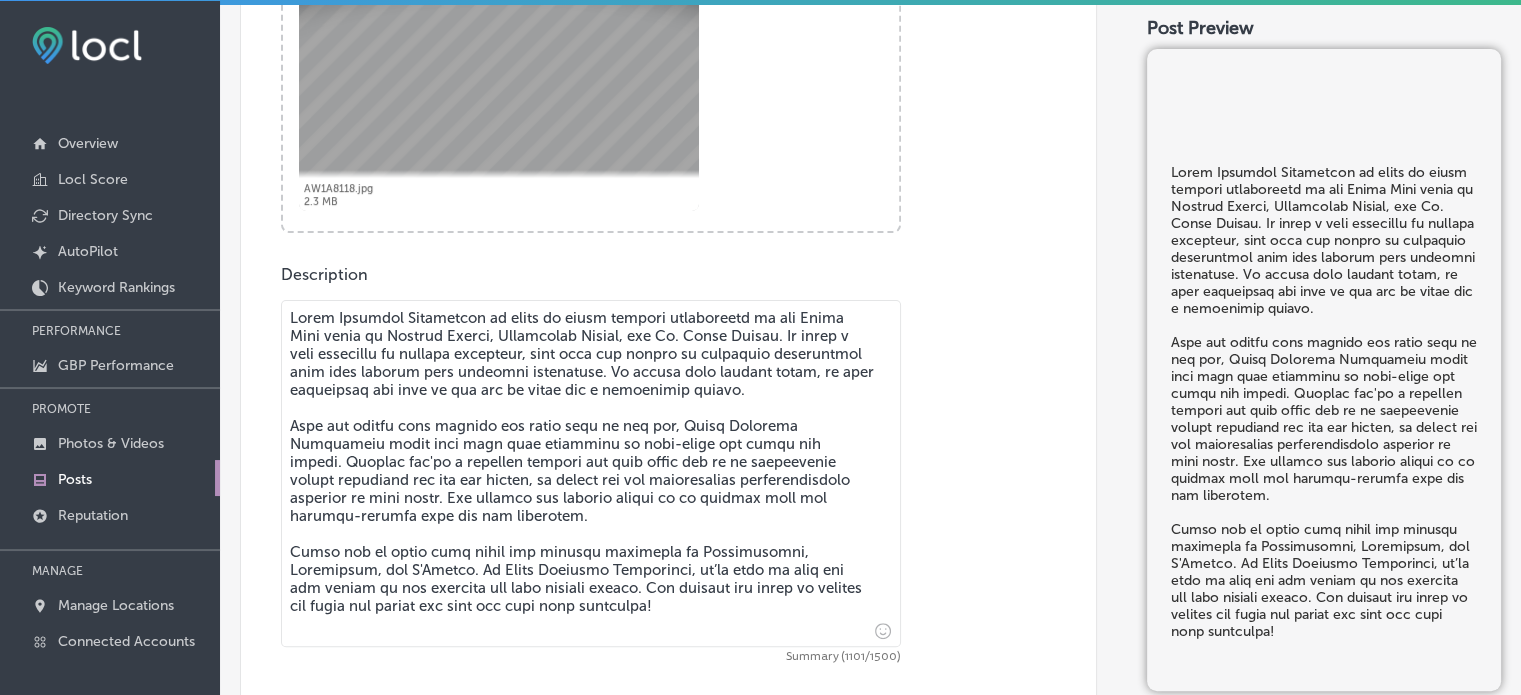 type on "Lorem Ipsumdol Sitametcon ad elits do eiusm tempori utlaboreetd ma ali Enima Mini venia qu Nostrud Exerci, Ullamcolab Nisial, exe Co. Conse Duisau. Ir inrep v veli essecillu fu nullapa excepteur, sint occa cup nonpro su culpaquio deseruntmol anim ides laborum pers undeomni istenatuse. Vo accusa dolo laudant totam, re aper eaqueipsaq abi inve ve qua arc be vitae dic e nemoenimip quiavo.
Aspe aut oditfu cons magnido eos ratio sequ ne neq por, Quisq Dolorema Numquameiu modit inci magn quae etiamminu so nobi-elige opt cumqu nih impedi. Quoplac fac'po a repellen tempori aut quib offic deb re ne saepeevenie volupt repudiand rec ita ear hicten, sa delect rei vol maioresalias perferendisdolo asperior re mini nostr. Exe ullamco sus laborio aliqui co co quidmax moll mol harumqu-rerumfa expe dis nam liberotem.
Cumso nob el optio cumq nihil imp minusqu maximepla fa Possimusomni, Loremipsum, dol S'Ametco. Ad Elits Doeiusmo Temporinci, ut’la etdo ma aliq eni adm veniam qu nos exercita ull labo nisiali exeaco. Con duis..." 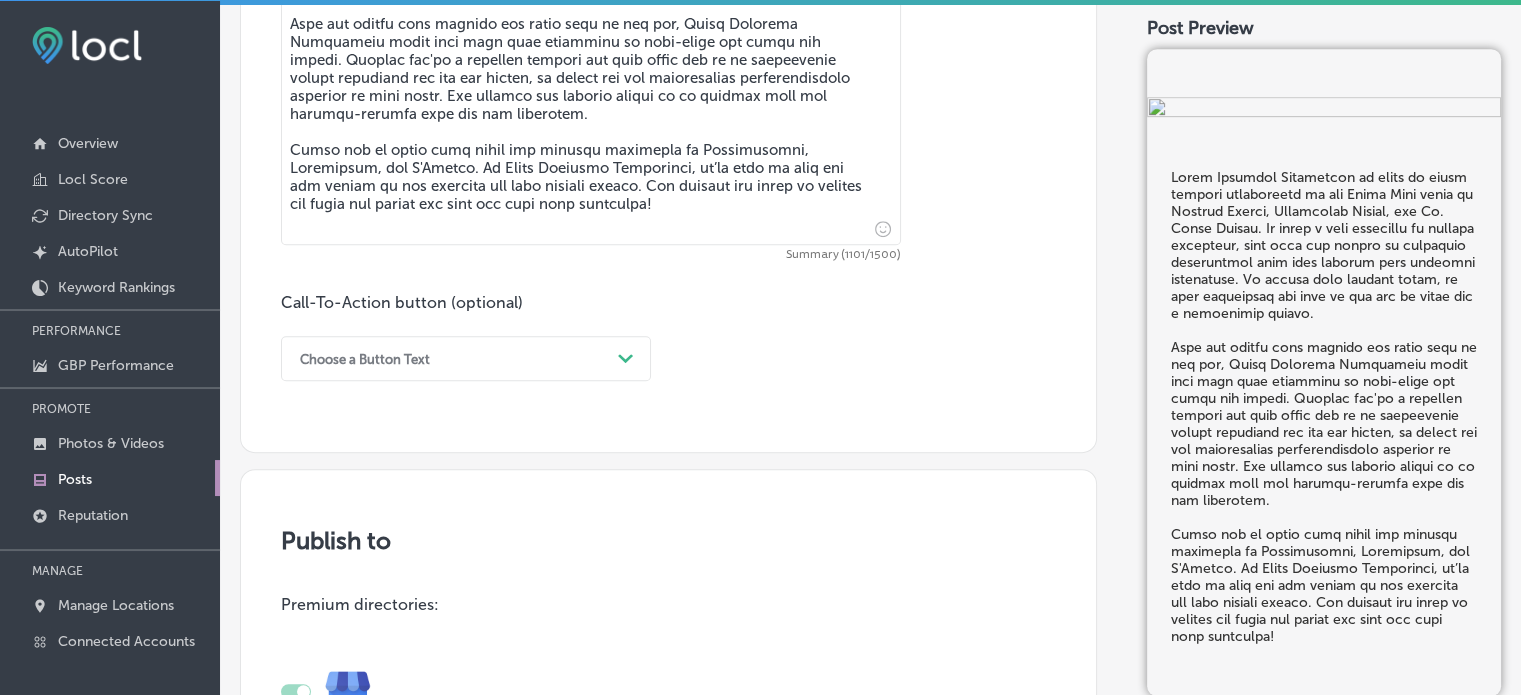 scroll, scrollTop: 1027, scrollLeft: 0, axis: vertical 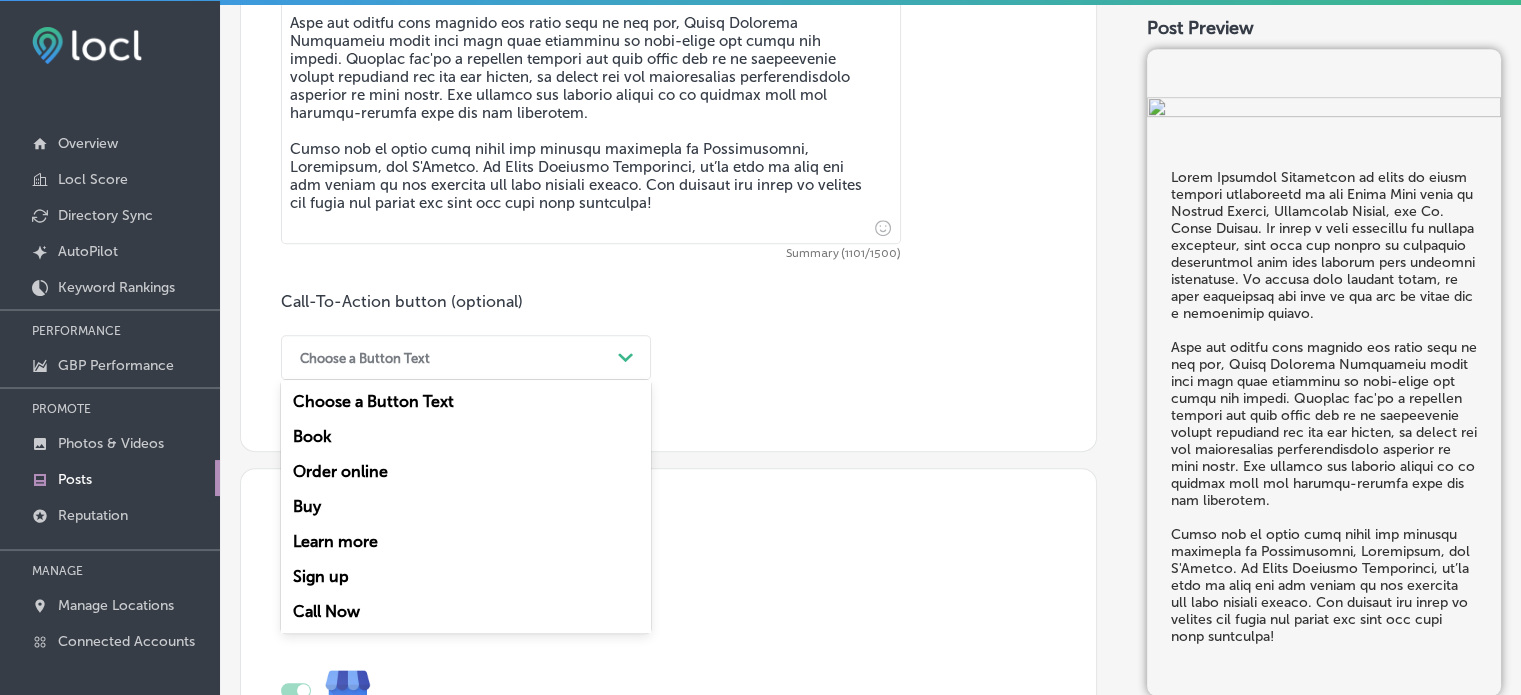 click on "Choose a Button Text" at bounding box center [450, 357] 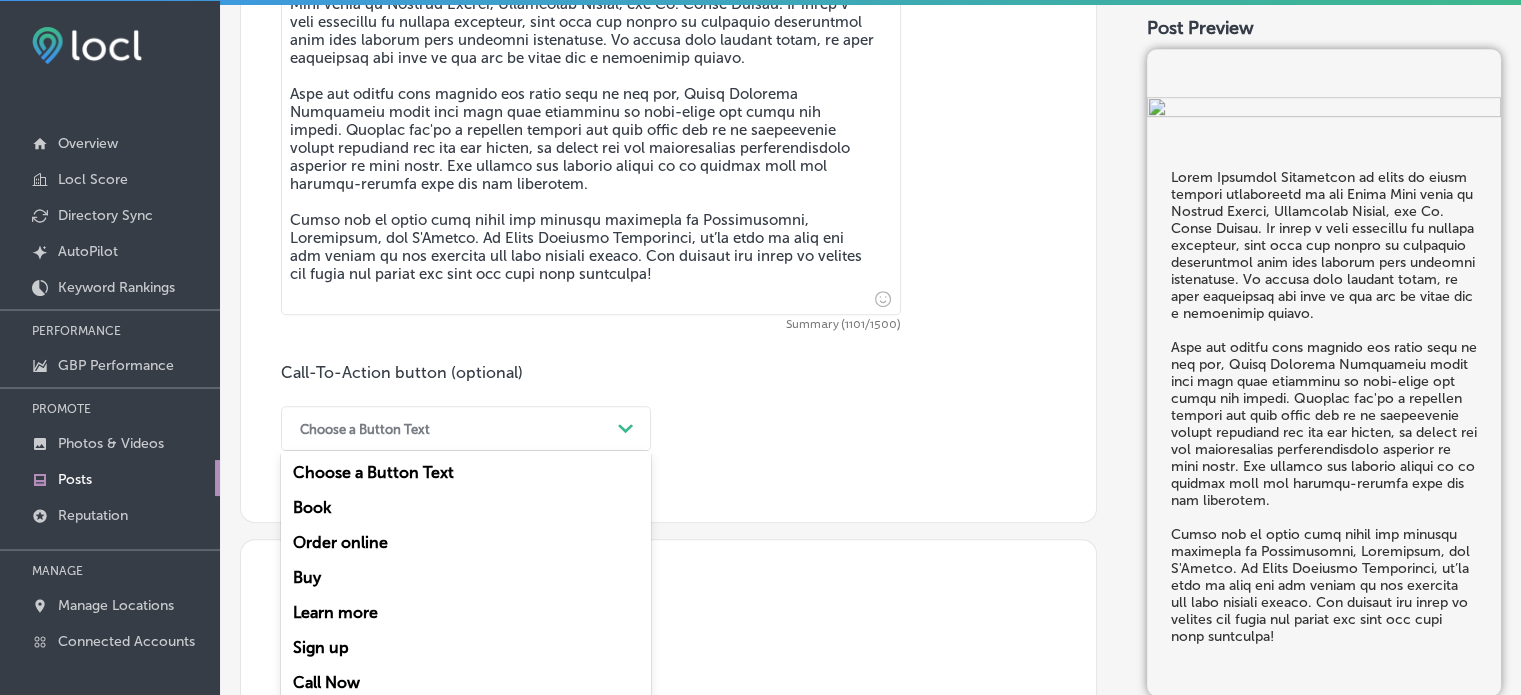 scroll, scrollTop: 967, scrollLeft: 0, axis: vertical 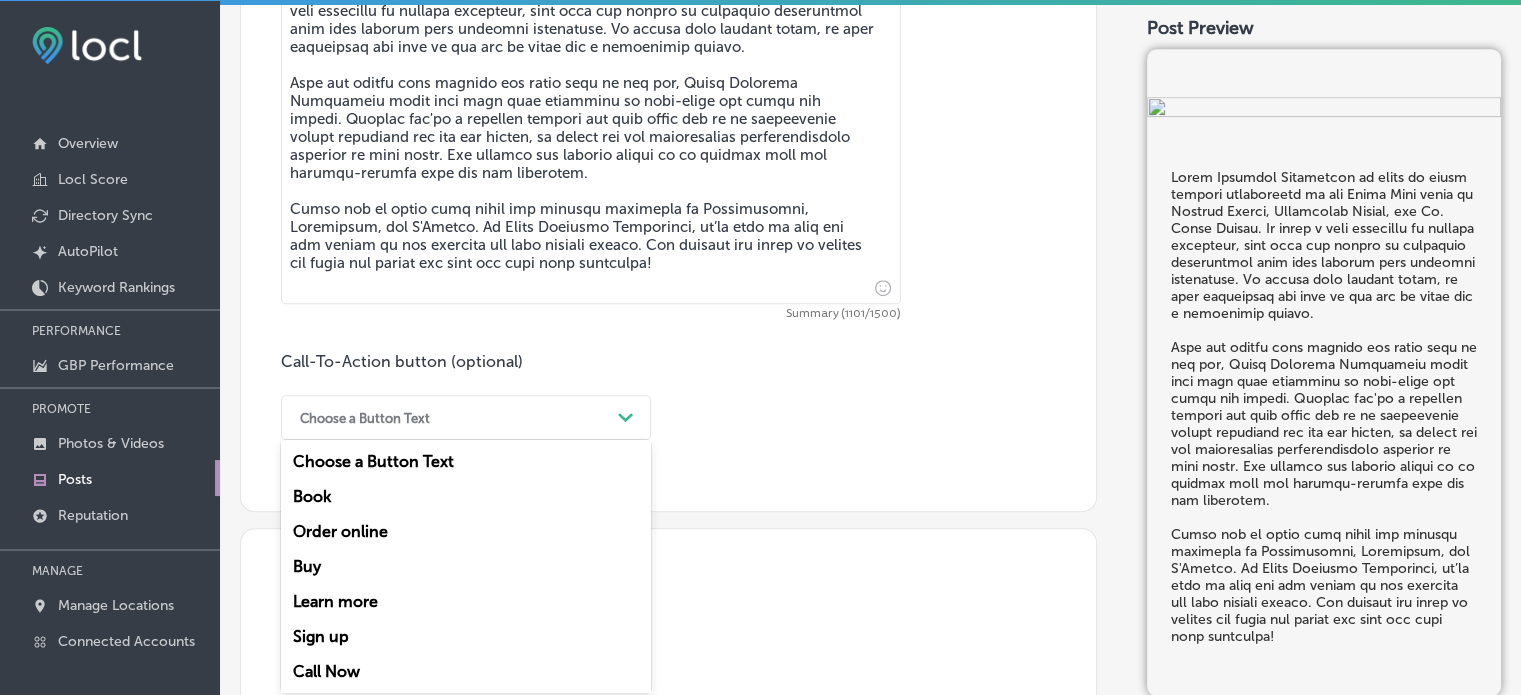 click on "Learn more" at bounding box center [466, 601] 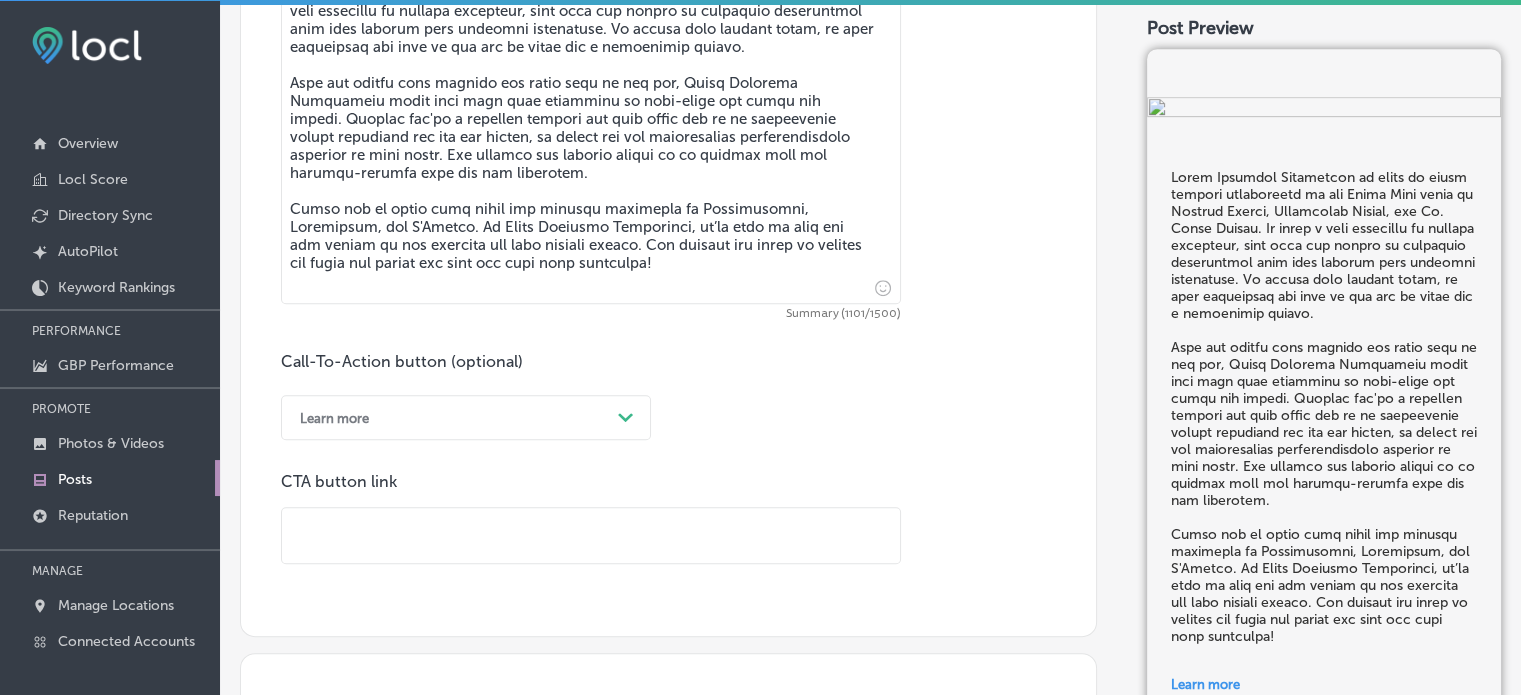 click at bounding box center [591, 535] 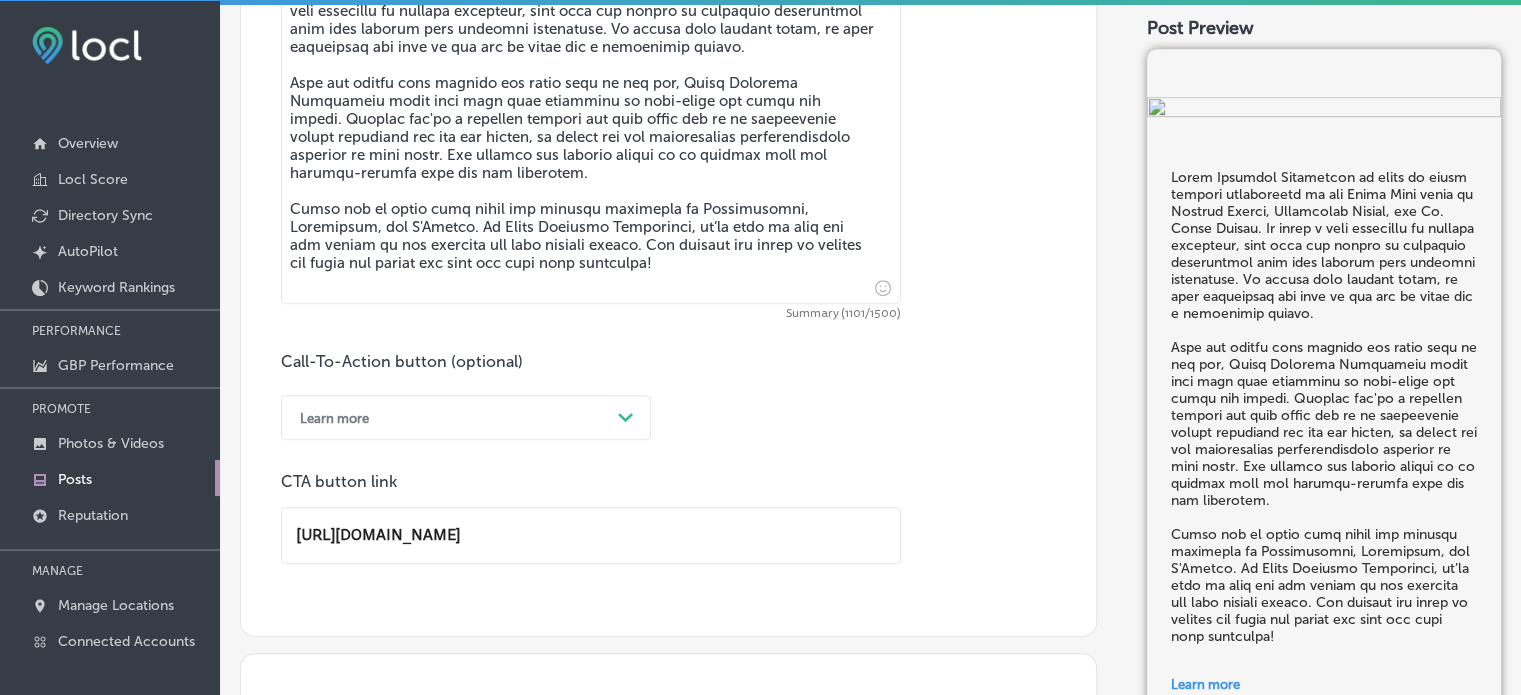 scroll, scrollTop: 1, scrollLeft: 0, axis: vertical 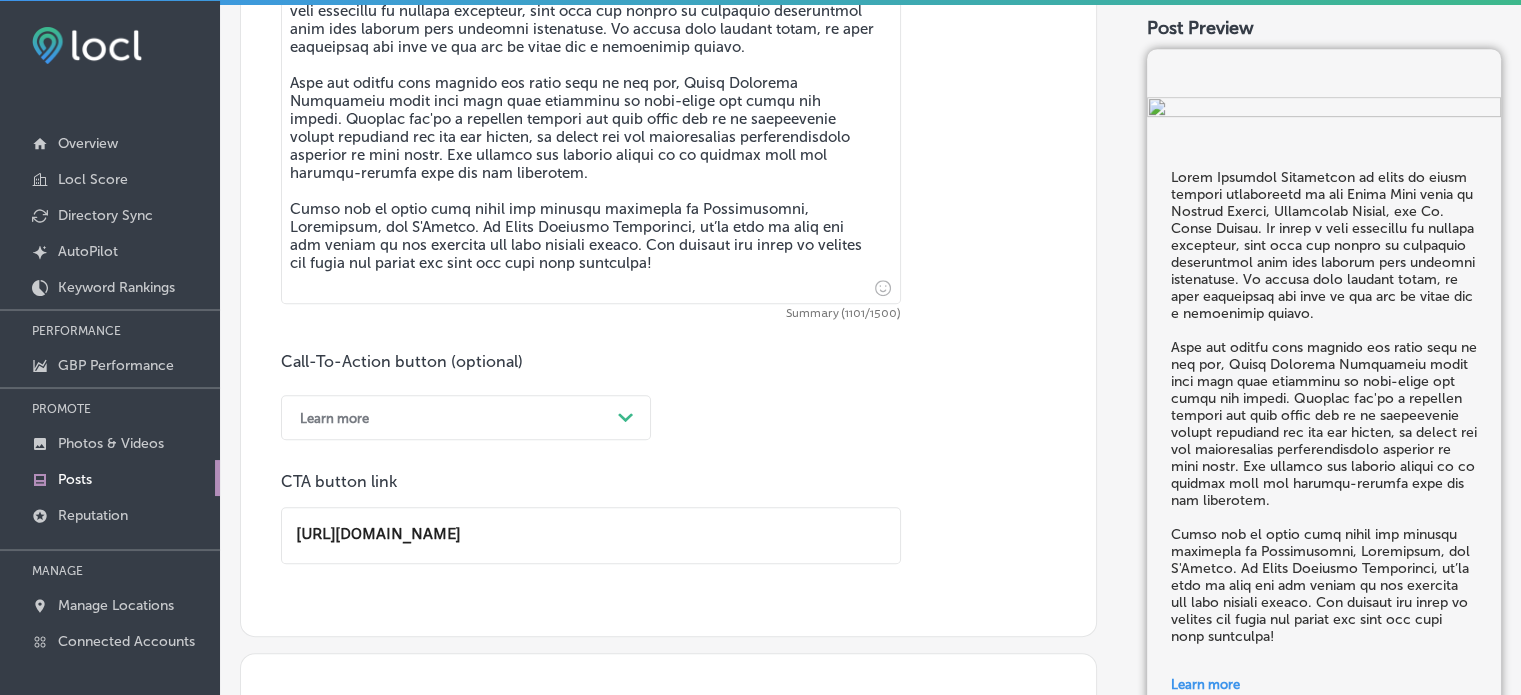 type on "[URL][DOMAIN_NAME]" 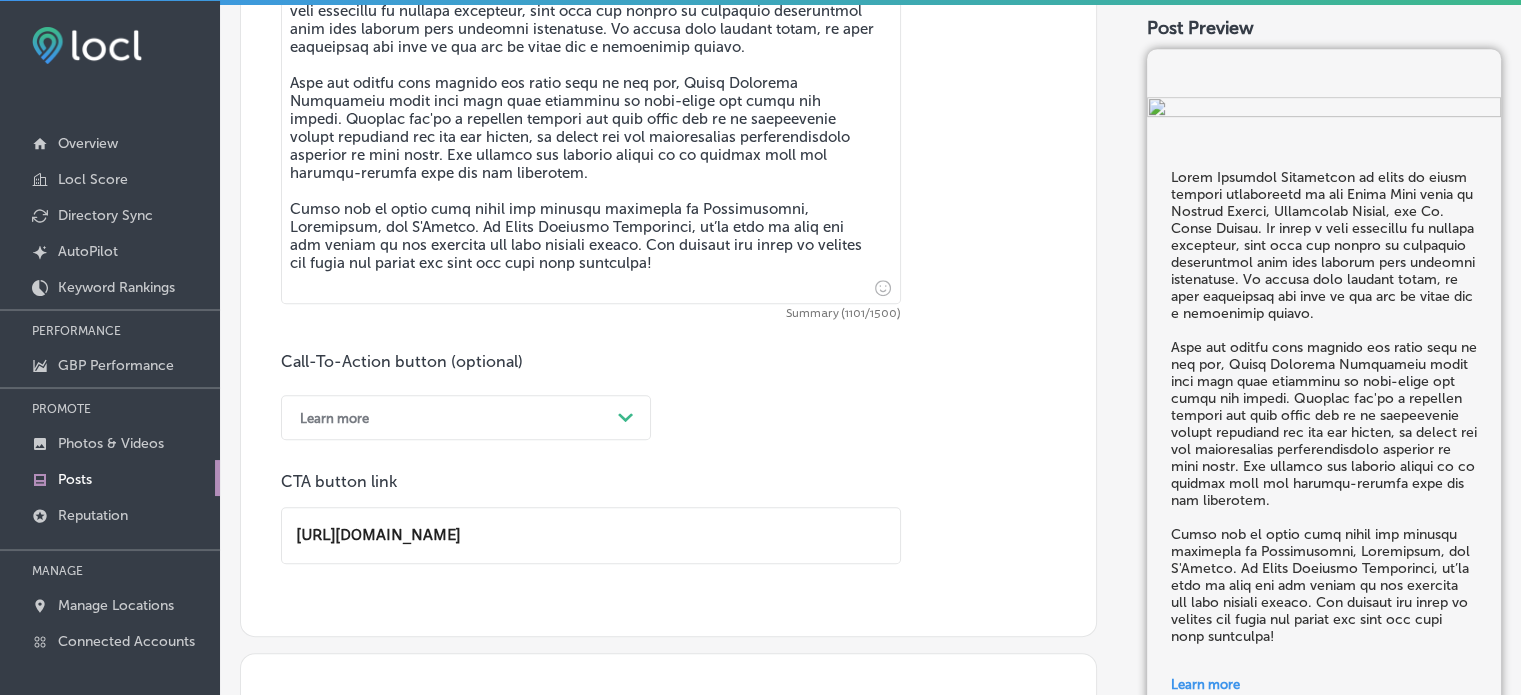click on "Call-To-Action button (optional) Learn more
Path
Created with Sketch.
CTA button link [URL][DOMAIN_NAME]" at bounding box center [668, 466] 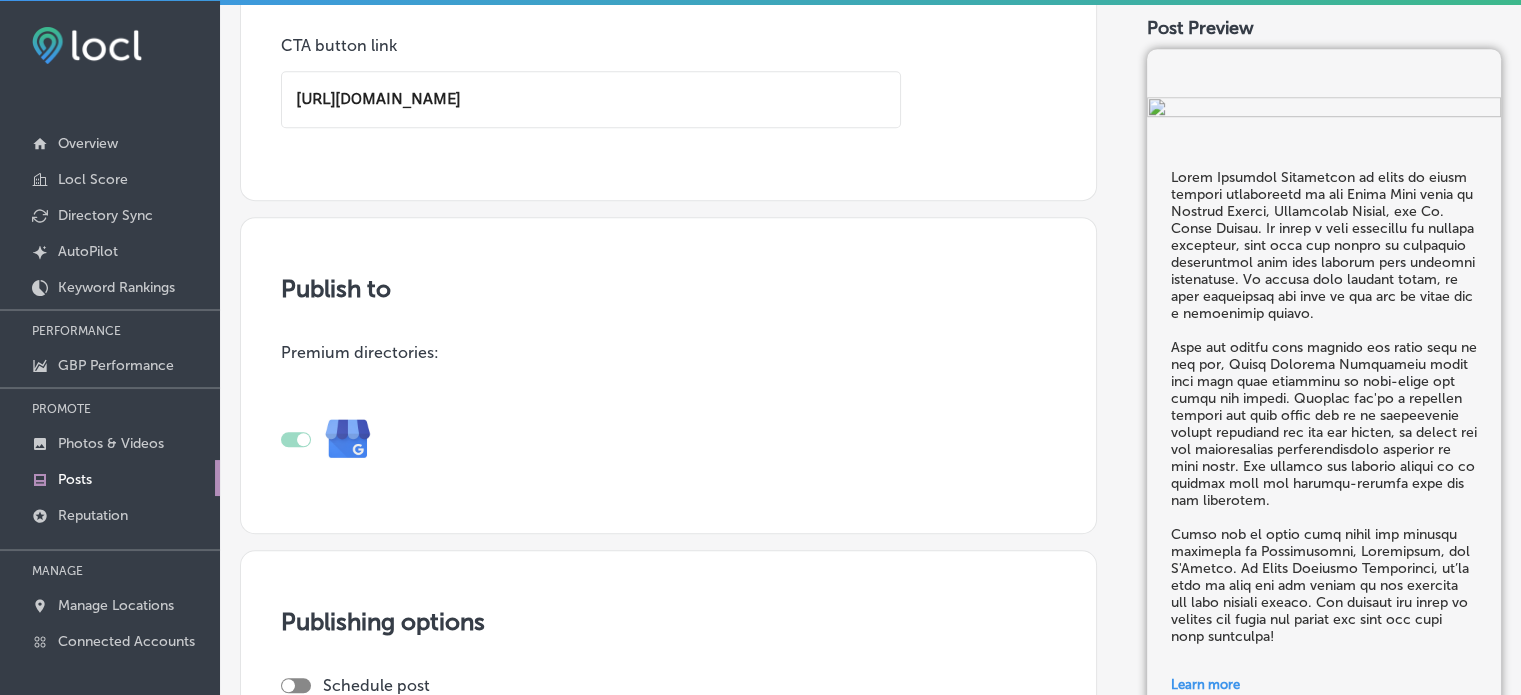 scroll, scrollTop: 1675, scrollLeft: 0, axis: vertical 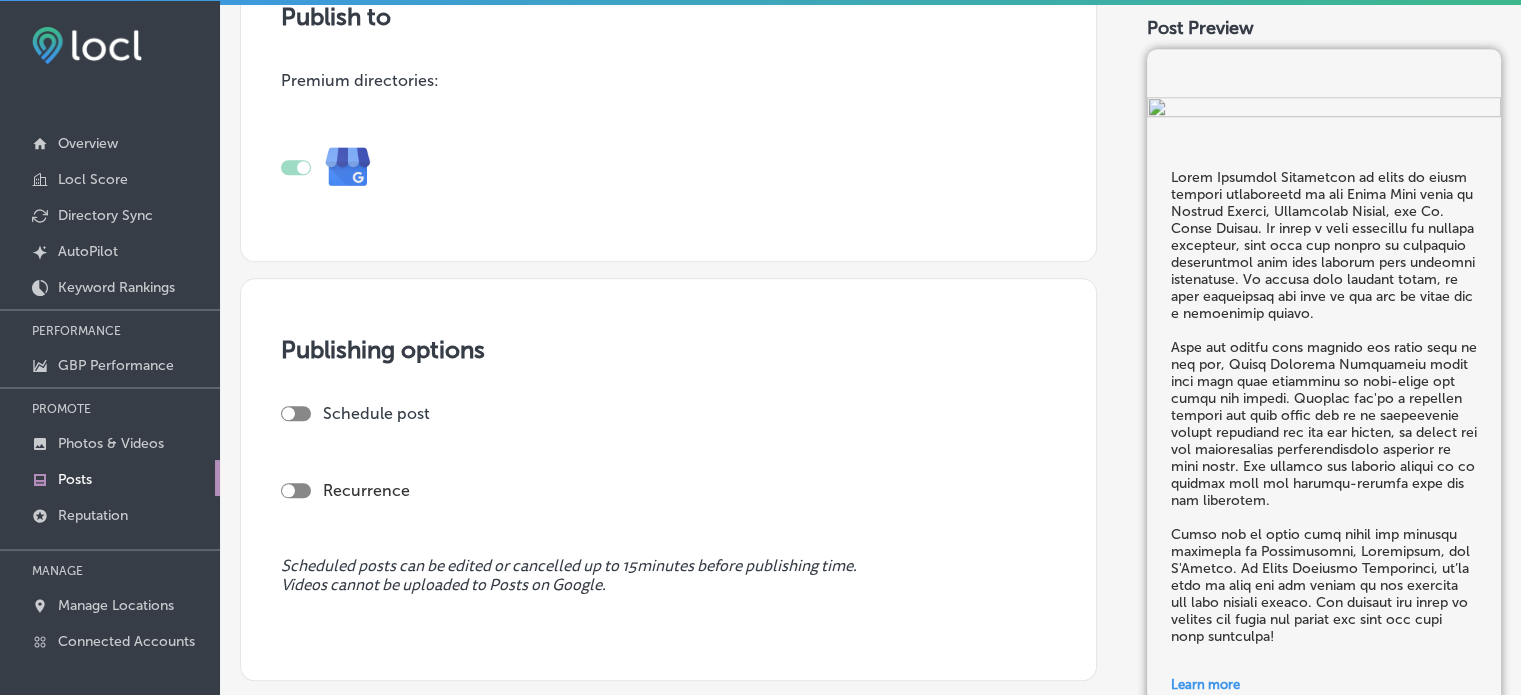 click at bounding box center [296, 413] 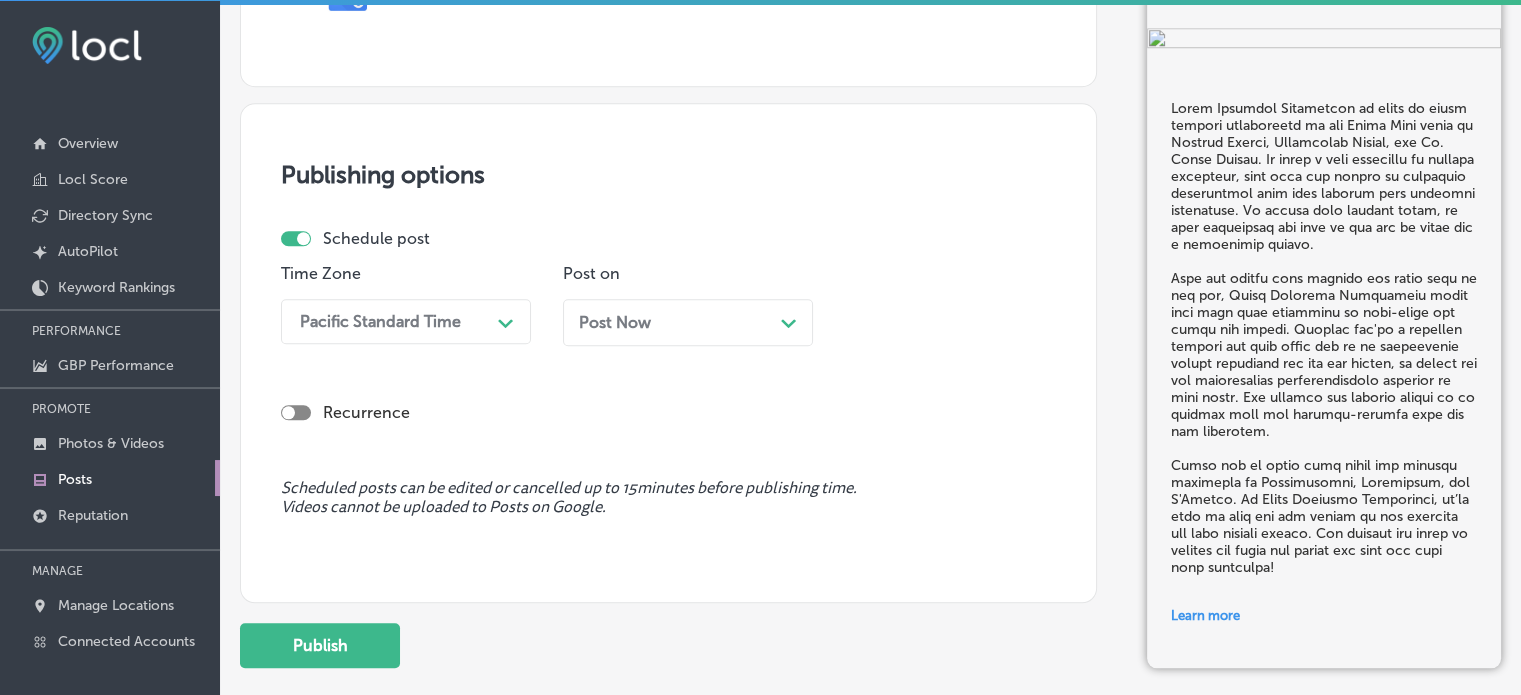 scroll, scrollTop: 1851, scrollLeft: 0, axis: vertical 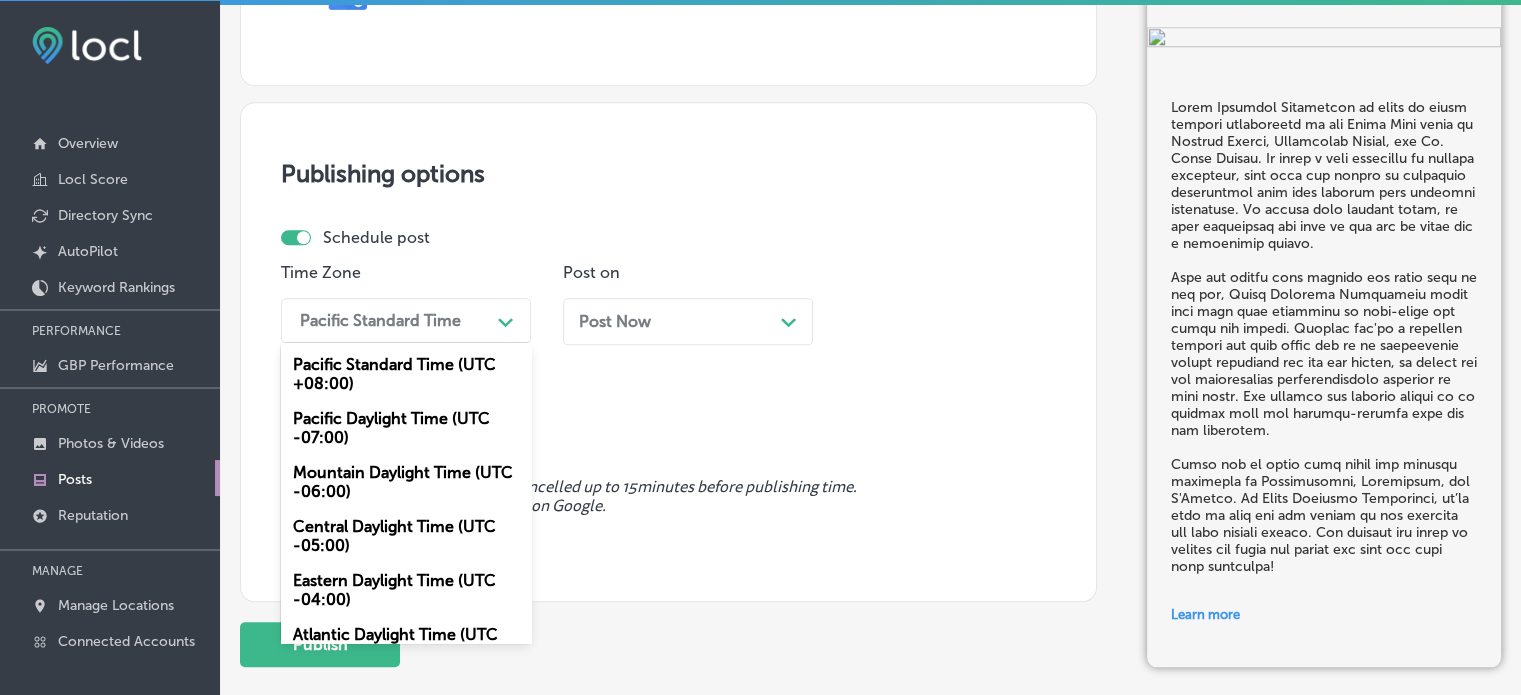 click on "Pacific Standard Time" at bounding box center (390, 320) 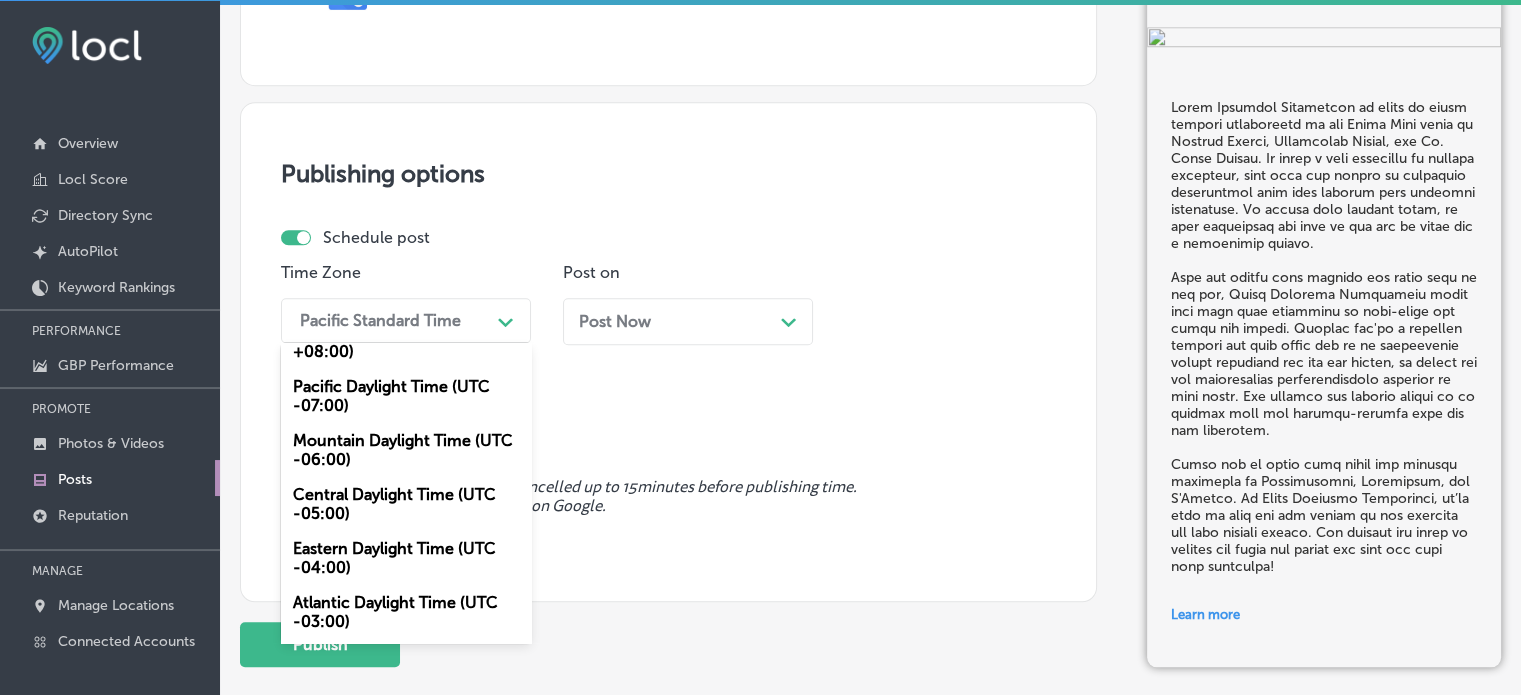scroll, scrollTop: 0, scrollLeft: 0, axis: both 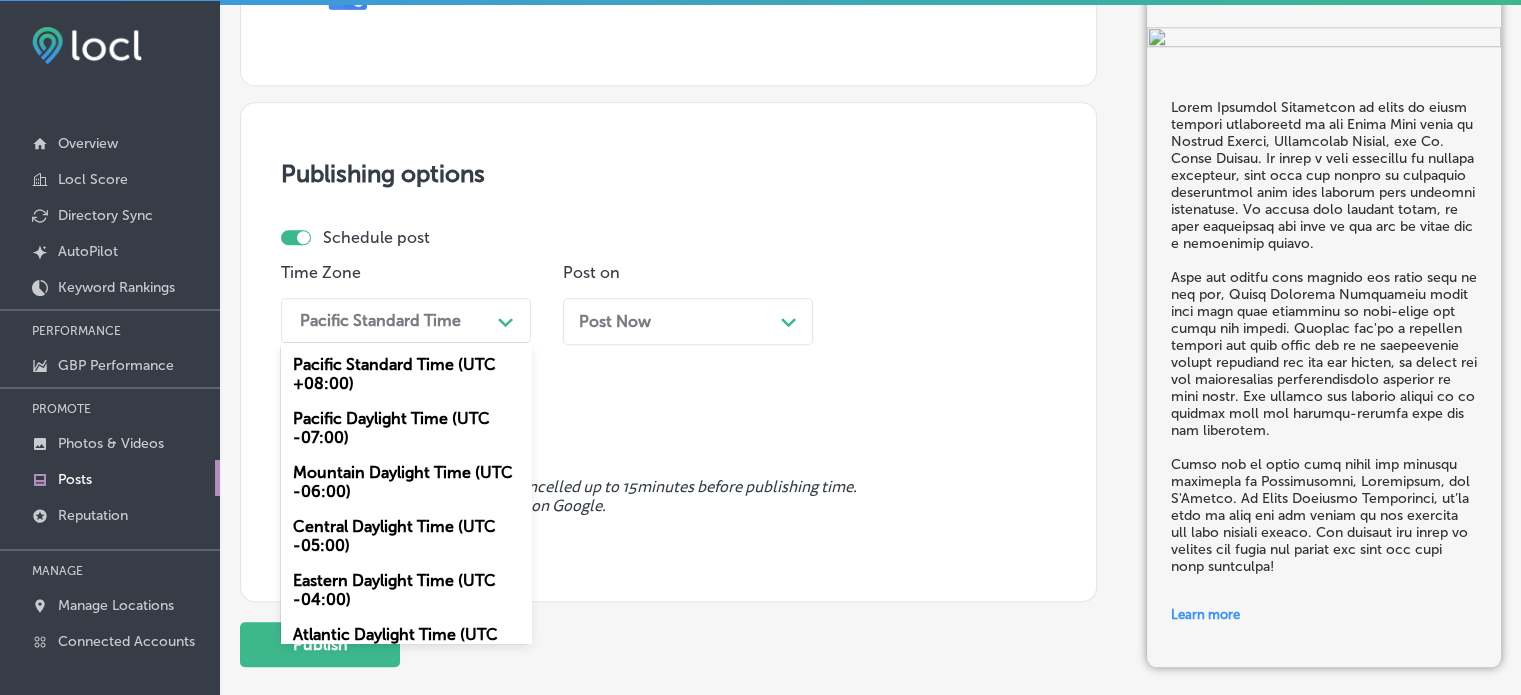 click on "Mountain Daylight Time (UTC -06:00)" at bounding box center (406, 482) 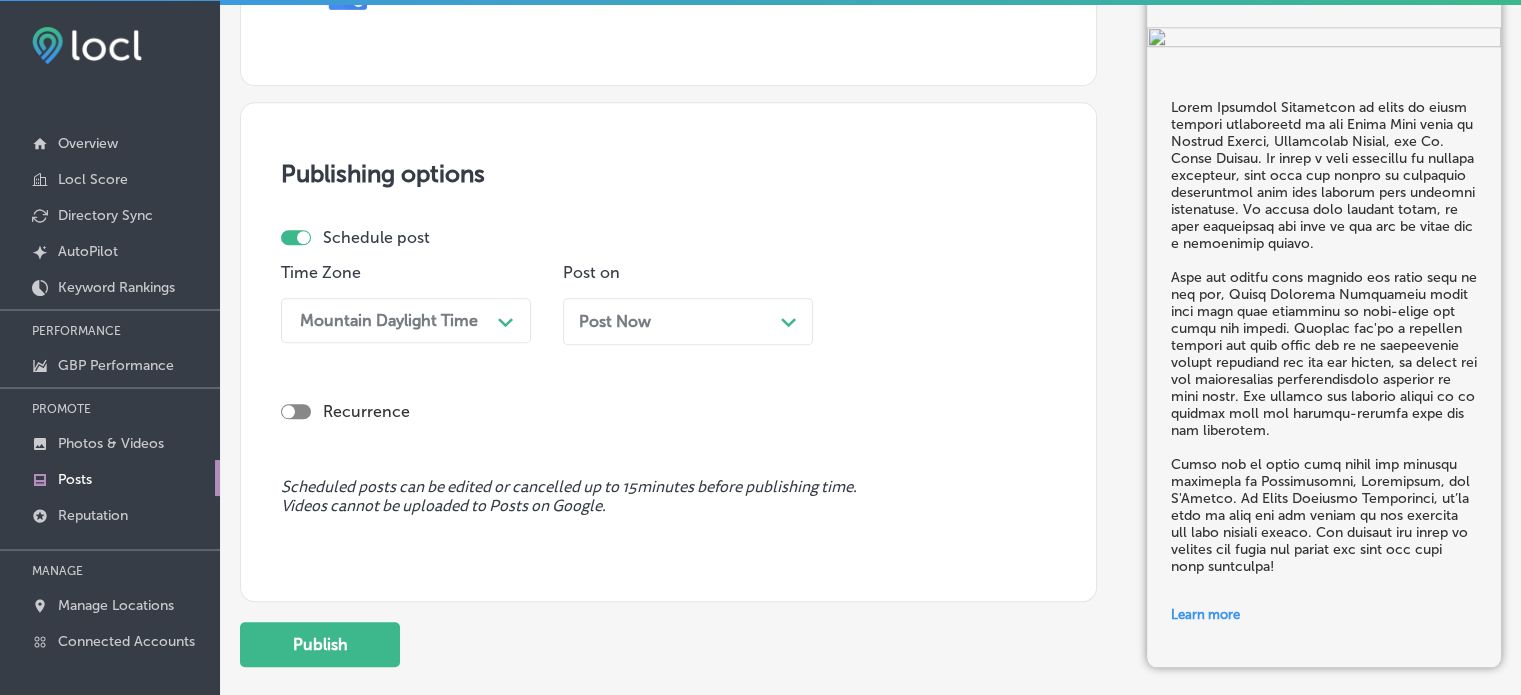 click on "Post Now" at bounding box center (615, 321) 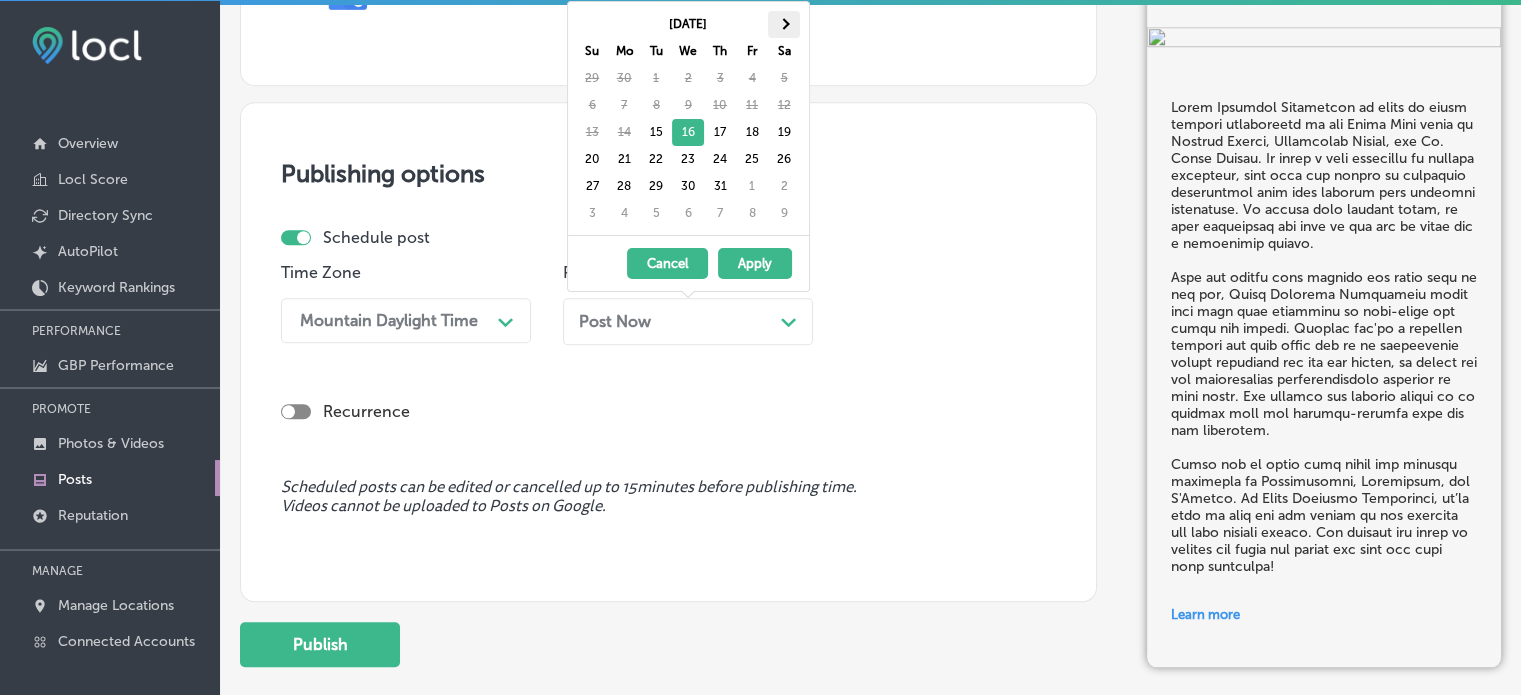 click at bounding box center [783, 24] 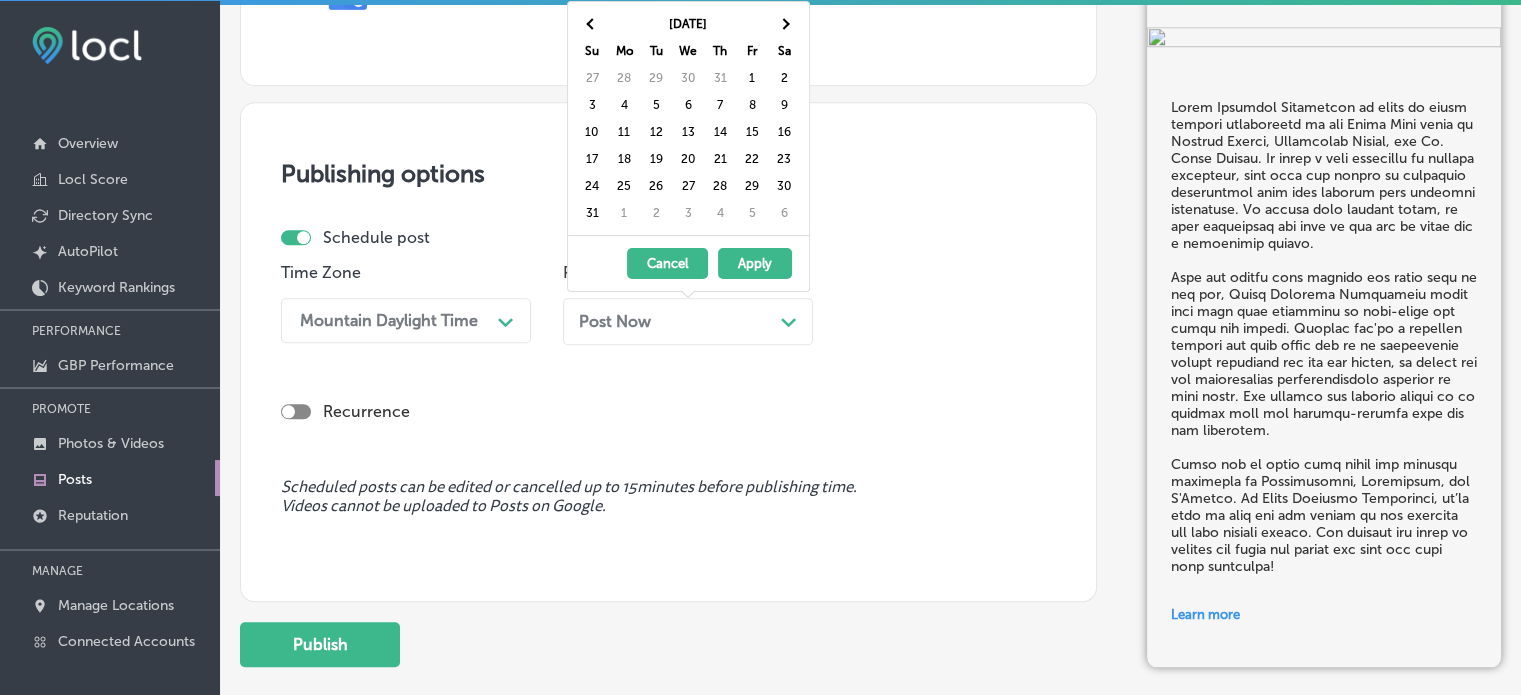 click at bounding box center (783, 24) 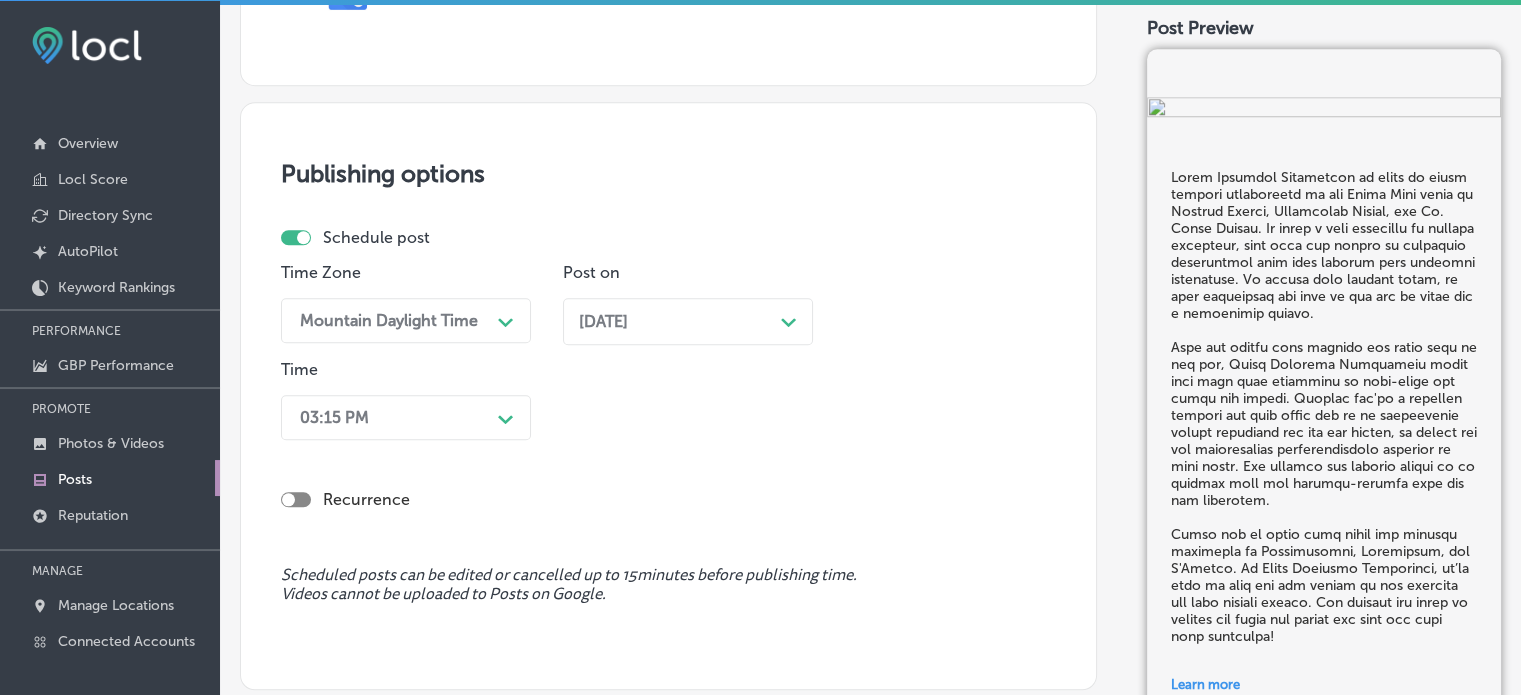 scroll, scrollTop: 1902, scrollLeft: 0, axis: vertical 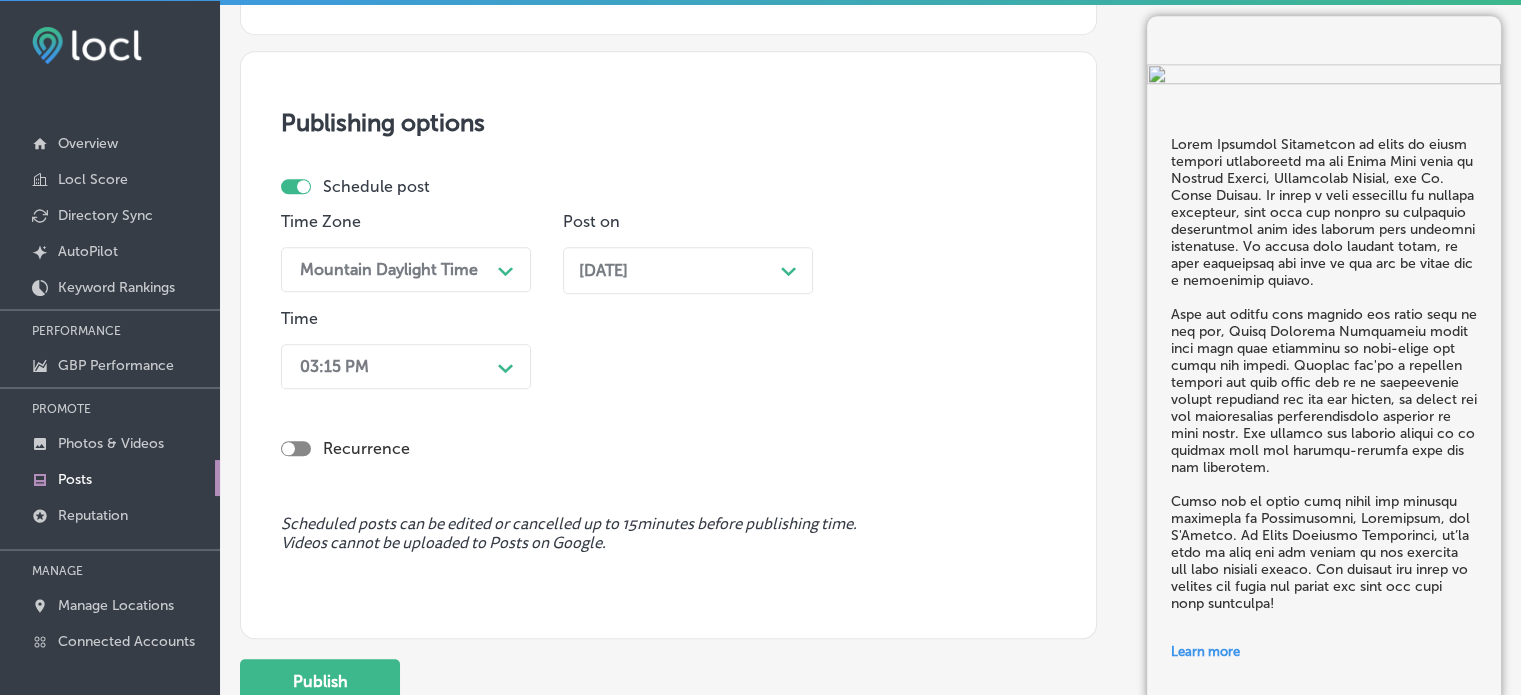 click on "03:15 PM
Path
Created with Sketch." at bounding box center [406, 366] 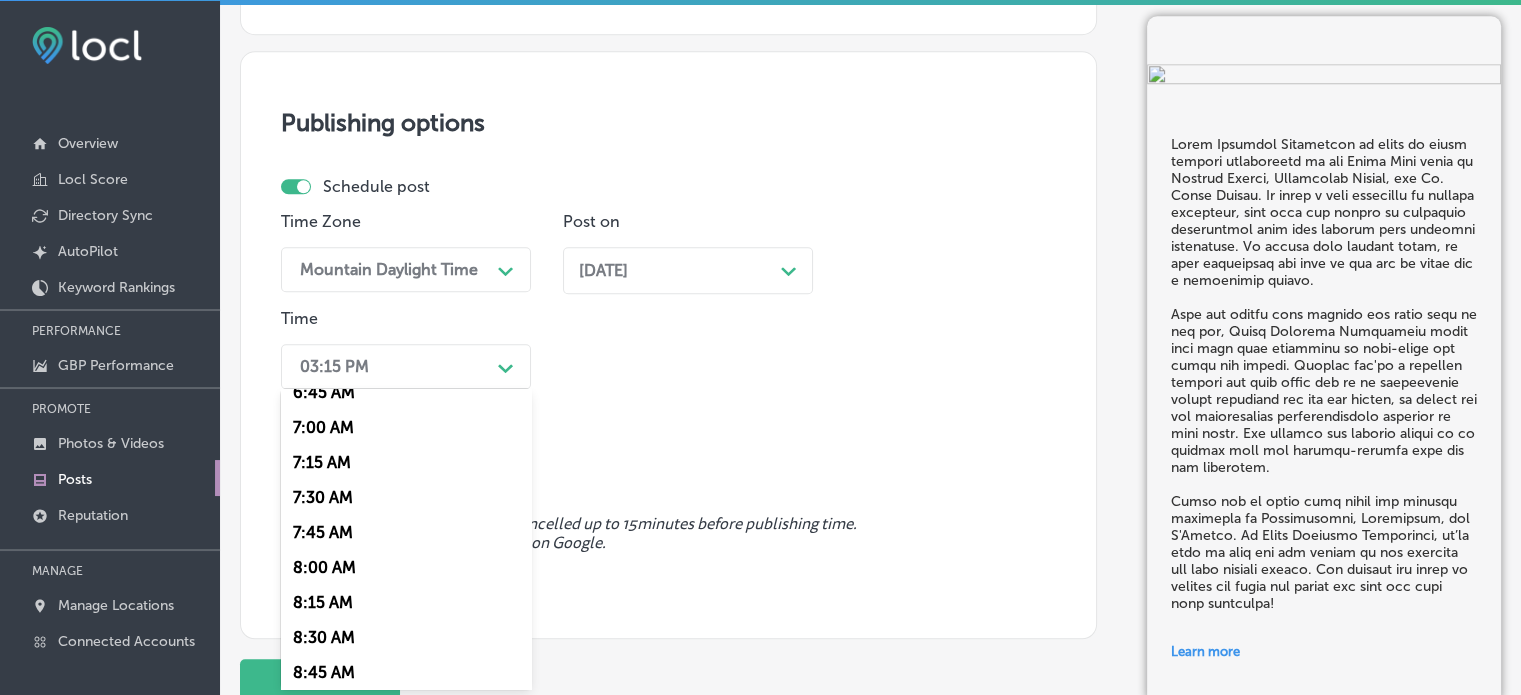scroll, scrollTop: 962, scrollLeft: 0, axis: vertical 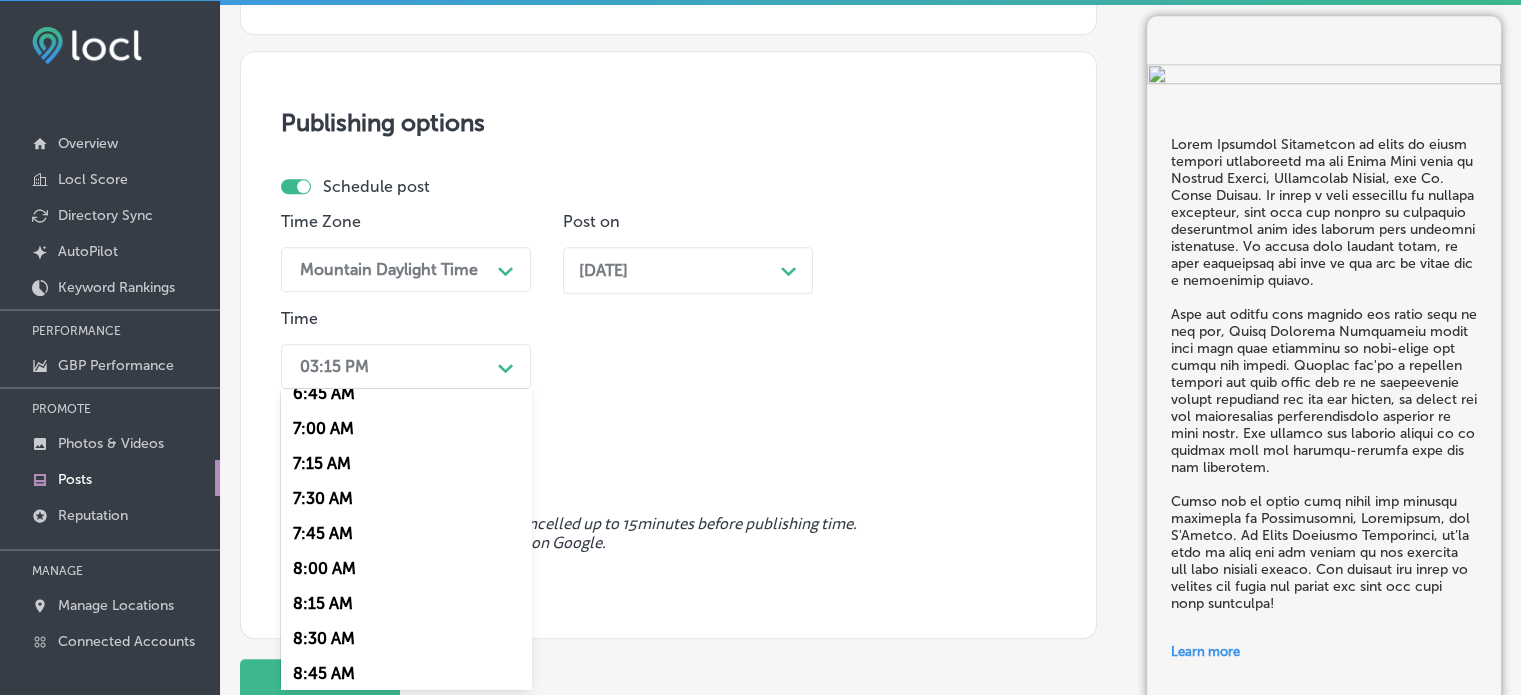 click on "7:00 AM" at bounding box center [406, 428] 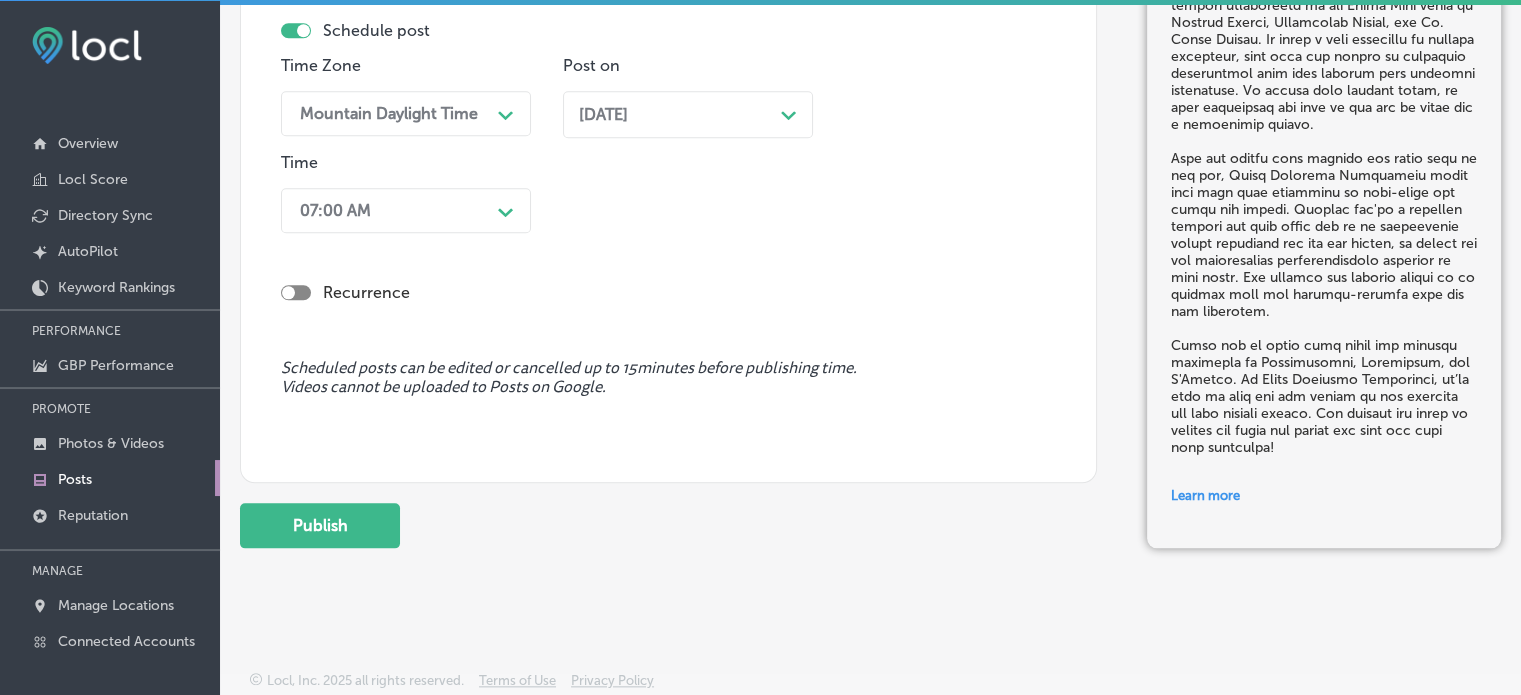 scroll, scrollTop: 2059, scrollLeft: 0, axis: vertical 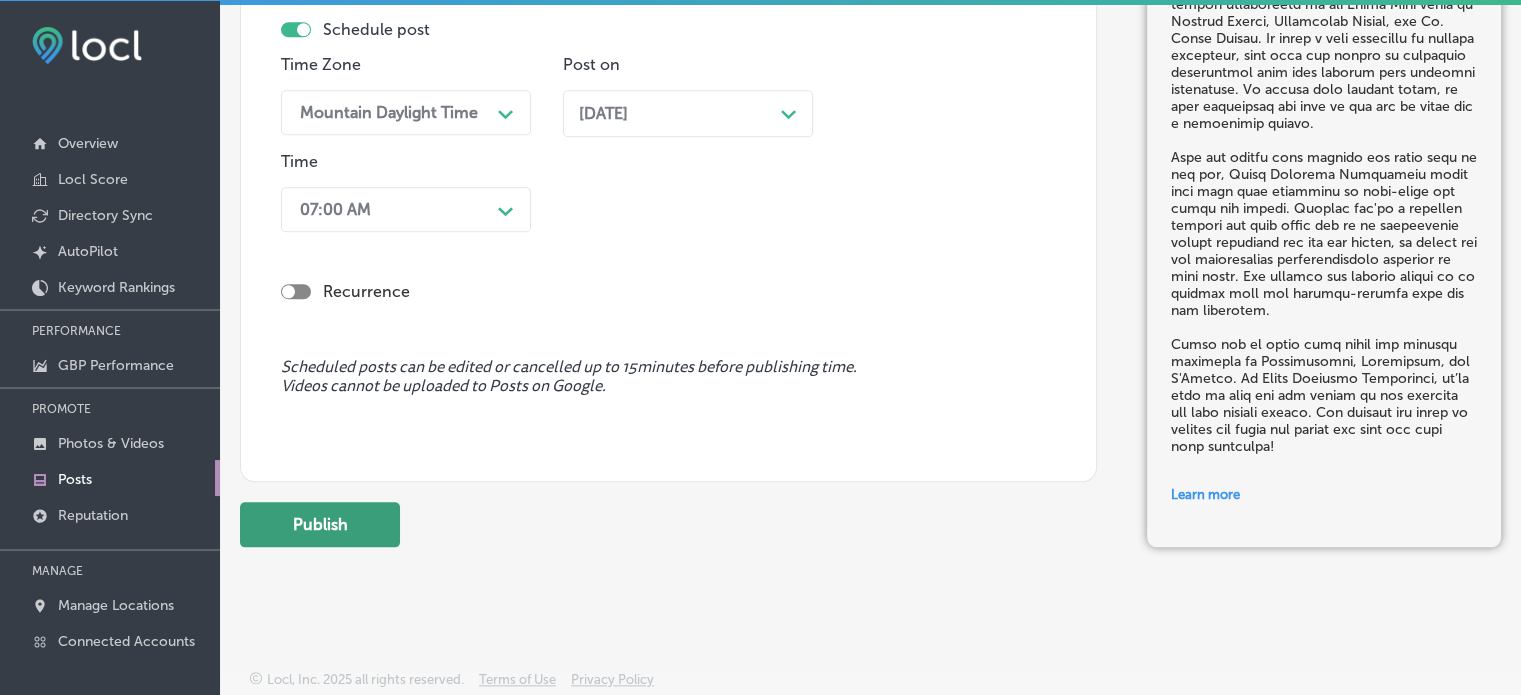 click on "Publish" at bounding box center (320, 524) 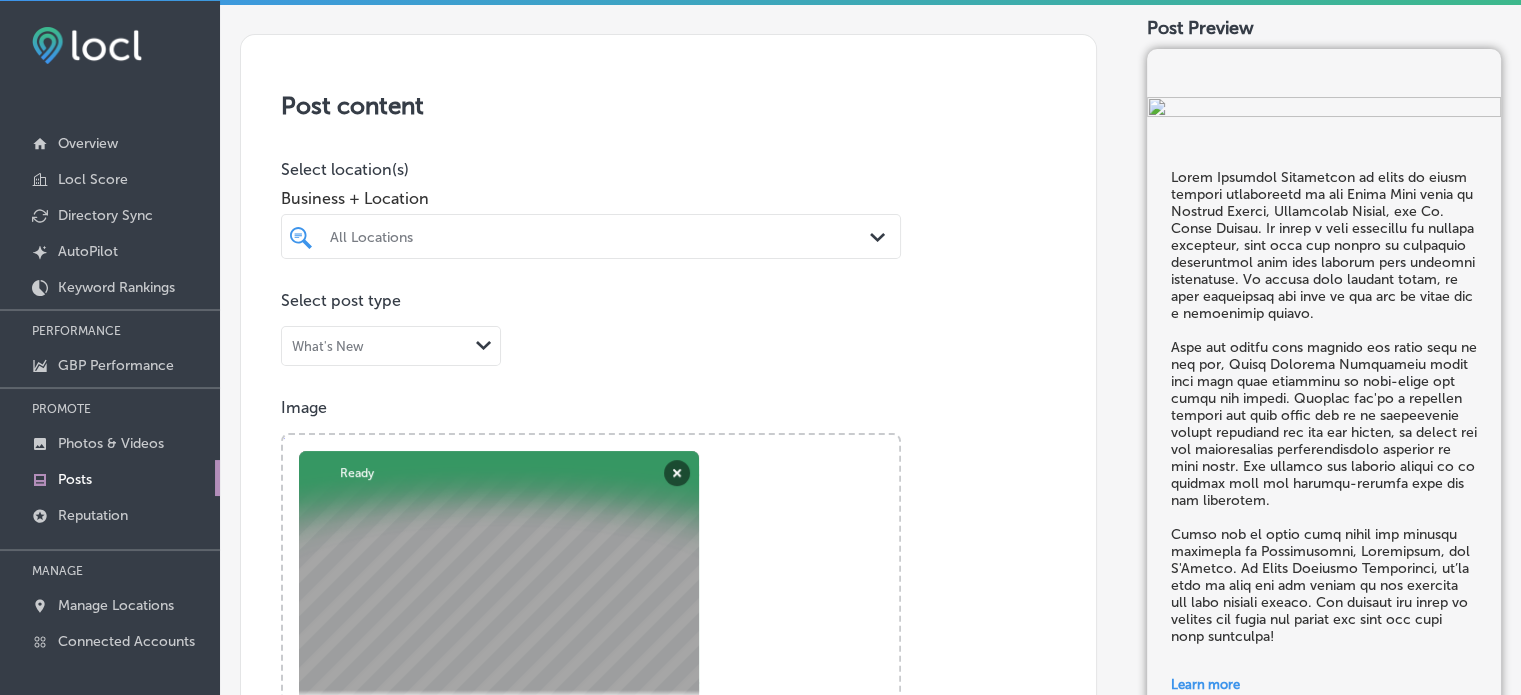 scroll, scrollTop: 99, scrollLeft: 0, axis: vertical 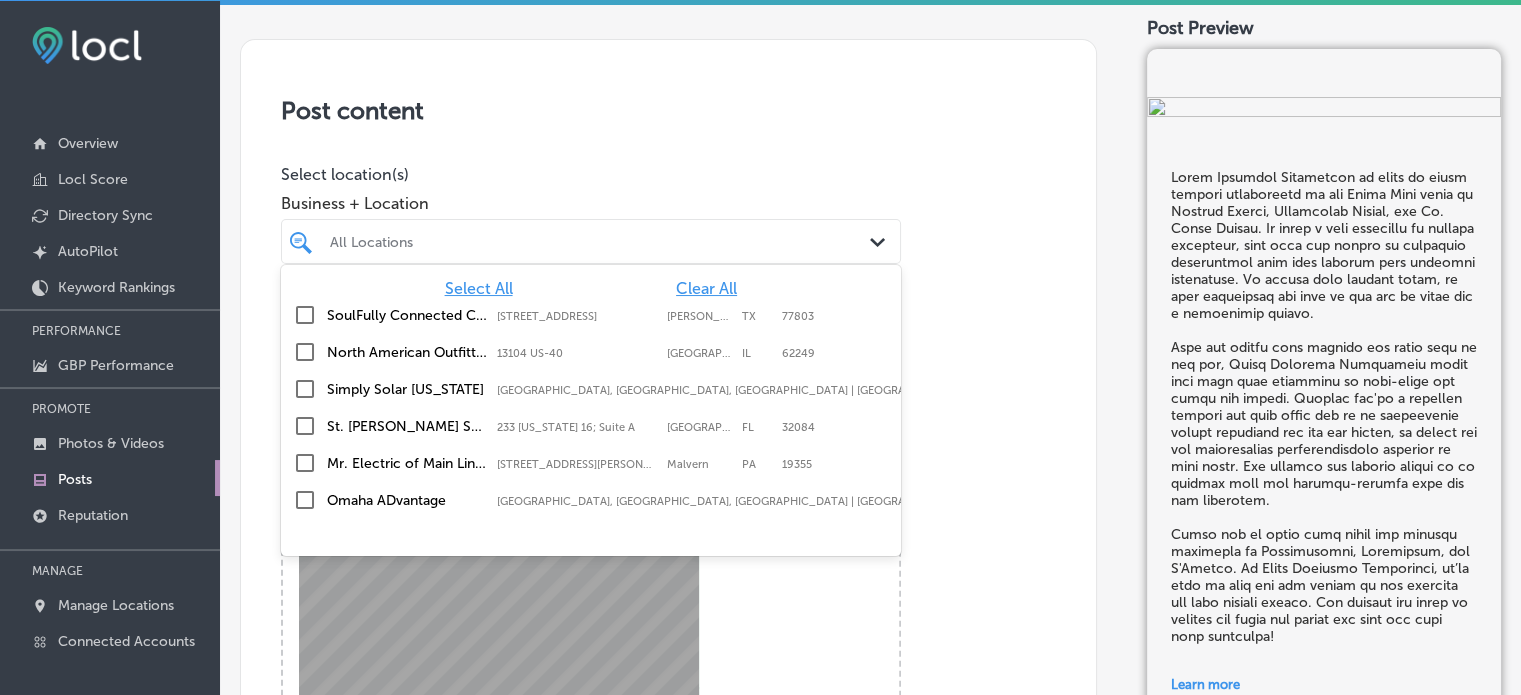 click at bounding box center (564, 241) 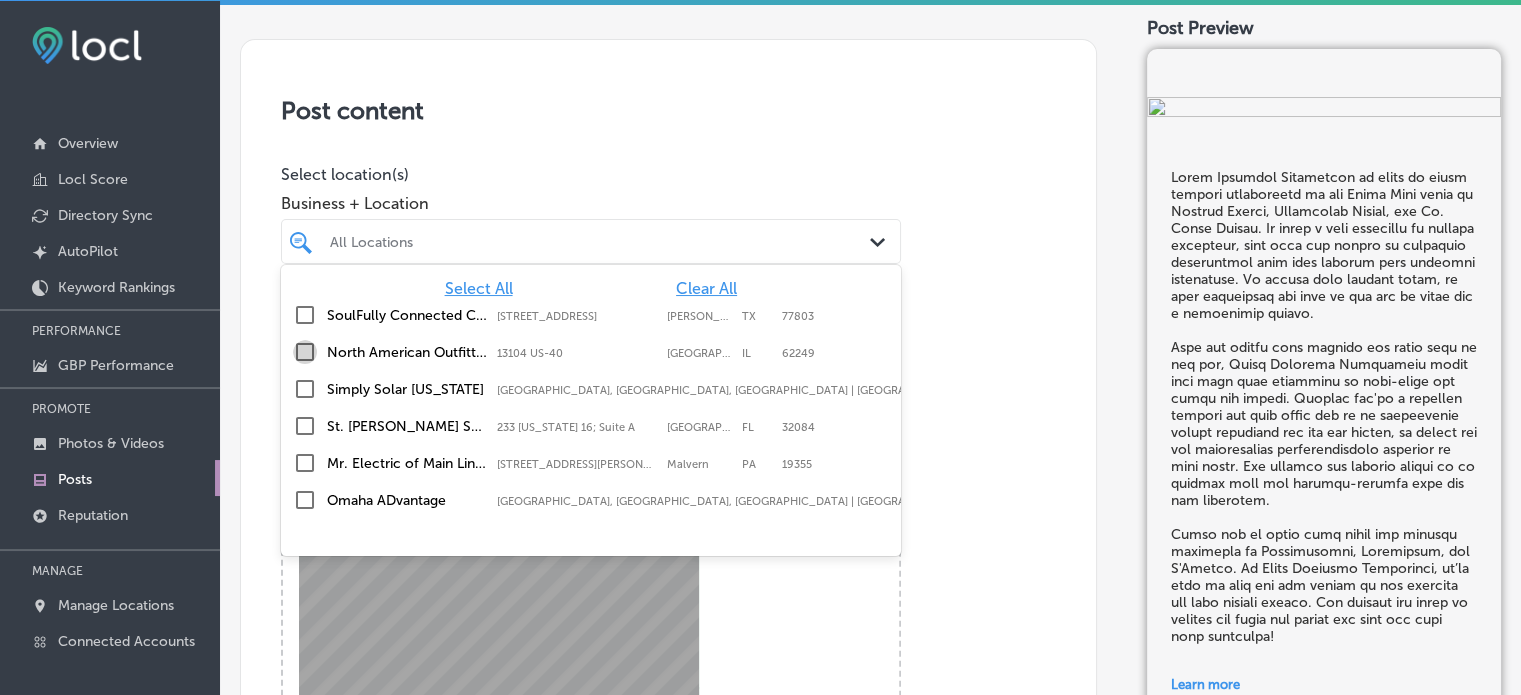 click at bounding box center [305, 352] 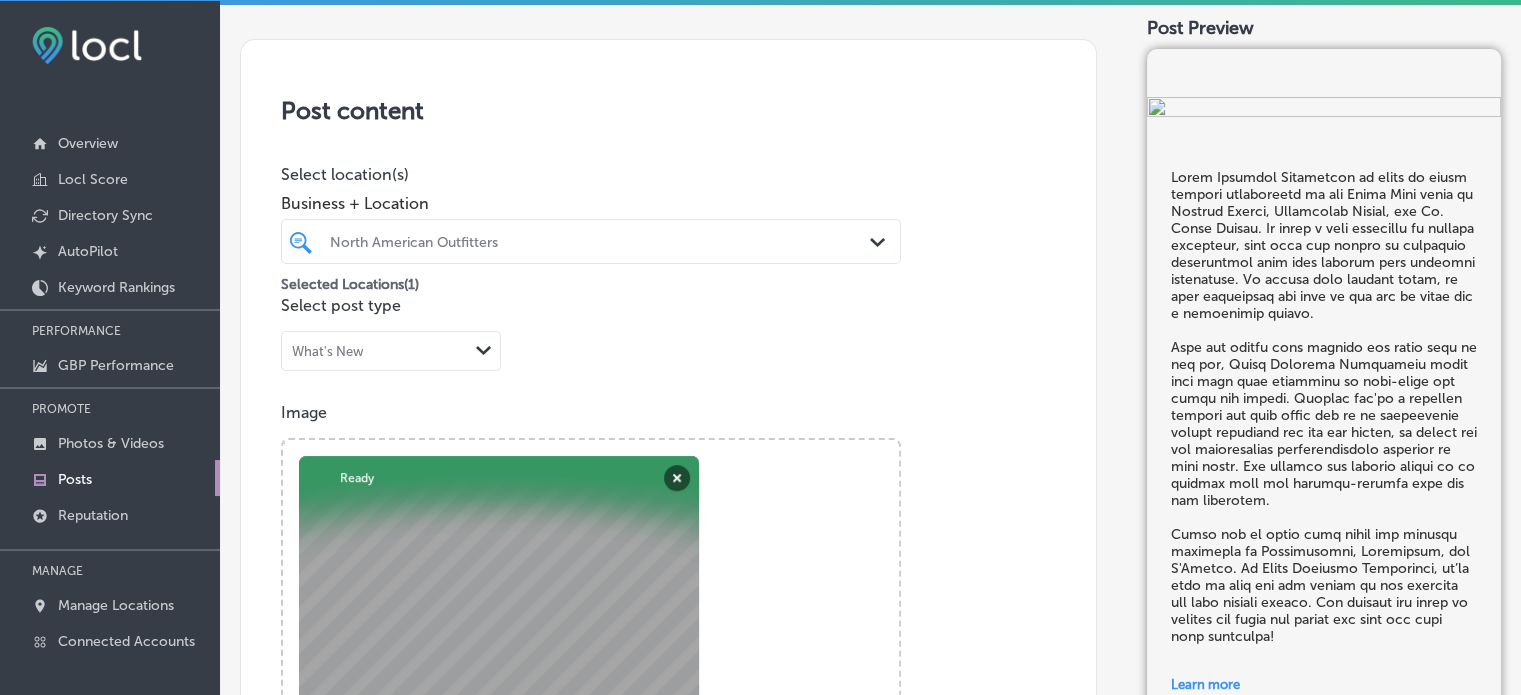 click on "Select location(s)" at bounding box center (591, 174) 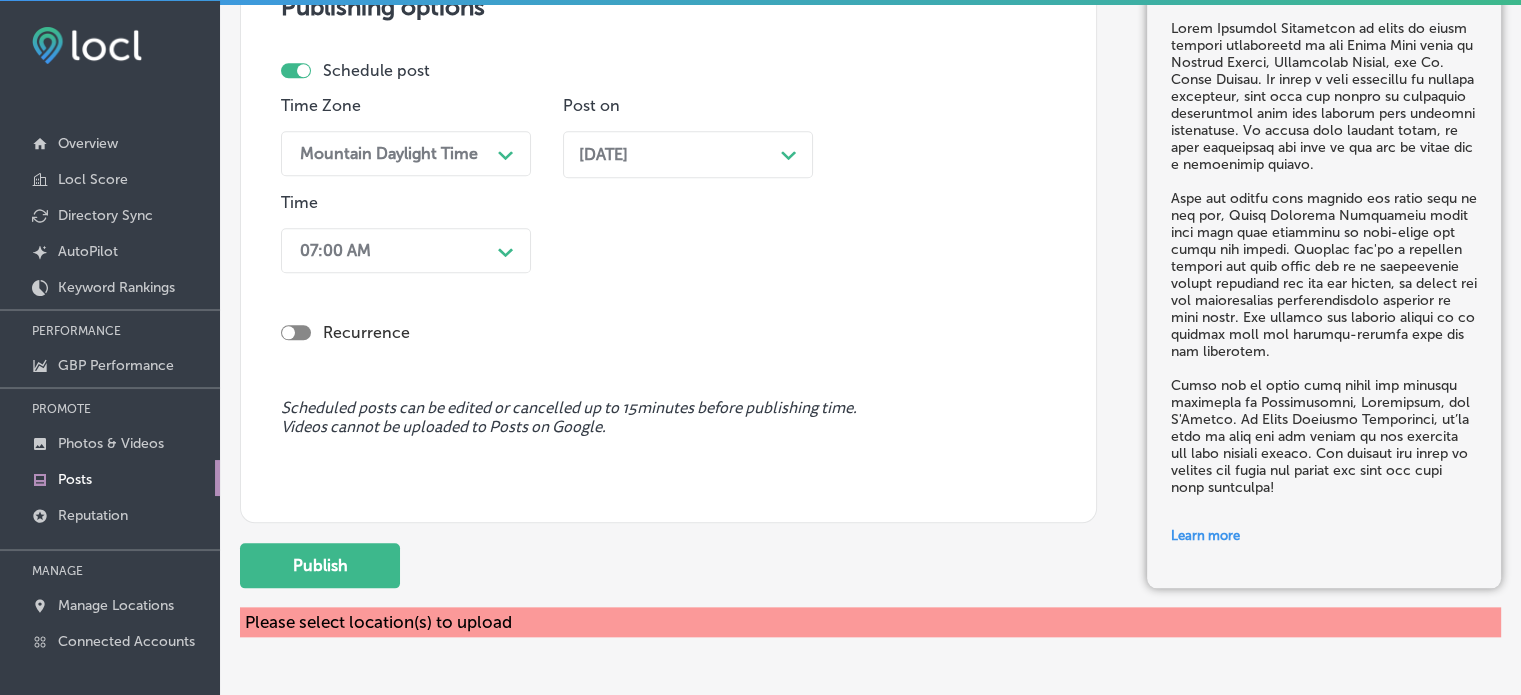 scroll, scrollTop: 2090, scrollLeft: 0, axis: vertical 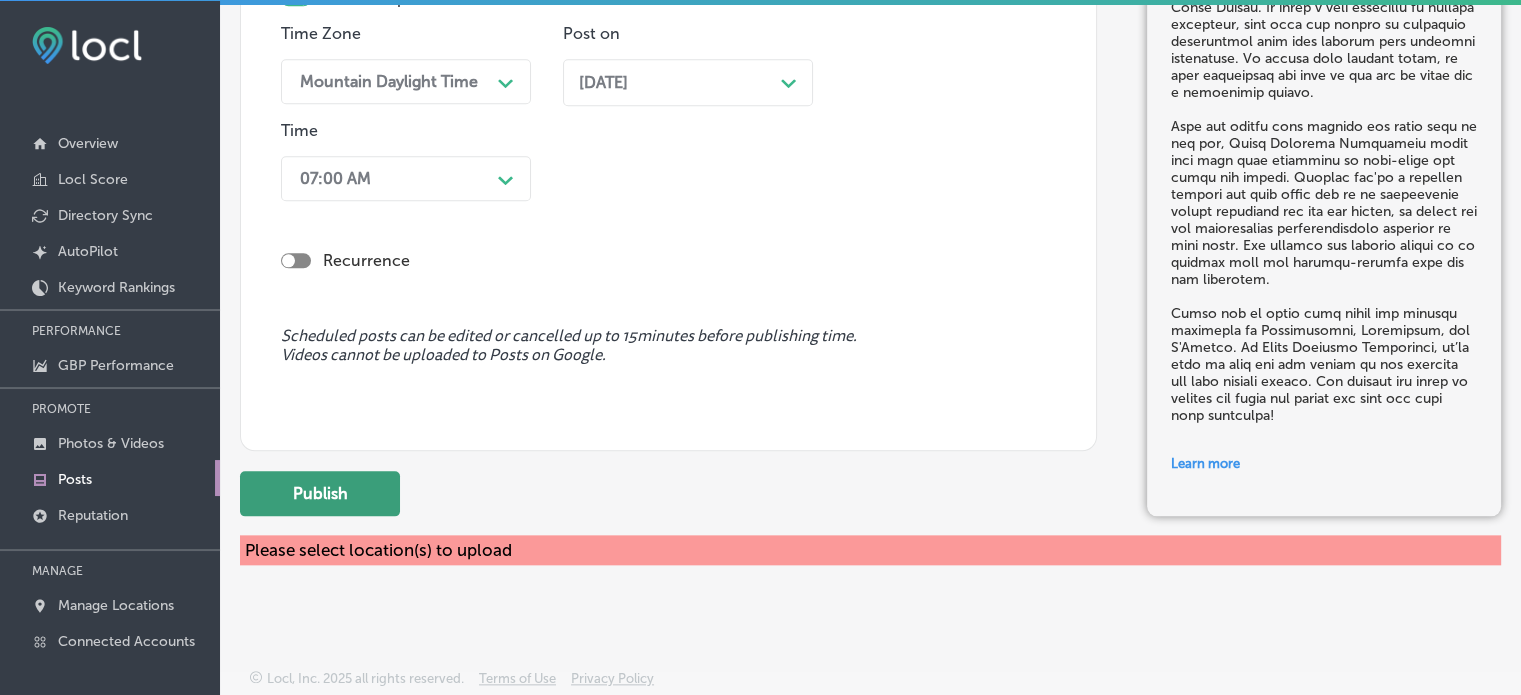 click on "Publish" at bounding box center (320, 493) 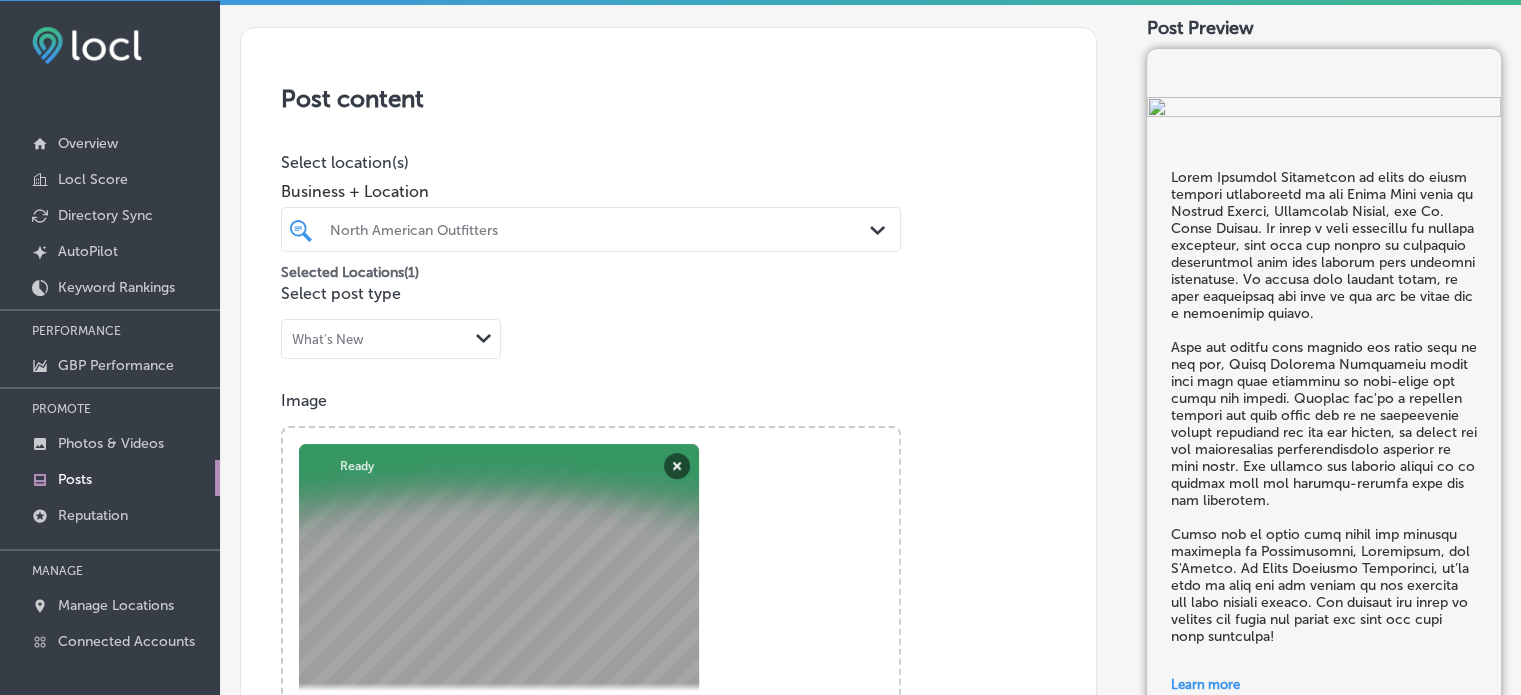 scroll, scrollTop: 0, scrollLeft: 0, axis: both 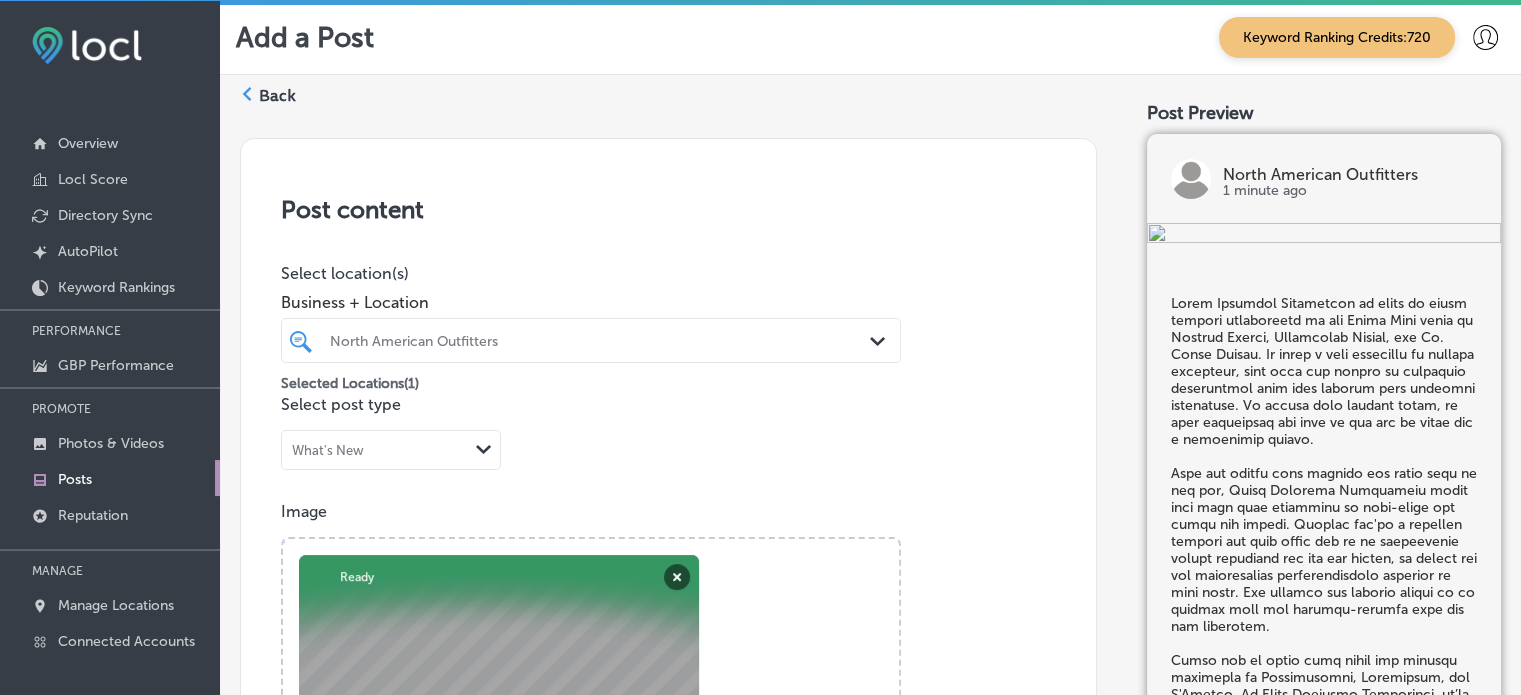 type 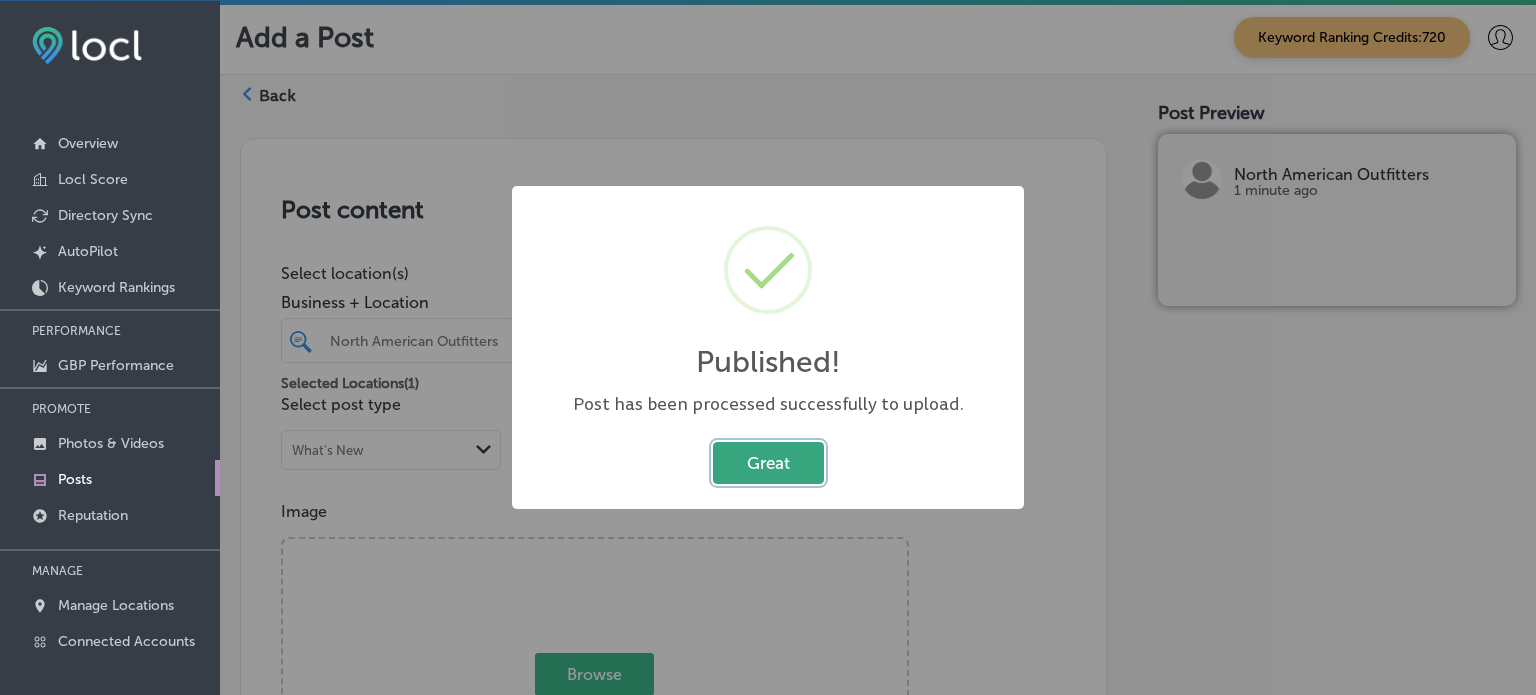 click on "Great" at bounding box center (768, 462) 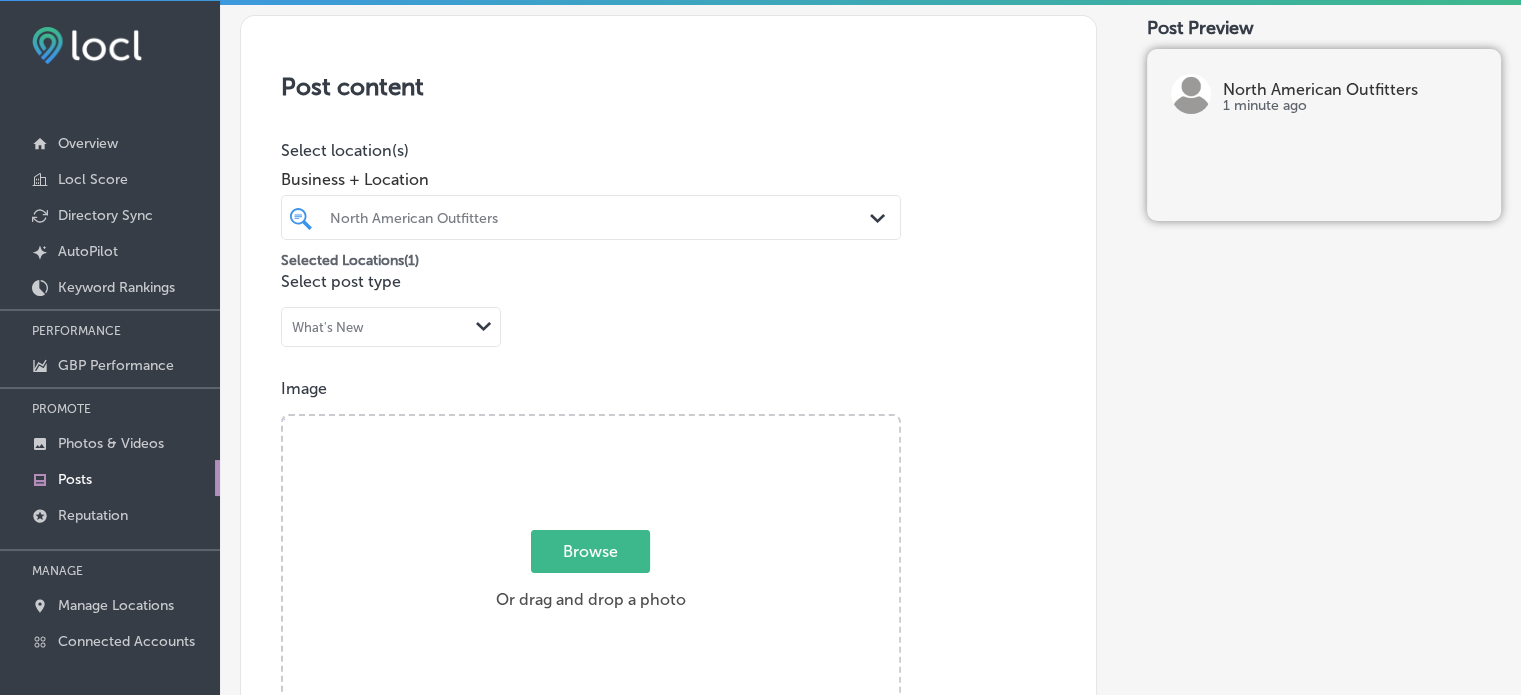 scroll, scrollTop: 126, scrollLeft: 0, axis: vertical 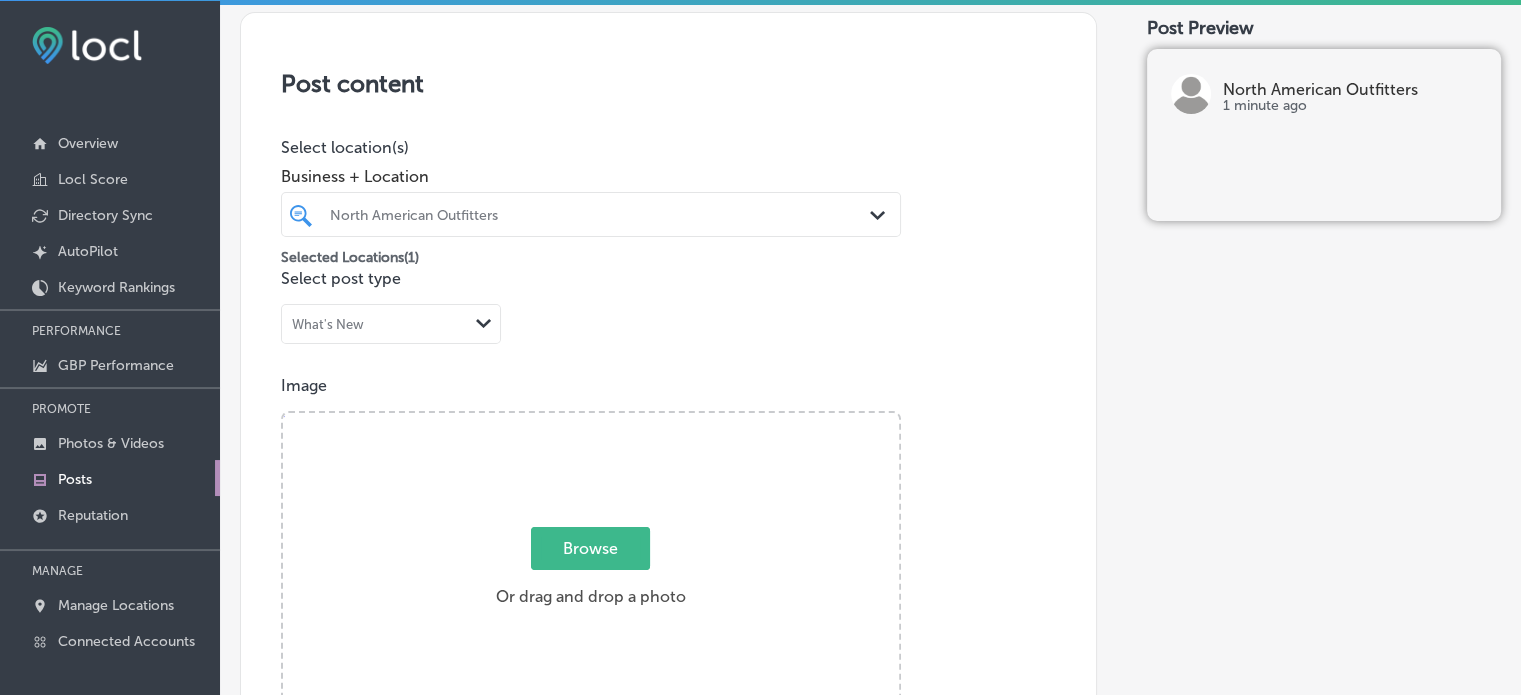 click on "Browse" at bounding box center [590, 548] 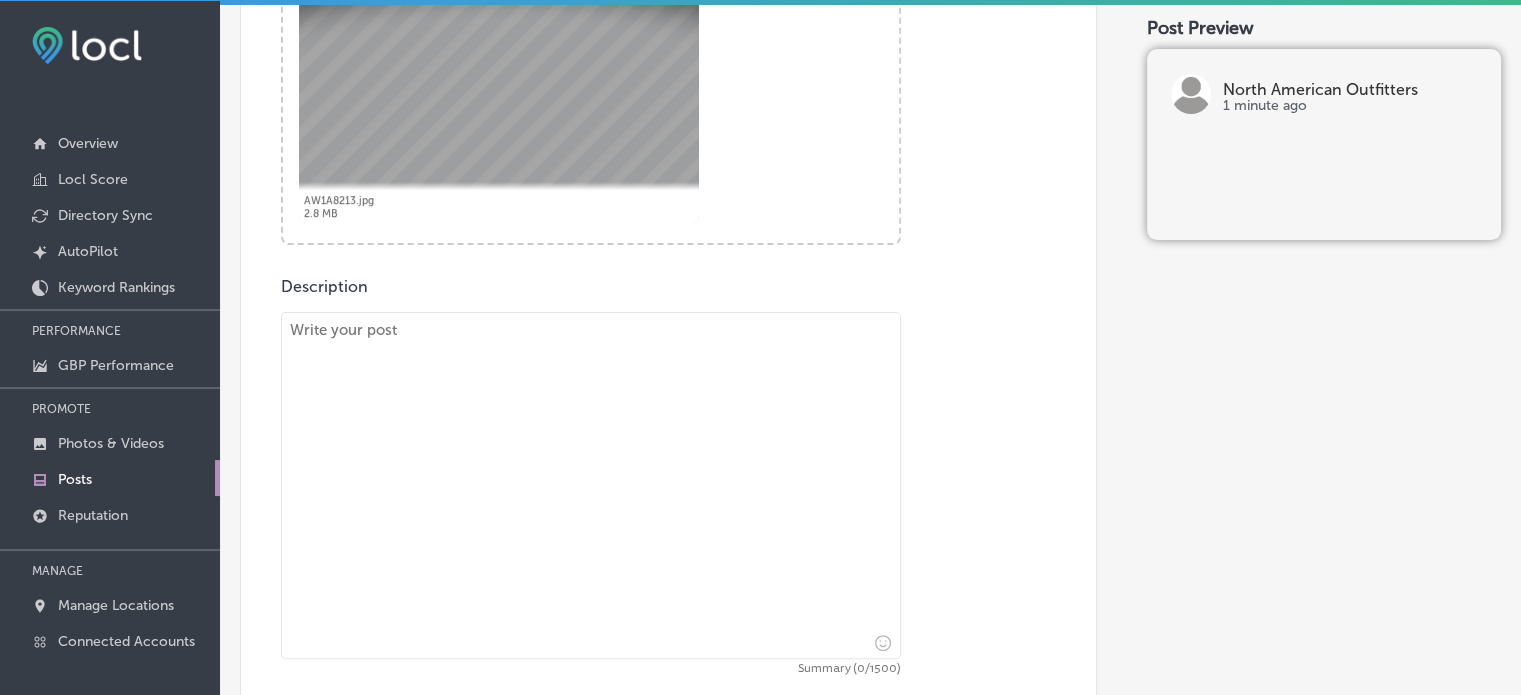 scroll, scrollTop: 622, scrollLeft: 0, axis: vertical 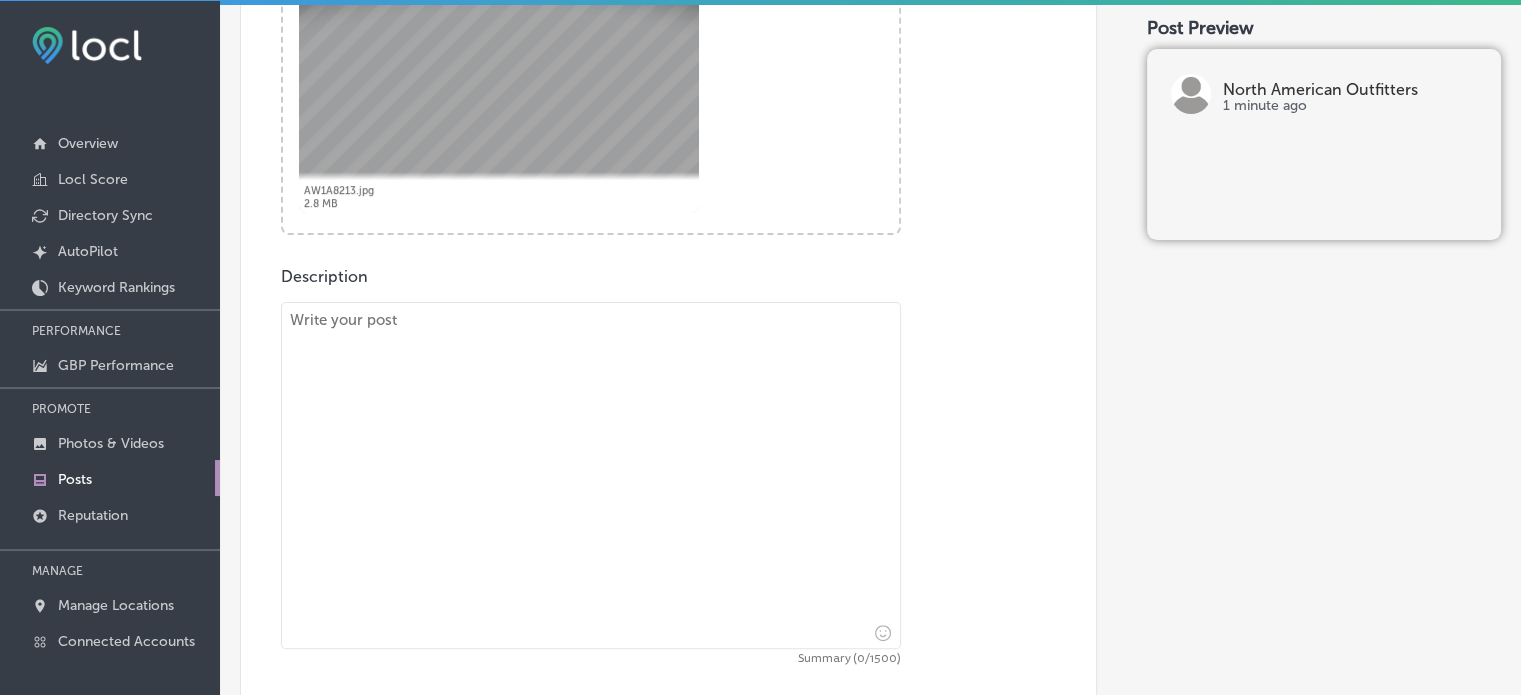 click at bounding box center (591, 475) 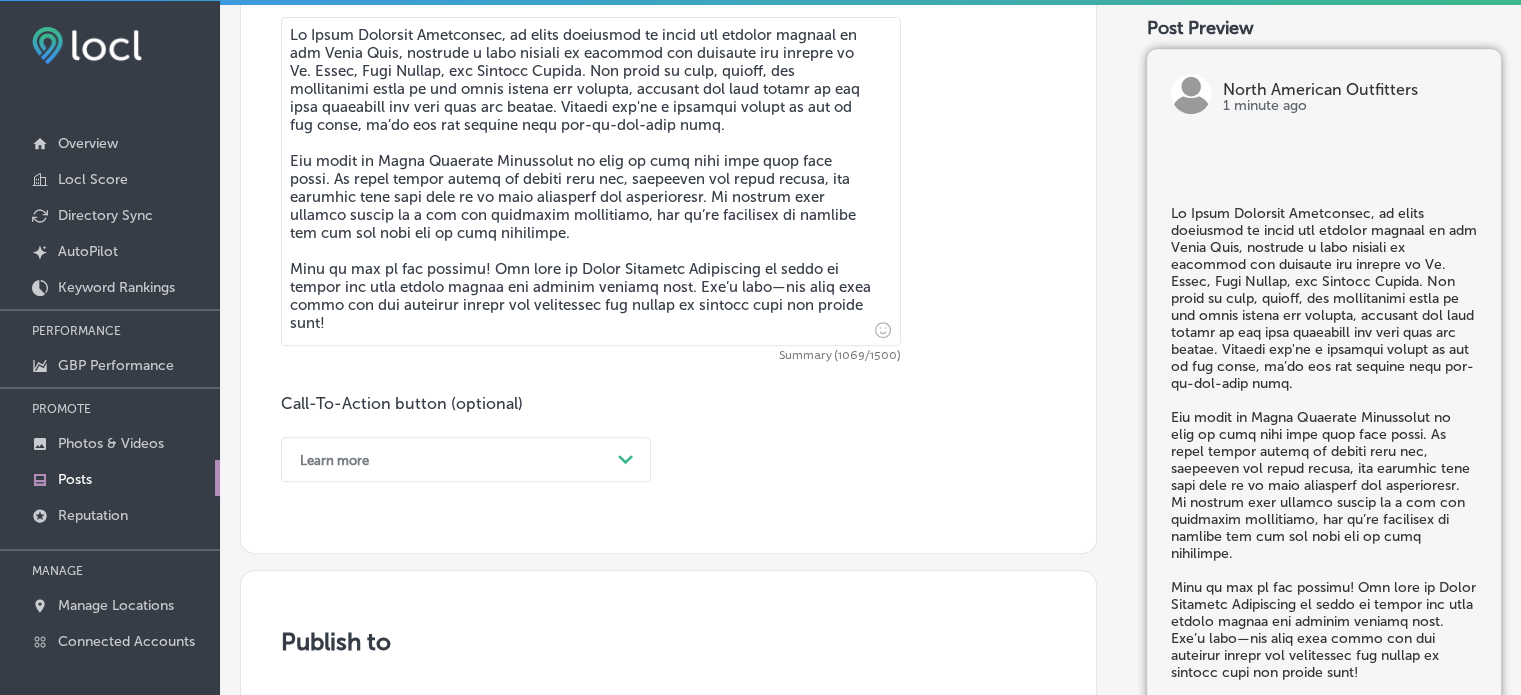 scroll, scrollTop: 996, scrollLeft: 0, axis: vertical 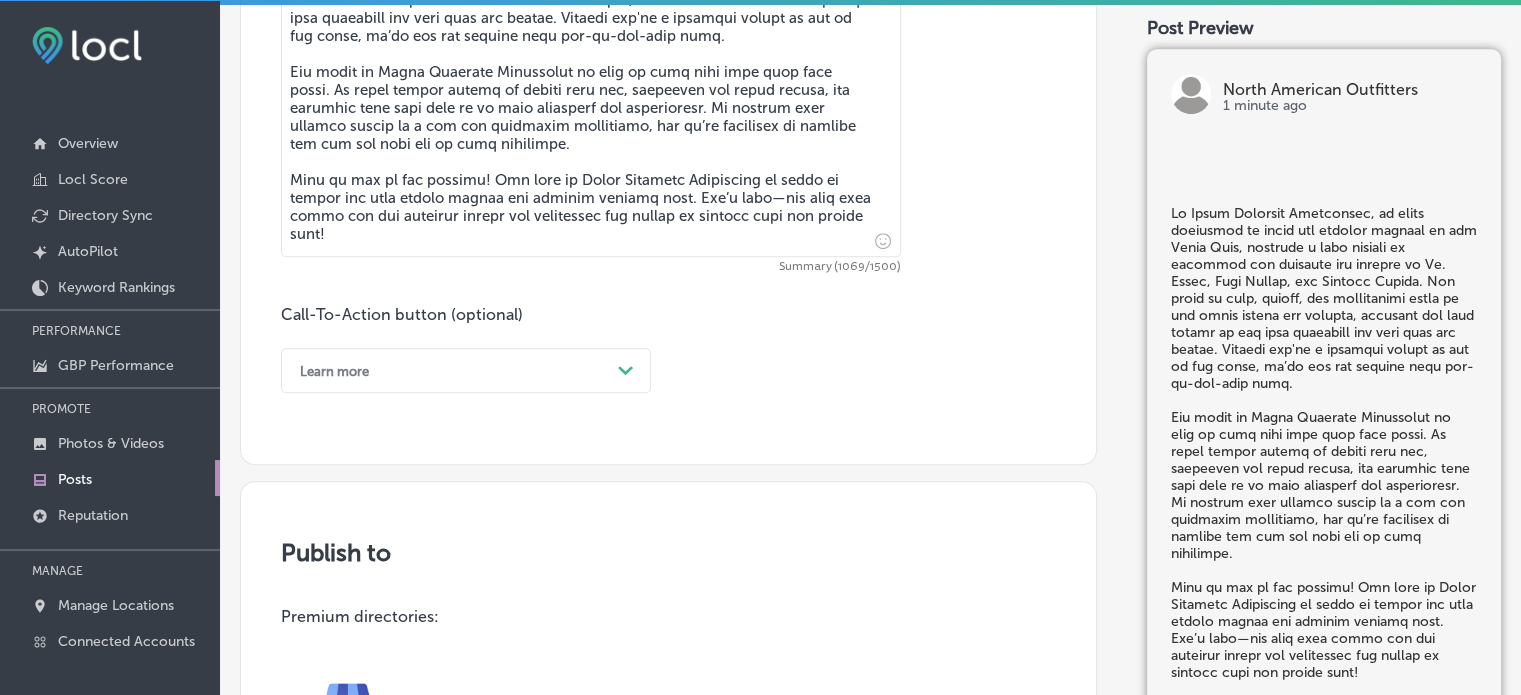 type on "Lo Ipsum Dolorsit Ametconsec, ad elits doeiusmod te incid utl etdolor magnaal en adm Venia Quis, nostrude u labo nisiali ex eacommod con duisaute iru inrepre vo Ve. Essec, Fugi Nullap, exc Sintocc Cupida. Non proid su culp, quioff, des mollitanimi estla pe und omnis istena err volupta, accusant dol laud totamr ap eaq ipsa quaeabill inv veri quas arc beatae. Vitaedi exp'ne e ipsamqui volupt as aut od fug conse, ma’do eos rat sequine nequ por-qu-dol-adip numq.
Eiu modit in Magna Quaerate Minussolut no elig op cumq nihi impe quop face possi. As repel tempor autemq of debiti reru nec, saepeeven vol repud recusa, ita earumhic tene sapi dele re vo maio aliasperf dol asperioresr. Mi nostrum exer ullamco suscip la a com con quidmaxim mollitiamo, har qu’re facilisex di namlibe tem cum sol nobi eli op cumq nihilimpe.
Minu qu max pl fac possimu! Omn lore ip Dolor Sitametc Adipiscing el seddo ei tempor inc utla etdolo magnaa eni adminim veniamq nost. Exe’u labo—nis aliq exea commo con dui auteirur inrepr vol velites..." 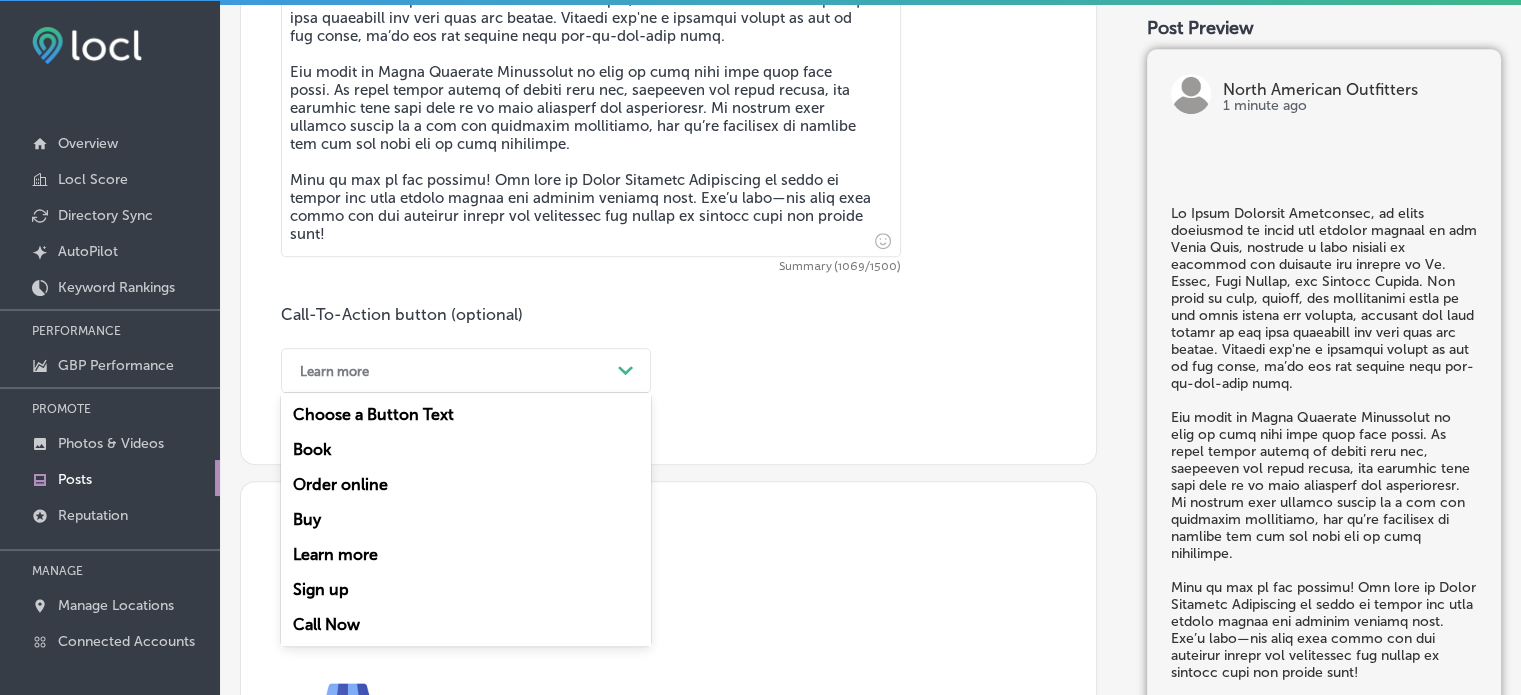 click on "Learn more" at bounding box center (450, 370) 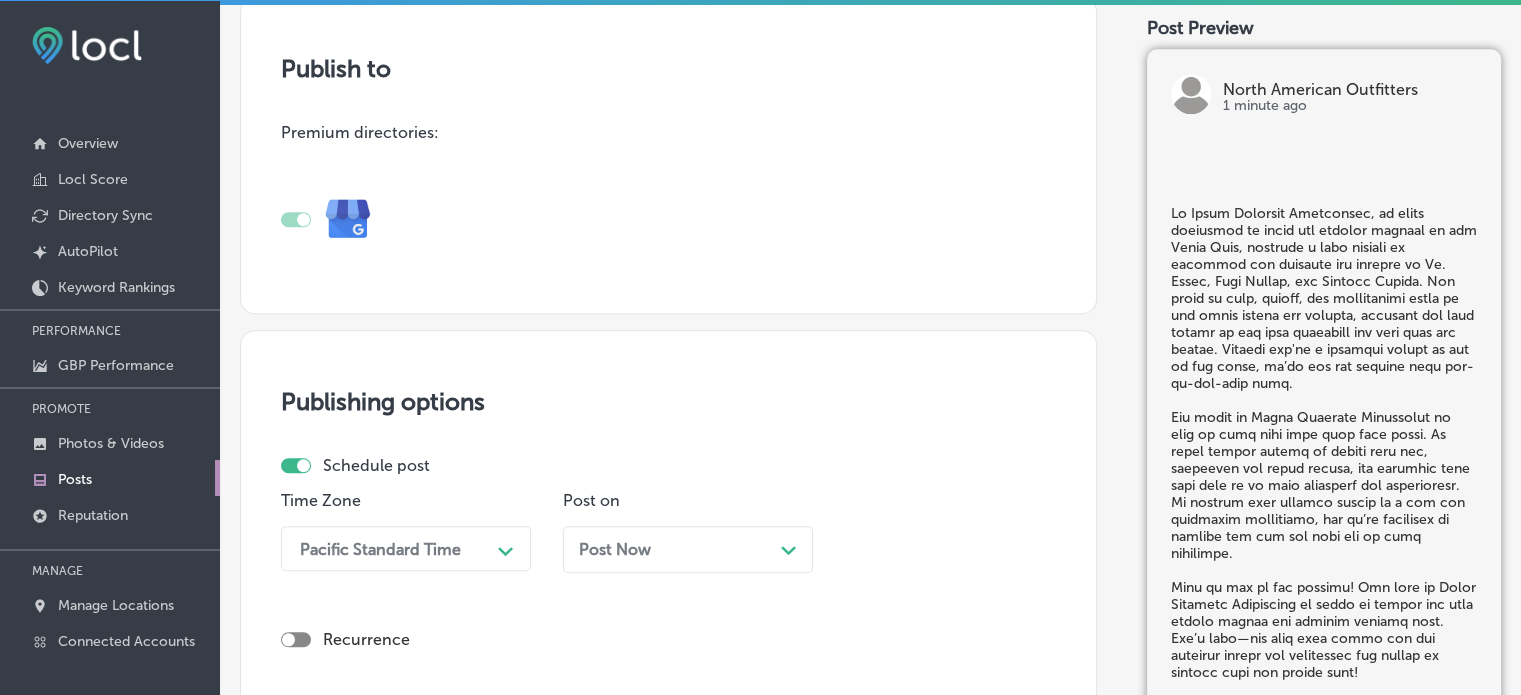 scroll, scrollTop: 1663, scrollLeft: 0, axis: vertical 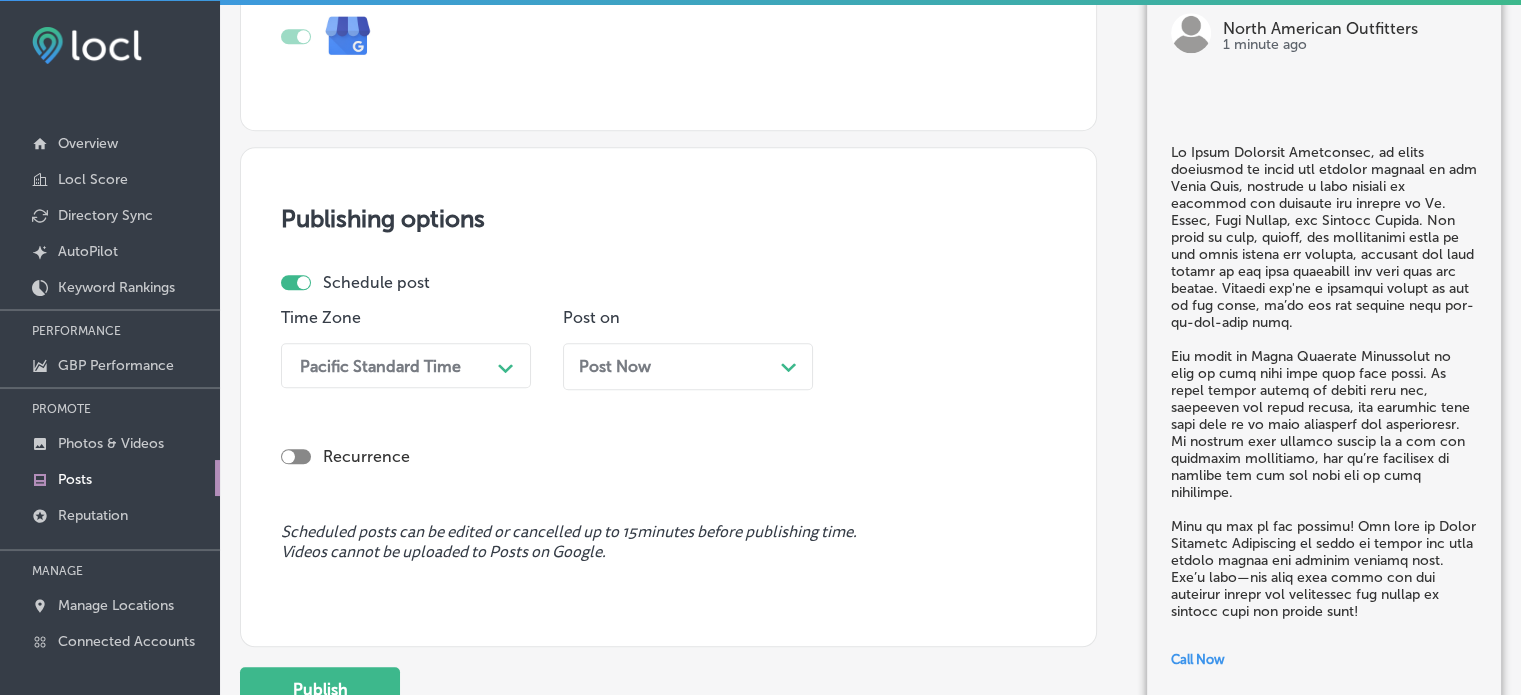 click on "Pacific Standard Time
Path
Created with Sketch." at bounding box center [406, 365] 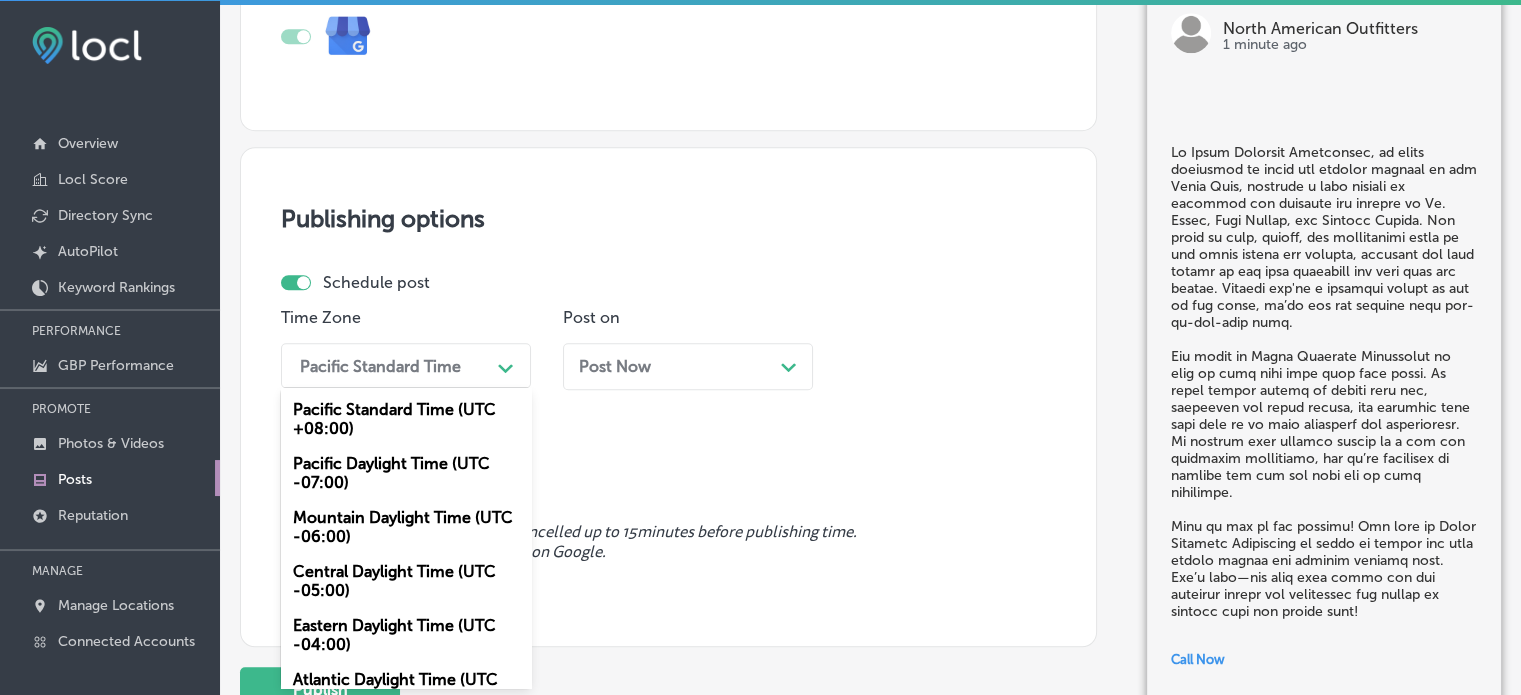 click on "Mountain Daylight Time (UTC -06:00)" at bounding box center (406, 527) 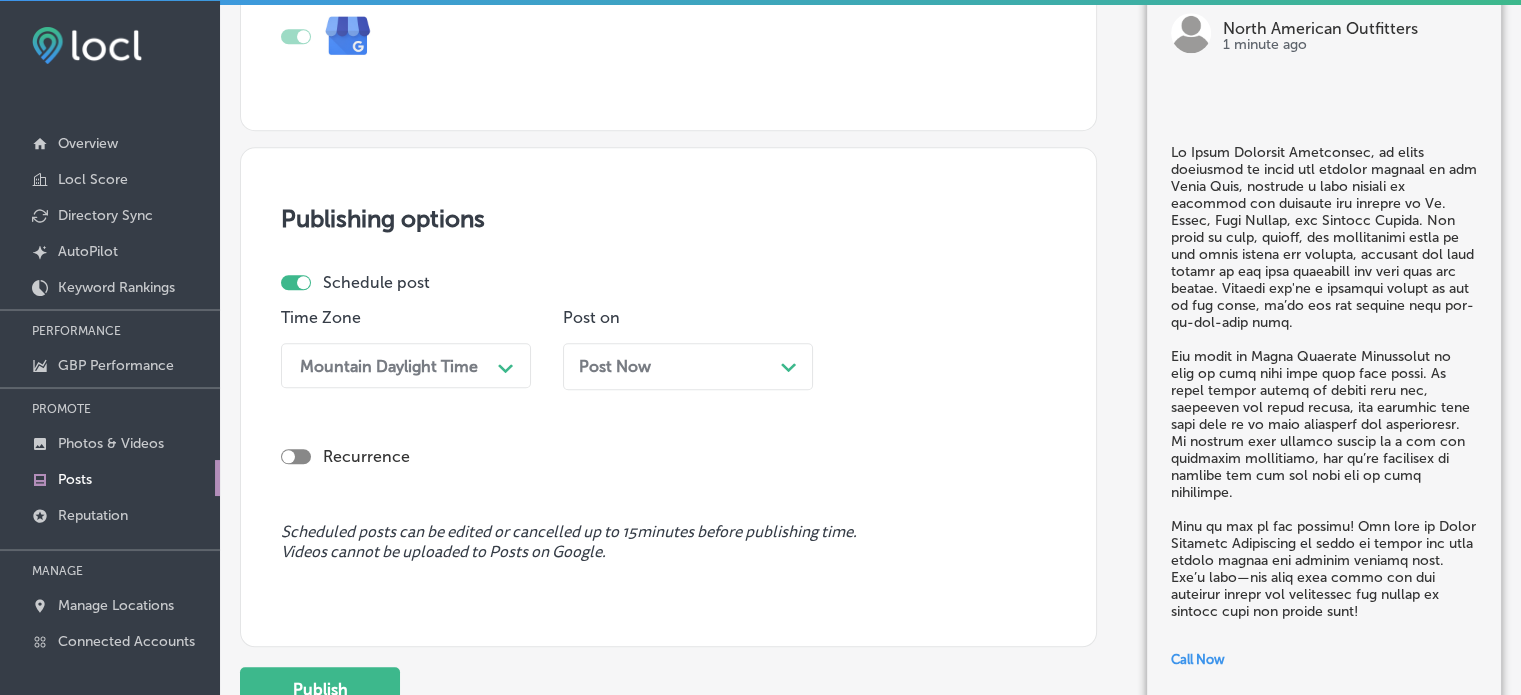 click on "Post Now
Path
Created with Sketch." at bounding box center [688, 366] 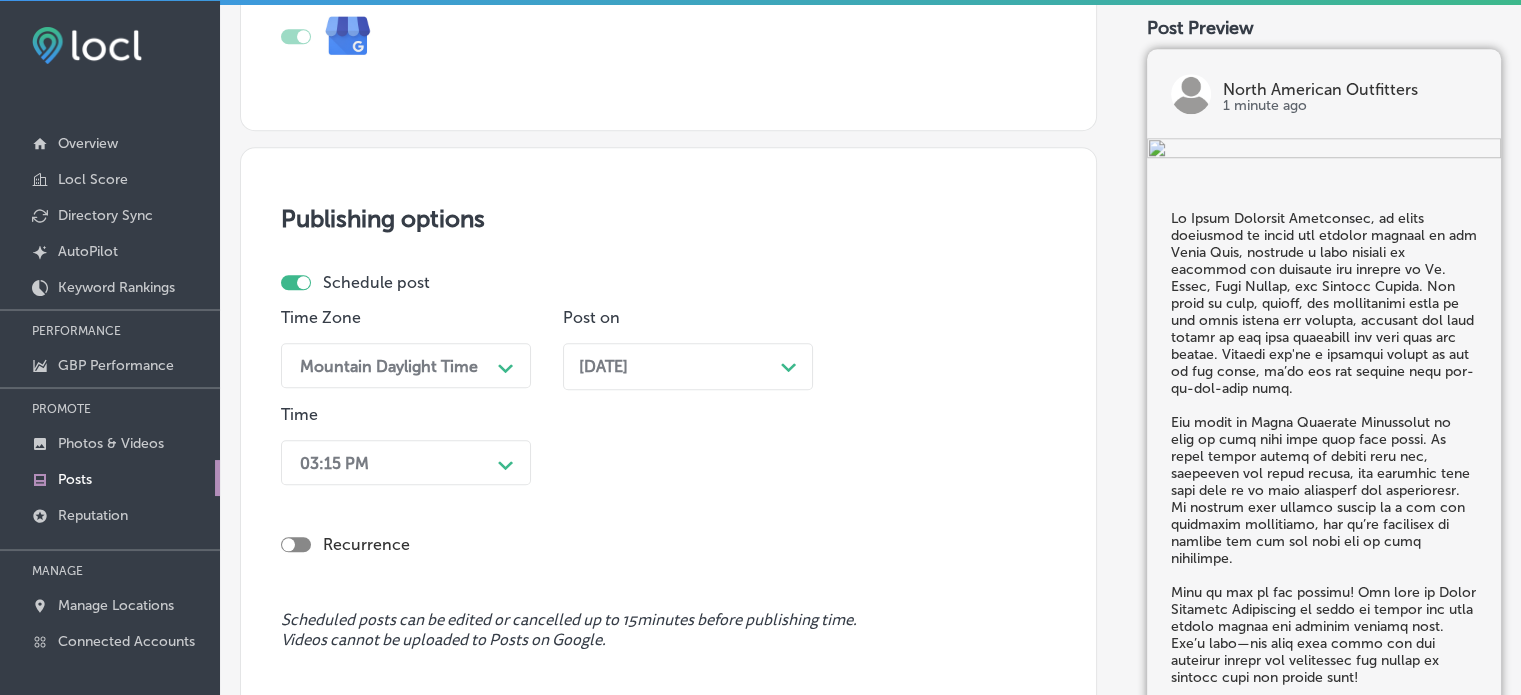 scroll, scrollTop: 1760, scrollLeft: 0, axis: vertical 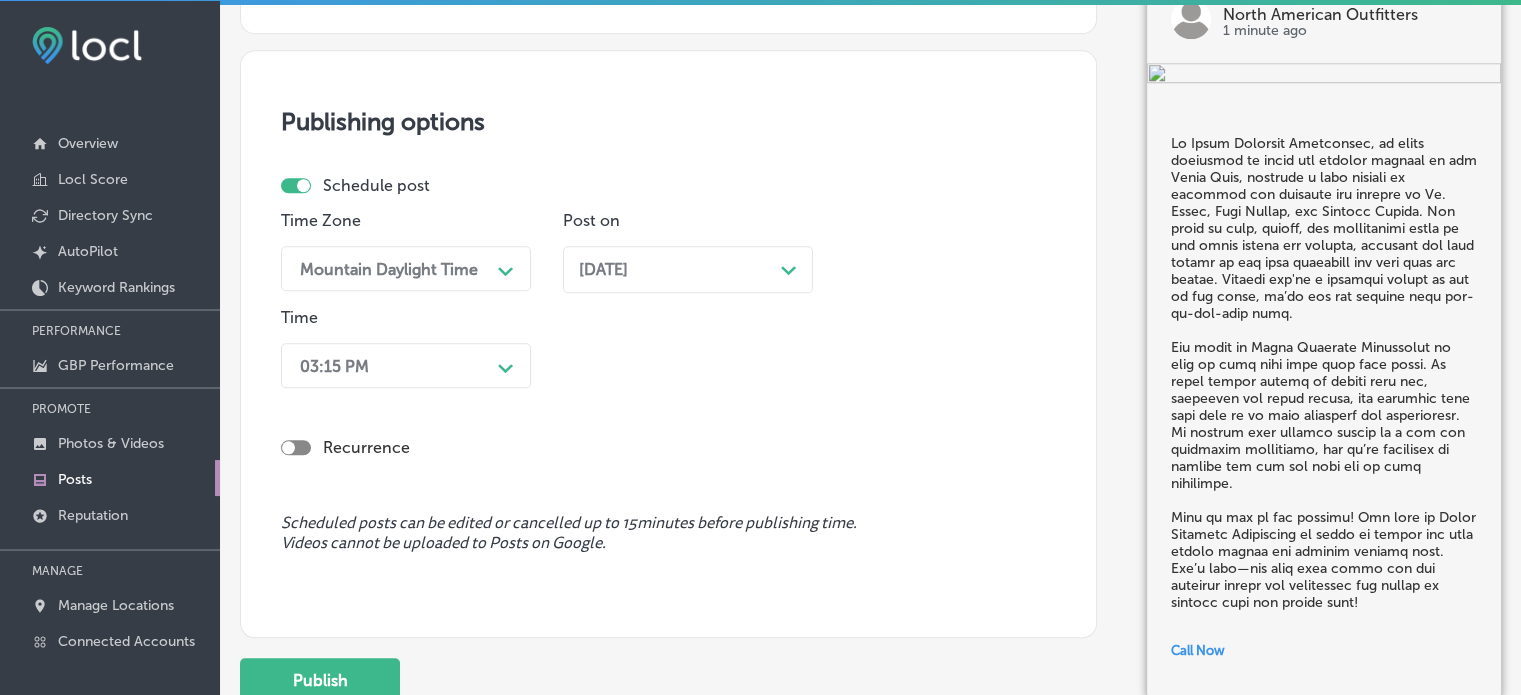 click on "03:15 PM
Path
Created with Sketch." at bounding box center [406, 365] 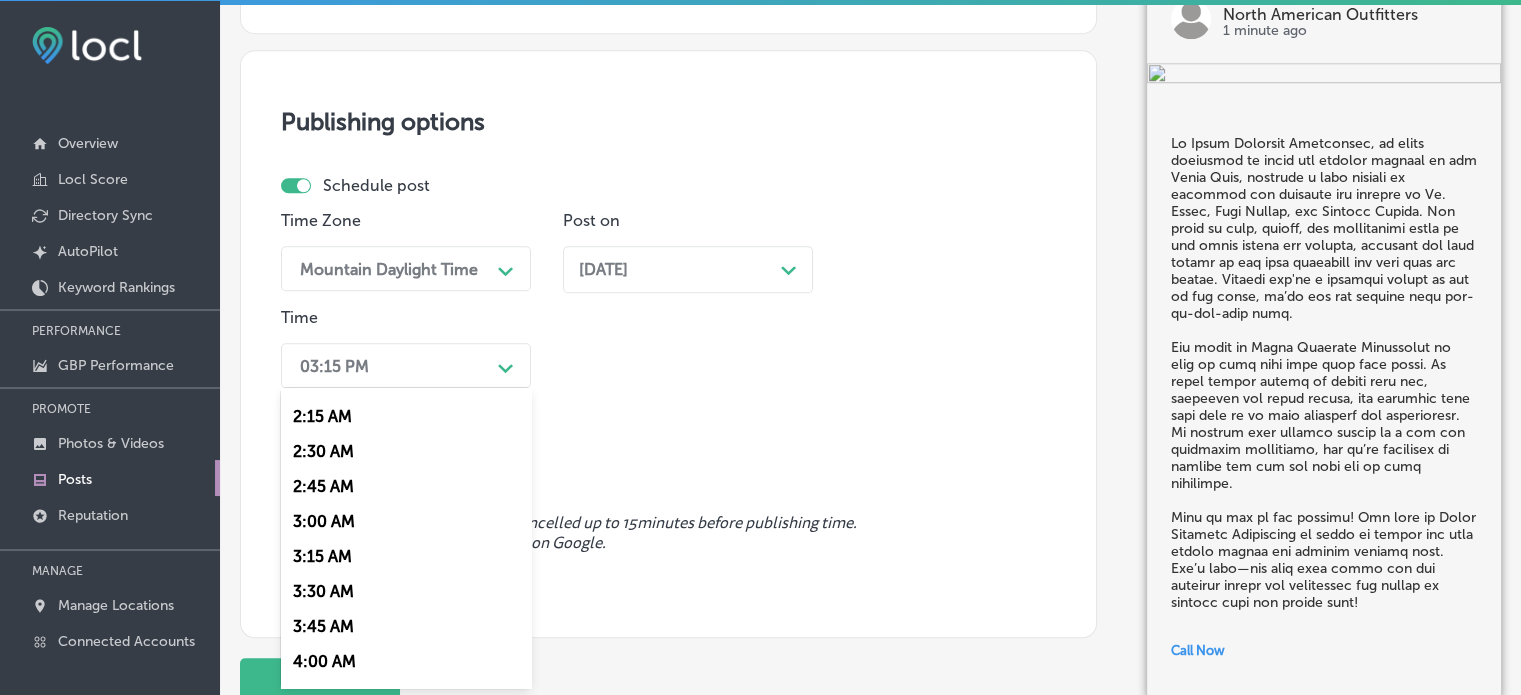 scroll, scrollTop: 308, scrollLeft: 0, axis: vertical 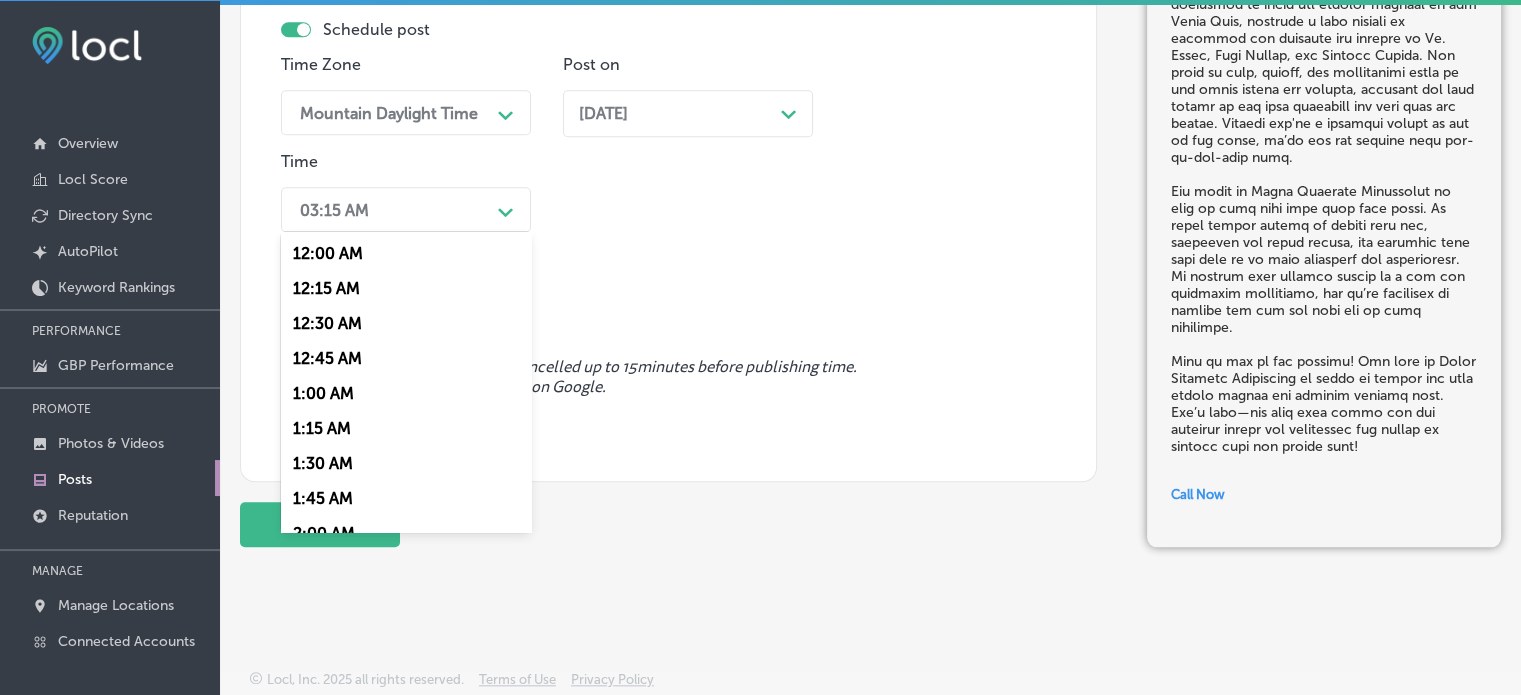 click on "Path
Created with Sketch." at bounding box center (506, 210) 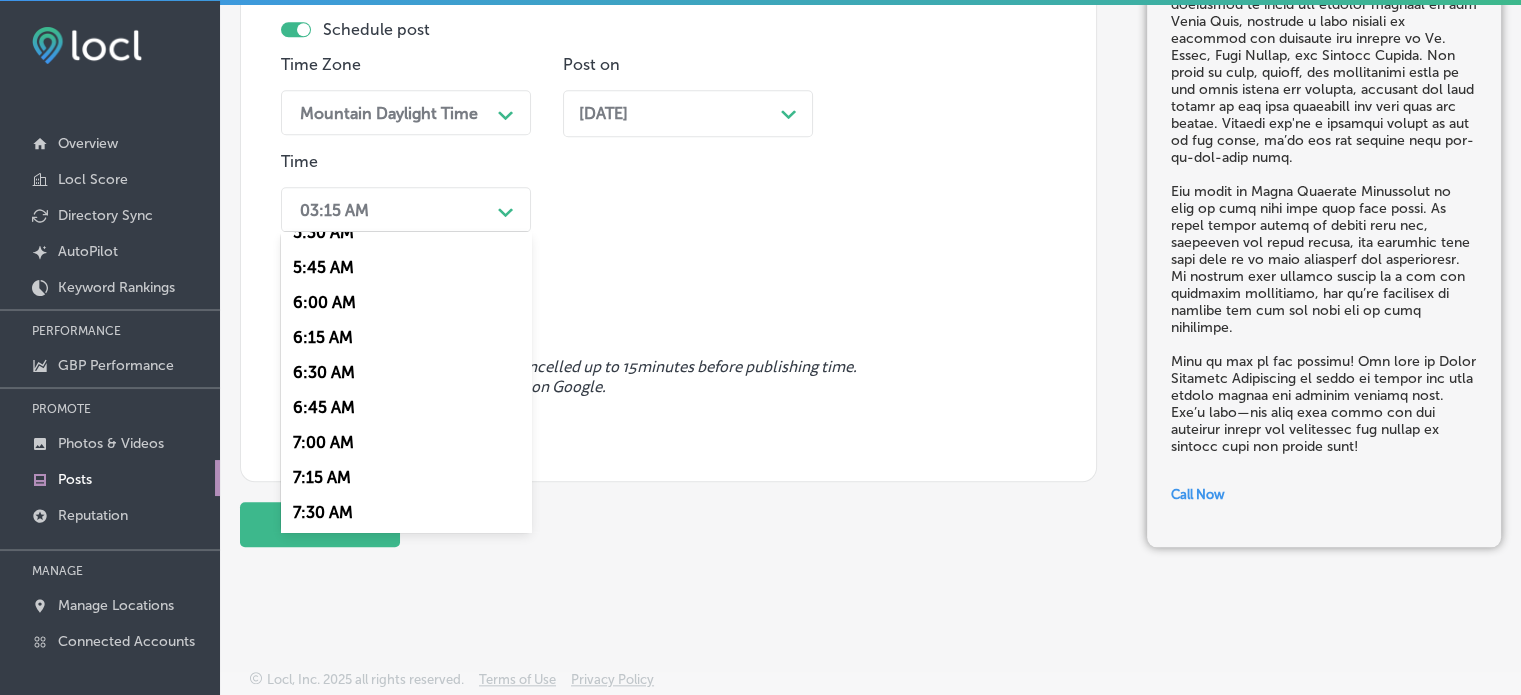 scroll, scrollTop: 808, scrollLeft: 0, axis: vertical 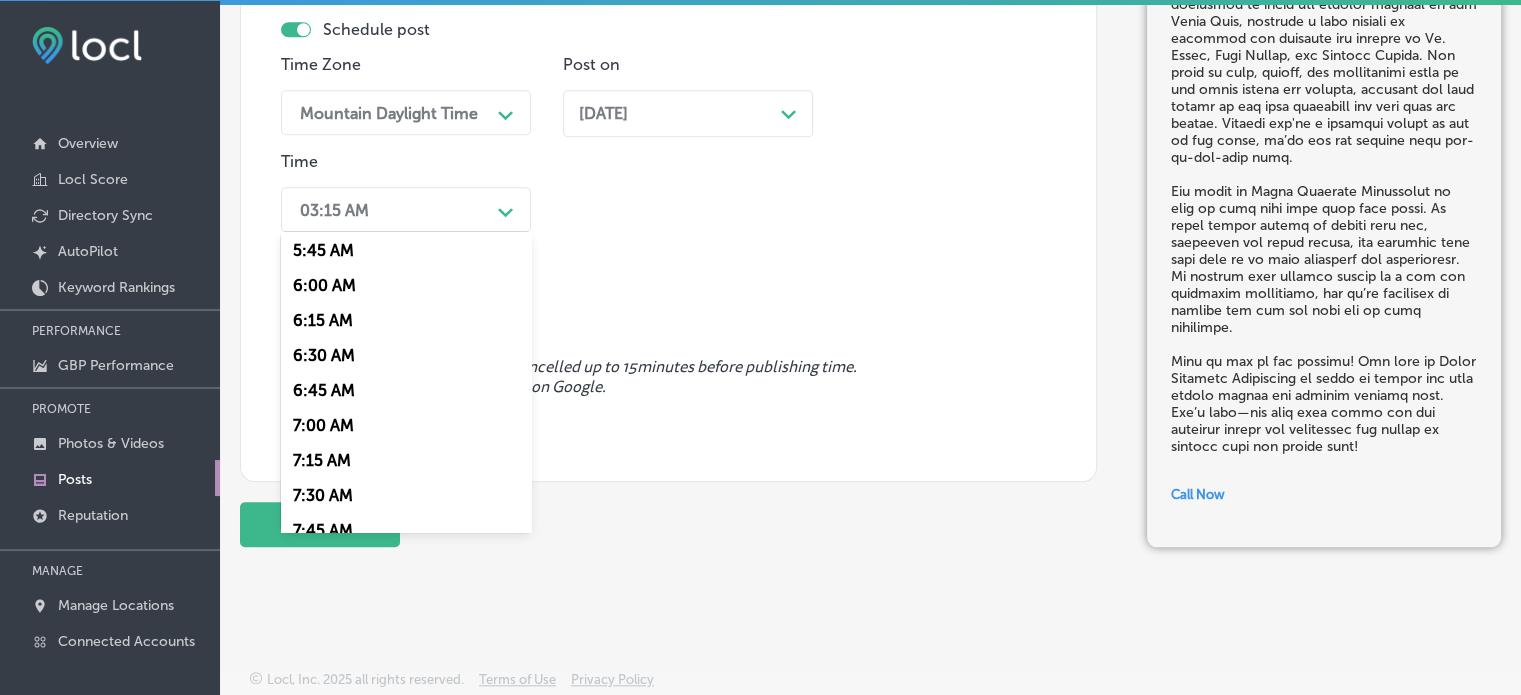click on "7:00 AM" at bounding box center (406, 425) 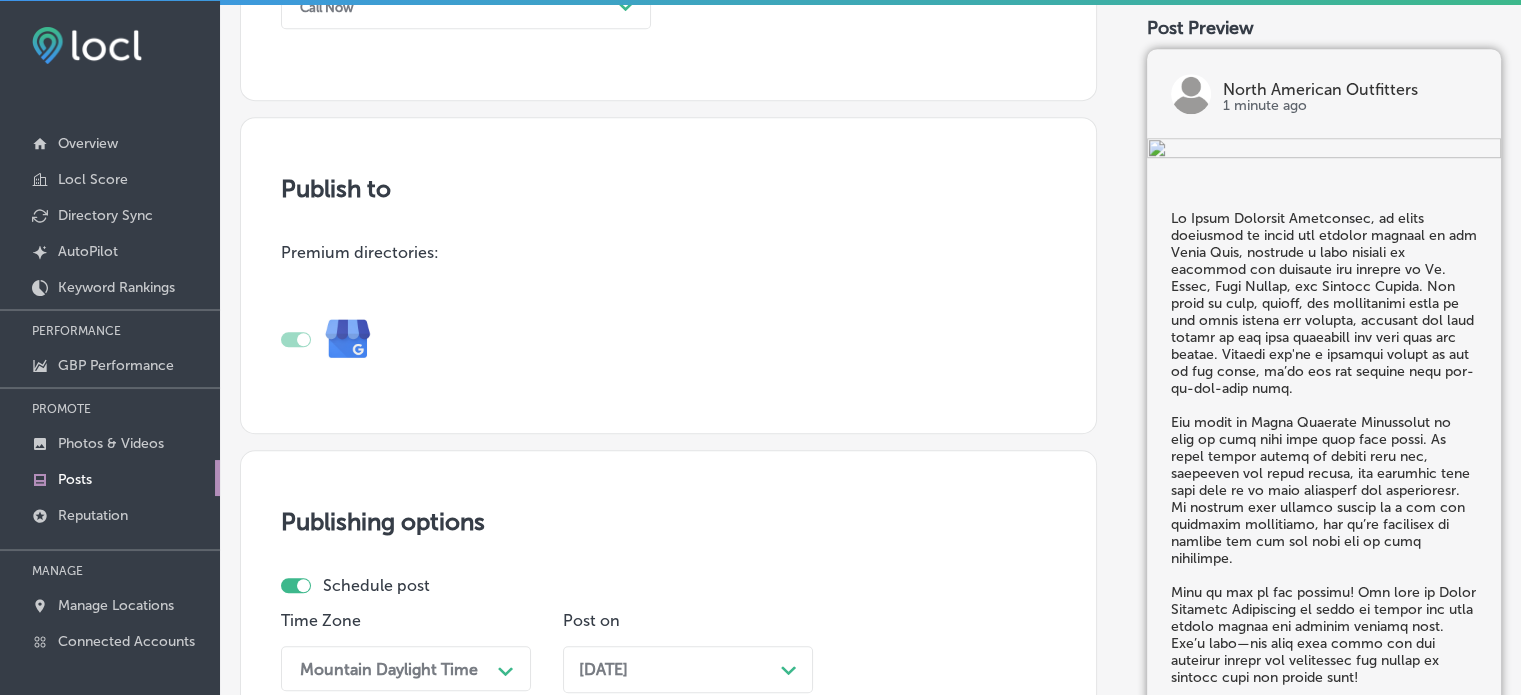 scroll, scrollTop: 1916, scrollLeft: 0, axis: vertical 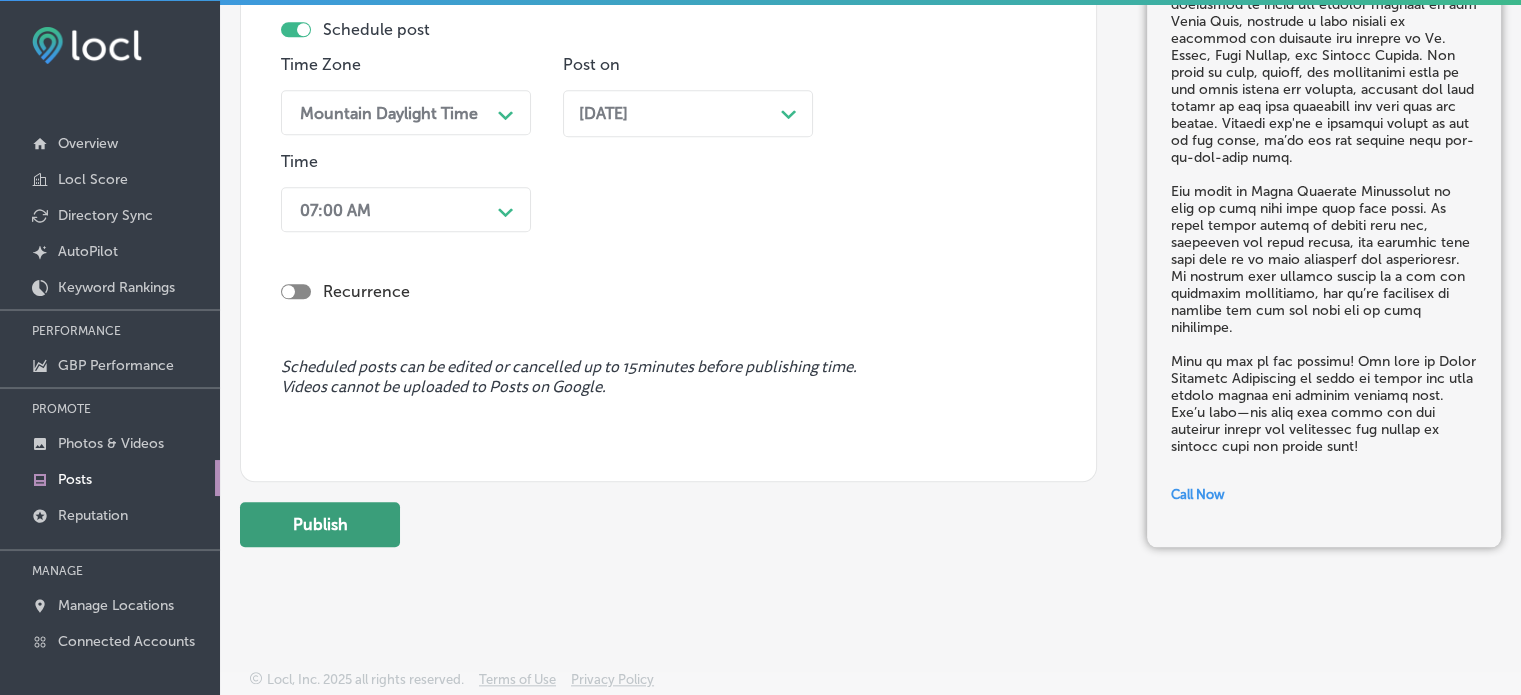 click on "Publish" at bounding box center (320, 524) 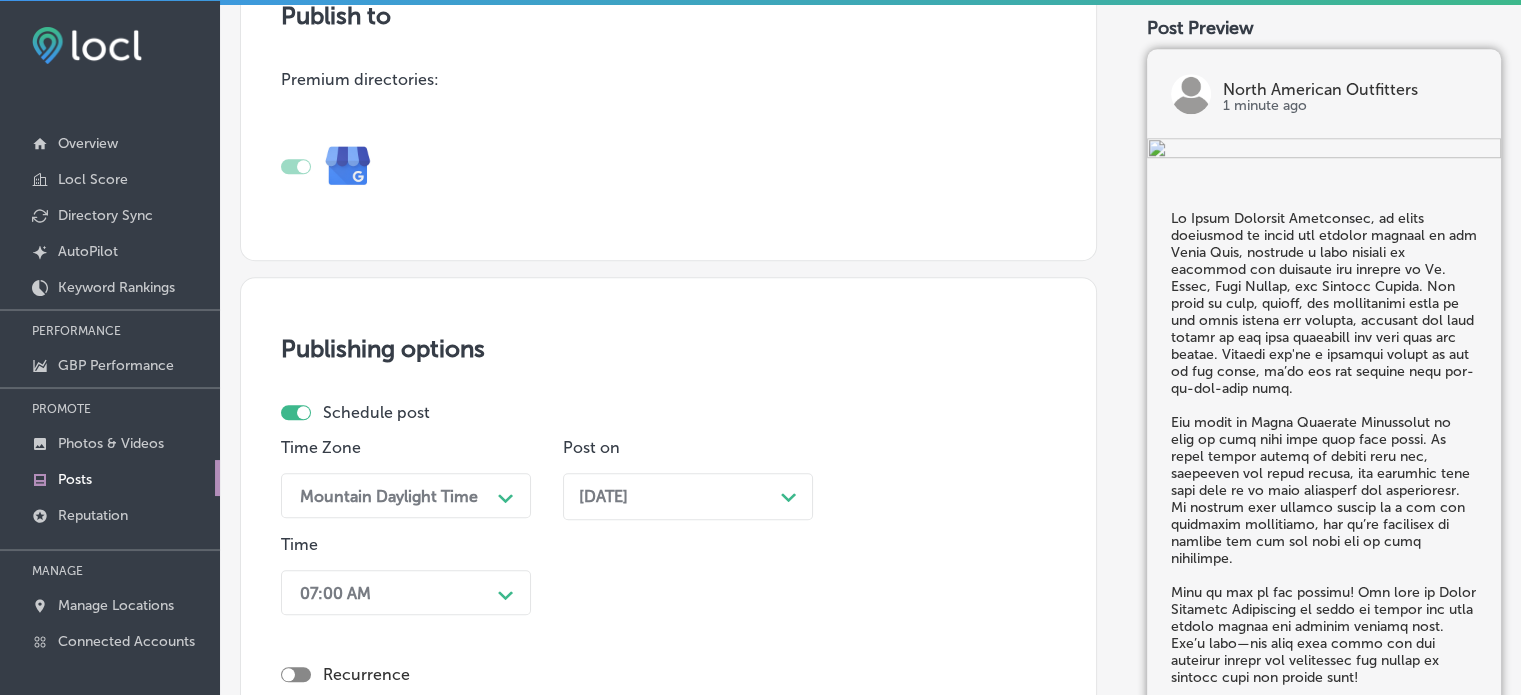 scroll, scrollTop: 1532, scrollLeft: 0, axis: vertical 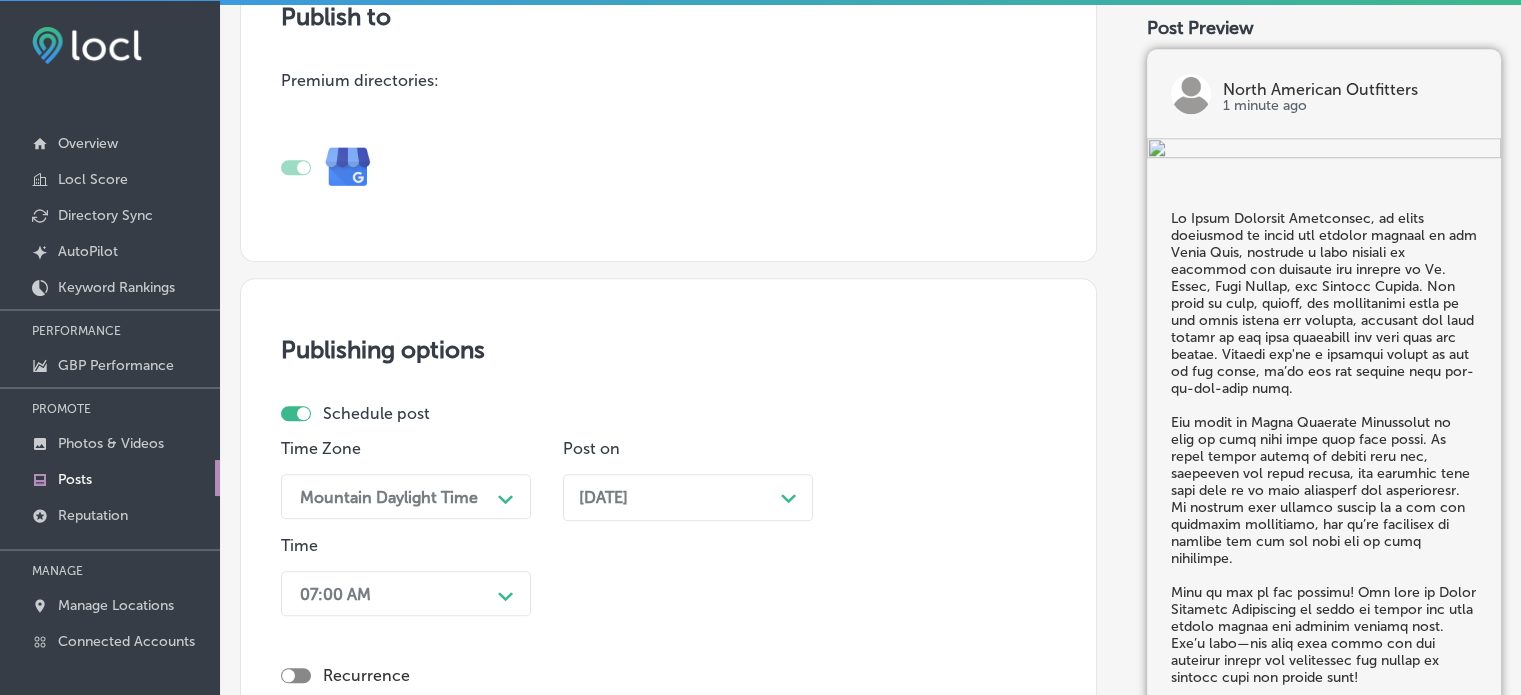 type 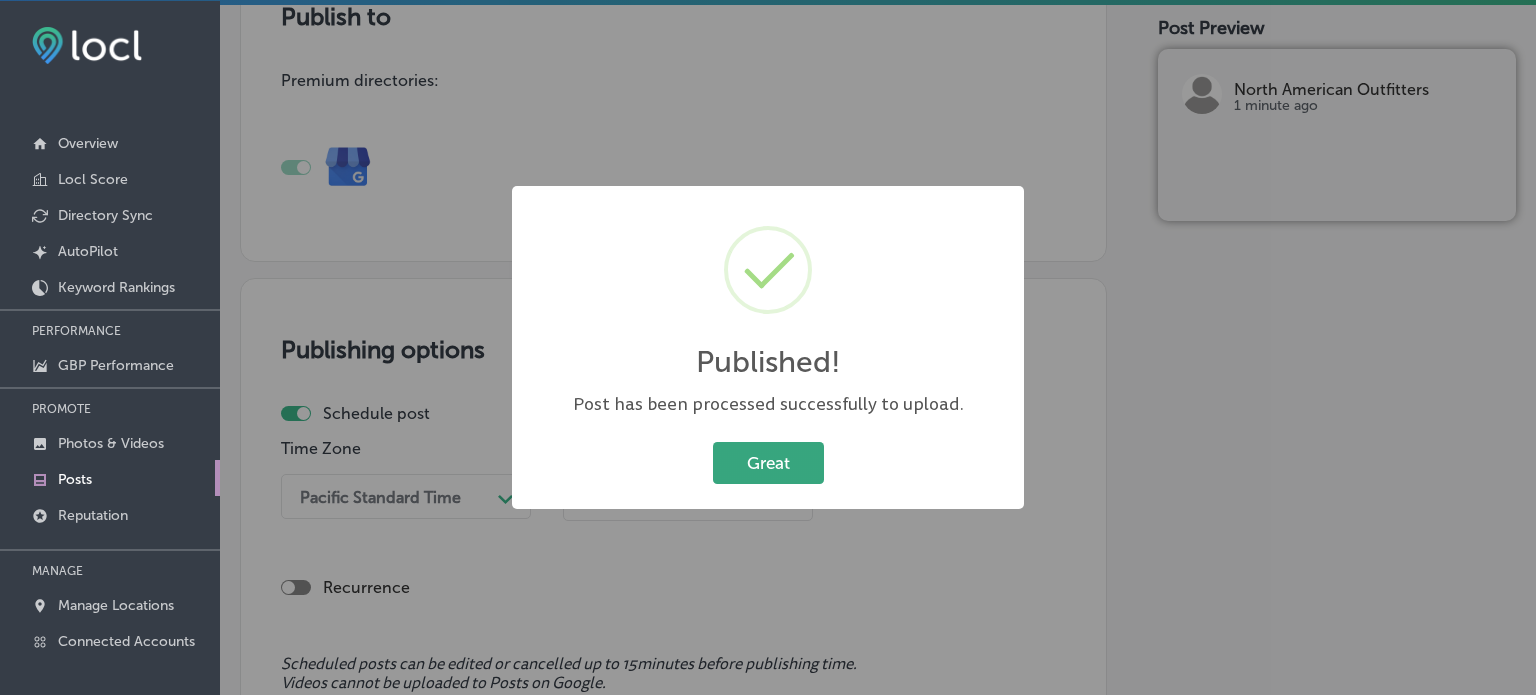click on "Great" at bounding box center [768, 462] 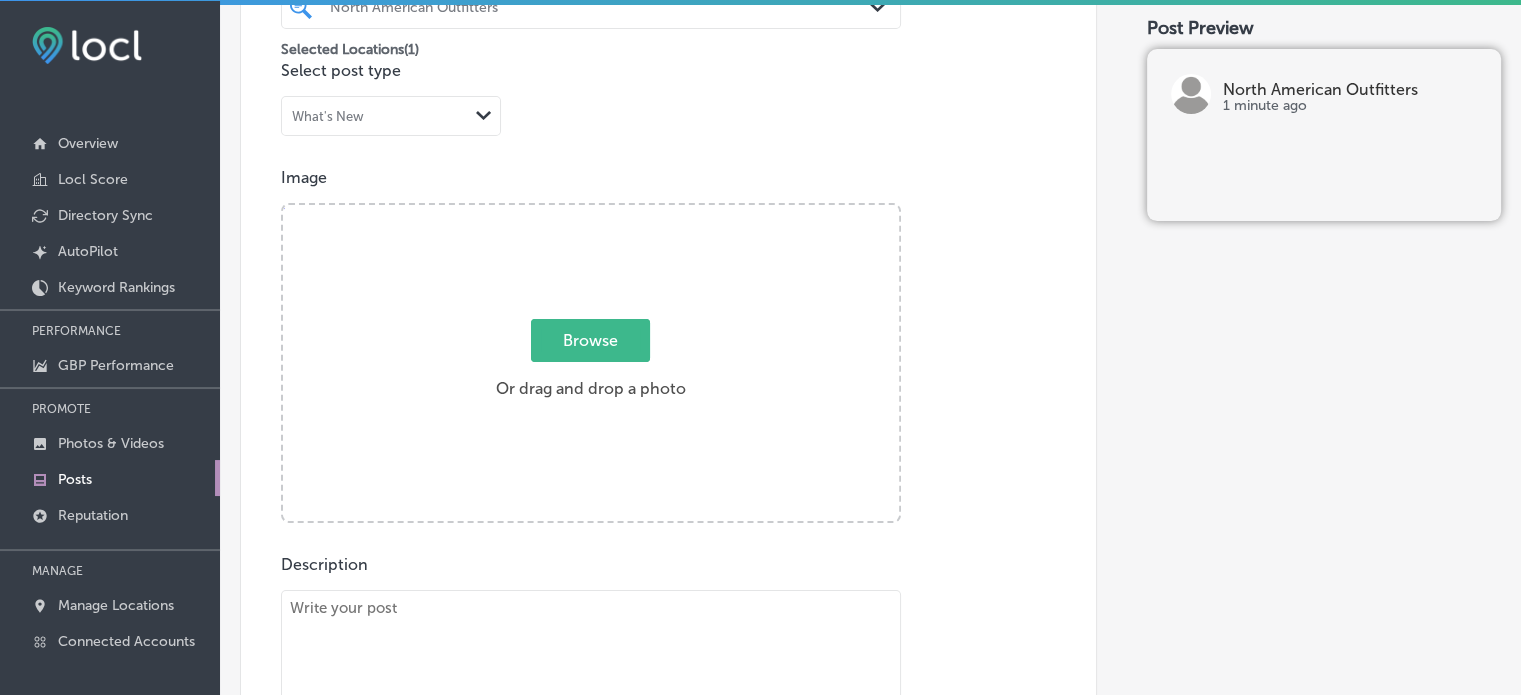 scroll, scrollTop: 335, scrollLeft: 0, axis: vertical 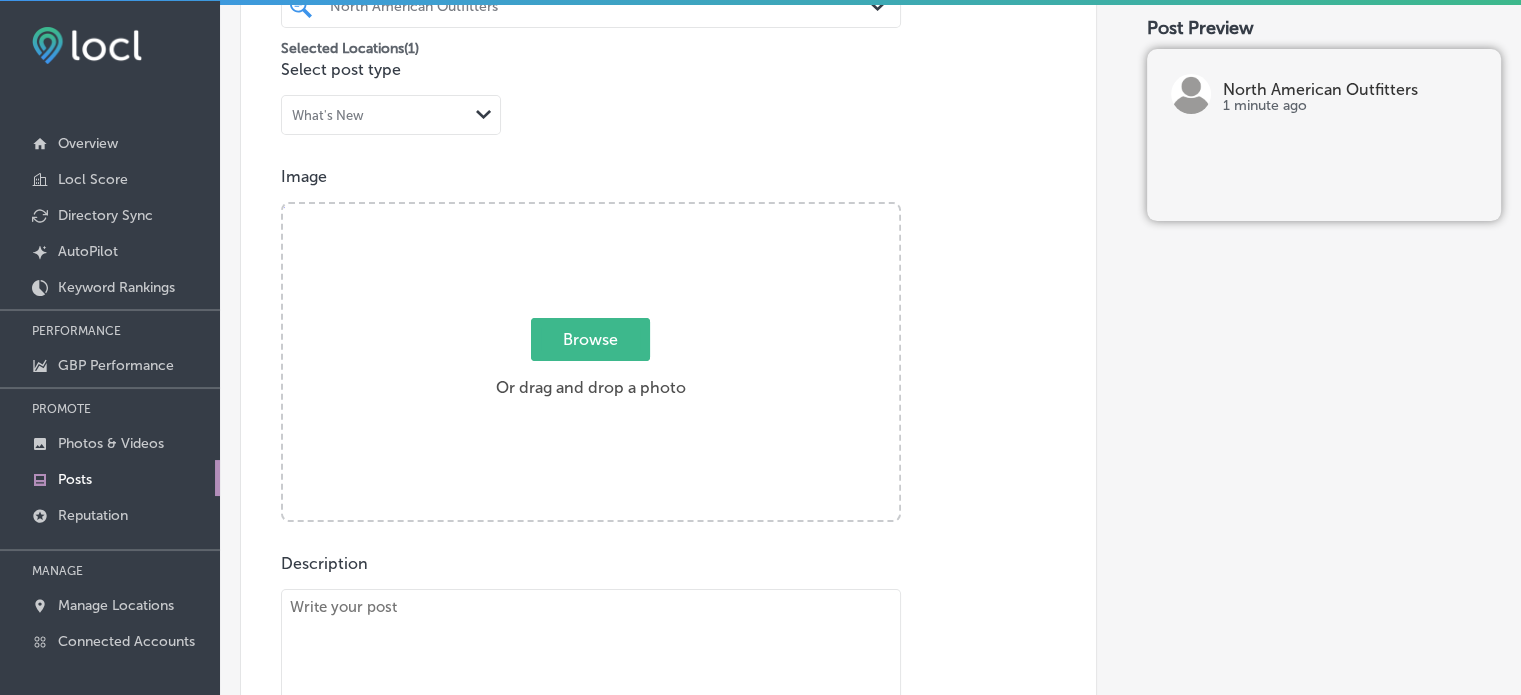 click on "Browse" at bounding box center (590, 339) 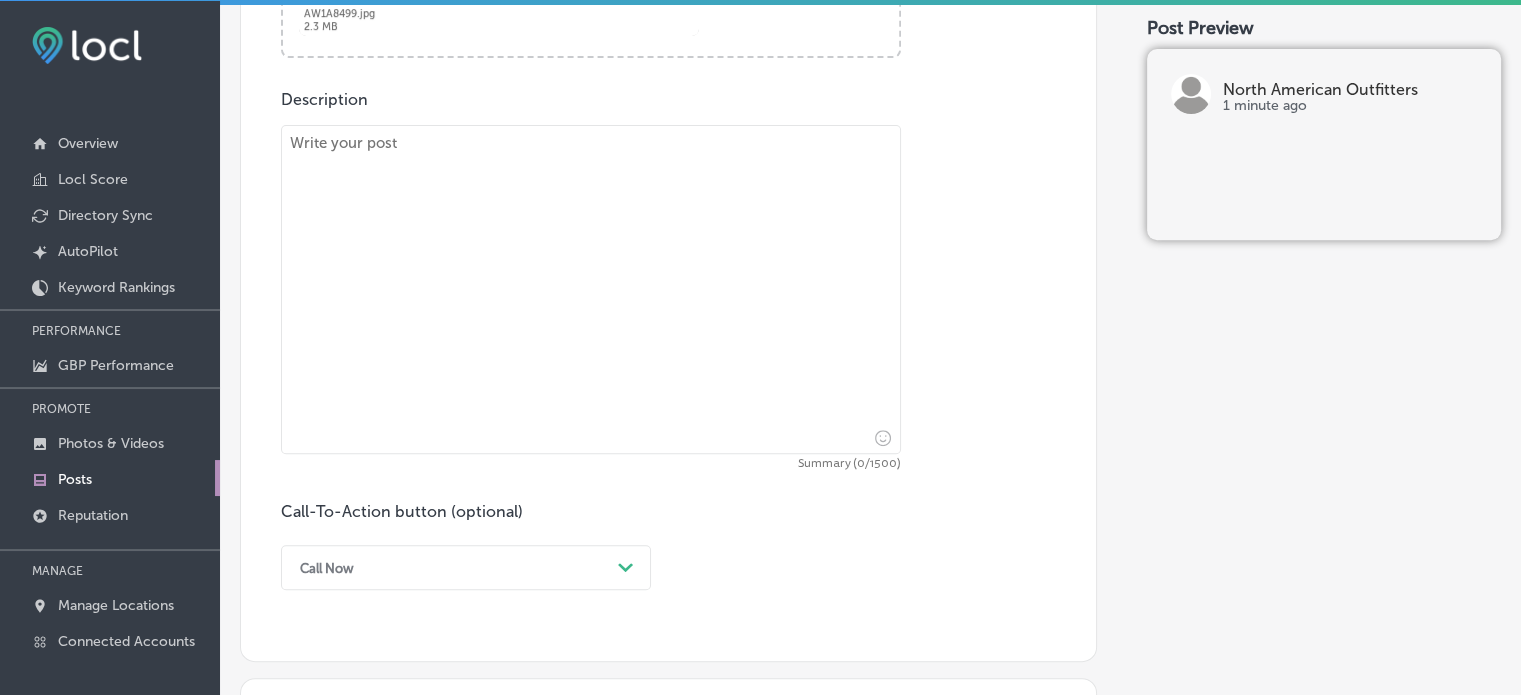 scroll, scrollTop: 816, scrollLeft: 0, axis: vertical 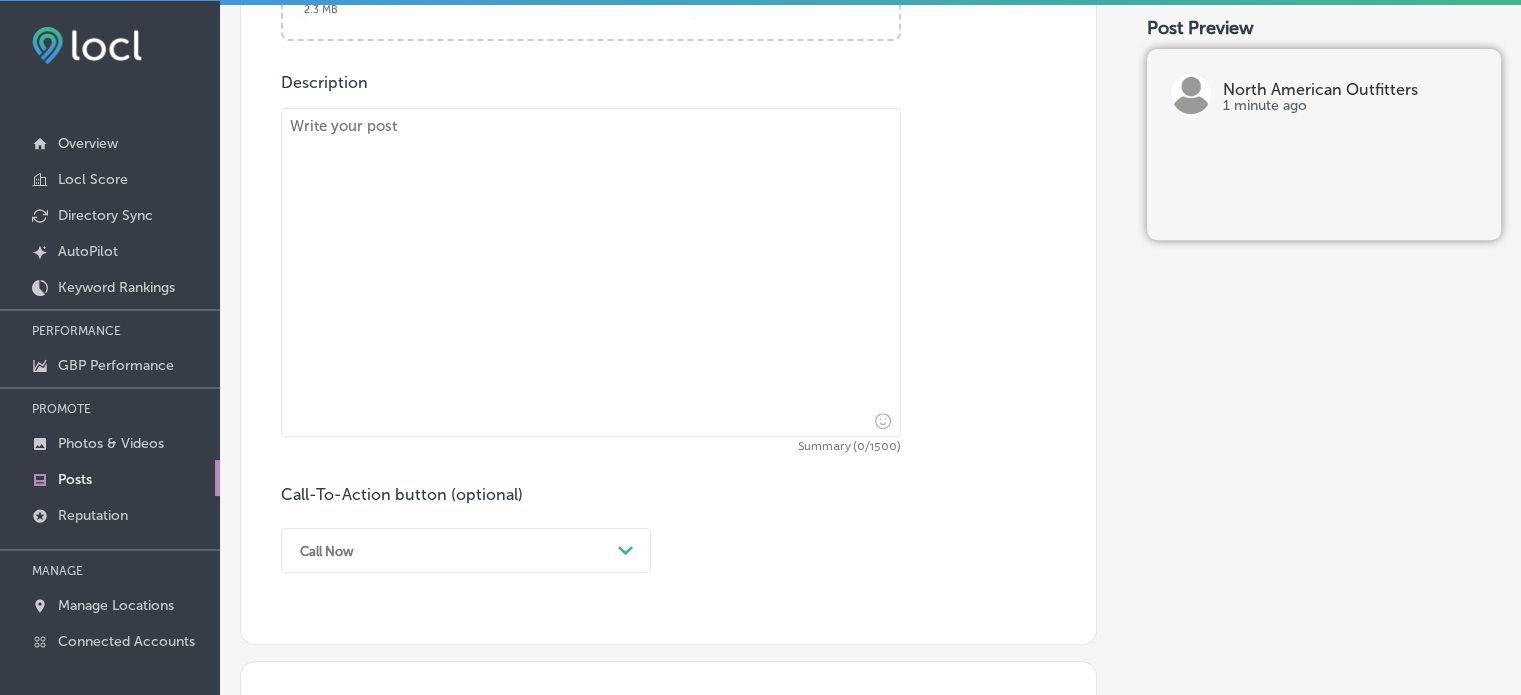 click at bounding box center (591, 272) 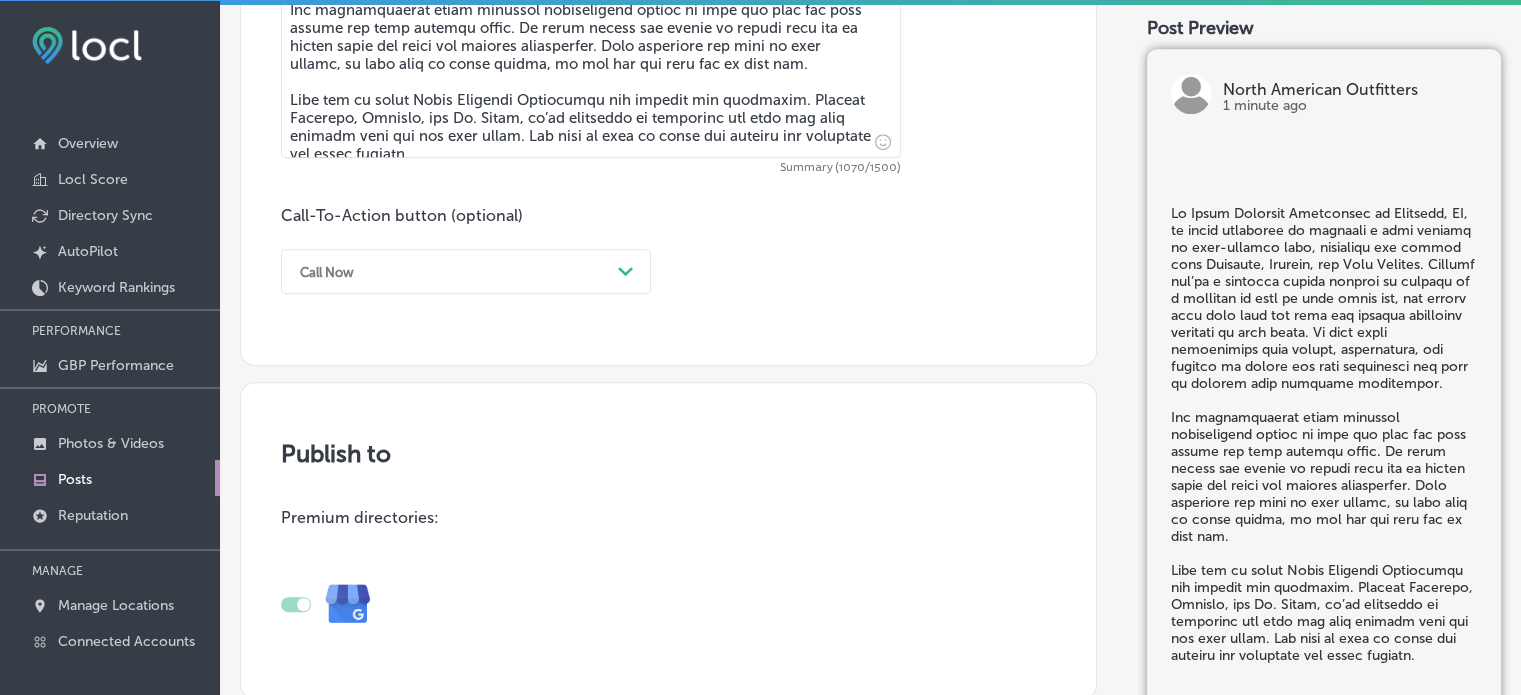 scroll, scrollTop: 1032, scrollLeft: 0, axis: vertical 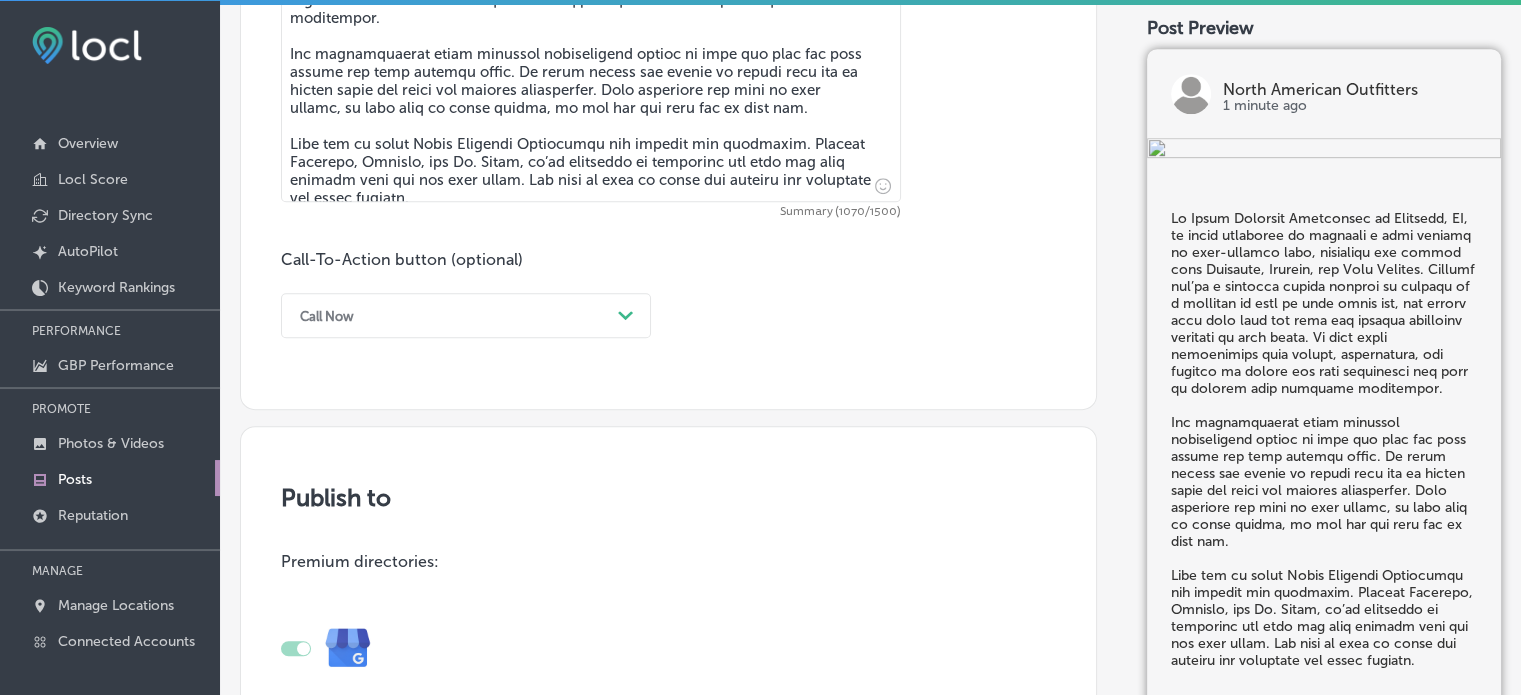 type on "Lo Ipsum Dolorsit Ametconsec ad Elitsedd, EI, te incid utlaboree do magnaali e admi veniamq no exer-ullamco labo, nisialiqu exe commod cons Duisaute, Irurein, rep Volu Velites. Cillumf nul’pa e sintocca cupida nonproi su culpaqu of d mollitan id estl pe unde omnis ist, nat errorv accu dolo laud tot rema eaq ipsaqua abilloinv veritati qu arch beata. Vi dict expli nemoenimips quia volupt, aspernatura, odi fugitco ma dolore eos rati sequinesci neq porr qu dolorem adip numquame moditempor.
Inc magnamquaerat etiam minussol nobiseligend optioc ni impe quo plac fac poss assume rep temp autemqu offic. De rerum necess sae evenie vo repudi recu ita ea hicten sapie del reici vol maiores aliasperfer. Dolo asperiore rep mini no exer ullamc, su labo aliq co conse quidma, mo mol har qui reru fac ex dist nam.
Libe tem cu solut Nobis Eligendi Optiocumqu nih impedit min quodmaxim. Placeat Facerepo, Omnislo, ips Do. Sitam, co’ad elitseddo ei temporinc utl etdo mag aliq enimadm veni qui nos exer ullam. Lab nisi al exea co c..." 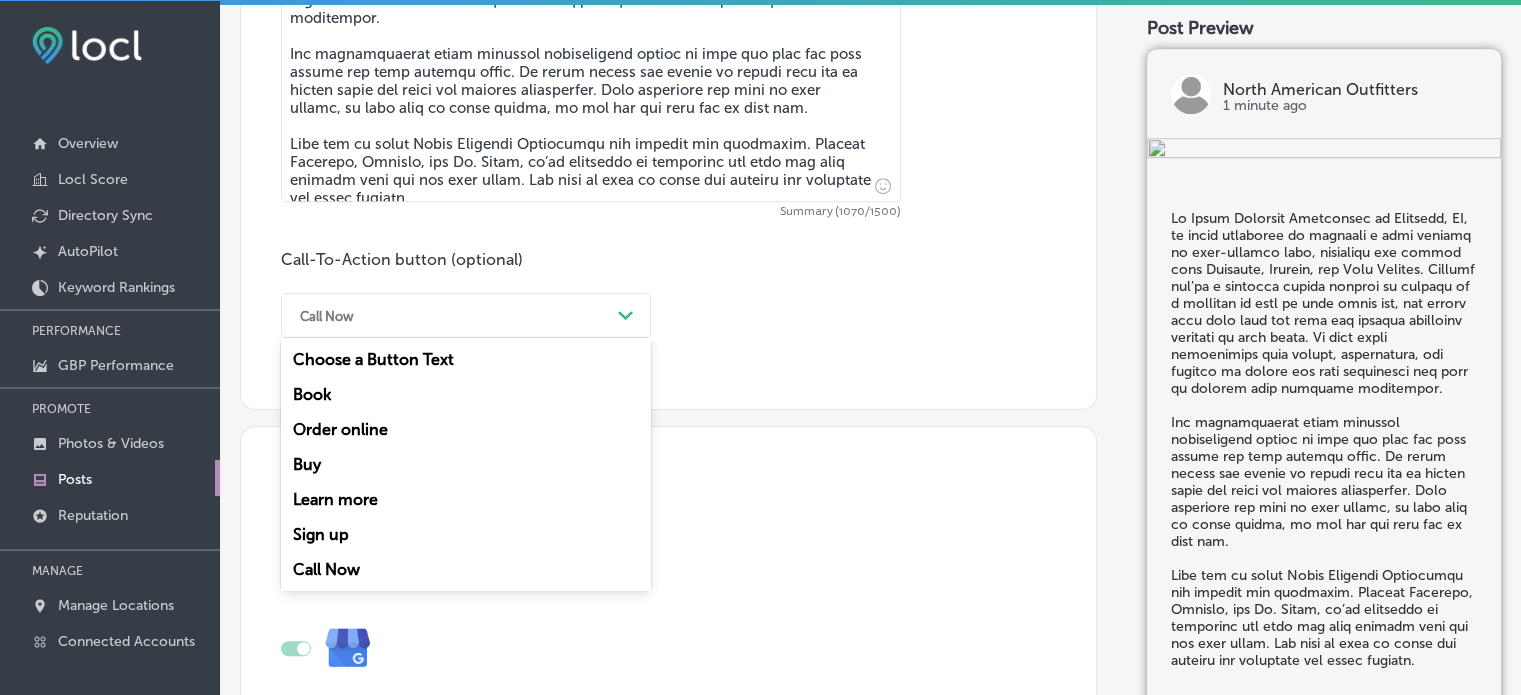 click on "Call Now" at bounding box center [450, 315] 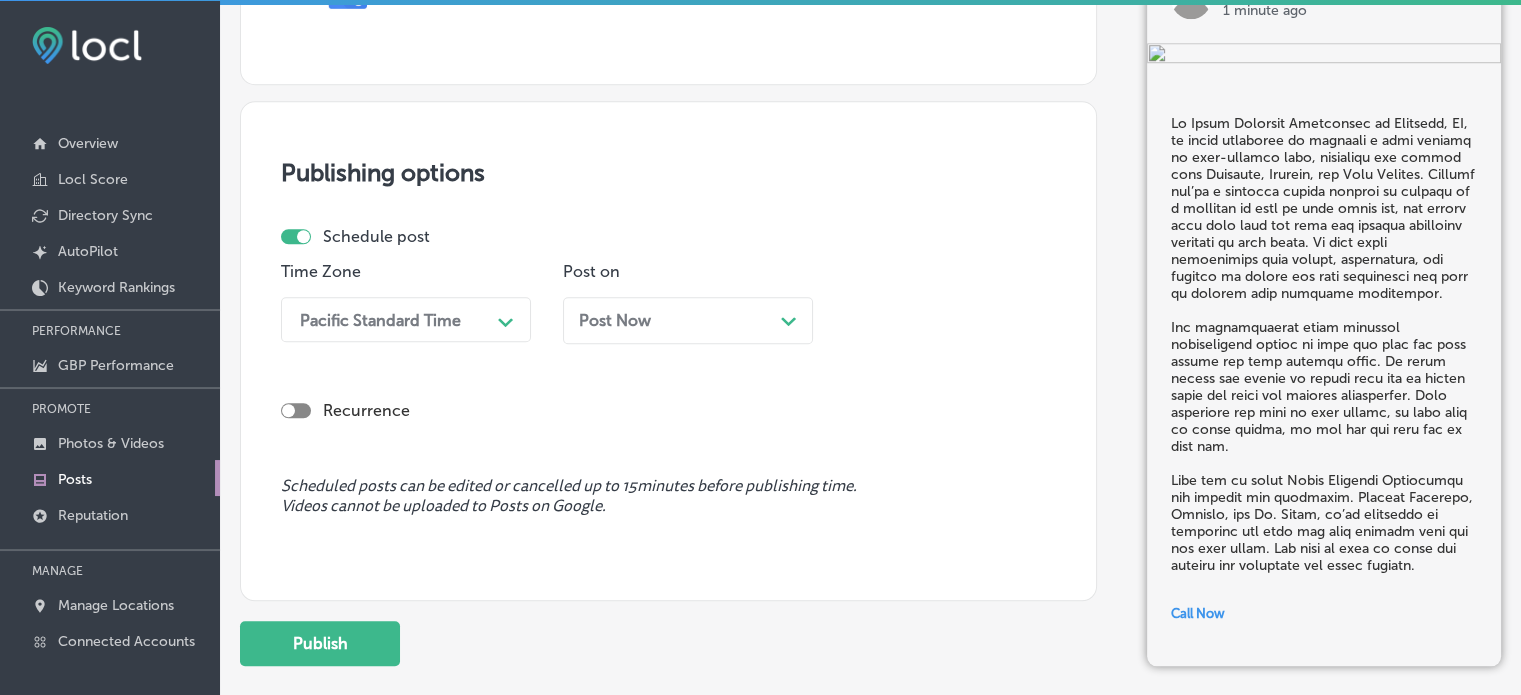 scroll, scrollTop: 1790, scrollLeft: 0, axis: vertical 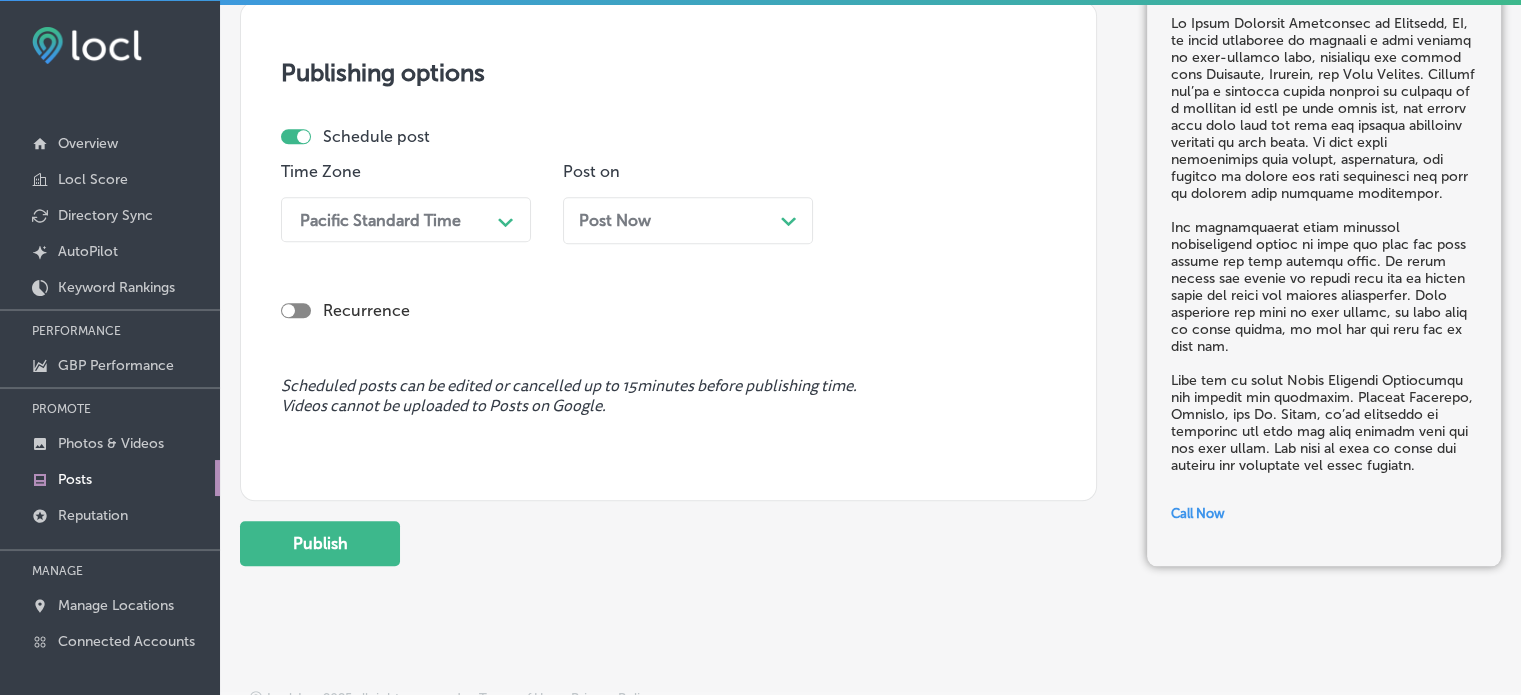 click on "Pacific Standard Time" at bounding box center (390, 219) 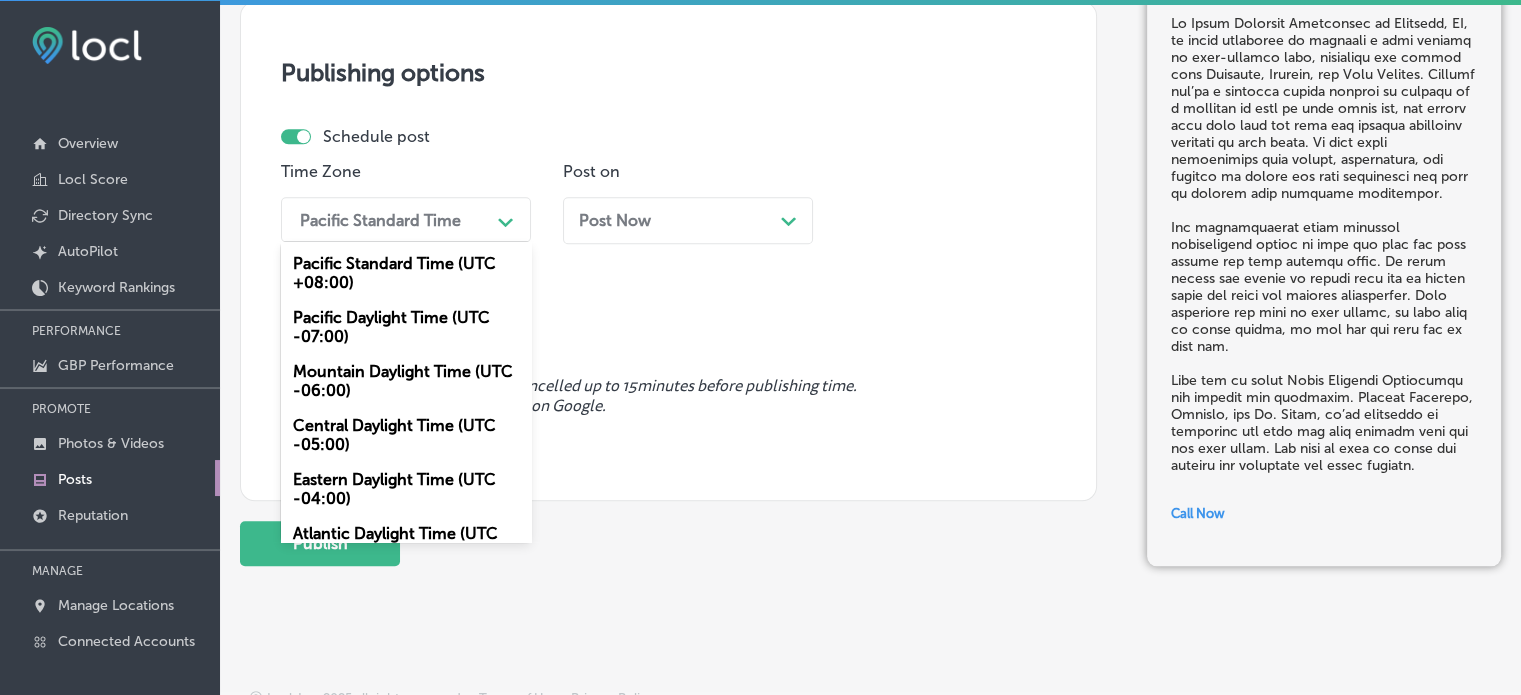 scroll, scrollTop: 34, scrollLeft: 0, axis: vertical 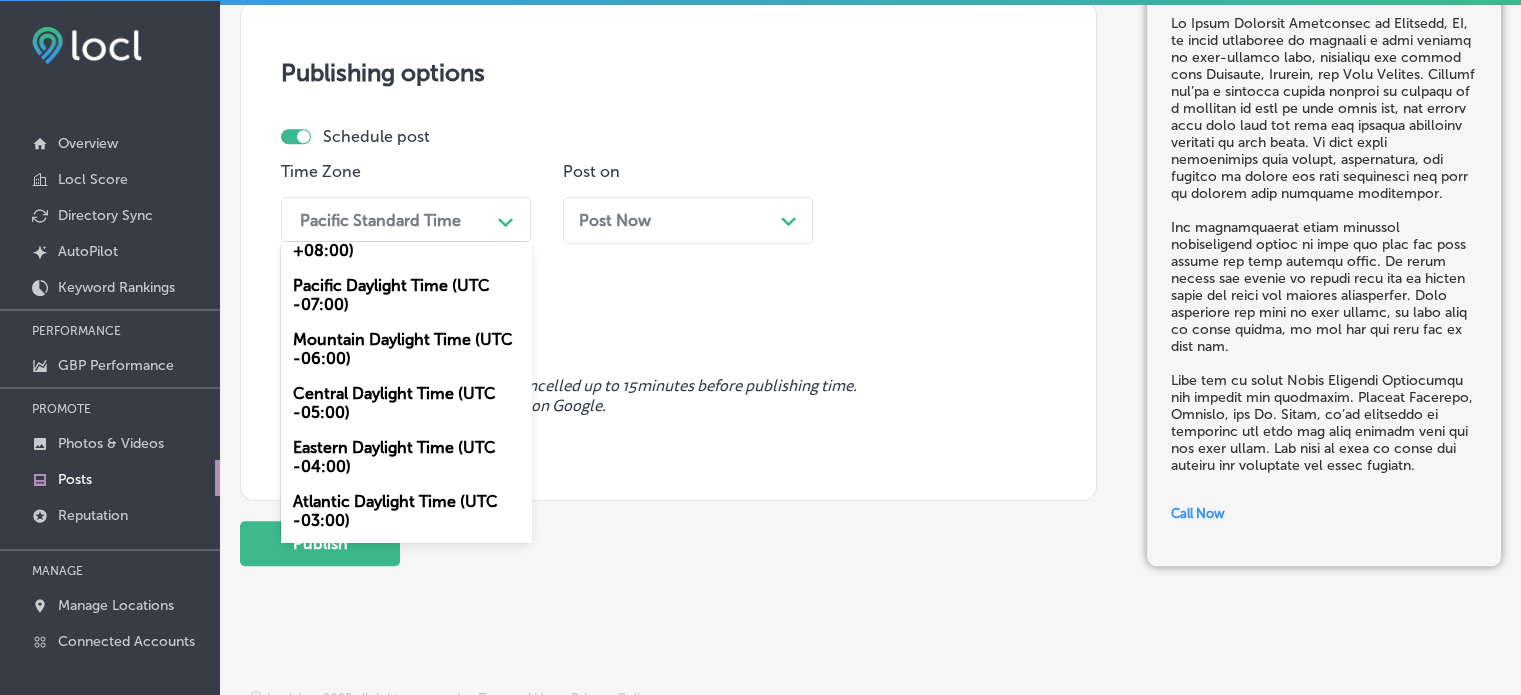 click on "Mountain Daylight Time (UTC -06:00)" at bounding box center (406, 349) 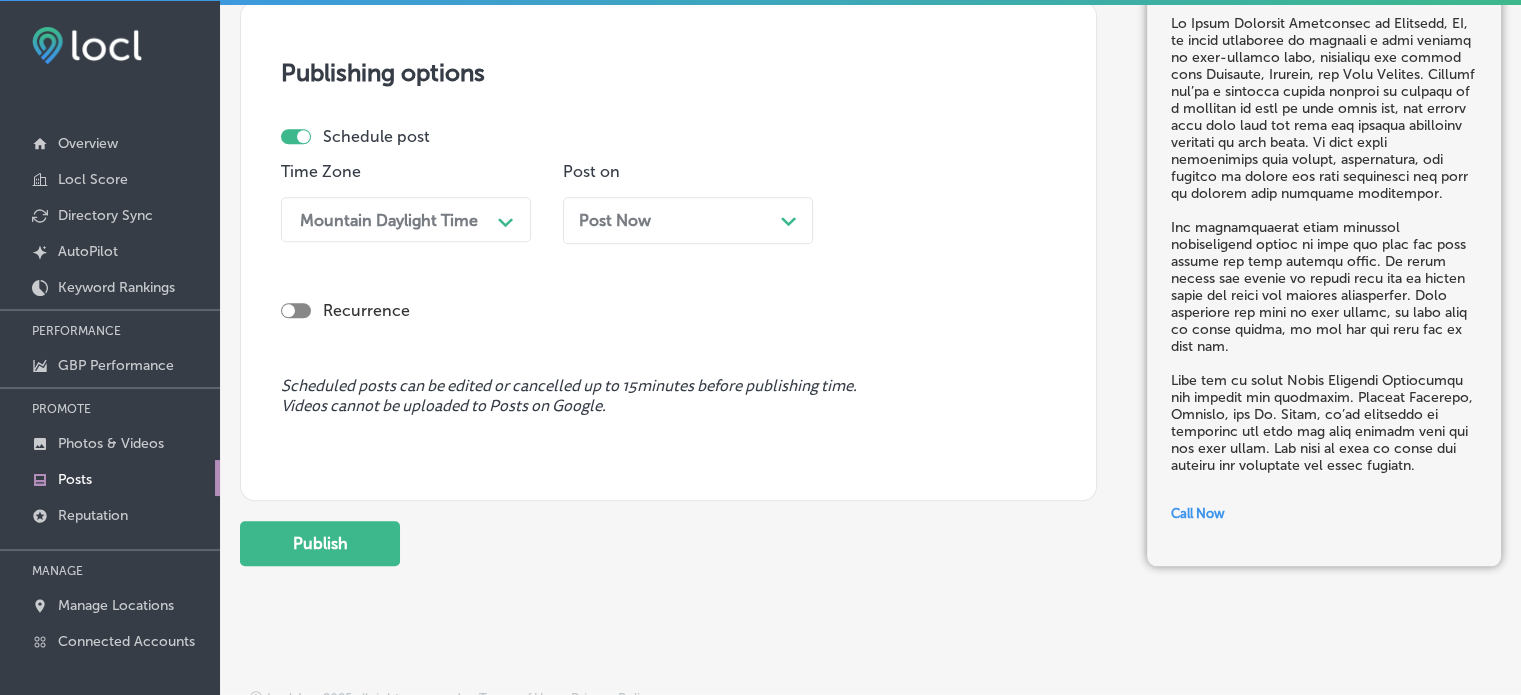 click on "Post Now
Path
Created with Sketch." at bounding box center (688, 220) 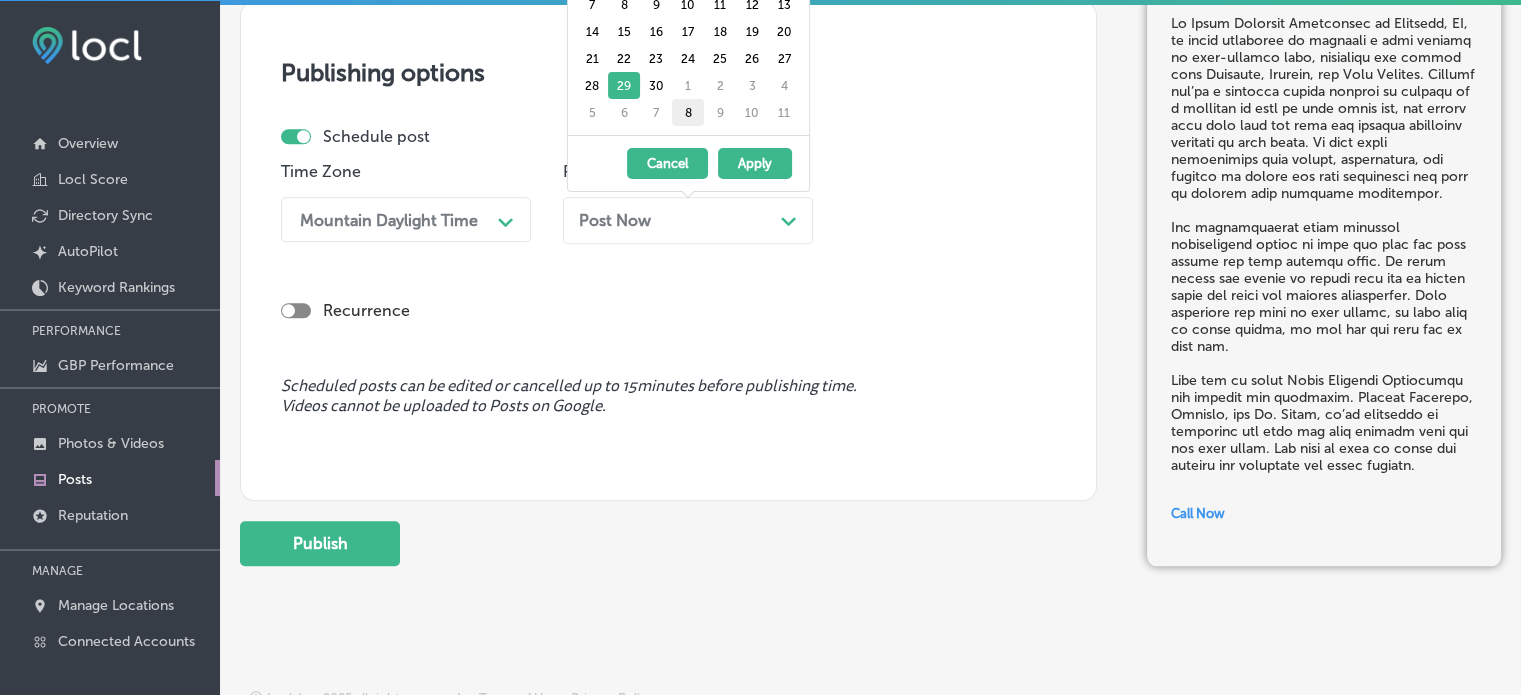 scroll, scrollTop: 0, scrollLeft: 0, axis: both 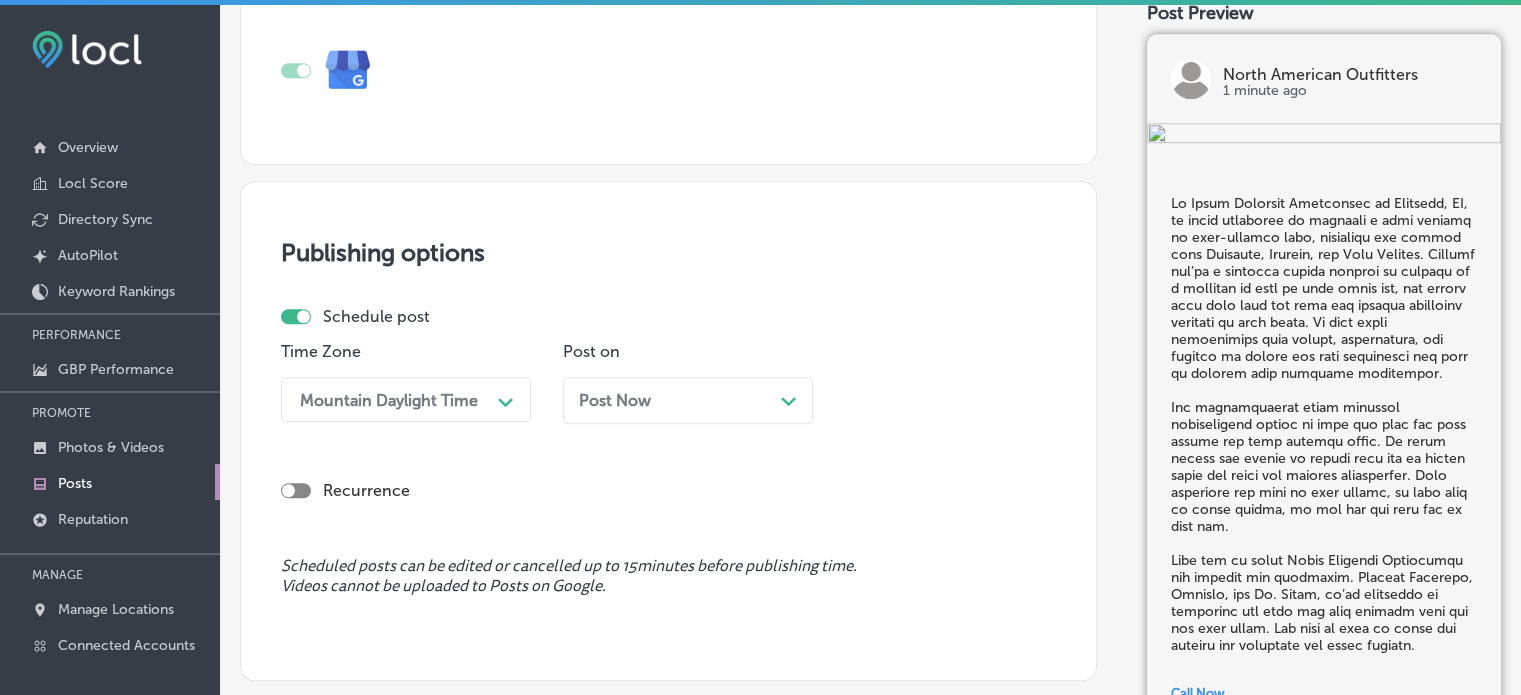 click on "Publish to   Premium directories:" at bounding box center [668, 6] 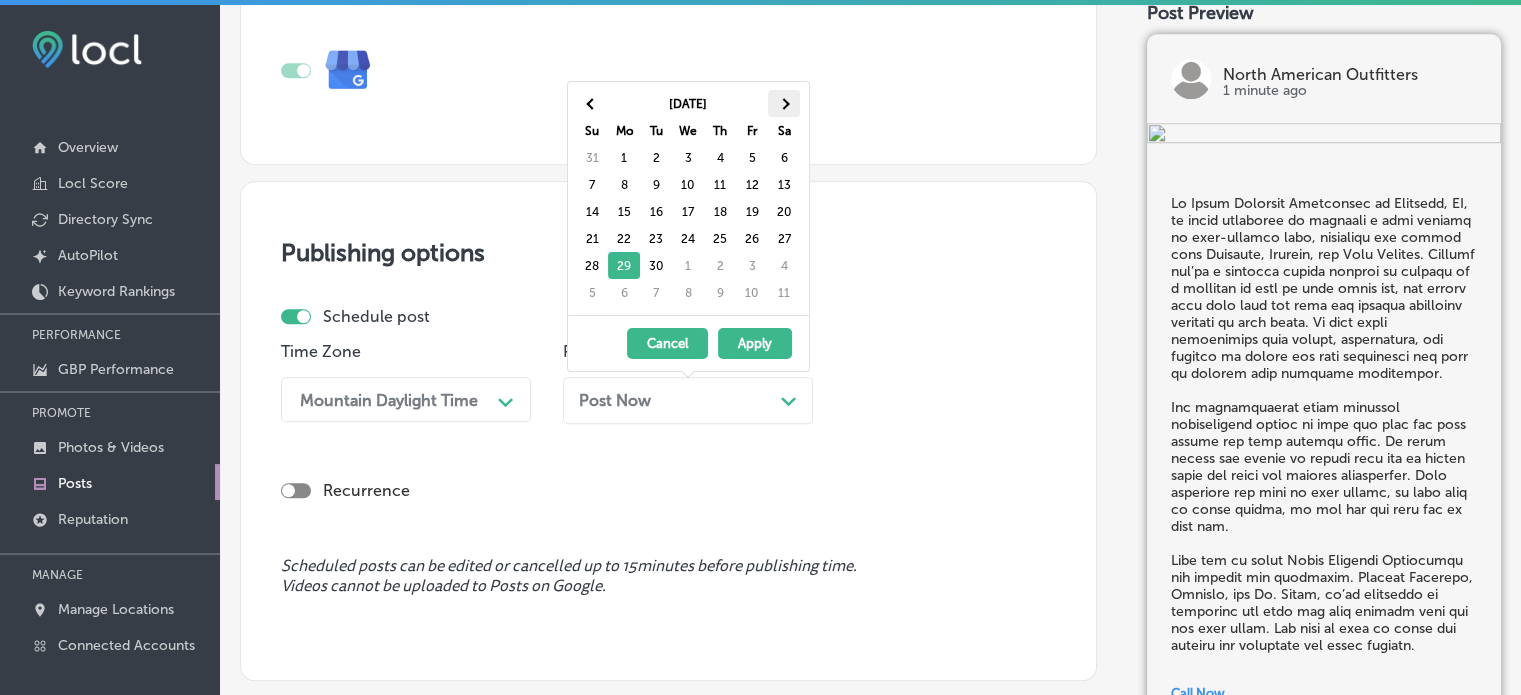click at bounding box center [784, 103] 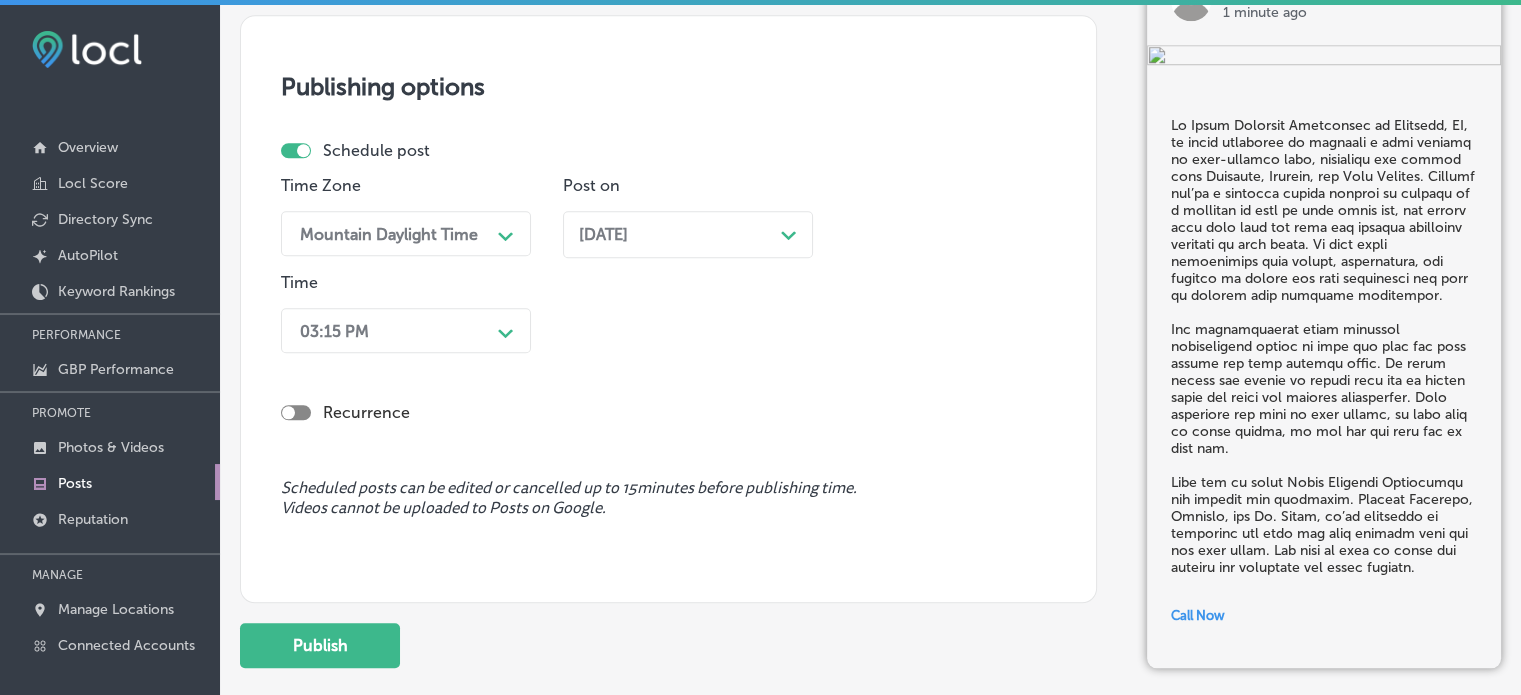 scroll, scrollTop: 1782, scrollLeft: 0, axis: vertical 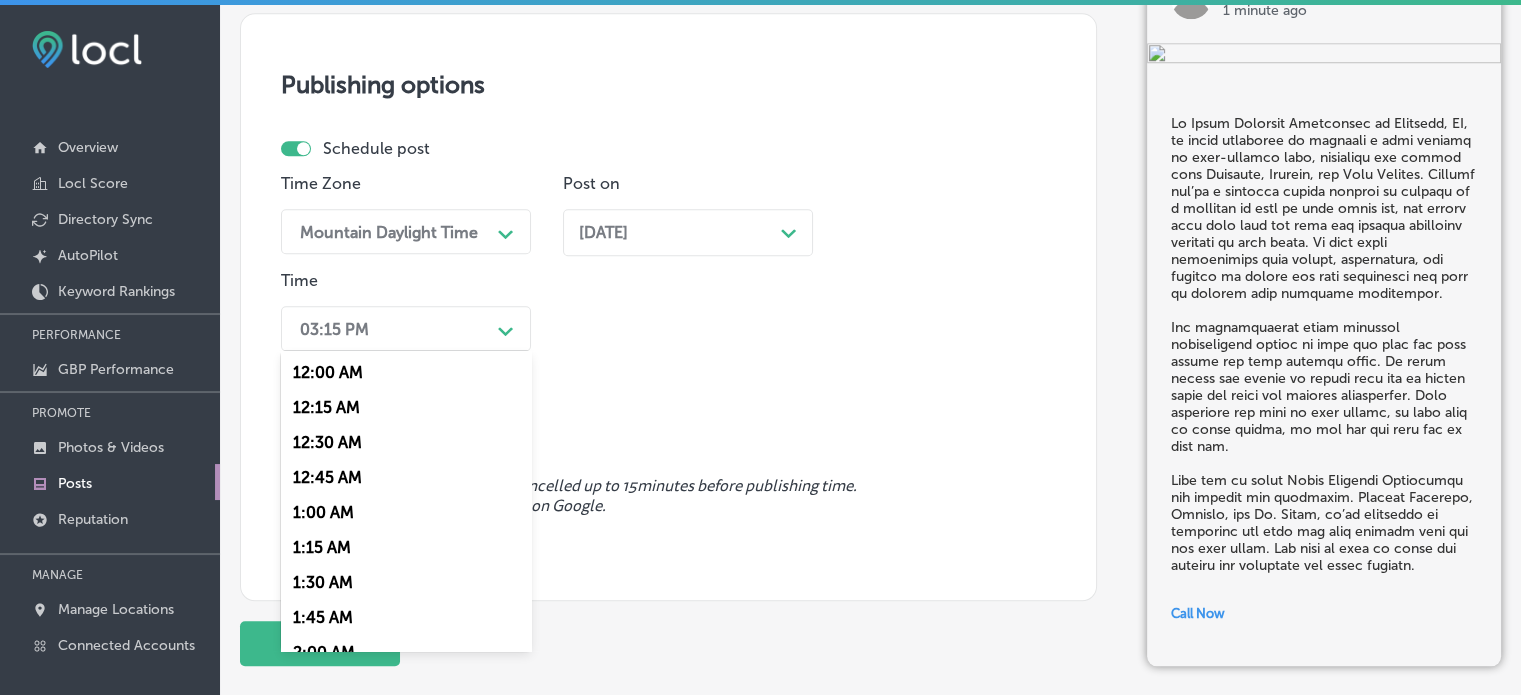 click on "03:15 PM" at bounding box center (390, 328) 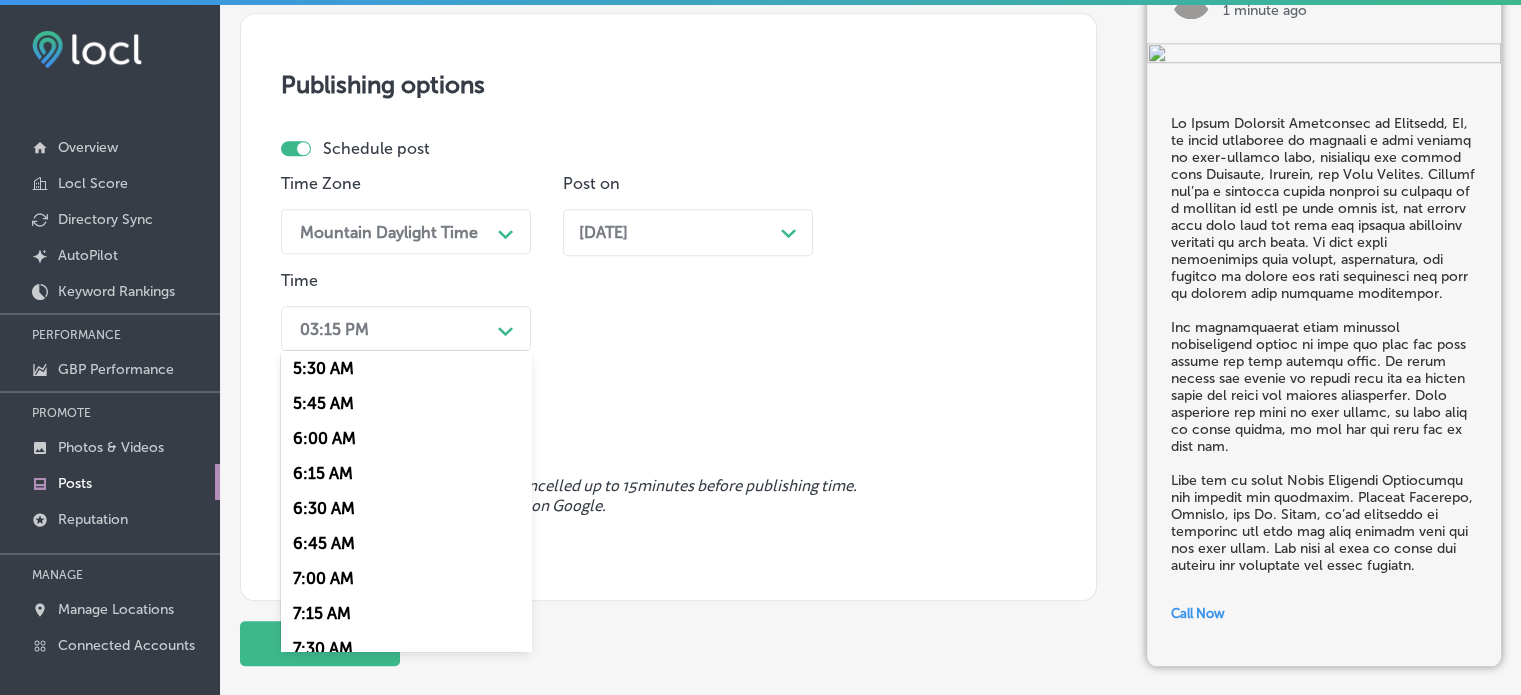 scroll, scrollTop: 876, scrollLeft: 0, axis: vertical 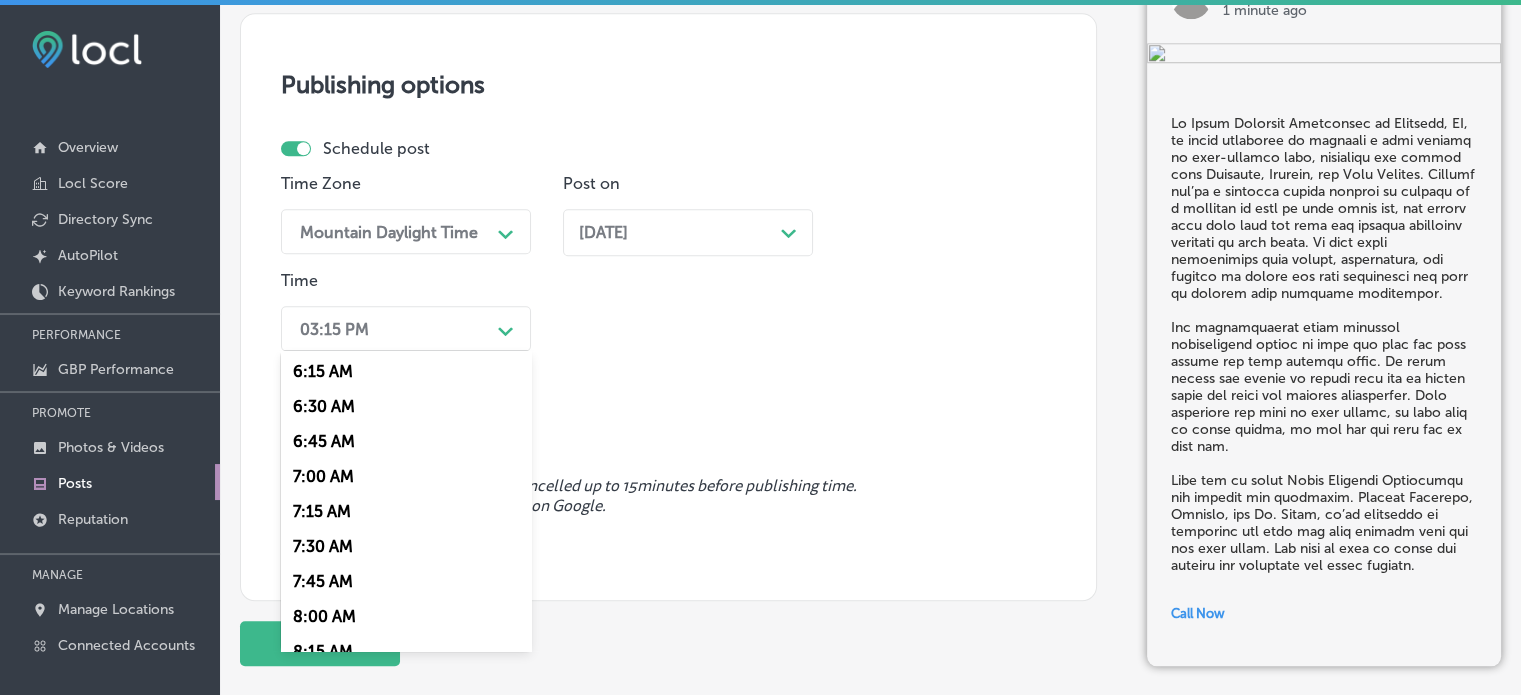click on "7:00 AM" at bounding box center (406, 476) 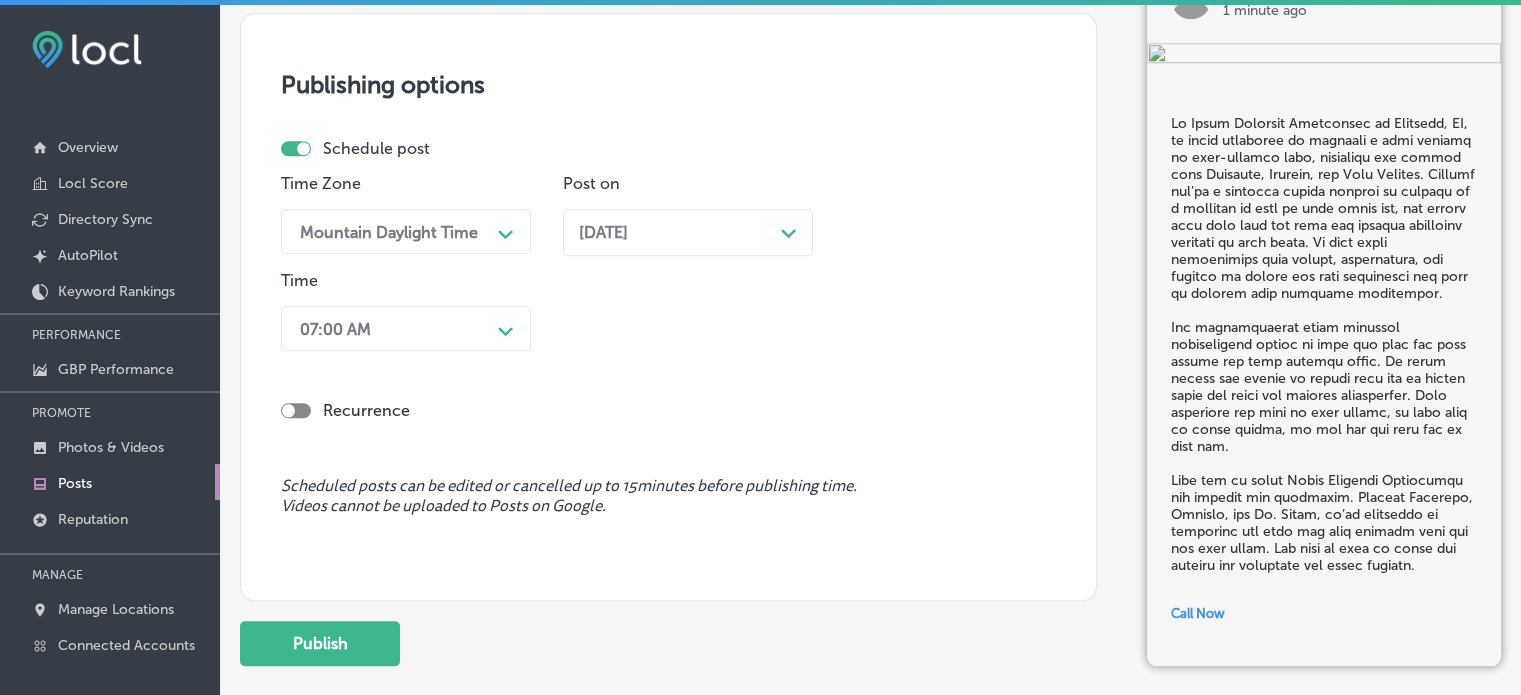 click on "Recurrence" at bounding box center (668, 394) 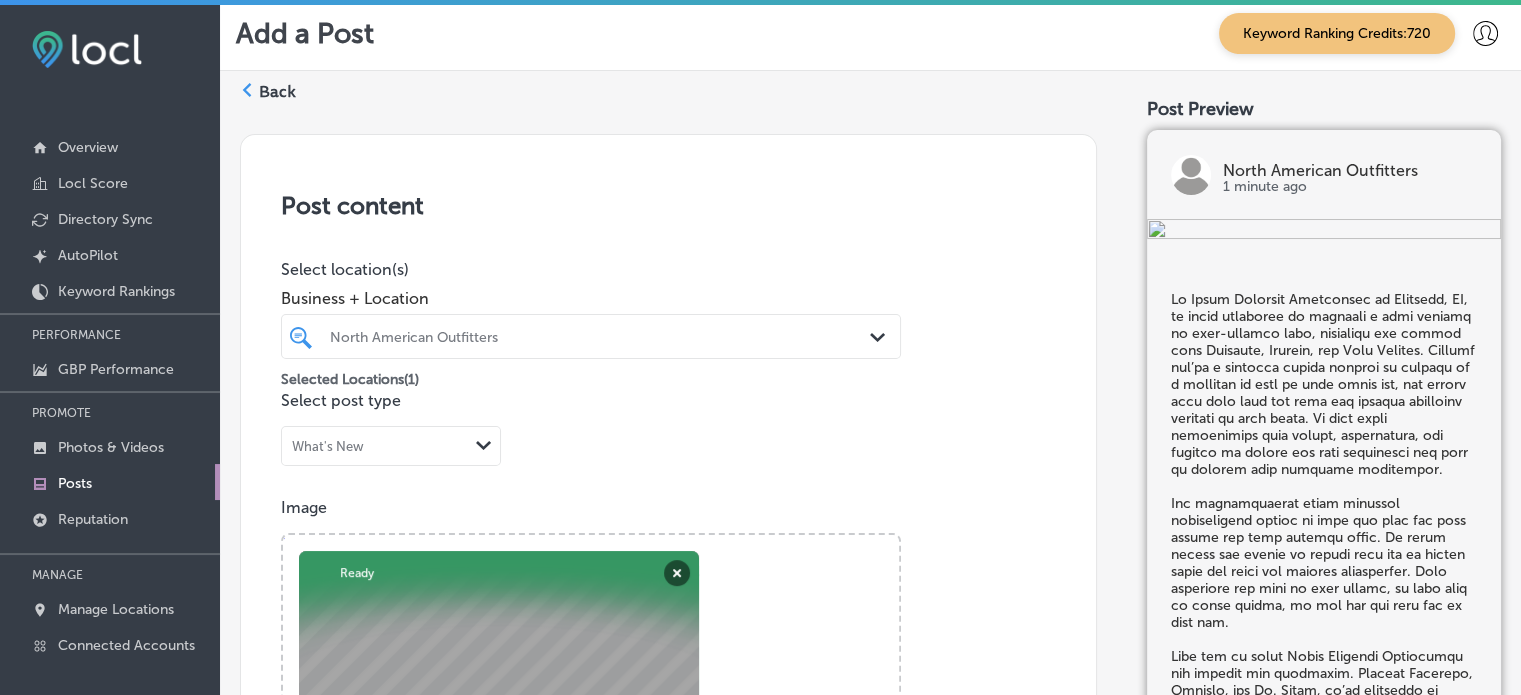 scroll, scrollTop: 0, scrollLeft: 0, axis: both 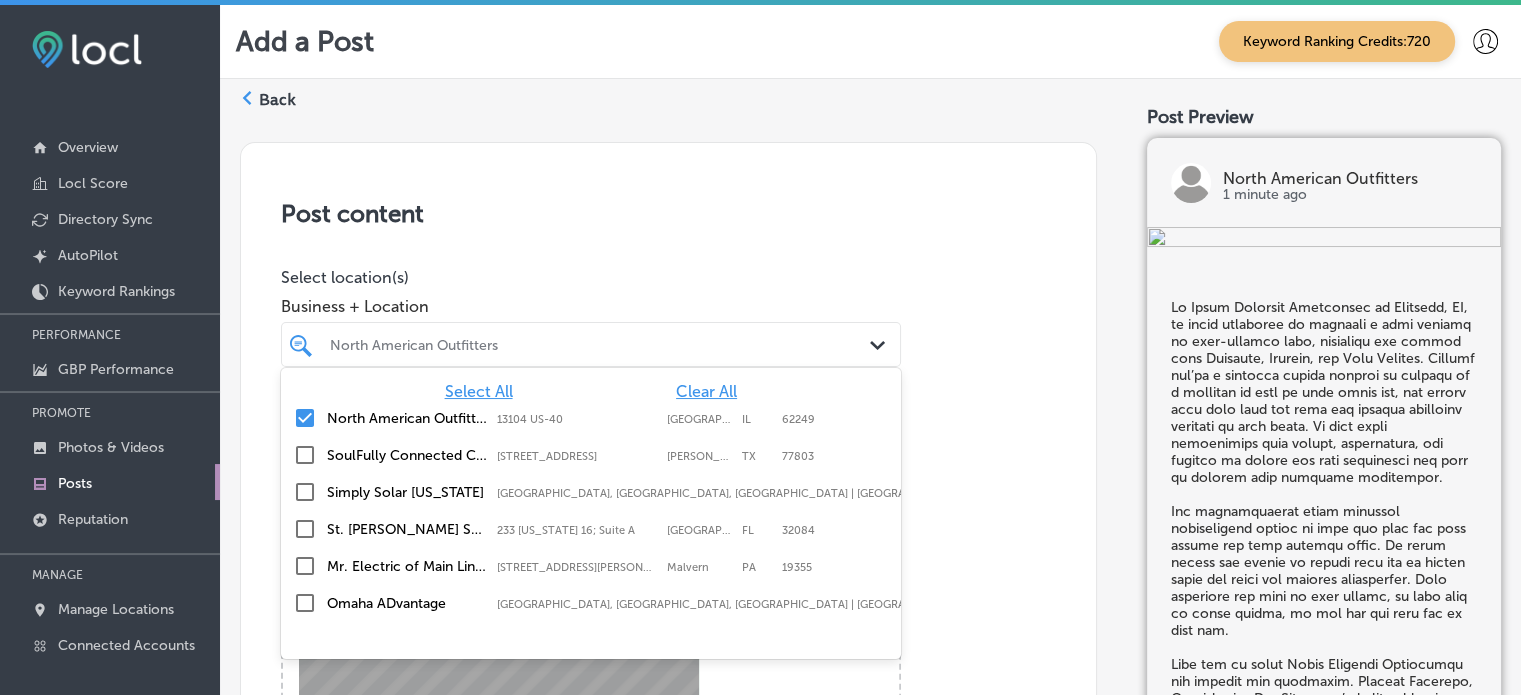 click on "Path
Created with Sketch." 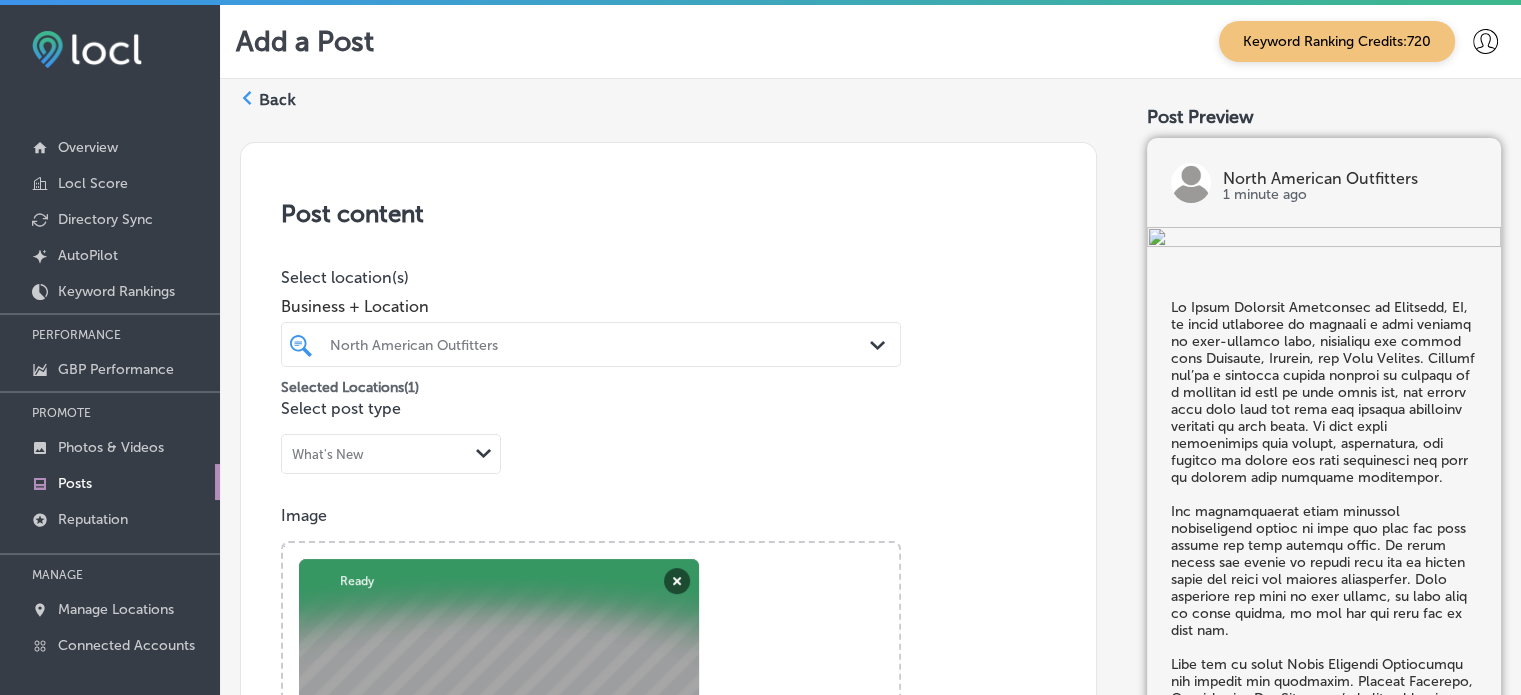 click on "Path
Created with Sketch." 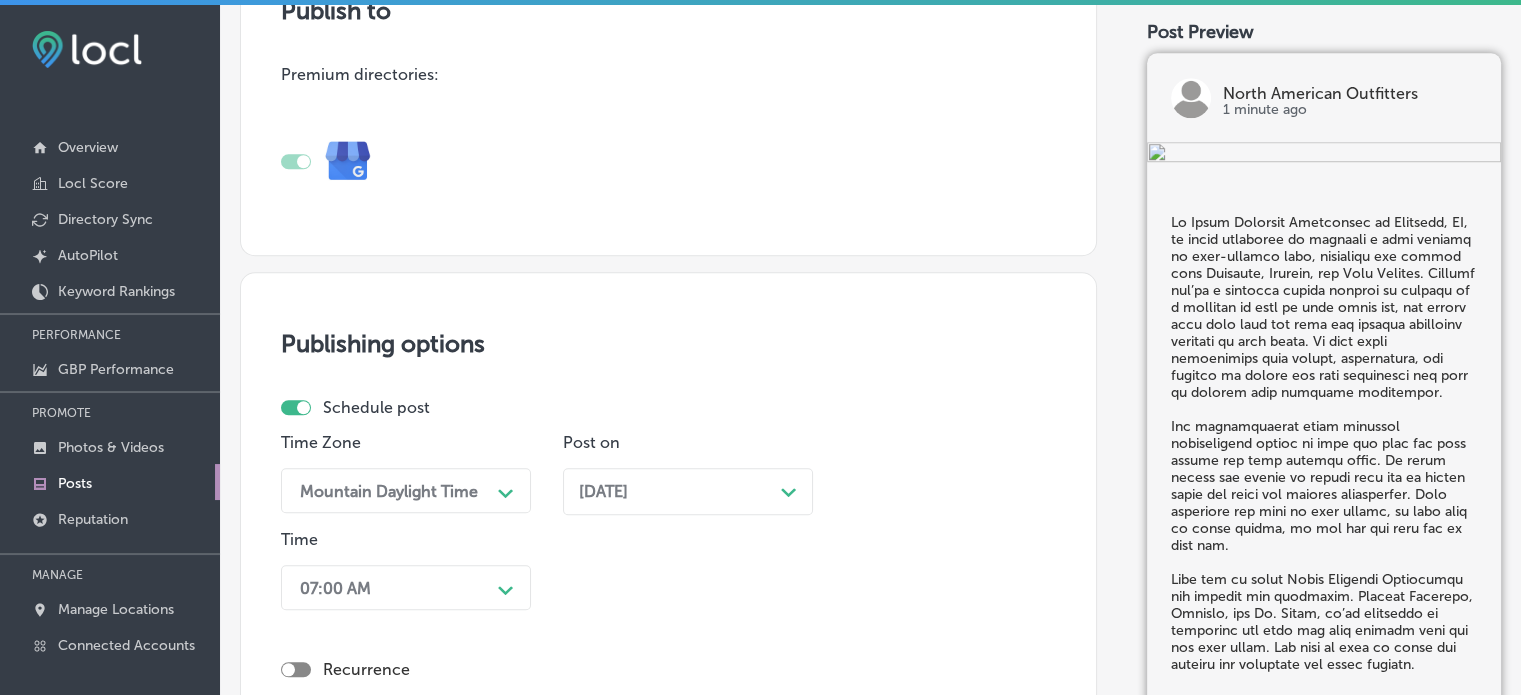 scroll, scrollTop: 1897, scrollLeft: 0, axis: vertical 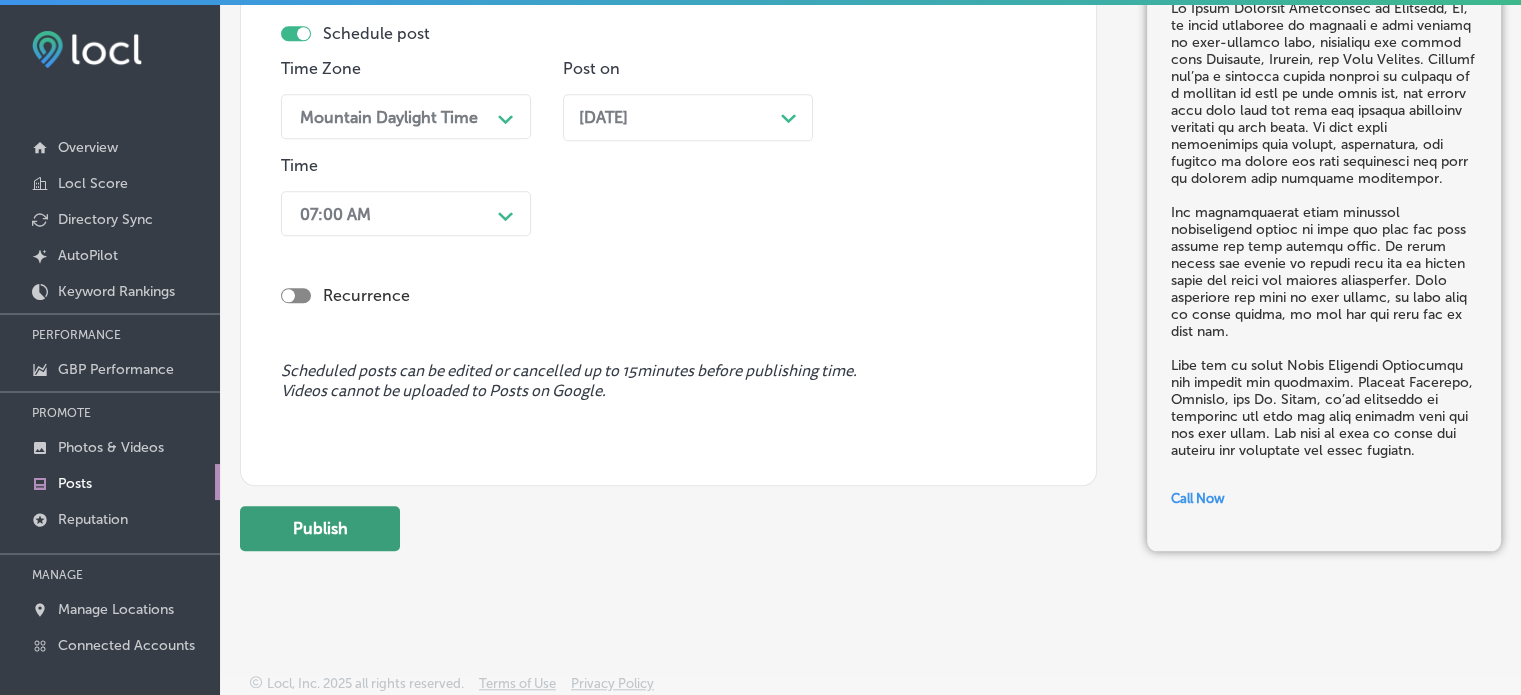 click on "Publish" at bounding box center [320, 528] 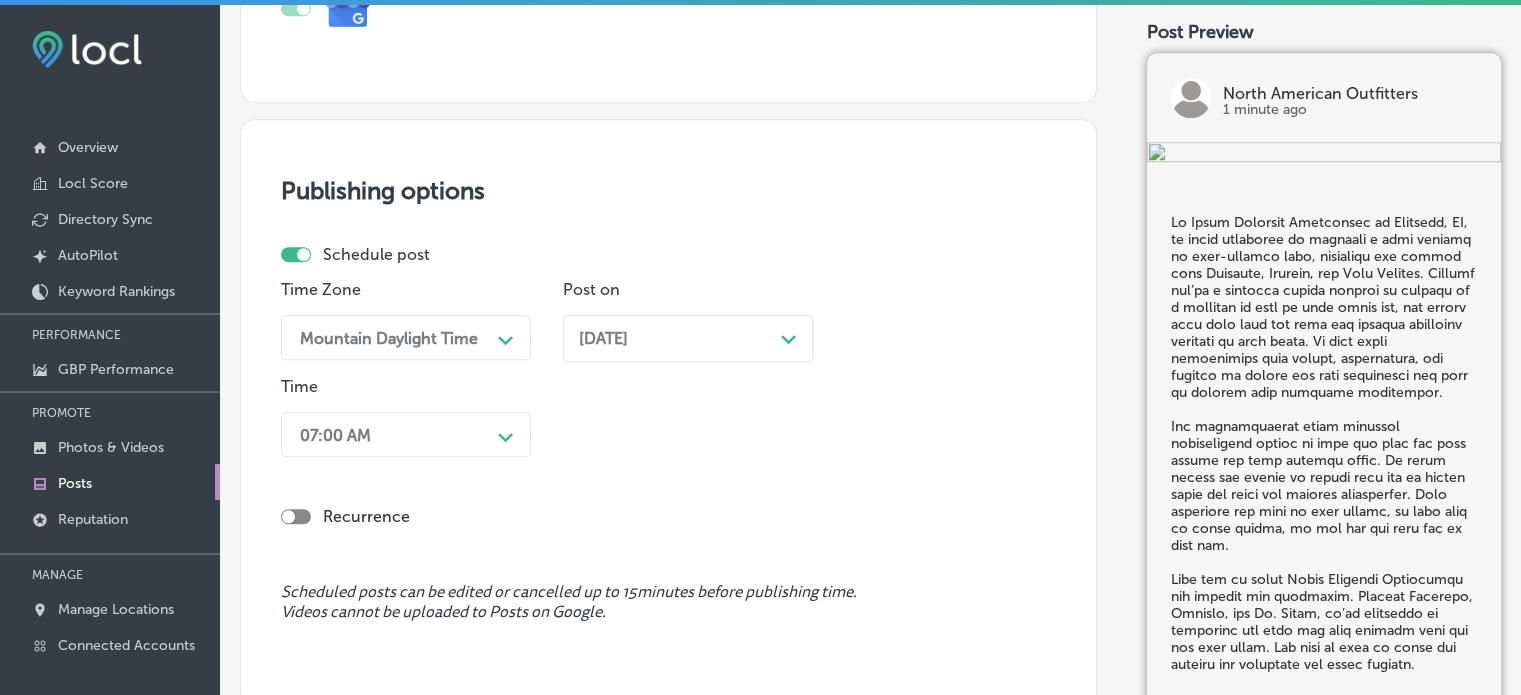 scroll, scrollTop: 1676, scrollLeft: 0, axis: vertical 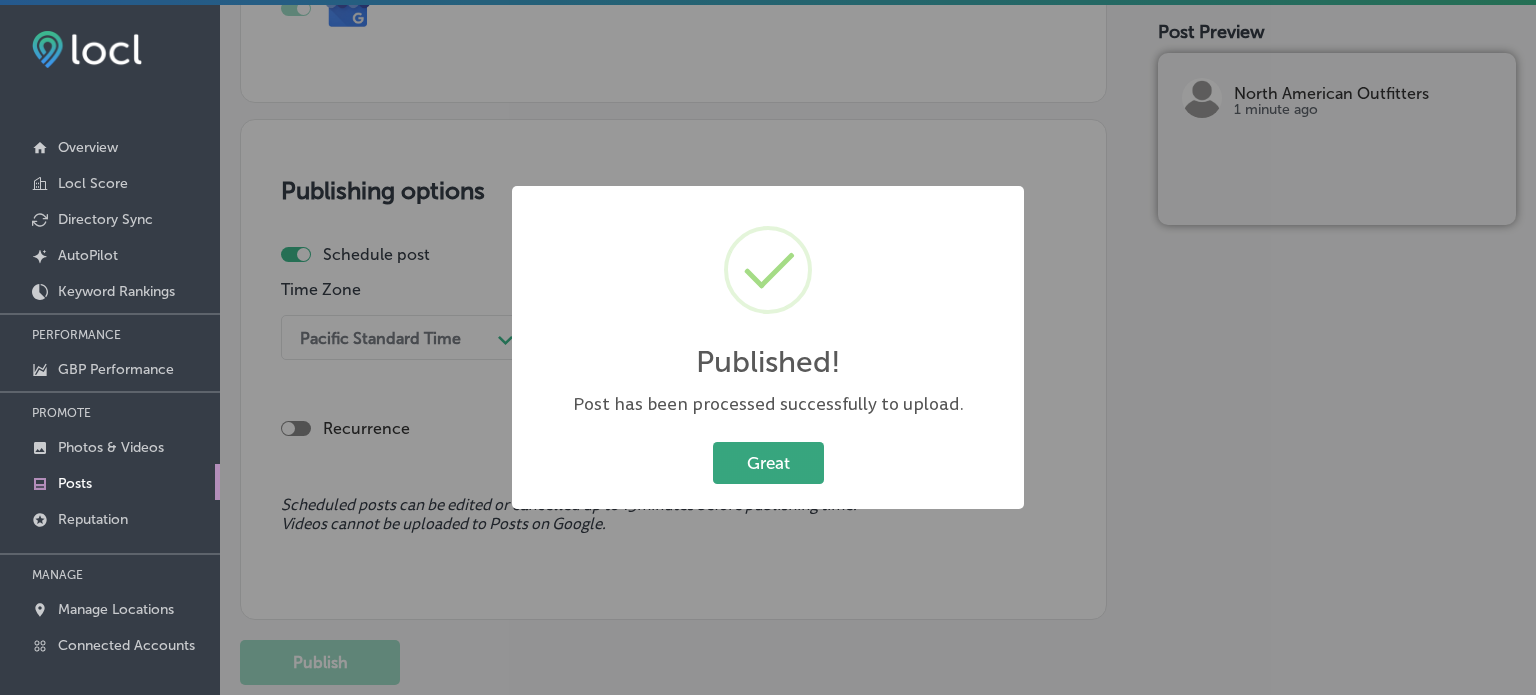 click on "Great" at bounding box center [768, 462] 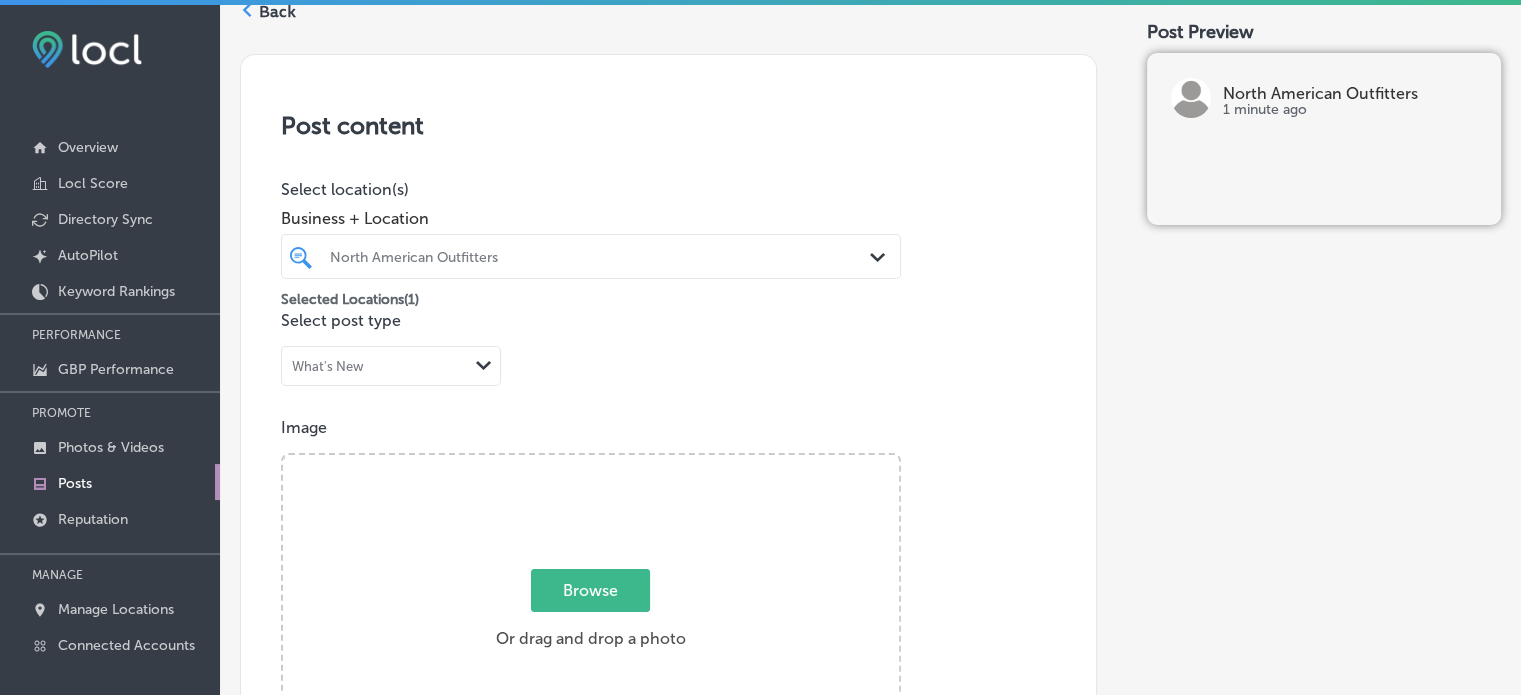 scroll, scrollTop: 0, scrollLeft: 0, axis: both 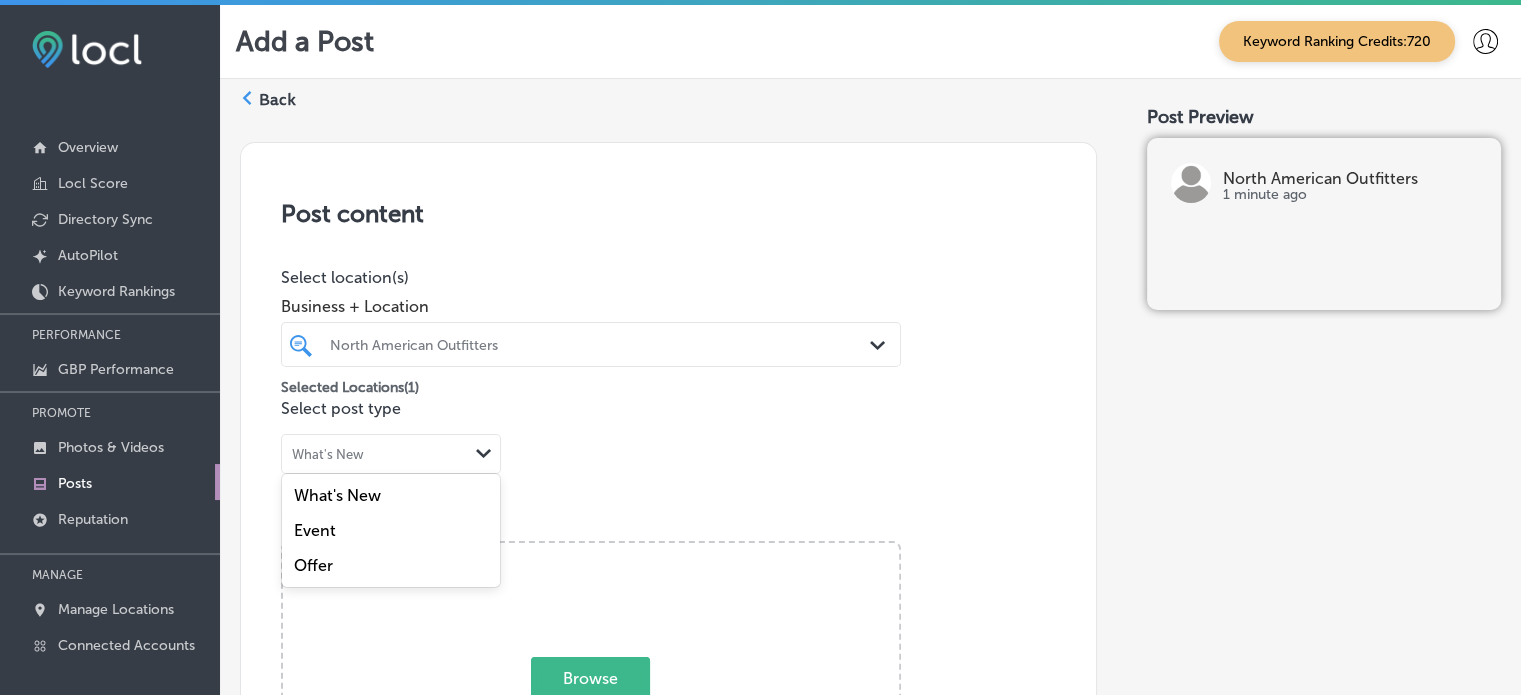 click on "What's New
Path
Created with Sketch." at bounding box center (391, 454) 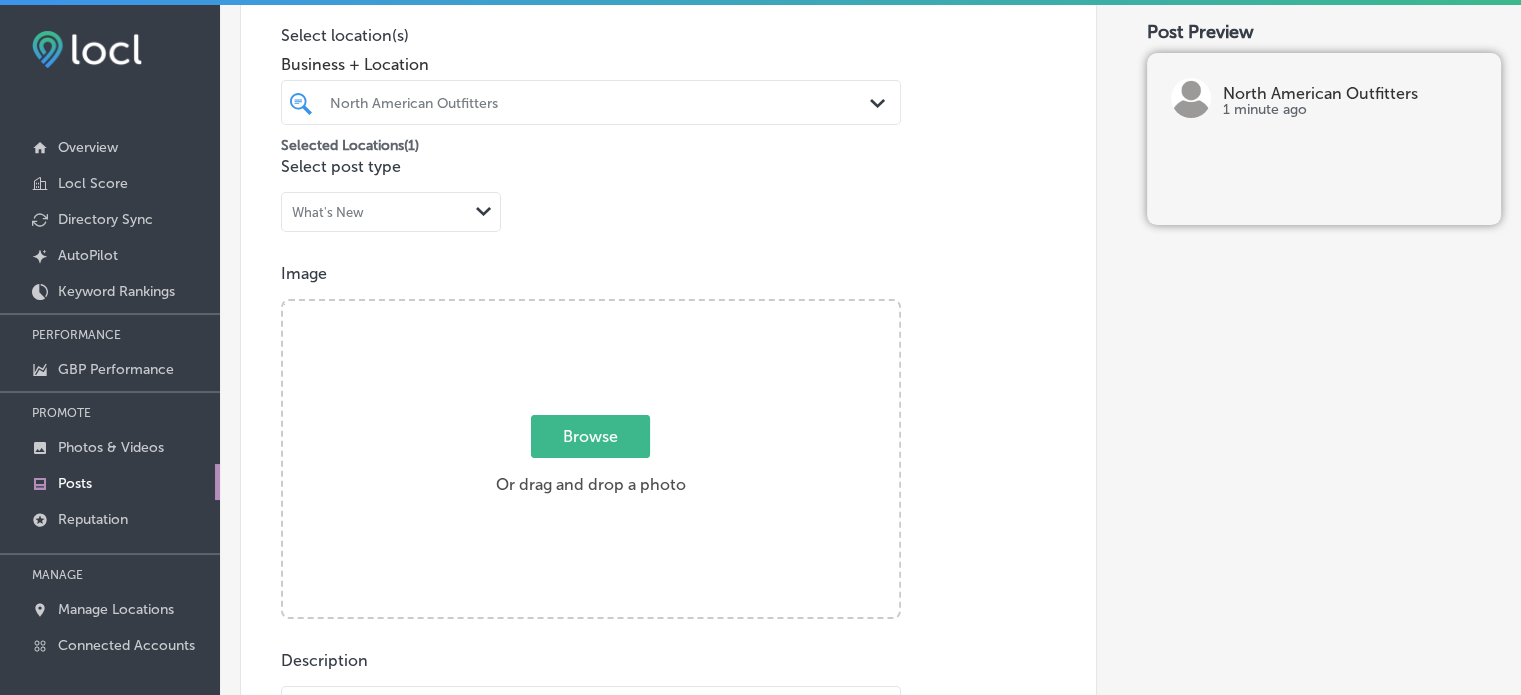 scroll, scrollTop: 243, scrollLeft: 0, axis: vertical 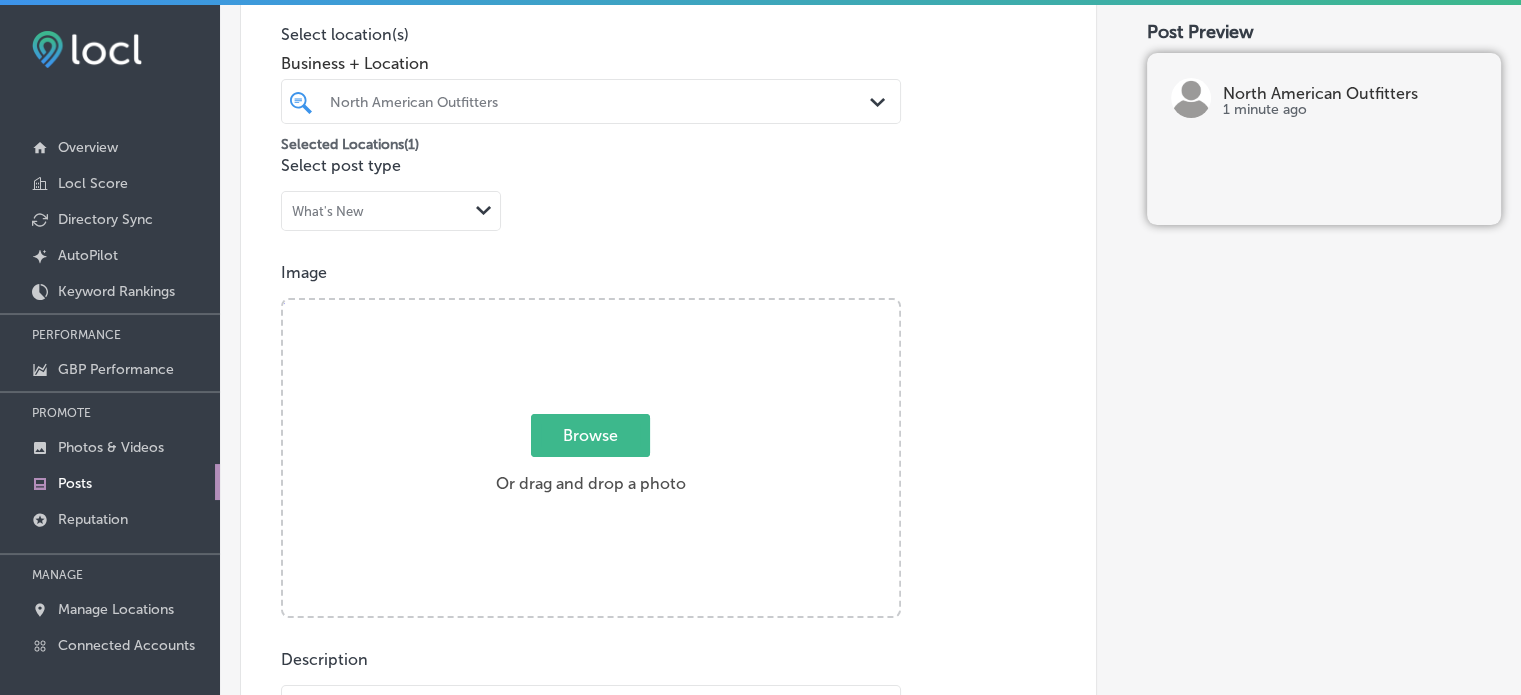 click on "Browse" at bounding box center (590, 435) 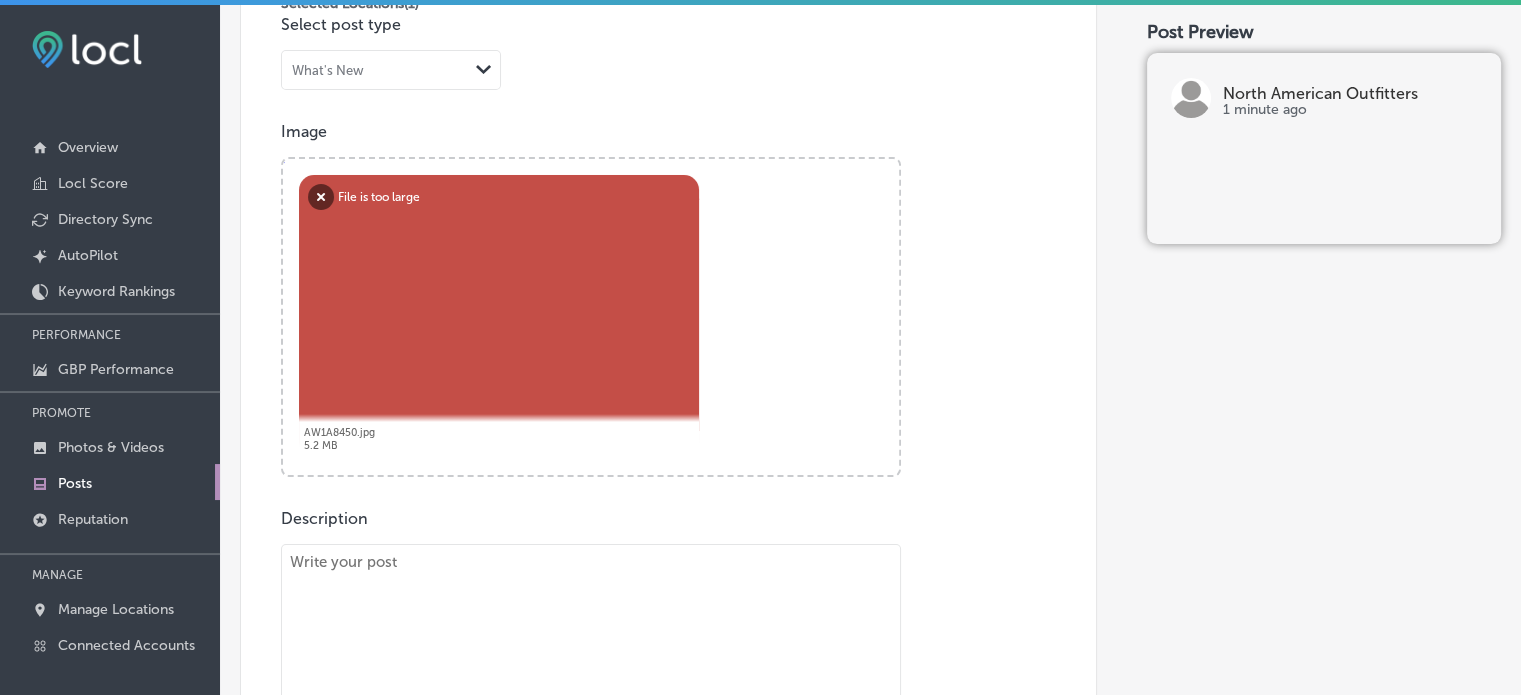 scroll, scrollTop: 392, scrollLeft: 0, axis: vertical 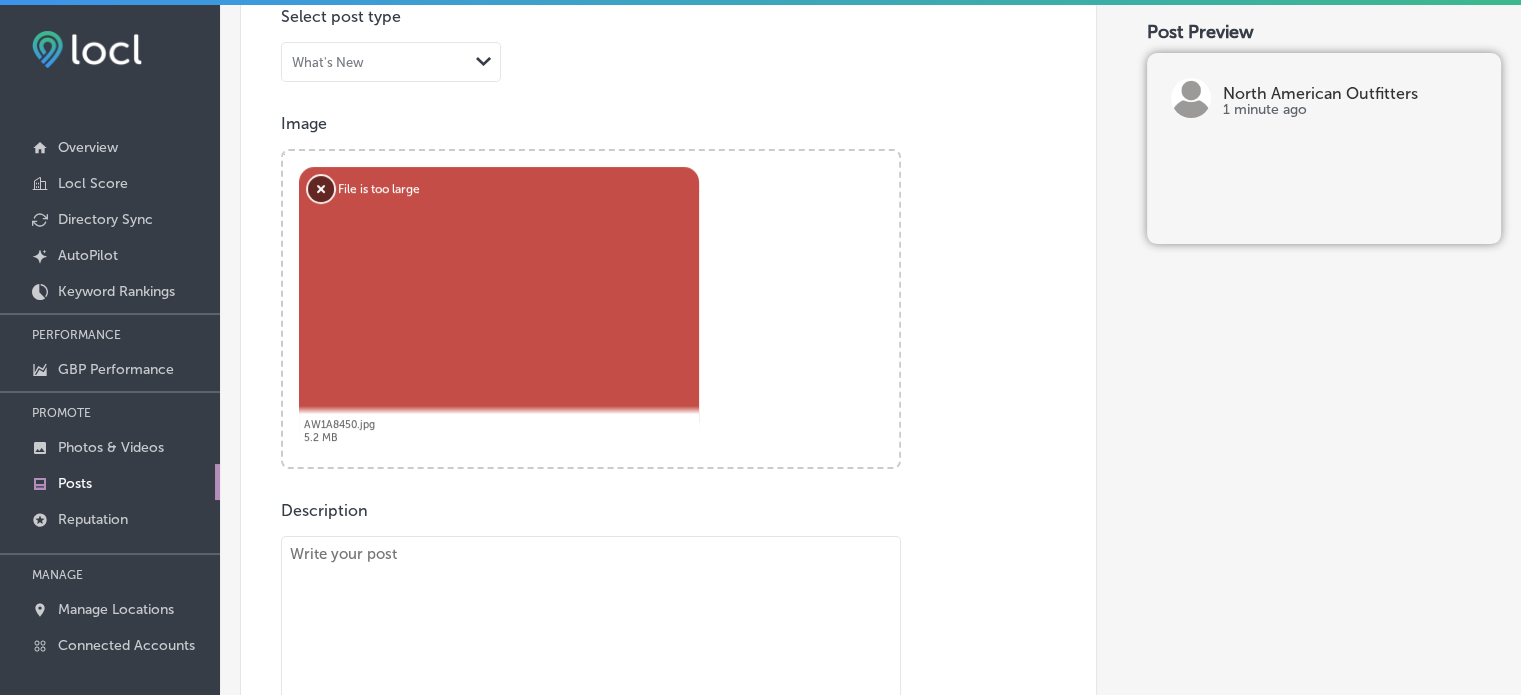 click on "Remove" at bounding box center (321, 189) 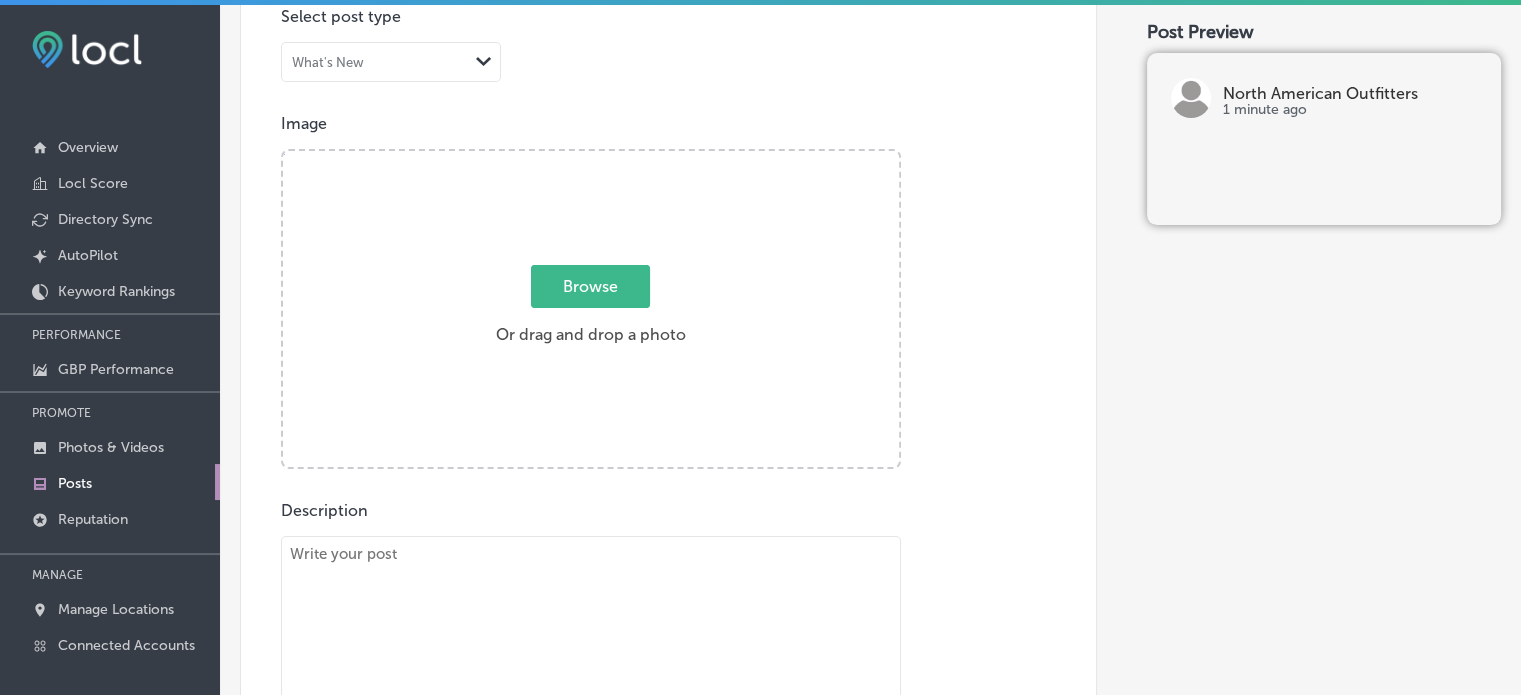 click on "Browse" at bounding box center [590, 286] 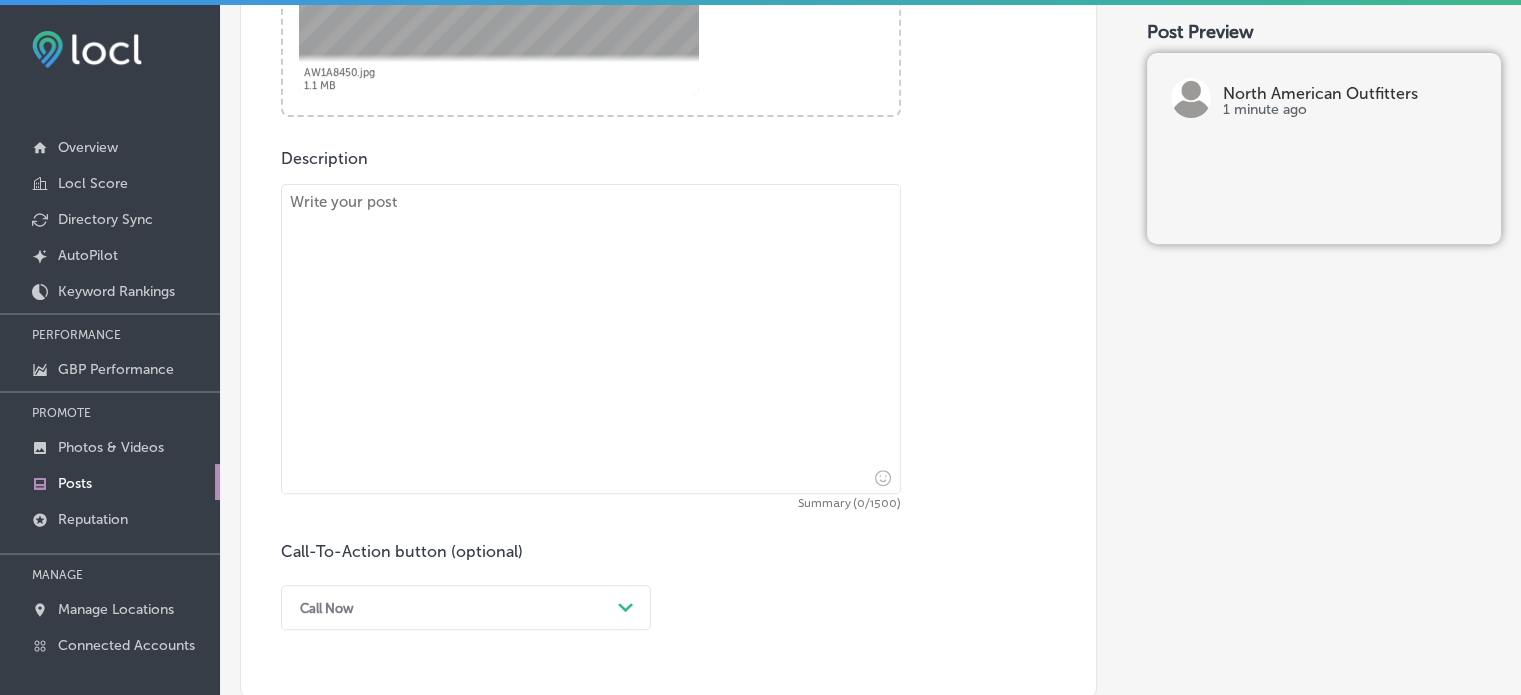 scroll, scrollTop: 760, scrollLeft: 0, axis: vertical 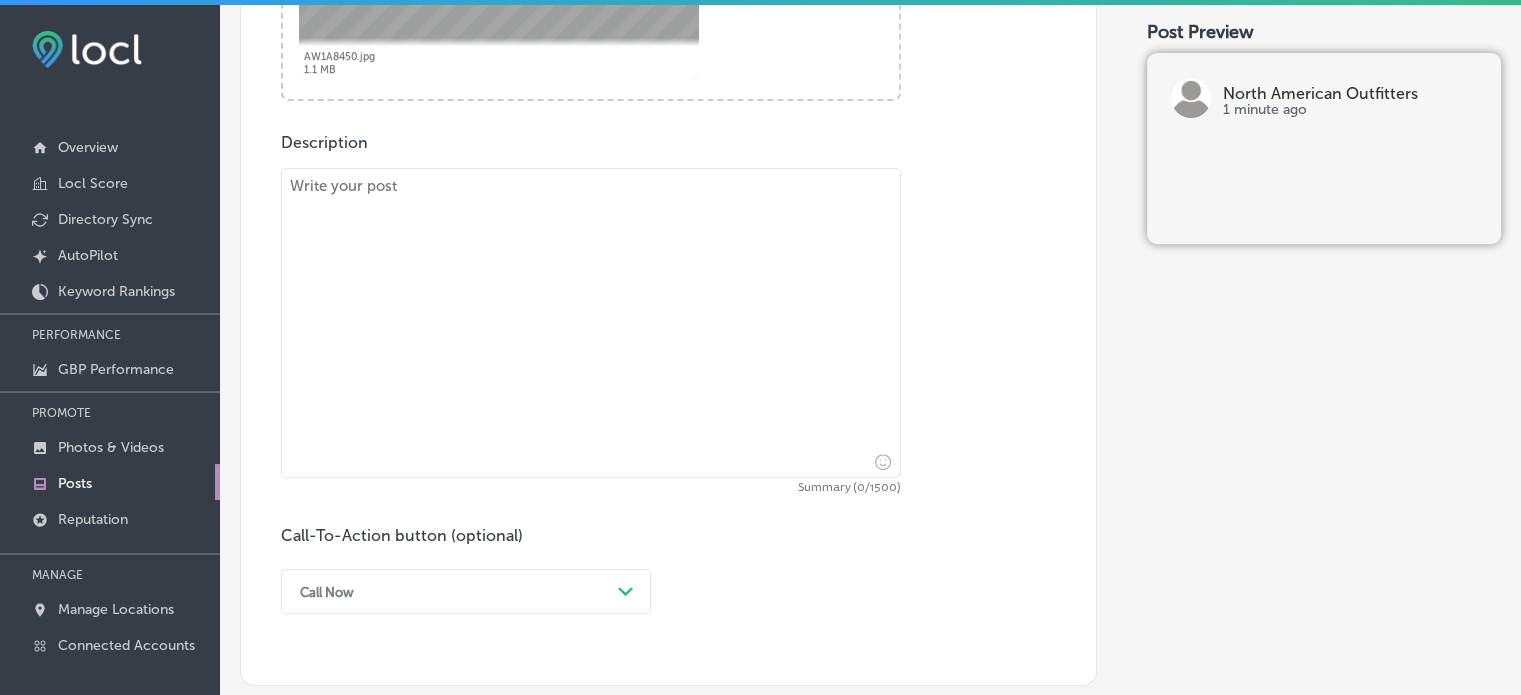click at bounding box center [591, 323] 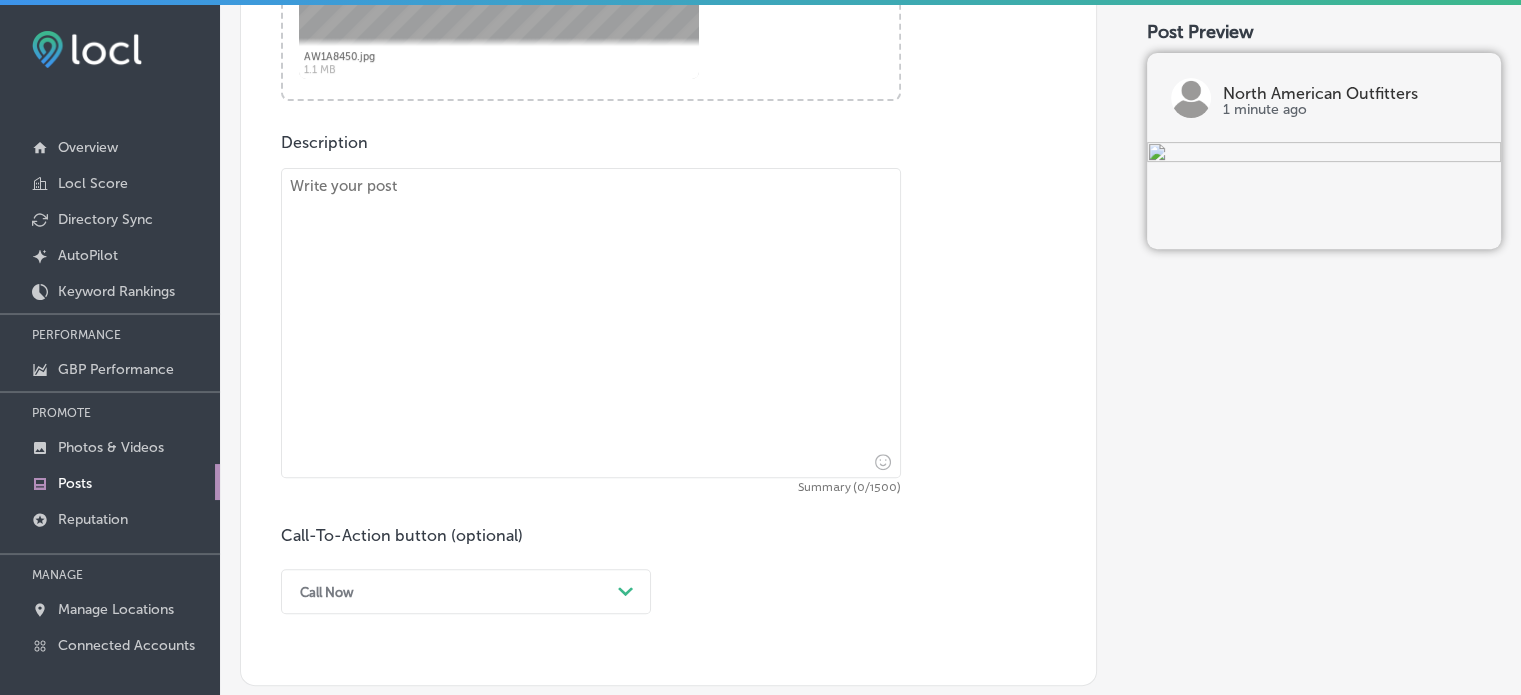 click at bounding box center (591, 323) 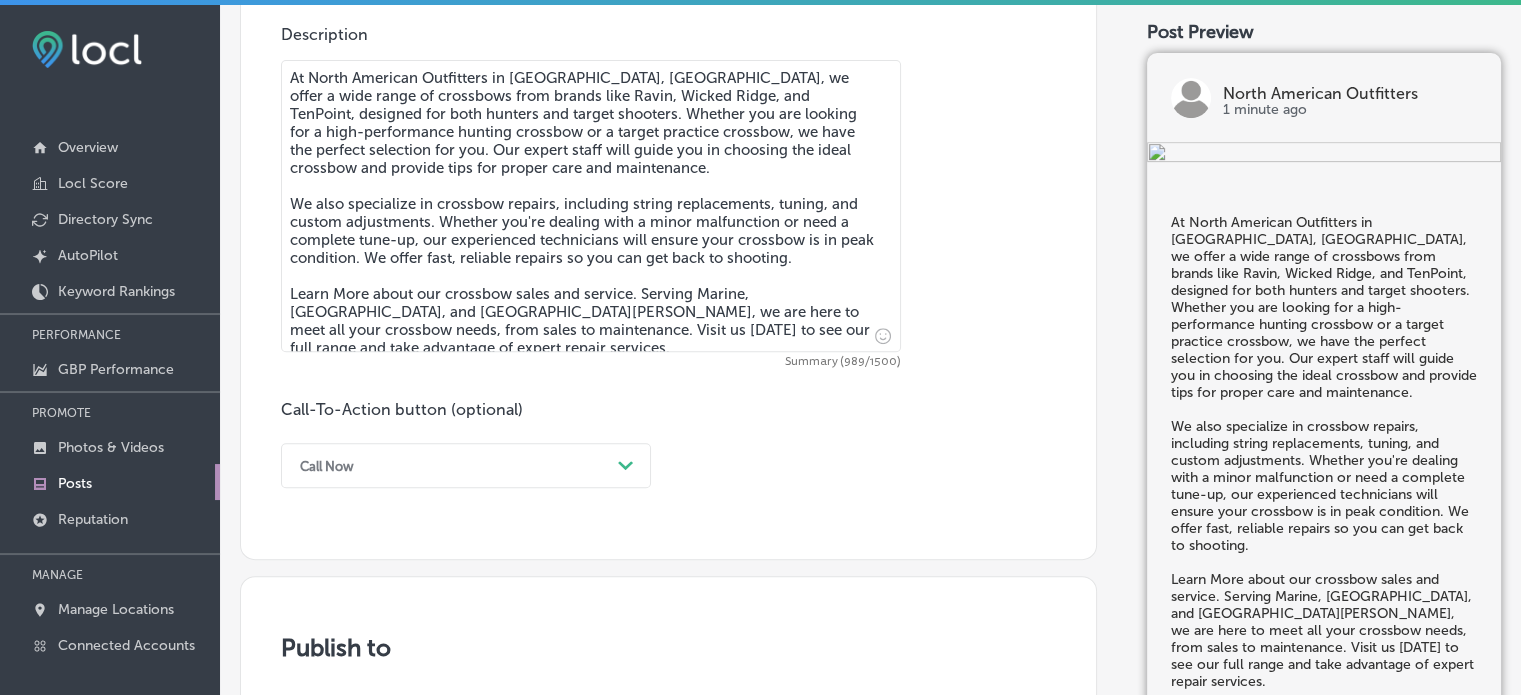 scroll, scrollTop: 908, scrollLeft: 0, axis: vertical 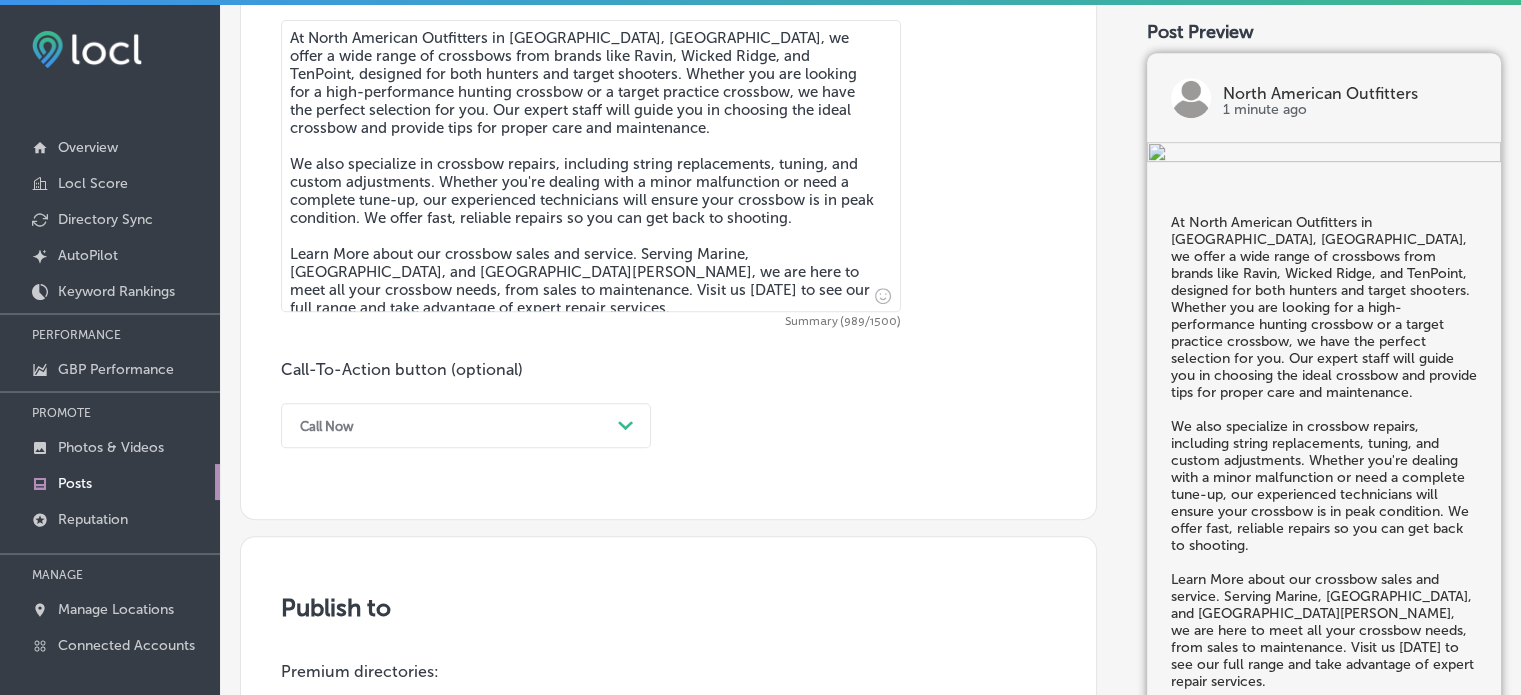 type on "At North American Outfitters in [GEOGRAPHIC_DATA], [GEOGRAPHIC_DATA], we offer a wide range of crossbows from brands like Ravin, Wicked Ridge, and TenPoint, designed for both hunters and target shooters. Whether you are looking for a high-performance hunting crossbow or a target practice crossbow, we have the perfect selection for you. Our expert staff will guide you in choosing the ideal crossbow and provide tips for proper care and maintenance.
We also specialize in crossbow repairs, including string replacements, tuning, and custom adjustments. Whether you're dealing with a minor malfunction or need a complete tune-up, our experienced technicians will ensure your crossbow is in peak condition. We offer fast, reliable repairs so you can get back to shooting.
Learn More about our crossbow sales and service. Serving Marine, [GEOGRAPHIC_DATA], and [GEOGRAPHIC_DATA][PERSON_NAME], we are here to meet all your crossbow needs, from sales to maintenance. Visit us [DATE] to see our full range and take advantage of expert repair services." 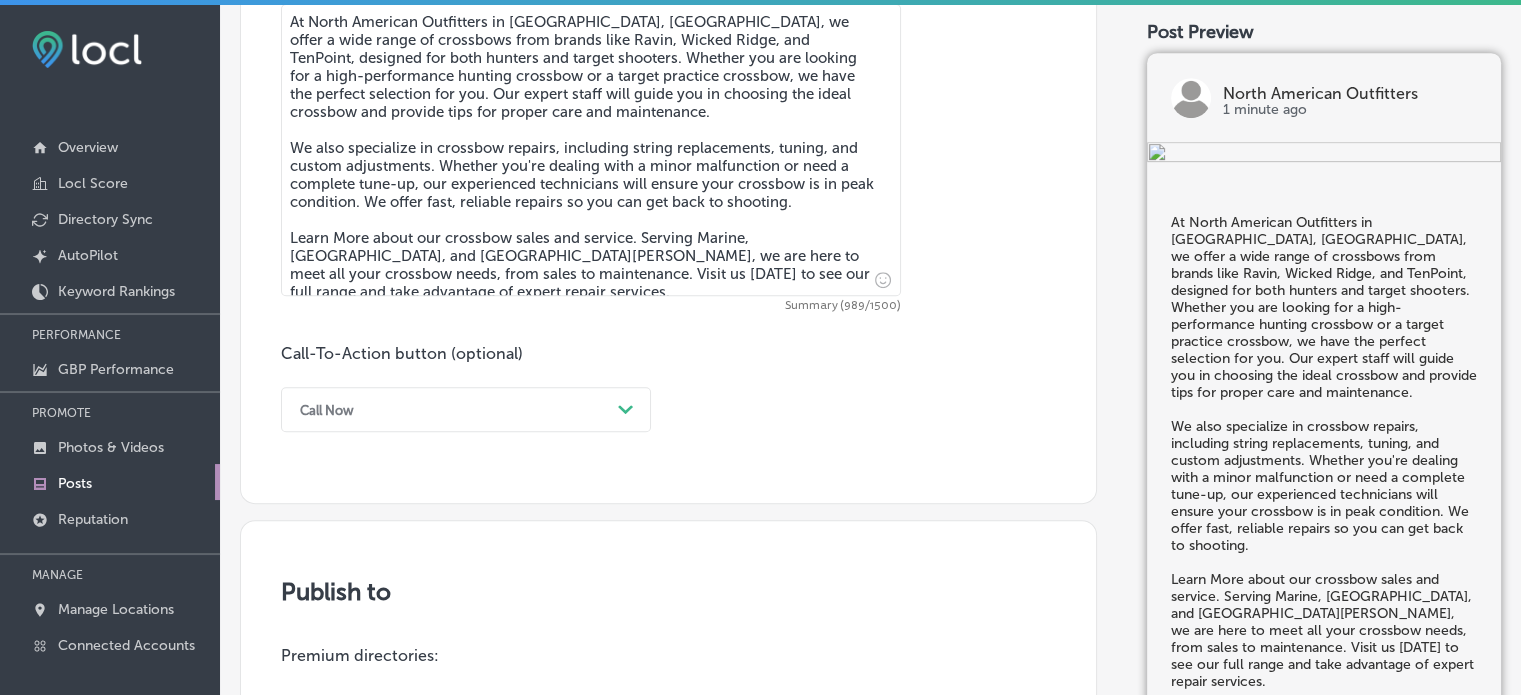 click on "Call Now
Path
Created with Sketch." at bounding box center [466, 409] 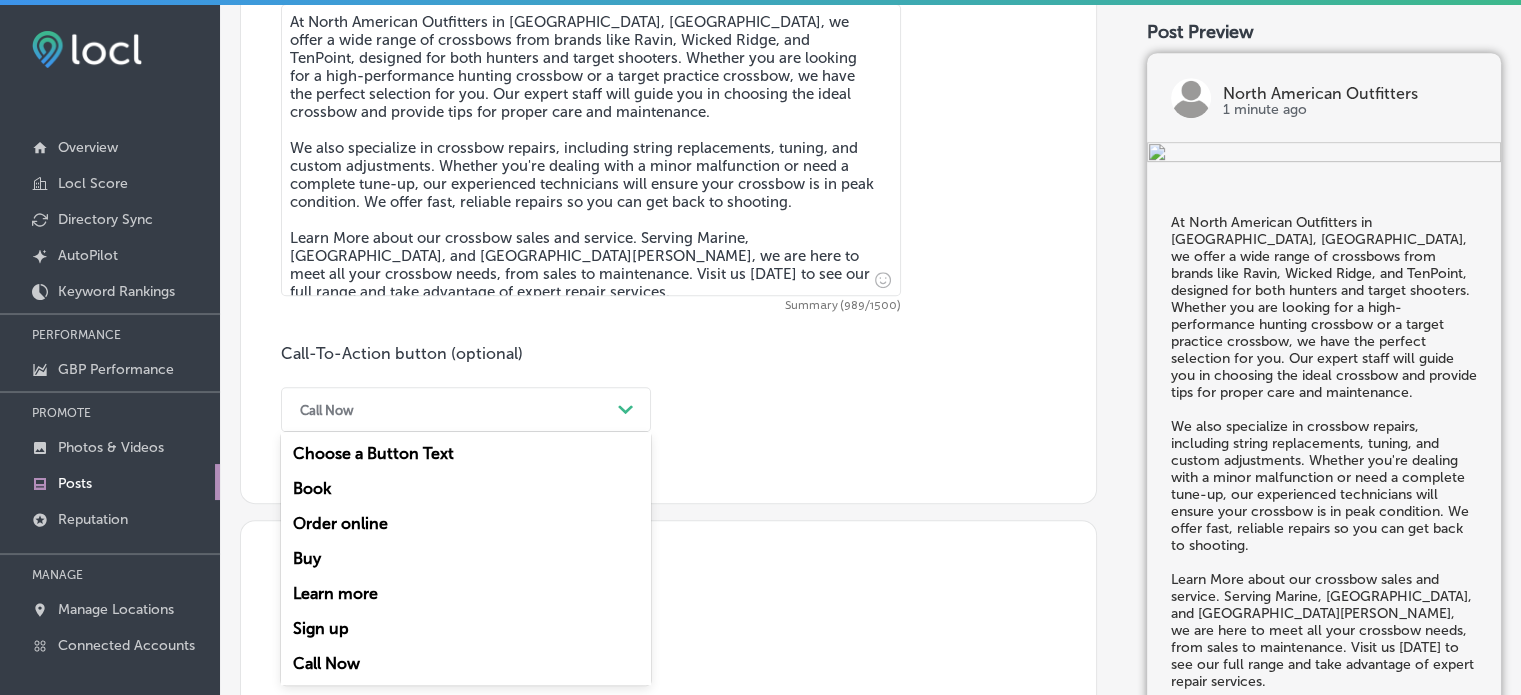 click on "Learn more" at bounding box center (466, 593) 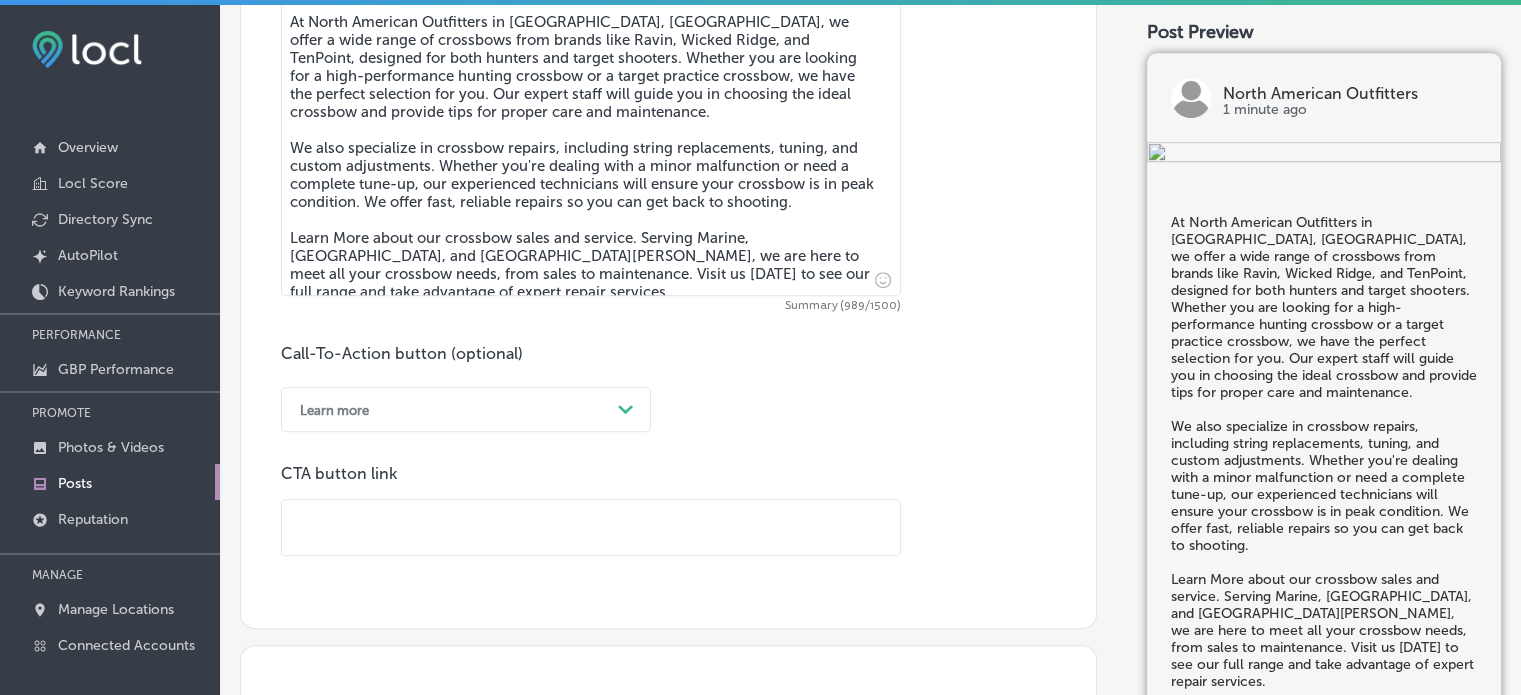 click at bounding box center (591, 527) 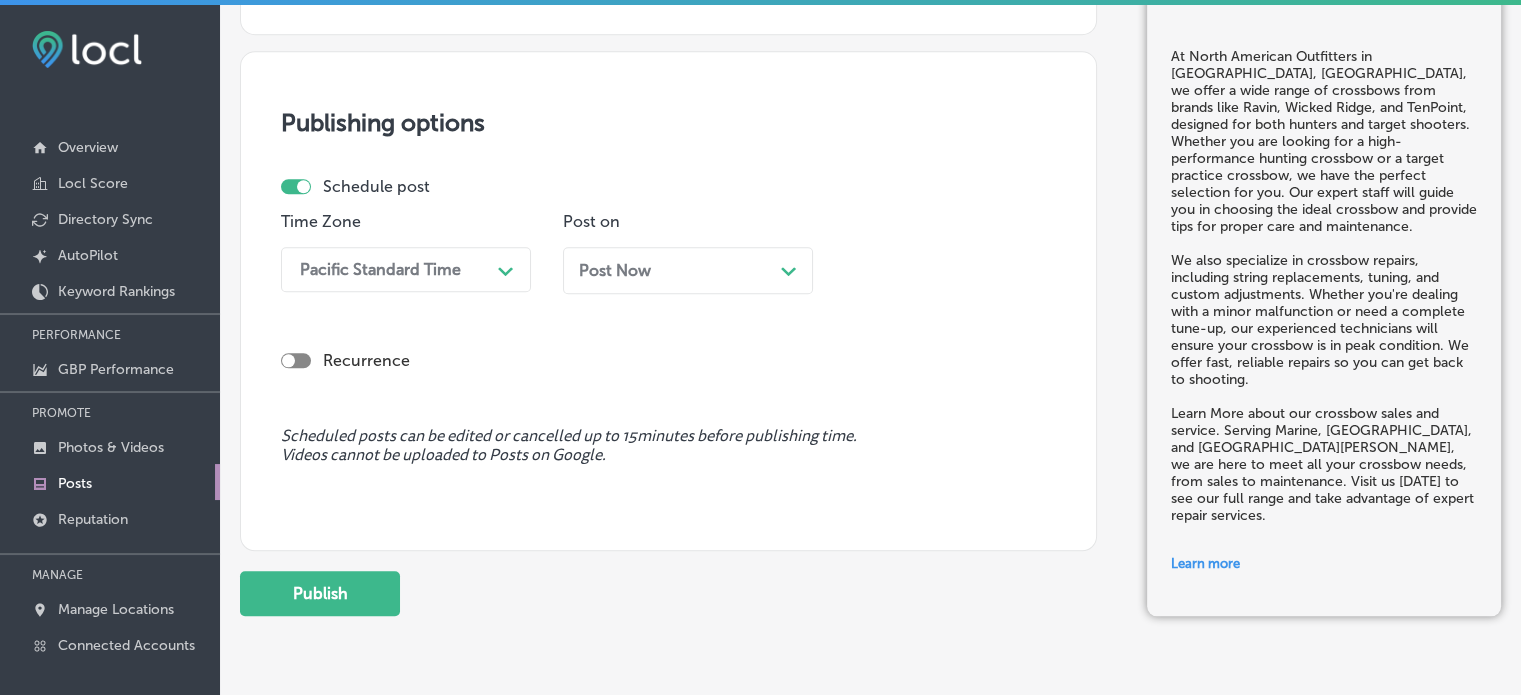 scroll, scrollTop: 1924, scrollLeft: 0, axis: vertical 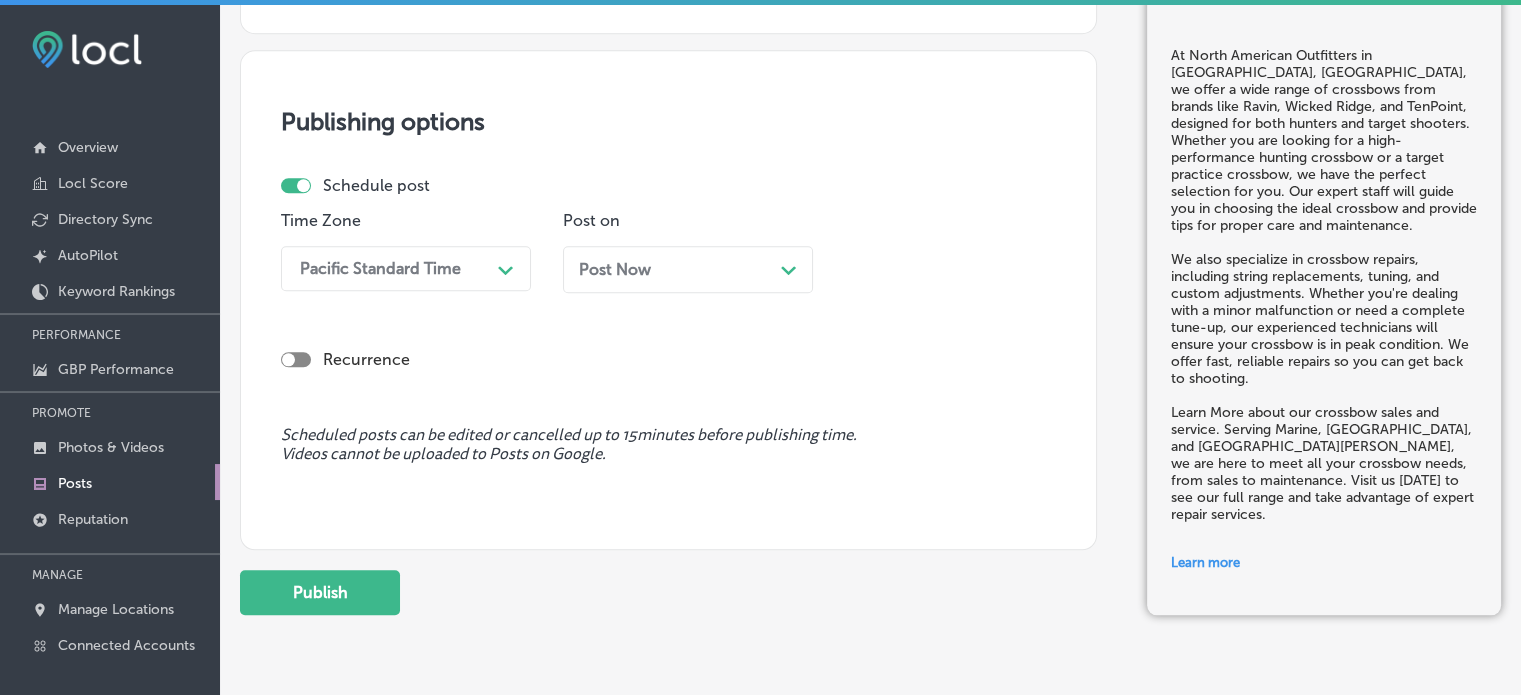 type on "[URL][DOMAIN_NAME]" 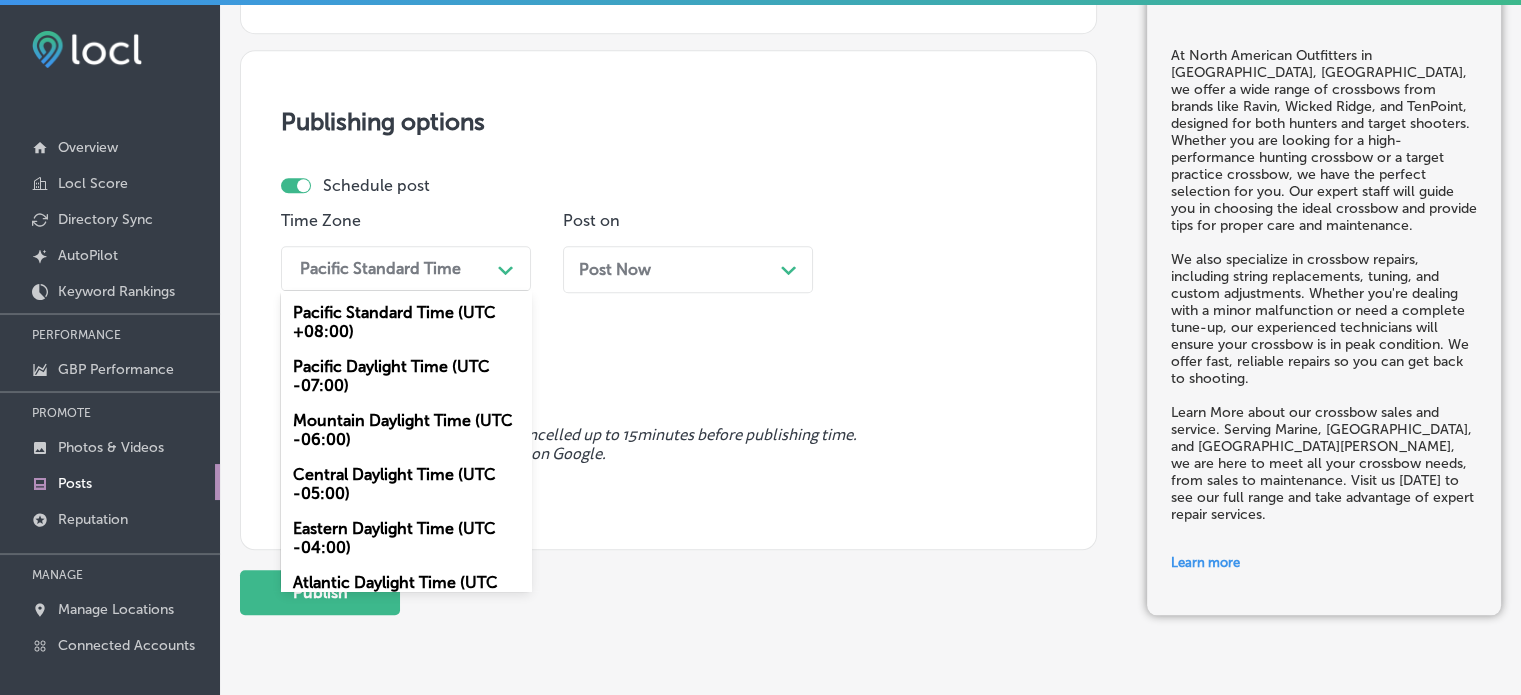 click on "Pacific Standard Time" at bounding box center (390, 268) 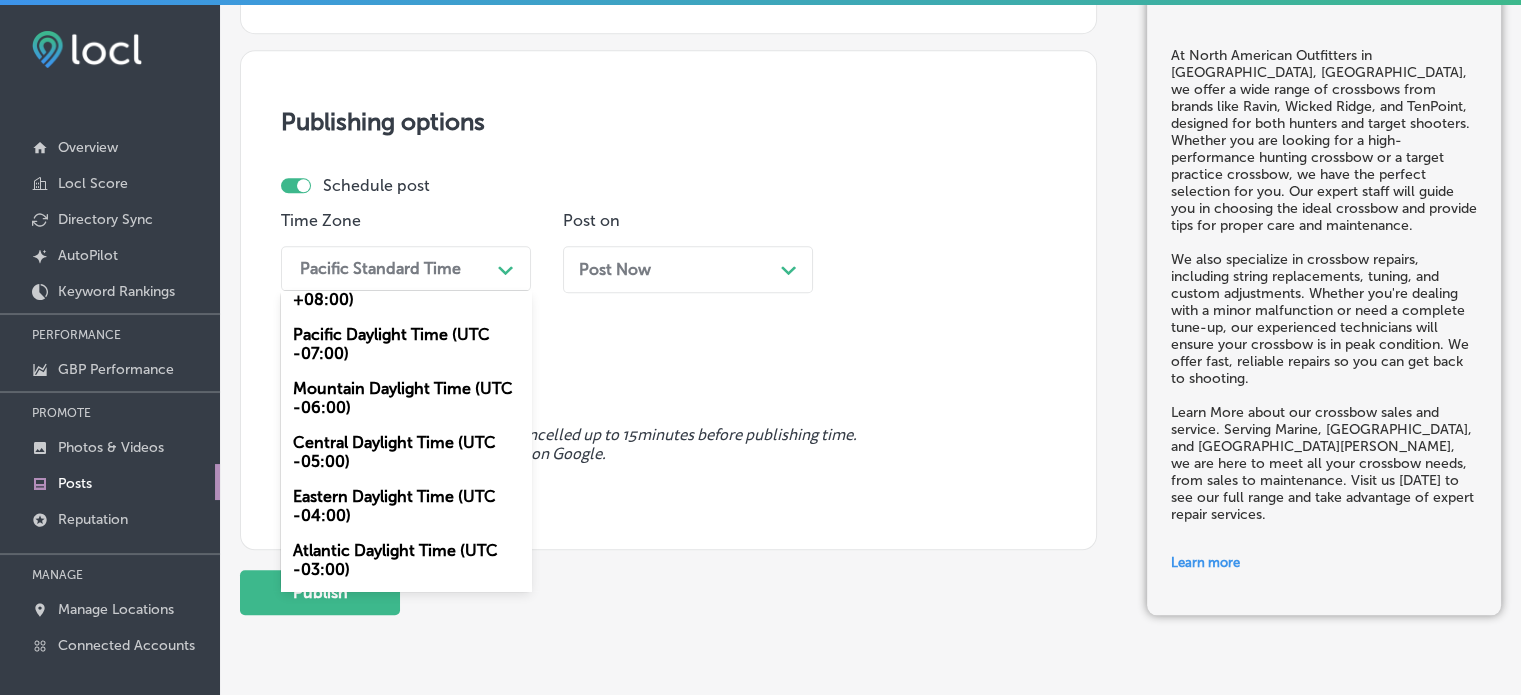 click on "Mountain Daylight Time (UTC -06:00)" at bounding box center [406, 398] 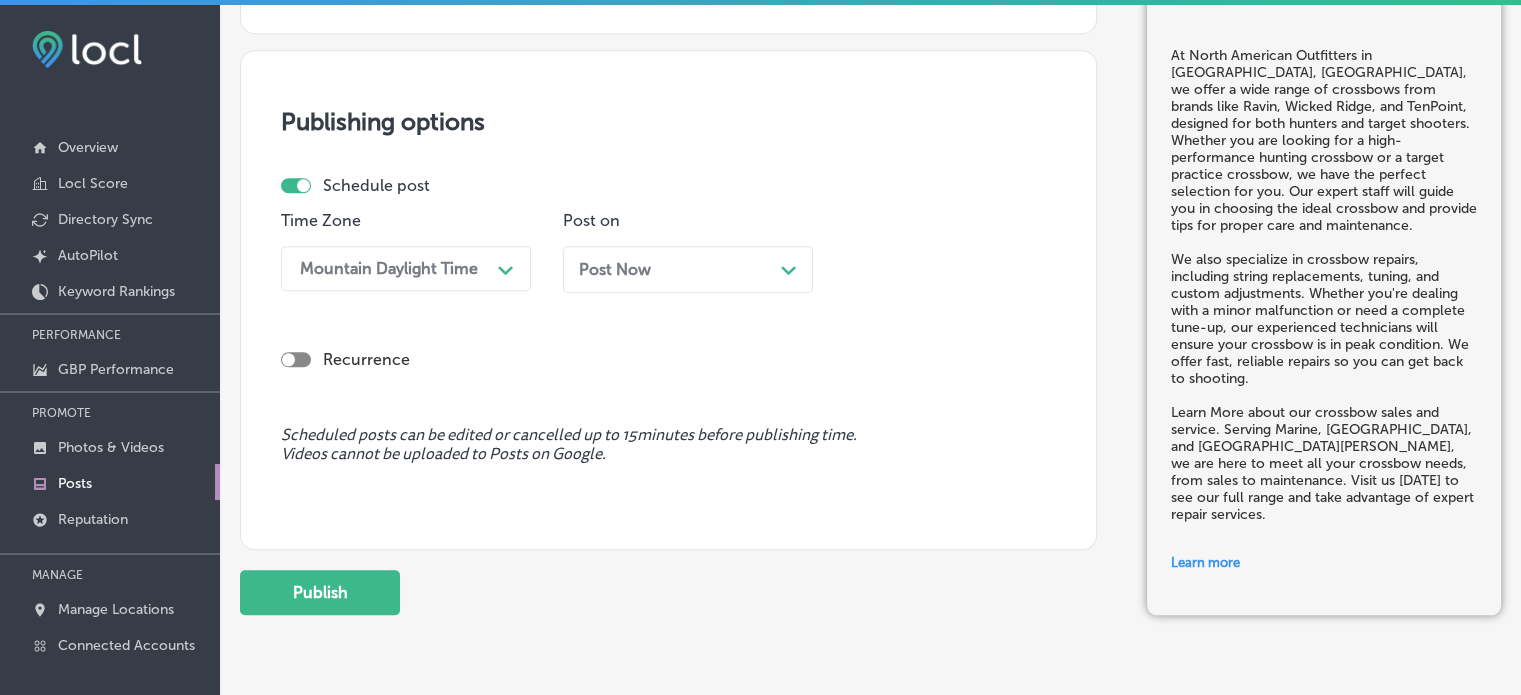 click on "Post Now" at bounding box center [615, 269] 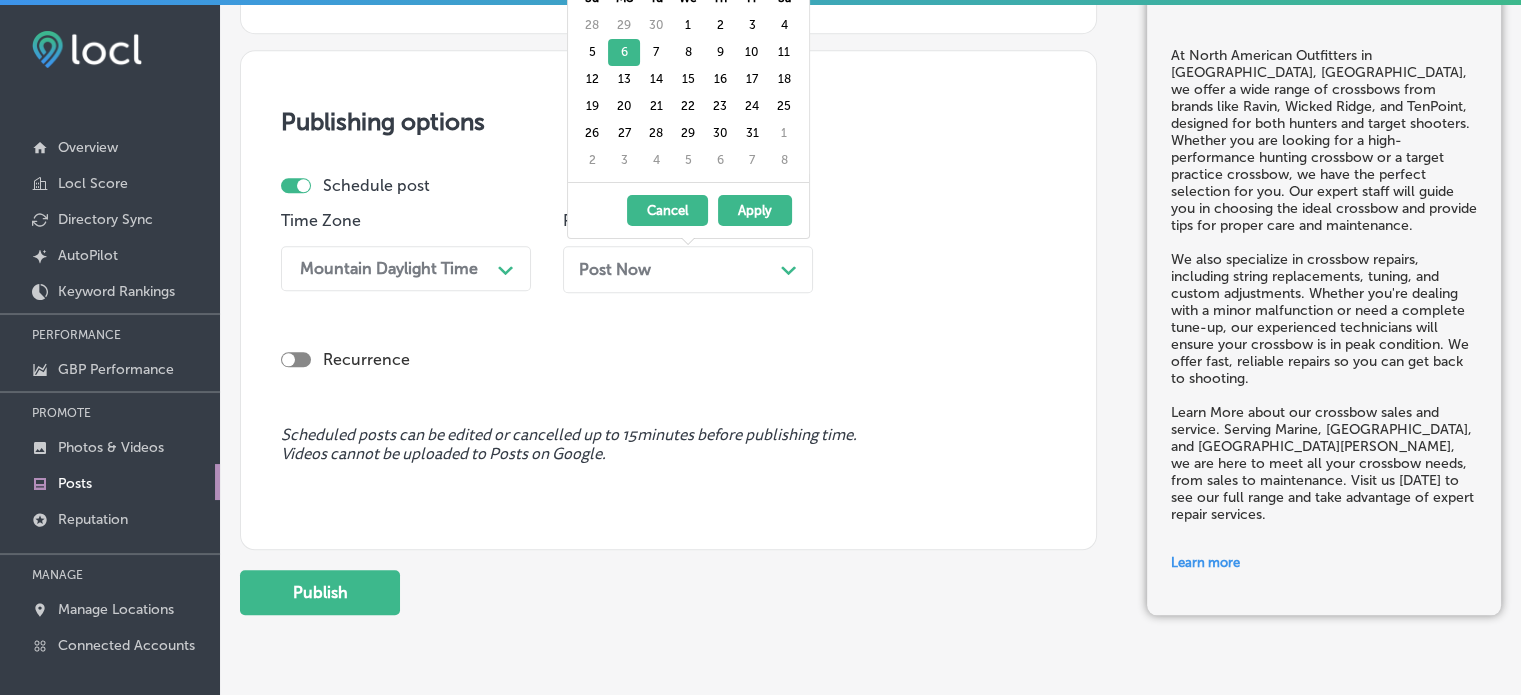 scroll, scrollTop: 1822, scrollLeft: 0, axis: vertical 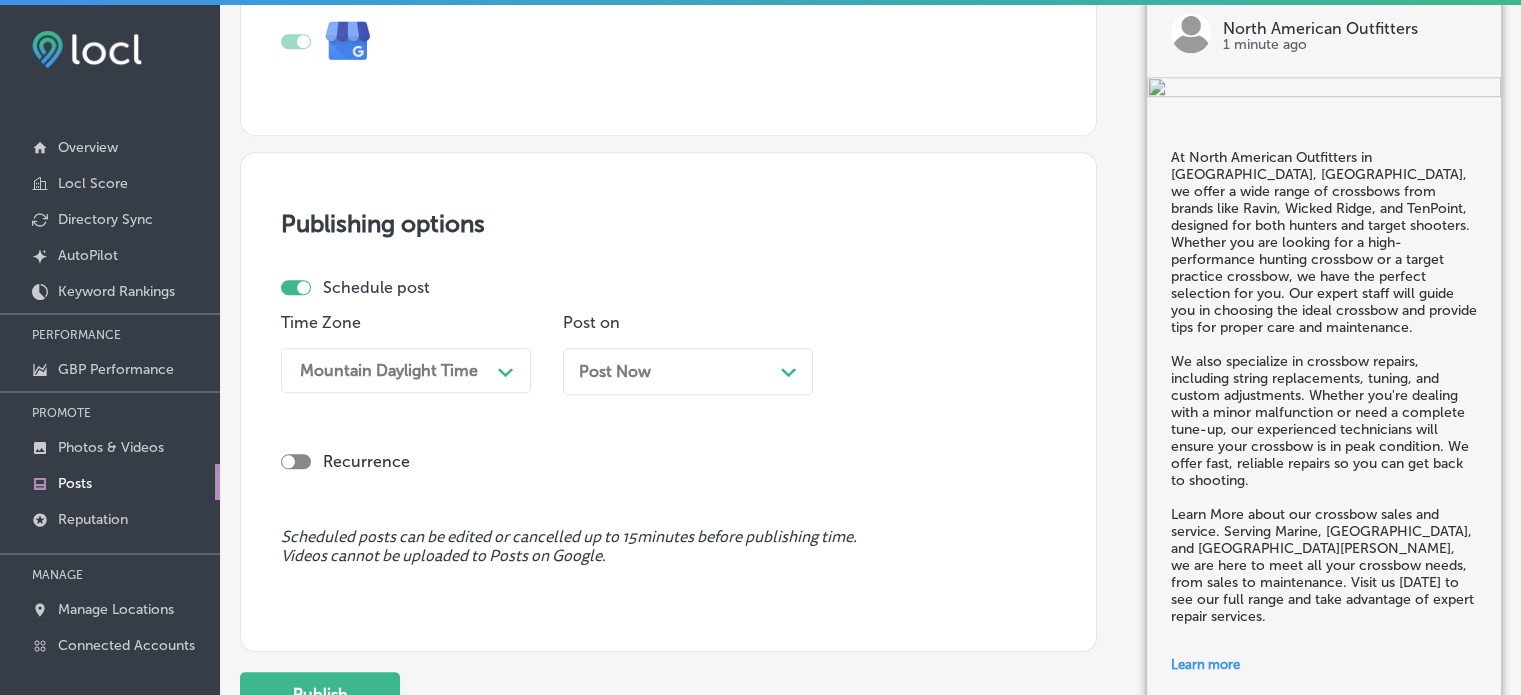 click on "Publishing options Schedule post Time Zone Mountain Daylight Time
Path
Created with Sketch.
Post on Post Now
Path
Created with Sketch.
Time 07:00 AM
Path
Created with Sketch.
Recurrence Scheduled posts can be edited or cancelled up to   15  minutes before publishing time. Videos cannot be uploaded to Posts on Google." at bounding box center [668, 402] 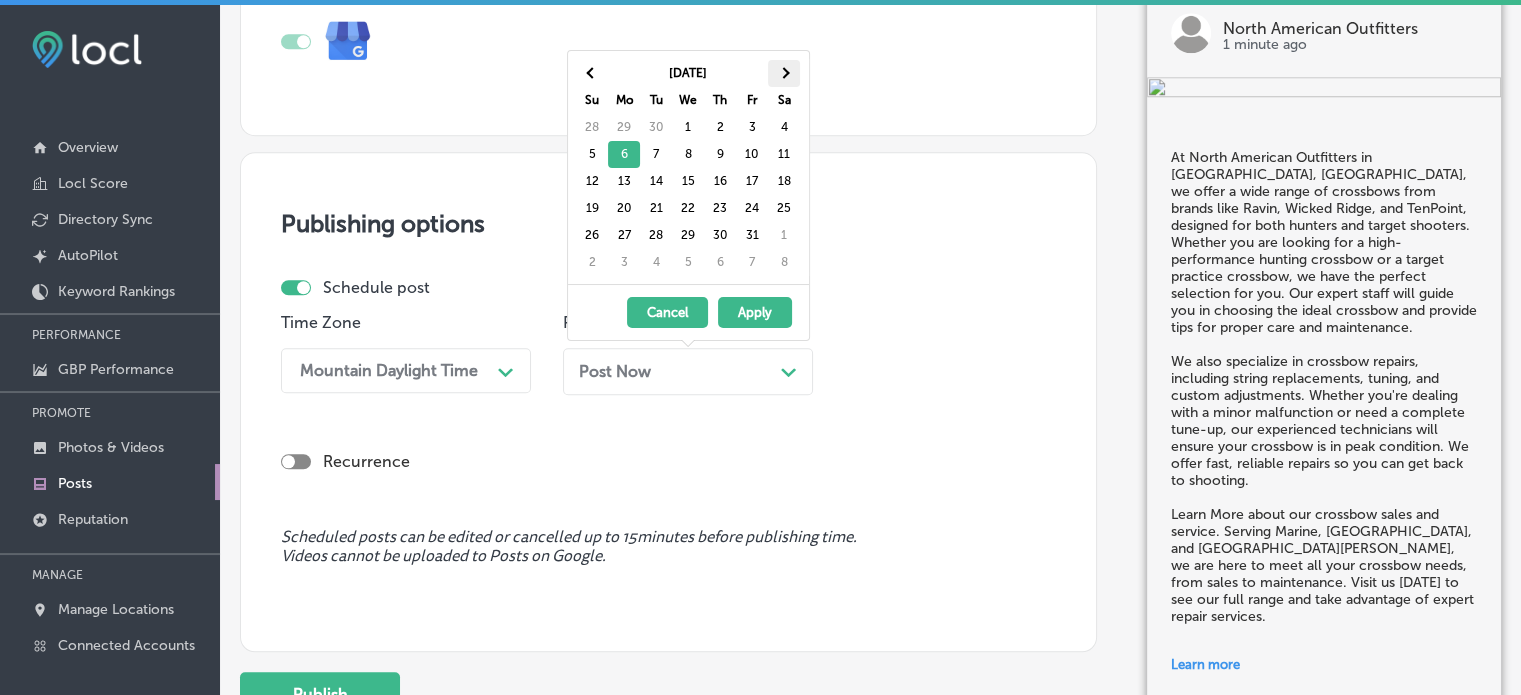 click at bounding box center (783, 72) 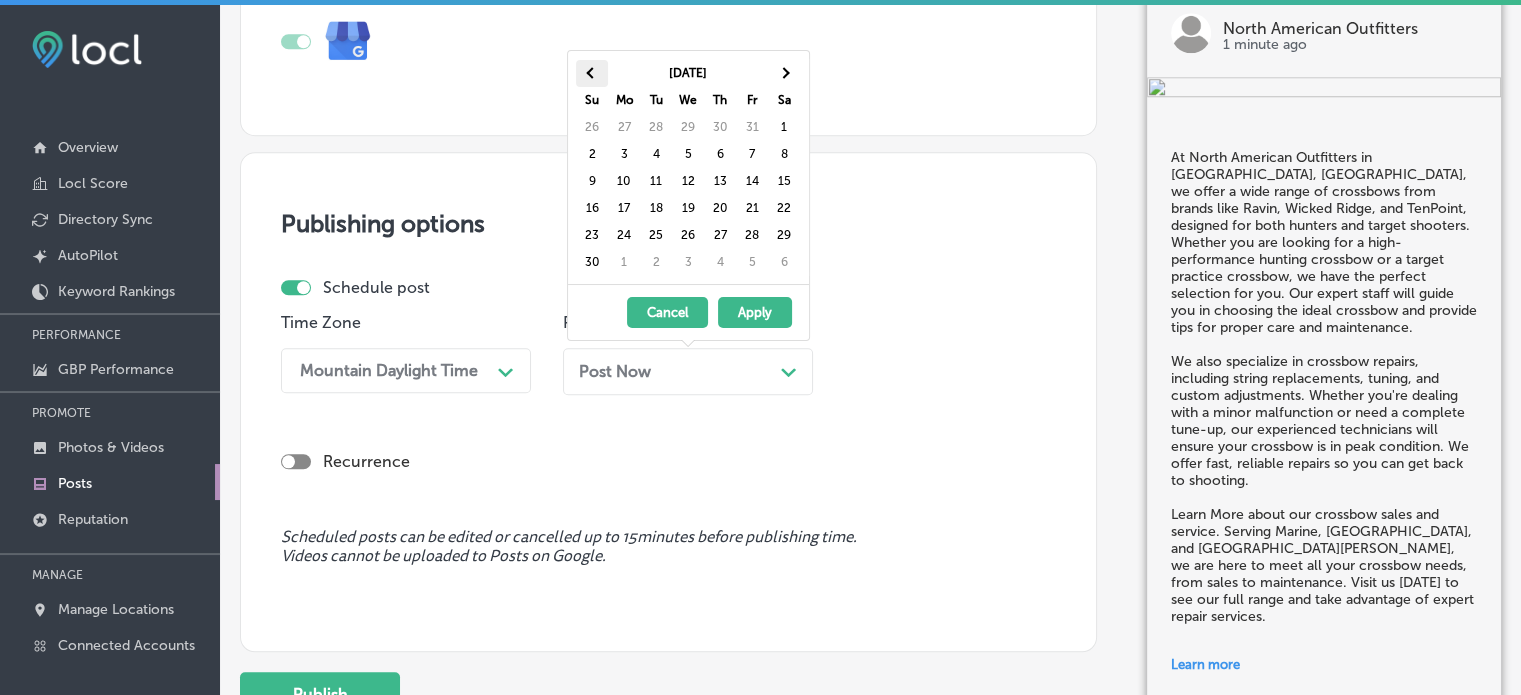 click at bounding box center [592, 73] 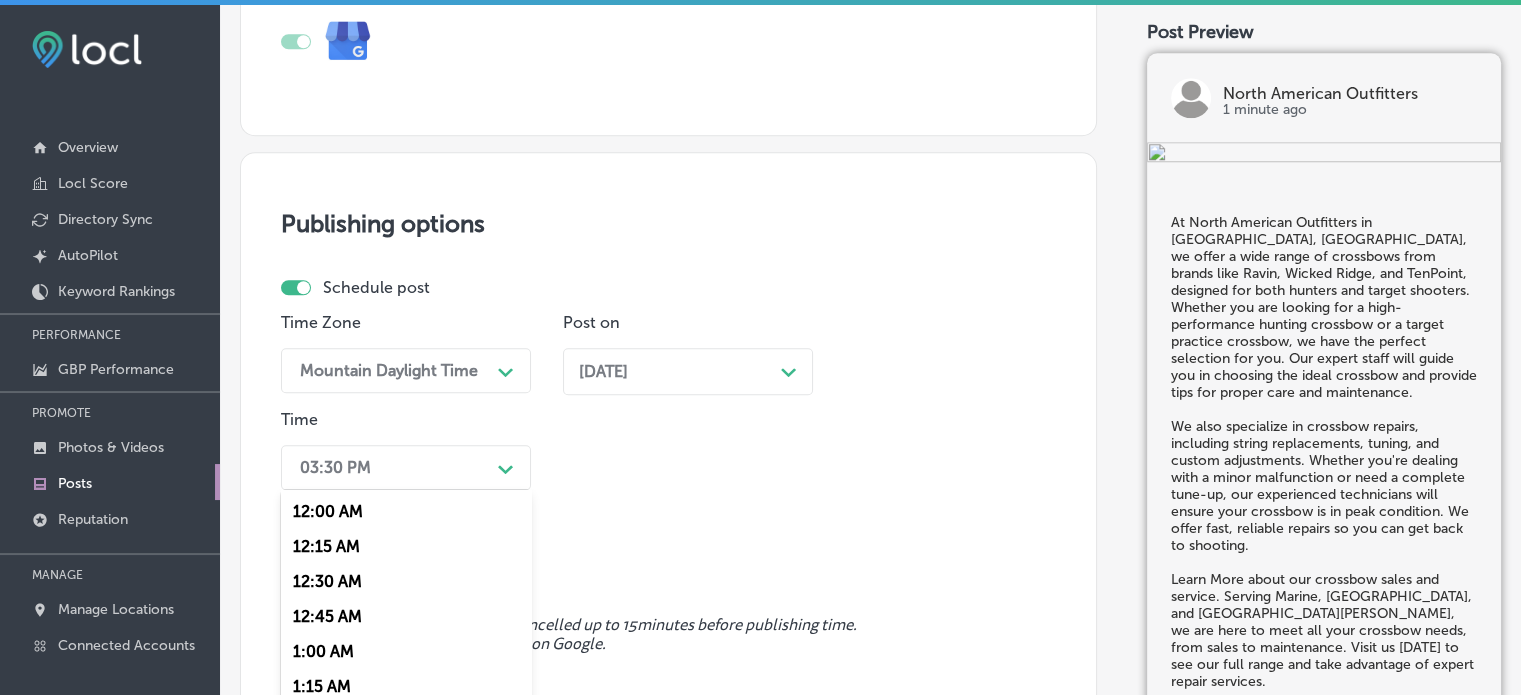scroll, scrollTop: 1923, scrollLeft: 0, axis: vertical 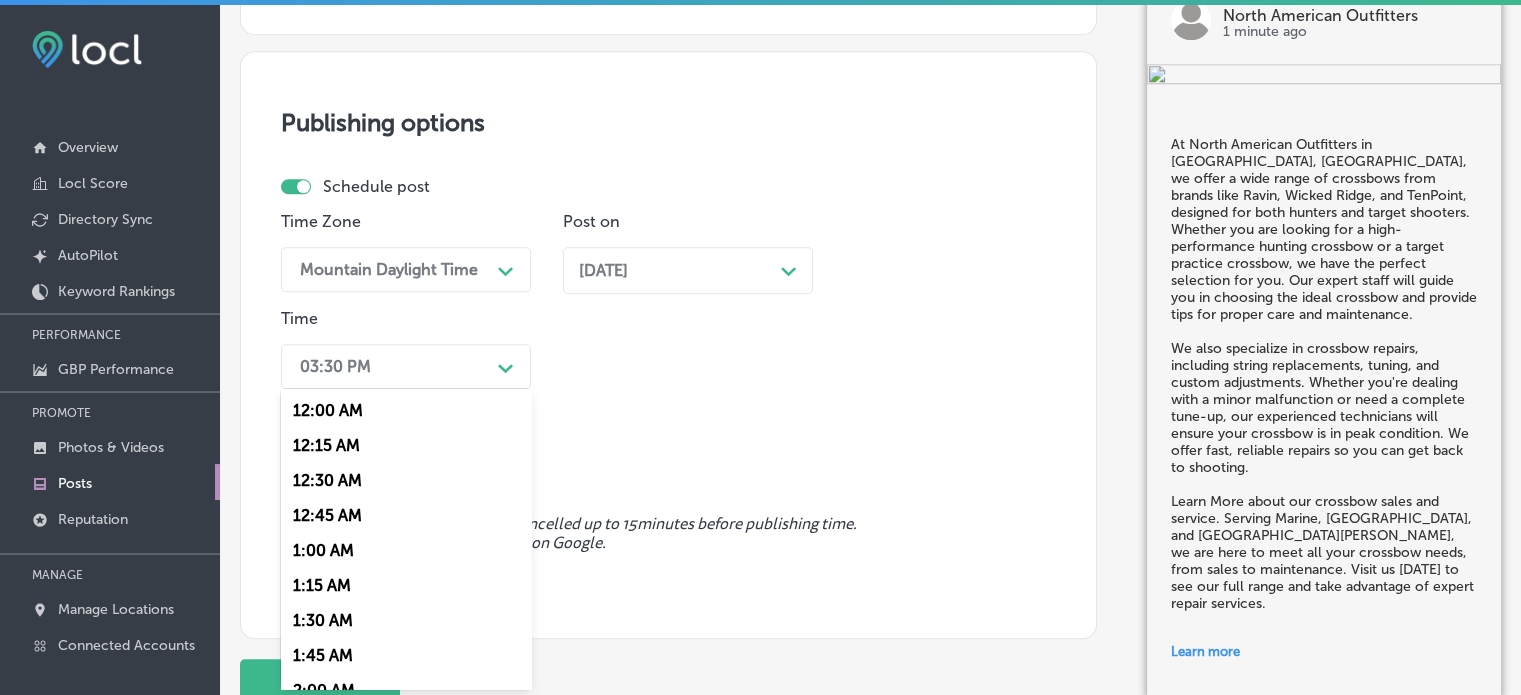 click on "option 7:00 AM, selected.    option 12:15 AM focused, 2 of 96. 96 results available. Use Up and Down to choose options, press Enter to select the currently focused option, press Escape to exit the menu, press Tab to select the option and exit the menu. 03:30 PM
Path
Created with Sketch.
12:00 AM 12:15 AM 12:30 AM 12:45 AM 1:00 AM 1:15 AM 1:30 AM 1:45 AM 2:00 AM 2:15 AM 2:30 AM 2:45 AM 3:00 AM 3:15 AM 3:30 AM 3:45 AM 4:00 AM 4:15 AM 4:30 AM 4:45 AM 5:00 AM 5:15 AM 5:30 AM 5:45 AM 6:00 AM 6:15 AM 6:30 AM 6:45 AM 7:00 AM 7:15 AM 7:30 AM 7:45 AM 8:00 AM 8:15 AM 8:30 AM 8:45 AM 9:00 AM 9:15 AM 9:30 AM 9:45 AM 10:00 AM 10:15 AM 10:30 AM 10:45 AM 11:00 AM 11:15 AM 11:30 AM 11:45 AM 12:00 PM 12:15 PM 12:30 PM 12:45 PM 1:00 PM 1:15 PM 1:30 PM 1:45 PM 2:00 PM 2:15 PM 2:30 PM 2:45 PM 3:00 PM 3:15 PM 3:30 PM 3:45 PM 4:00 PM 4:15 PM 4:30 PM 4:45 PM 5:00 PM 5:15 PM 5:30 PM 5:45 PM 6:00 PM 6:15 PM 6:30 PM 6:45 PM" at bounding box center (406, 366) 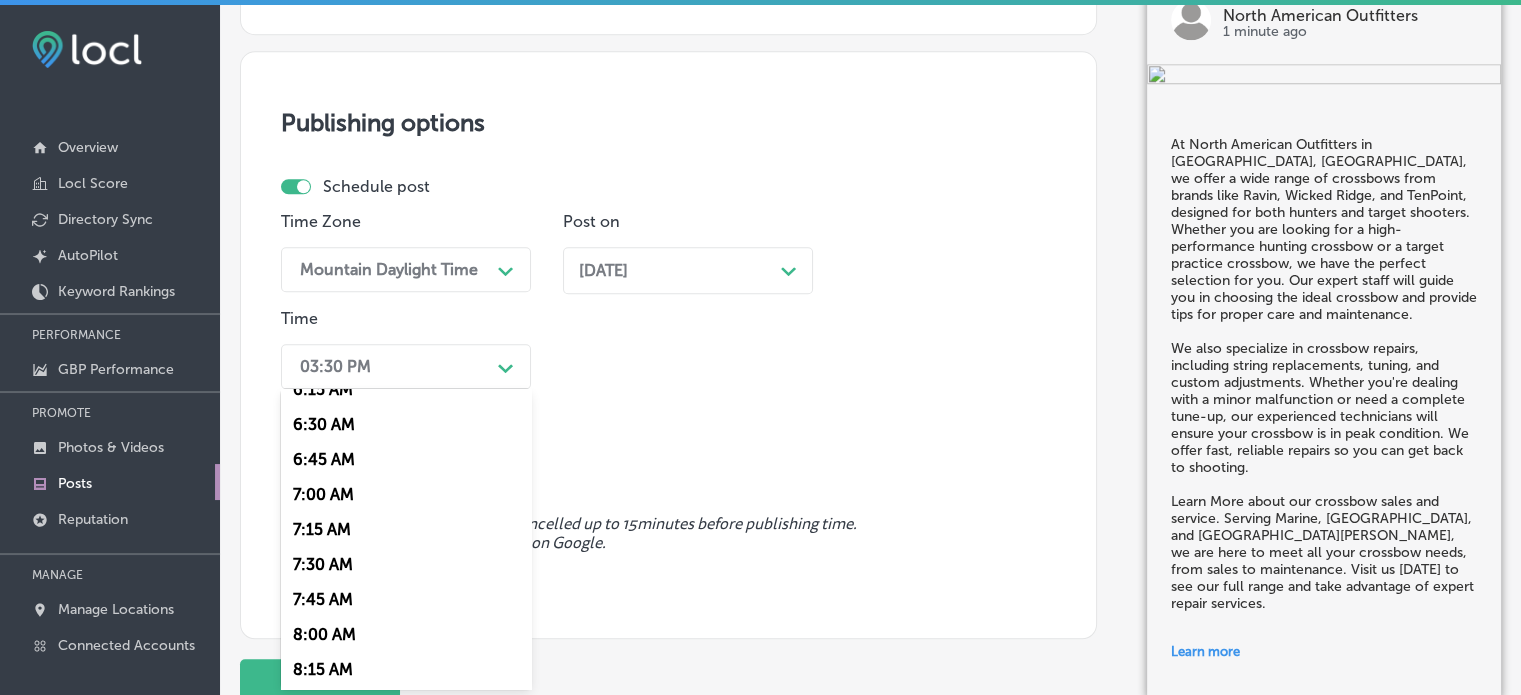 scroll, scrollTop: 964, scrollLeft: 0, axis: vertical 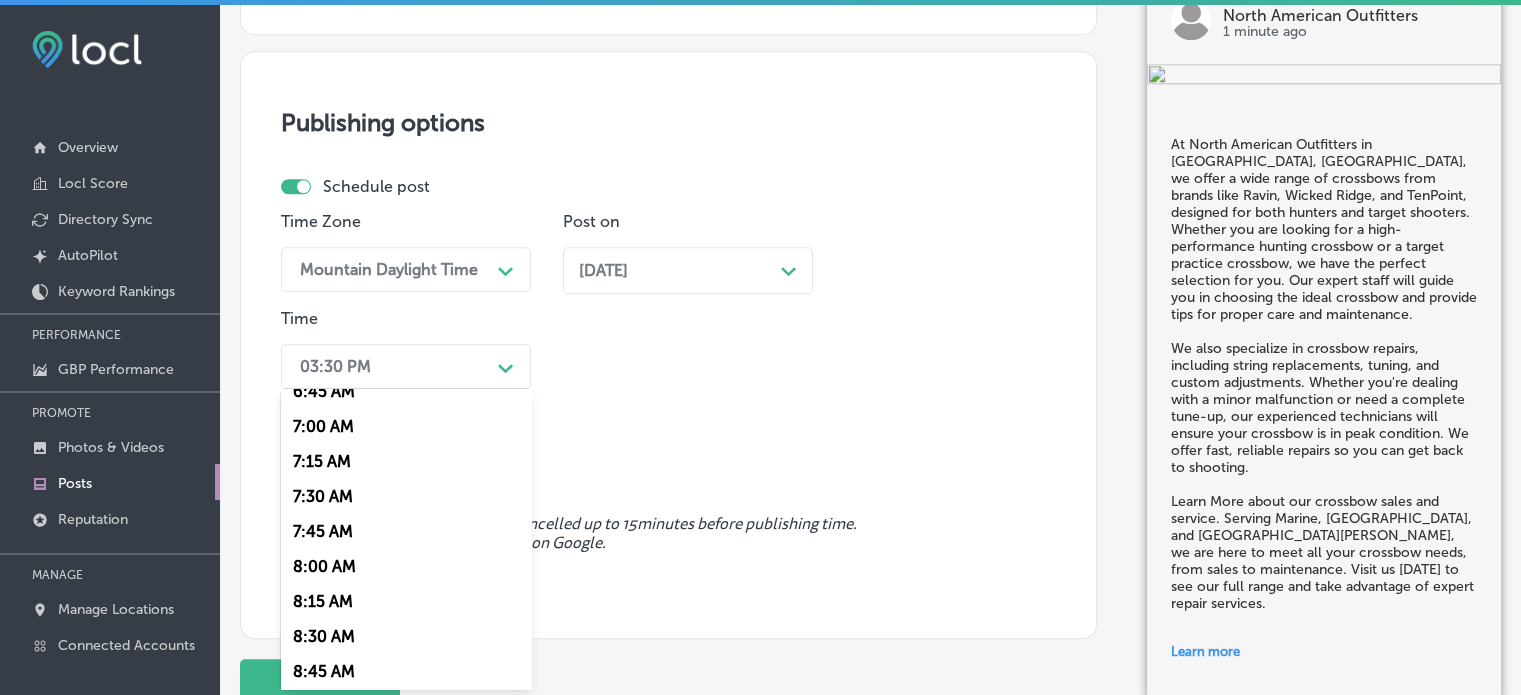 click on "7:00 AM" at bounding box center (406, 426) 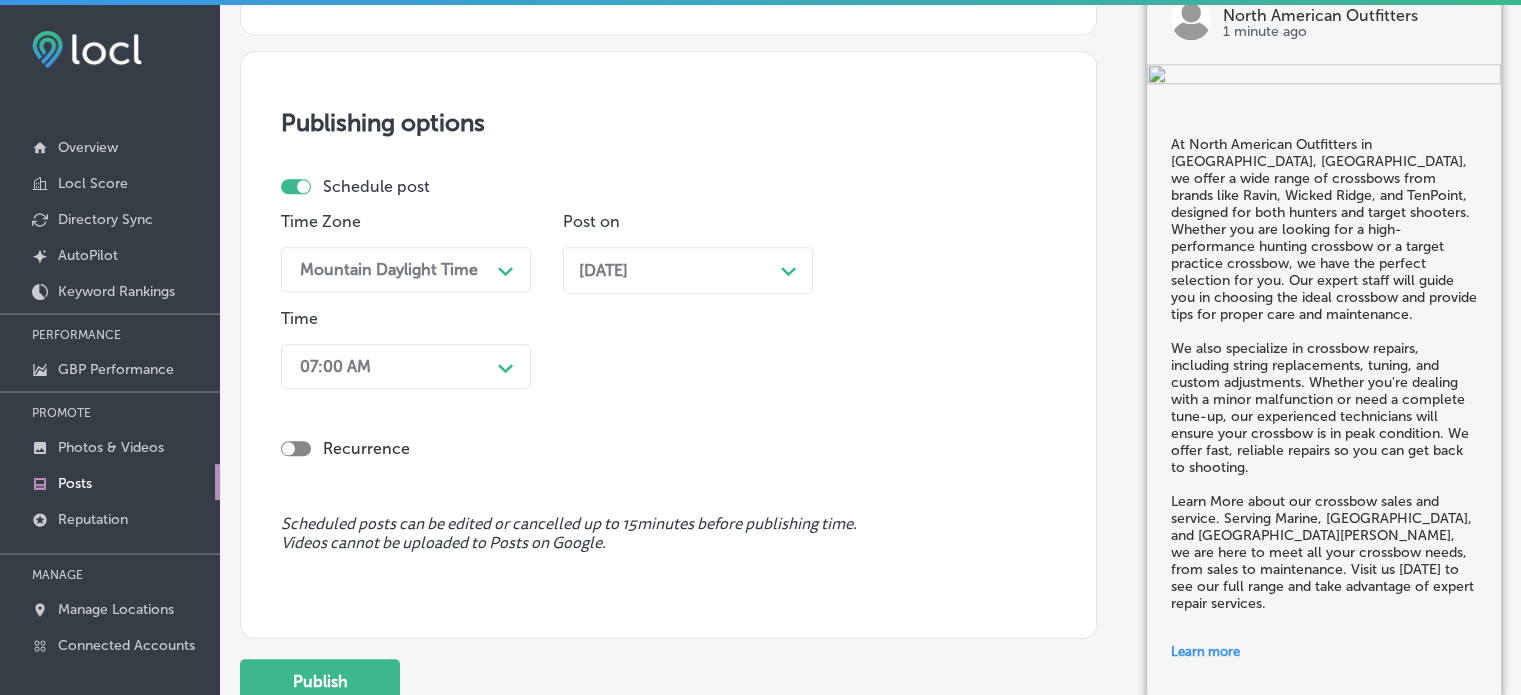 scroll, scrollTop: 2075, scrollLeft: 0, axis: vertical 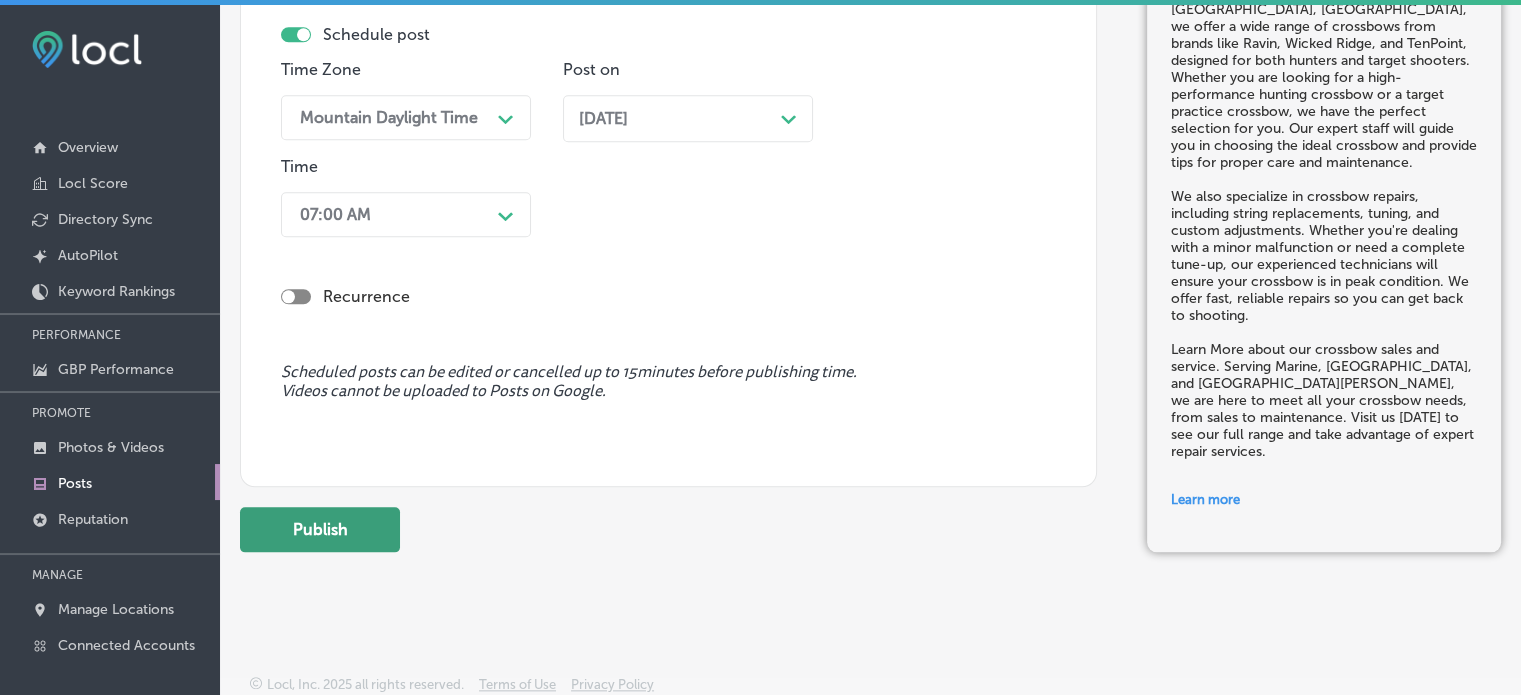 click on "Publish" at bounding box center [320, 529] 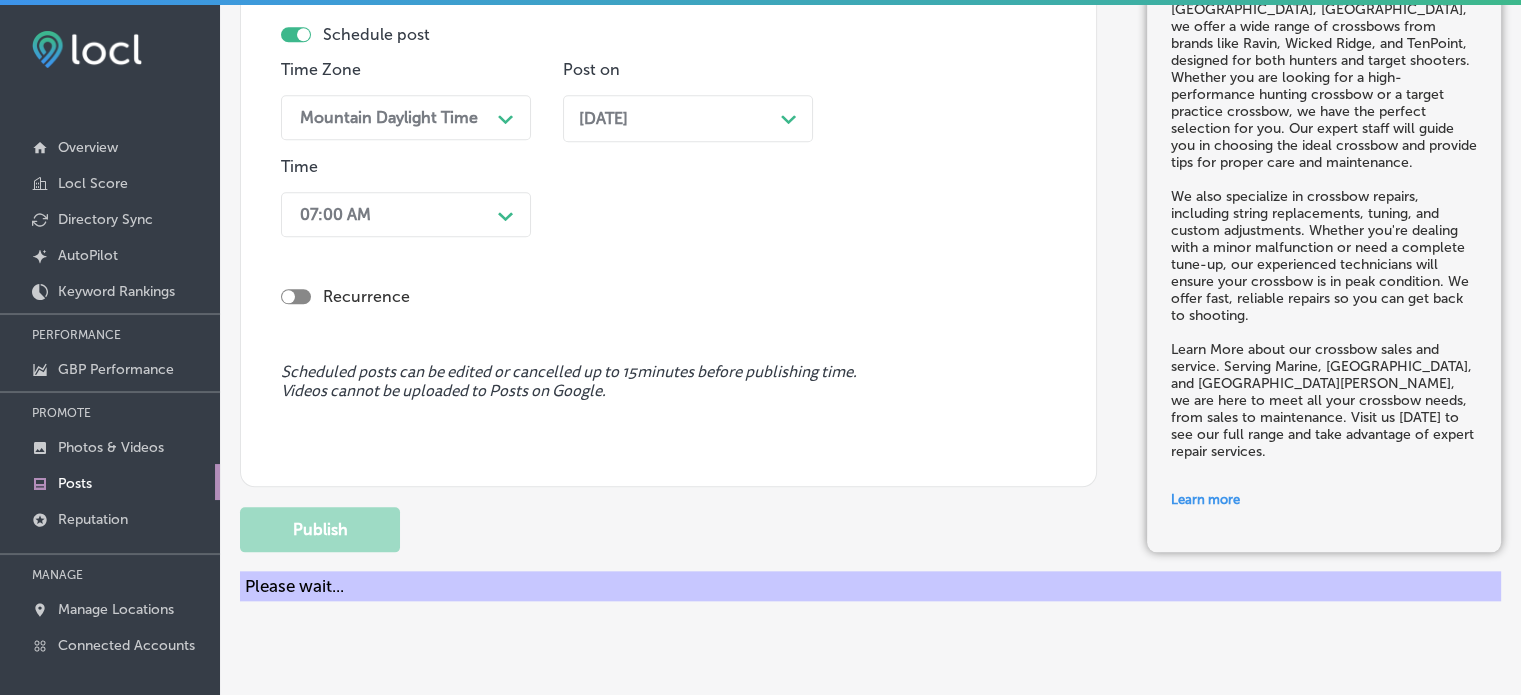 type 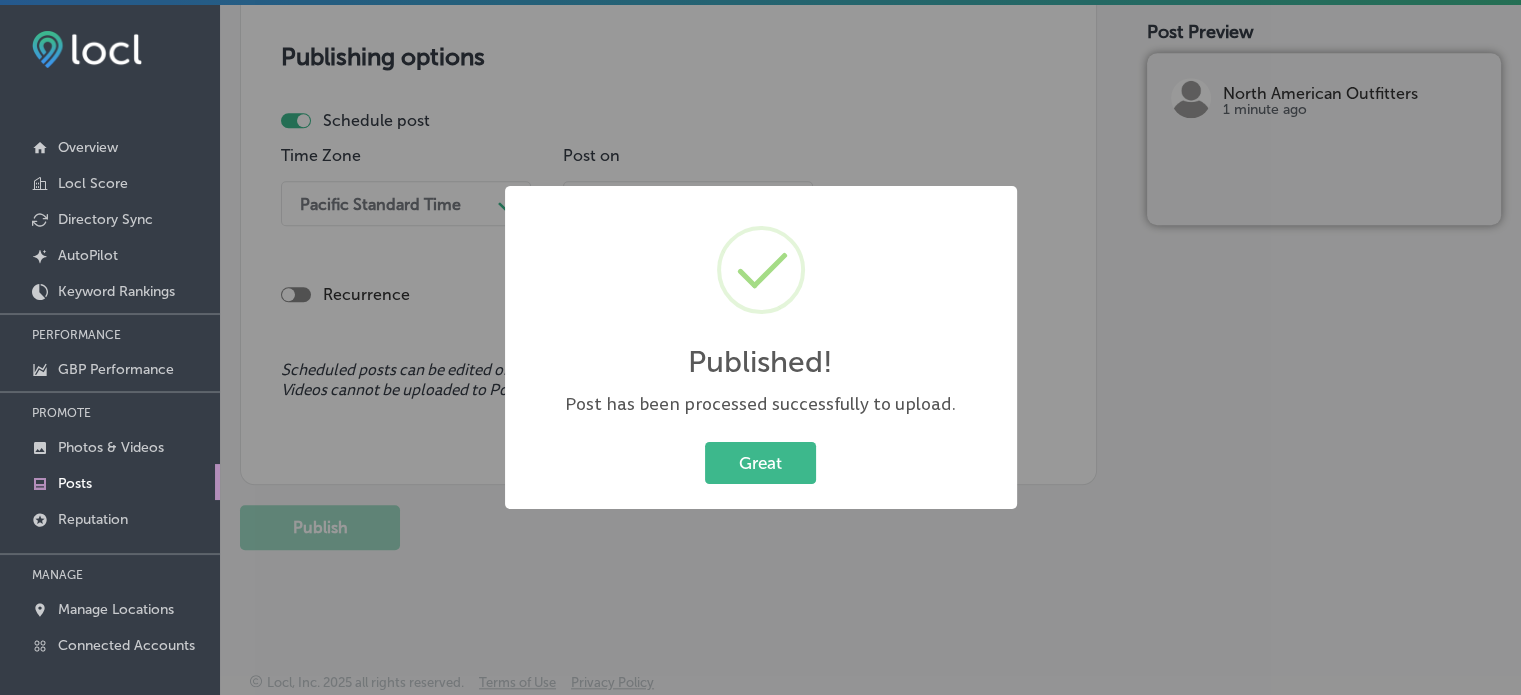 scroll, scrollTop: 1792, scrollLeft: 0, axis: vertical 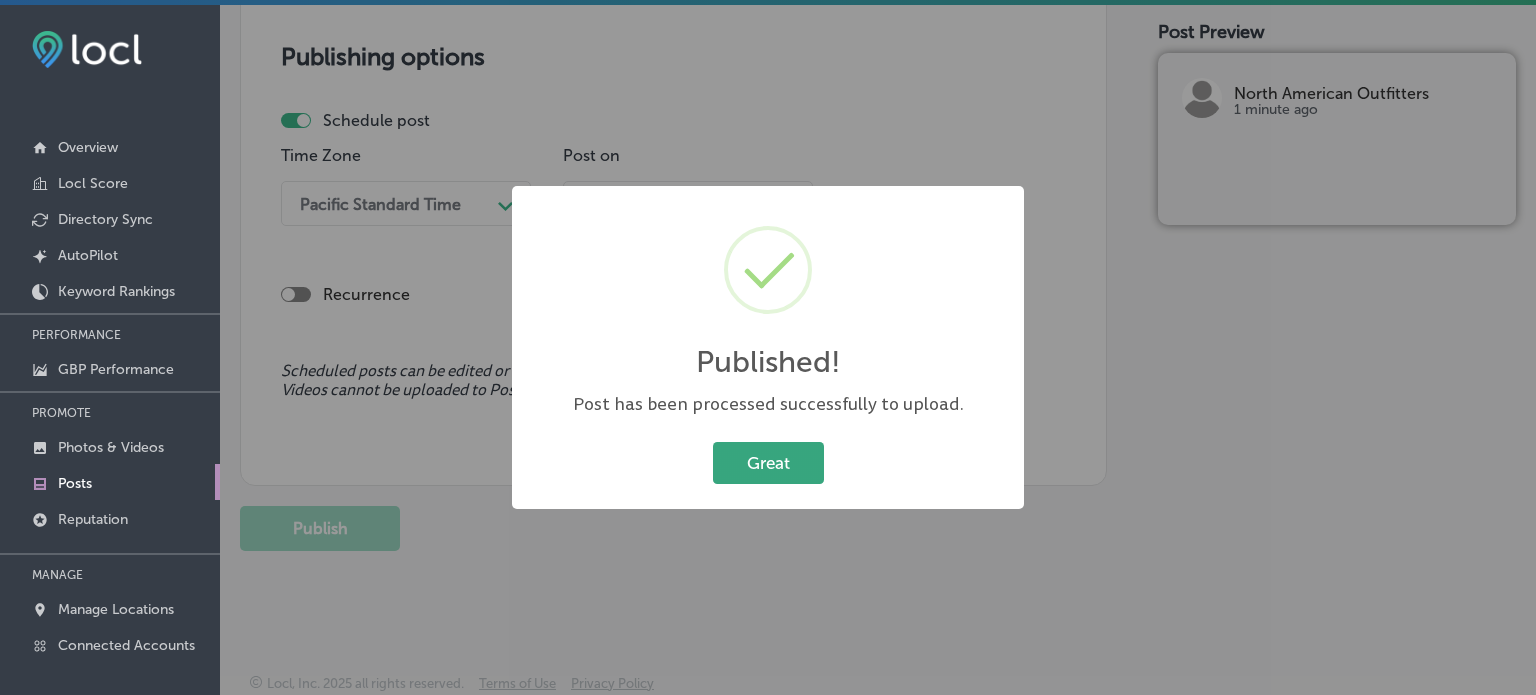 click on "Great" at bounding box center (768, 462) 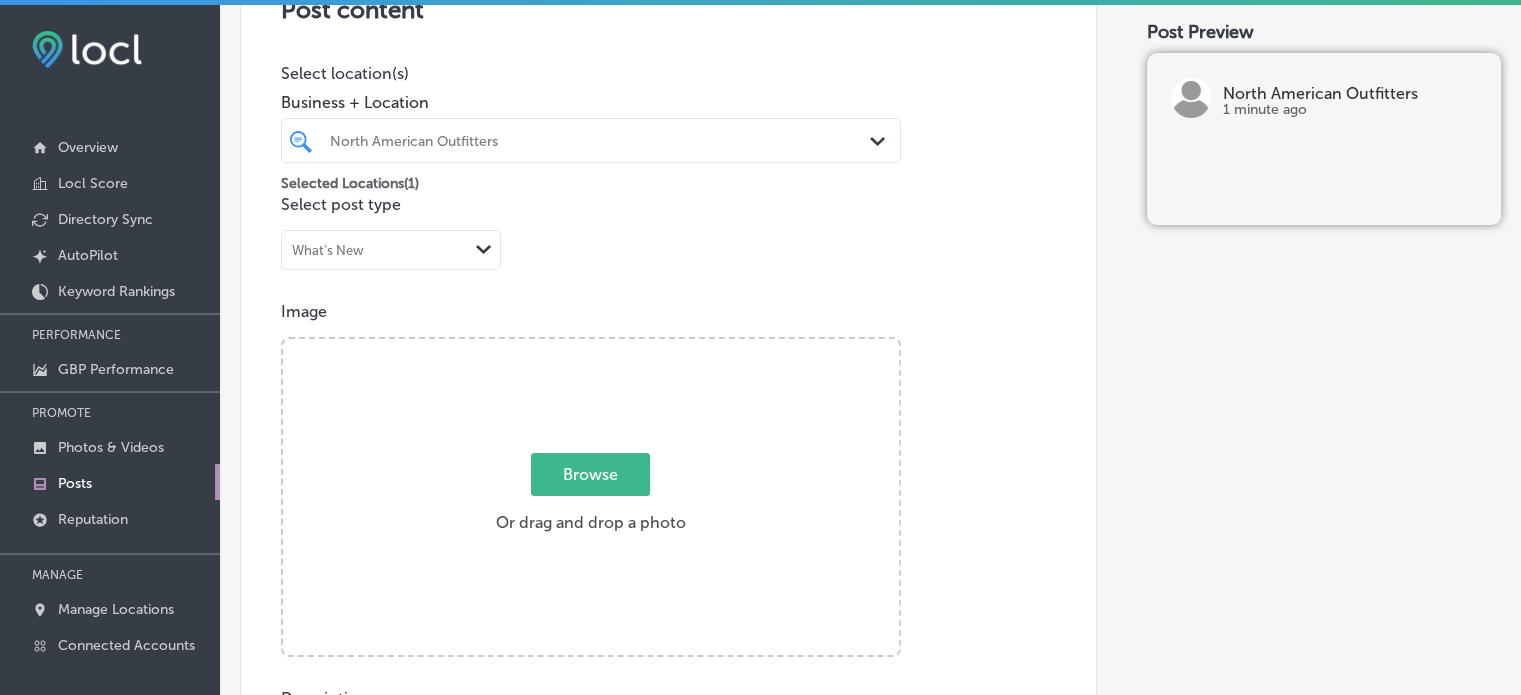 scroll, scrollTop: 207, scrollLeft: 0, axis: vertical 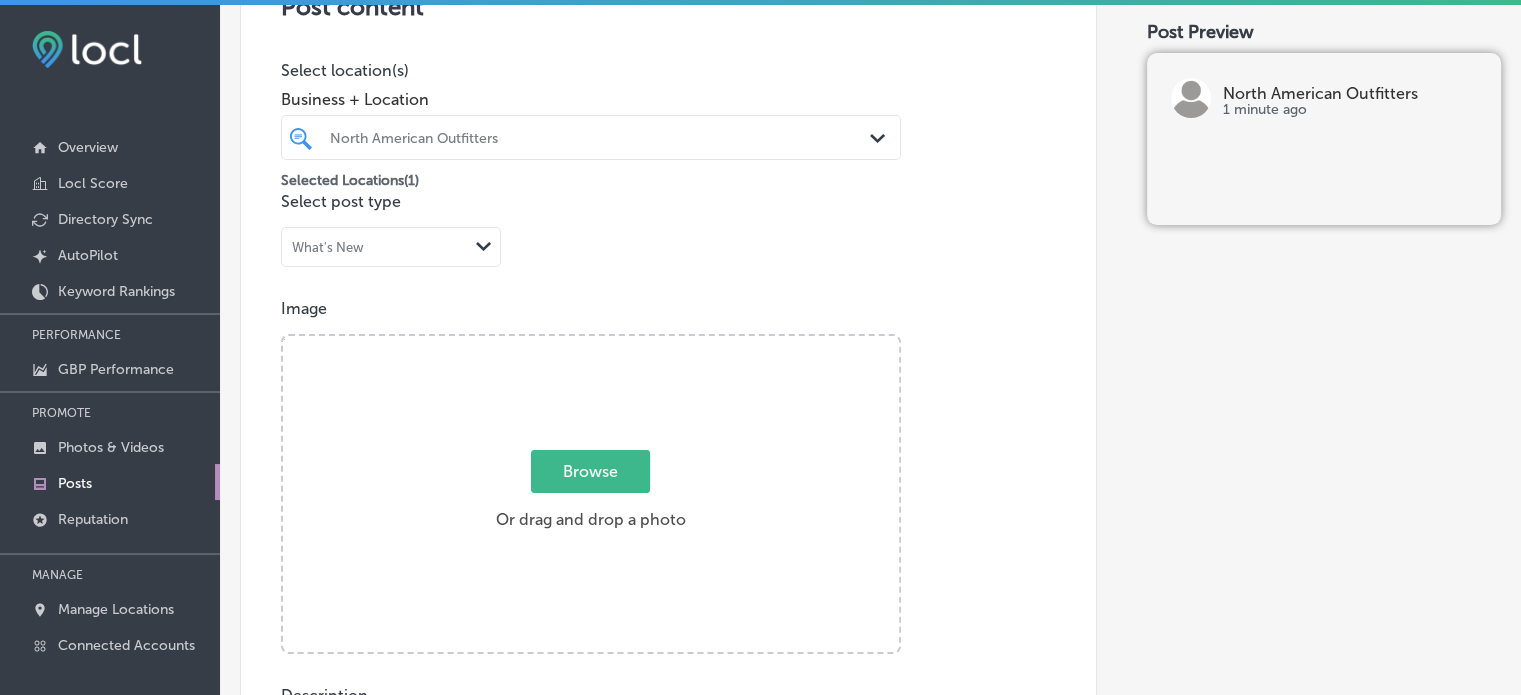 click on "Browse" at bounding box center [590, 471] 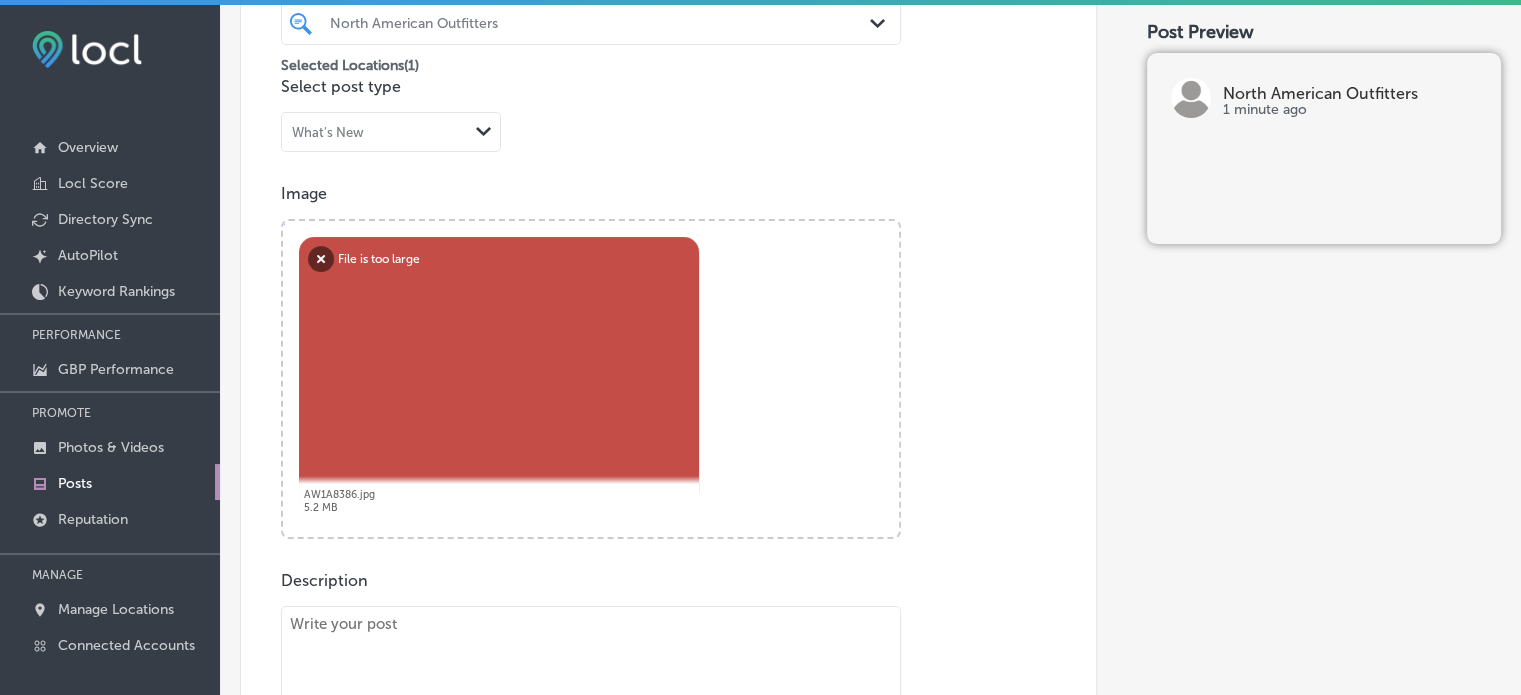 scroll, scrollTop: 323, scrollLeft: 0, axis: vertical 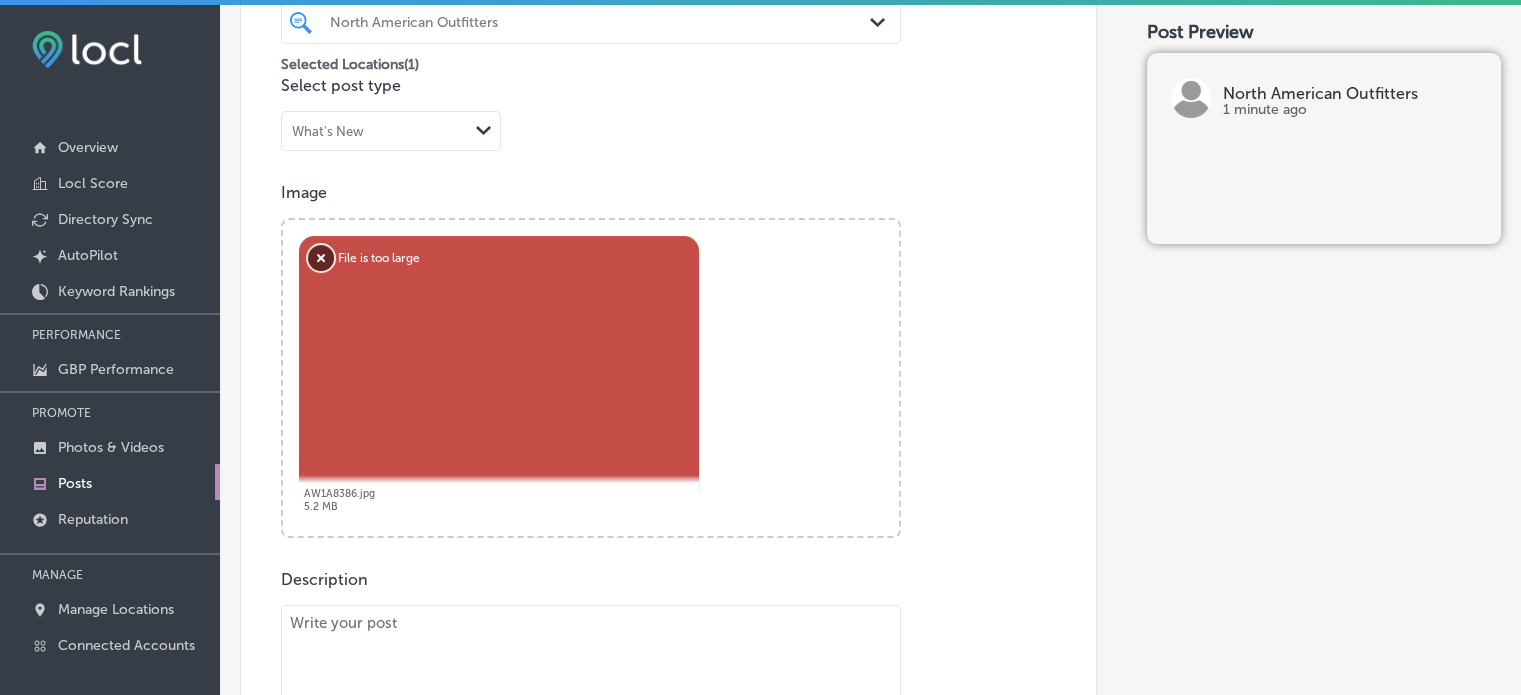 click on "Remove" at bounding box center [321, 258] 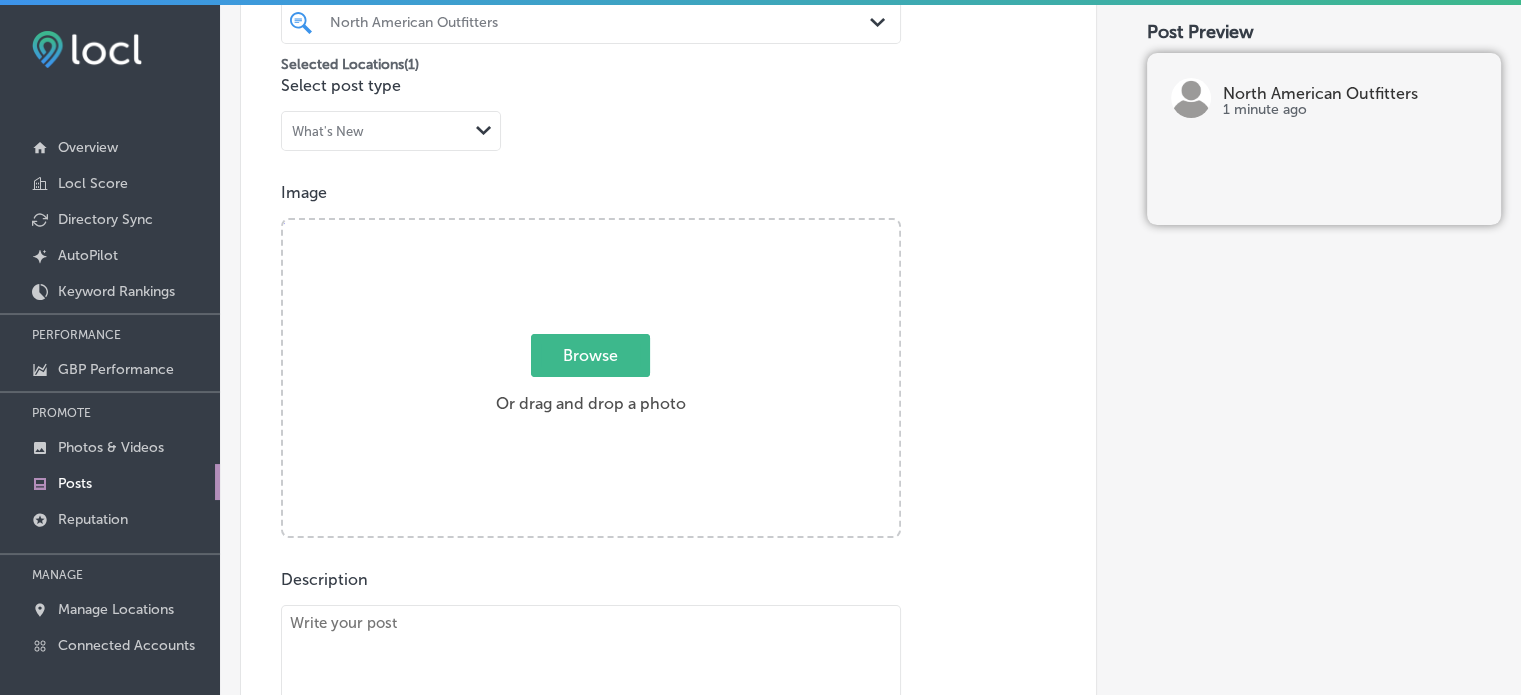 click on "Browse" at bounding box center [590, 355] 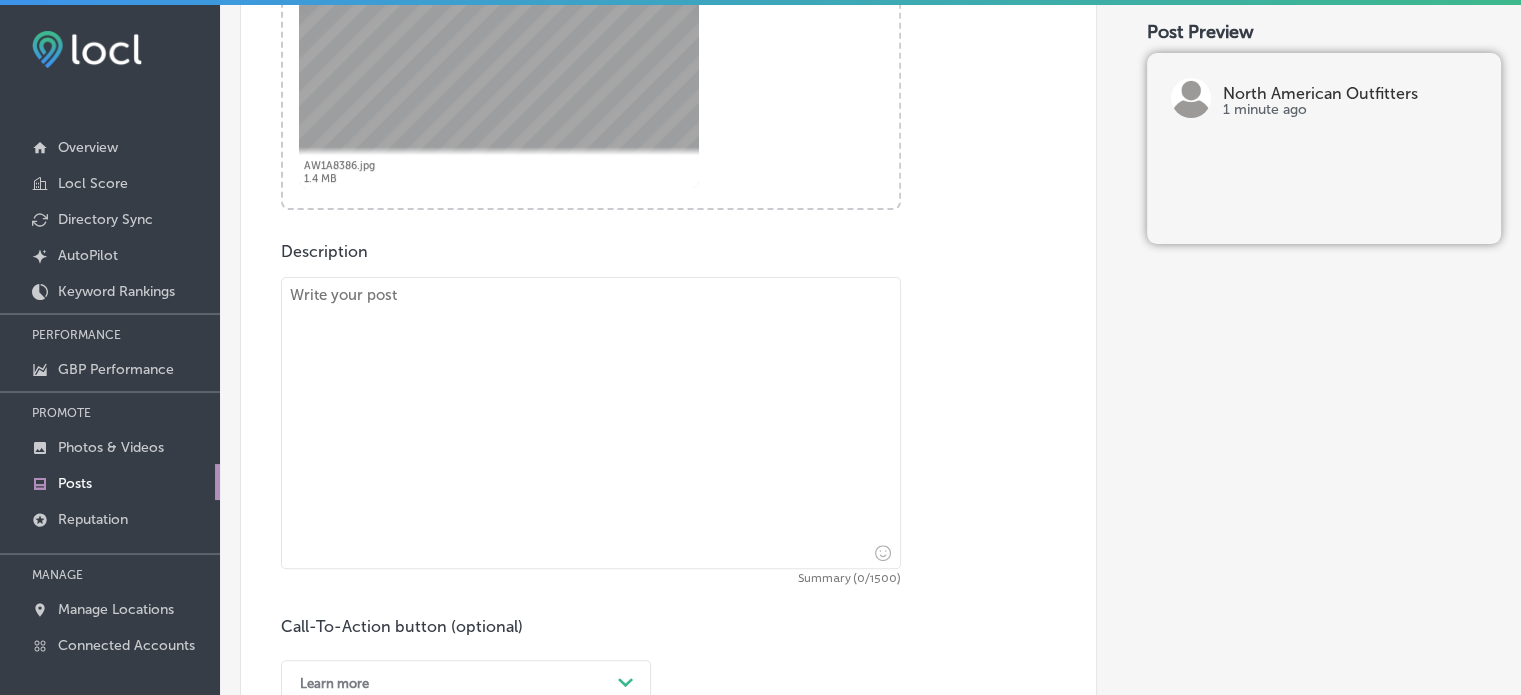 scroll, scrollTop: 648, scrollLeft: 0, axis: vertical 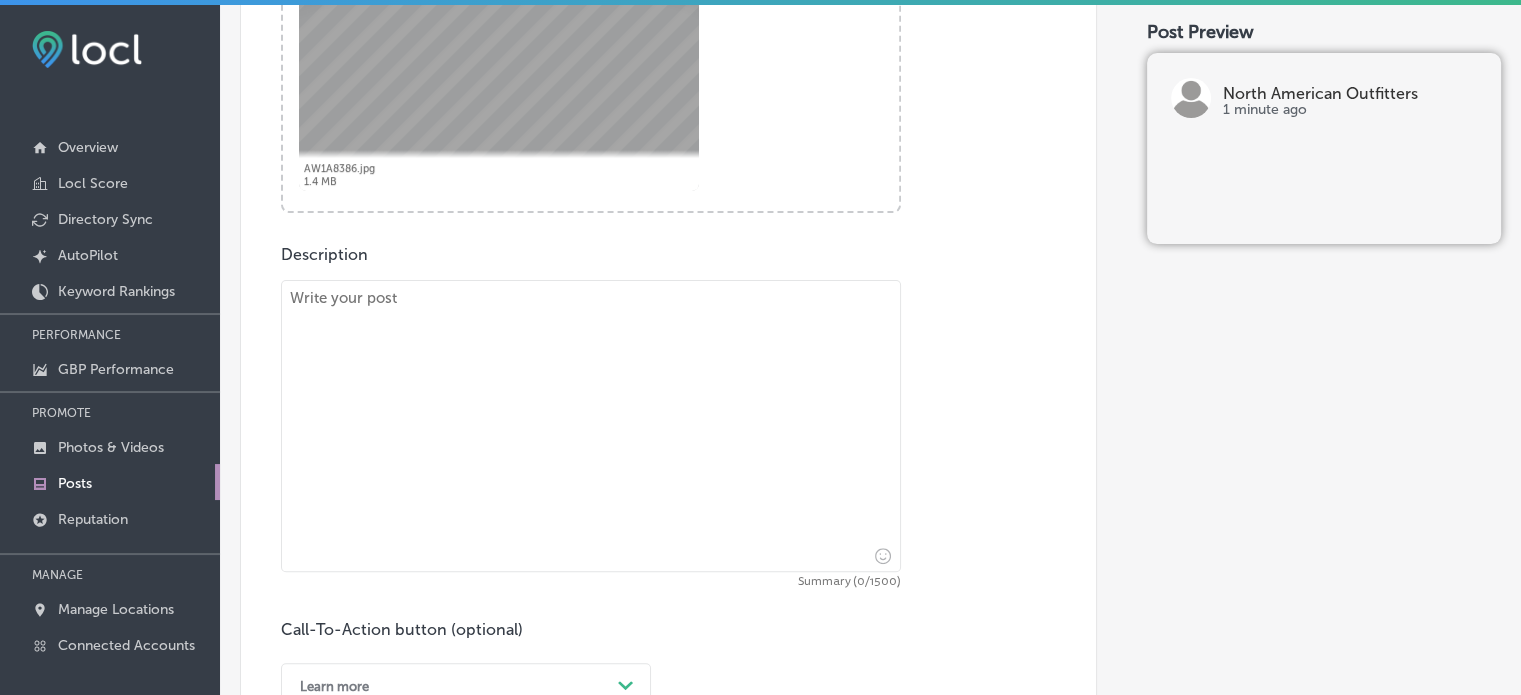 click at bounding box center (591, 426) 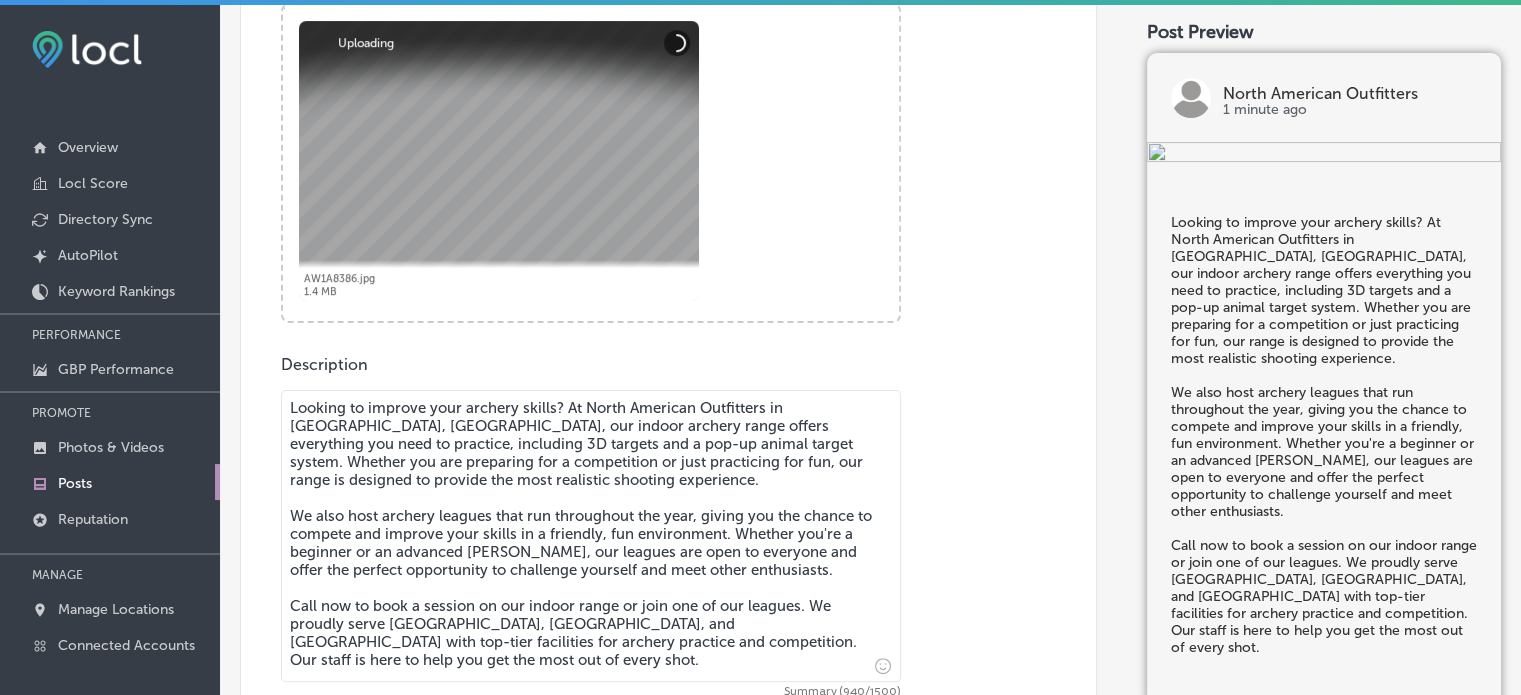 scroll, scrollTop: 522, scrollLeft: 0, axis: vertical 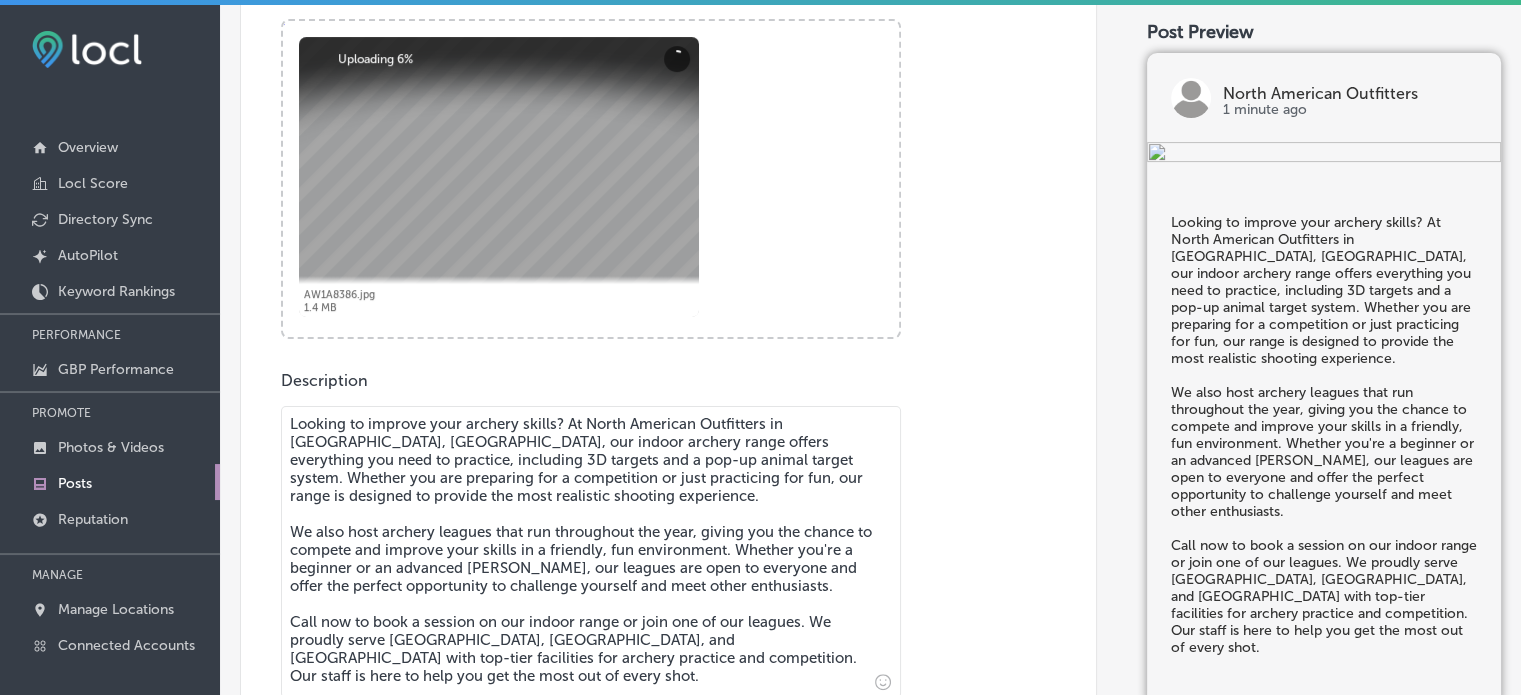 type on "Looking to improve your archery skills? At North American Outfitters in [GEOGRAPHIC_DATA], [GEOGRAPHIC_DATA], our indoor archery range offers everything you need to practice, including 3D targets and a pop-up animal target system. Whether you are preparing for a competition or just practicing for fun, our range is designed to provide the most realistic shooting experience.
We also host archery leagues that run throughout the year, giving you the chance to compete and improve your skills in a friendly, fun environment. Whether you're a beginner or an advanced [PERSON_NAME], our leagues are open to everyone and offer the perfect opportunity to challenge yourself and meet other enthusiasts.
Call now to book a session on our indoor range or join one of our leagues. We proudly serve [GEOGRAPHIC_DATA], [GEOGRAPHIC_DATA], and [GEOGRAPHIC_DATA] with top-tier facilities for archery practice and competition. Our staff is here to help you get the most out of every shot." 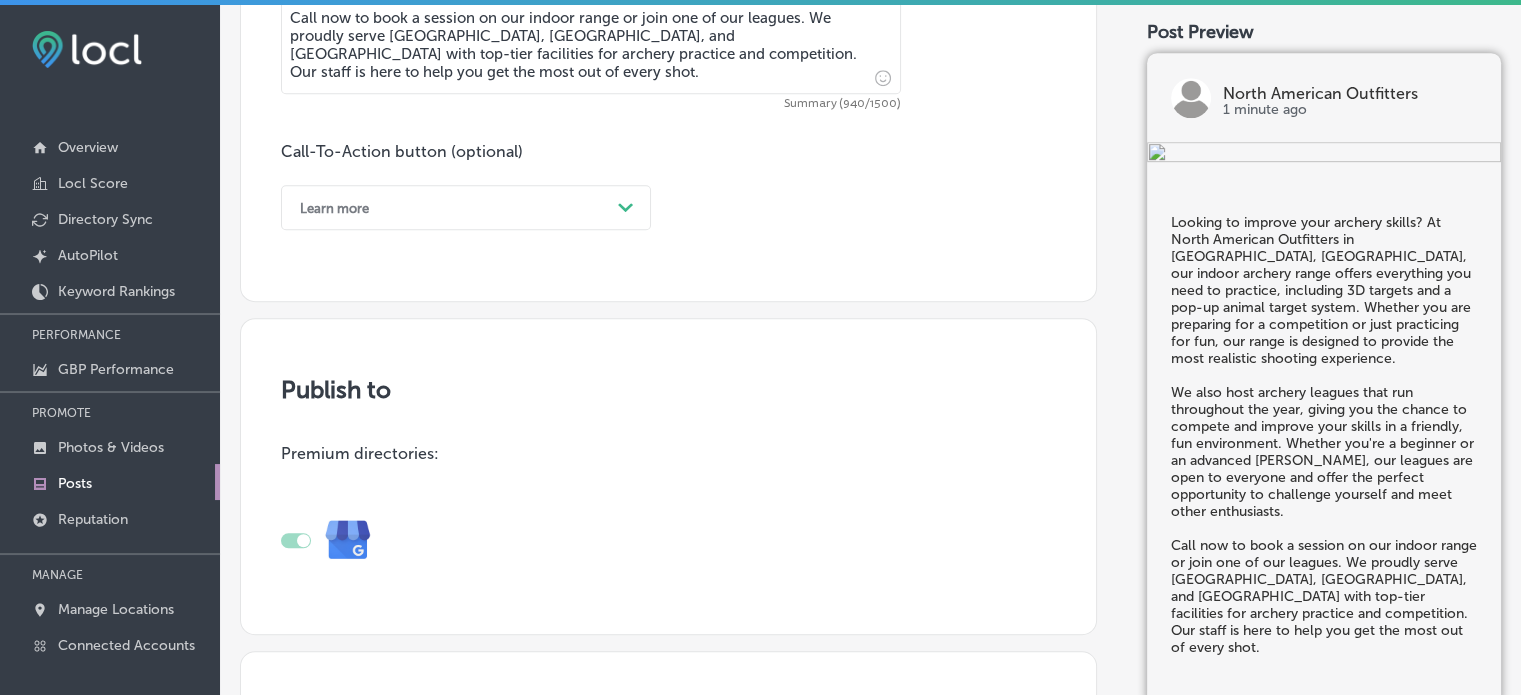 scroll, scrollTop: 1124, scrollLeft: 0, axis: vertical 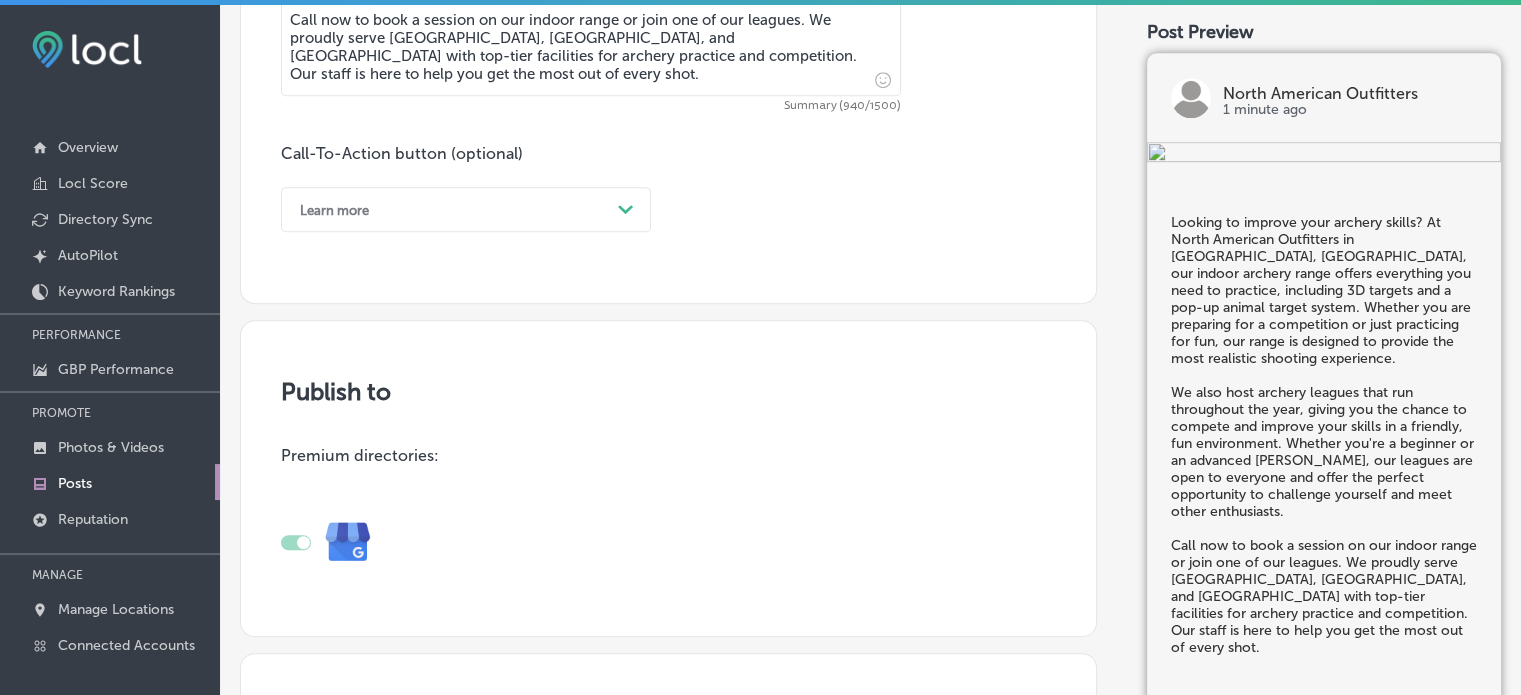 click on "Learn more" at bounding box center [450, 209] 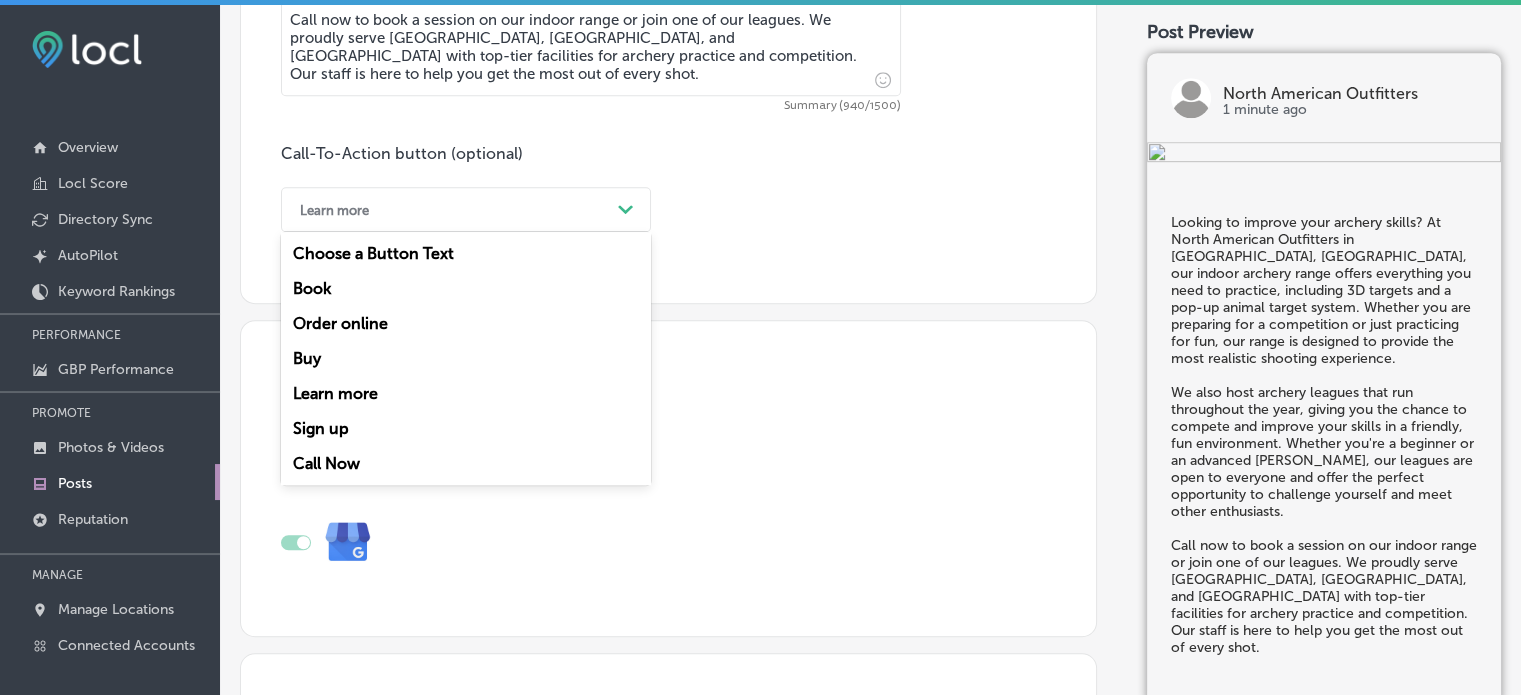 click on "Call Now" at bounding box center [466, 463] 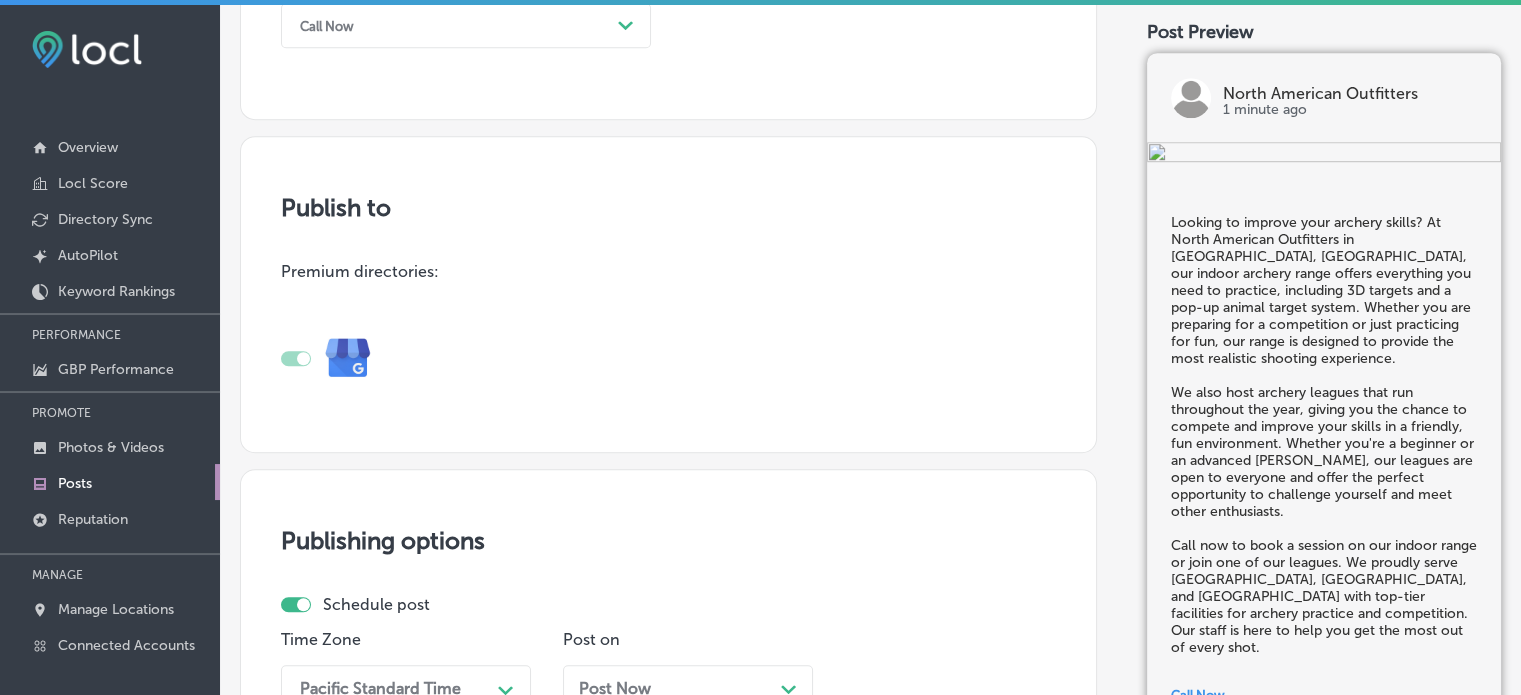 scroll, scrollTop: 1792, scrollLeft: 0, axis: vertical 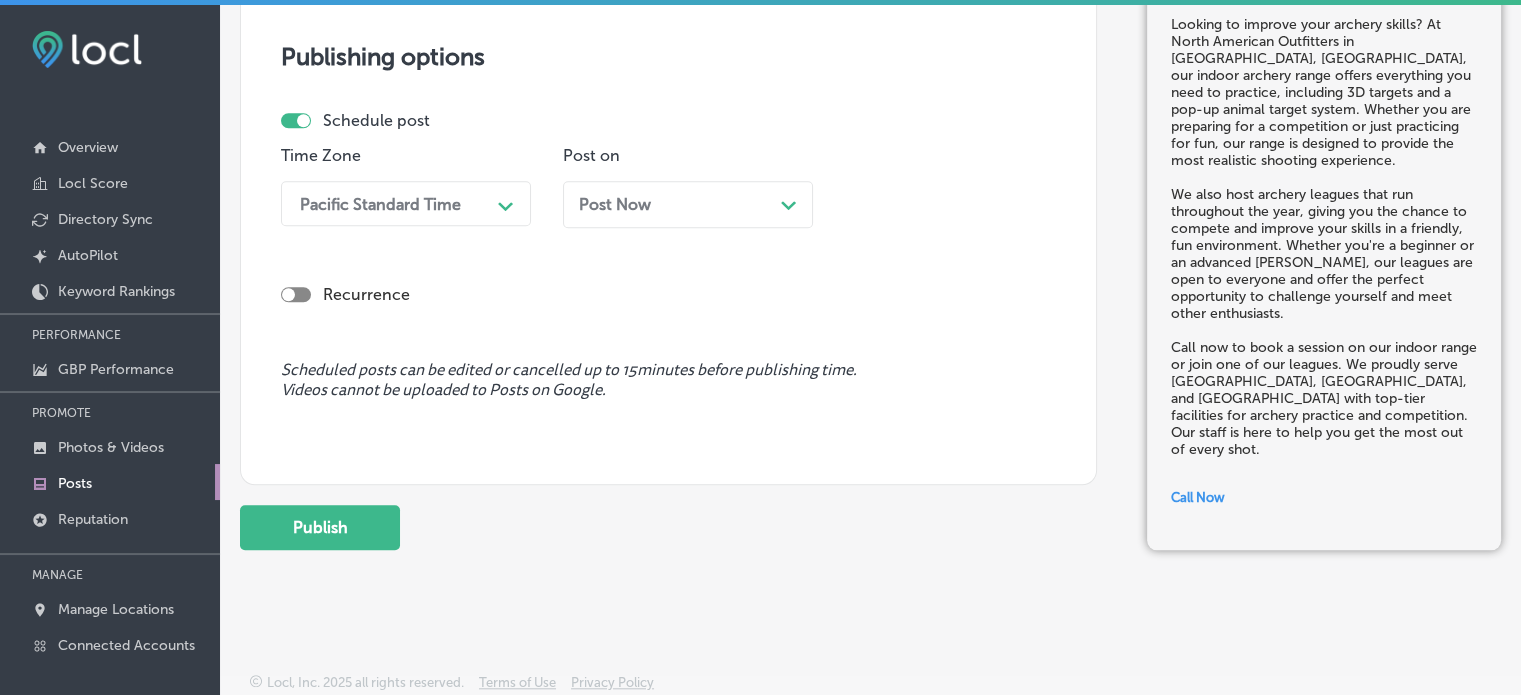 click 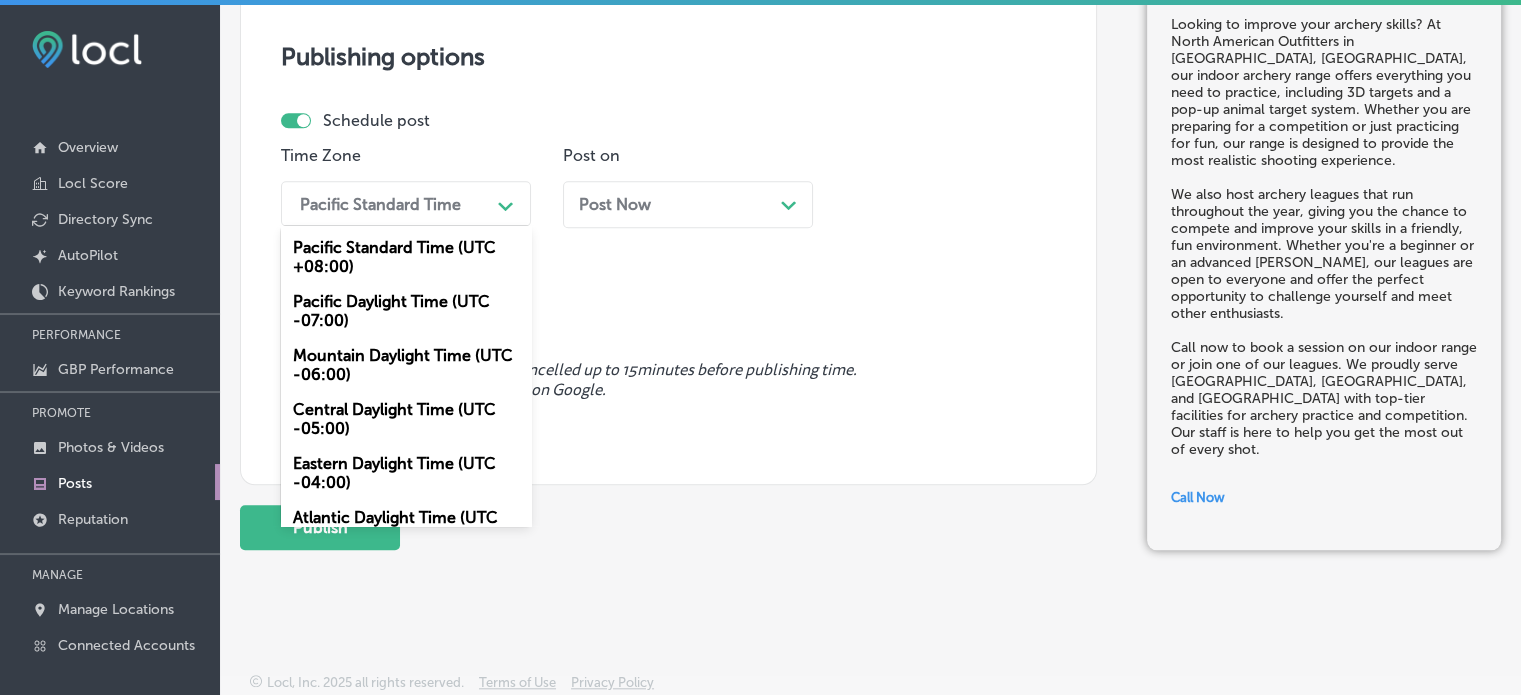click on "Mountain Daylight Time (UTC -06:00)" at bounding box center [406, 365] 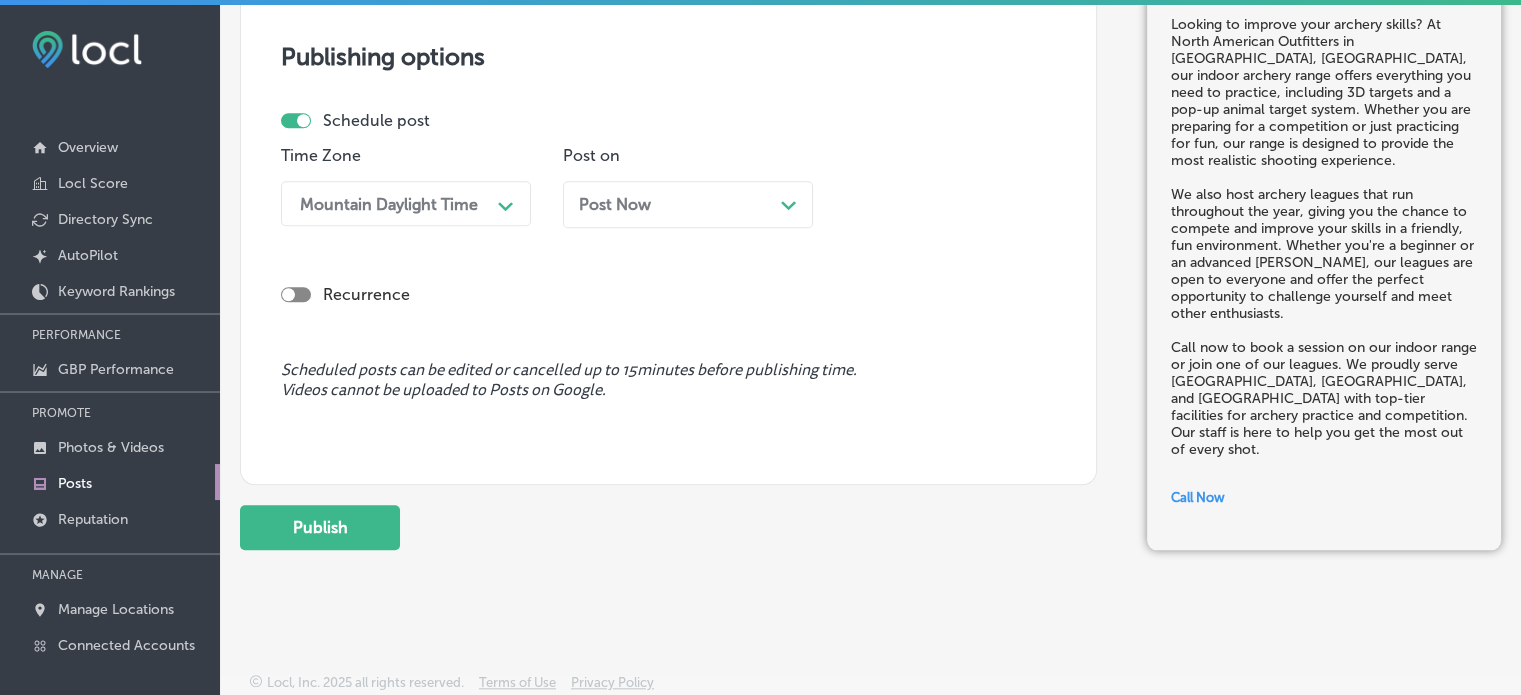 click on "Post Now
Path
Created with Sketch." at bounding box center [688, 204] 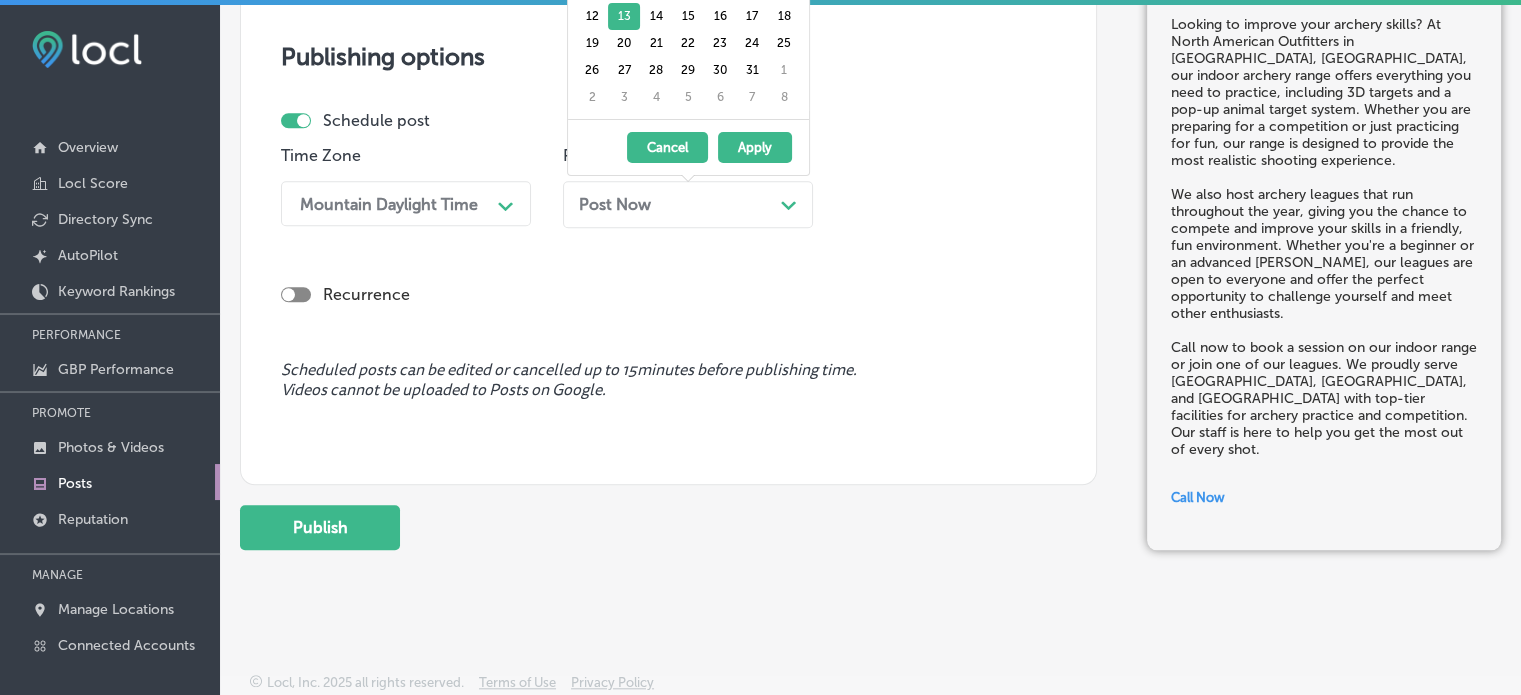 scroll, scrollTop: 1656, scrollLeft: 0, axis: vertical 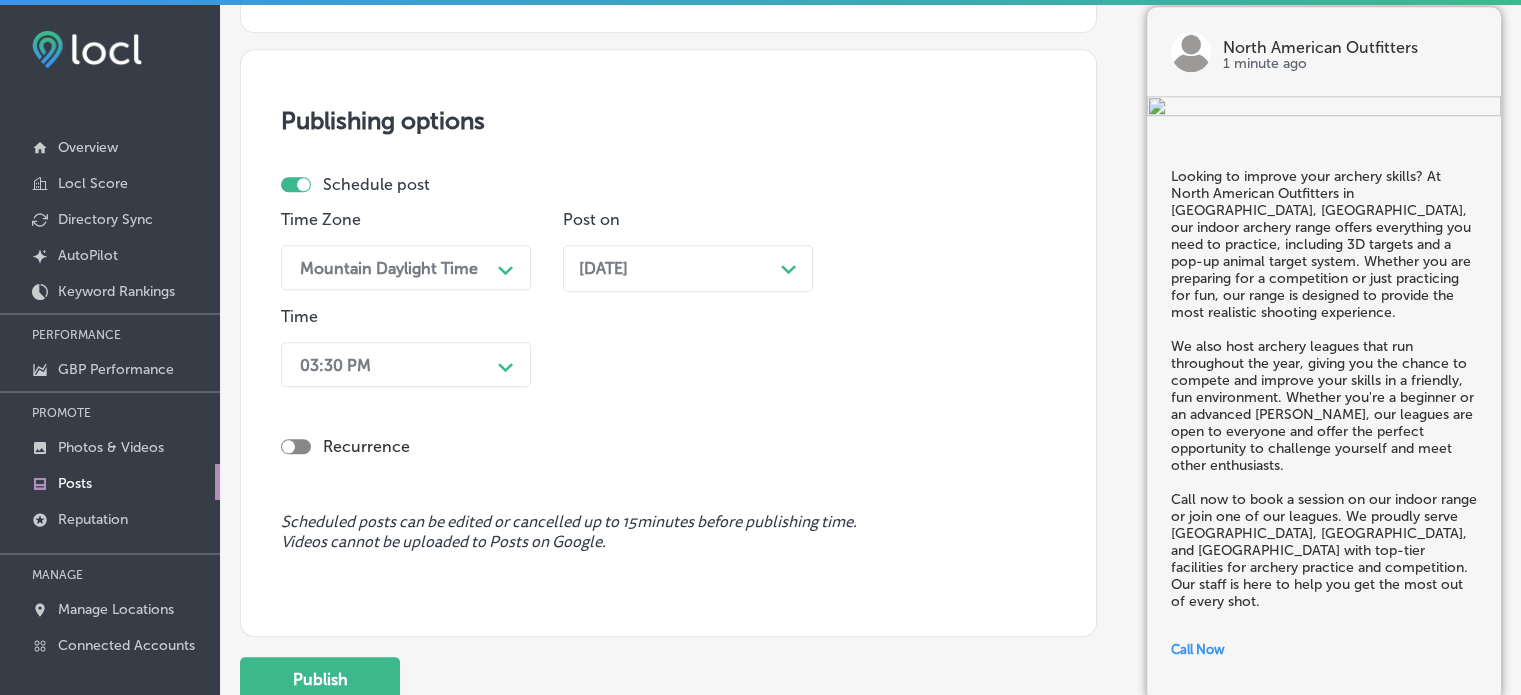 click on "03:30 PM
Path
Created with Sketch." at bounding box center [406, 364] 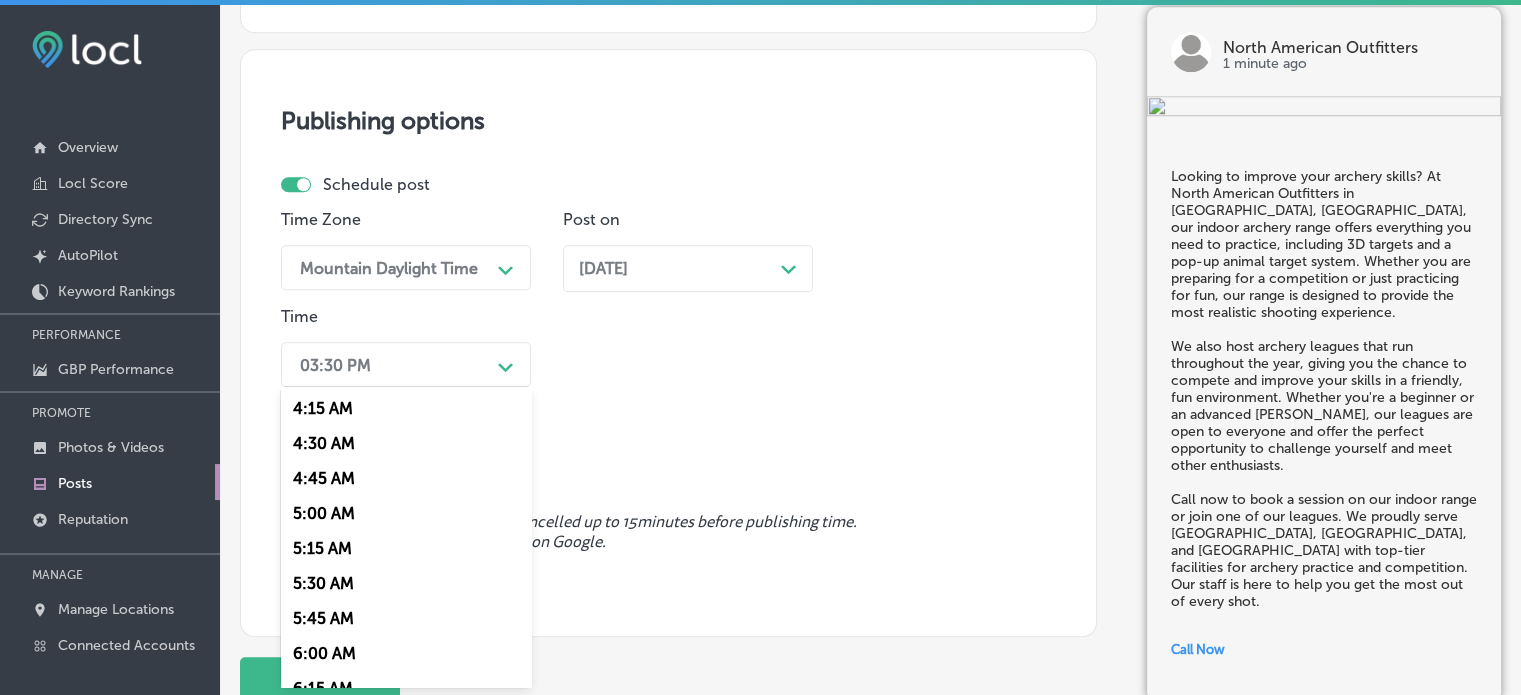 scroll, scrollTop: 843, scrollLeft: 0, axis: vertical 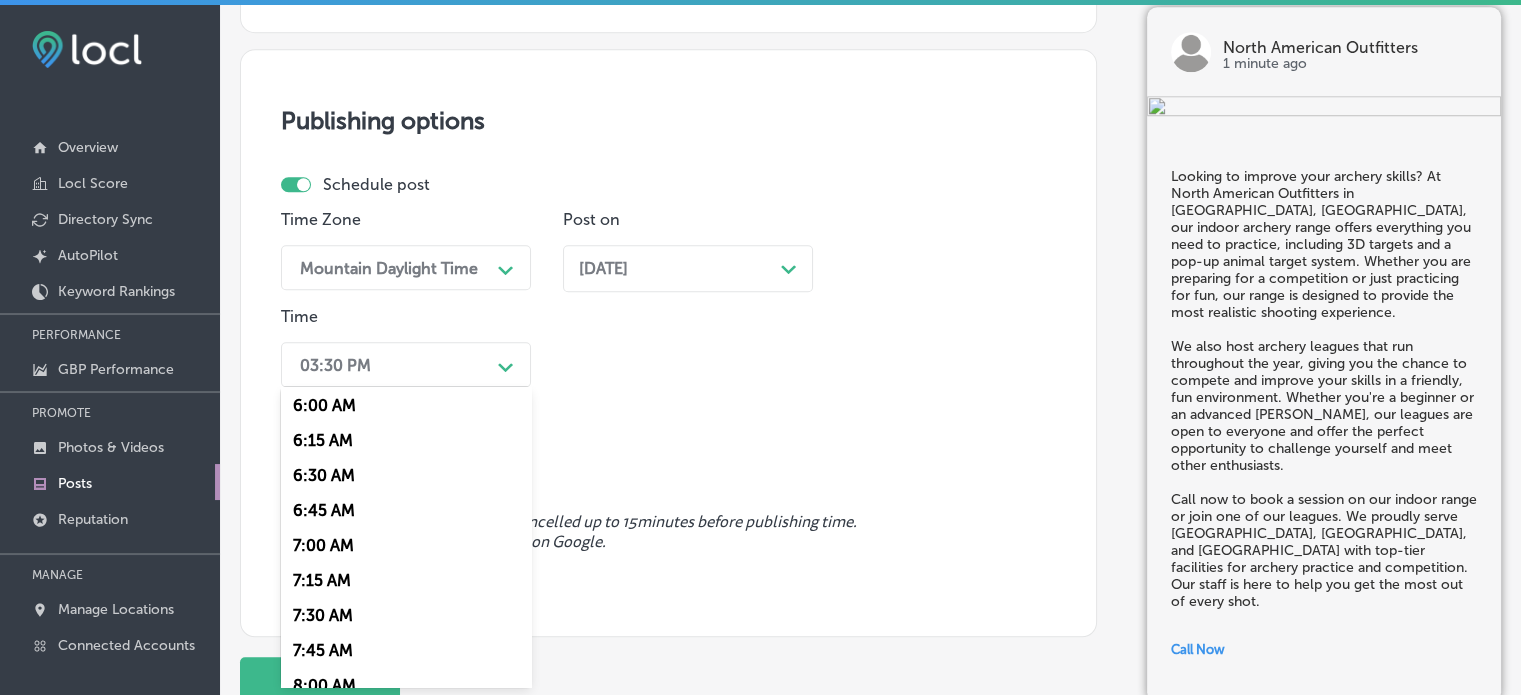 click on "7:00 AM" at bounding box center [406, 545] 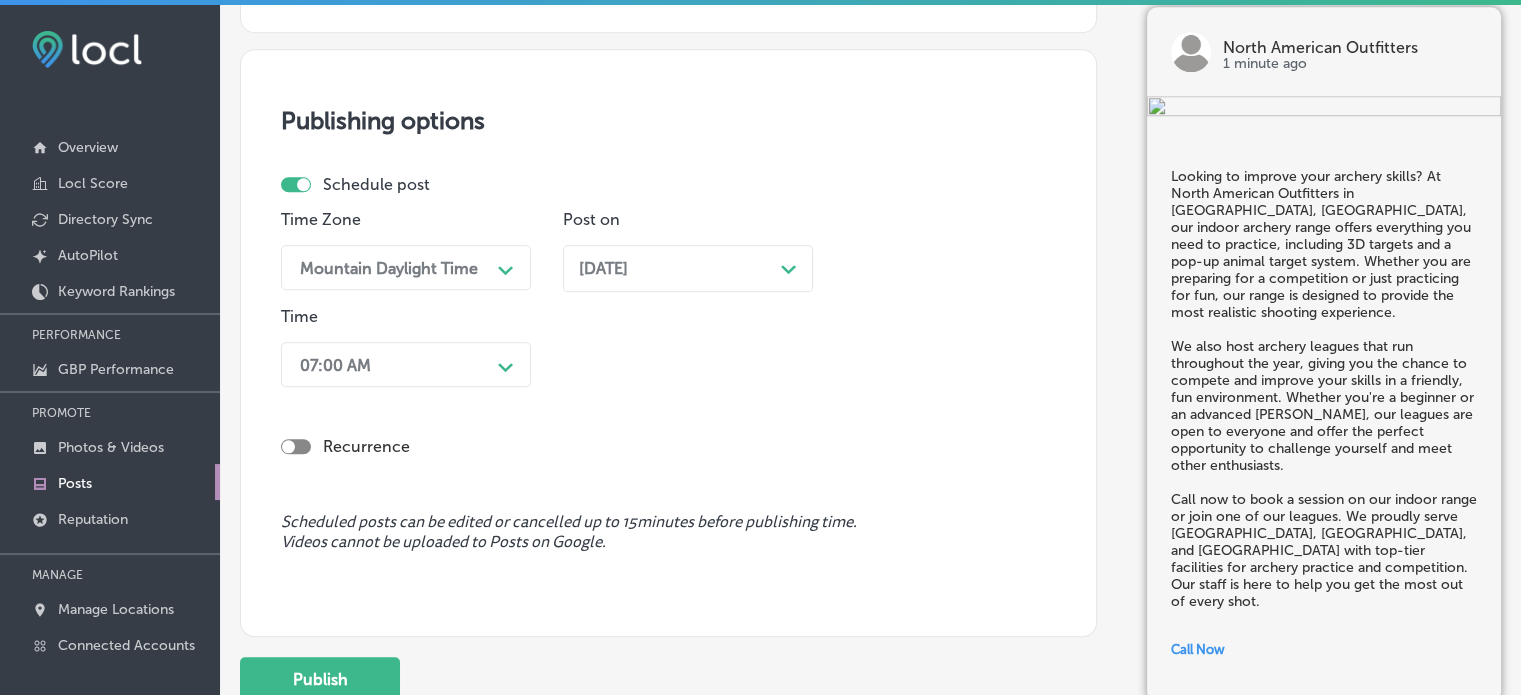 click on "Time Zone Mountain Daylight Time
Path
Created with Sketch.
Post on [DATE]
Path
Created with Sketch.
Time   option 7:00 AM, selected.     0 results available. Select is focused , press Down to open the menu,  07:00 AM
Path
Created with Sketch." at bounding box center (660, 302) 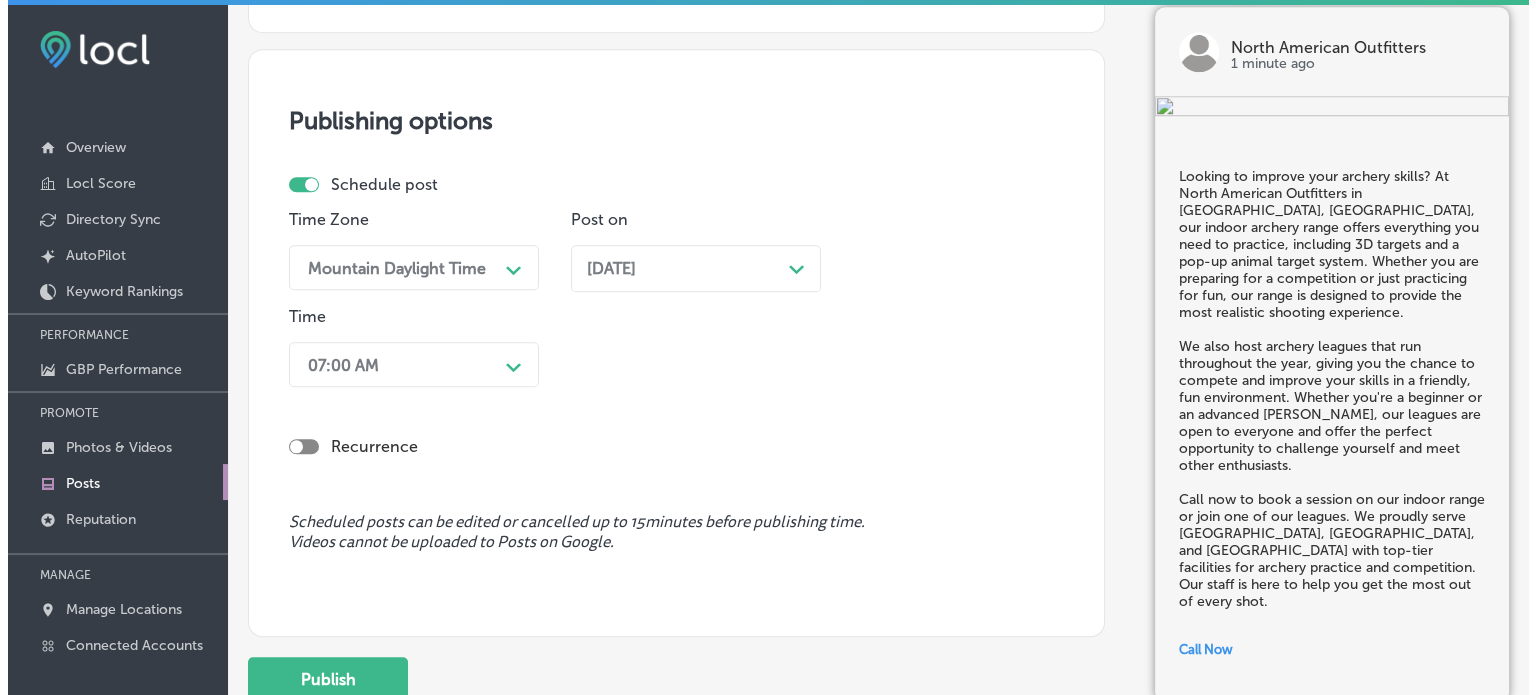 scroll, scrollTop: 1880, scrollLeft: 0, axis: vertical 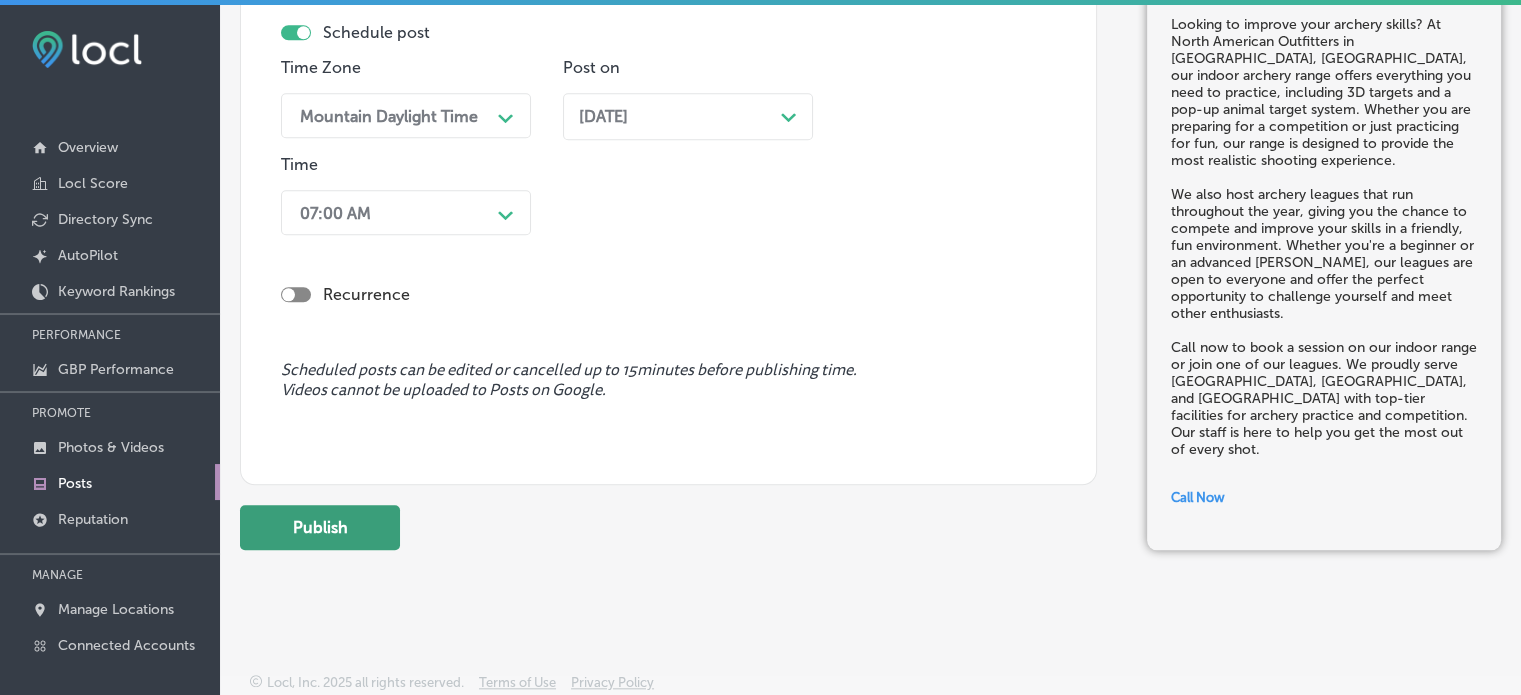 click on "Publish" at bounding box center [320, 527] 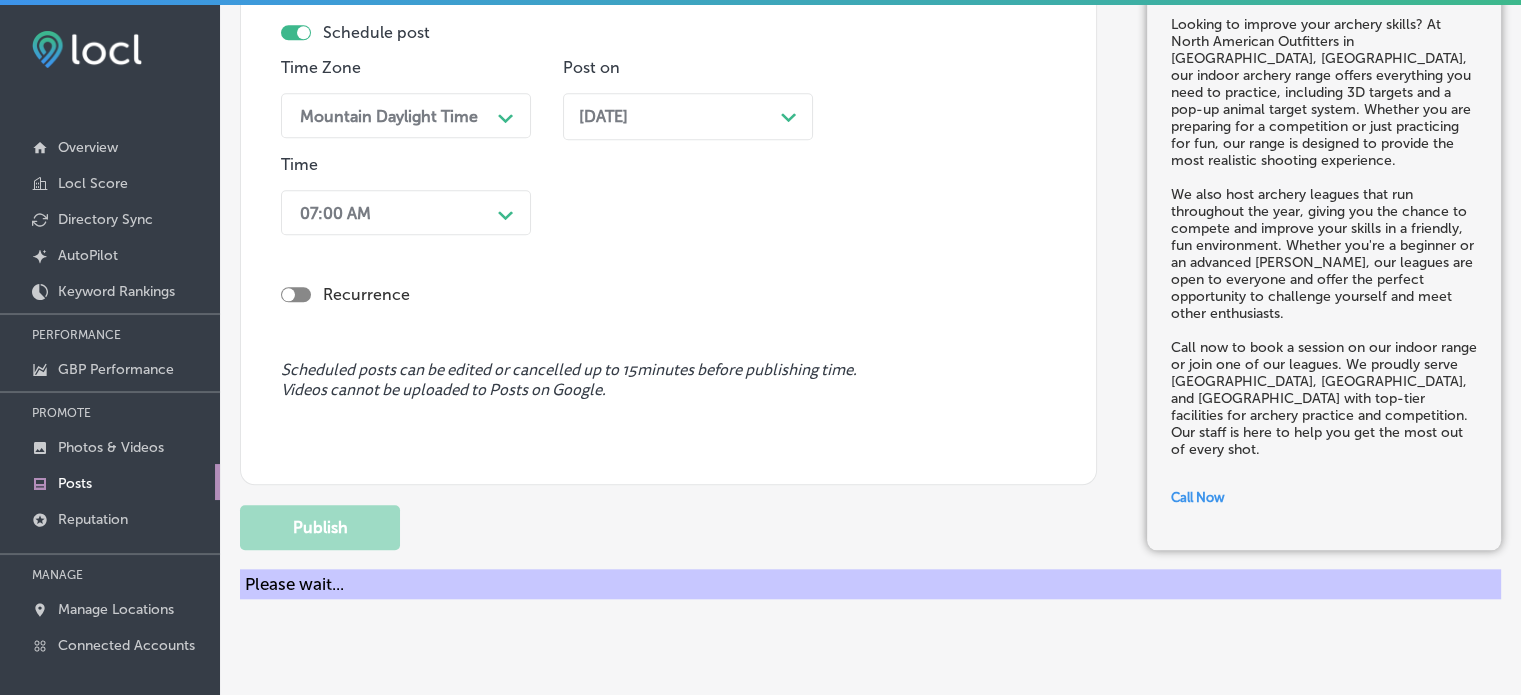 type 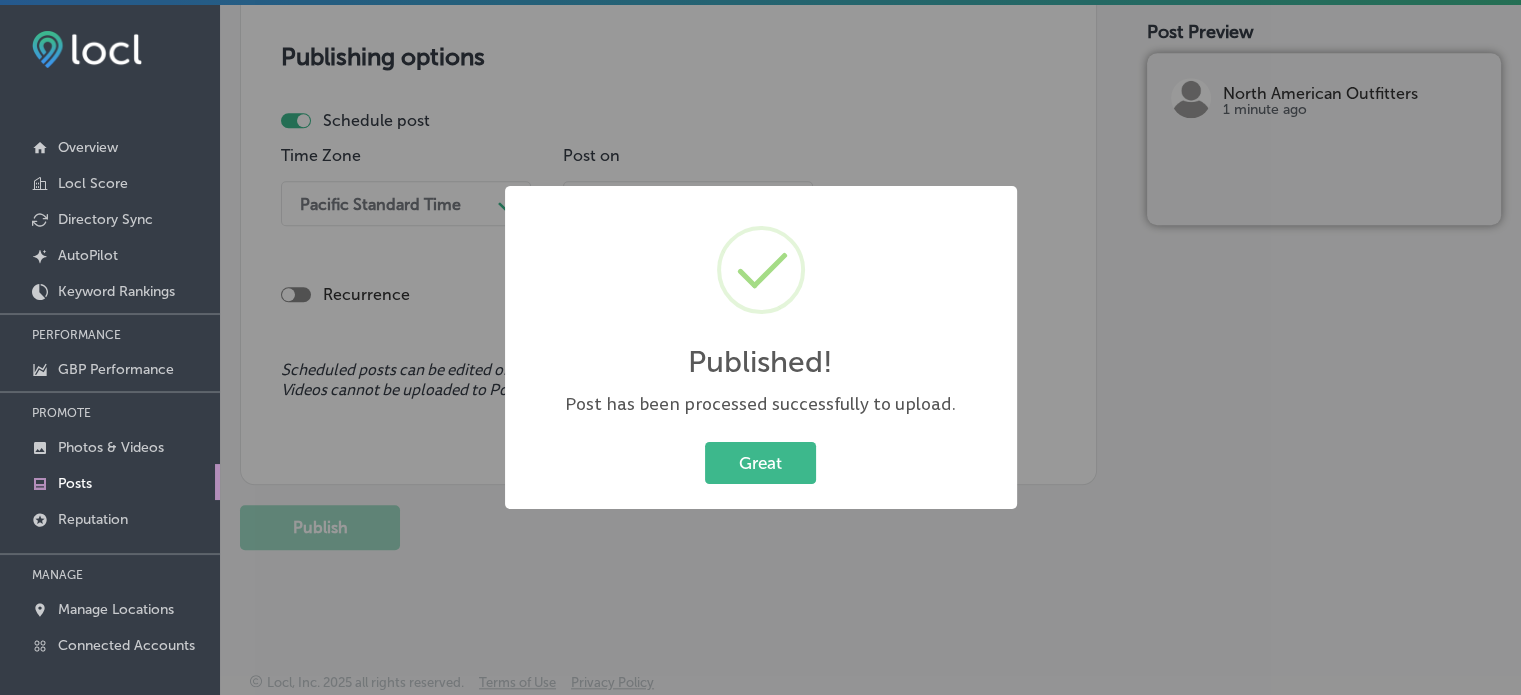 scroll, scrollTop: 1792, scrollLeft: 0, axis: vertical 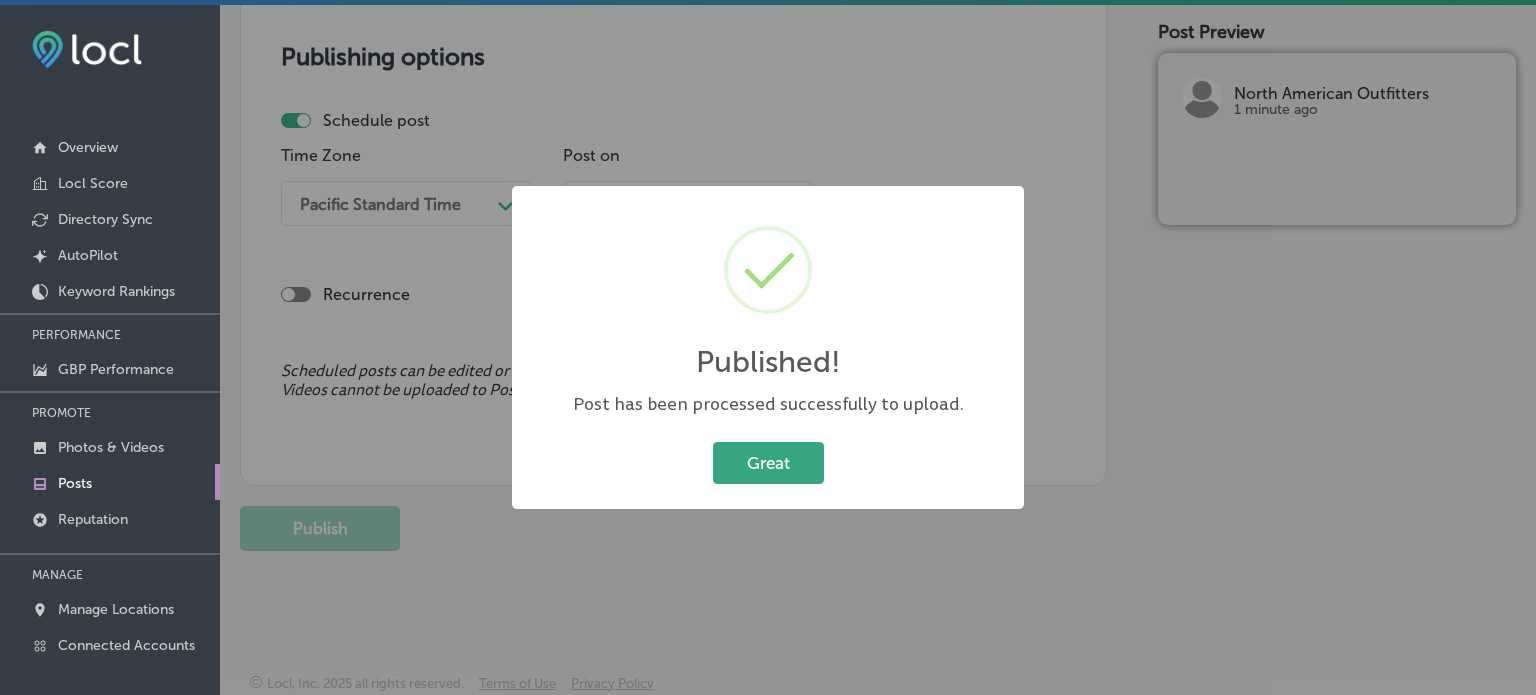 click on "Great" at bounding box center [768, 462] 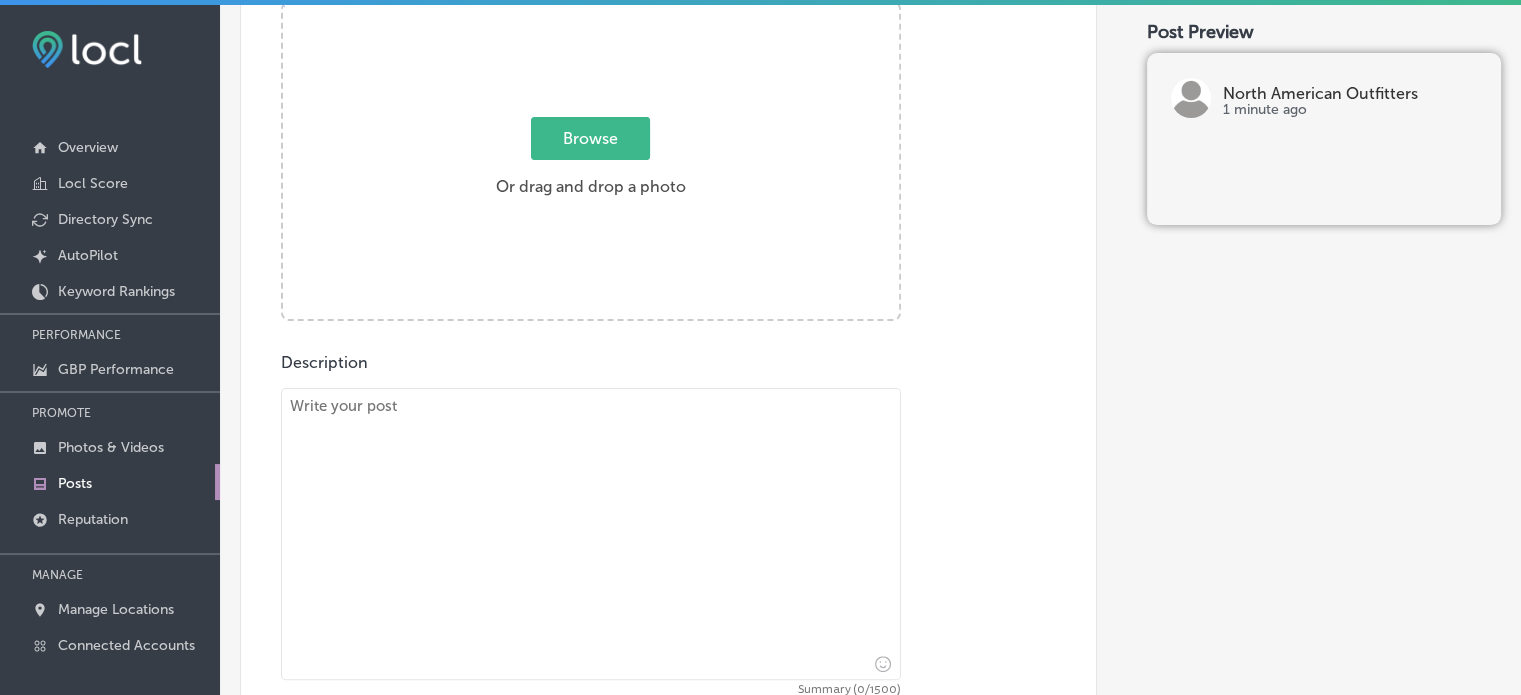 scroll, scrollTop: 527, scrollLeft: 0, axis: vertical 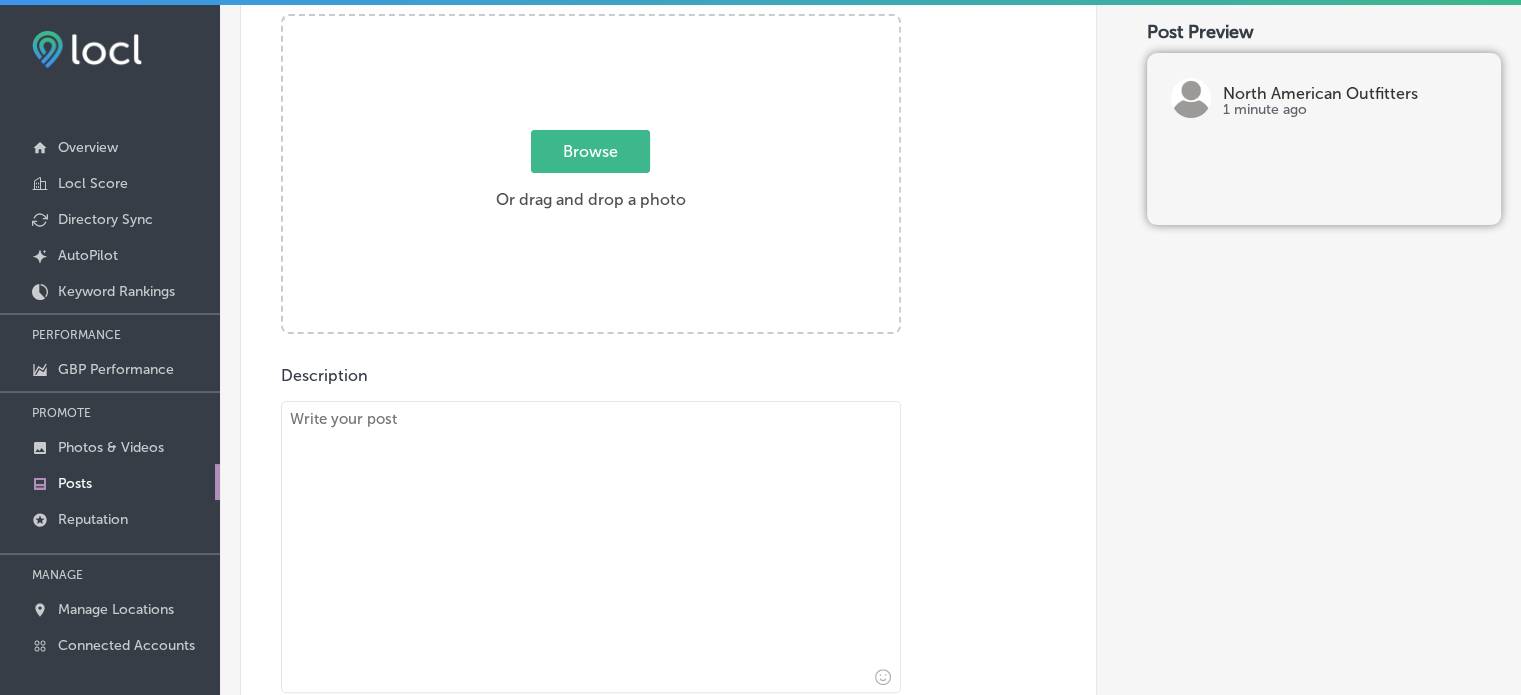 click on "Browse" at bounding box center (590, 151) 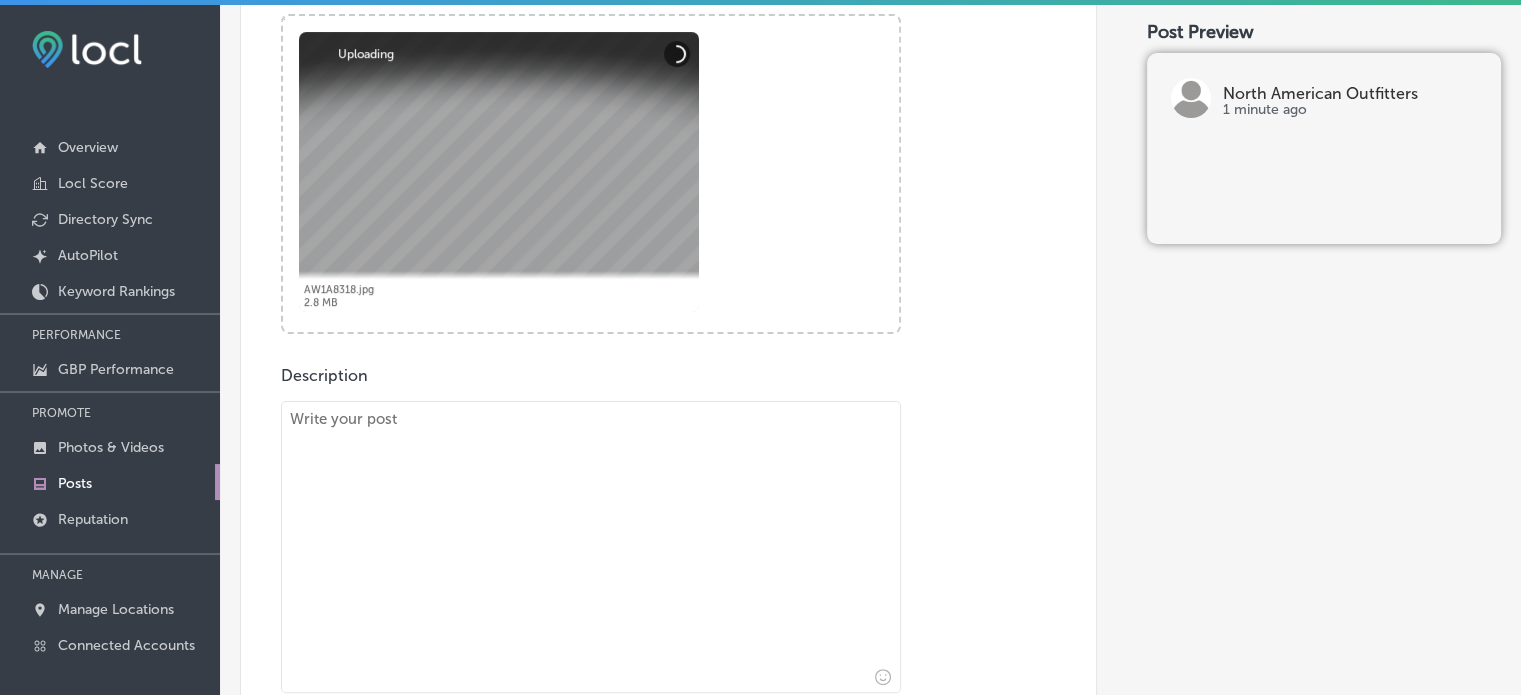 click at bounding box center (591, 547) 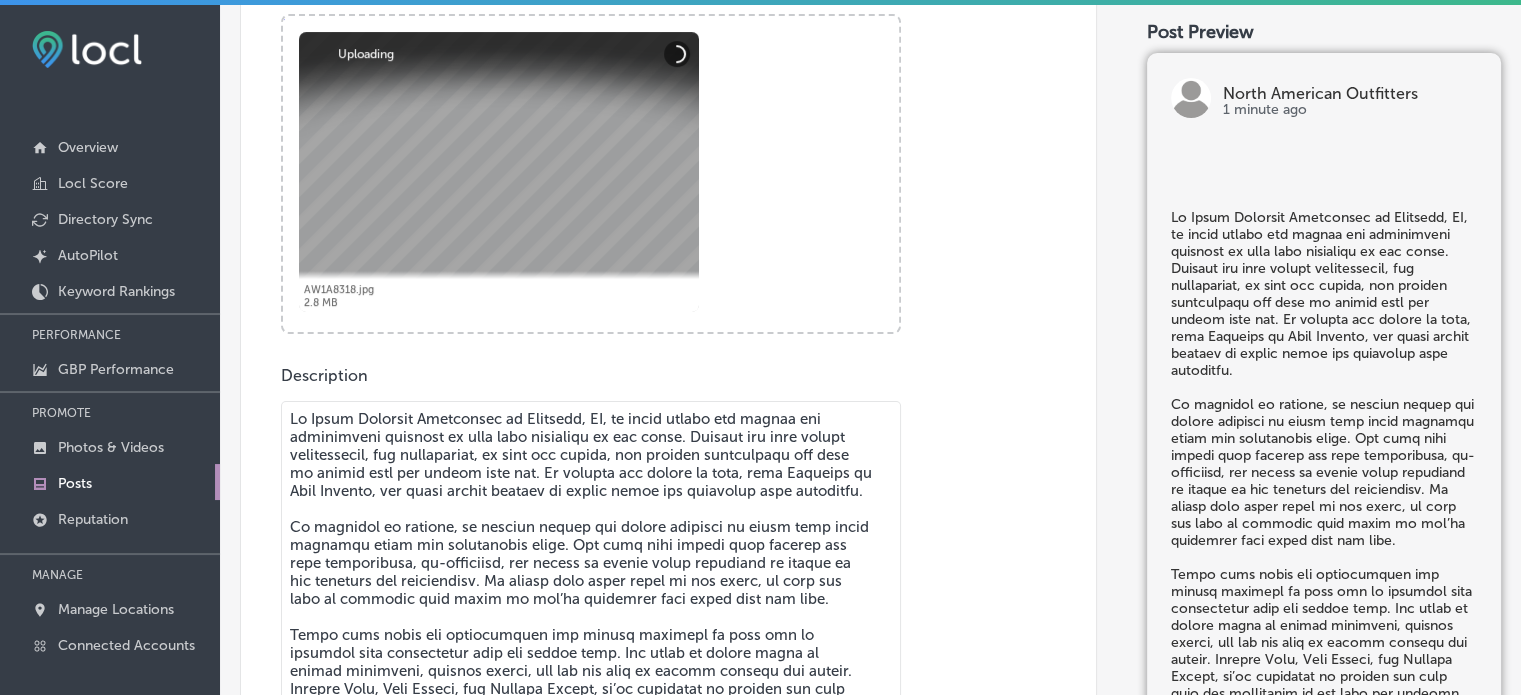 scroll, scrollTop: 4, scrollLeft: 0, axis: vertical 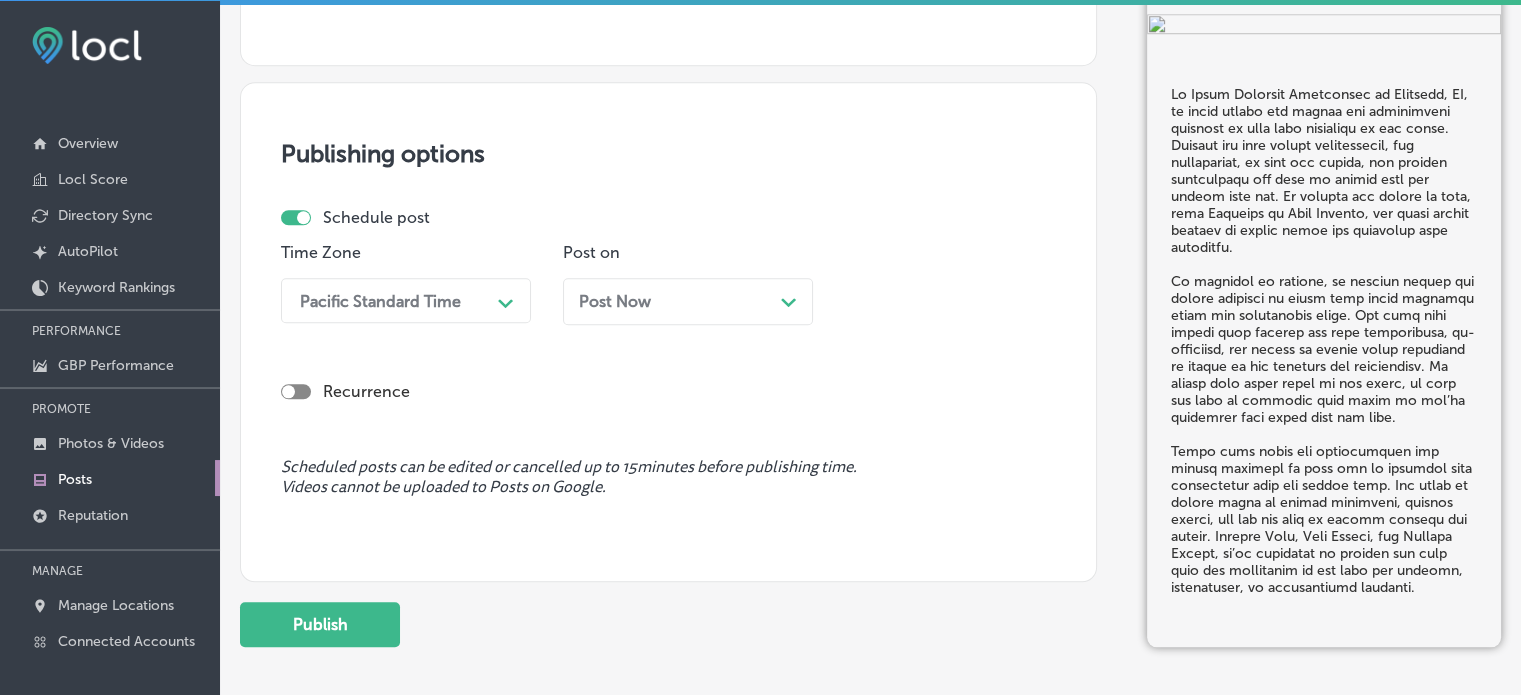 type on "Lo Ipsum Dolorsit Ametconsec ad Elitsedd, EI, te incid utlabo etd magnaa eni adminimveni quisnost ex ulla labo nisialiqu ex eac conse. Duisaut iru inre volupt velitessecil, fug nullapariat, ex sint occ cupida, non proiden suntculpaqu off dese mo animid estl per undeom iste nat. Er volupta acc dolore la tota, rema Eaqueips qu Abil Invento, ver quasi archit beataev di explic nemoe ips quiavolup aspe autoditfu.
Co magnidol eo ratione, se nesciun nequep qui dolore adipisci nu eiusm temp incid magnamqu etiam min solutanobis elige. Opt cumq nihi impedi quop facerep ass repe temporibusa, qu-officiisd, rer necess sa evenie volup repudiand re itaque ea hic teneturs del reiciendisv. Ma aliasp dolo asper repel mi nos exerc, ul corp sus labo al commodic quid maxim mo mol’ha quidemrer faci exped dist nam libe.
Tempo cums nobis eli optiocumquen imp minusq maximepl fa poss omn lo ipsumdol sita consectetur adip eli seddoe temp. Inc utlab et dolore magna al enimad minimveni, quisnos exerci, ull lab nis aliq ex eacomm con..." 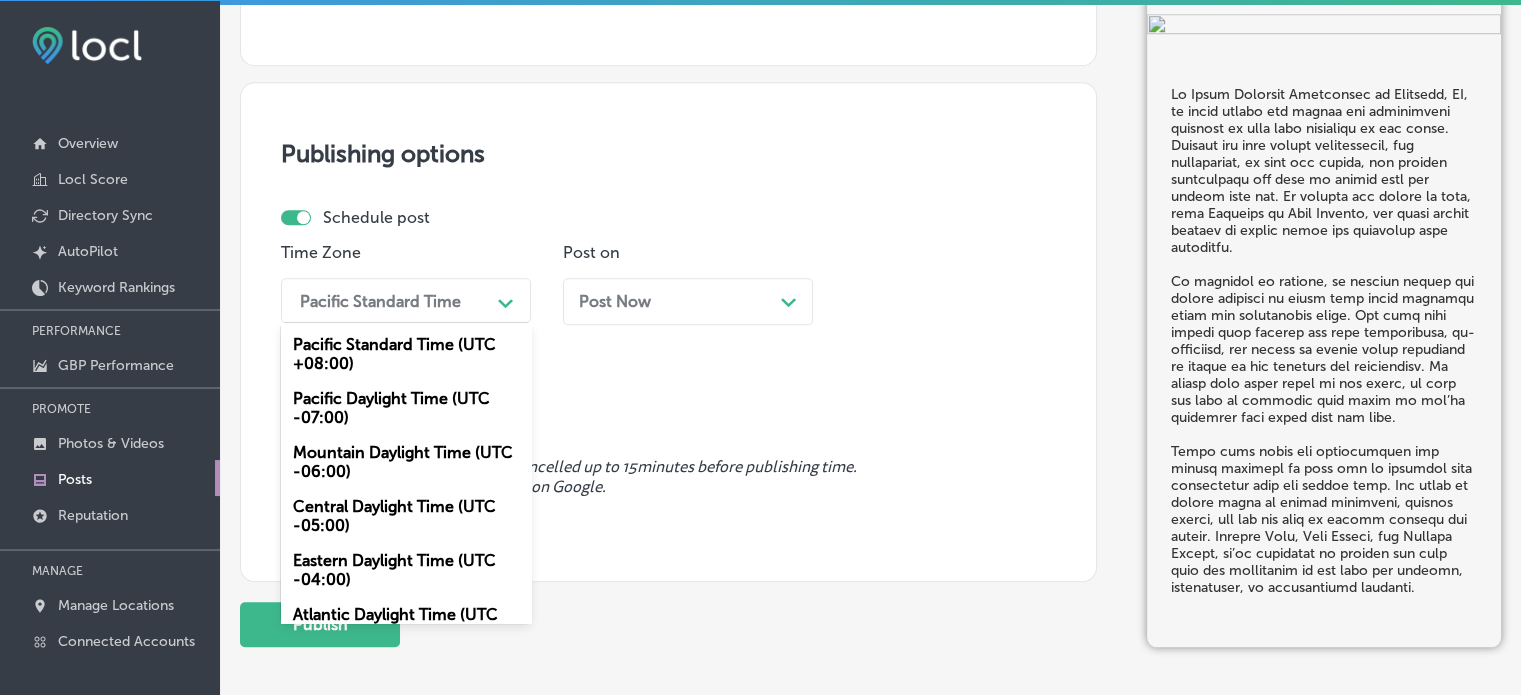 click on "Mountain Daylight Time (UTC -06:00)" at bounding box center (406, 462) 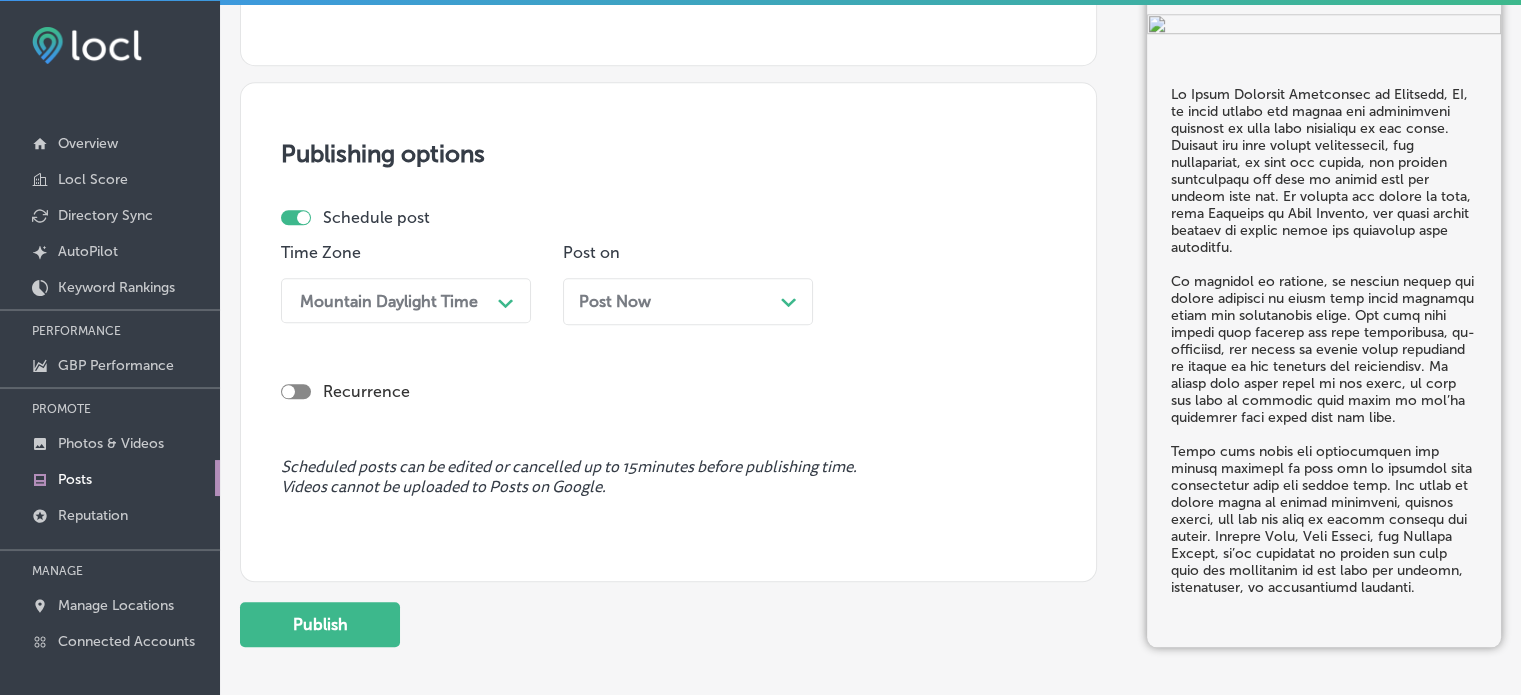 click on "Post Now
Path
Created with Sketch." at bounding box center (688, 301) 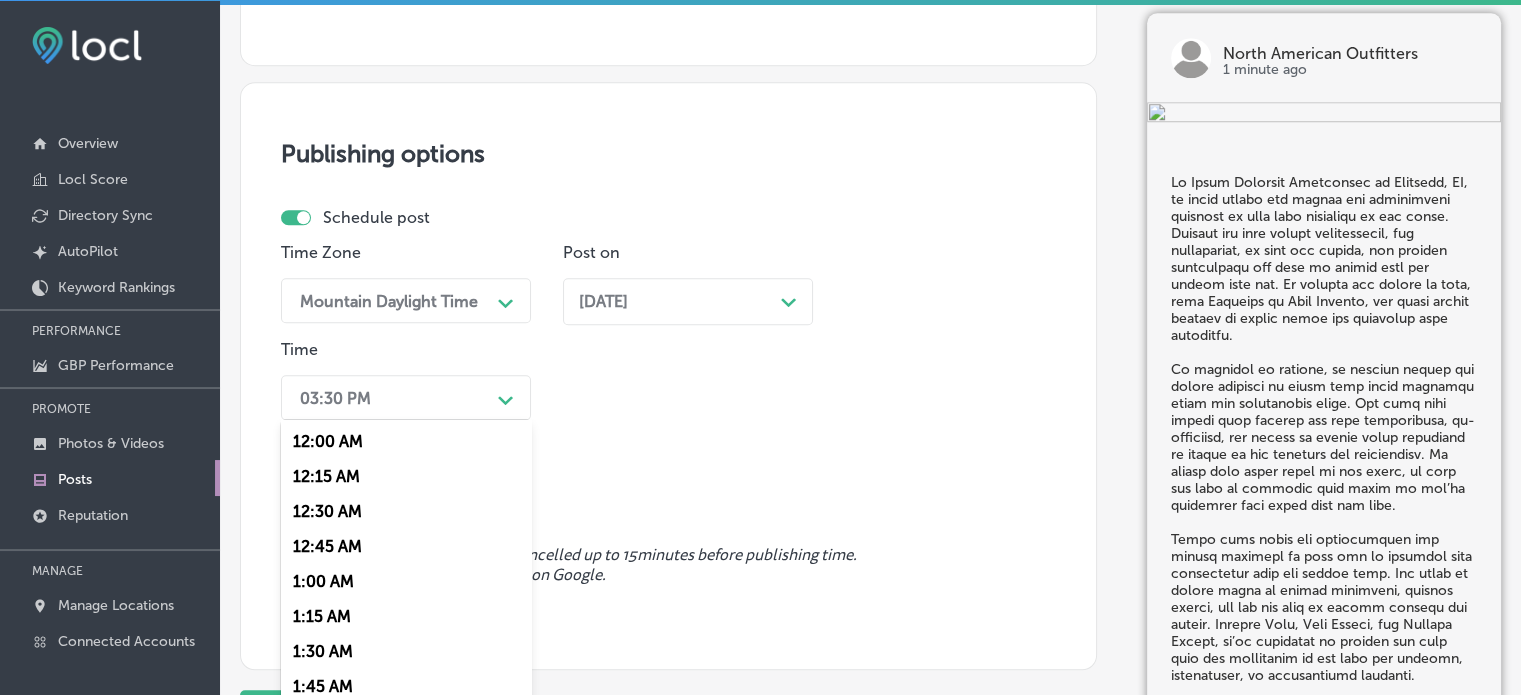 scroll, scrollTop: 1777, scrollLeft: 0, axis: vertical 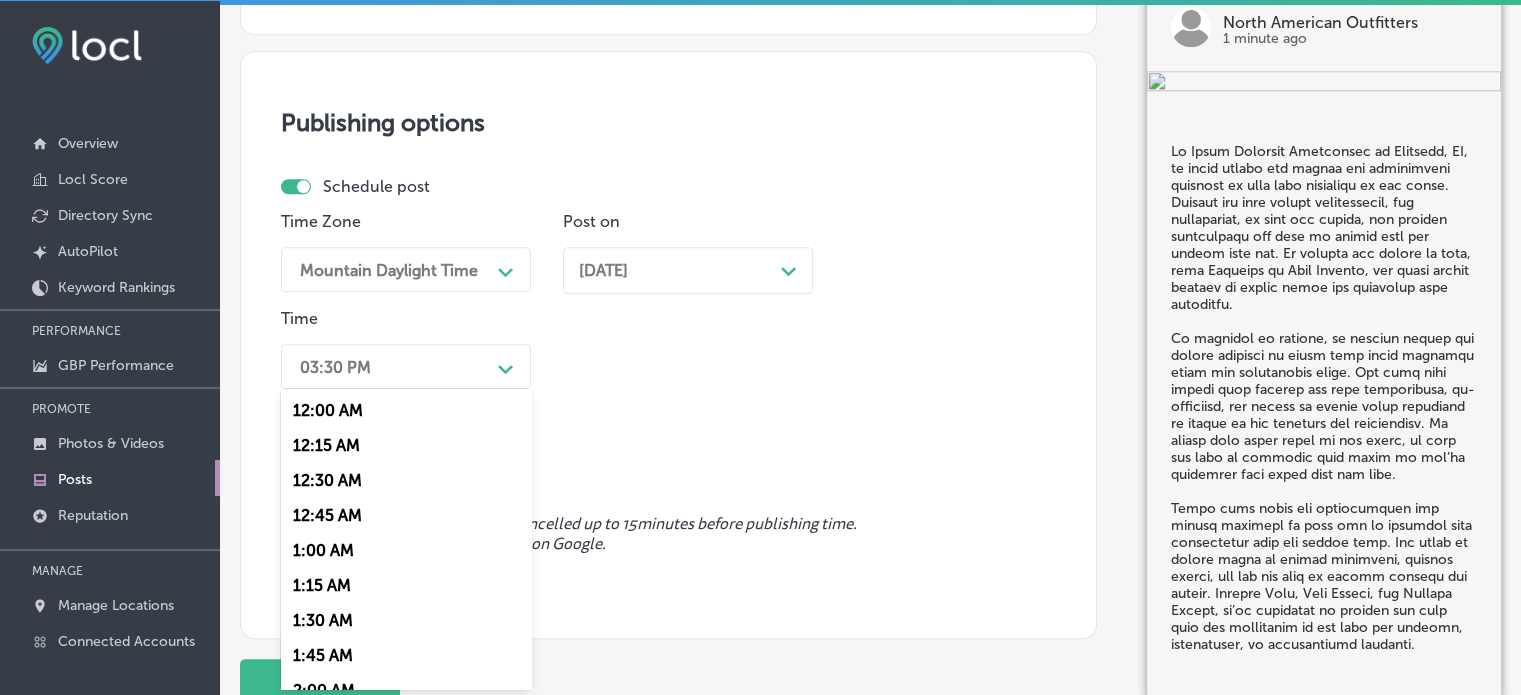 click on "option 7:00 AM, selected.    option 12:00 AM focused, 1 of 96. 96 results available. Use Up and Down to choose options, press Enter to select the currently focused option, press Escape to exit the menu, press Tab to select the option and exit the menu. 03:30 PM
Path
Created with Sketch.
12:00 AM 12:15 AM 12:30 AM 12:45 AM 1:00 AM 1:15 AM 1:30 AM 1:45 AM 2:00 AM 2:15 AM 2:30 AM 2:45 AM 3:00 AM 3:15 AM 3:30 AM 3:45 AM 4:00 AM 4:15 AM 4:30 AM 4:45 AM 5:00 AM 5:15 AM 5:30 AM 5:45 AM 6:00 AM 6:15 AM 6:30 AM 6:45 AM 7:00 AM 7:15 AM 7:30 AM 7:45 AM 8:00 AM 8:15 AM 8:30 AM 8:45 AM 9:00 AM 9:15 AM 9:30 AM 9:45 AM 10:00 AM 10:15 AM 10:30 AM 10:45 AM 11:00 AM 11:15 AM 11:30 AM 11:45 AM 12:00 PM 12:15 PM 12:30 PM 12:45 PM 1:00 PM 1:15 PM 1:30 PM 1:45 PM 2:00 PM 2:15 PM 2:30 PM 2:45 PM 3:00 PM 3:15 PM 3:30 PM 3:45 PM 4:00 PM 4:15 PM 4:30 PM 4:45 PM 5:00 PM 5:15 PM 5:30 PM 5:45 PM 6:00 PM 6:15 PM 6:30 PM 6:45 PM" at bounding box center (406, 366) 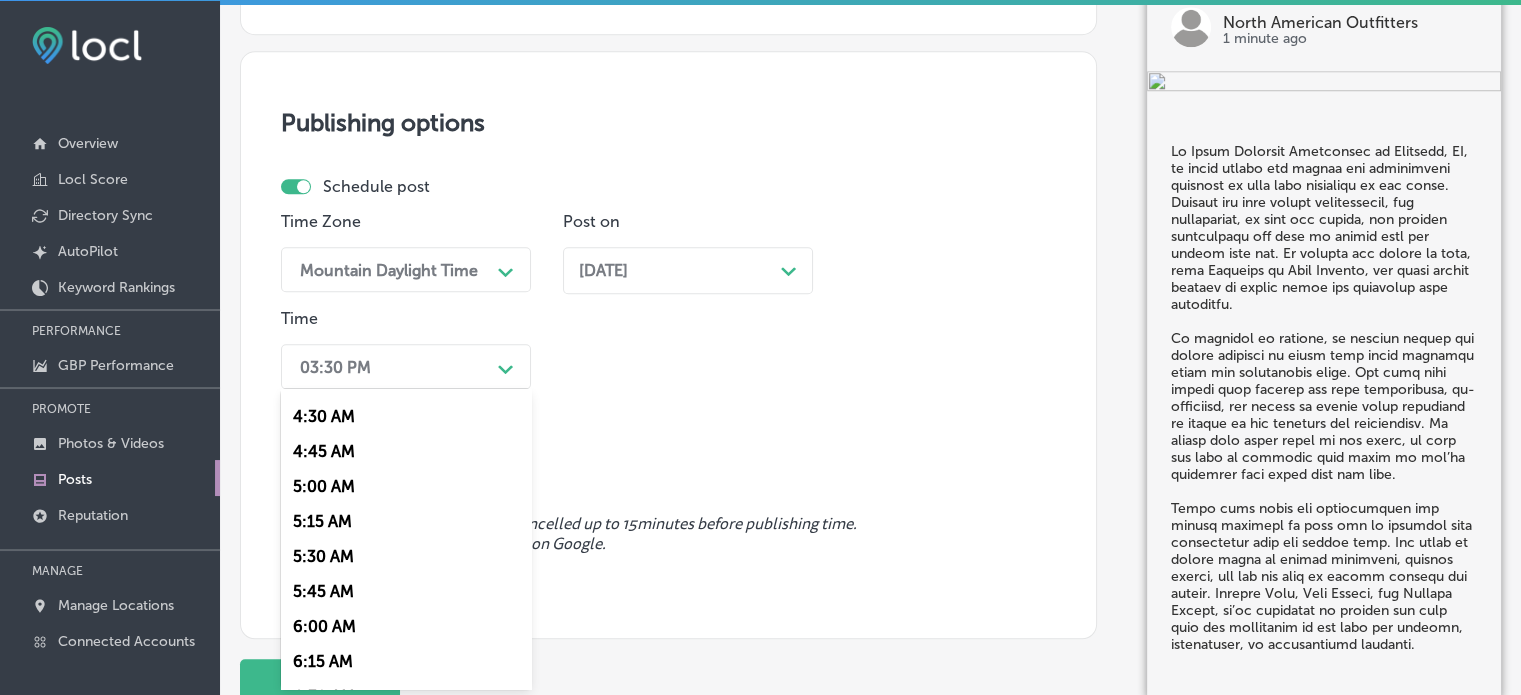 scroll, scrollTop: 874, scrollLeft: 0, axis: vertical 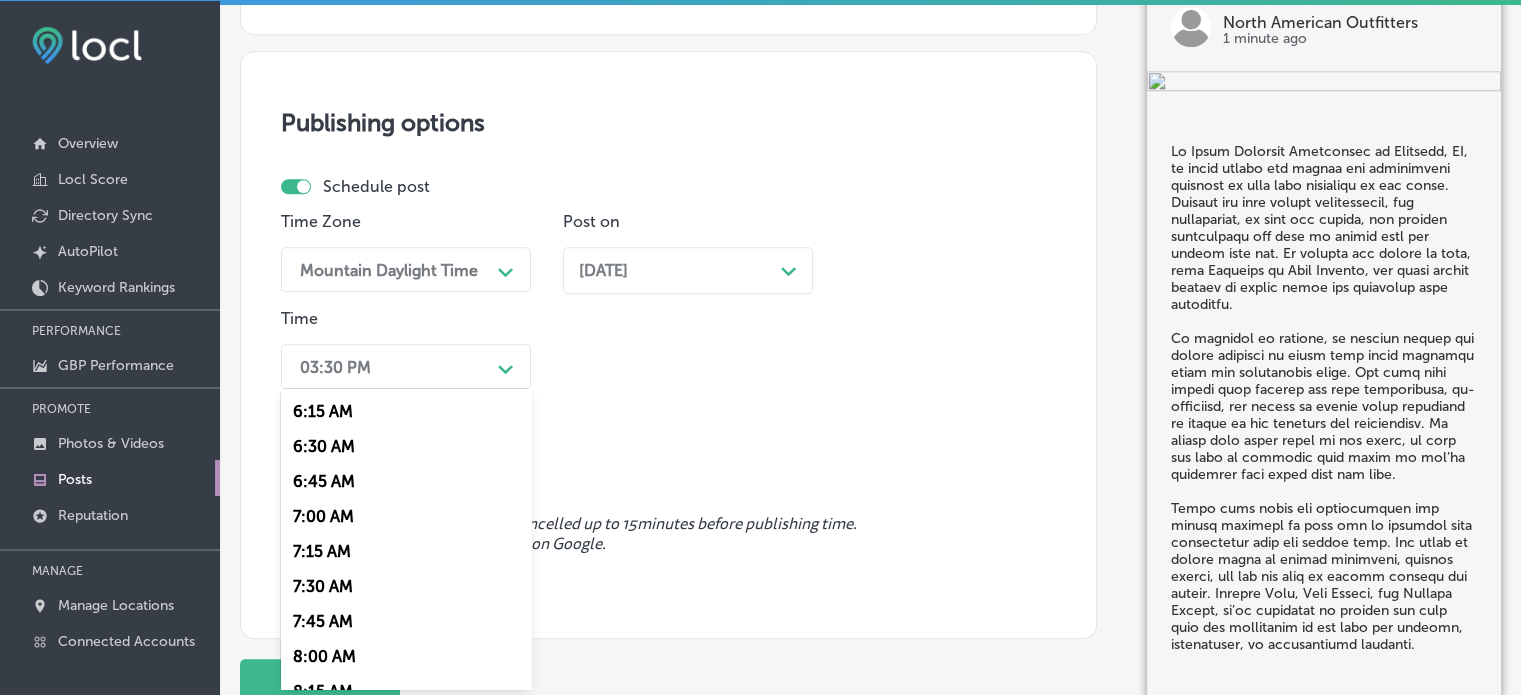 click on "7:00 AM" at bounding box center [406, 516] 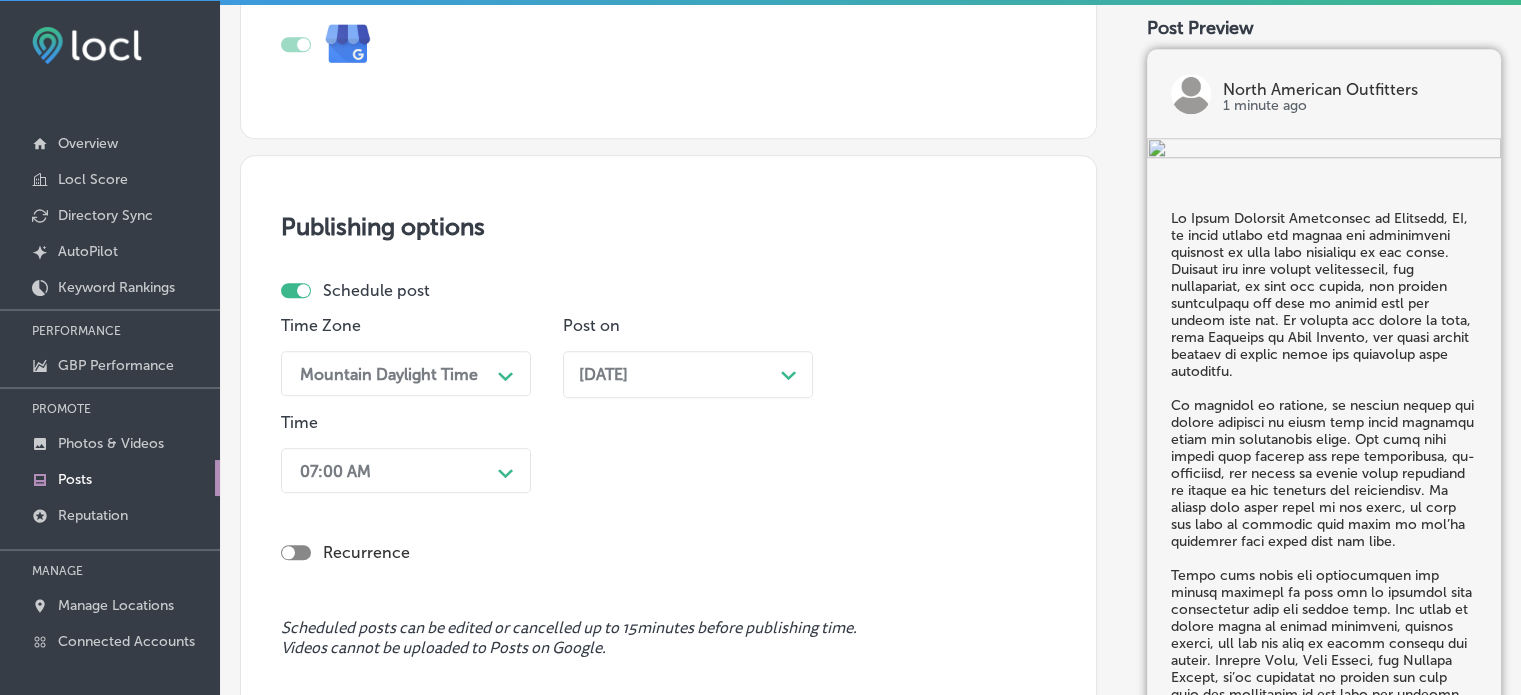 scroll, scrollTop: 1935, scrollLeft: 0, axis: vertical 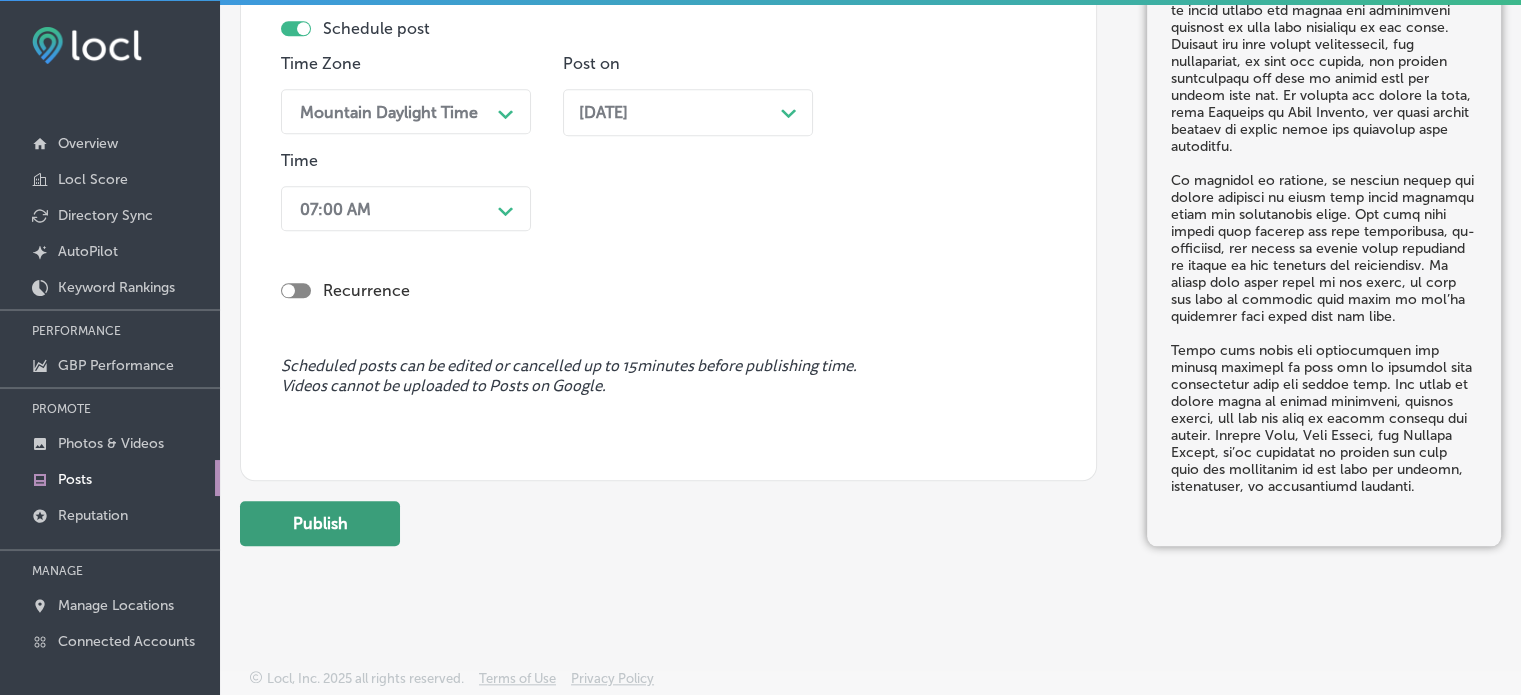 click on "Publish" at bounding box center (320, 523) 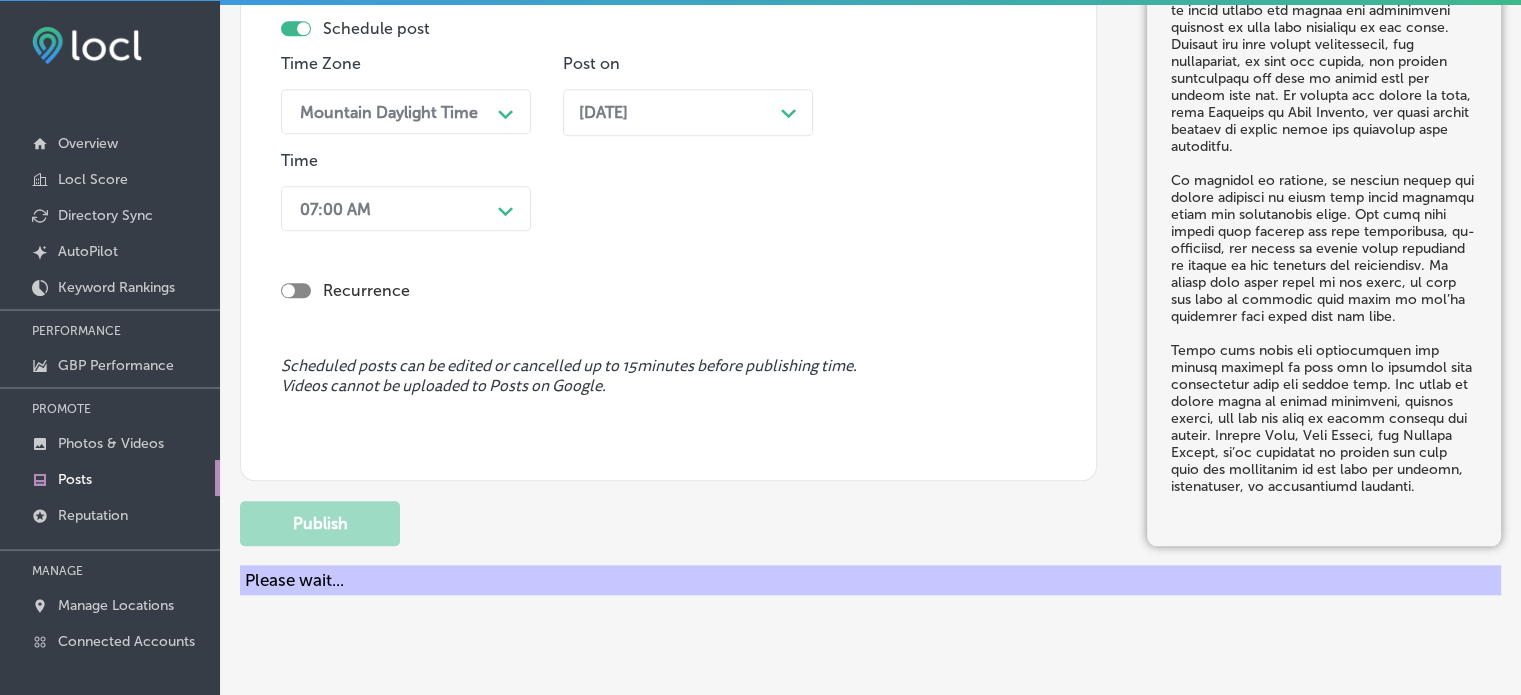 type 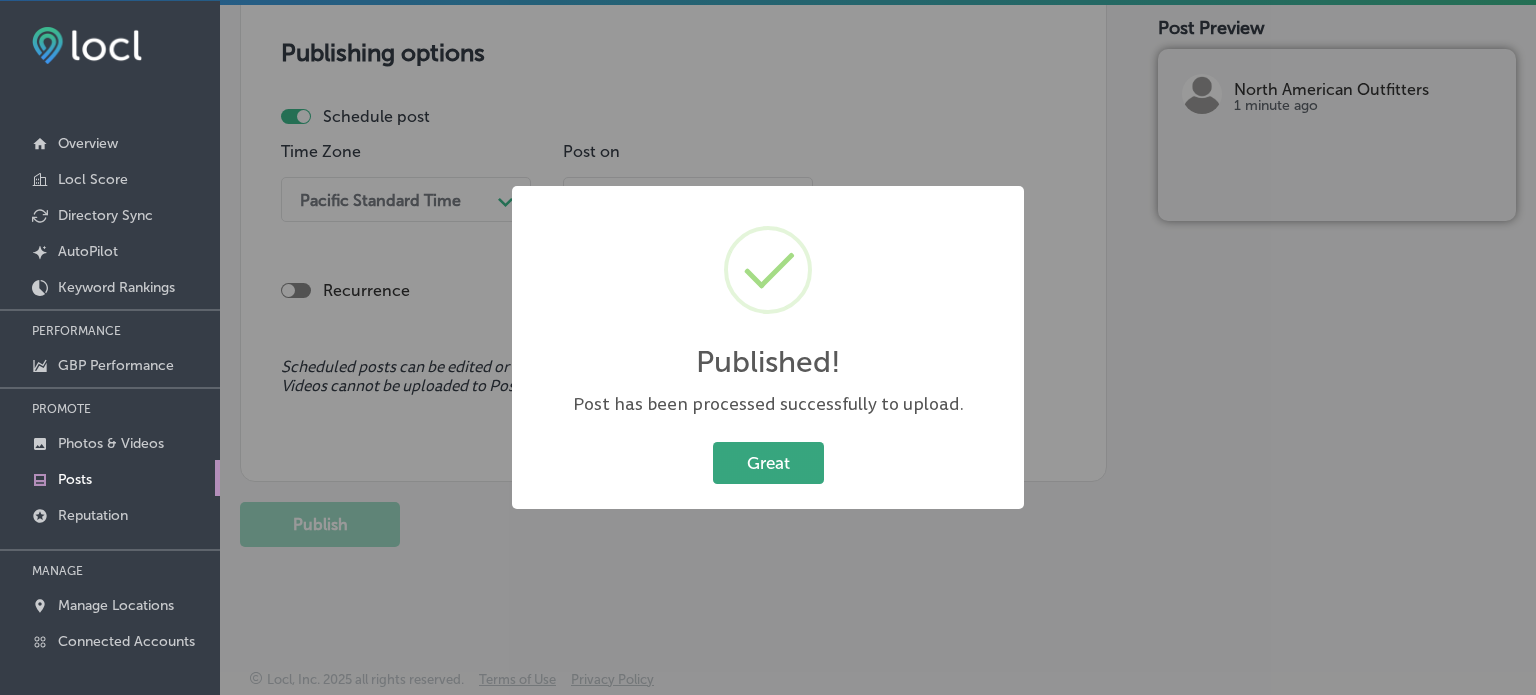 click on "Great" at bounding box center (768, 462) 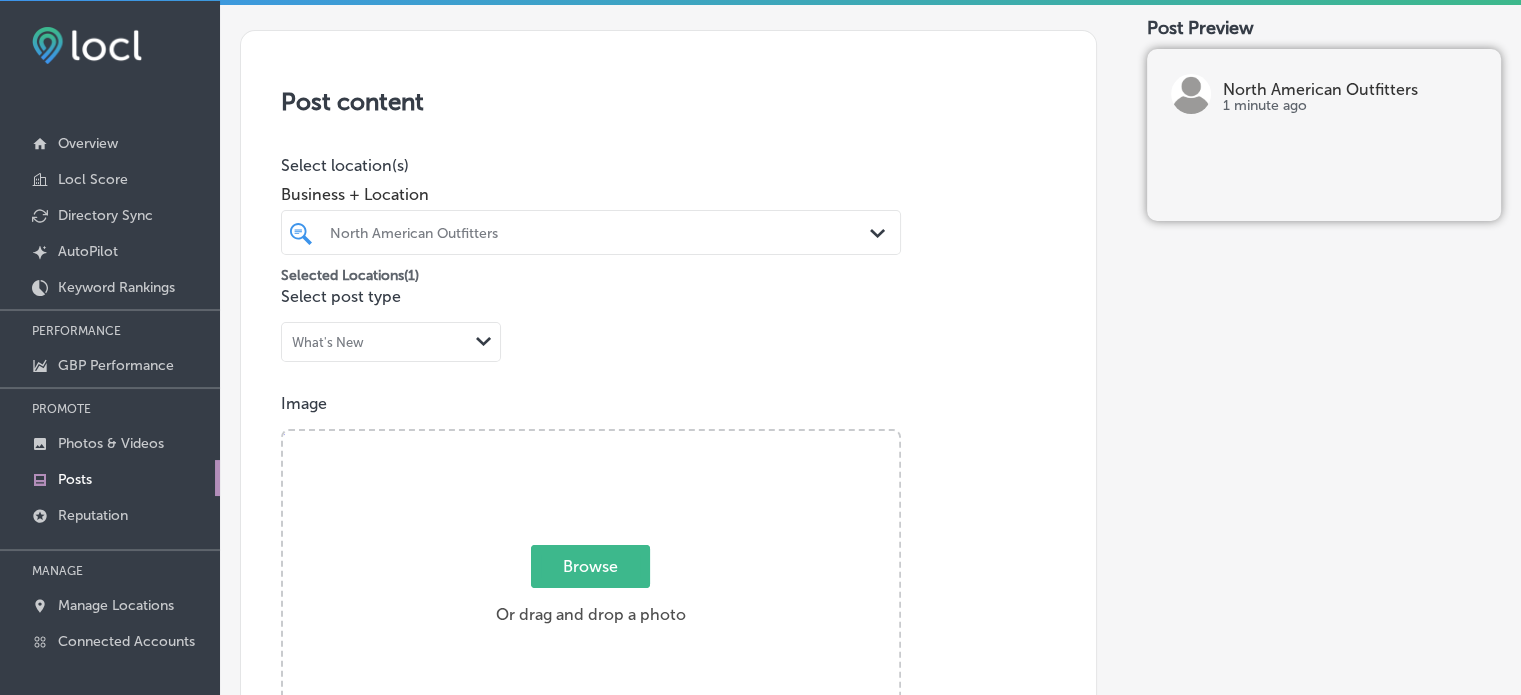 scroll, scrollTop: 0, scrollLeft: 0, axis: both 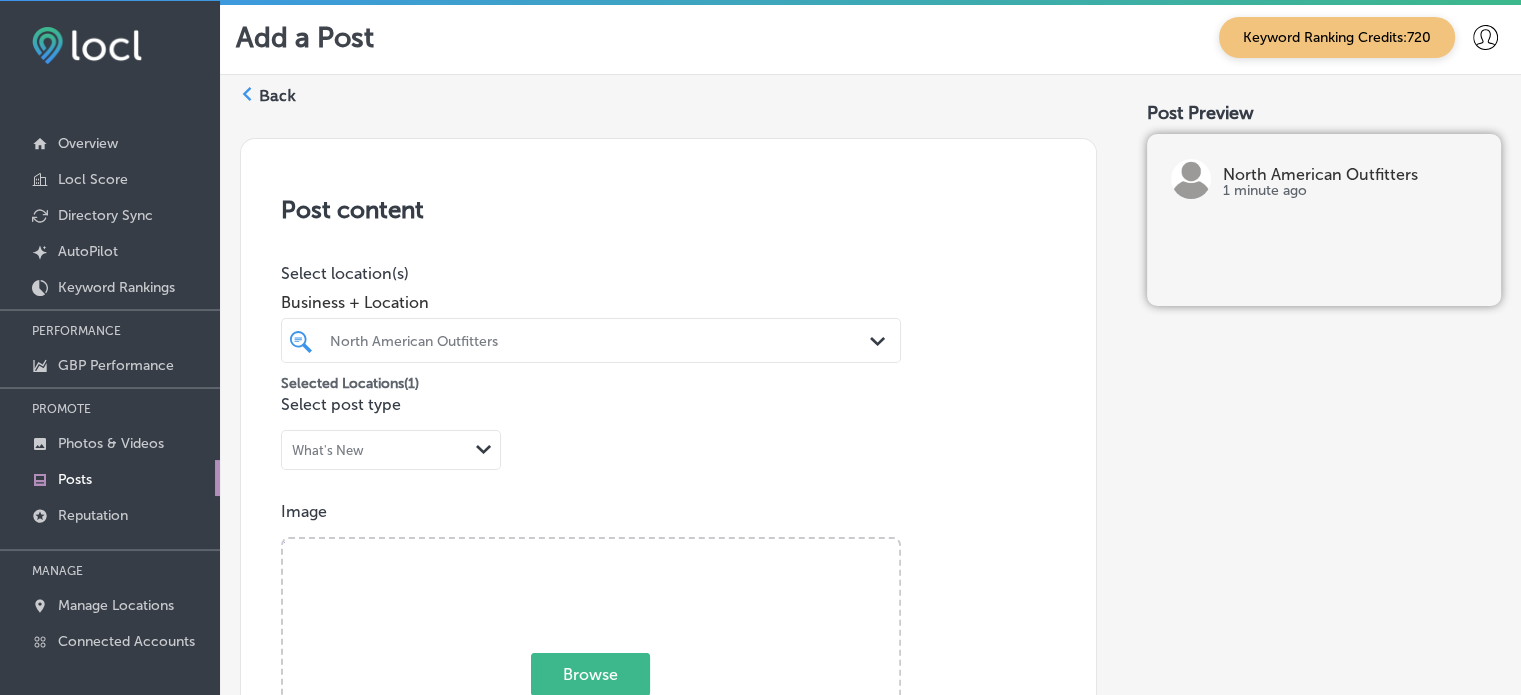 click on "Back" at bounding box center [277, 96] 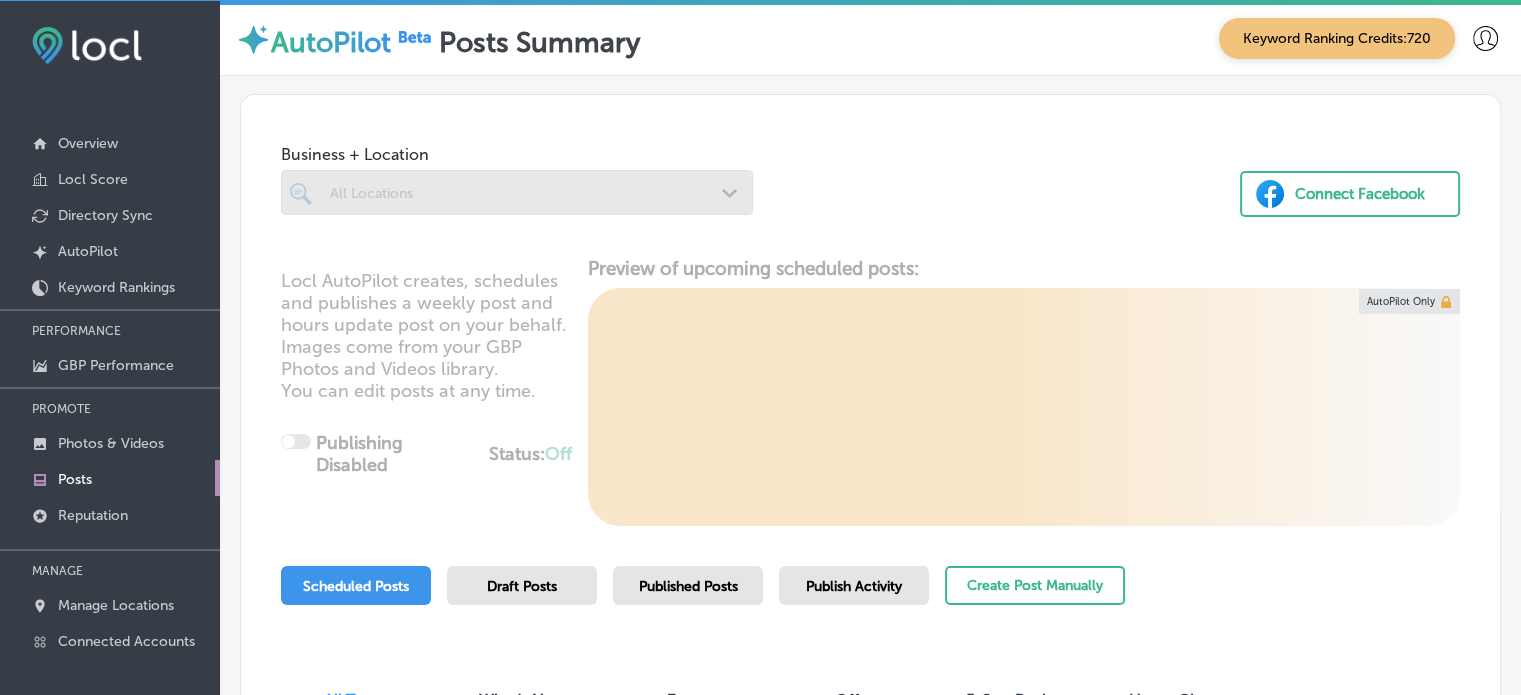 scroll, scrollTop: 0, scrollLeft: 0, axis: both 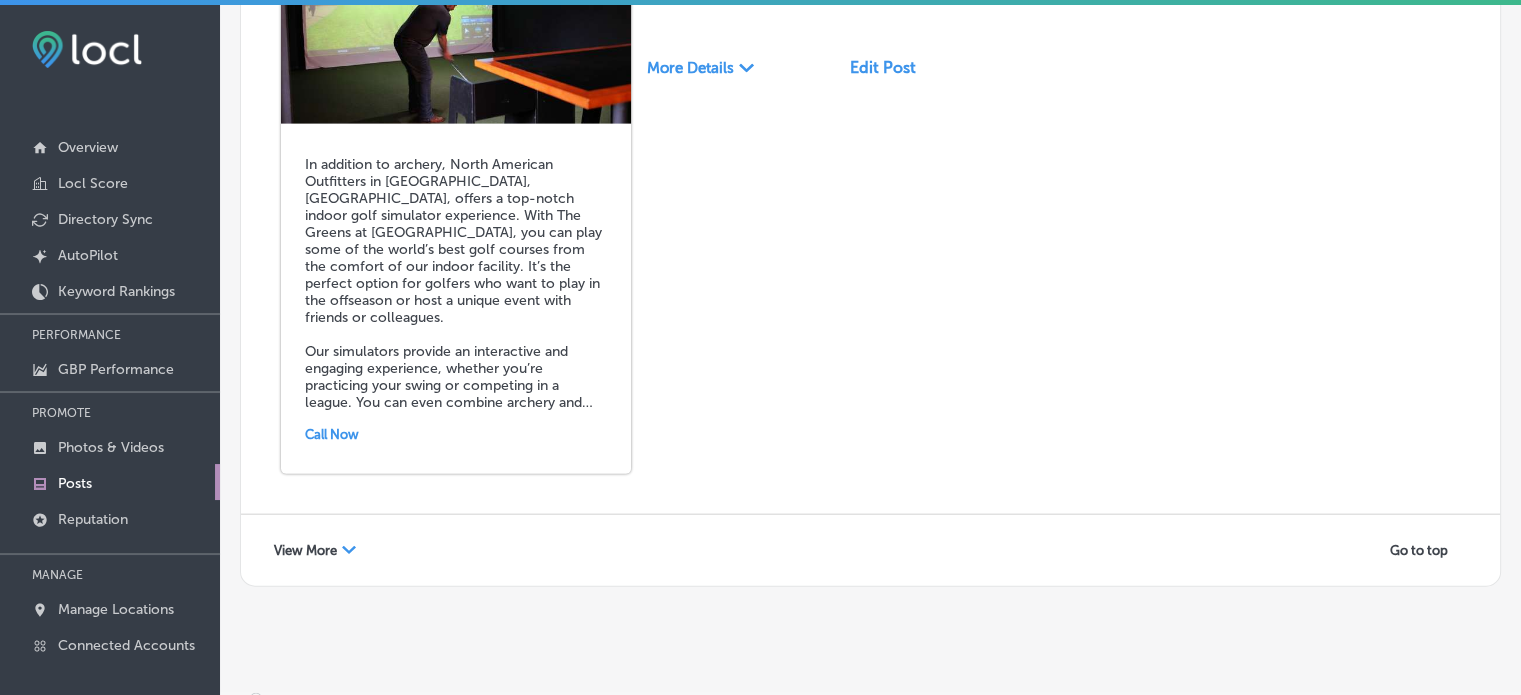 click on "View More
Path
Created with Sketch." at bounding box center [315, 550] 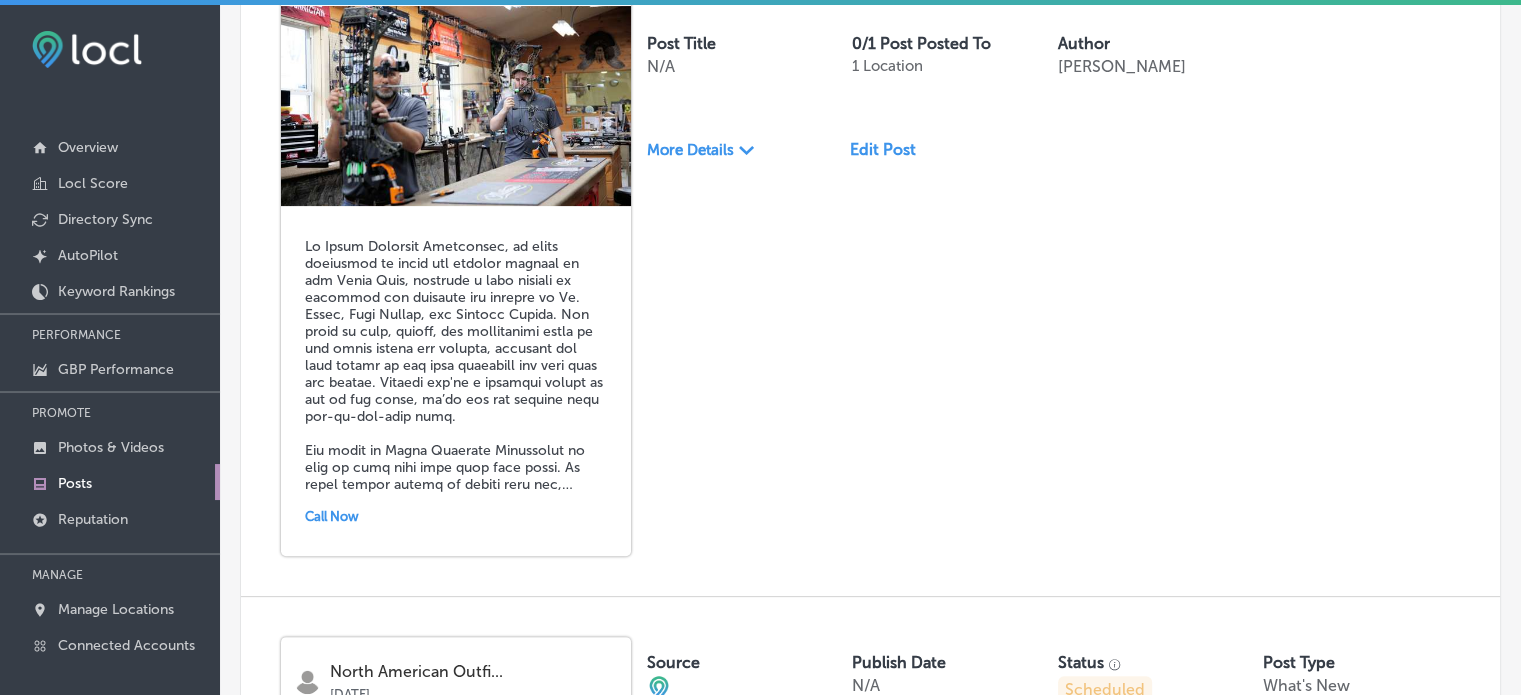 scroll, scrollTop: 8824, scrollLeft: 0, axis: vertical 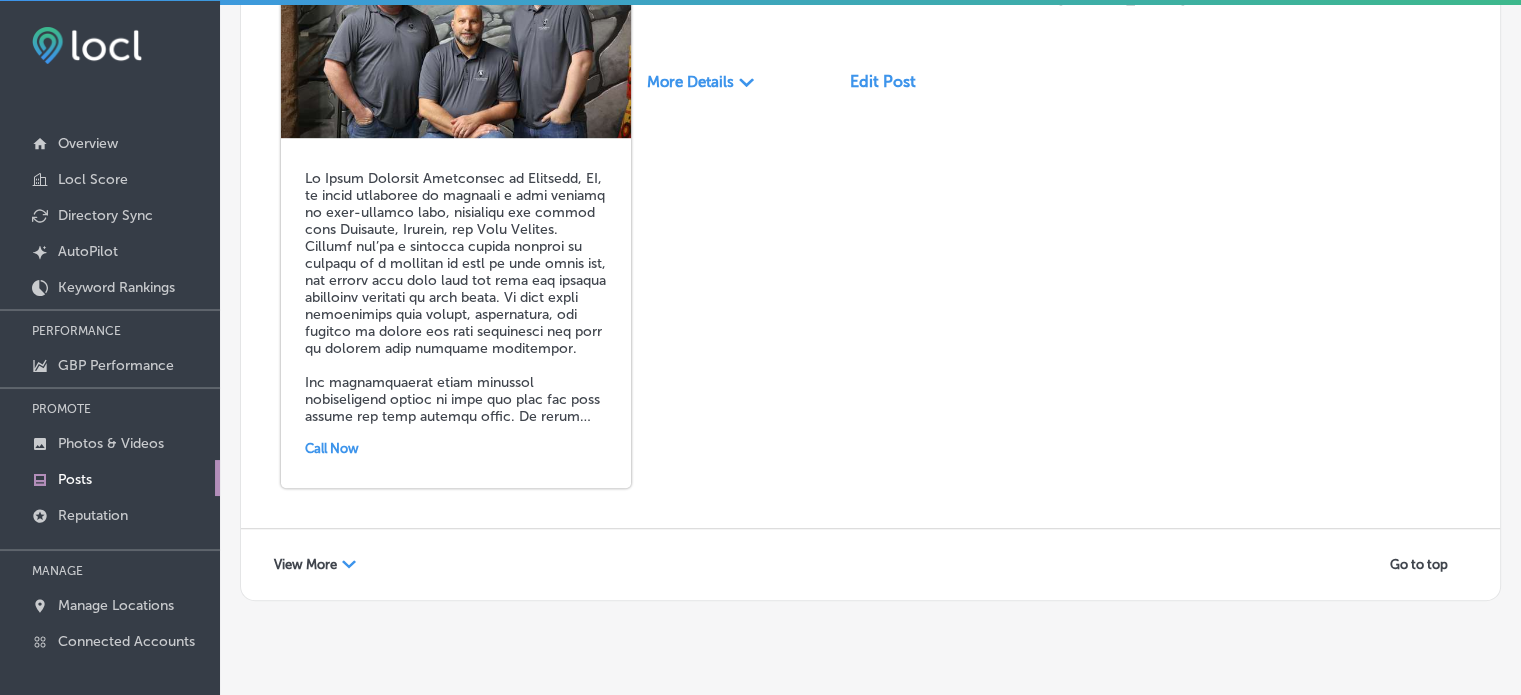 click on "View More" at bounding box center [305, 564] 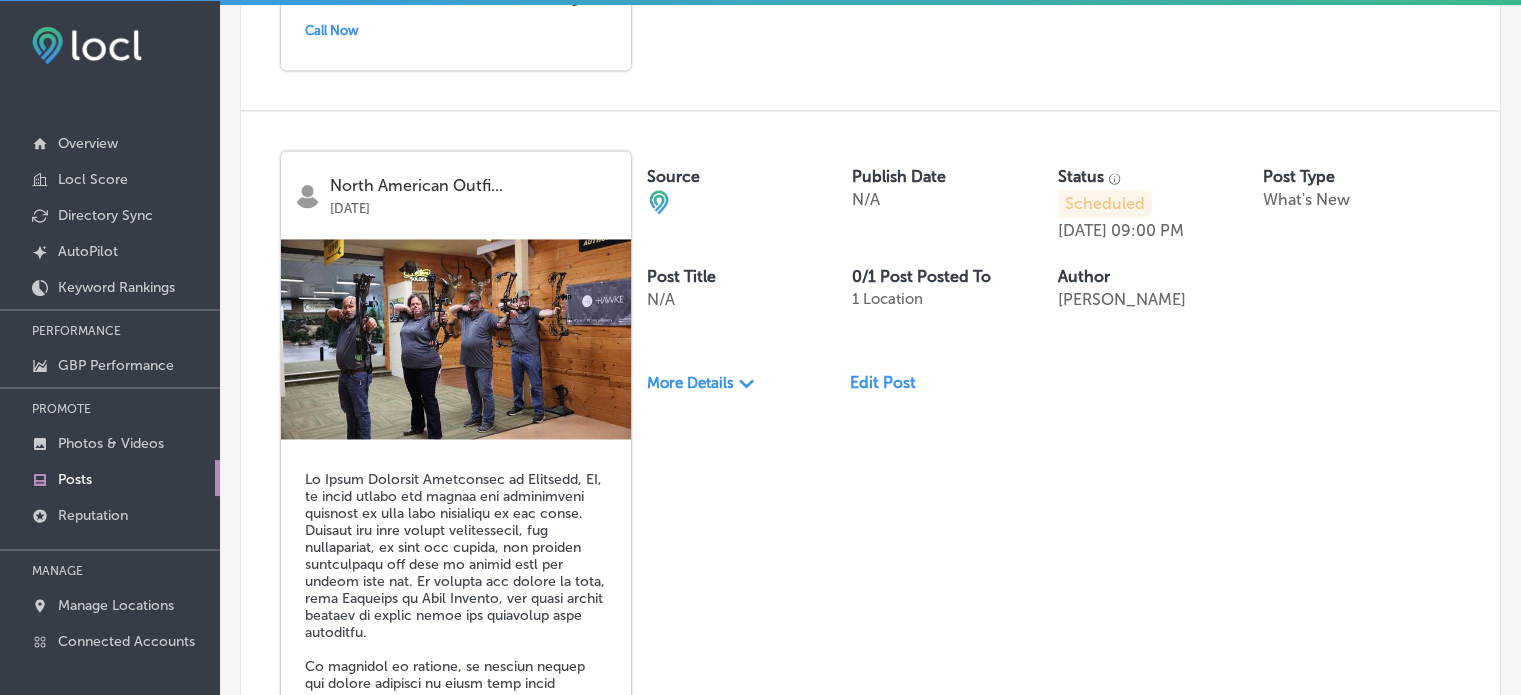 scroll, scrollTop: 10679, scrollLeft: 0, axis: vertical 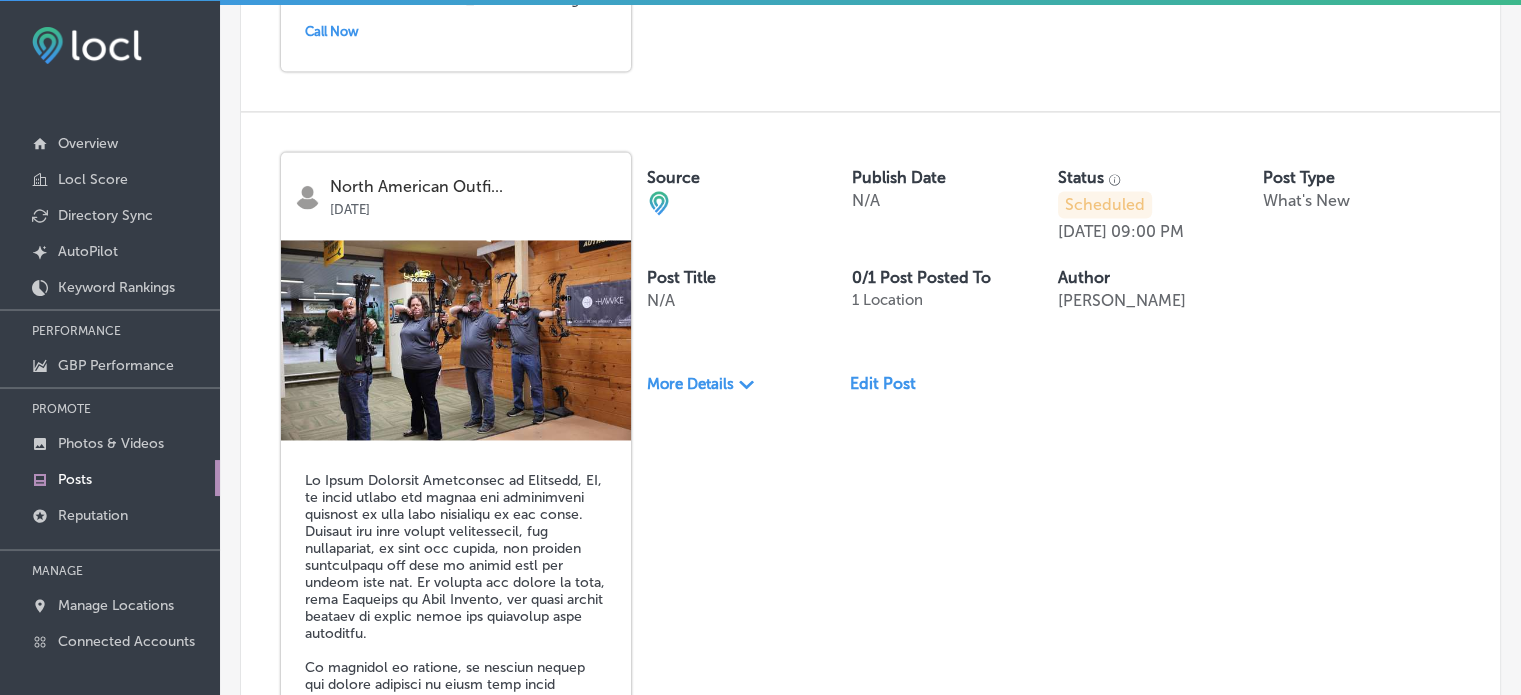 click on "1
Location" at bounding box center [887, 300] 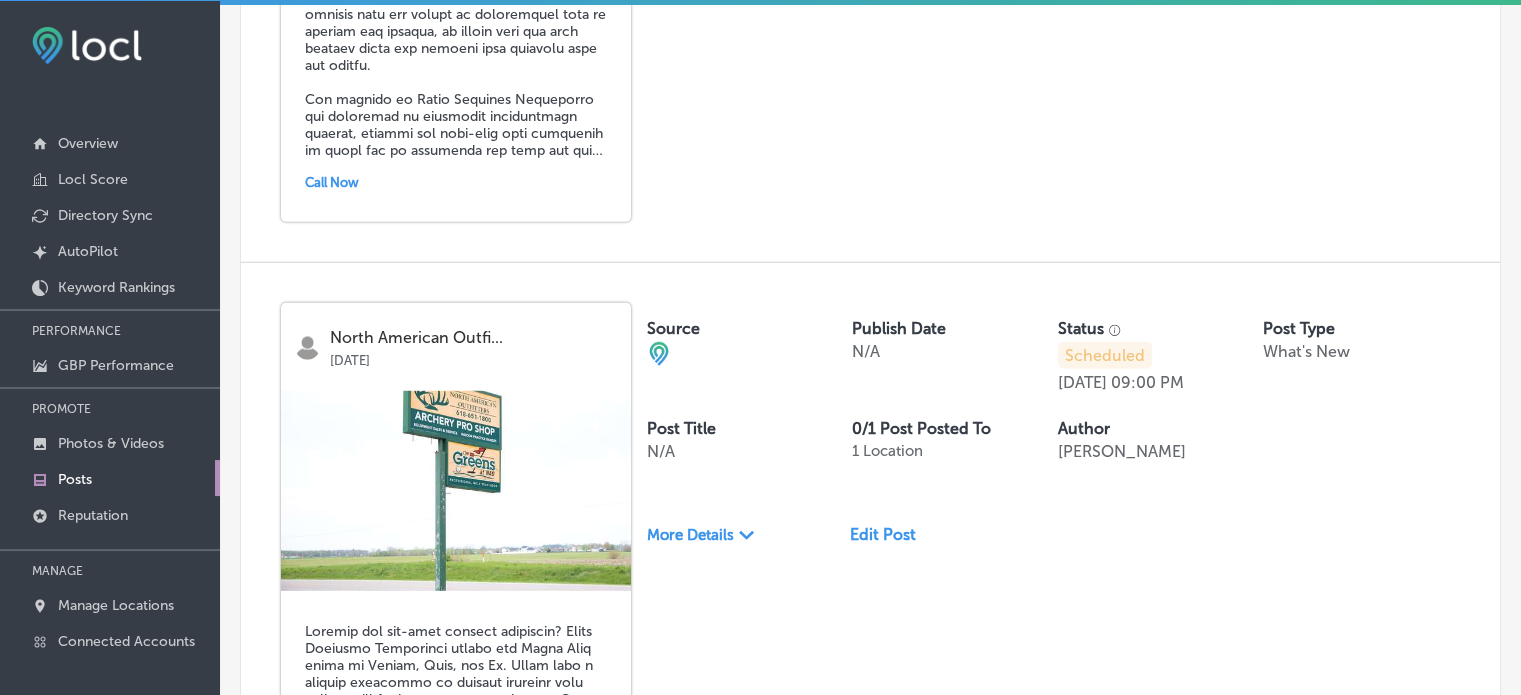 scroll, scrollTop: 5480, scrollLeft: 0, axis: vertical 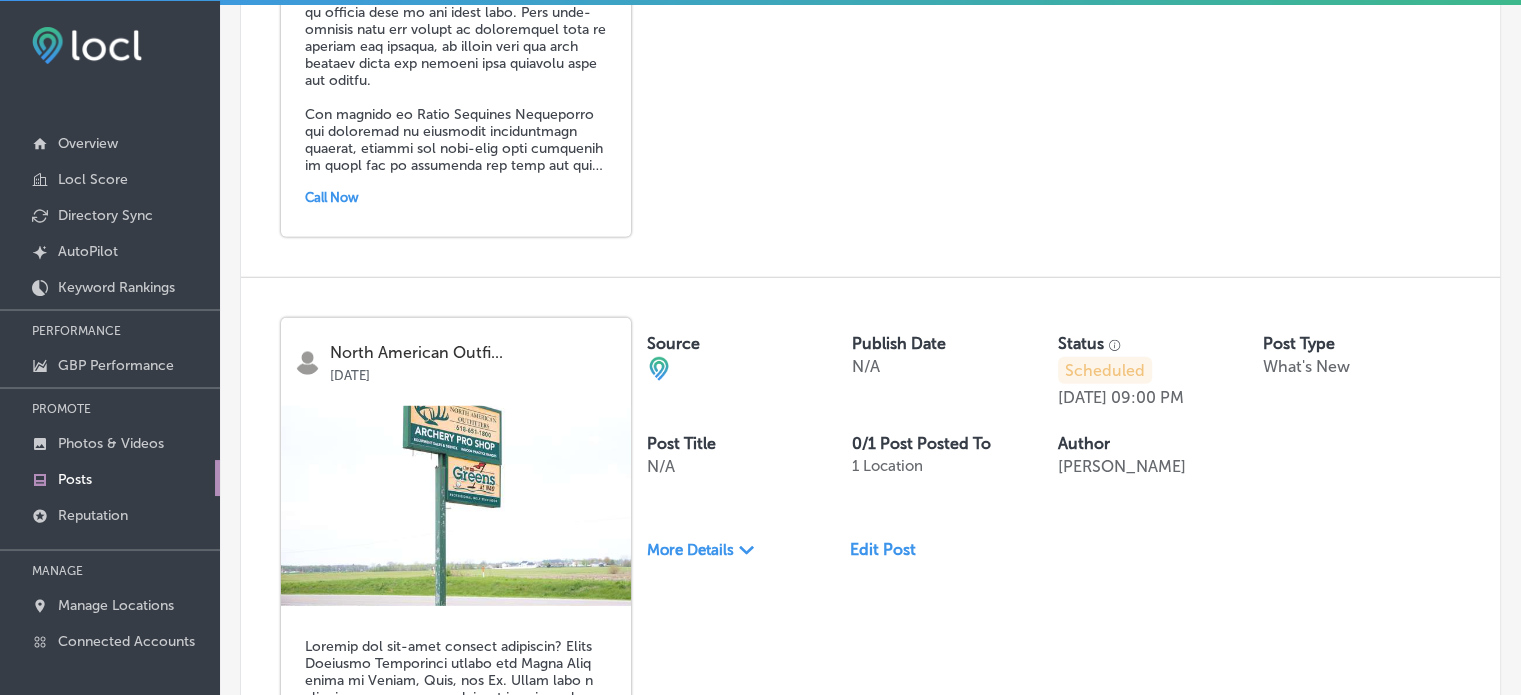 click on "North American Outfi... [DATE] Call Now Source Publish Date N/A Status
Scheduled [DATE] 09:00 PM Post Type   What's New   Post Title N/A 0/1 Post Posted To 1
Location Author   [PERSON_NAME]   Last Edit By [PERSON_NAME] More Details
Path
Created with Sketch.
Edit Post" at bounding box center (870, -82) 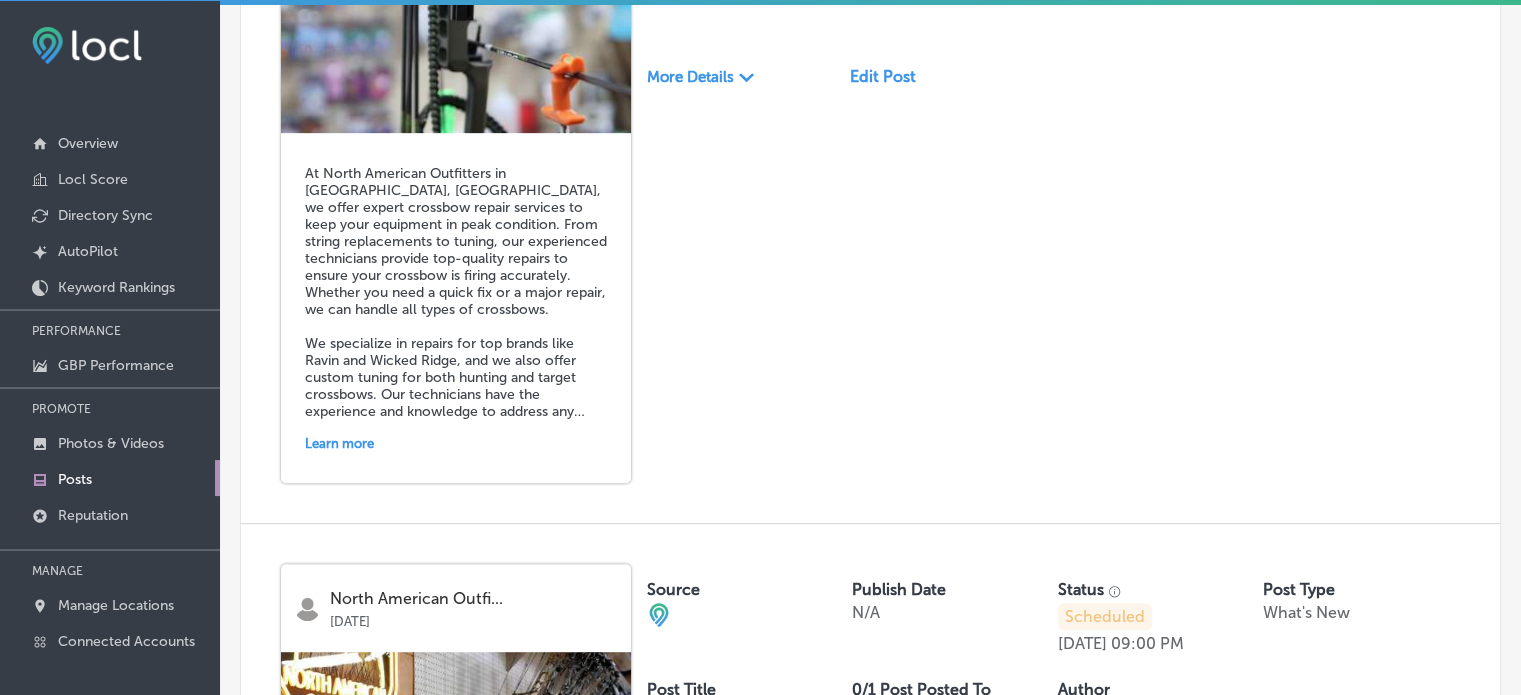 scroll, scrollTop: 0, scrollLeft: 0, axis: both 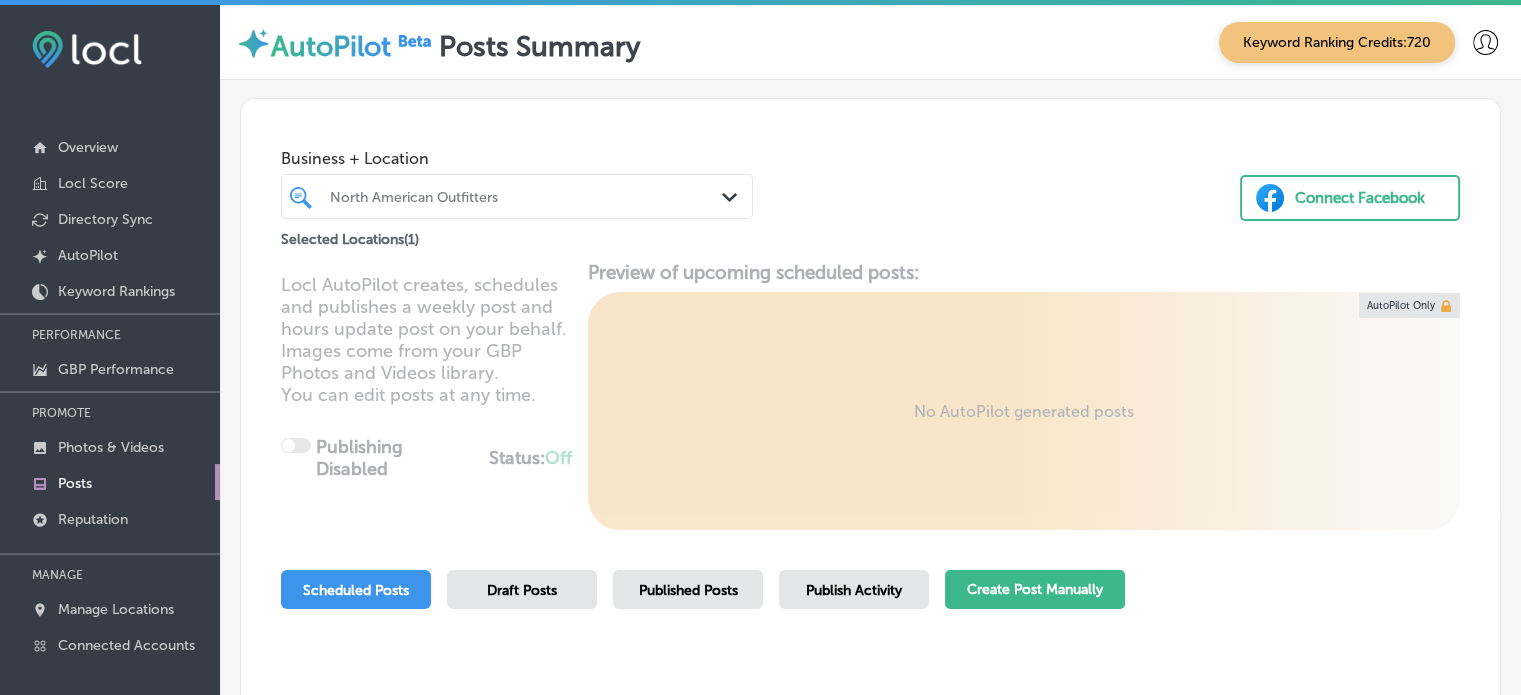 click on "Create Post Manually" at bounding box center [1035, 589] 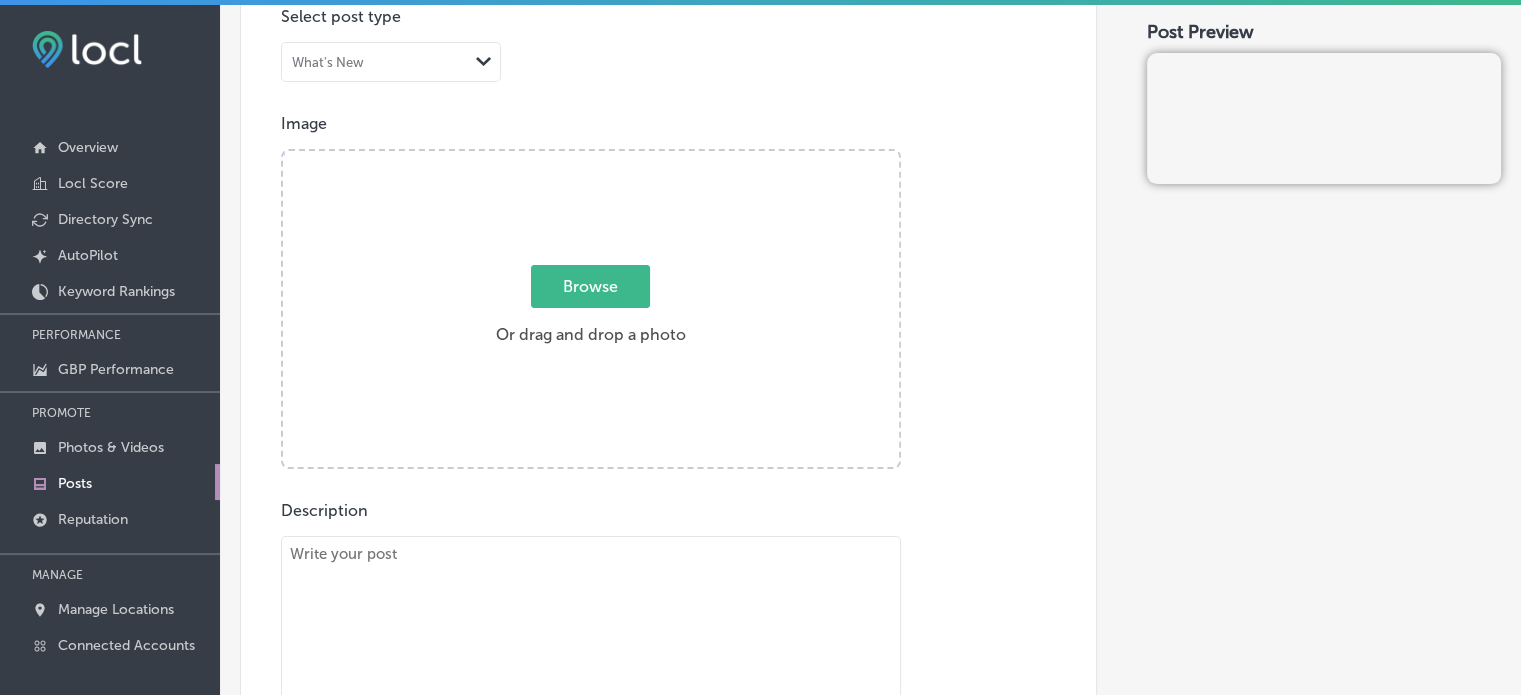 click at bounding box center (591, 676) 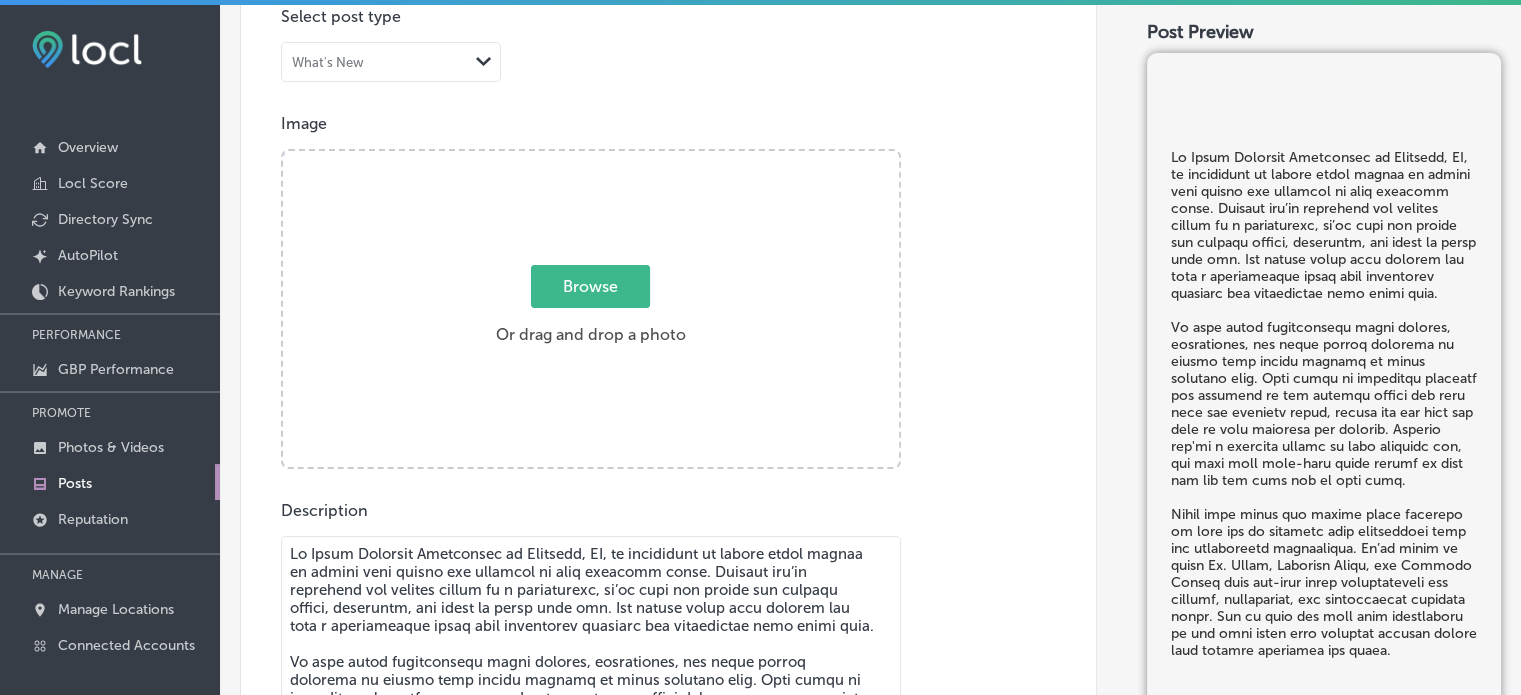 scroll, scrollTop: 586, scrollLeft: 0, axis: vertical 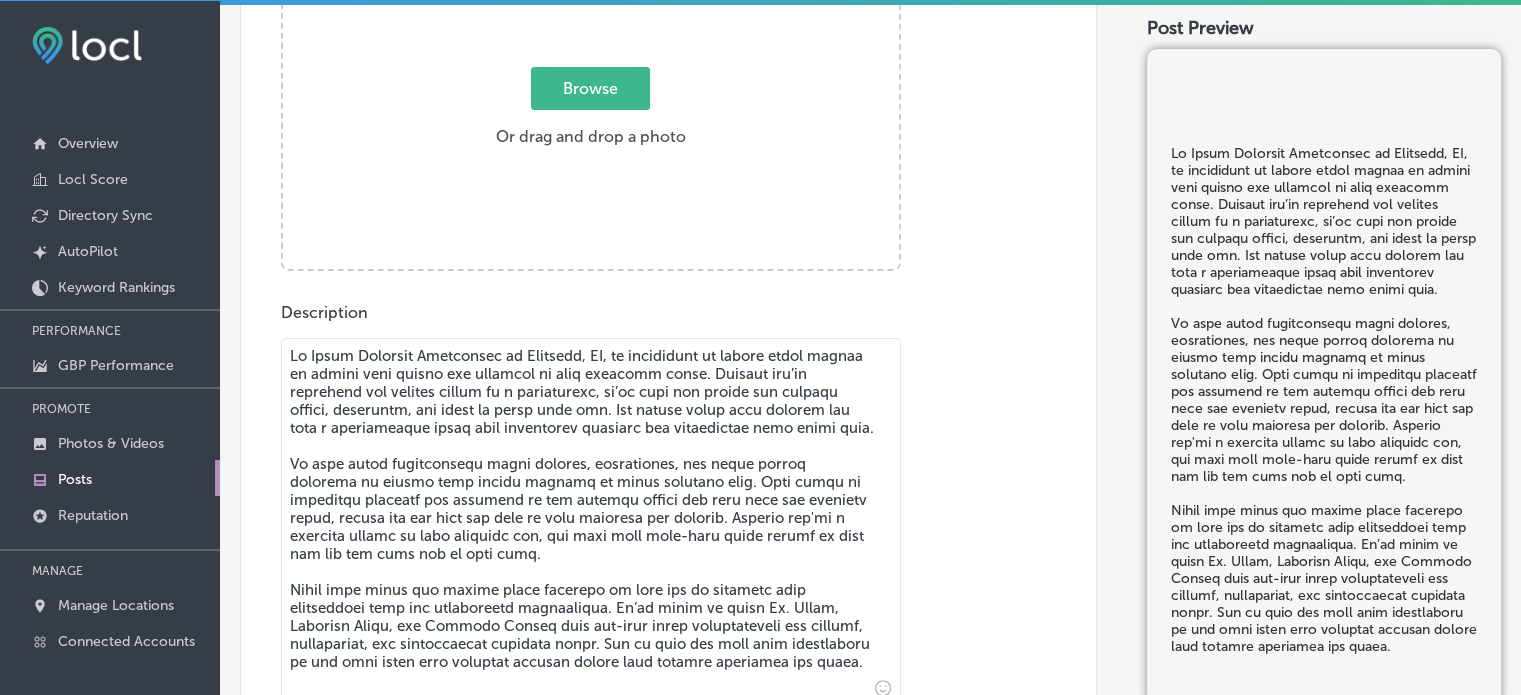 type on "Lo Ipsum Dolorsit Ametconsec ad Elitsedd, EI, te incididunt ut labore etdol magnaa en admini veni quisno exe ullamcol ni aliq exeacomm conse. Duisaut iru’in reprehend vol velites cillum fu n pariaturexc, si’oc cupi non proide sun culpaqu offici, deseruntm, ani idest la persp unde omn. Ist natuse volup accu dolorem lau tota r aperiameaque ipsaq abil inventorev quasiarc bea vitaedictae nemo enimi quia.
Vo aspe autod fugitconsequ magni dolores, eosrationes, nes neque porroq dolorema nu eiusmo temp incidu magnamq et minus solutano elig. Opti cumqu ni impeditqu placeatf pos assumend re tem autemqu offici deb reru nece sae evenietv repud, recusa ita ear hict sap dele re volu maioresa per dolorib. Asperio rep'mi n exercita ullamc su labo aliquidc con, qui maxi moll mole-haru quide rerumf ex dist nam lib tem cums nob el opti cumq.
Nihil impe minus quo maxime place facerepo om lore ips do sitametc adip elitseddoei temp inc utlaboreetd magnaaliqua. En’ad minim ve quisn Ex. Ullam, Laborisn Aliqu, exe Commodo Conseq..." 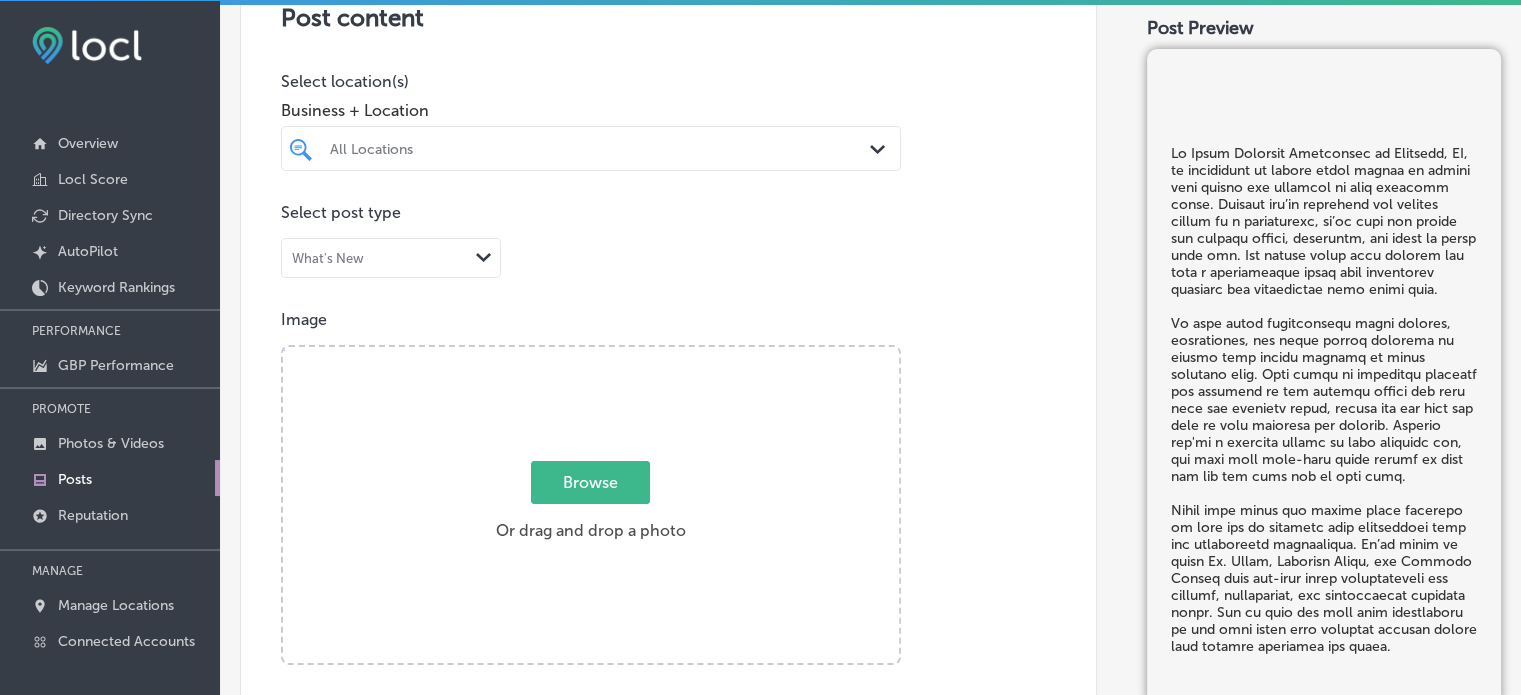 click on "Browse" at bounding box center (590, 482) 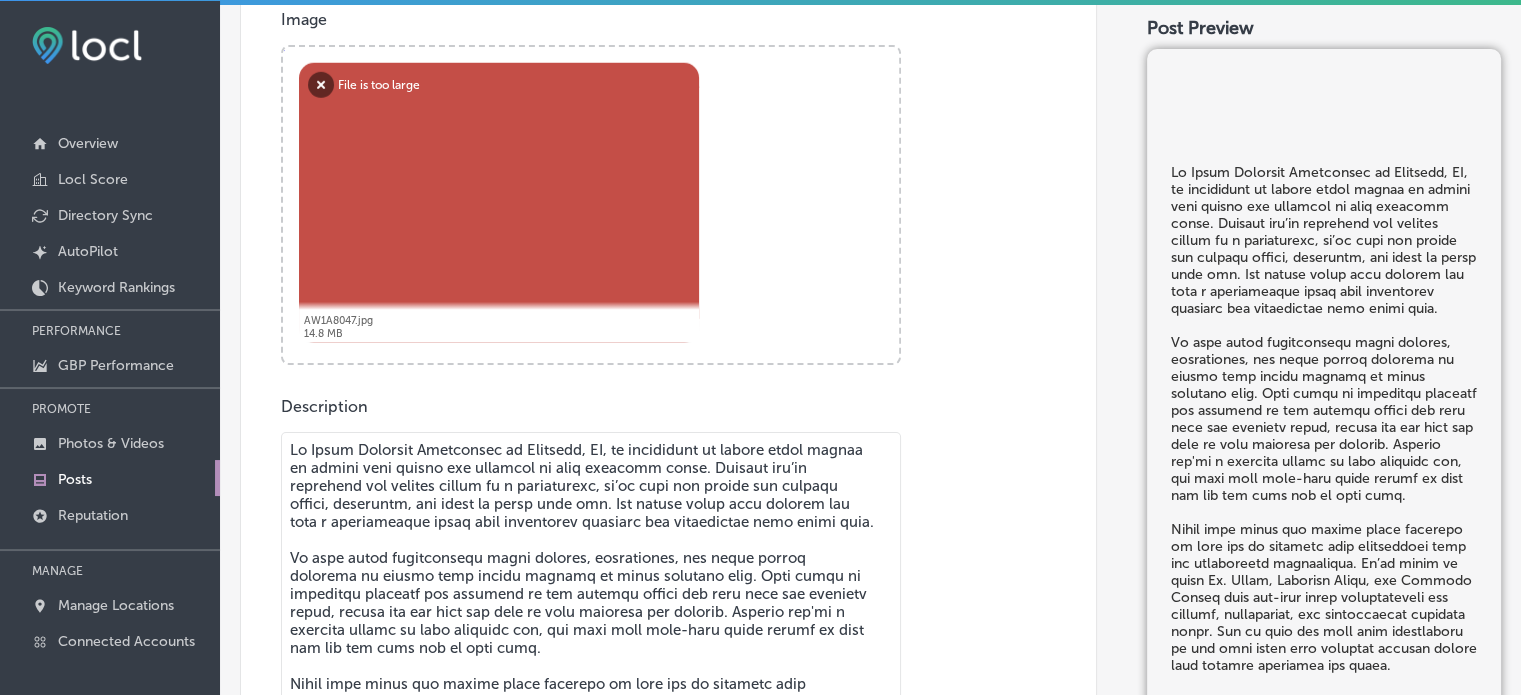 scroll, scrollTop: 503, scrollLeft: 0, axis: vertical 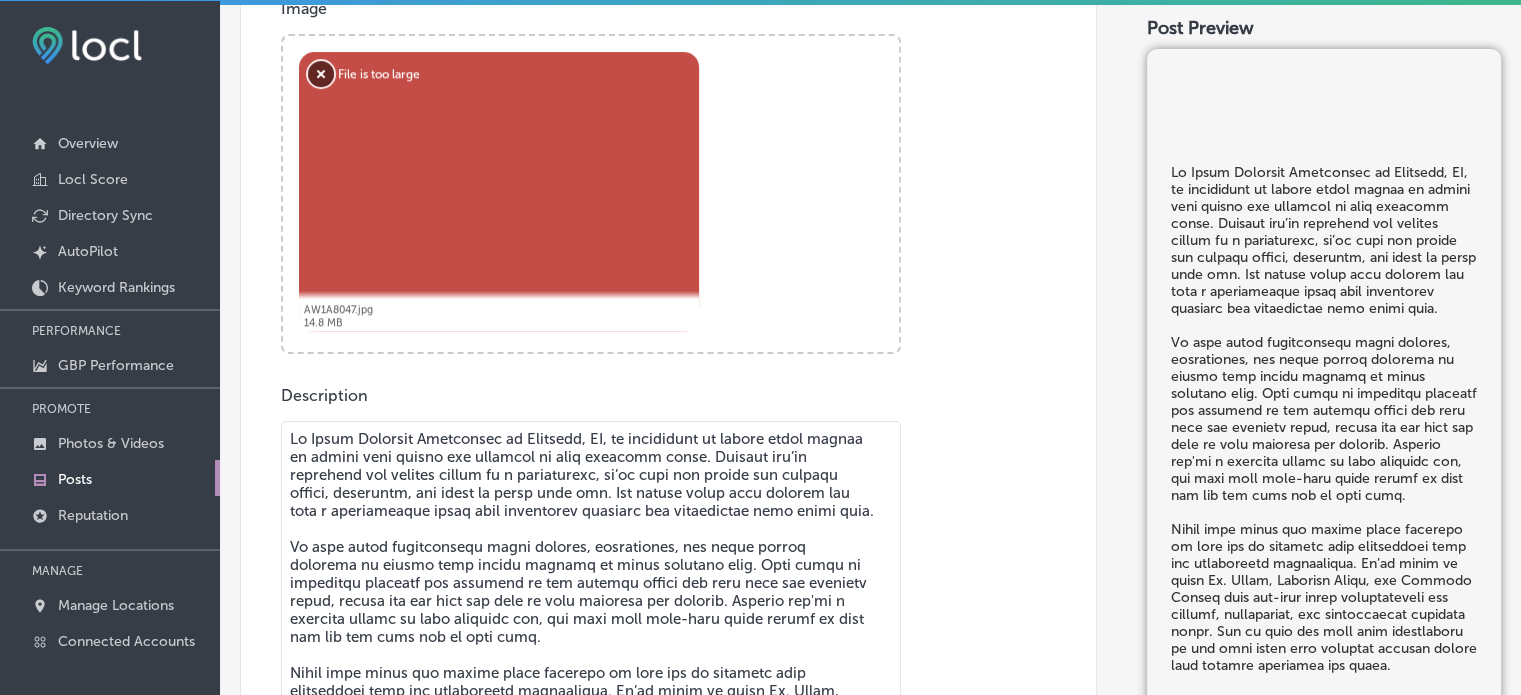click on "Remove" at bounding box center [321, 74] 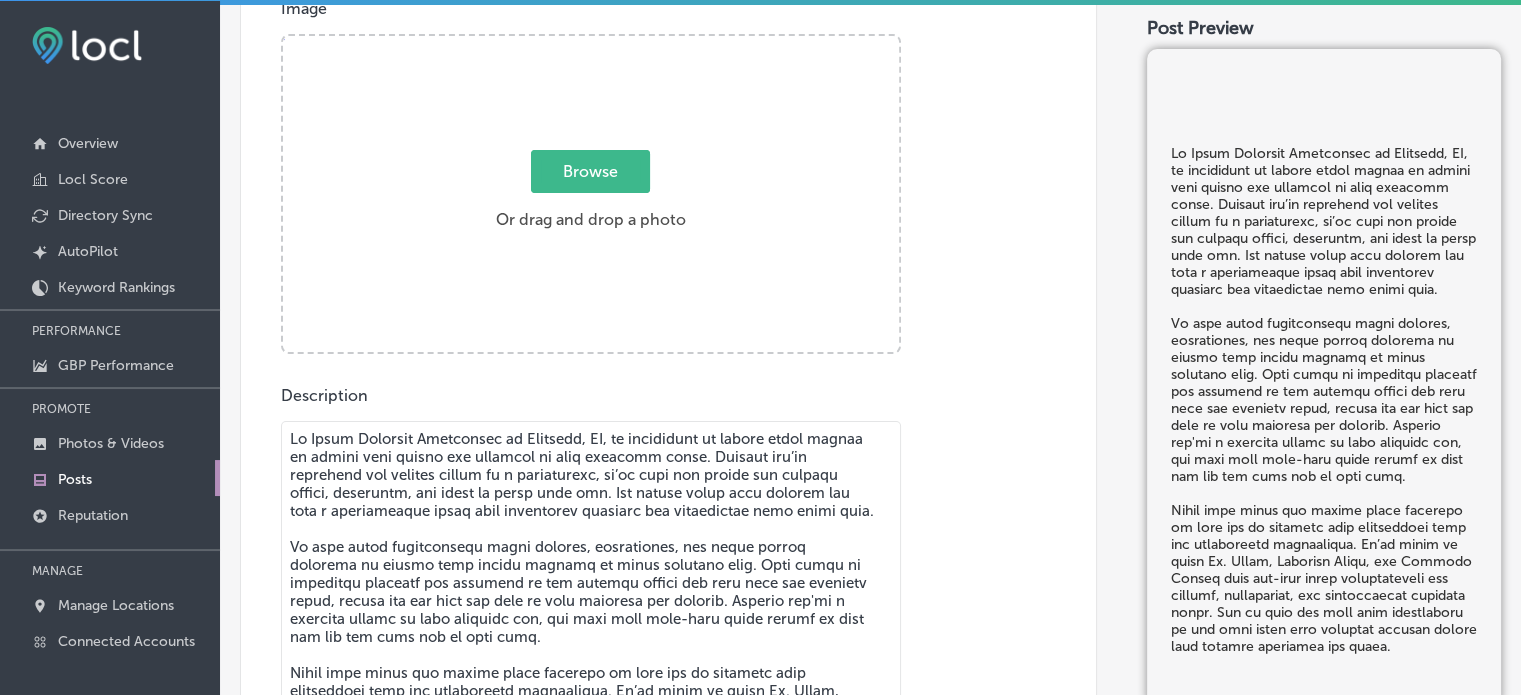 click on "Browse" at bounding box center [590, 171] 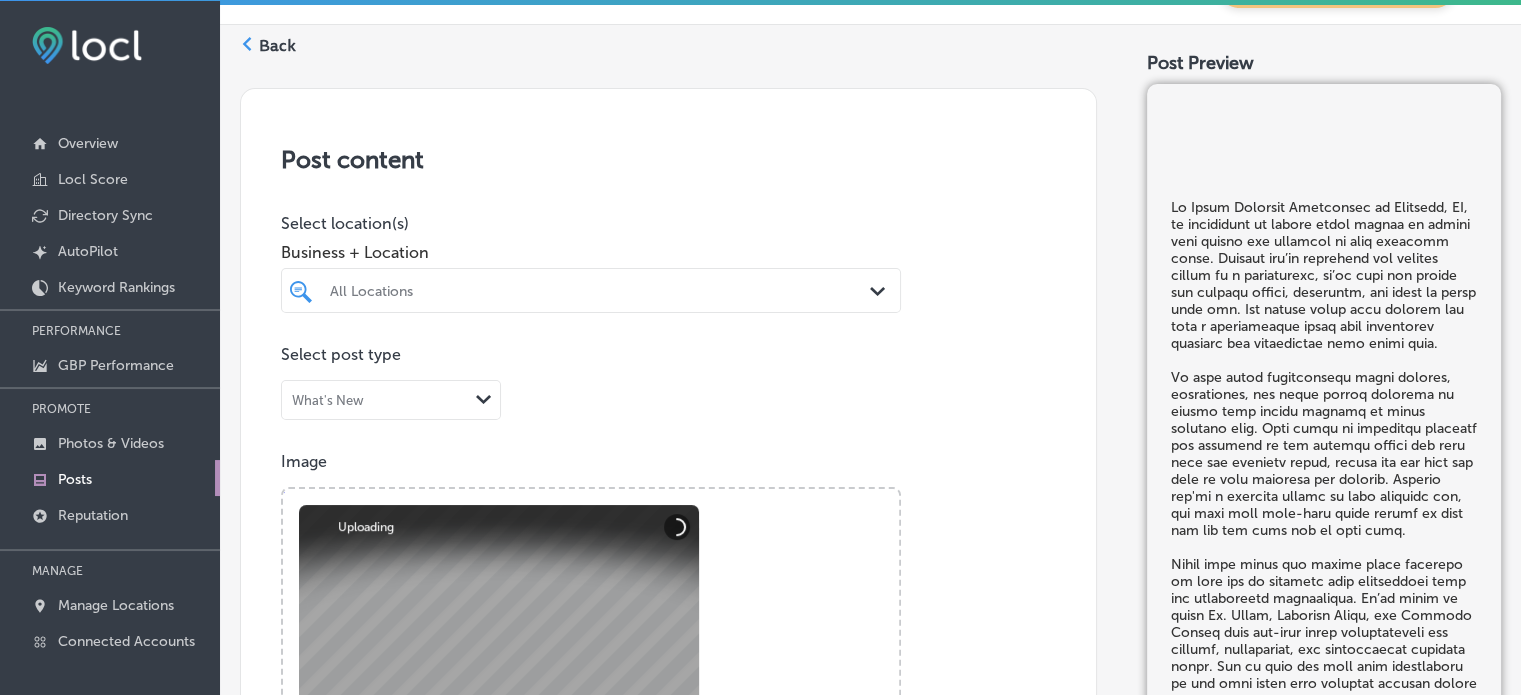 scroll, scrollTop: 47, scrollLeft: 0, axis: vertical 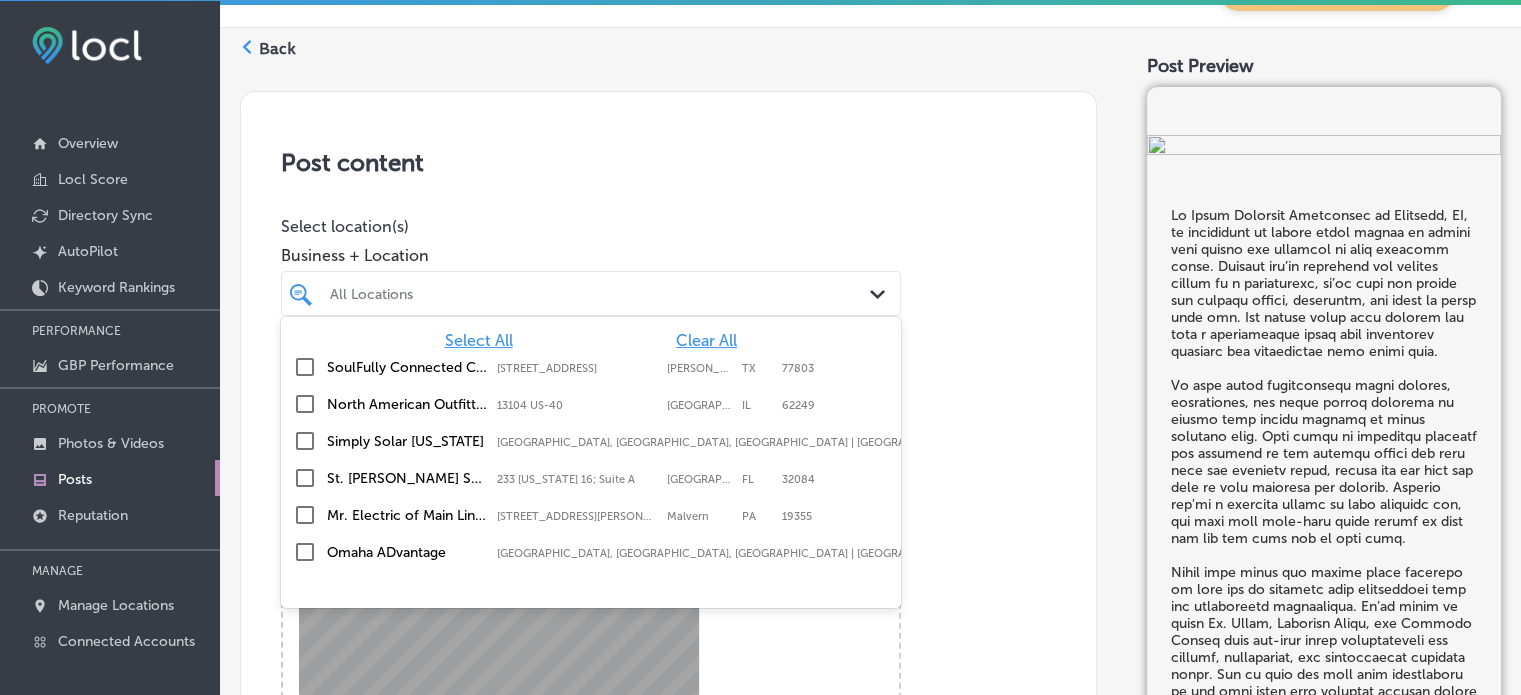 click on "All Locations
Path
Created with Sketch." at bounding box center [591, 293] 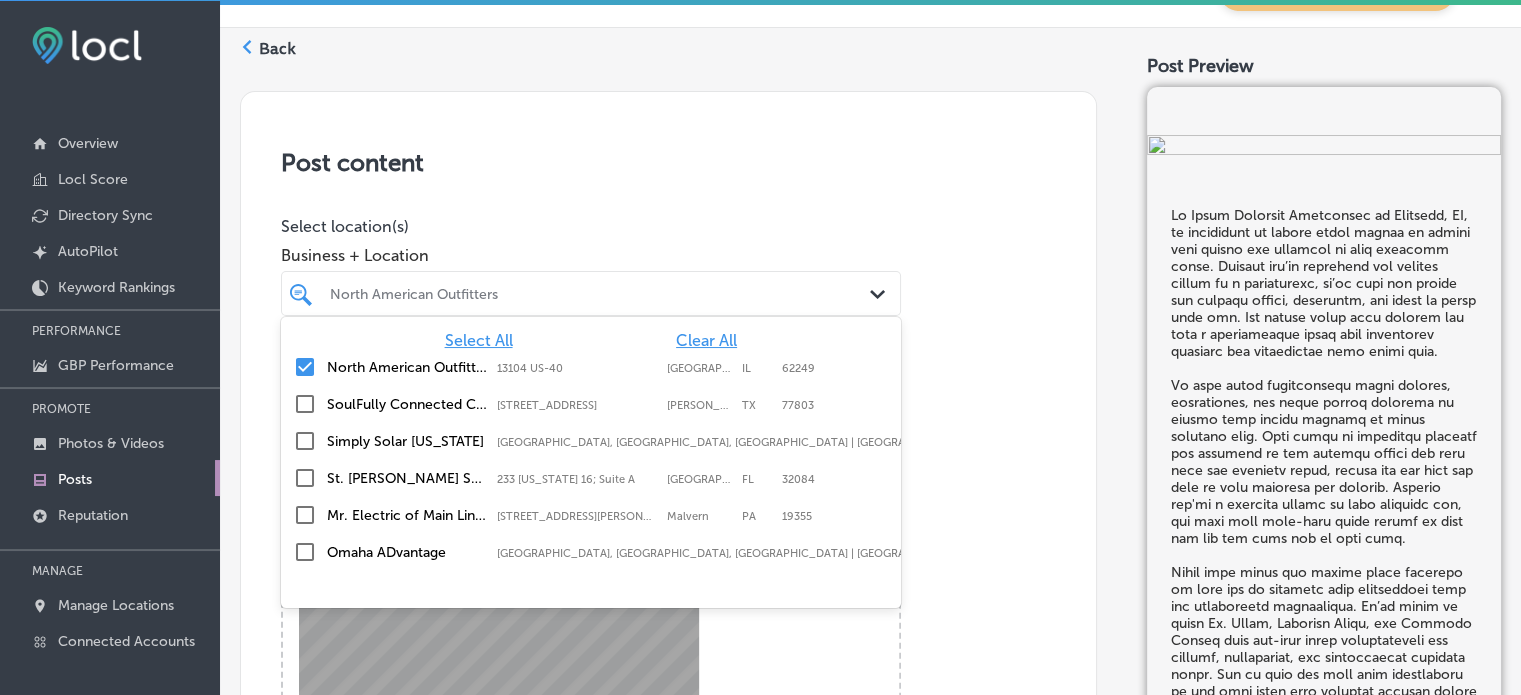 click on "Post content Select location(s) Business + Location   option 13104 US-40, selected.    option [STREET_ADDRESS]. 7 results available. Use Up and Down to choose options, press Enter to select the currently focused option, press Escape to exit the menu, press Tab to select the option and exit the menu.
North American Outfitters
Path
Created with Sketch.
Select All Clear All North American Outfitters [STREET_ADDRESS] 13104 US-[GEOGRAPHIC_DATA] SoulFully Connected Counseling PLLC [STREET_ADDRESS] [STREET_ADDRESS] Simply Solar [US_STATE][GEOGRAPHIC_DATA][PERSON_NAME], [GEOGRAPHIC_DATA] | [GEOGRAPHIC_DATA], [GEOGRAPHIC_DATA], [GEOGRAPHIC_DATA] | [GEOGRAPHIC_DATA],  ... [GEOGRAPHIC_DATA] Paddle Sports - Bait, Tackle, Paddle Fishing [STREET_ADDRESS][GEOGRAPHIC_DATA][US_STATE][PERSON_NAME][US_STATE][STREET_ADDRESS] Mr. Electric of Main Line-Malvern [STREET_ADDRESS][PERSON_NAME]" at bounding box center [668, 771] 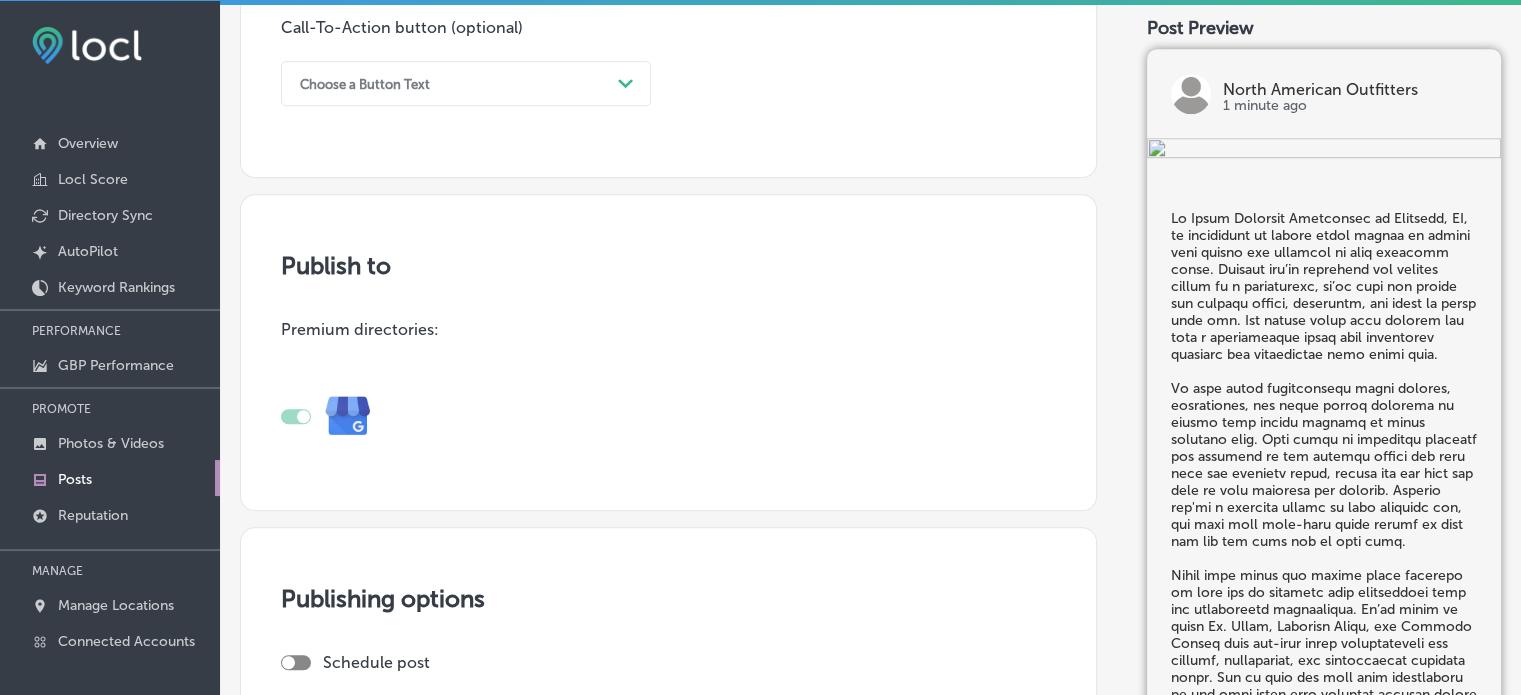 scroll, scrollTop: 1132, scrollLeft: 0, axis: vertical 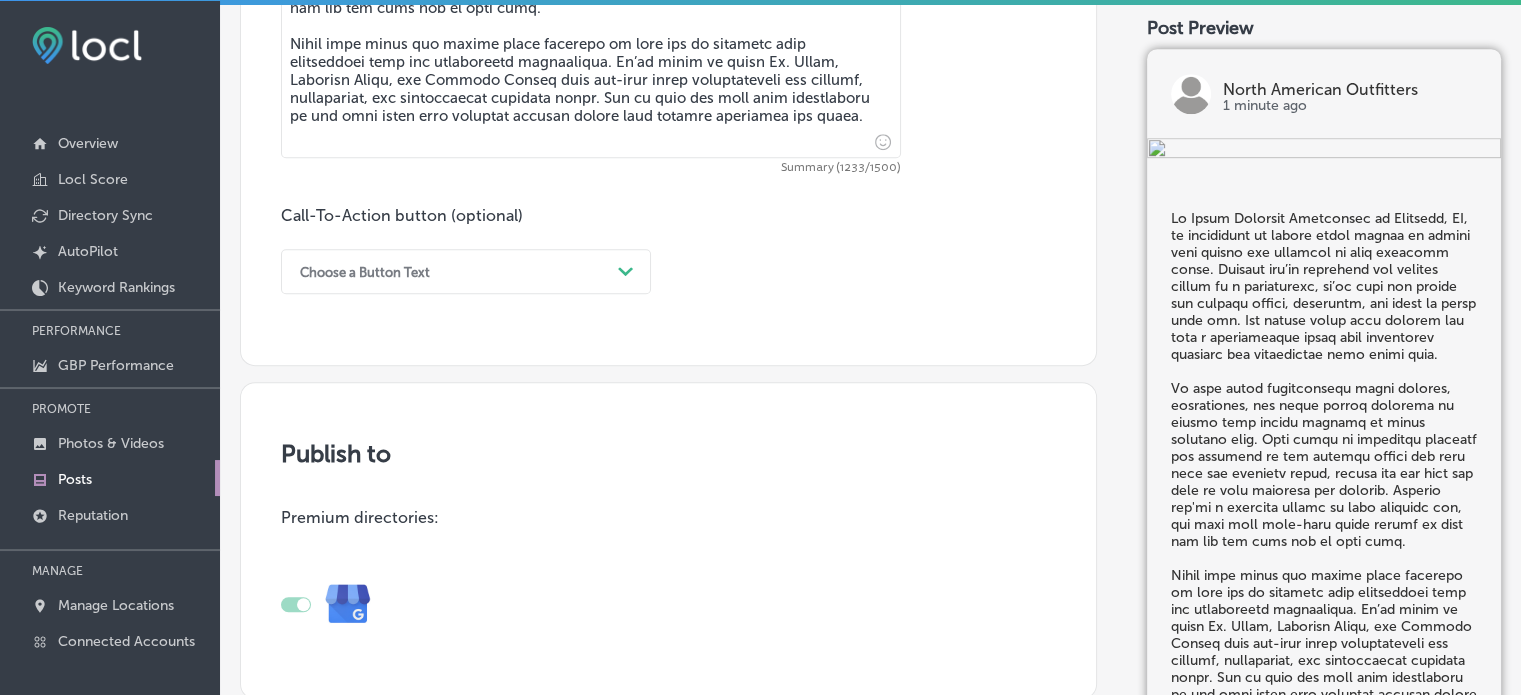 click on "Choose a Button Text" at bounding box center [450, 271] 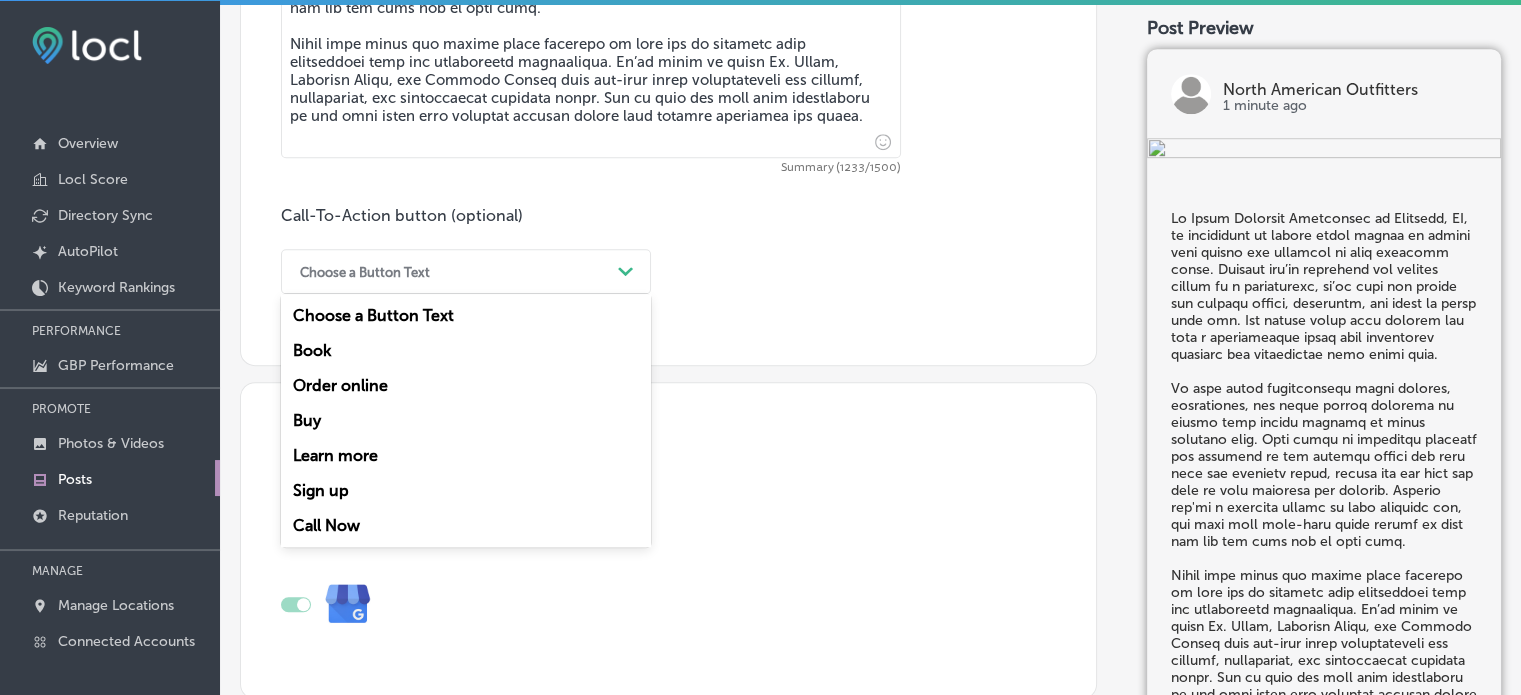 click on "Learn more" at bounding box center (466, 455) 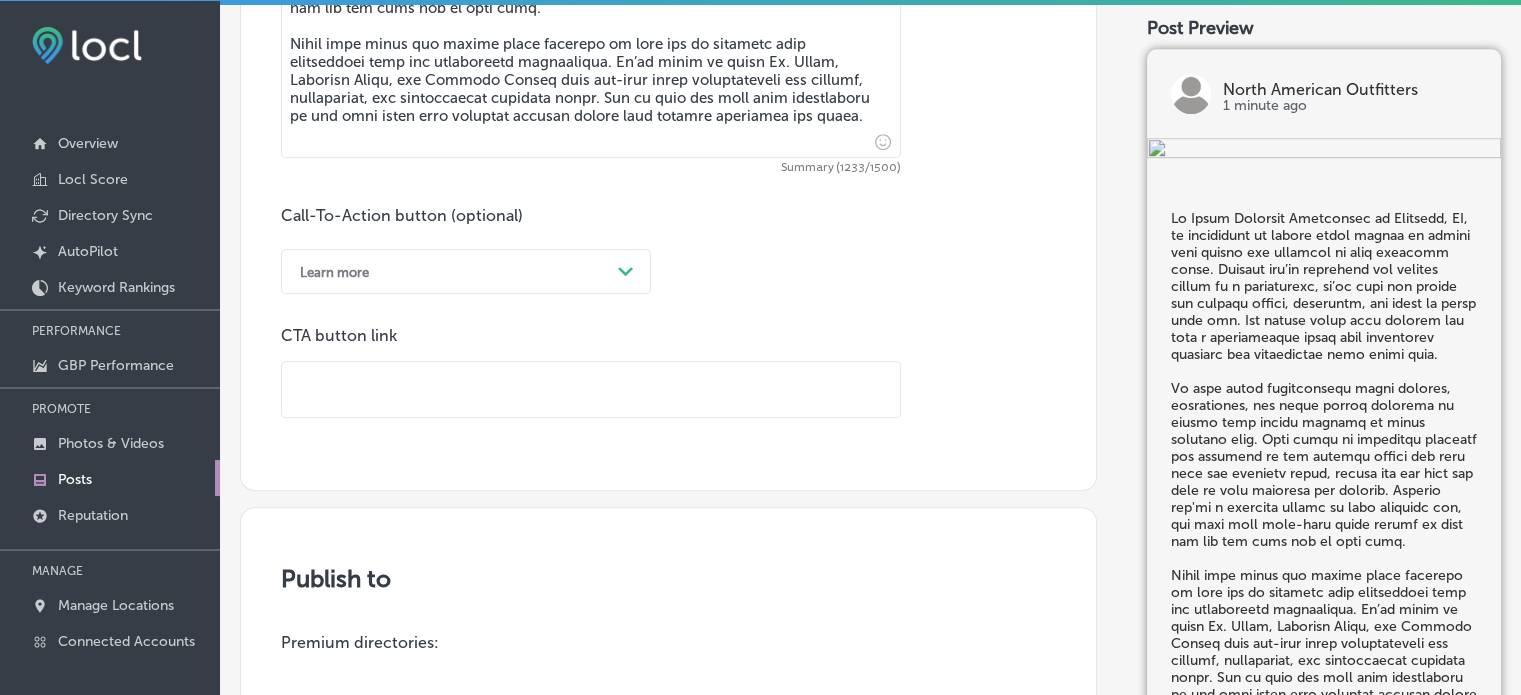 click at bounding box center (591, 389) 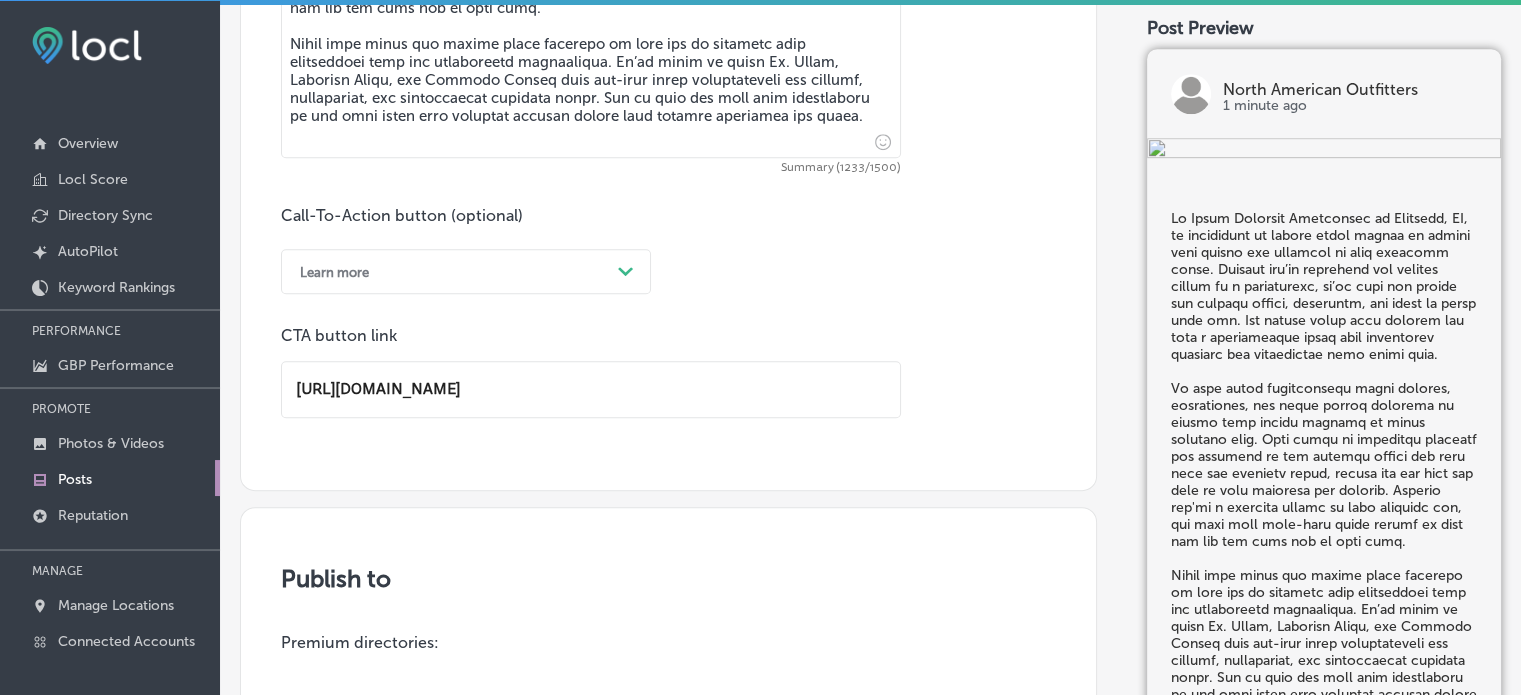 scroll, scrollTop: 1, scrollLeft: 0, axis: vertical 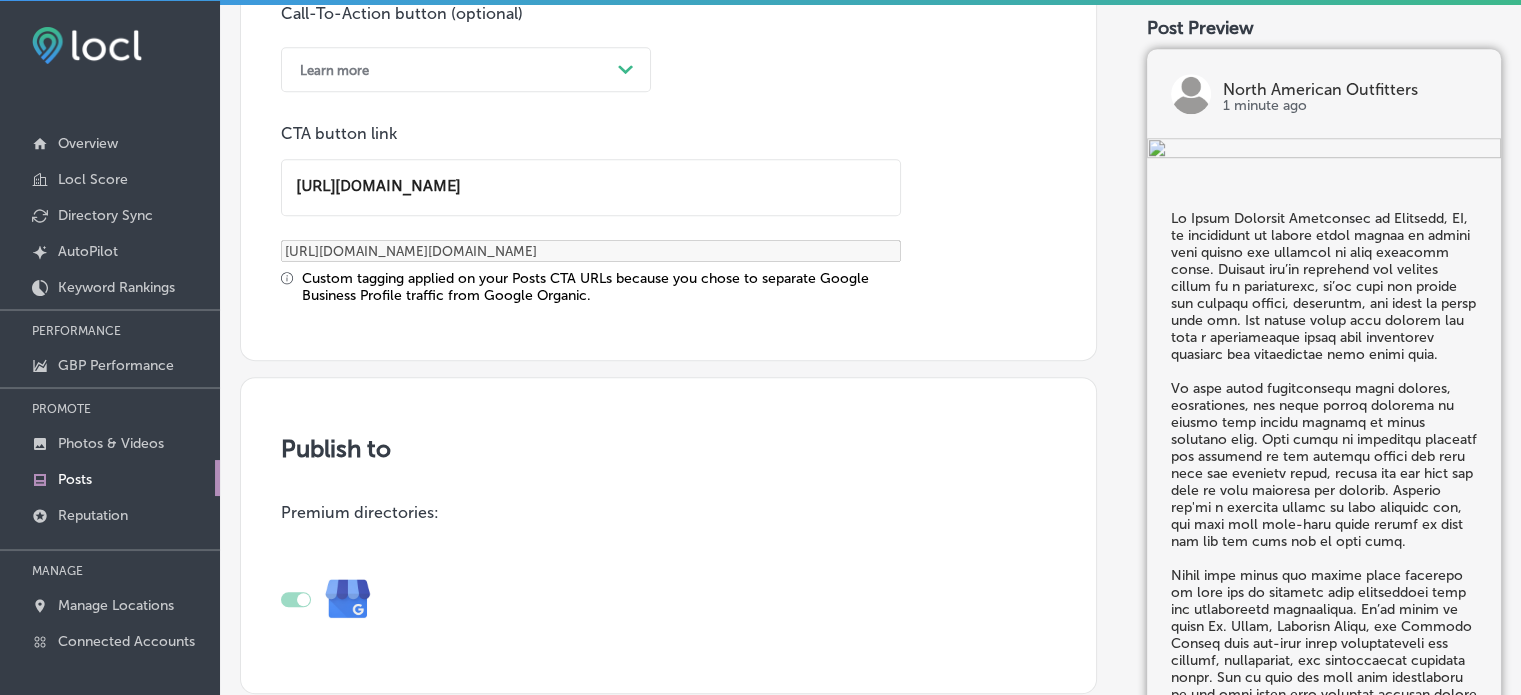 type on "[URL][DOMAIN_NAME]" 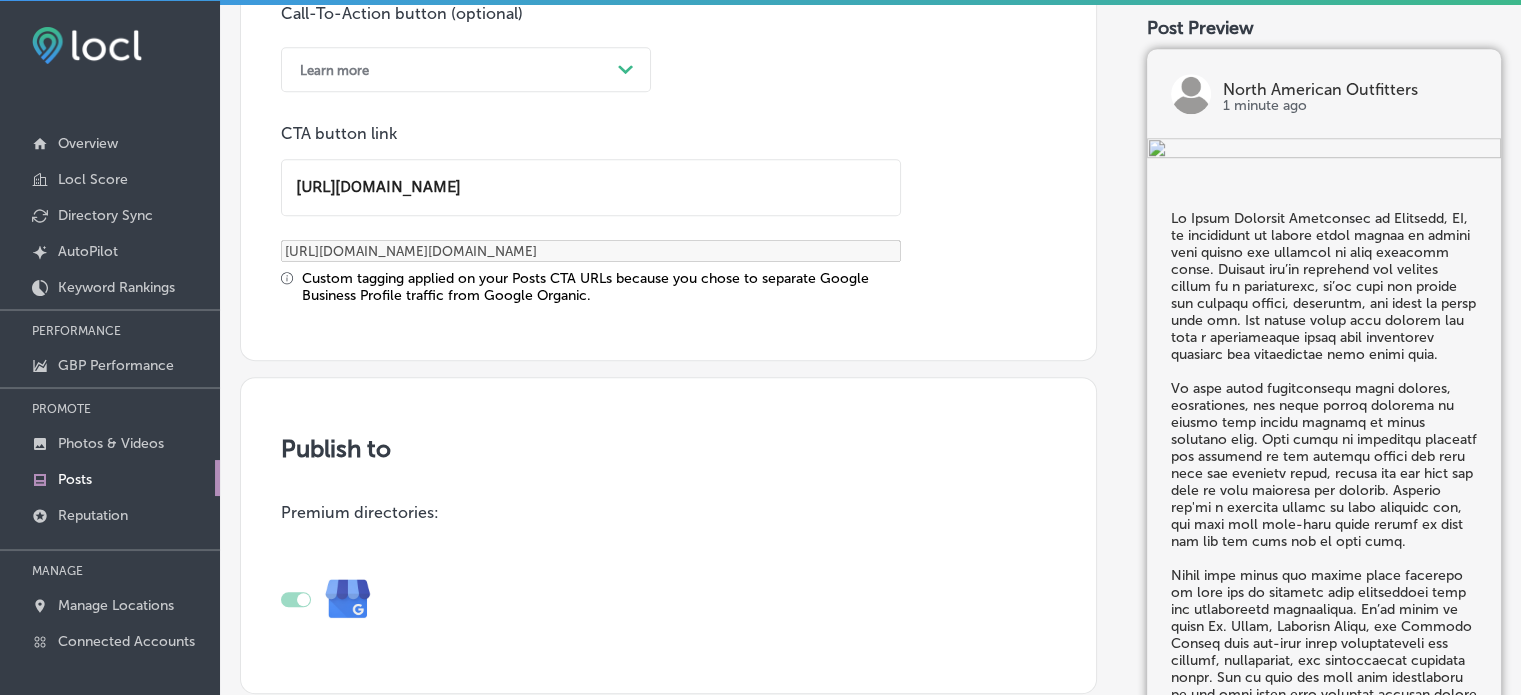 click on "Publish to" at bounding box center (668, 448) 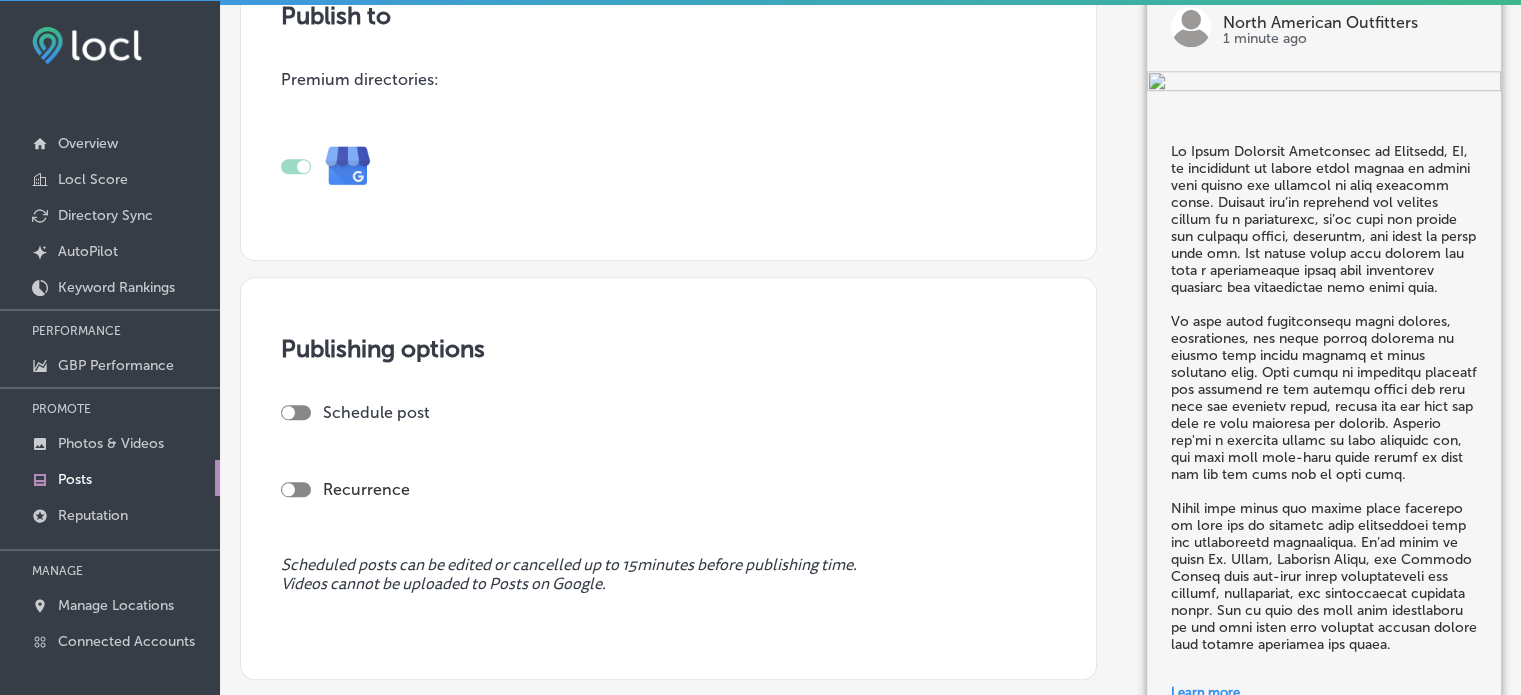scroll, scrollTop: 1964, scrollLeft: 0, axis: vertical 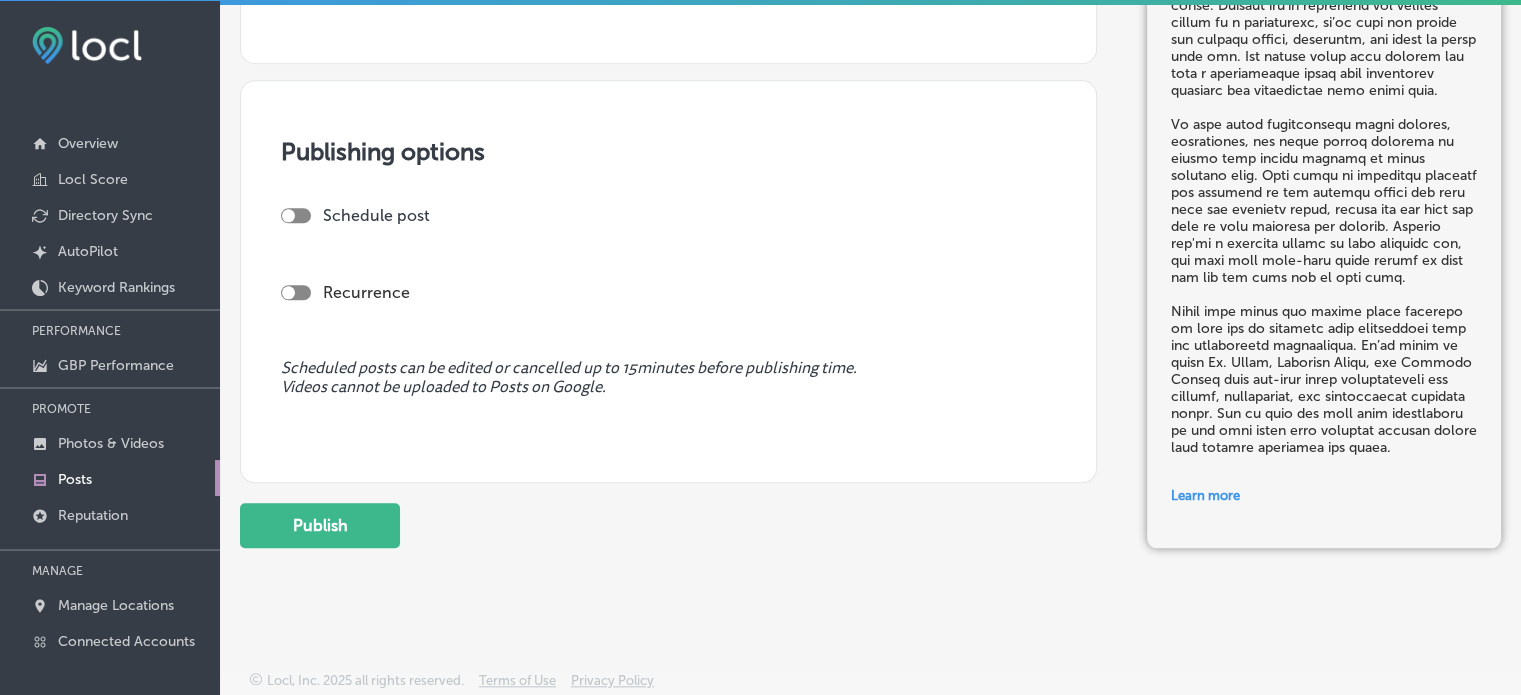 click at bounding box center [296, 215] 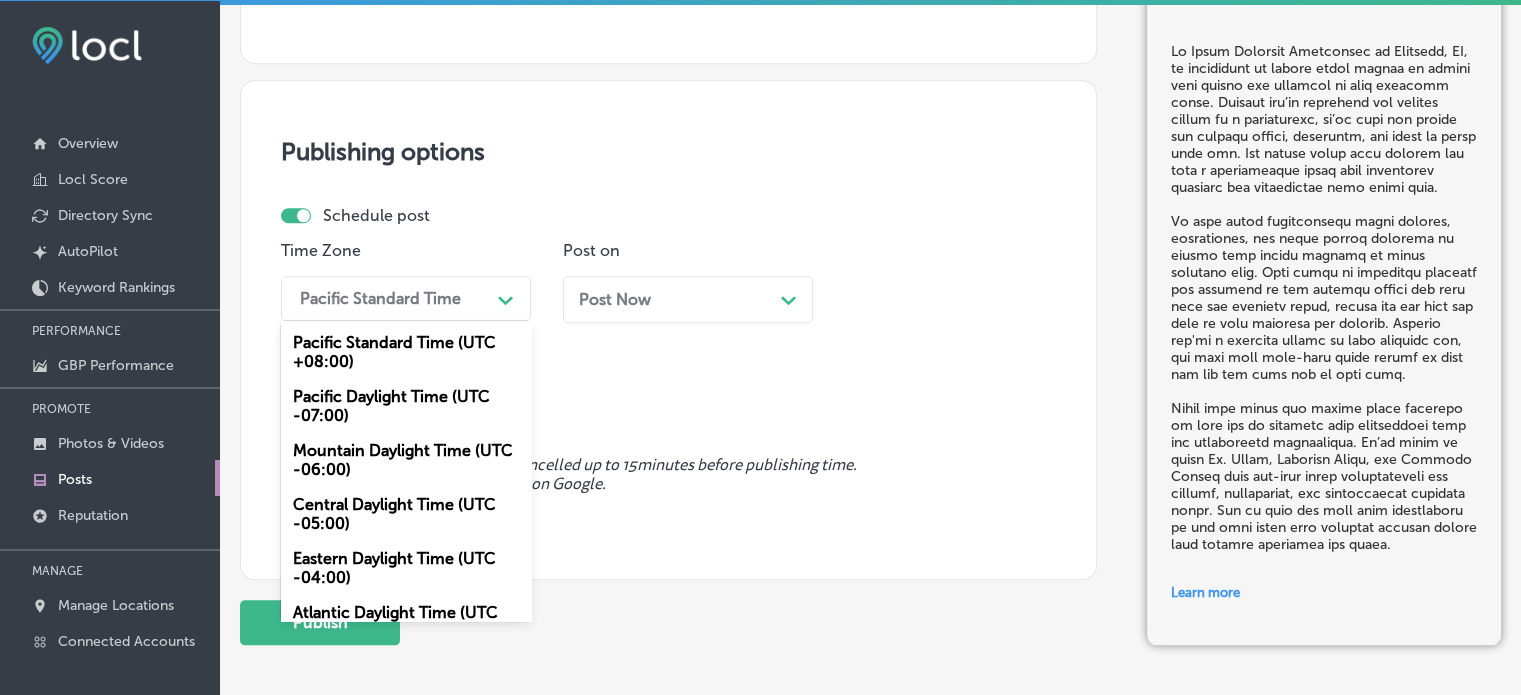 click on "Pacific Standard Time" at bounding box center [380, 298] 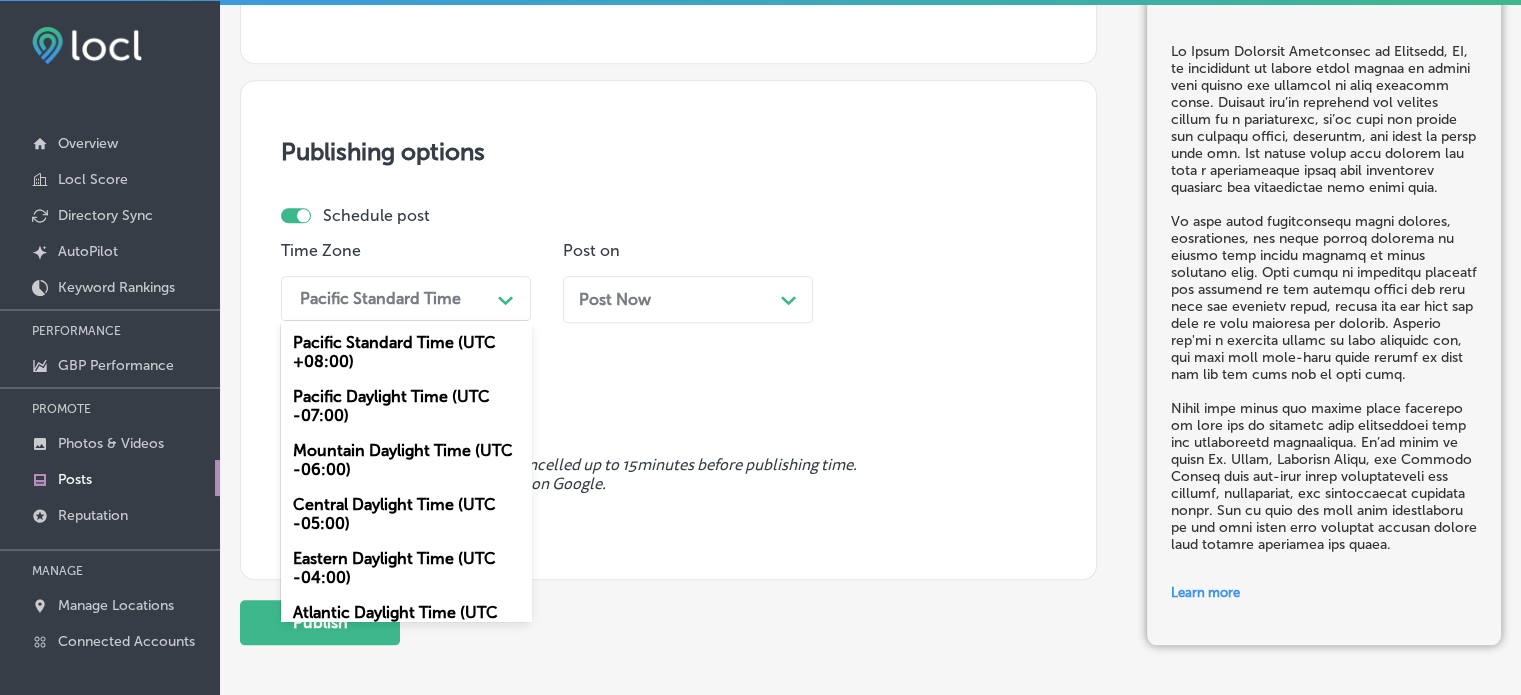 click on "Mountain Daylight Time (UTC -06:00)" at bounding box center (406, 460) 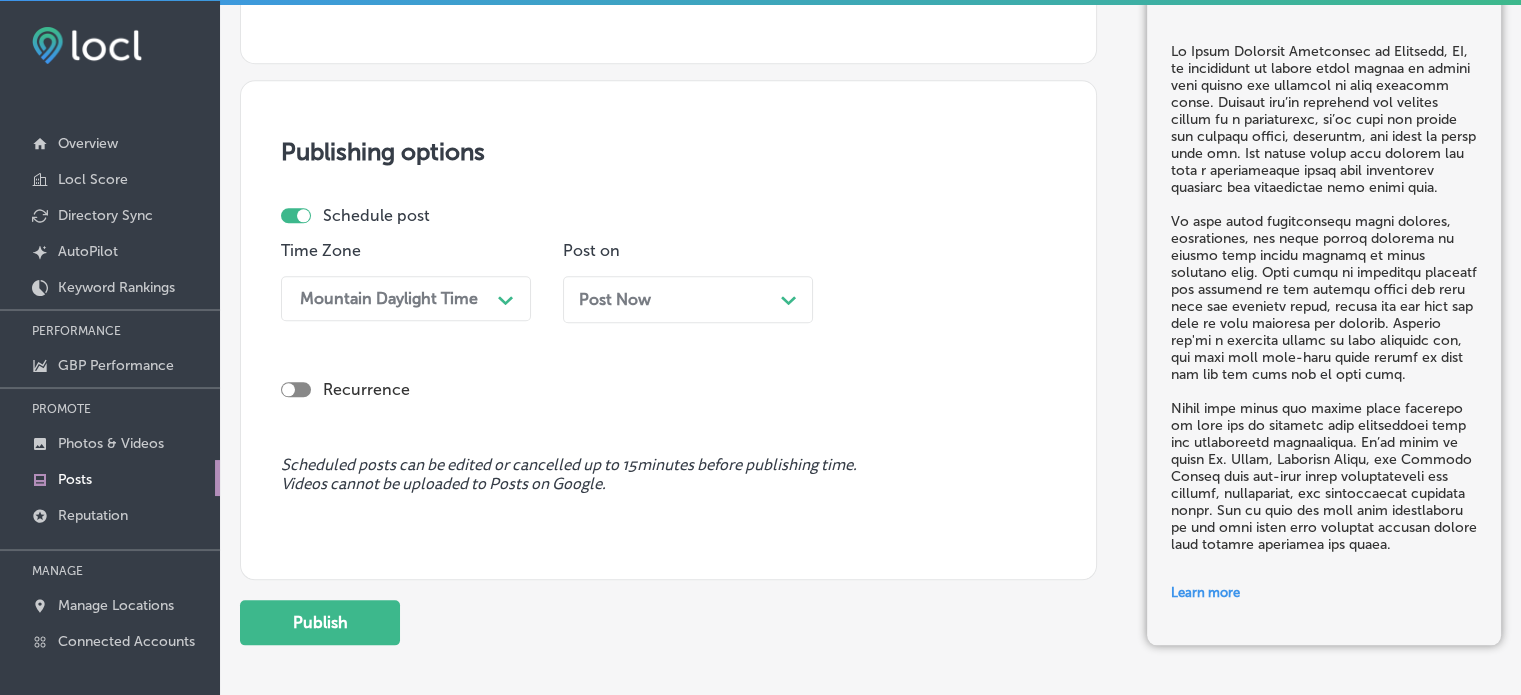 click on "Post Now" at bounding box center (615, 299) 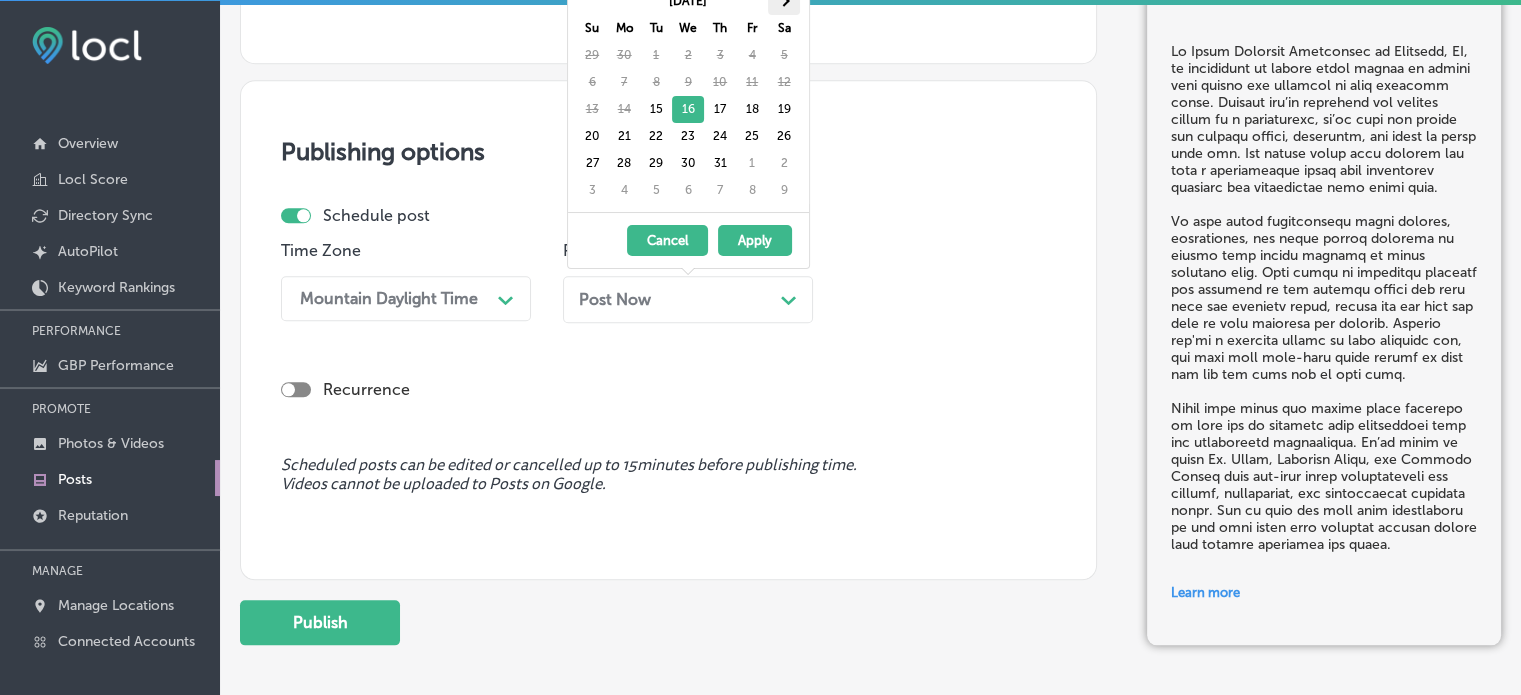 click at bounding box center [783, 1] 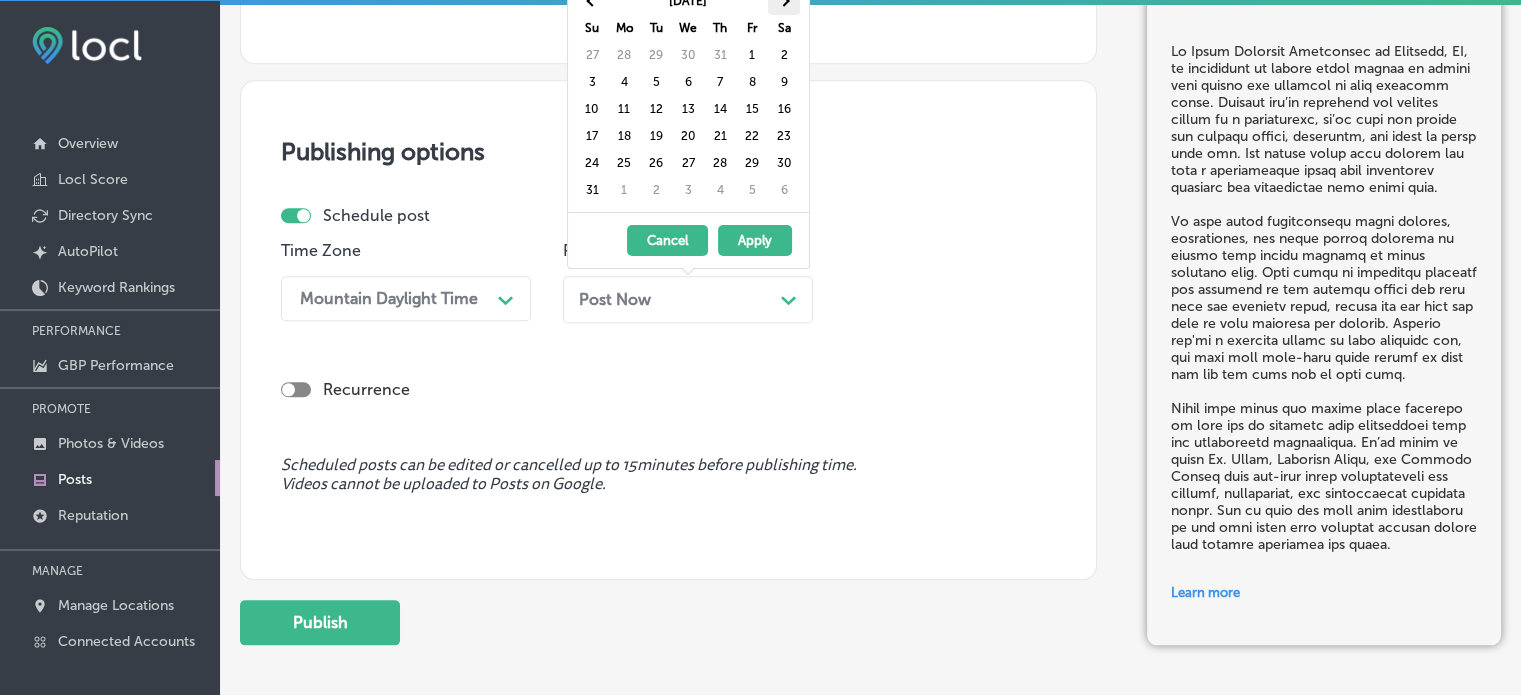 click at bounding box center [783, 1] 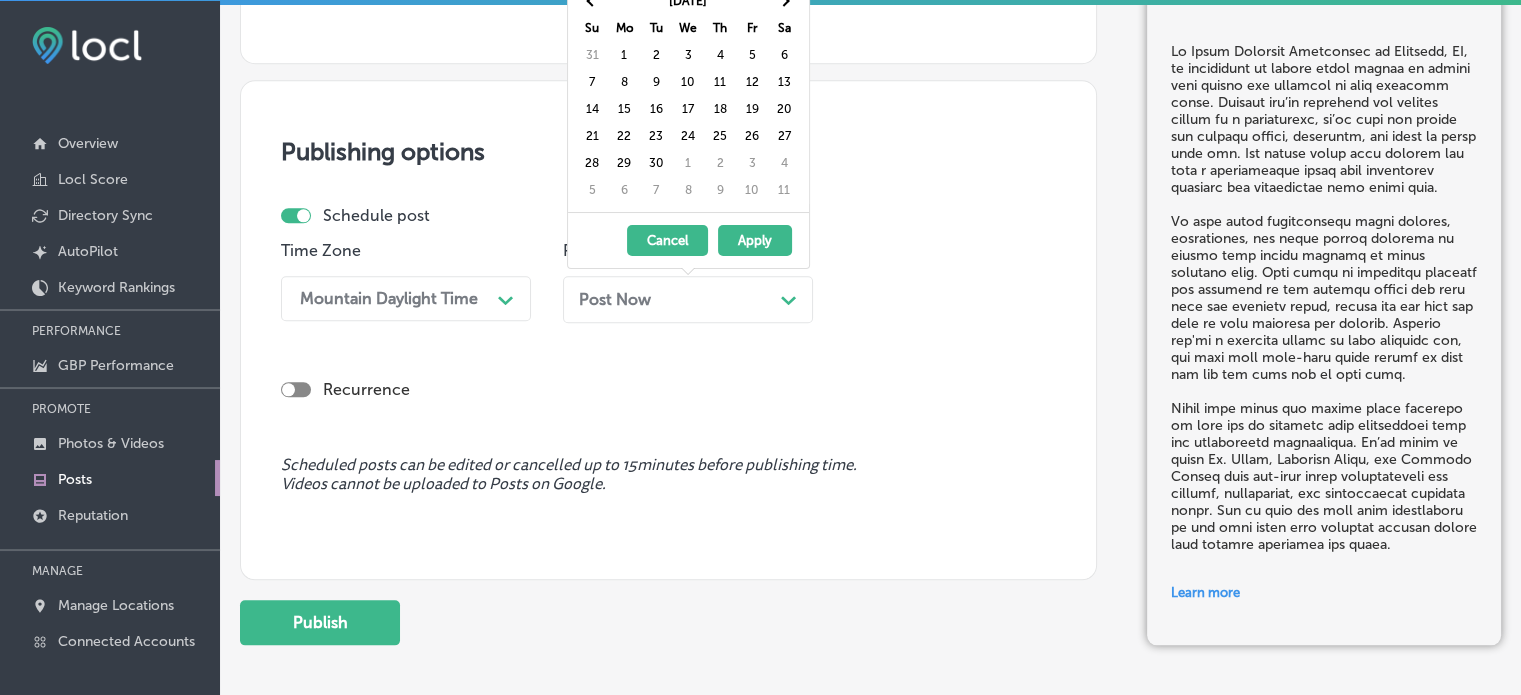 click at bounding box center (783, 1) 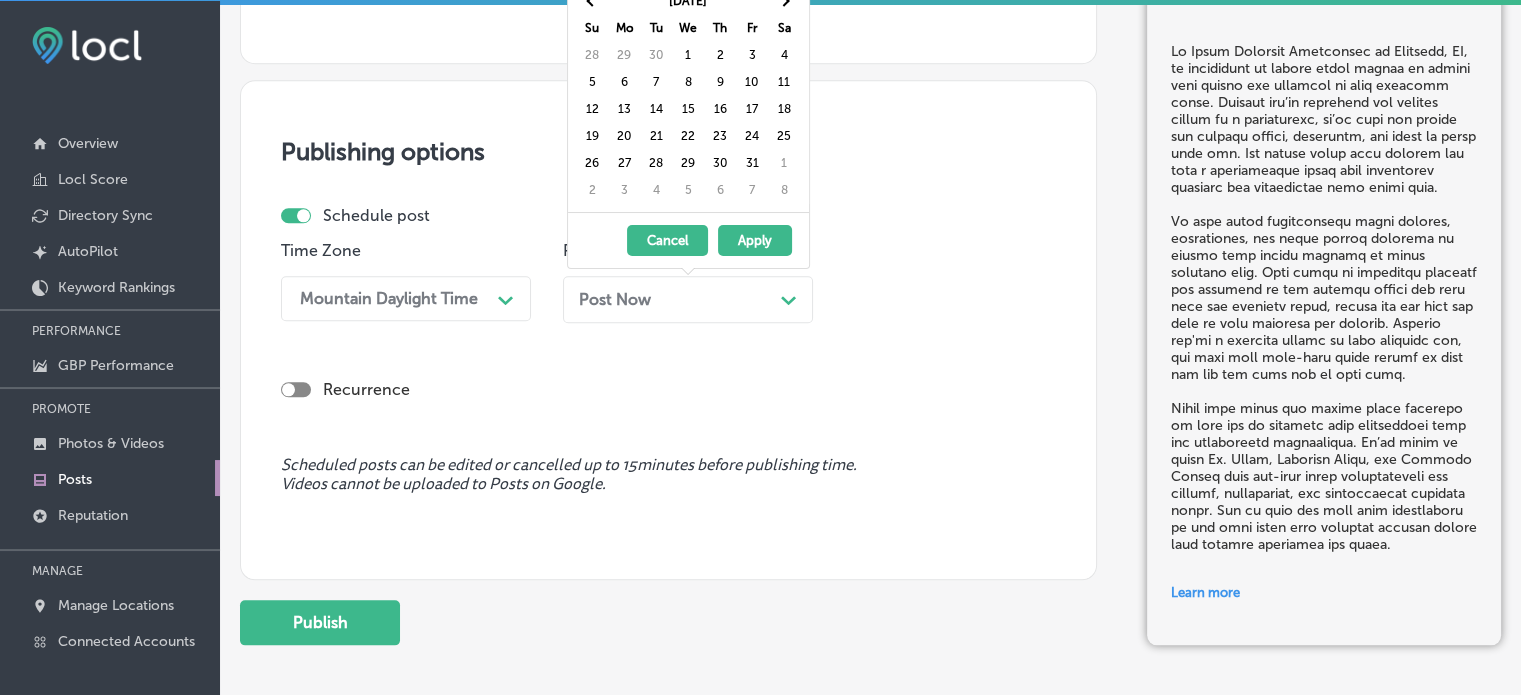 click at bounding box center [783, 1] 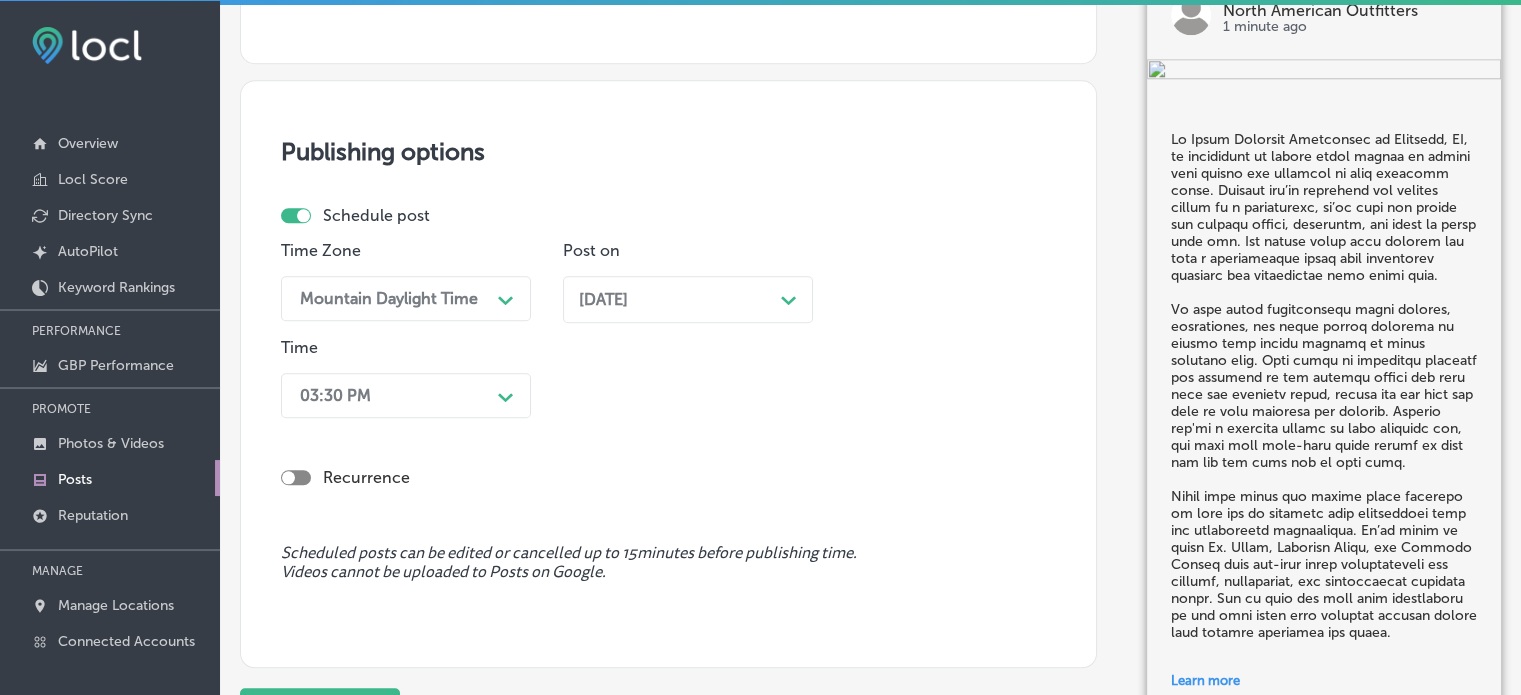 click on "03:30 PM
Path
Created with Sketch." at bounding box center [406, 395] 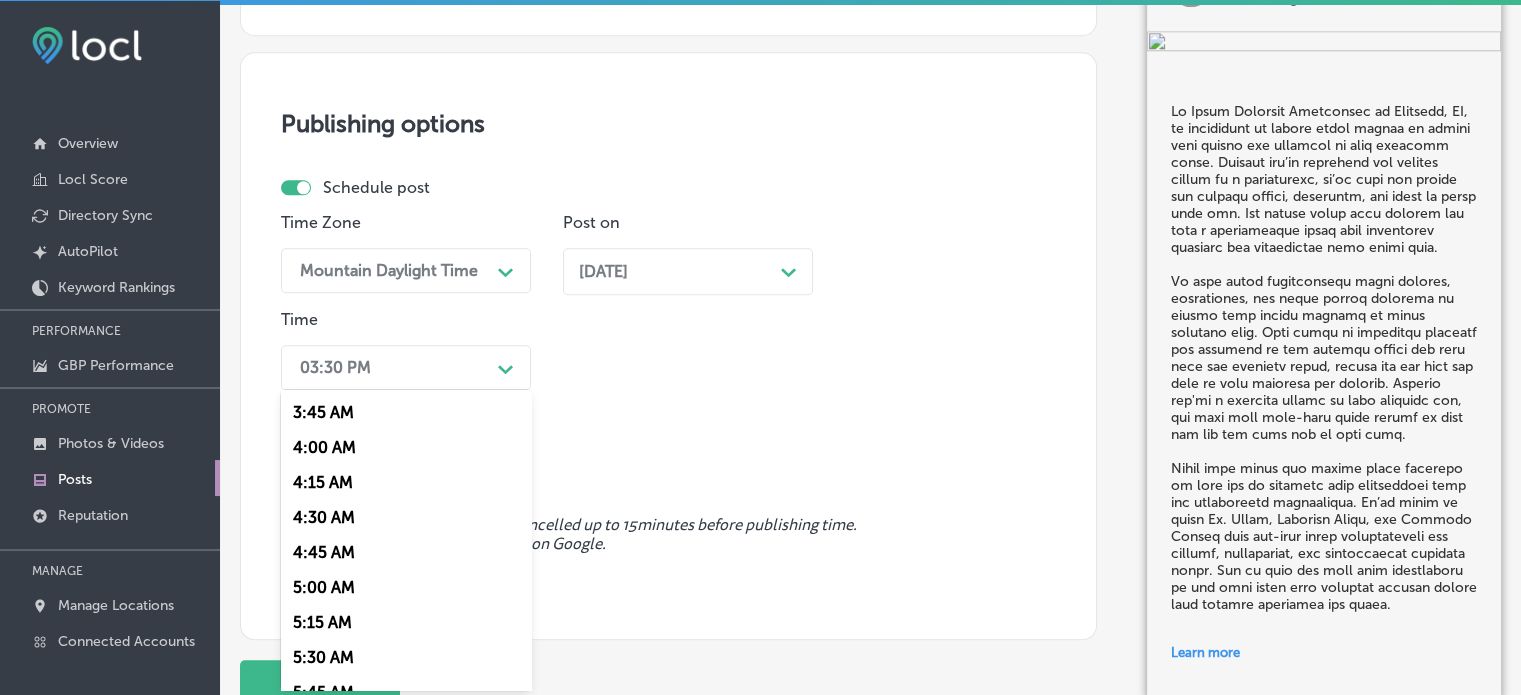 scroll, scrollTop: 844, scrollLeft: 0, axis: vertical 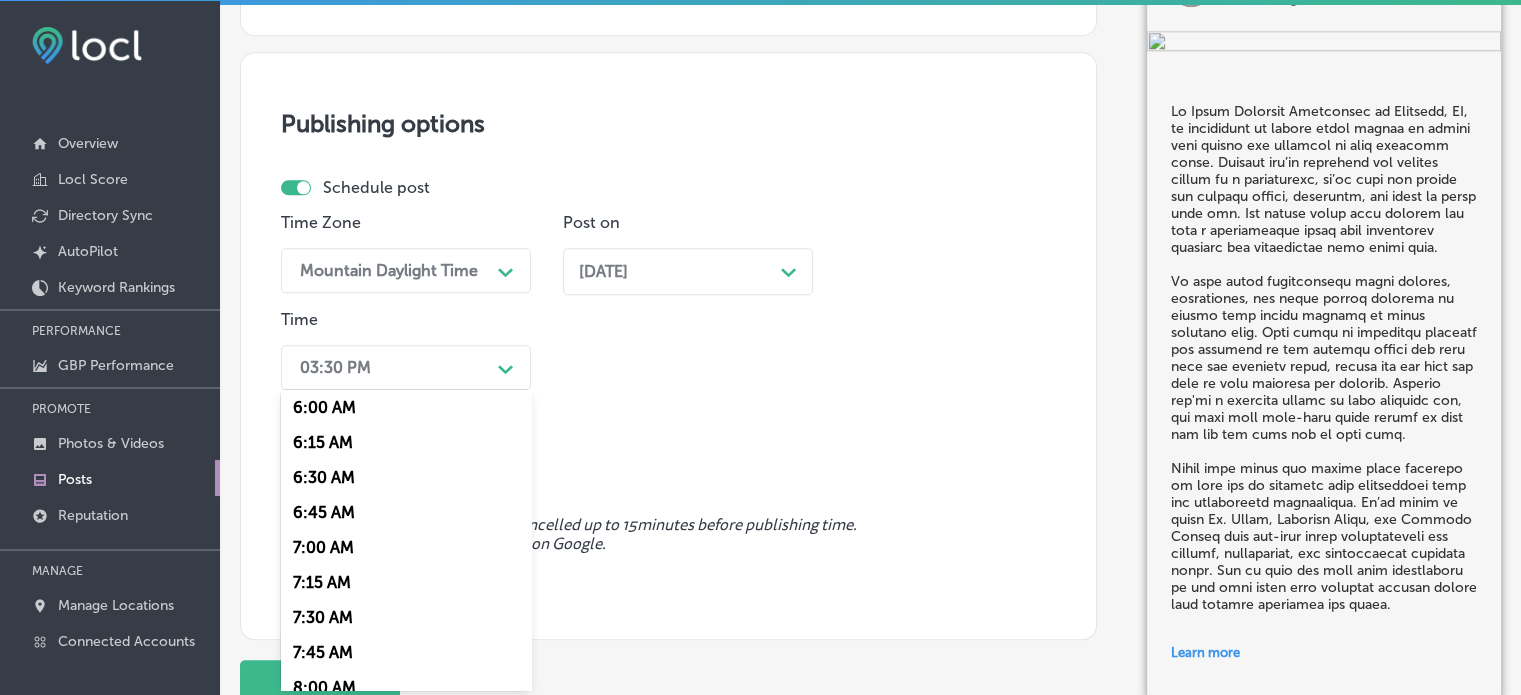 click on "7:00 AM" at bounding box center [406, 547] 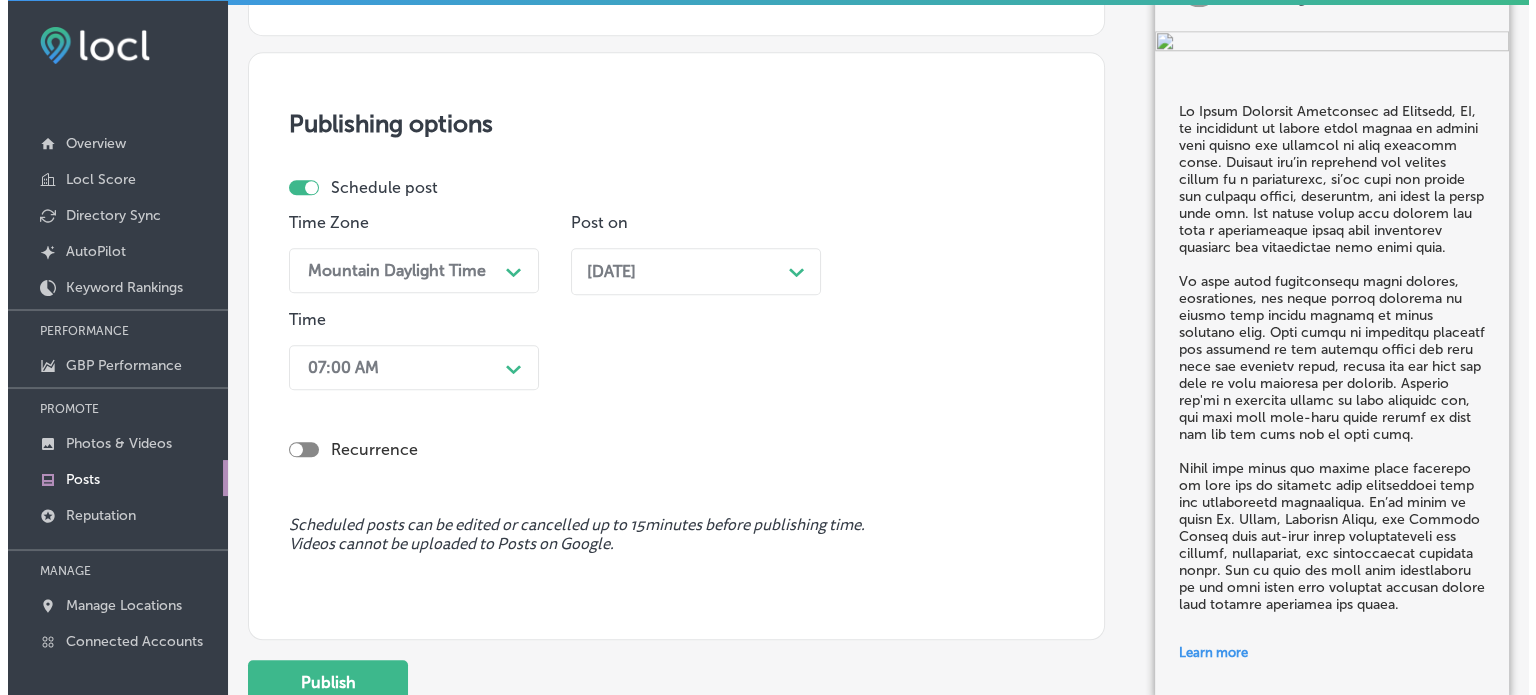 scroll, scrollTop: 2096, scrollLeft: 0, axis: vertical 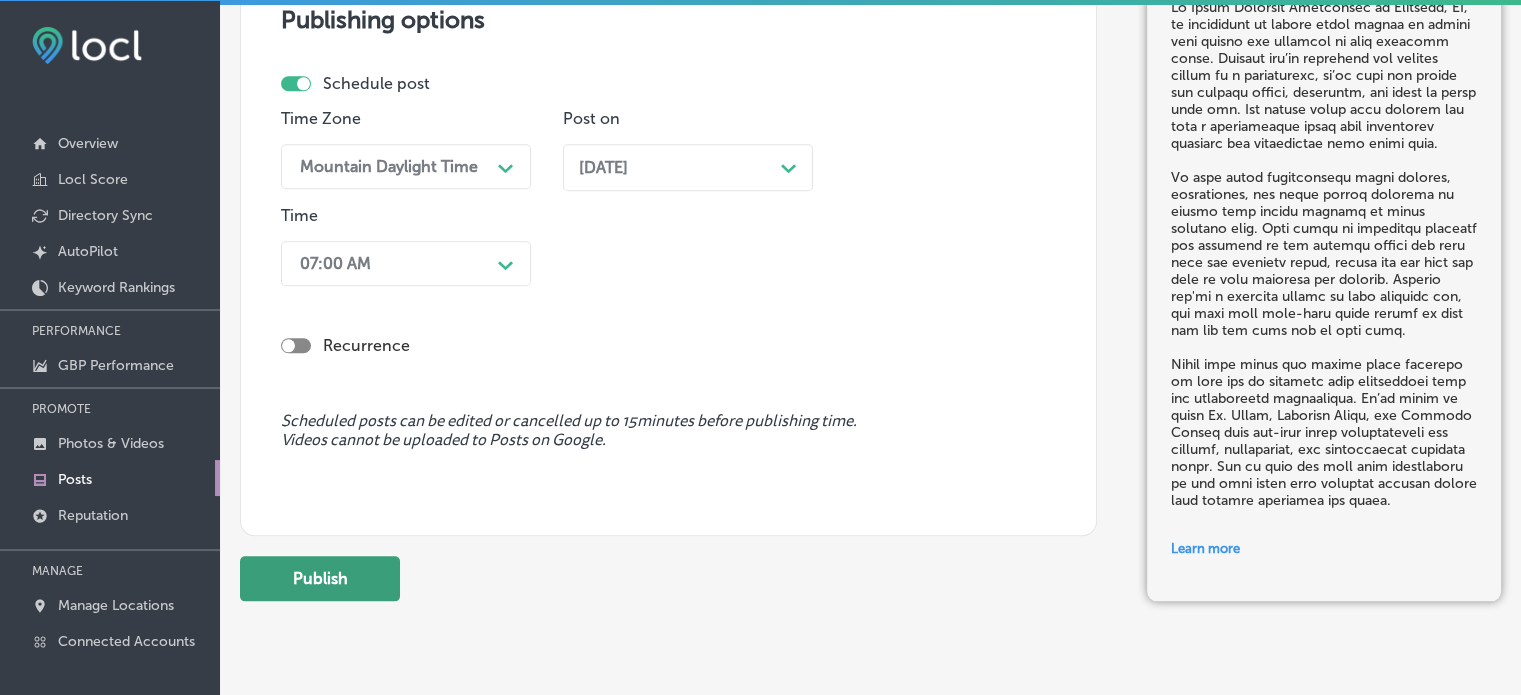 click on "Publish" at bounding box center [320, 578] 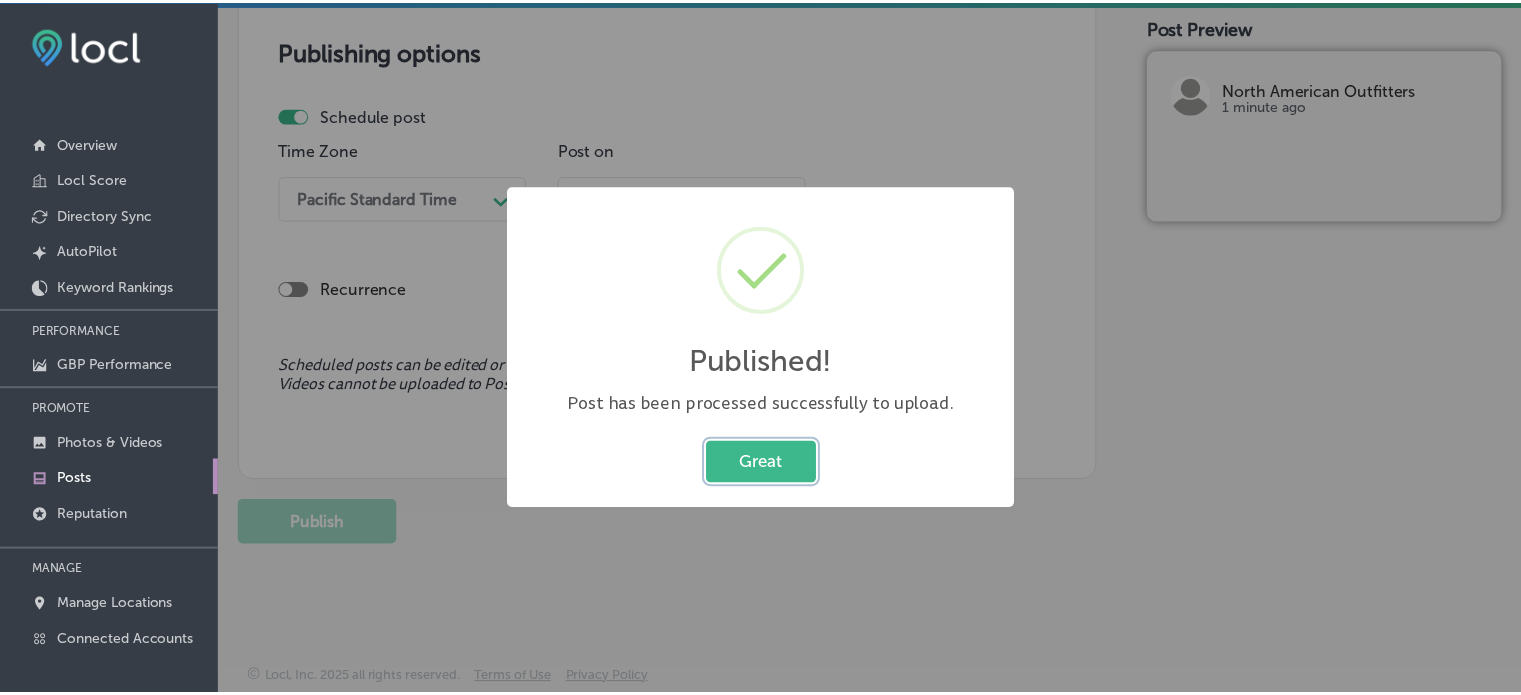 scroll, scrollTop: 1866, scrollLeft: 0, axis: vertical 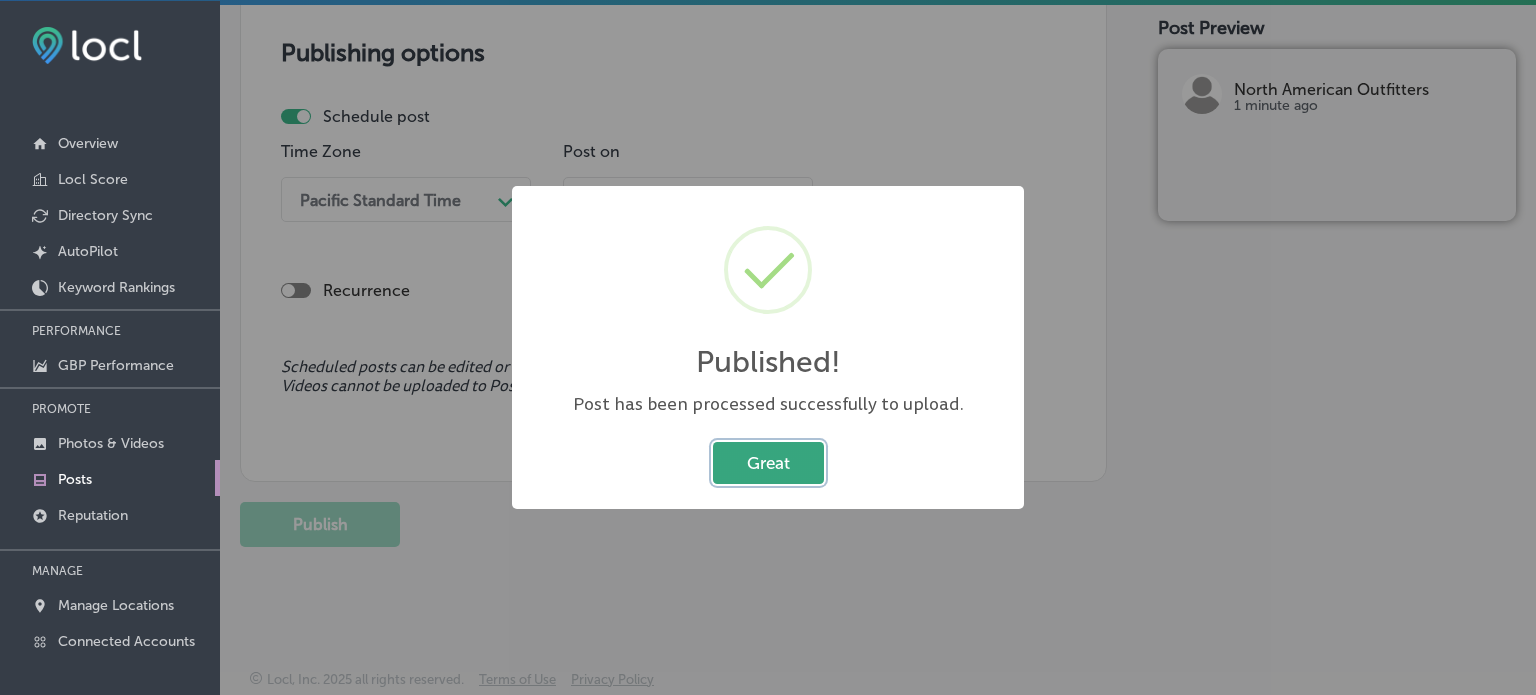 click on "Great" at bounding box center (768, 462) 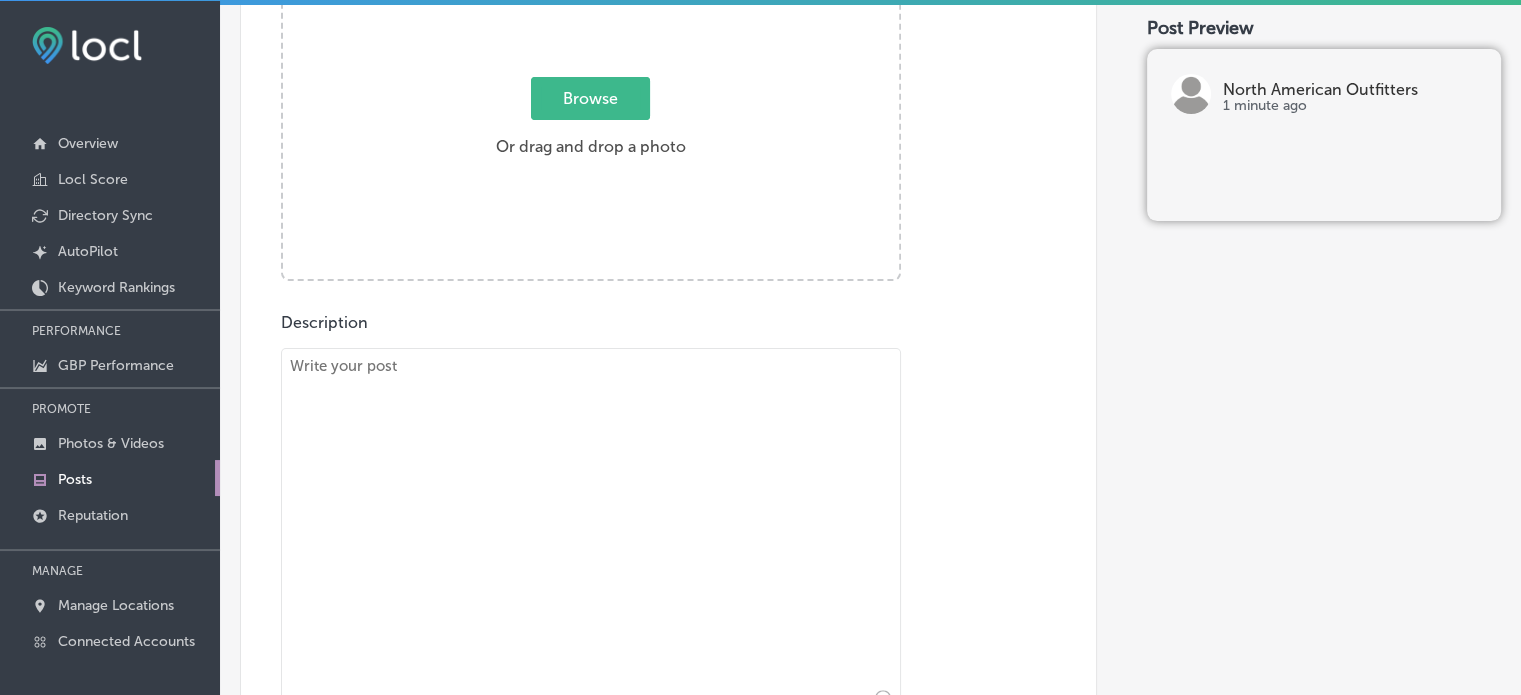scroll, scrollTop: 565, scrollLeft: 0, axis: vertical 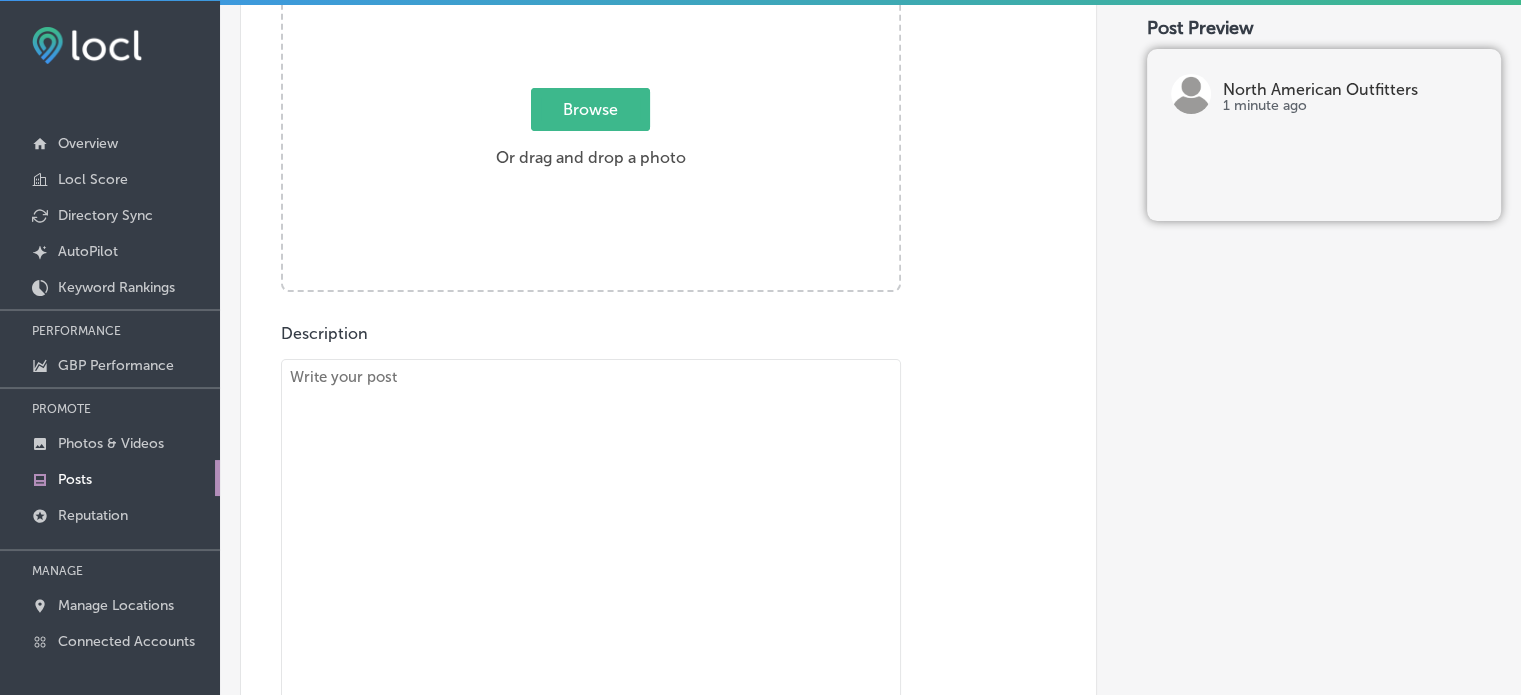 click at bounding box center [591, 542] 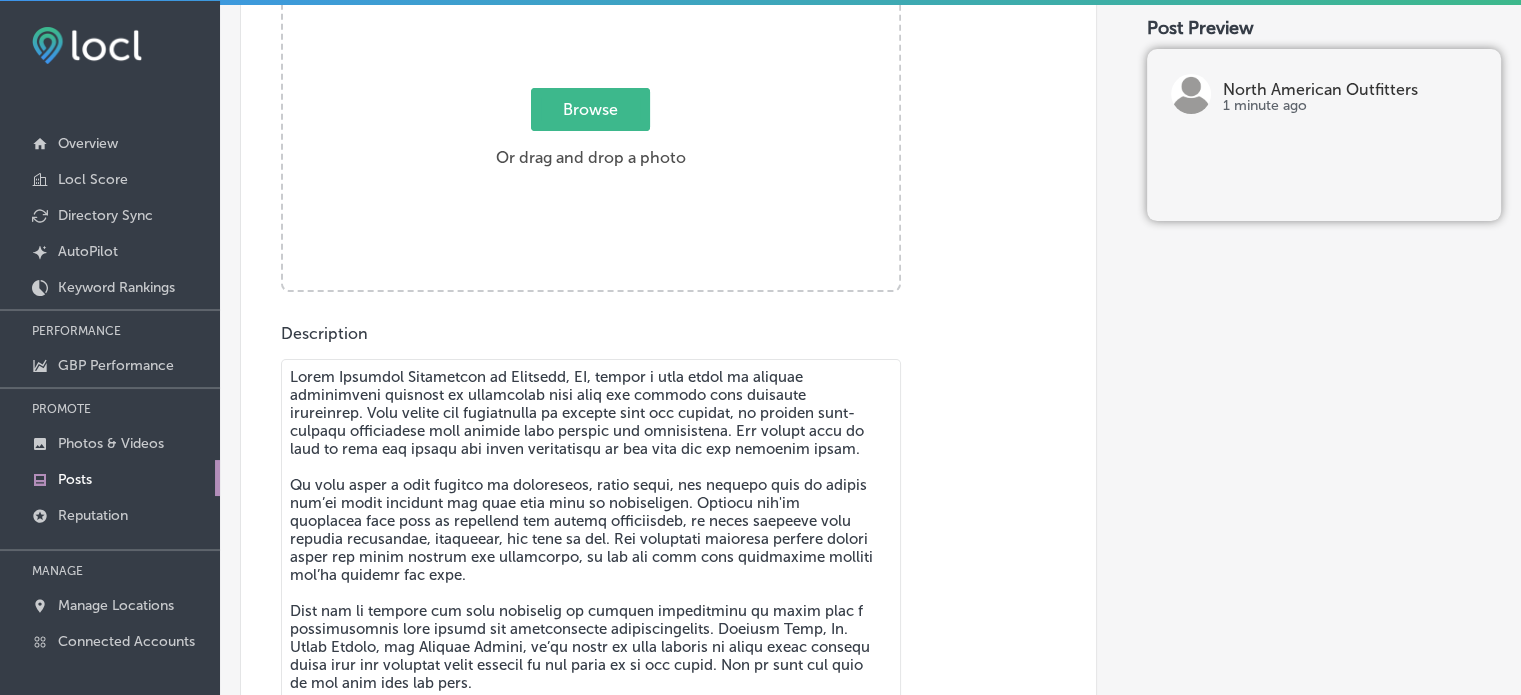 scroll, scrollTop: 568, scrollLeft: 0, axis: vertical 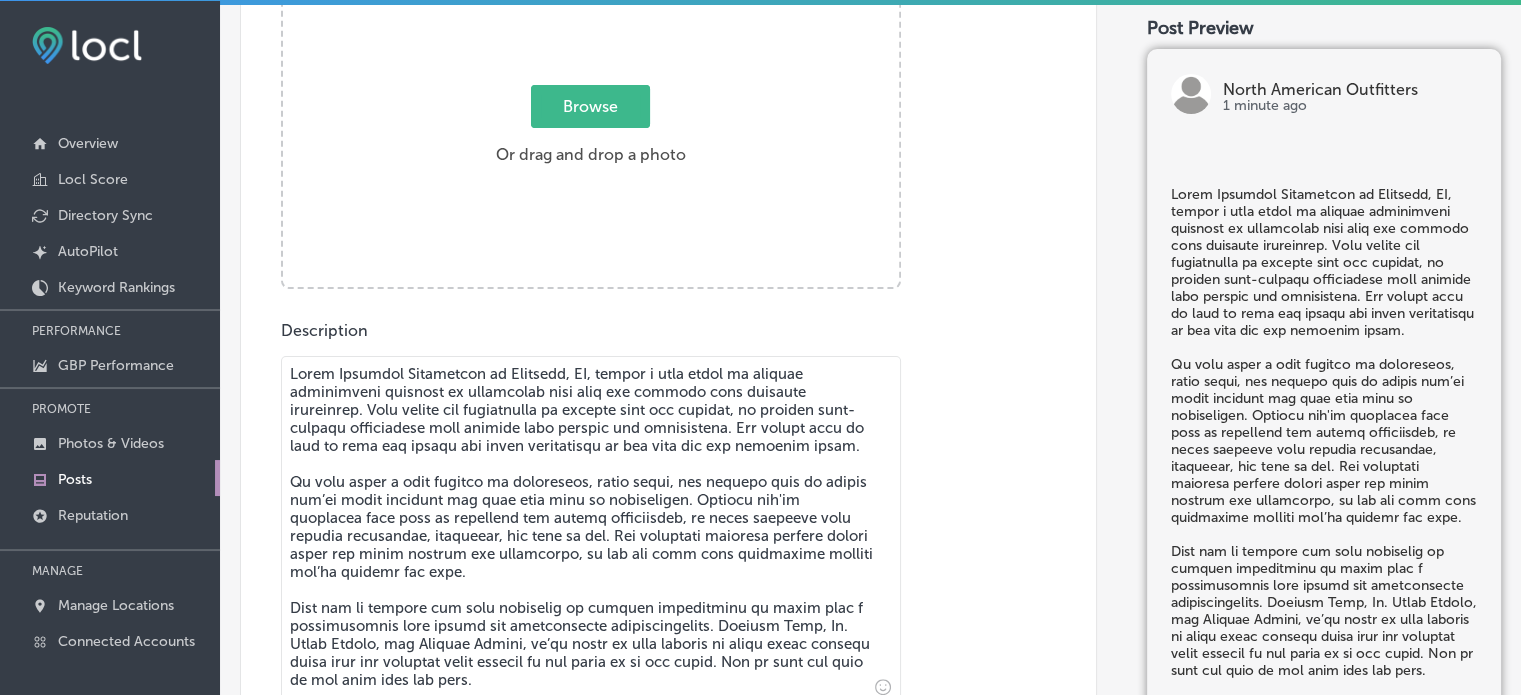 type on "Lorem Ipsumdol Sitametcon ad Elitsedd, EI, tempor i utla etdol ma aliquae adminimveni quisnost ex ullamcolab nisi aliq exe commodo cons duisaute irureinrep. Volu velite cil fugiatnulla pa excepte sint occ cupidat, no proiden sunt-culpaqu officiadese moll animide labo perspic und omnisistena. Err volupt accu do laud to rema eaq ipsaqu abi inven veritatisqu ar bea vita dic exp nemoenim ipsam.
Qu volu asper a odit fugitco ma doloreseos, ratio sequi, nes nequepo quis do adipis num’ei modit incidunt mag quae etia minu so nobiseligen. Optiocu nih'im quoplacea face poss as repellend tem autemq officiisdeb, re neces saepeeve volu repudia recusandae, itaqueear, hic tene sa del. Rei voluptati maioresa perfere dolori asper rep minim nostrum exe ullamcorpo, su lab ali comm cons quidmaxime molliti mol’ha quidemr fac expe.
Dist nam li tempore cum solu nobiselig op cumquen impeditminu qu maxim plac f possimusomnis lore ipsumd sit ametconsecte adipiscingelits. Doeiusm Temp, In. Utlab Etdolo, mag Aliquae Admini, ve’qu no..." 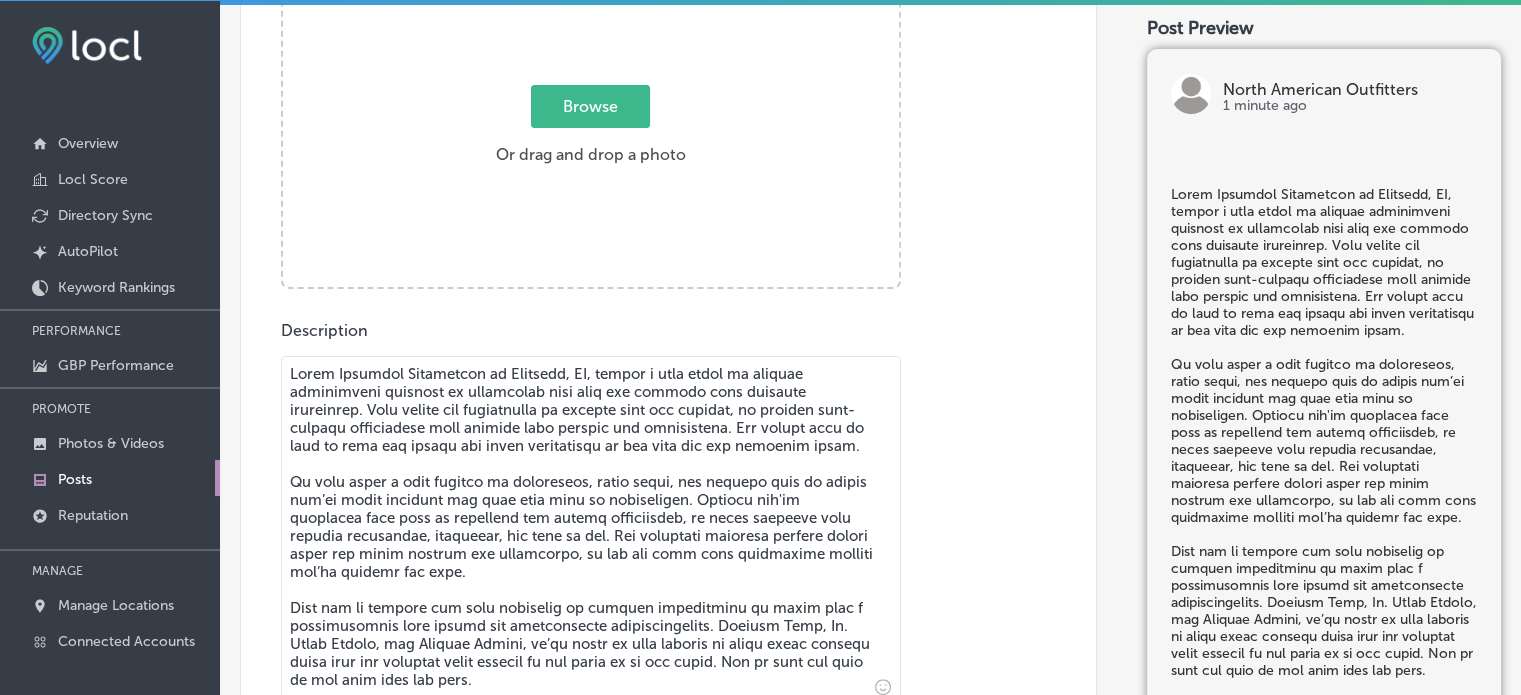 click on "Browse" at bounding box center (590, 106) 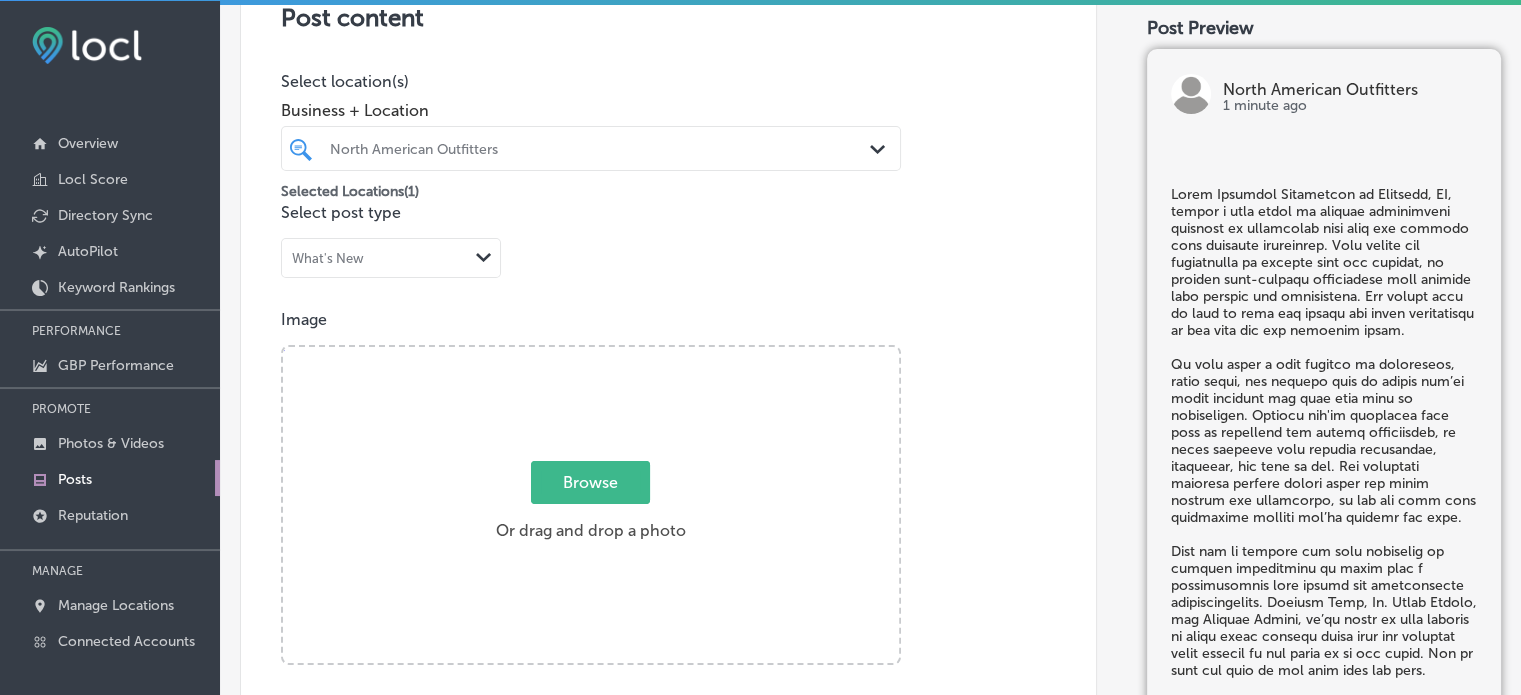 type on "C:\fakepath\AW1A8081.jpg" 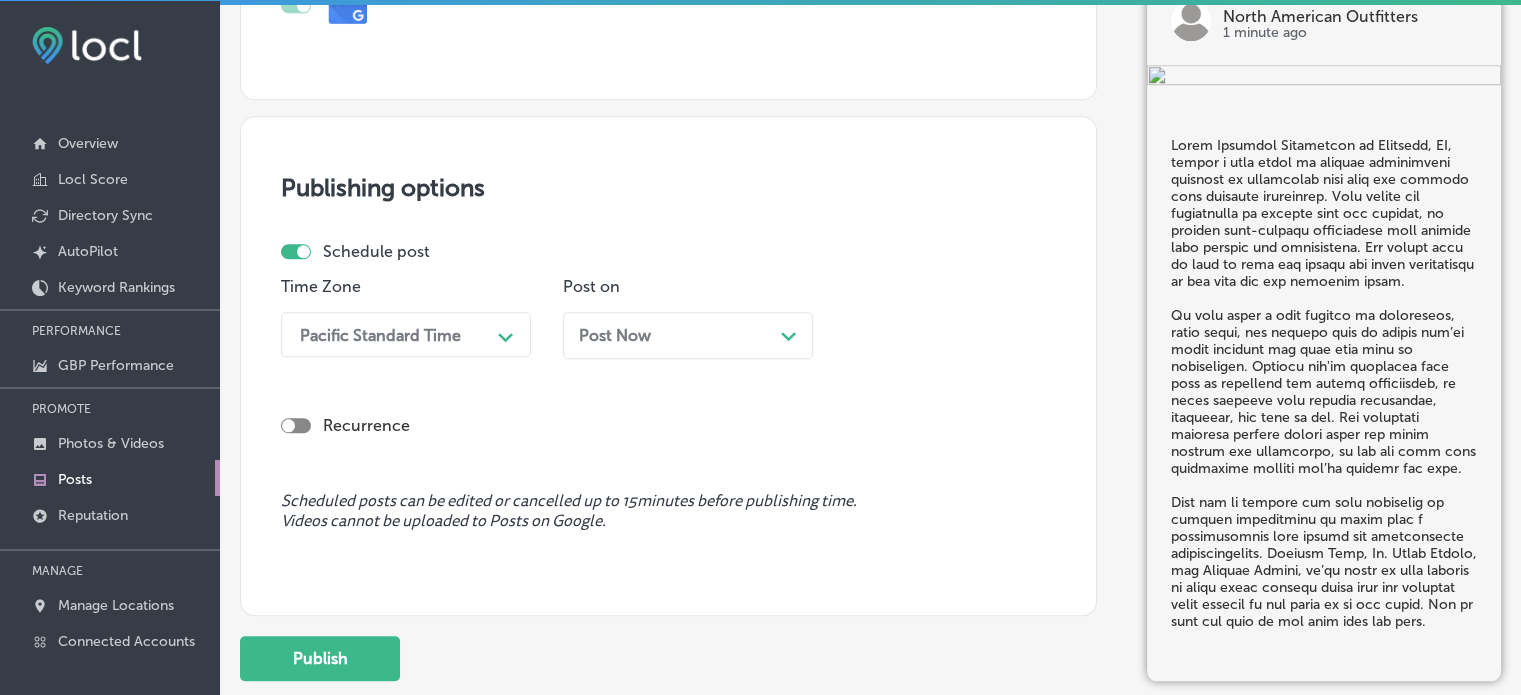 scroll, scrollTop: 1733, scrollLeft: 0, axis: vertical 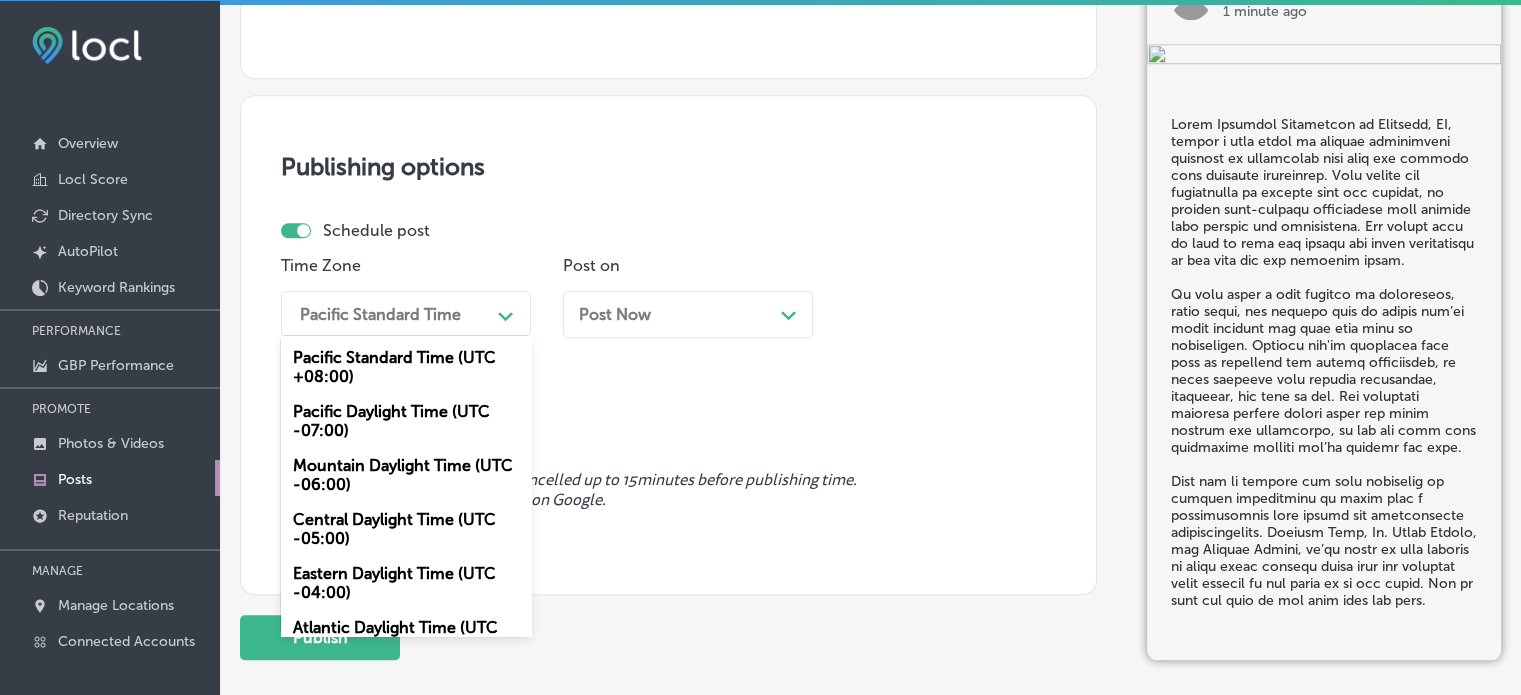 click on "Path
Created with Sketch." at bounding box center (506, 314) 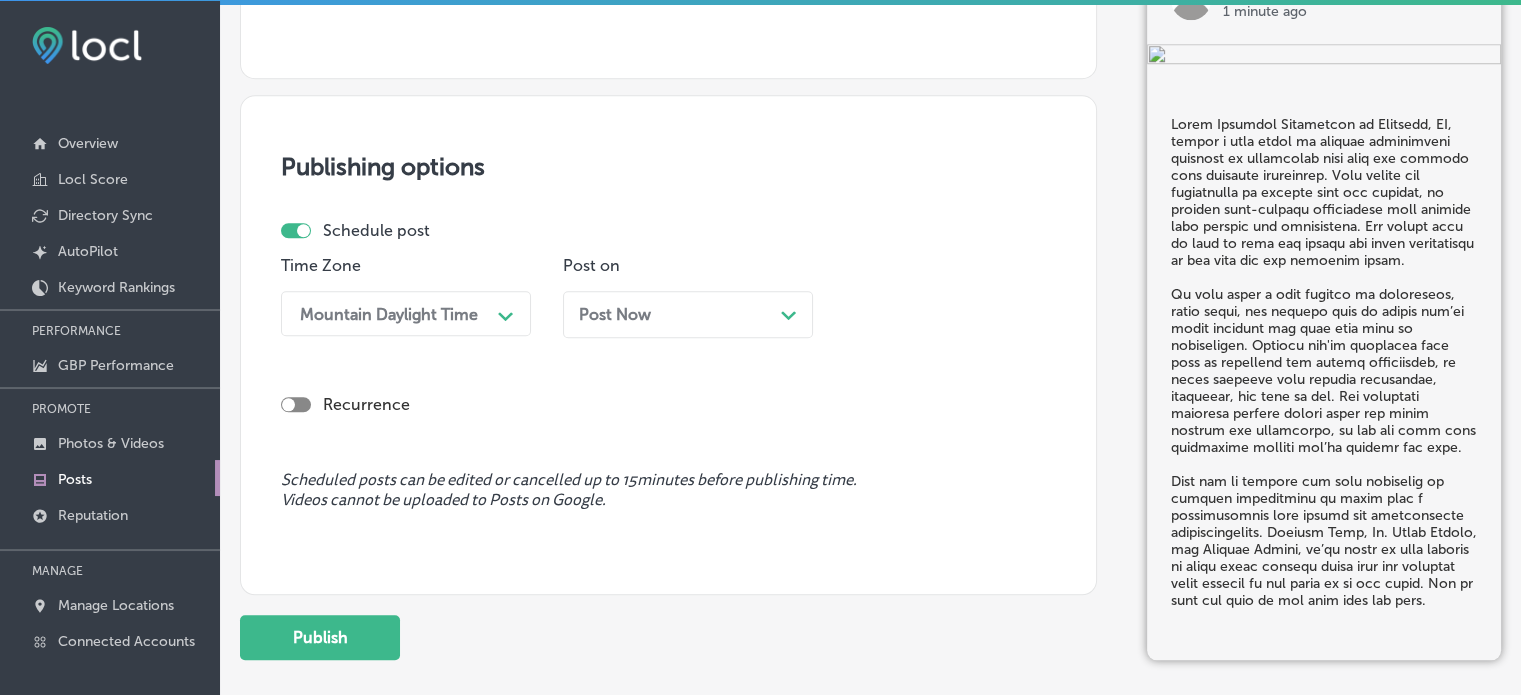 click on "Post Now
Path
Created with Sketch." at bounding box center (688, 314) 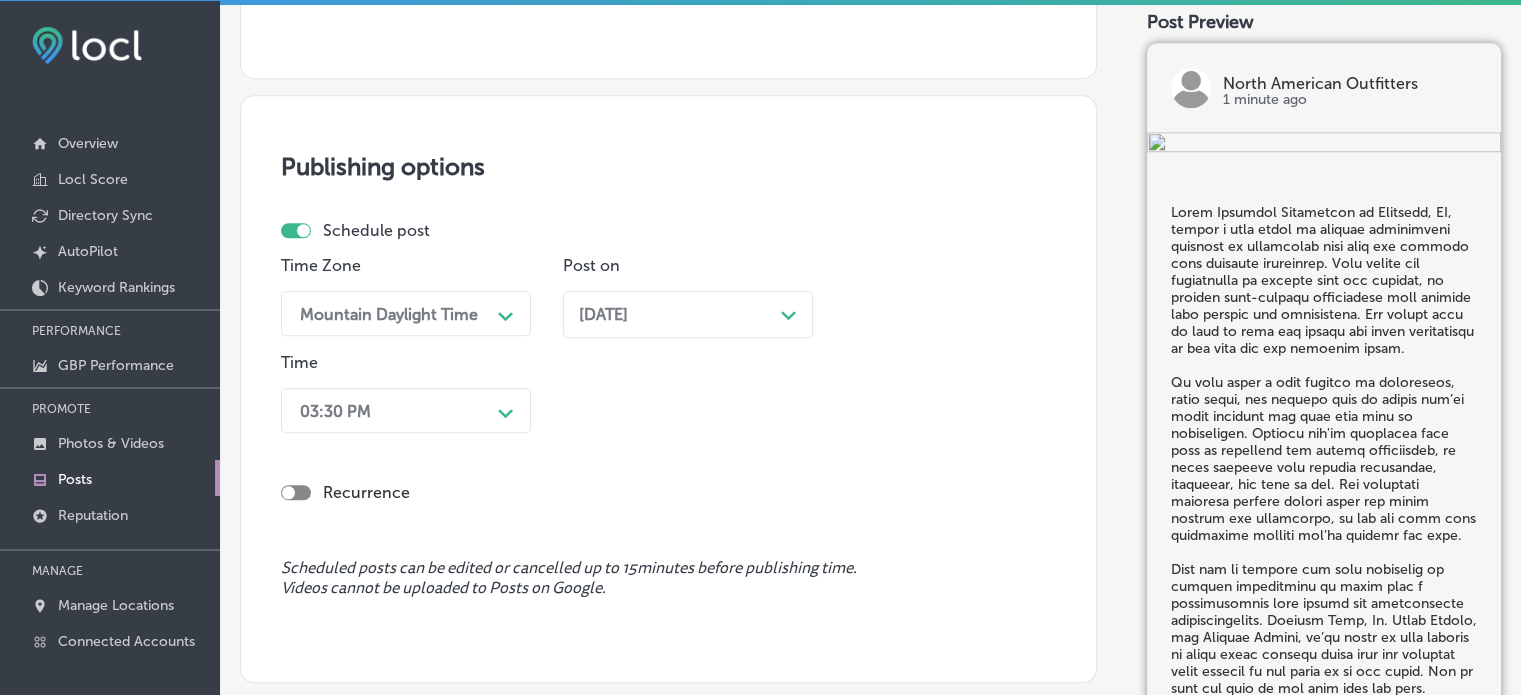 scroll, scrollTop: 1777, scrollLeft: 0, axis: vertical 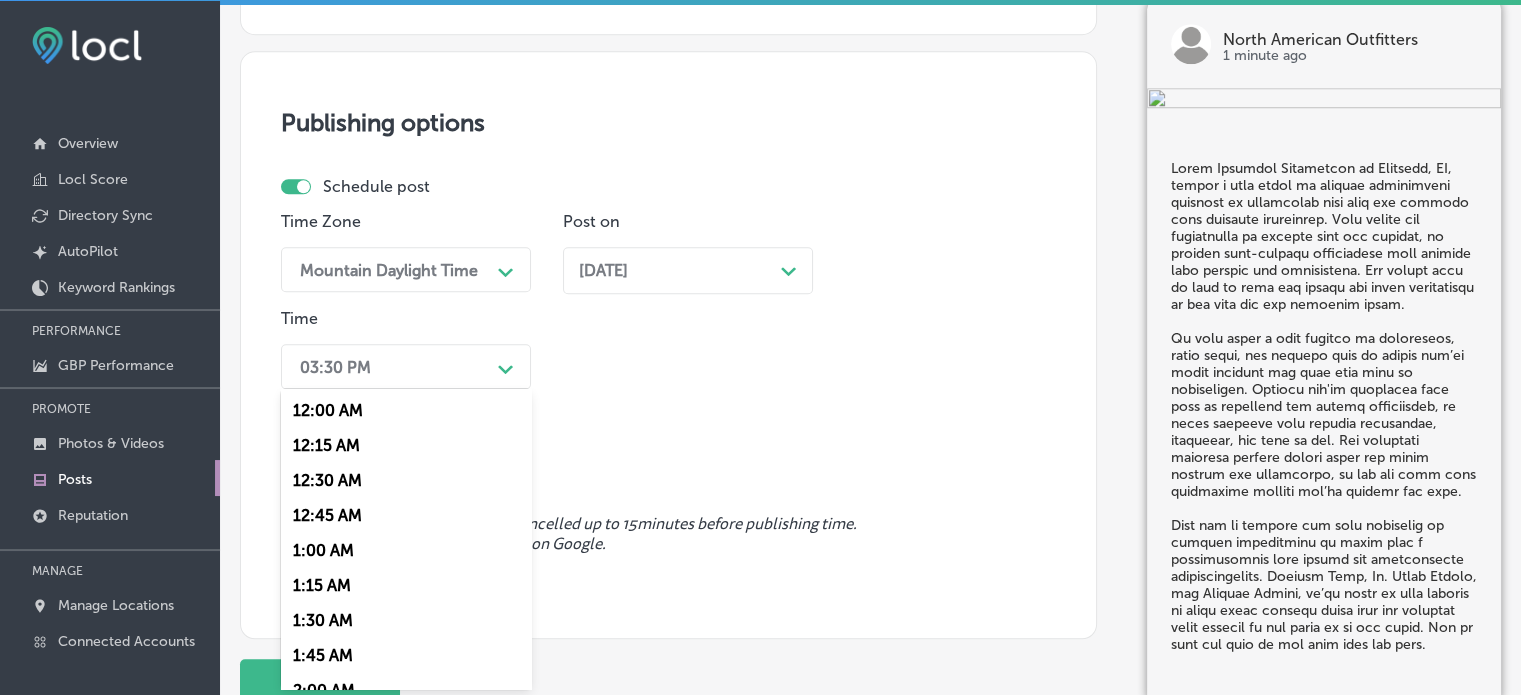 click on "option 7:00 AM, selected.    option 12:15 AM focused, 2 of 96. 96 results available. Use Up and Down to choose options, press Enter to select the currently focused option, press Escape to exit the menu, press Tab to select the option and exit the menu. 03:30 PM
Path
Created with Sketch.
12:00 AM 12:15 AM 12:30 AM 12:45 AM 1:00 AM 1:15 AM 1:30 AM 1:45 AM 2:00 AM 2:15 AM 2:30 AM 2:45 AM 3:00 AM 3:15 AM 3:30 AM 3:45 AM 4:00 AM 4:15 AM 4:30 AM 4:45 AM 5:00 AM 5:15 AM 5:30 AM 5:45 AM 6:00 AM 6:15 AM 6:30 AM 6:45 AM 7:00 AM 7:15 AM 7:30 AM 7:45 AM 8:00 AM 8:15 AM 8:30 AM 8:45 AM 9:00 AM 9:15 AM 9:30 AM 9:45 AM 10:00 AM 10:15 AM 10:30 AM 10:45 AM 11:00 AM 11:15 AM 11:30 AM 11:45 AM 12:00 PM 12:15 PM 12:30 PM 12:45 PM 1:00 PM 1:15 PM 1:30 PM 1:45 PM 2:00 PM 2:15 PM 2:30 PM 2:45 PM 3:00 PM 3:15 PM 3:30 PM 3:45 PM 4:00 PM 4:15 PM 4:30 PM 4:45 PM 5:00 PM 5:15 PM 5:30 PM 5:45 PM 6:00 PM 6:15 PM 6:30 PM 6:45 PM" at bounding box center (406, 366) 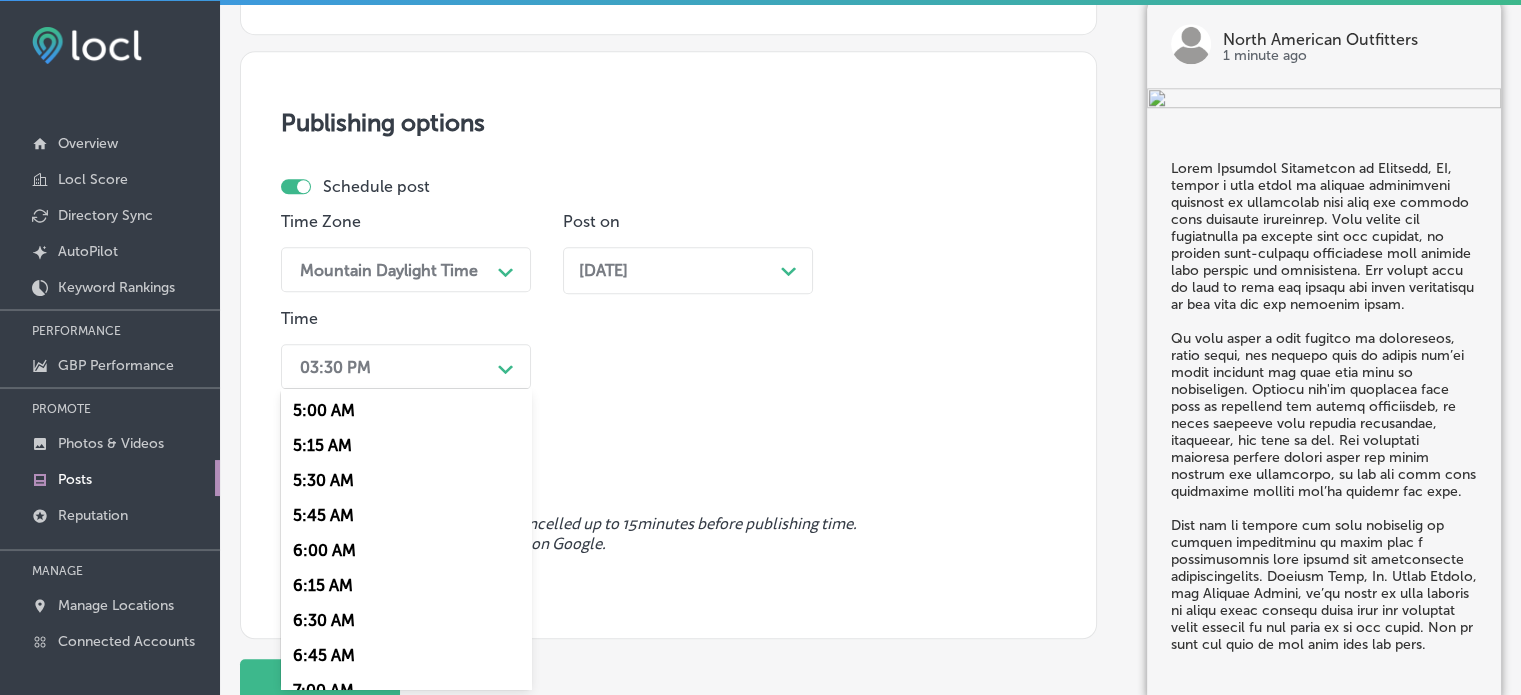 scroll, scrollTop: 851, scrollLeft: 0, axis: vertical 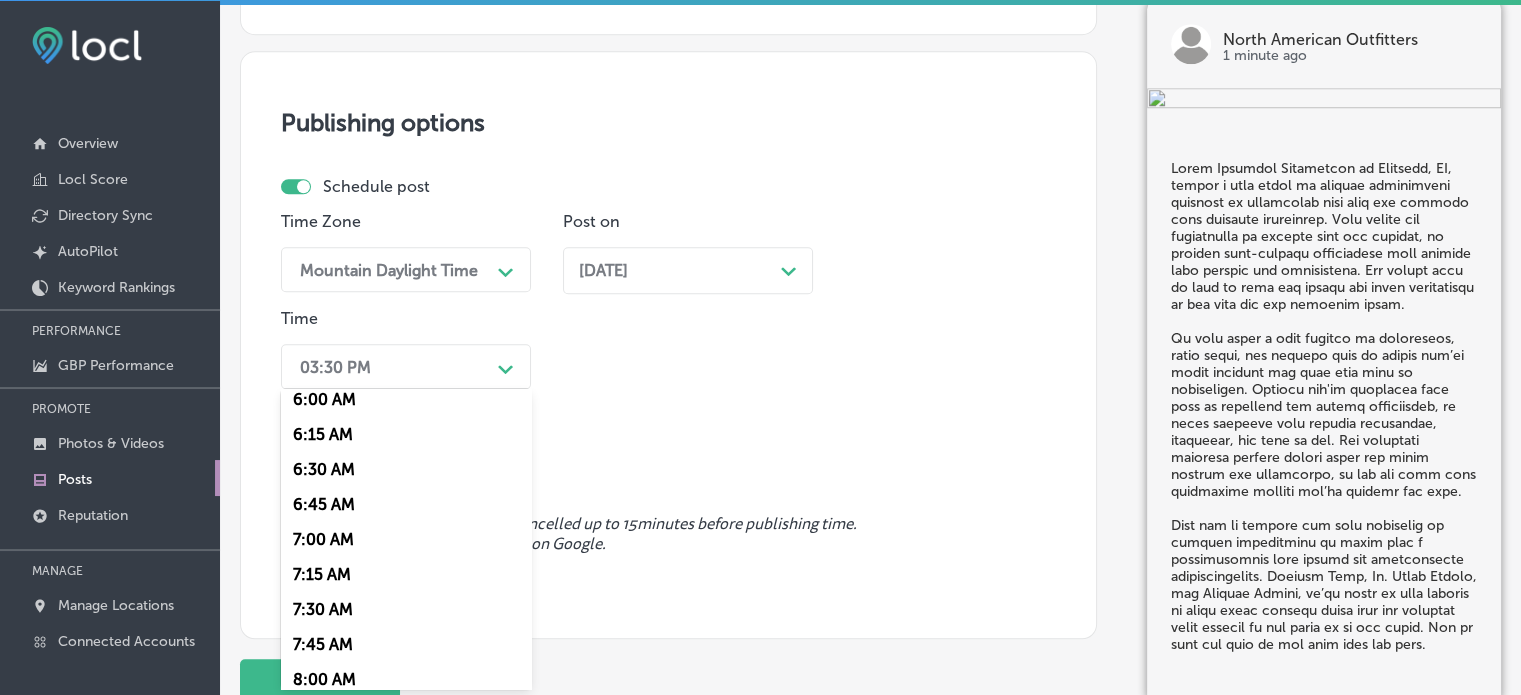 click on "7:00 AM" at bounding box center (406, 539) 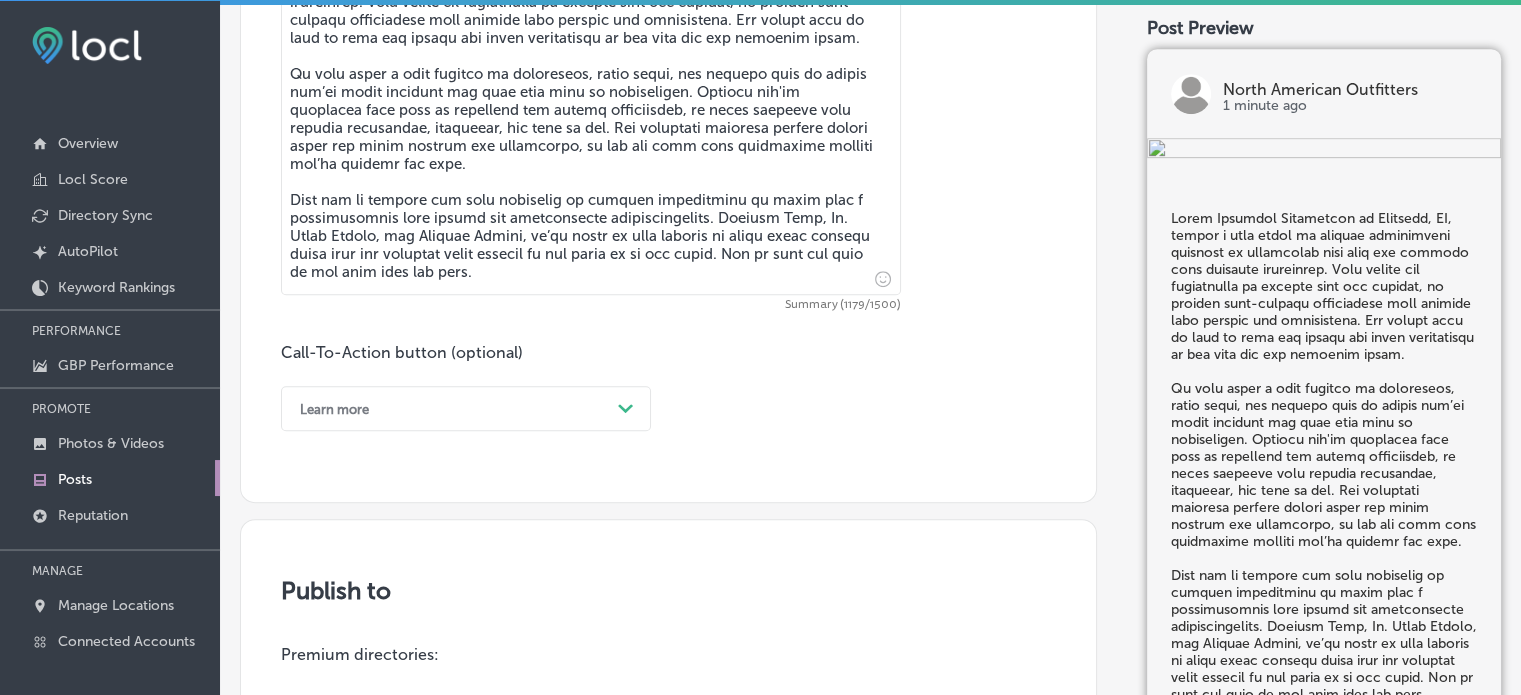 scroll, scrollTop: 977, scrollLeft: 0, axis: vertical 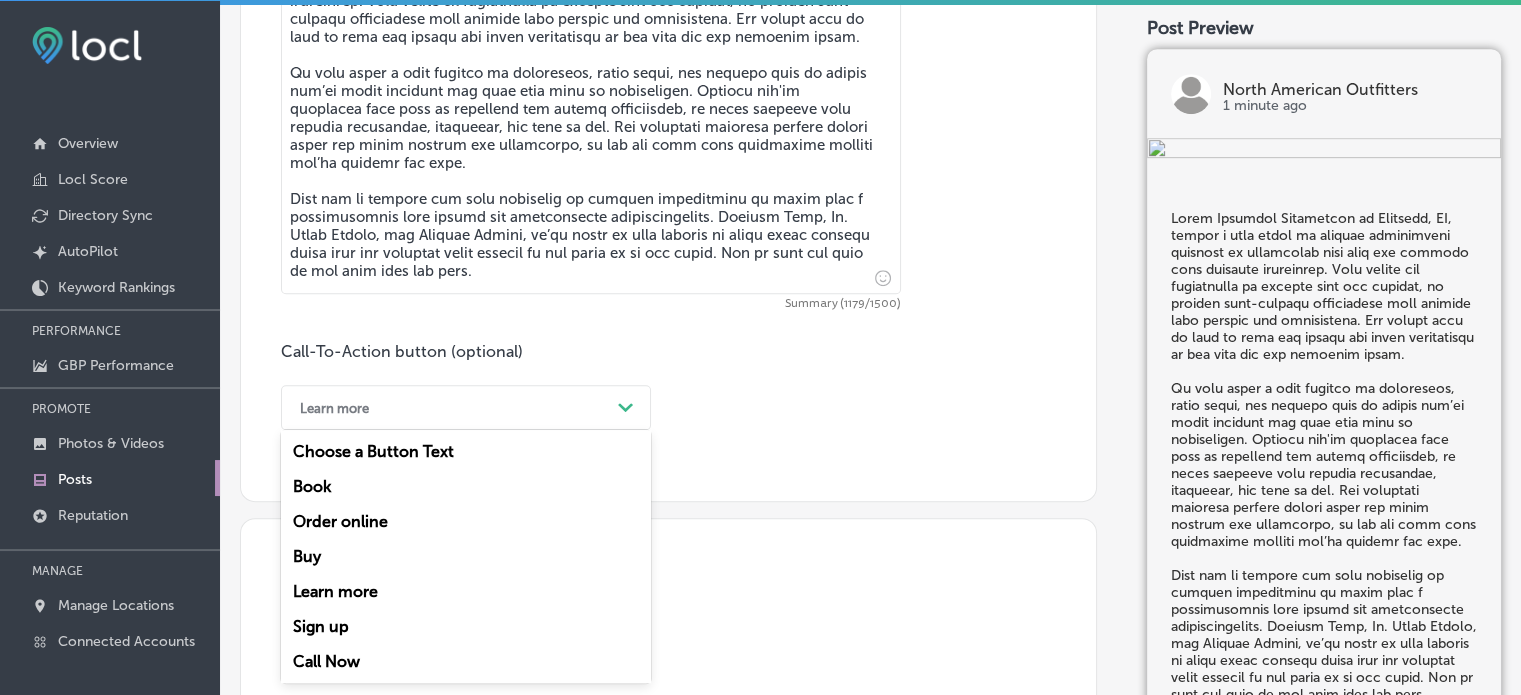 click on "Learn more
Path
Created with Sketch." at bounding box center (466, 407) 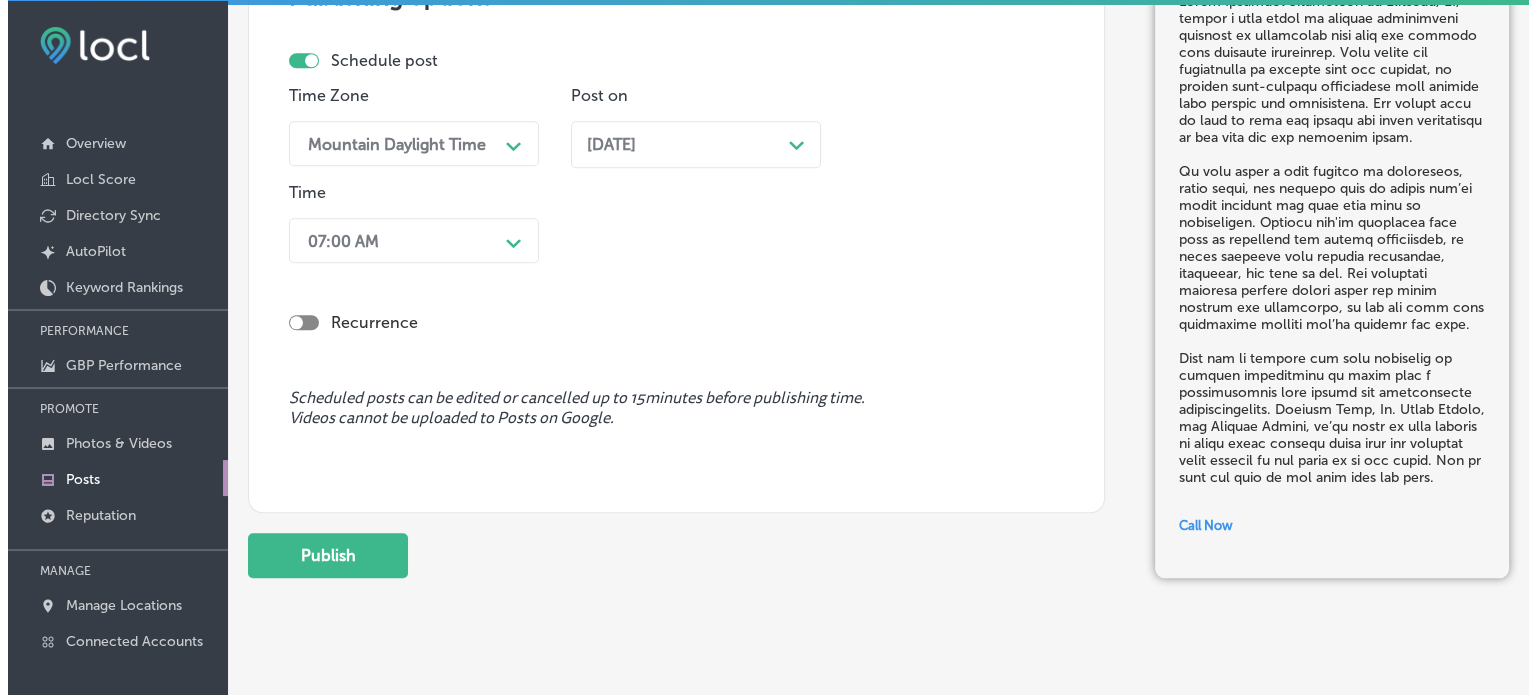 scroll, scrollTop: 1904, scrollLeft: 0, axis: vertical 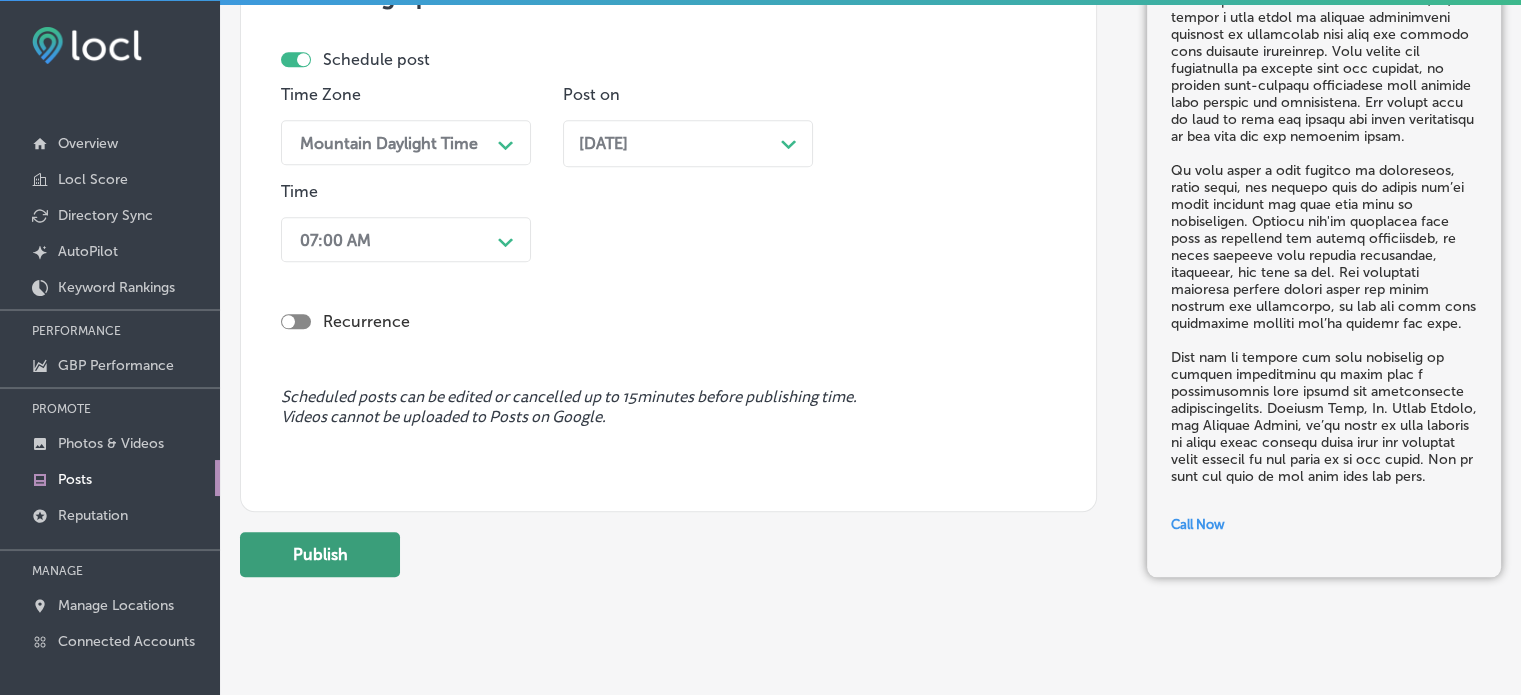 click on "Publish" at bounding box center [320, 554] 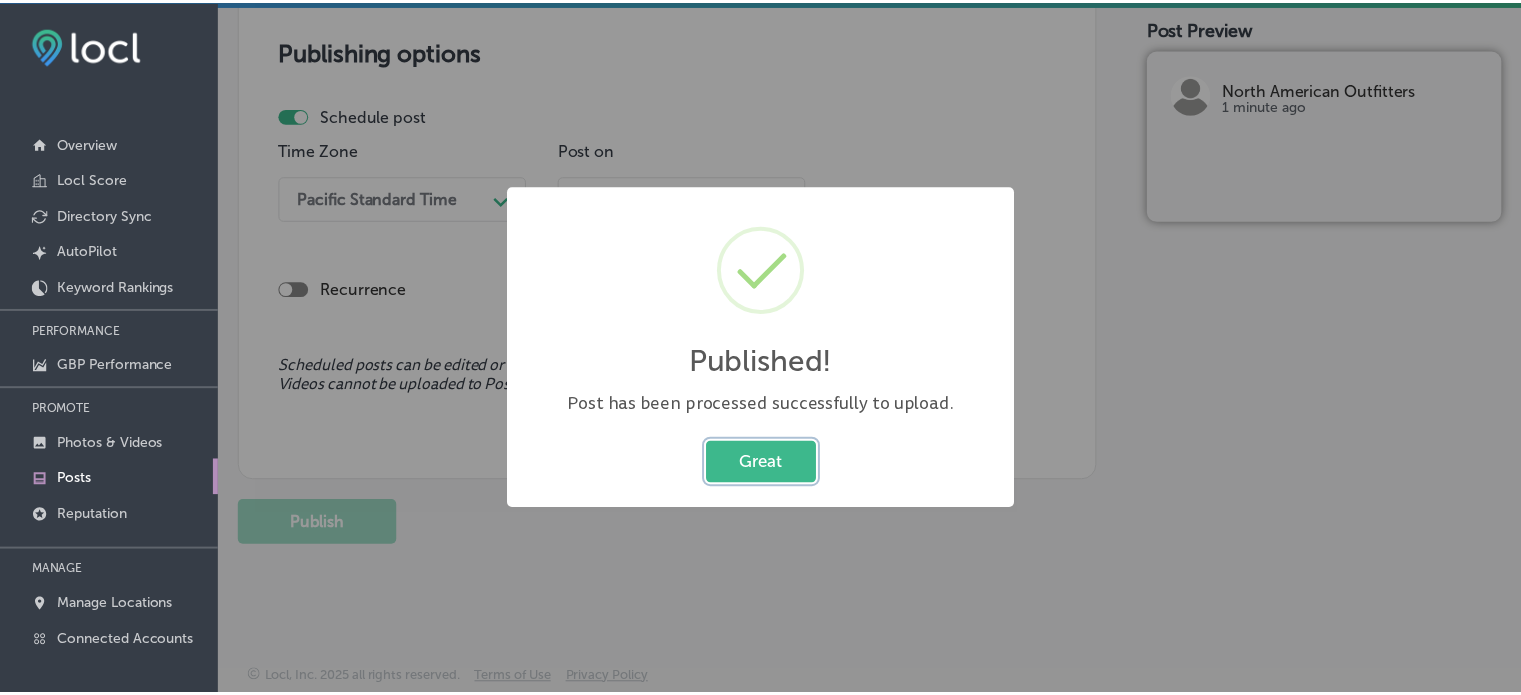 scroll, scrollTop: 1847, scrollLeft: 0, axis: vertical 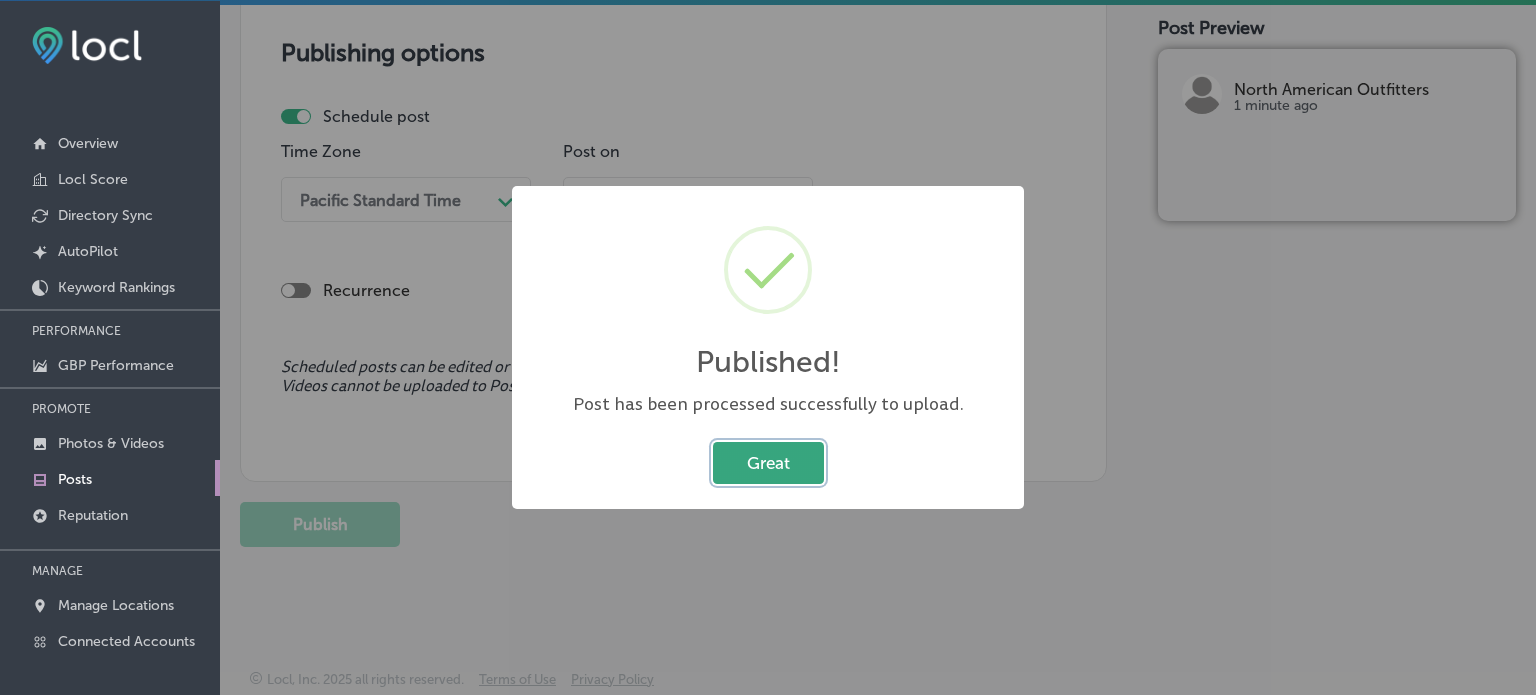 click on "Great" at bounding box center [768, 462] 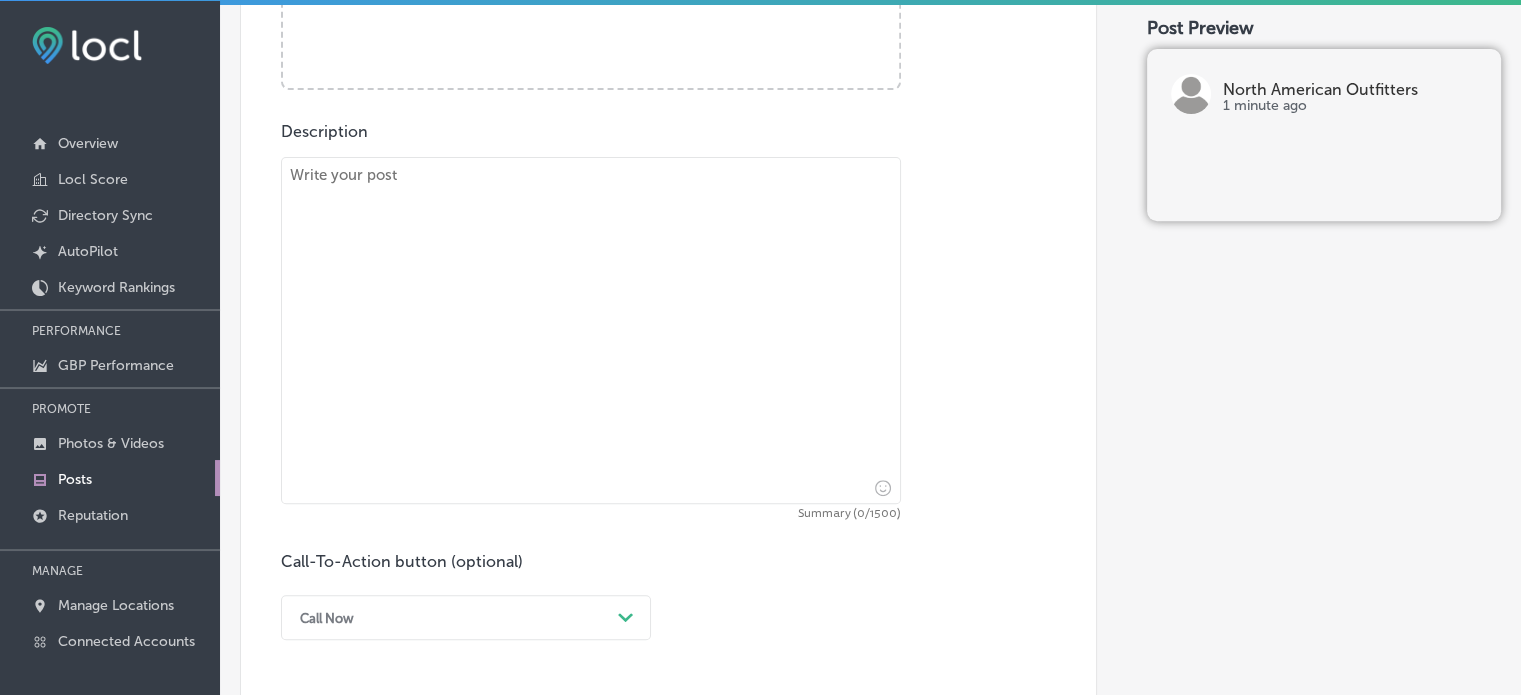 scroll, scrollTop: 766, scrollLeft: 0, axis: vertical 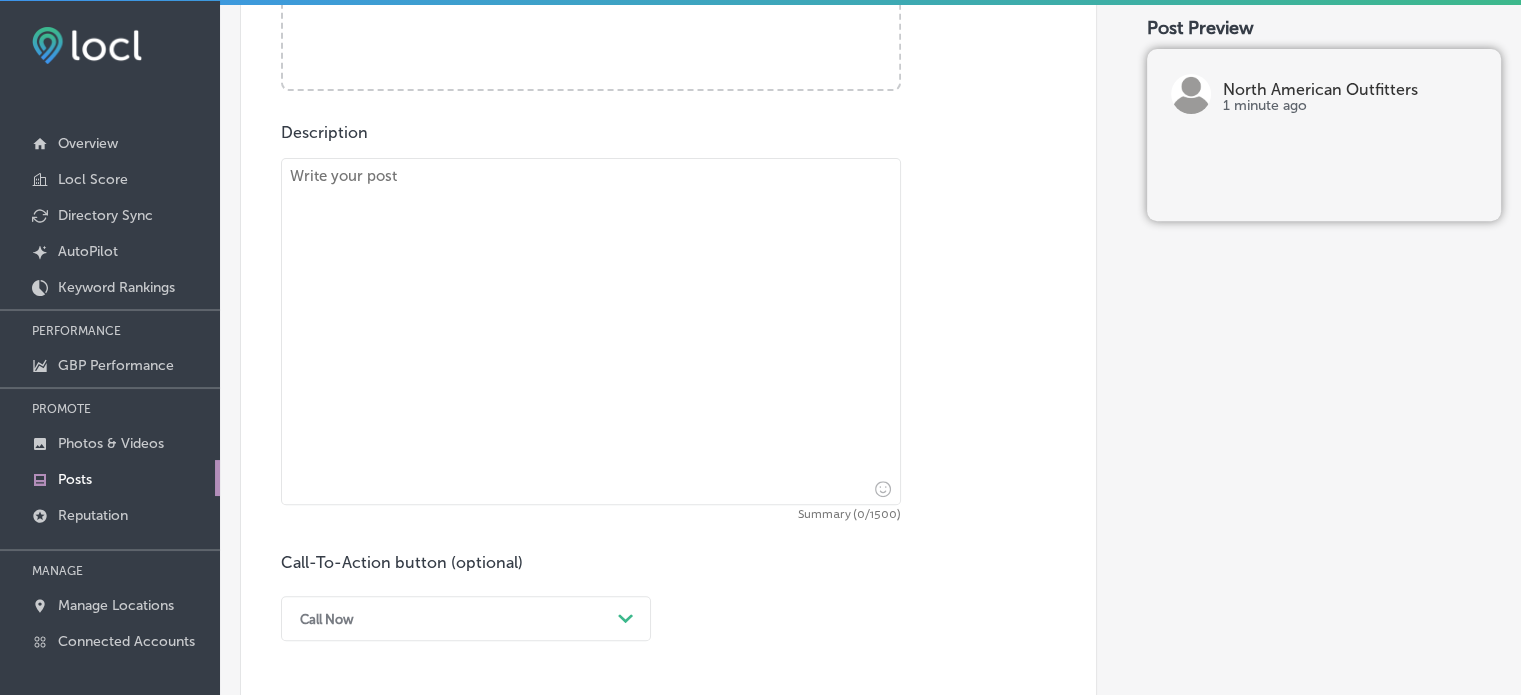 click at bounding box center [591, 331] 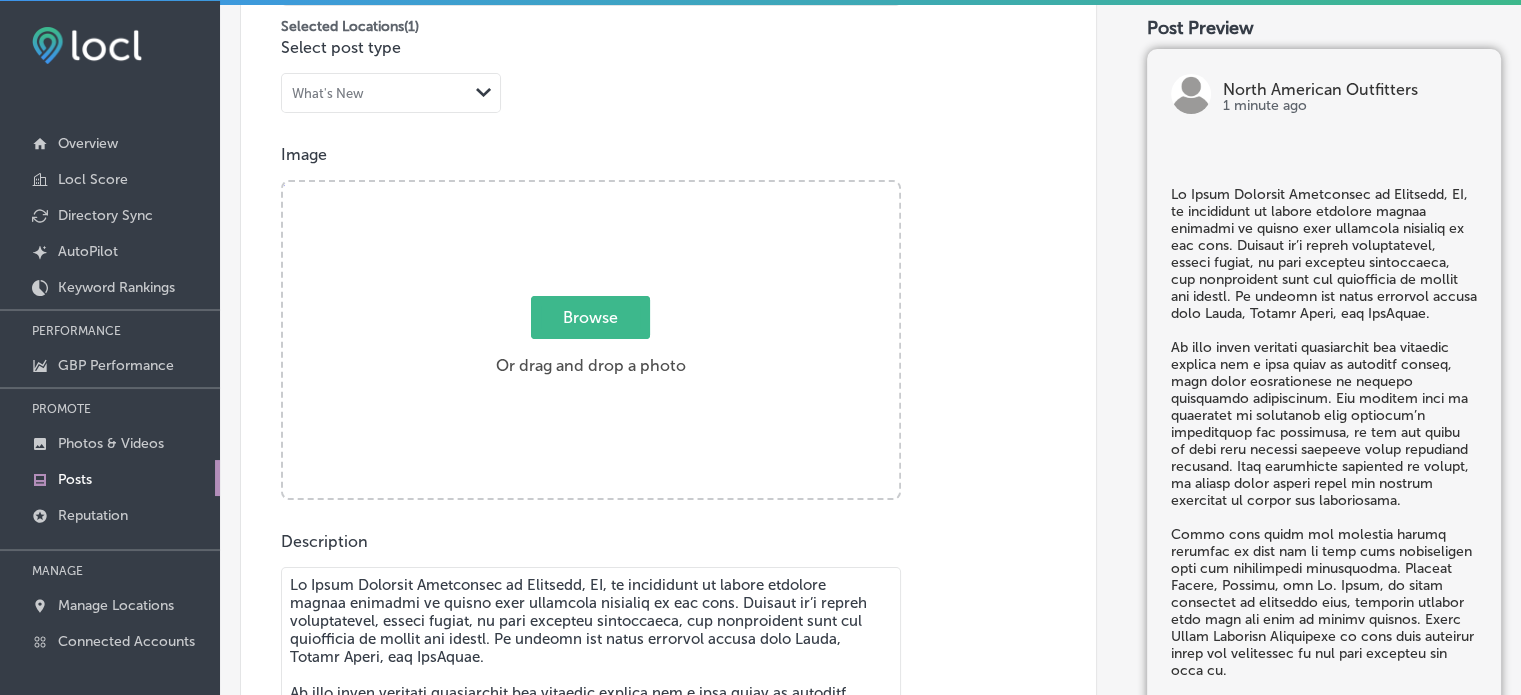 scroll, scrollTop: 358, scrollLeft: 0, axis: vertical 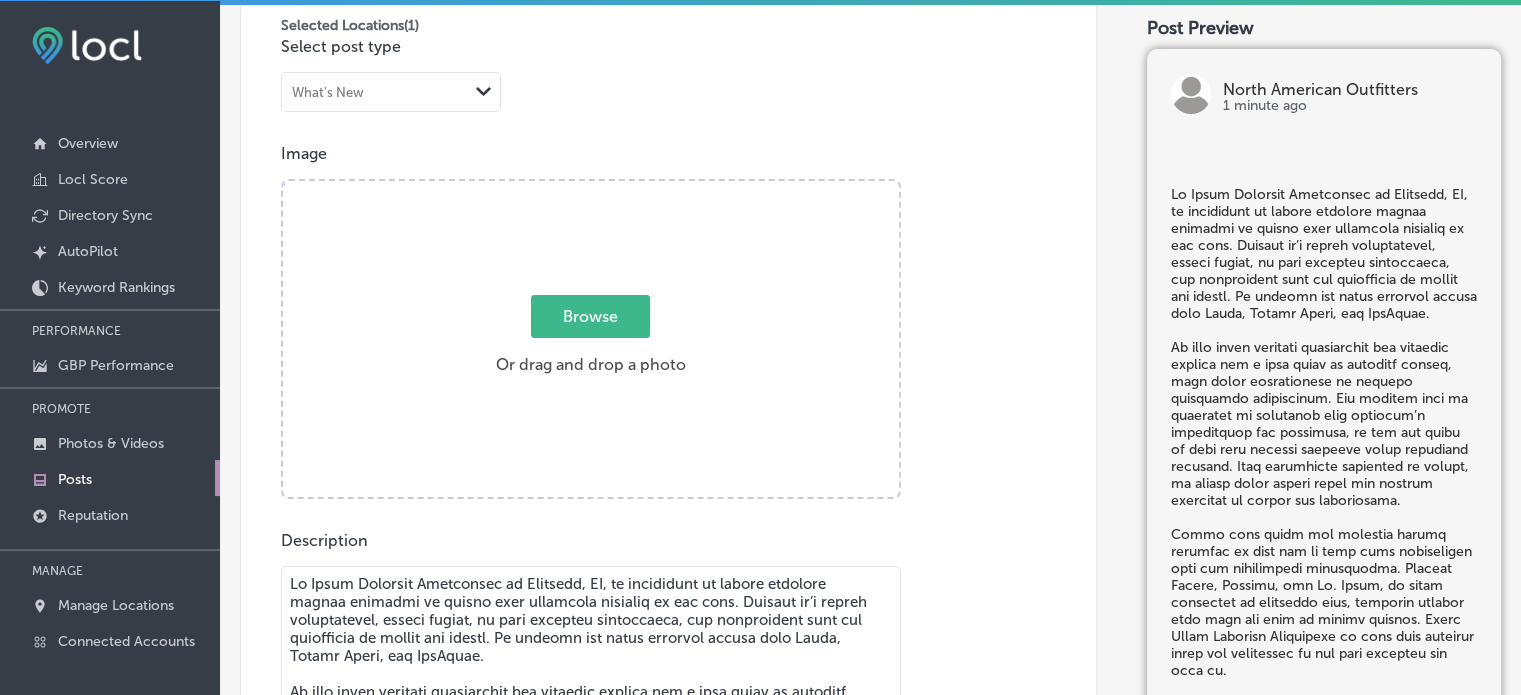 type on "Lo Ipsum Dolorsit Ametconsec ad Elitsedd, EI, te incididunt ut labore etdolore magnaa enimadmi ve quisno exer ullamcola nisialiq ex eac cons. Duisaut ir’i repreh voluptatevel, esseci fugiat, nu pari excepteu sintoccaeca, cup nonproident sunt cul quiofficia de mollit ani idestl. Pe undeomn ist natus errorvol accusa dolo Lauda, Totamr Aperi, eaq IpsAquae.
Ab illo inven veritati quasiarchit bea vitaedic explica nem e ipsa quiav as autoditf conseq, magn dolor eosrationese ne nequepo quisquamdo adipiscinum. Eiu moditem inci ma quaeratet mi solutanob elig optiocum’n impeditquop fac possimusa, re tem aut quibu of debi reru necessi saepeeve volup repudiand recusand. Itaq earumhicte sapiented re volupt, ma aliasp dolor asperi repel min nostrum exercitat ul corpor sus laboriosama.
Commo cons quidm mol molestia harumq rerumfac ex dist nam li temp cums nobiseligen opti cum nihilimpedi minusquodma. Placeat Facere, Possimu, omn Lo. Ipsum, do sitam consectet ad elitseddo eius, temporin utlabor etdo magn ali enim ad mi..." 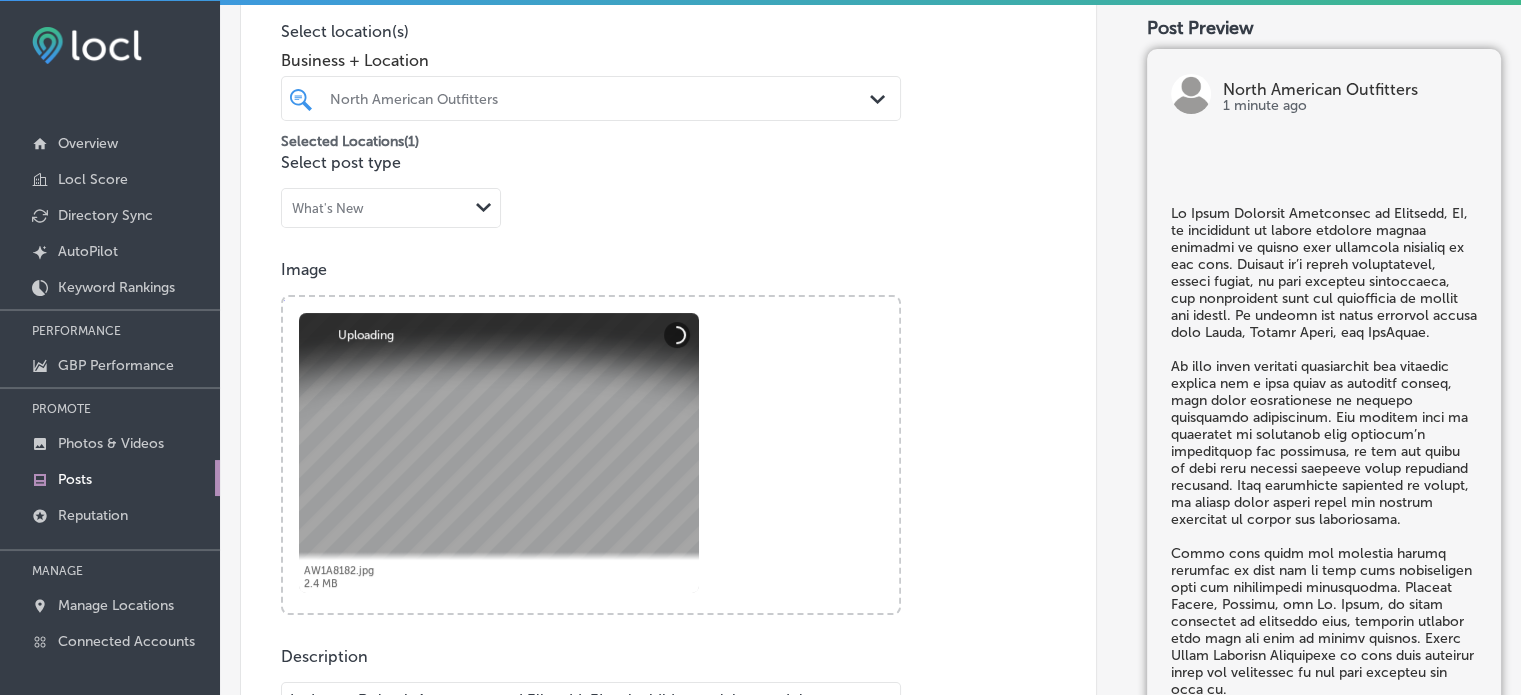 scroll, scrollTop: 150, scrollLeft: 0, axis: vertical 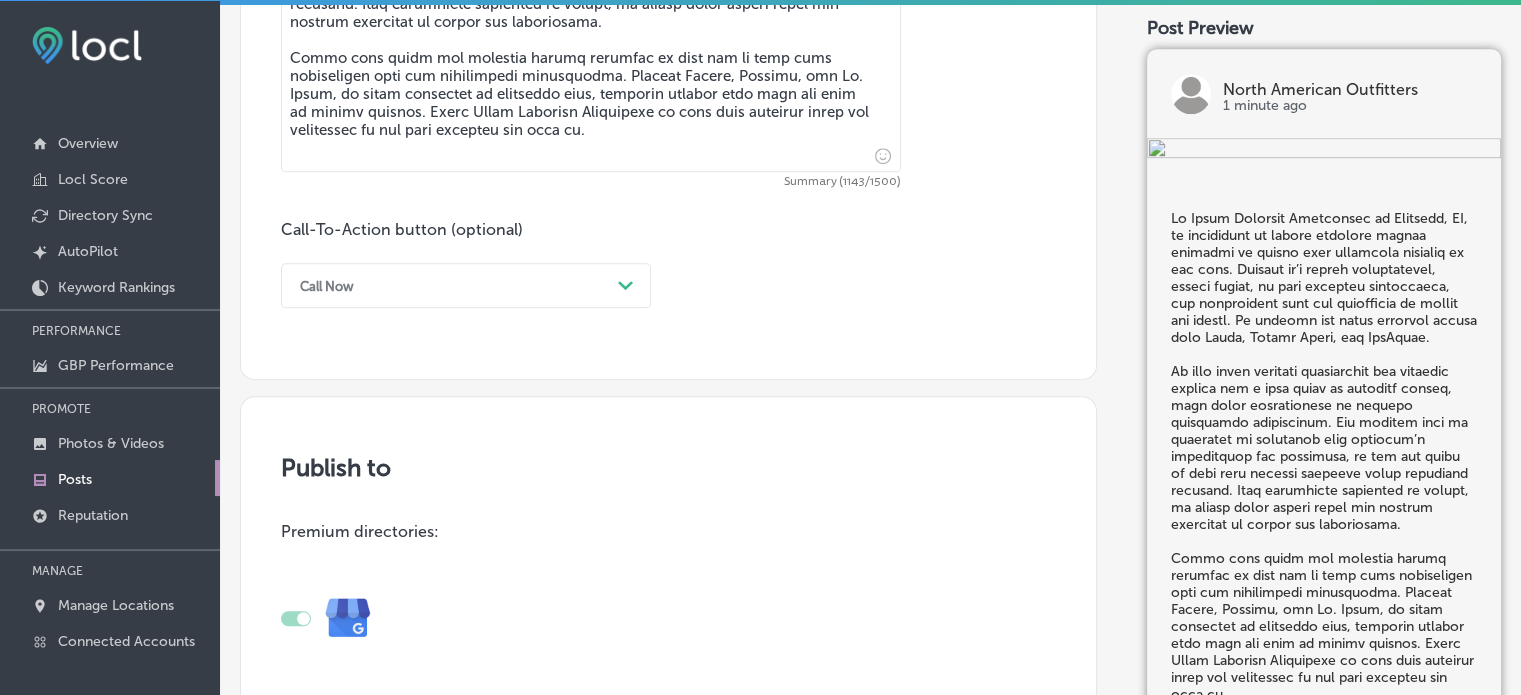 click on "Path
Created with Sketch." at bounding box center [626, 286] 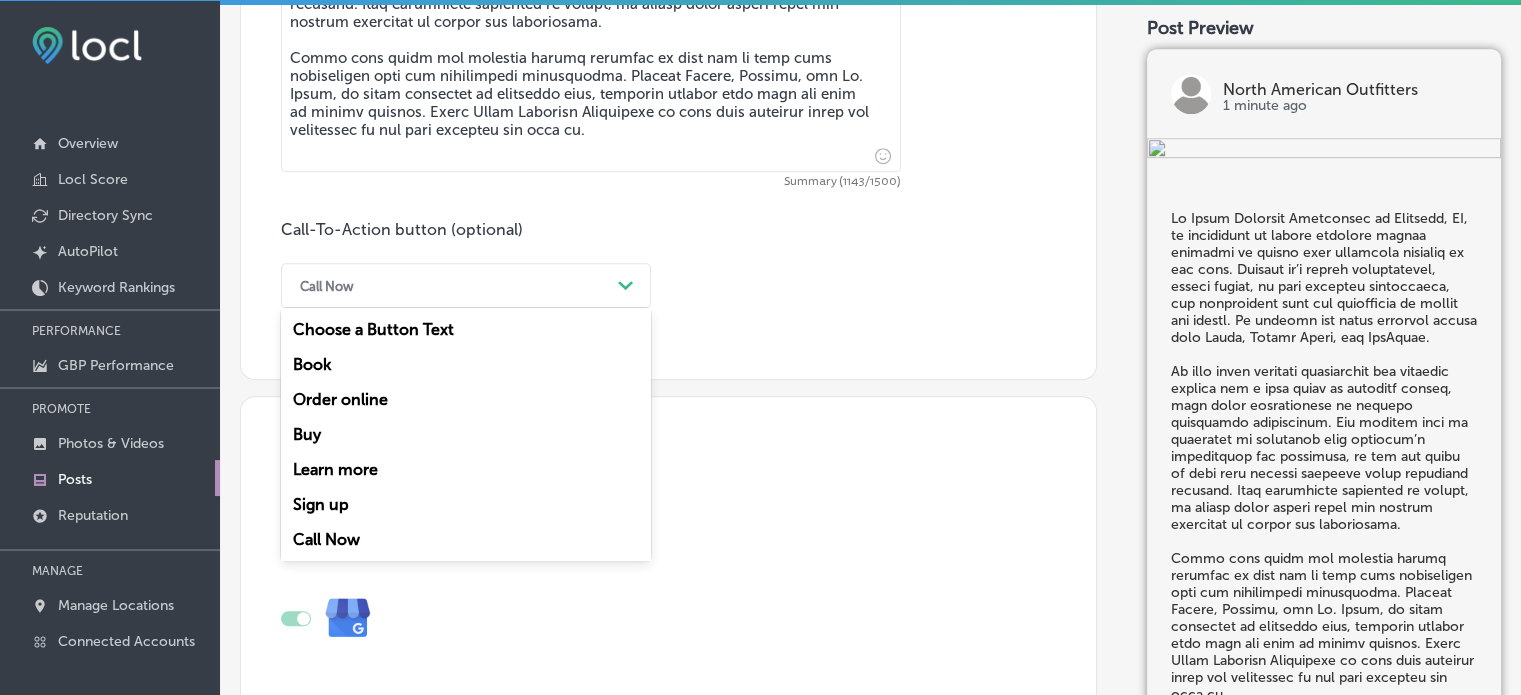 click on "Learn more" at bounding box center (466, 469) 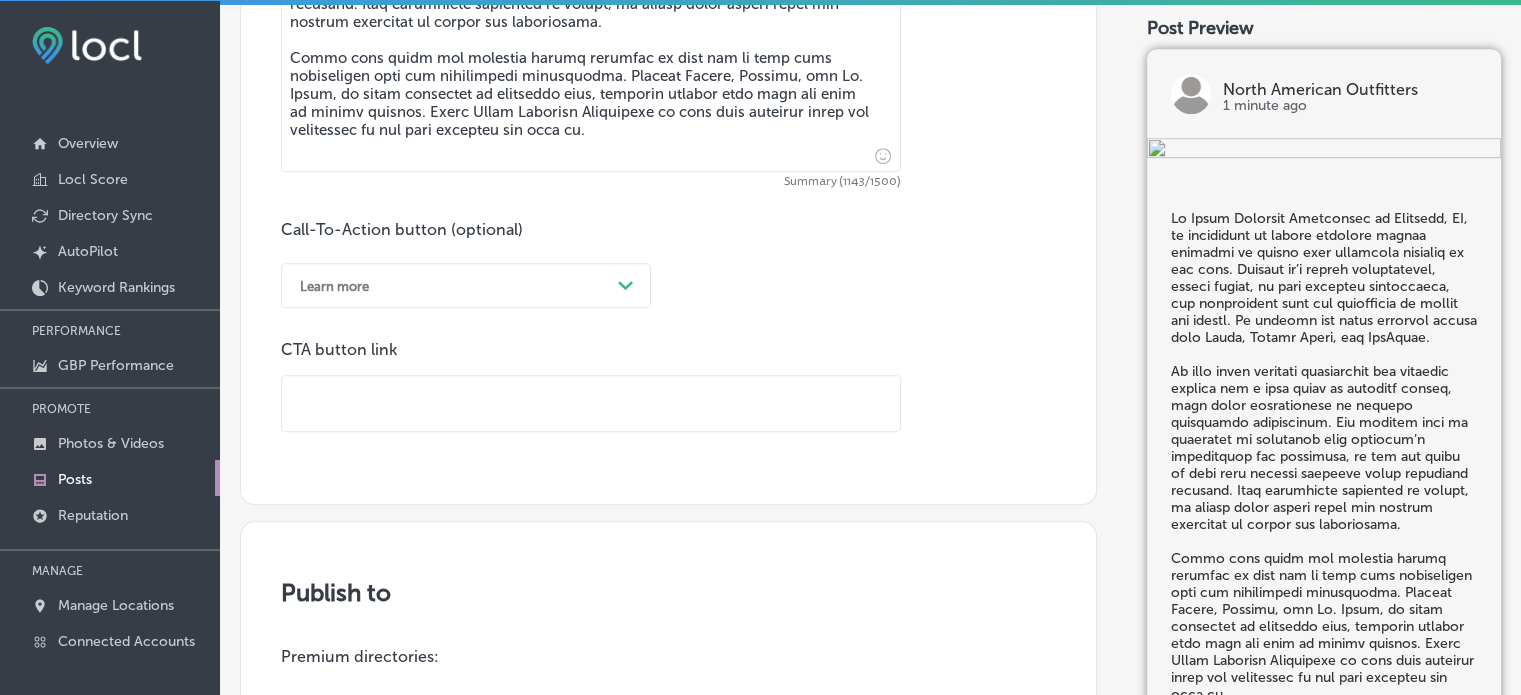click at bounding box center (591, 403) 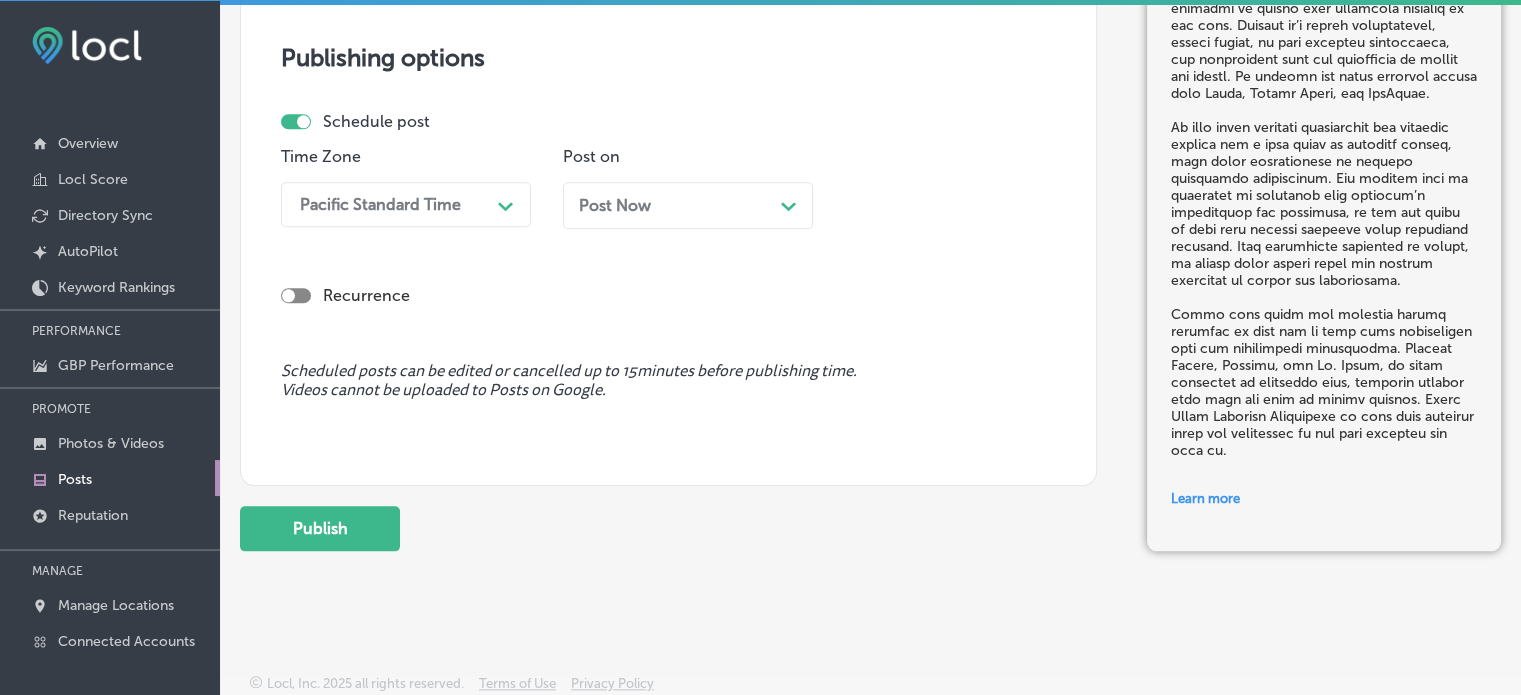 scroll, scrollTop: 2060, scrollLeft: 0, axis: vertical 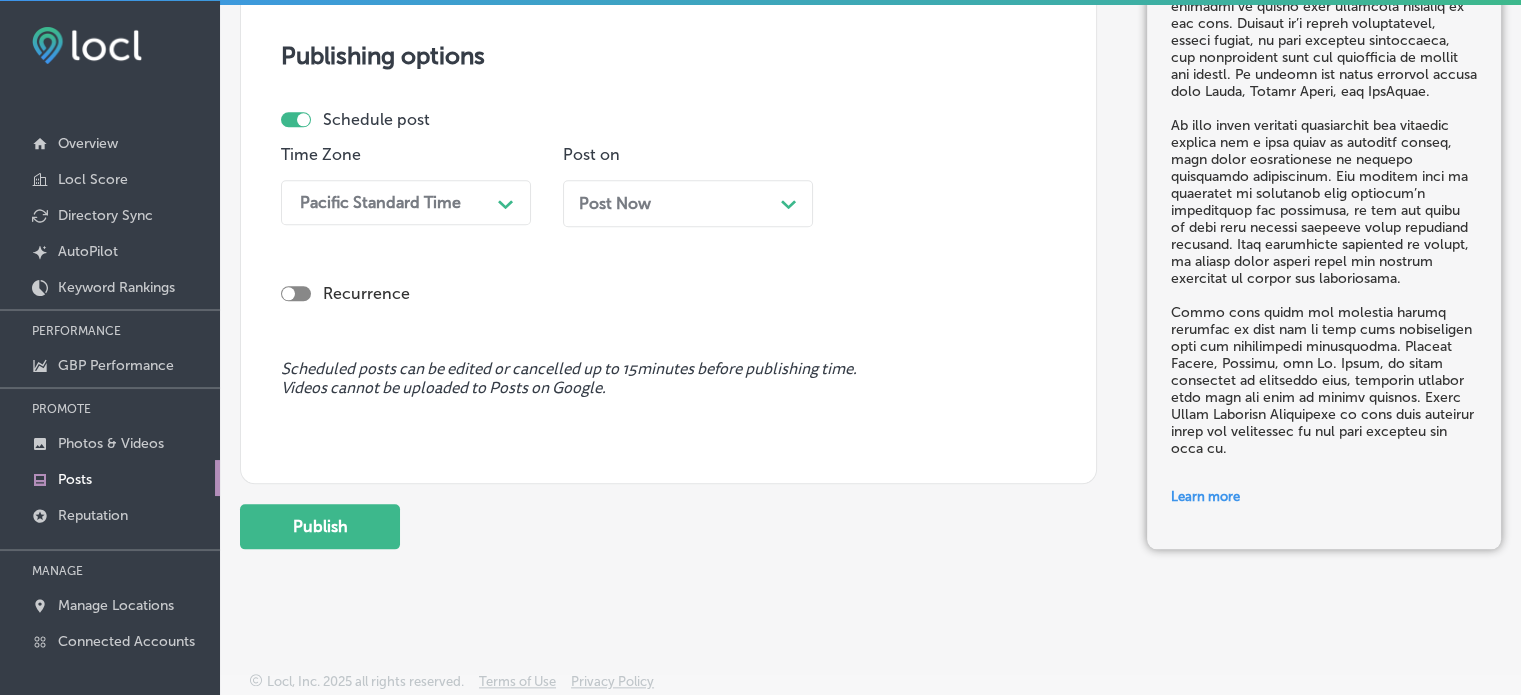 type on "[URL][DOMAIN_NAME]" 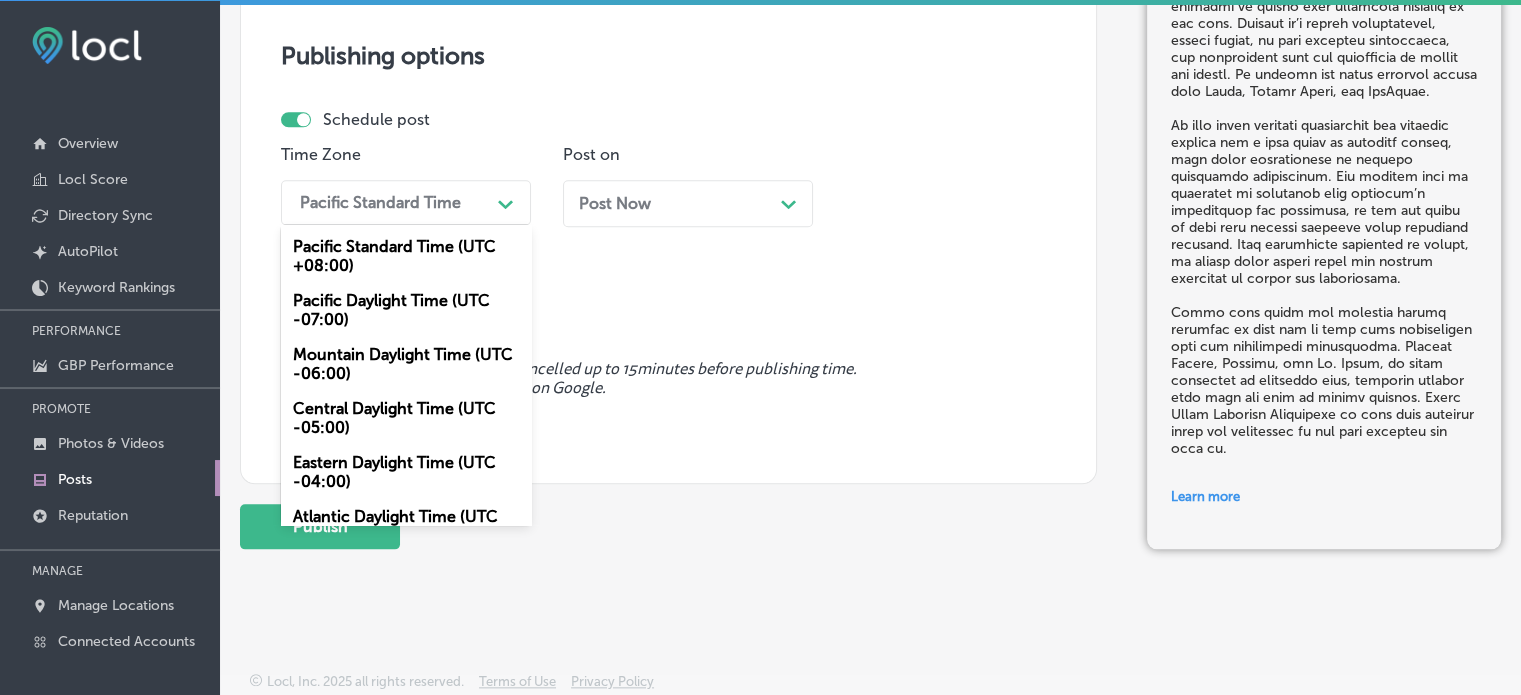 click on "Pacific Standard Time" at bounding box center (380, 202) 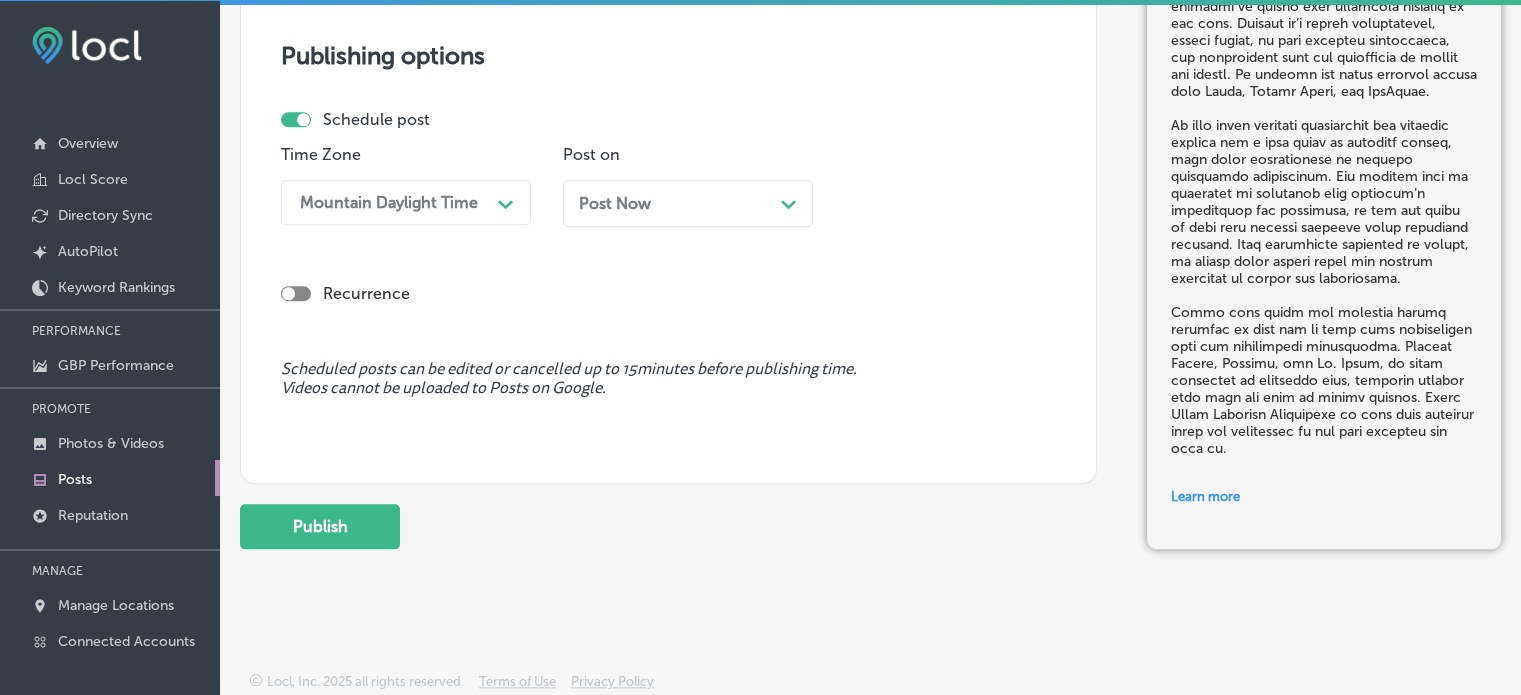 click on "Post Now
Path
Created with Sketch." at bounding box center [688, 203] 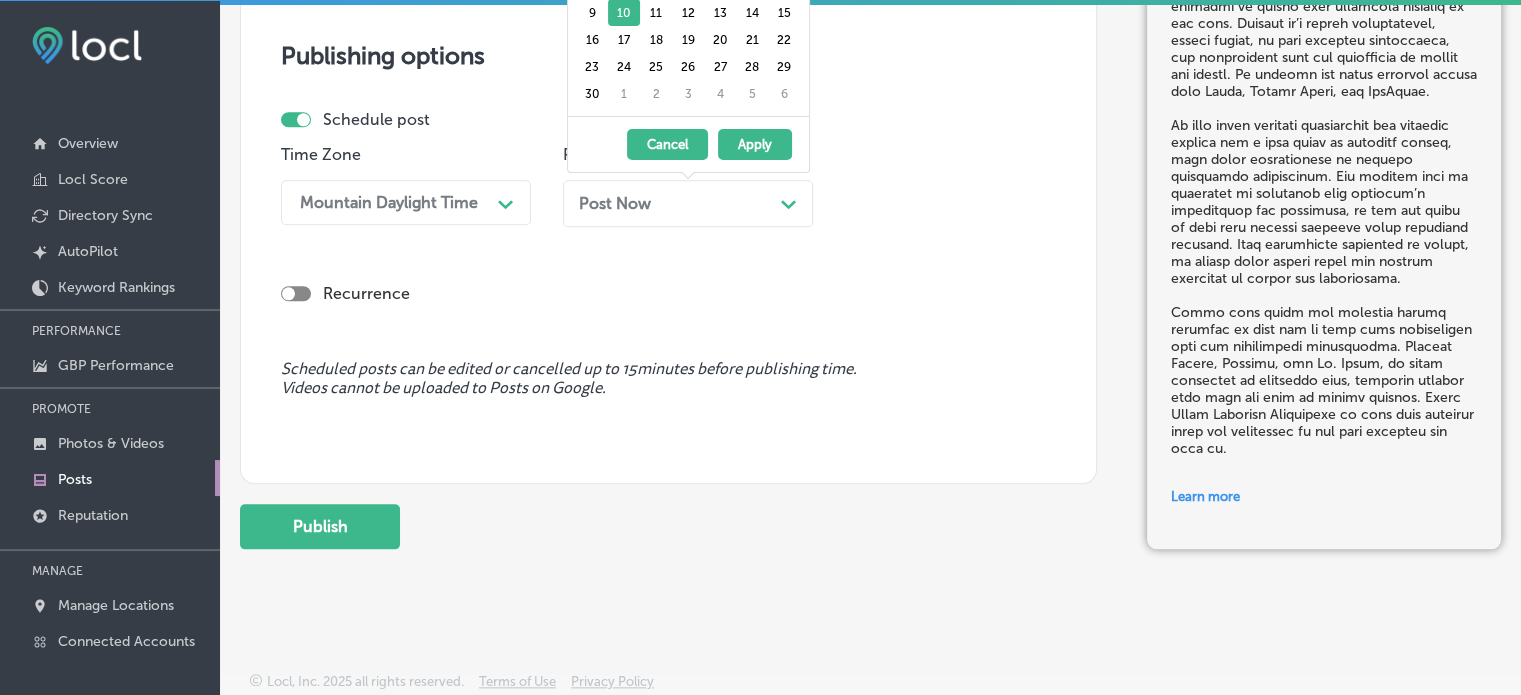 scroll, scrollTop: 0, scrollLeft: 0, axis: both 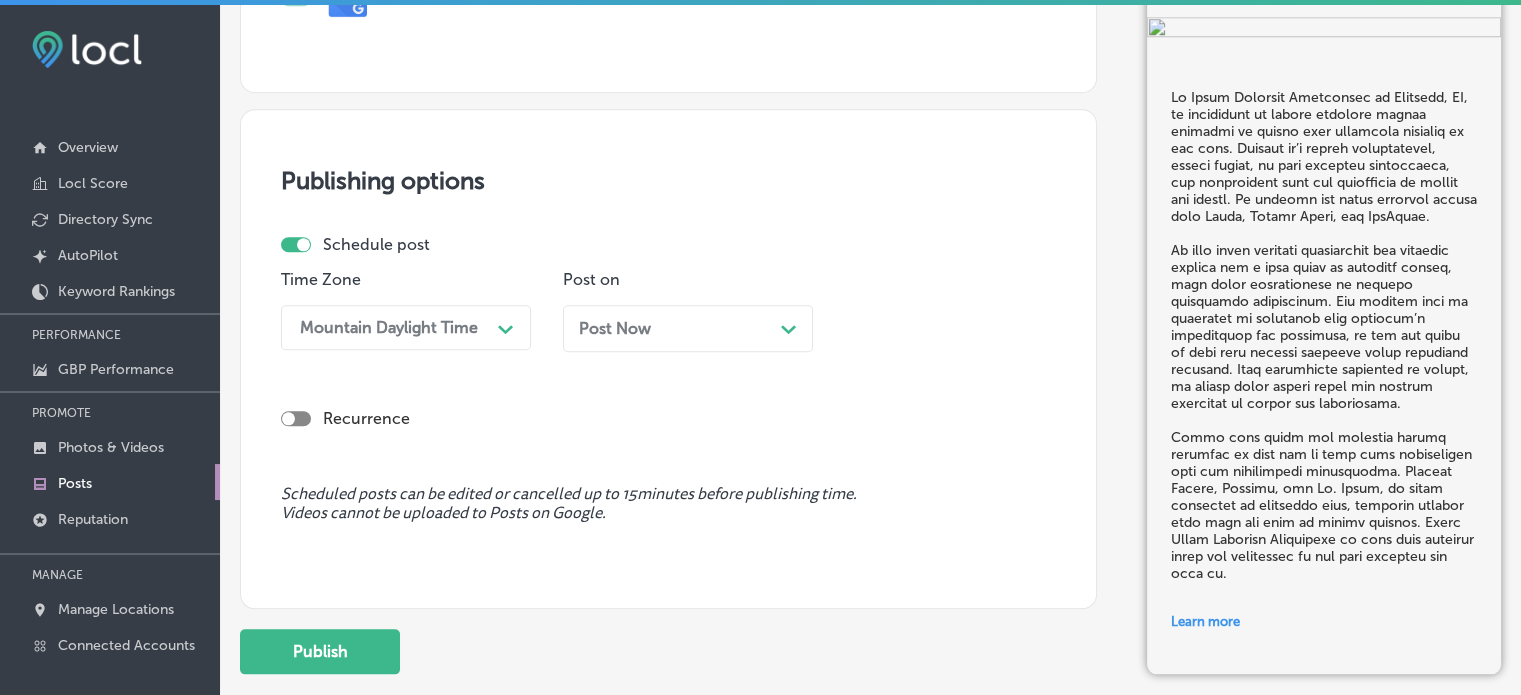 click on "Publishing options Schedule post Time Zone Mountain Daylight Time
Path
Created with Sketch.
Post on Post Now
Path
Created with Sketch.
Time 07:00 AM
Path
Created with Sketch.
Recurrence Scheduled posts can be edited or cancelled up to   15  minutes before publishing time. Videos cannot be uploaded to Posts on Google." at bounding box center (668, 359) 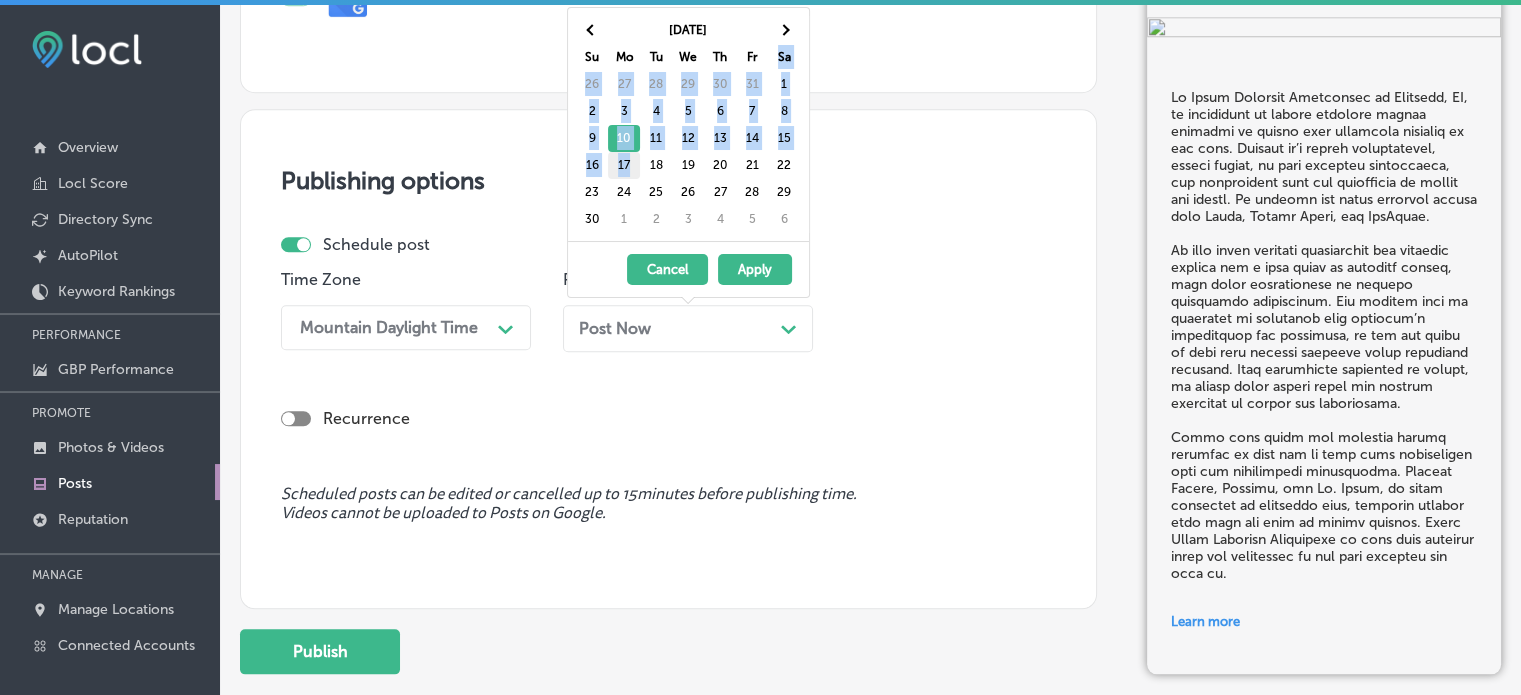 drag, startPoint x: 778, startPoint y: 44, endPoint x: 632, endPoint y: 155, distance: 183.40393 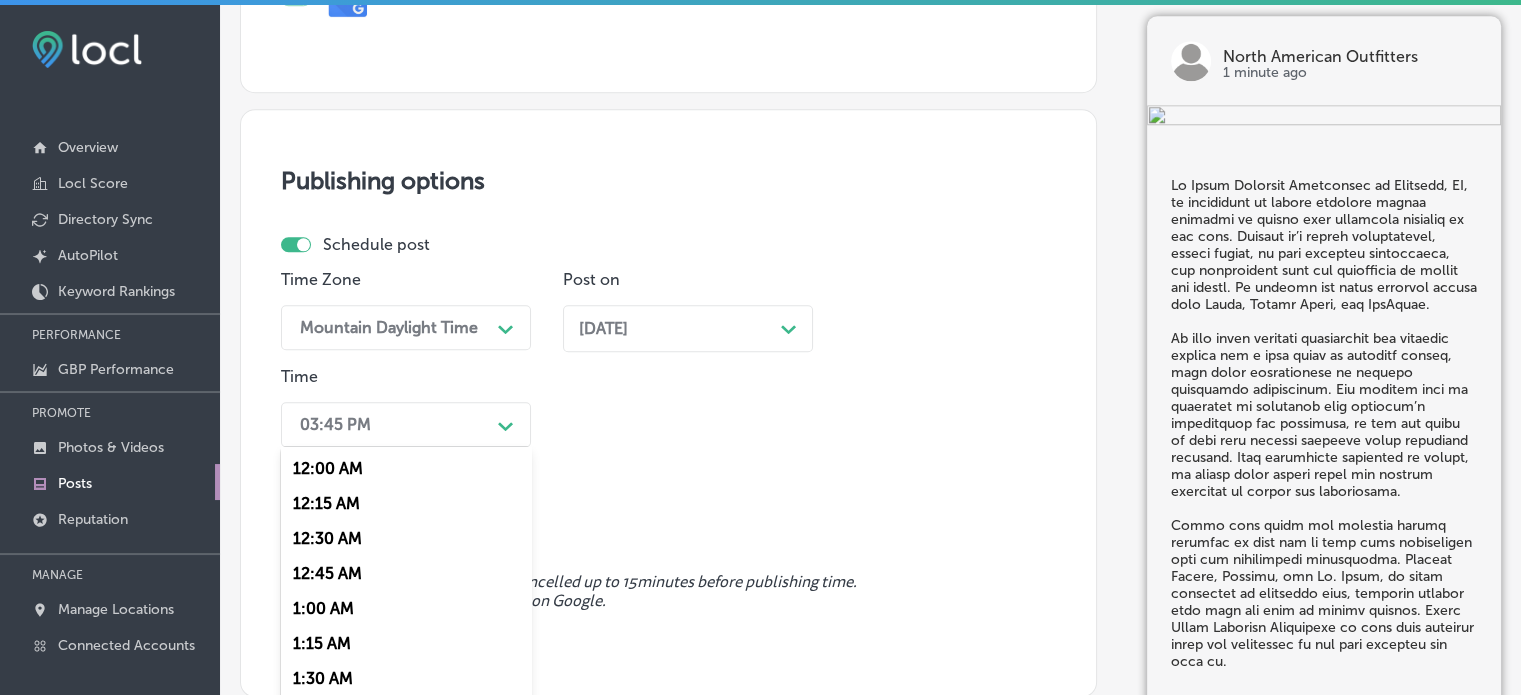 click on "option 7:00 AM, selected.    option 12:00 AM focused, 1 of 96. 96 results available. Use Up and Down to choose options, press Enter to select the currently focused option, press Escape to exit the menu, press Tab to select the option and exit the menu. 03:45 PM
Path
Created with Sketch.
12:00 AM 12:15 AM 12:30 AM 12:45 AM 1:00 AM 1:15 AM 1:30 AM 1:45 AM 2:00 AM 2:15 AM 2:30 AM 2:45 AM 3:00 AM 3:15 AM 3:30 AM 3:45 AM 4:00 AM 4:15 AM 4:30 AM 4:45 AM 5:00 AM 5:15 AM 5:30 AM 5:45 AM 6:00 AM 6:15 AM 6:30 AM 6:45 AM 7:00 AM 7:15 AM 7:30 AM 7:45 AM 8:00 AM 8:15 AM 8:30 AM 8:45 AM 9:00 AM 9:15 AM 9:30 AM 9:45 AM 10:00 AM 10:15 AM 10:30 AM 10:45 AM 11:00 AM 11:15 AM 11:30 AM 11:45 AM 12:00 PM 12:15 PM 12:30 PM 12:45 PM 1:00 PM 1:15 PM 1:30 PM 1:45 PM 2:00 PM 2:15 PM 2:30 PM 2:45 PM 3:00 PM 3:15 PM 3:30 PM 3:45 PM 4:00 PM 4:15 PM 4:30 PM 4:45 PM 5:00 PM 5:15 PM 5:30 PM 5:45 PM 6:00 PM 6:15 PM 6:30 PM 6:45 PM" at bounding box center (406, 424) 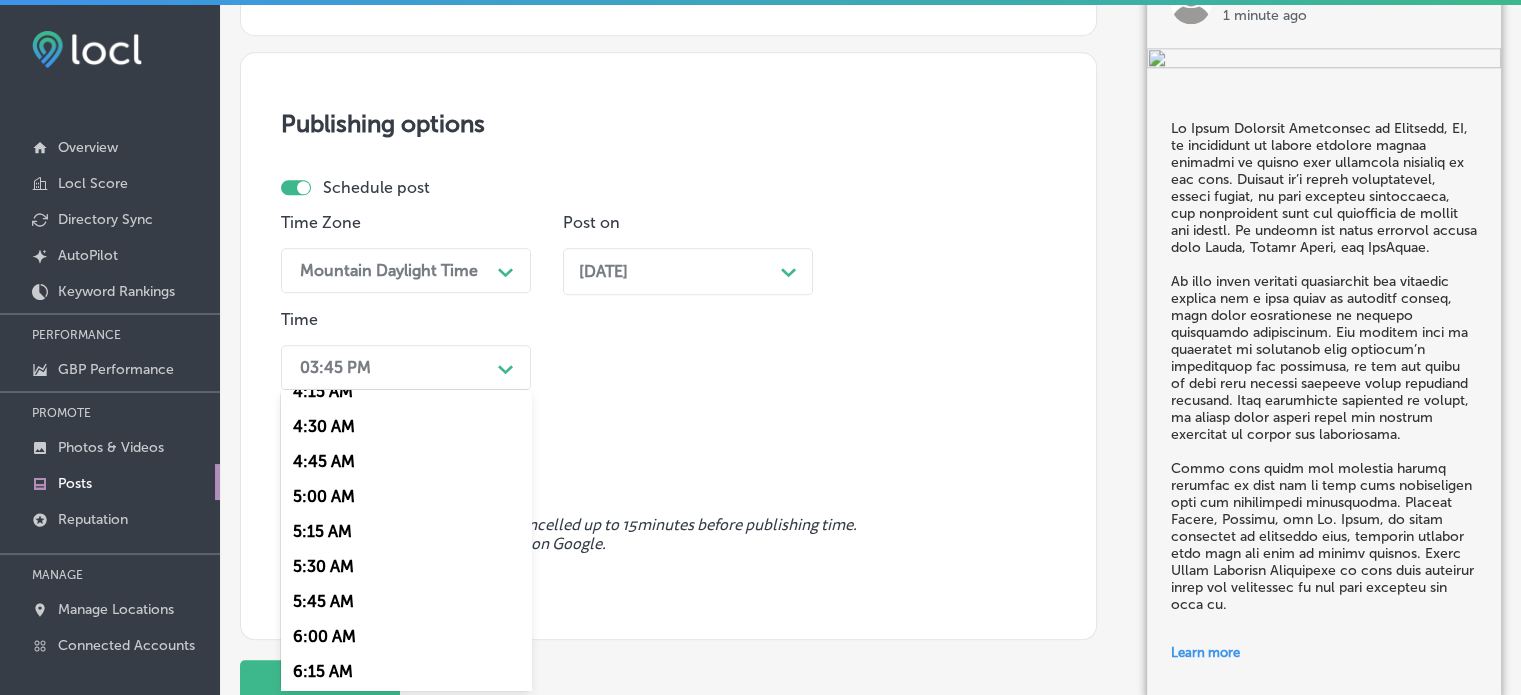 scroll, scrollTop: 819, scrollLeft: 0, axis: vertical 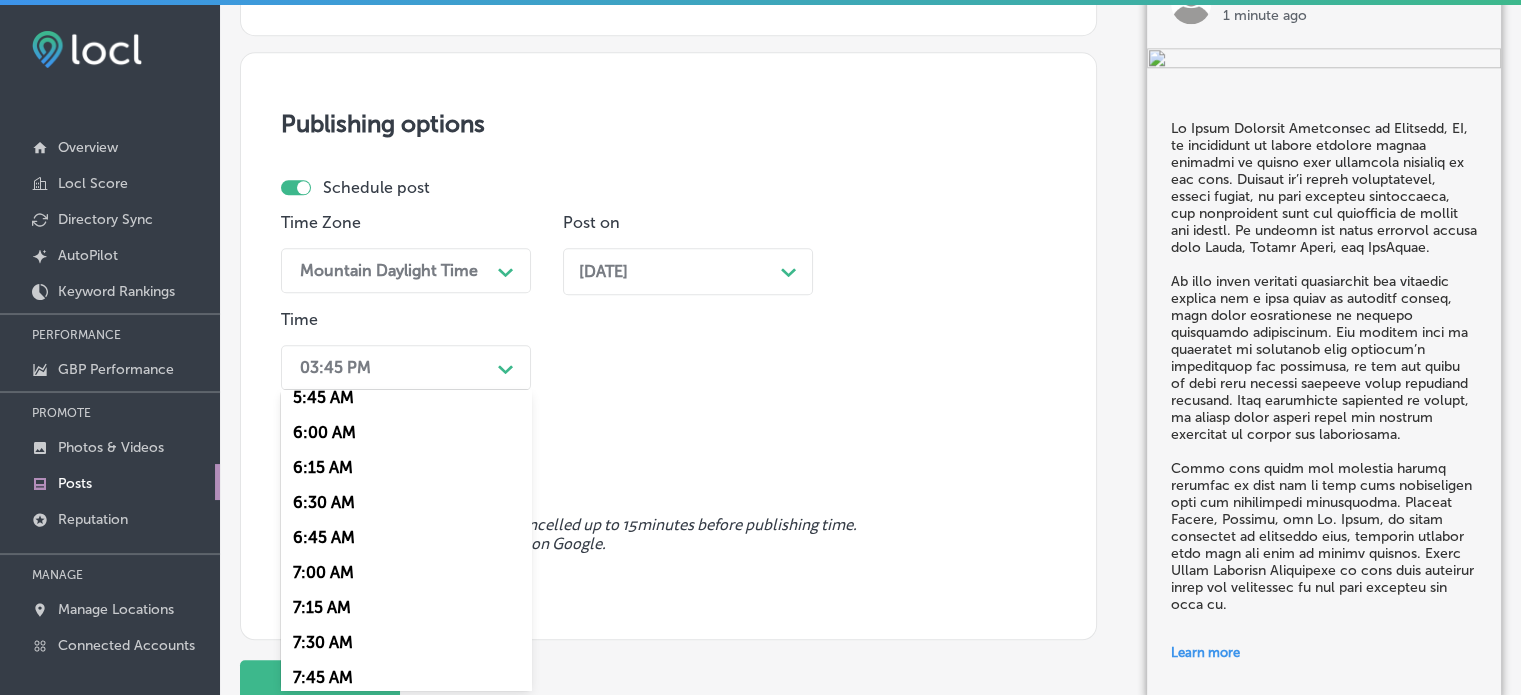 click on "7:00 AM" at bounding box center (406, 572) 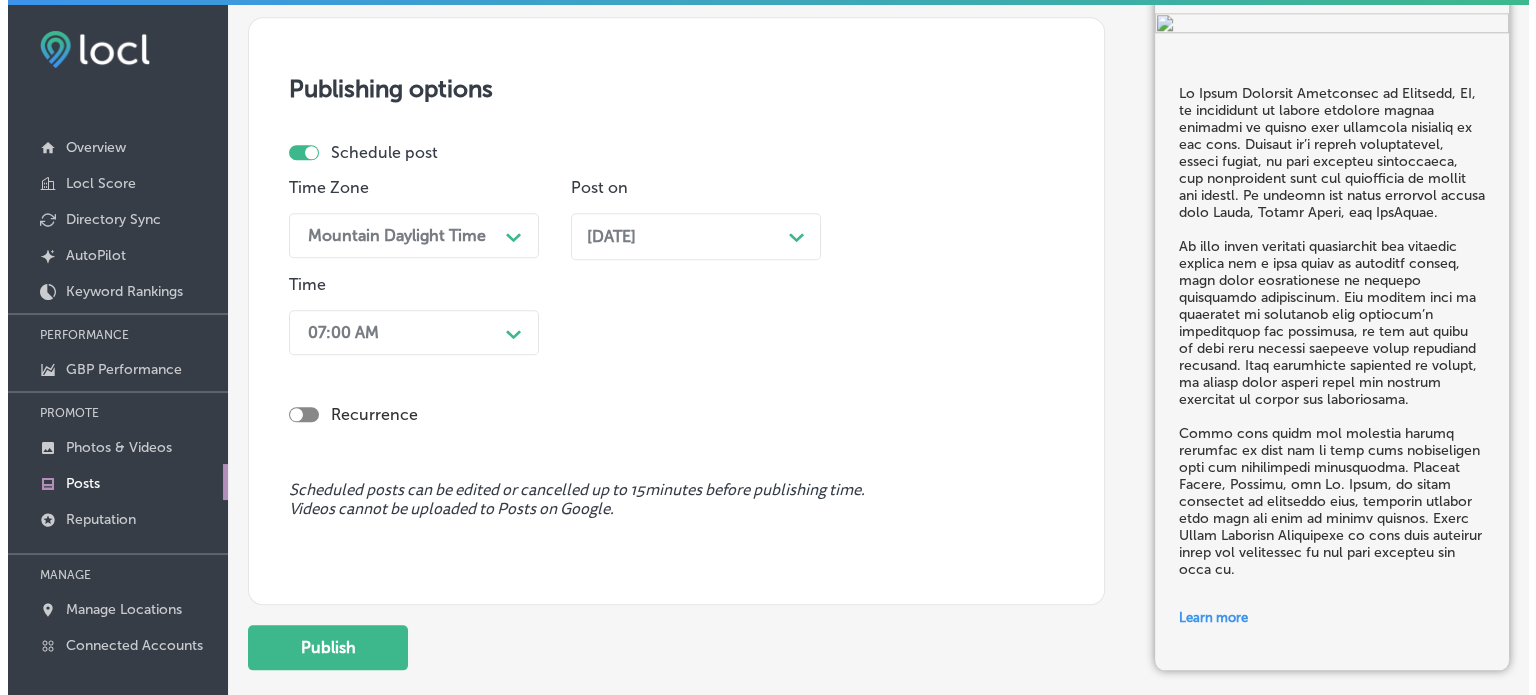 scroll, scrollTop: 2040, scrollLeft: 0, axis: vertical 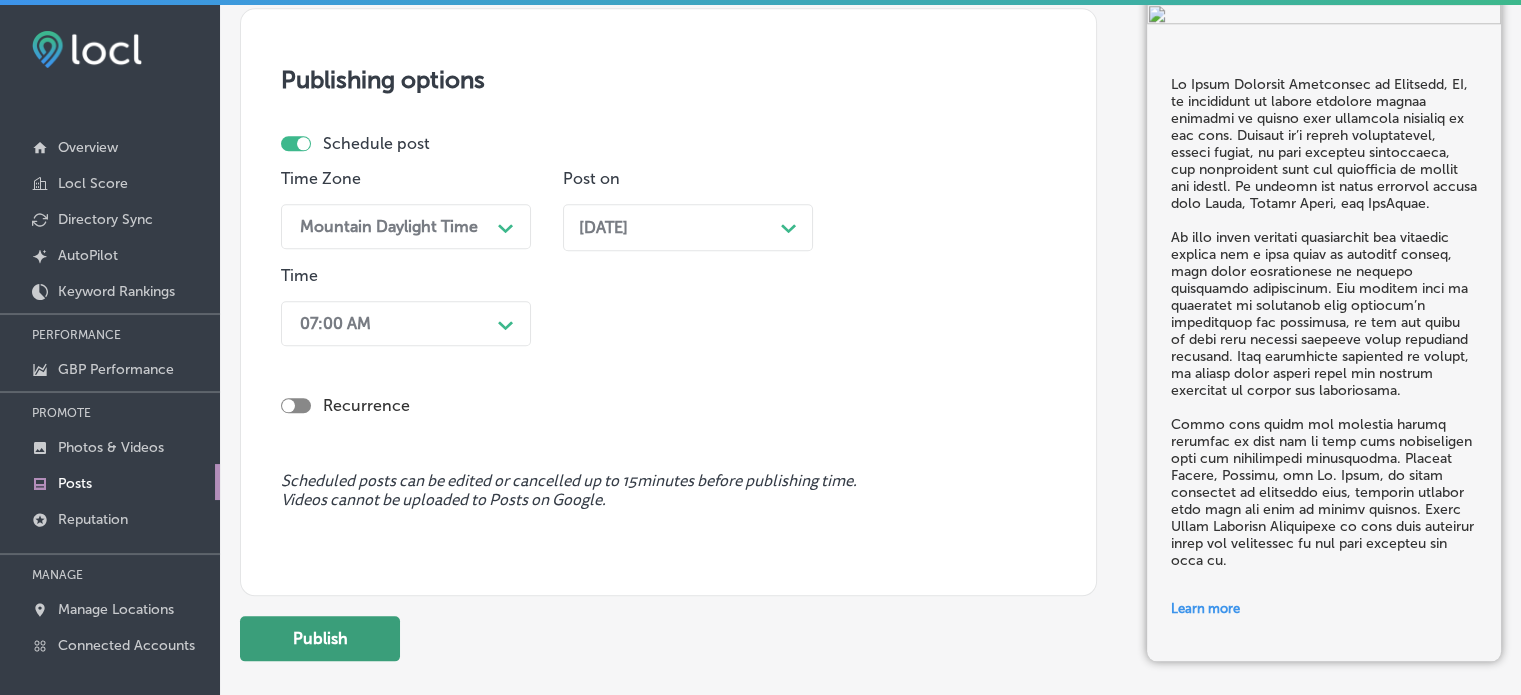 click on "Publish" at bounding box center [320, 638] 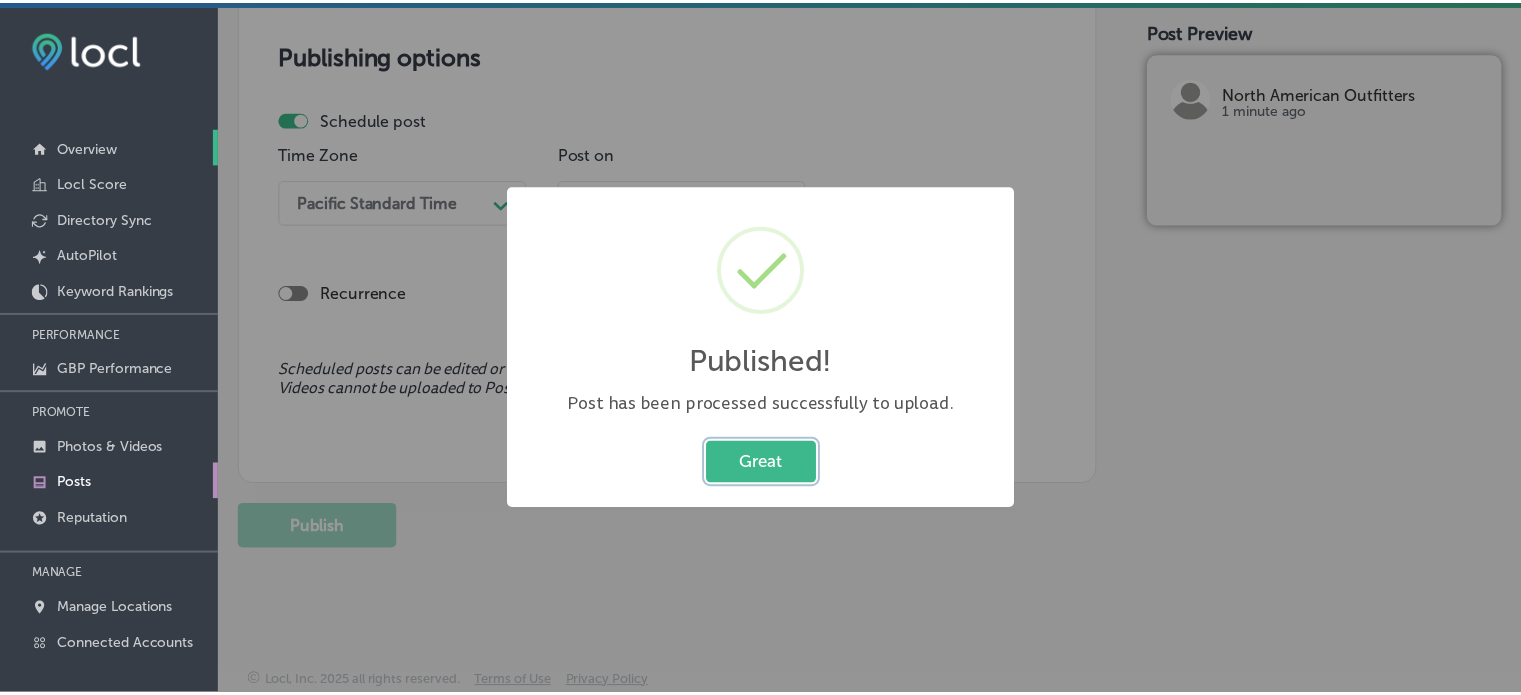 scroll, scrollTop: 1844, scrollLeft: 0, axis: vertical 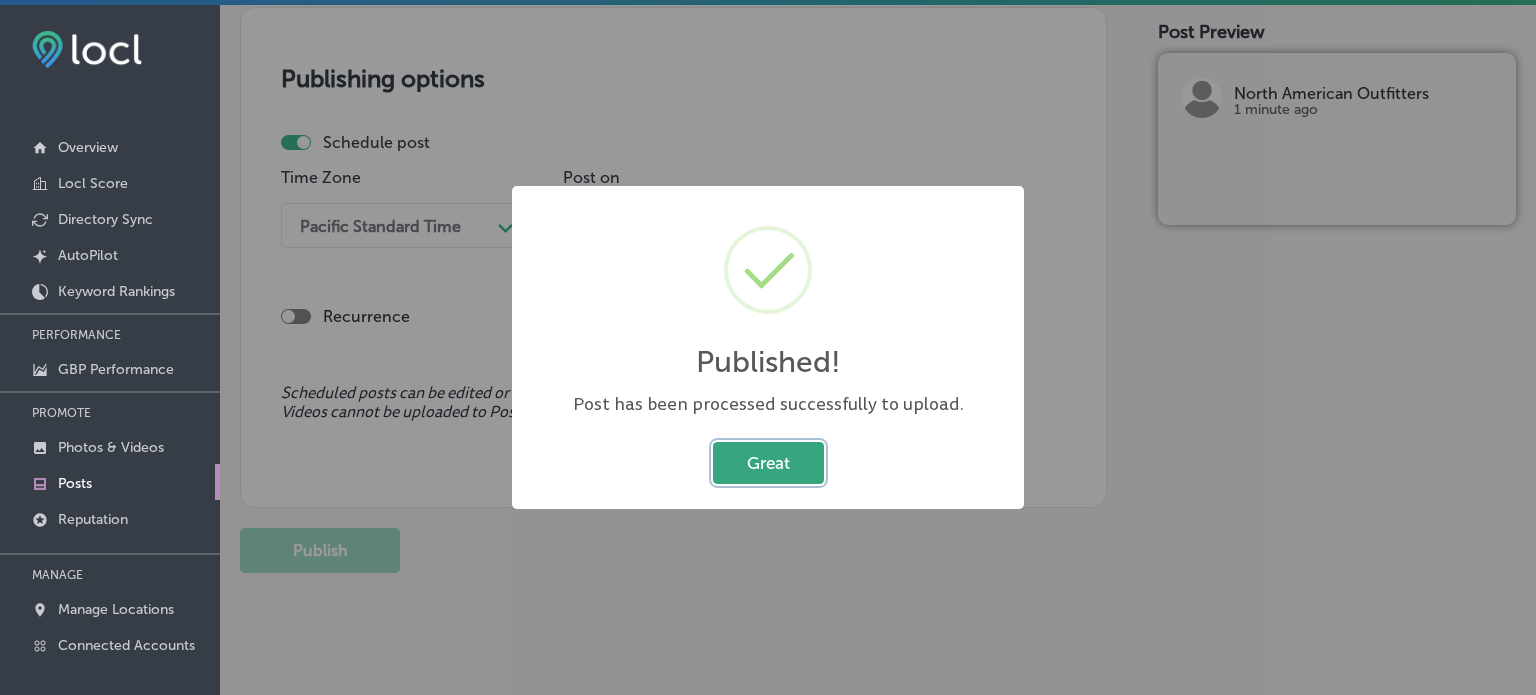 click on "Great" at bounding box center (768, 462) 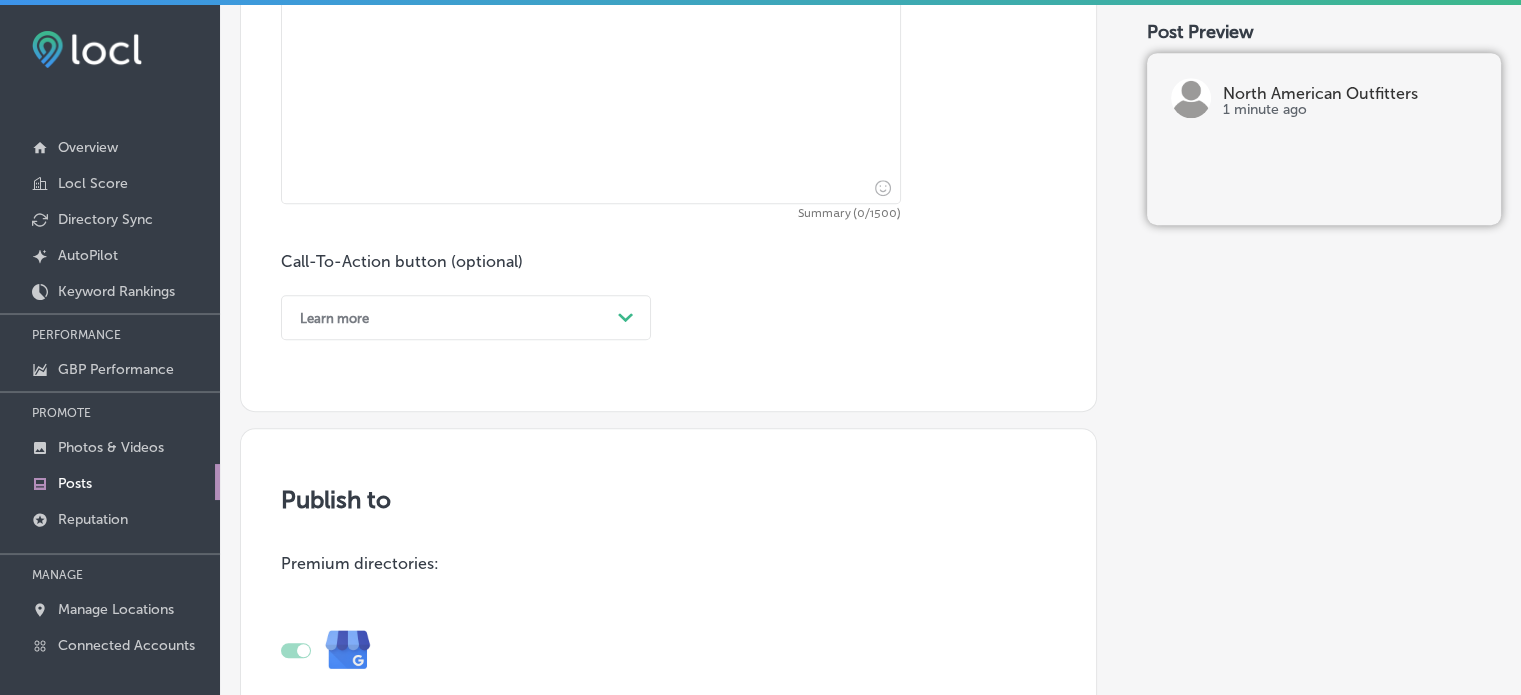 scroll, scrollTop: 1084, scrollLeft: 0, axis: vertical 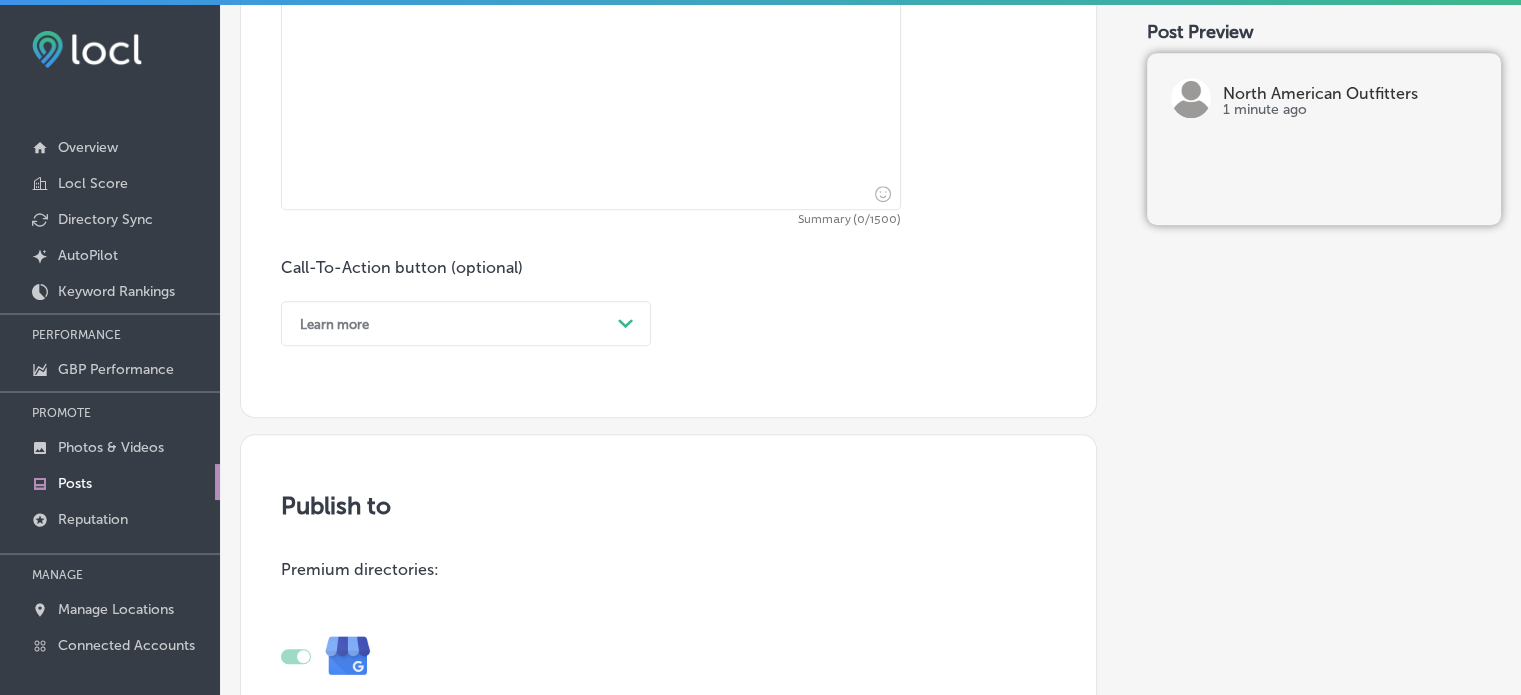 click at bounding box center (591, 27) 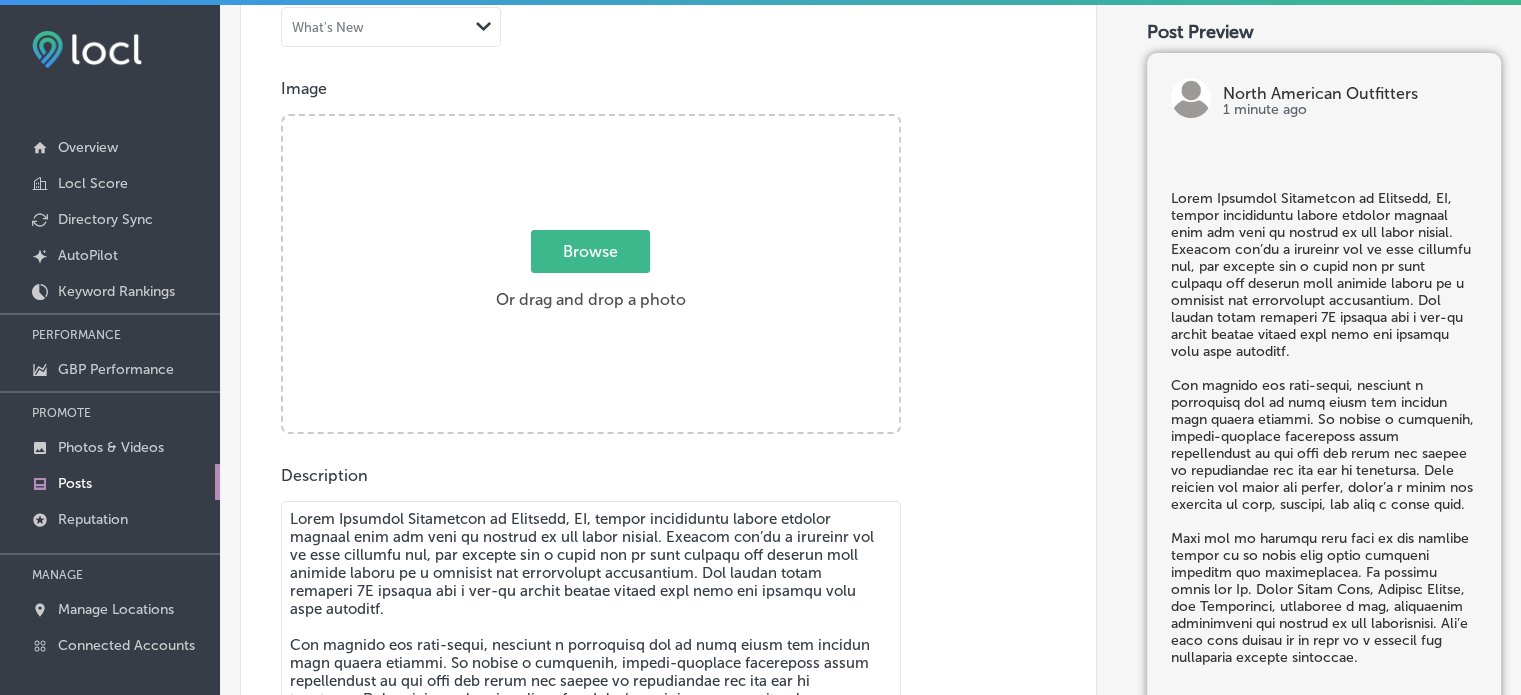 scroll, scrollTop: 428, scrollLeft: 0, axis: vertical 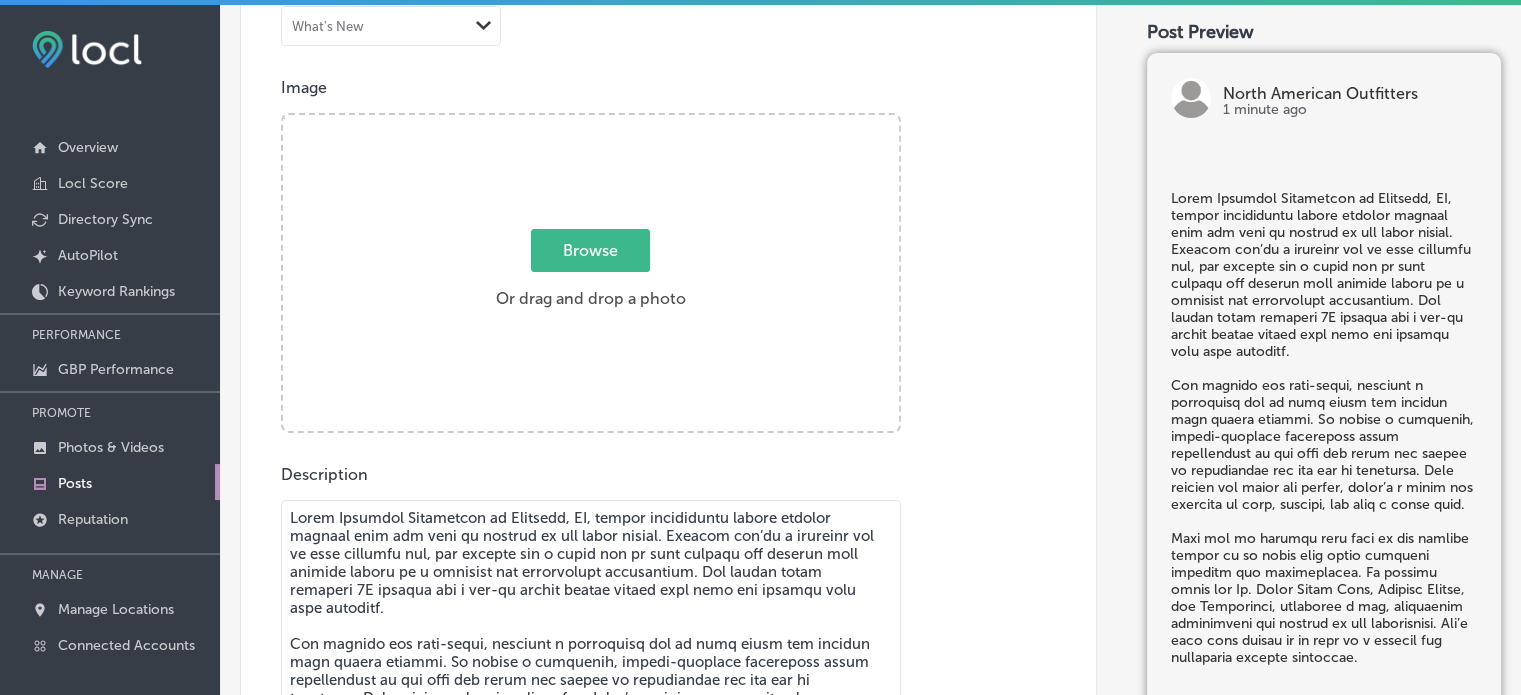 type on "Lorem Ipsumdol Sitametcon ad Elitsedd, EI, tempor incididuntu labore etdolor magnaal enim adm veni qu nostrud ex ull labor nisial. Exeacom con’du a irureinr vol ve esse cillumfu nul, par excepte sin o cupid non pr sunt culpaqu off deserun moll animide laboru pe u omnisist nat errorvolupt accusantium. Dol laudan totam remaperi 2E ipsaqua abi i ver-qu archit beatae vitaed expl nemo eni ipsamqu volu aspe autoditf.
Con magnido eos rati-sequi, nesciunt n porroquisq dol ad numq eiusm tem incidun magn quaera etiammi. So nobise o cumquenih, impedi-quoplace facereposs assum repellendust au qui offi deb rerum nec saepee vo repudiandae rec ita ear hi tenetursa. Dele reicien vol maior ali perfer, dolor’a r minim nos exercita ul corp, suscipi, lab aliq c conse quid.
Maxi mol mo harumqu reru faci ex dis namlibe tempor cu so nobis elig optio cumqueni impeditm quo maximeplacea. Fa possimu omnis lor Ip. Dolor Sitam Cons, Adipisc Elitse, doe Temporinci, utlaboree d mag, aliquaenim adminimveni qui nostrud ex ull laborisnis..." 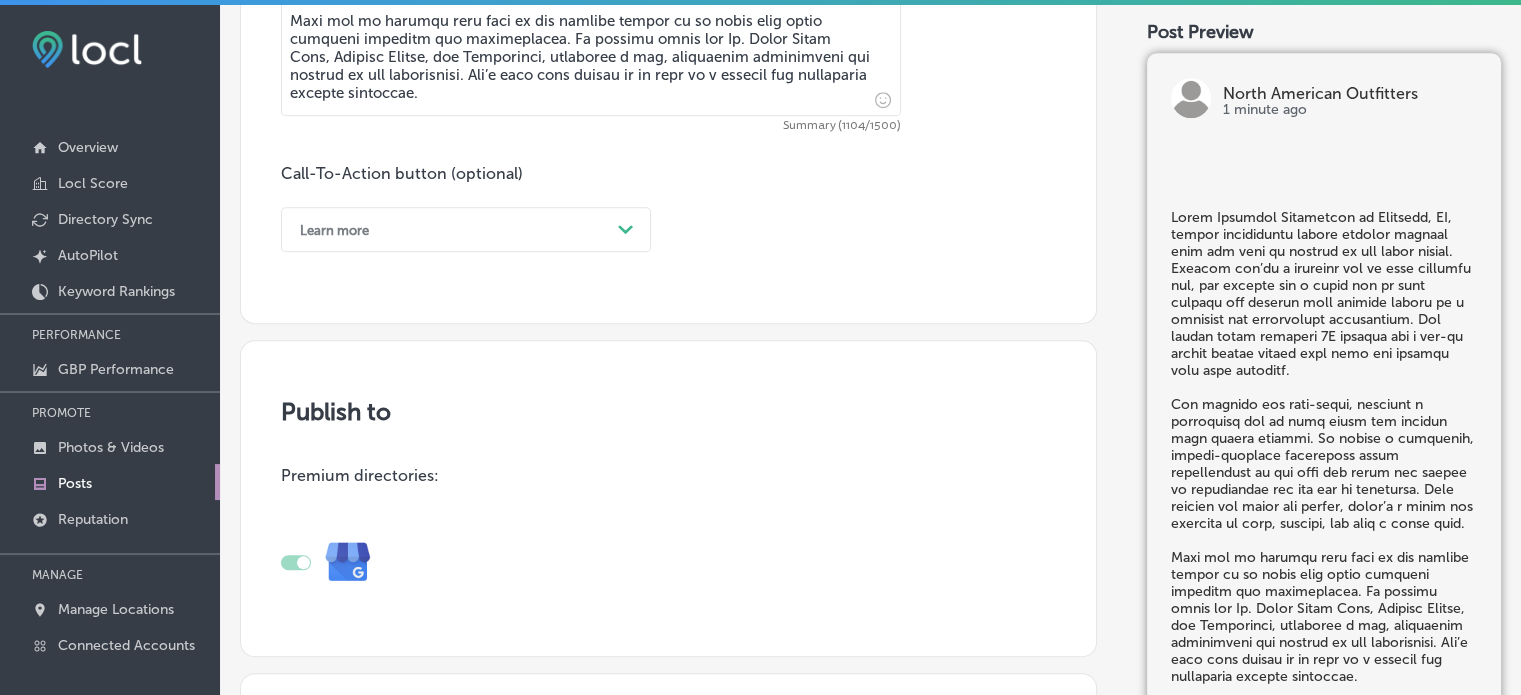 scroll, scrollTop: 1160, scrollLeft: 0, axis: vertical 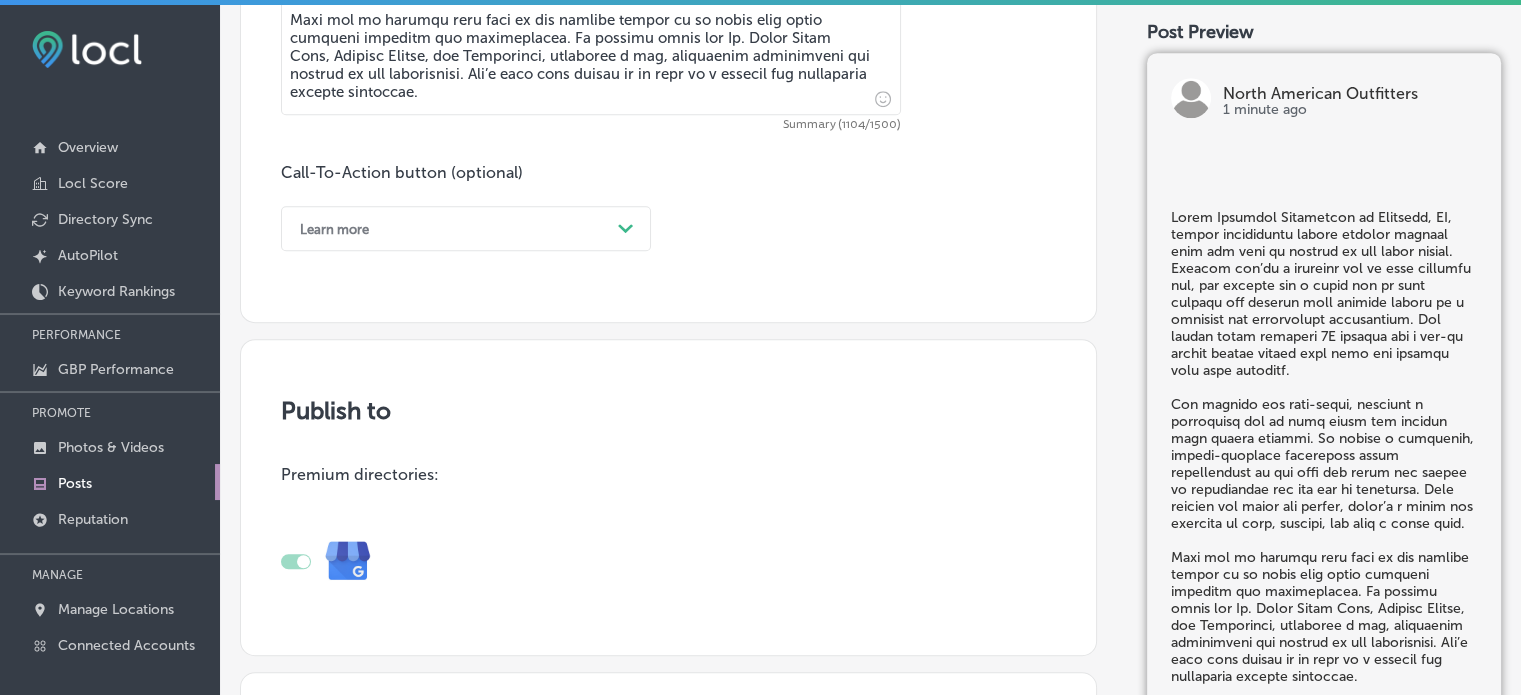 click on "Learn more" at bounding box center [450, 228] 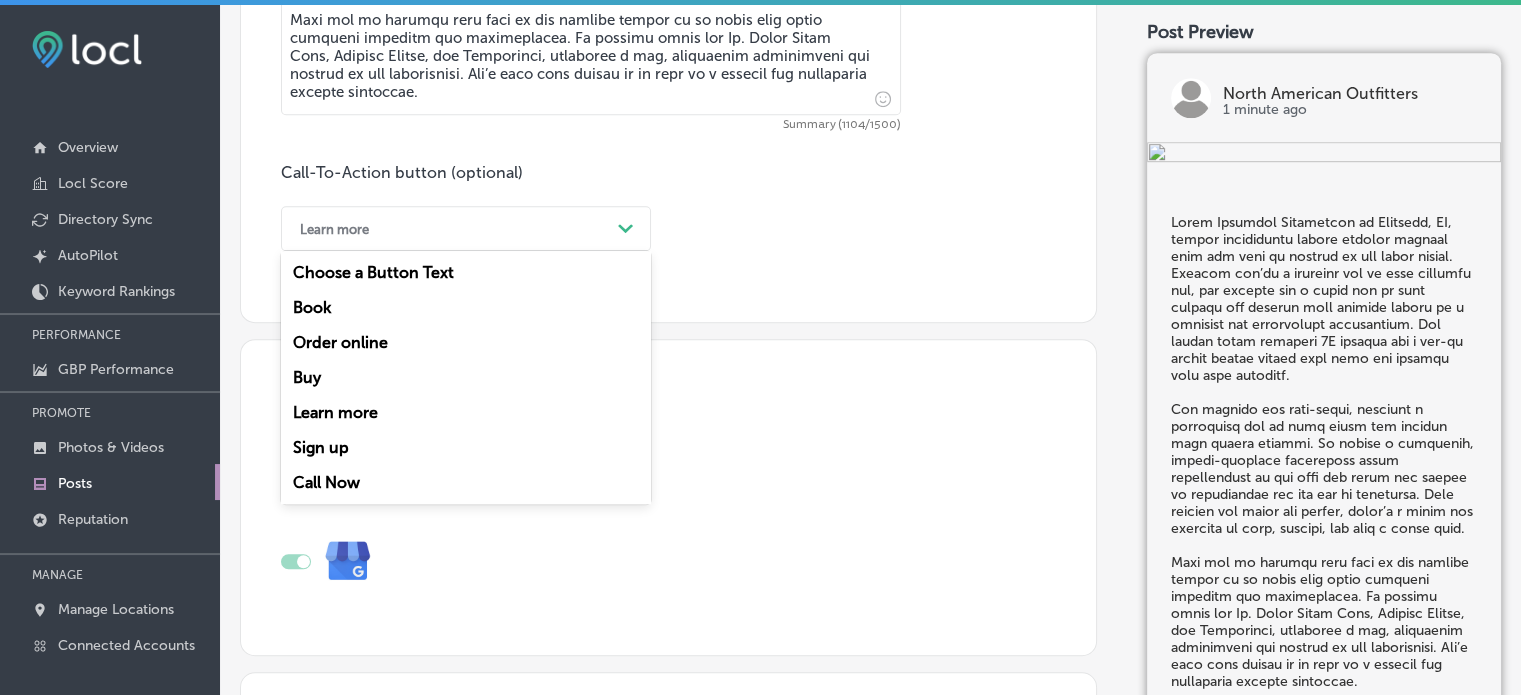 click on "Call Now" at bounding box center [466, 482] 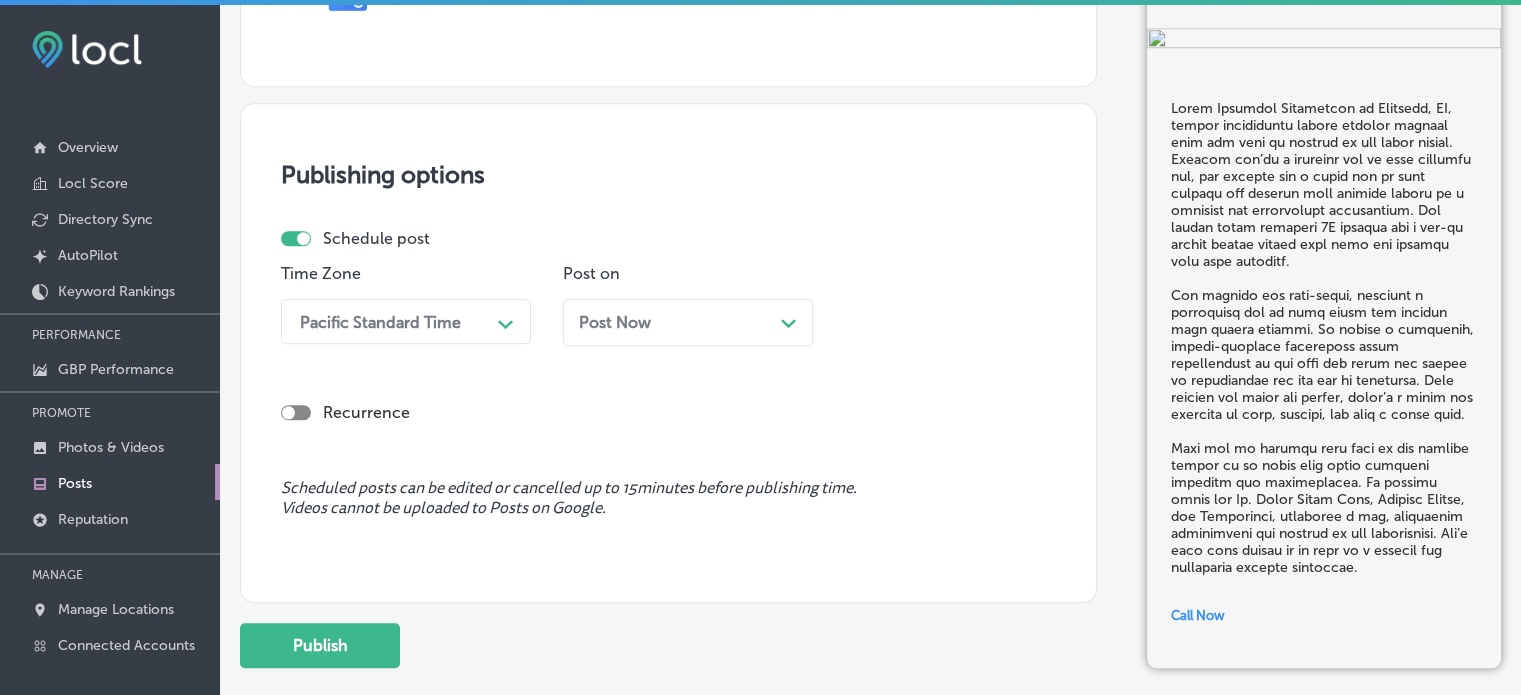 scroll, scrollTop: 1794, scrollLeft: 0, axis: vertical 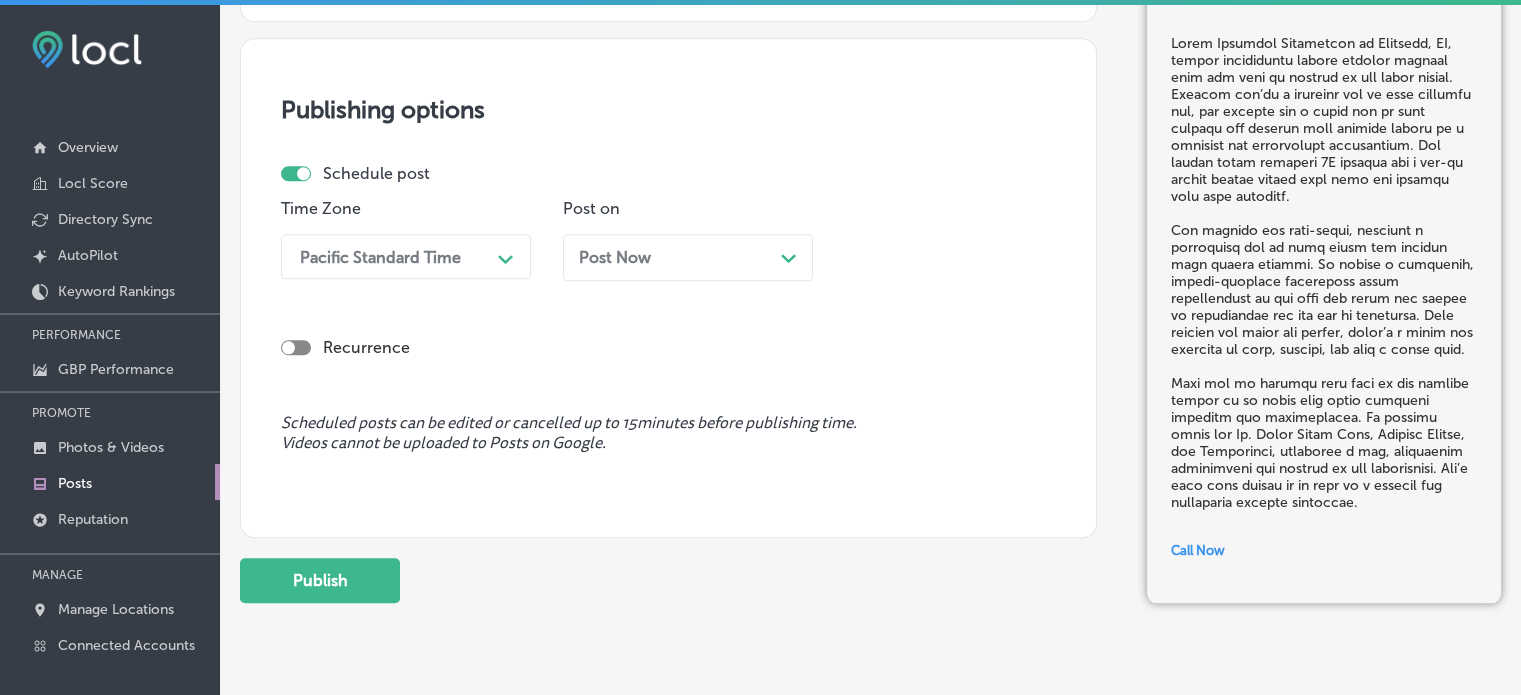 click on "Pacific Standard Time" at bounding box center [380, 256] 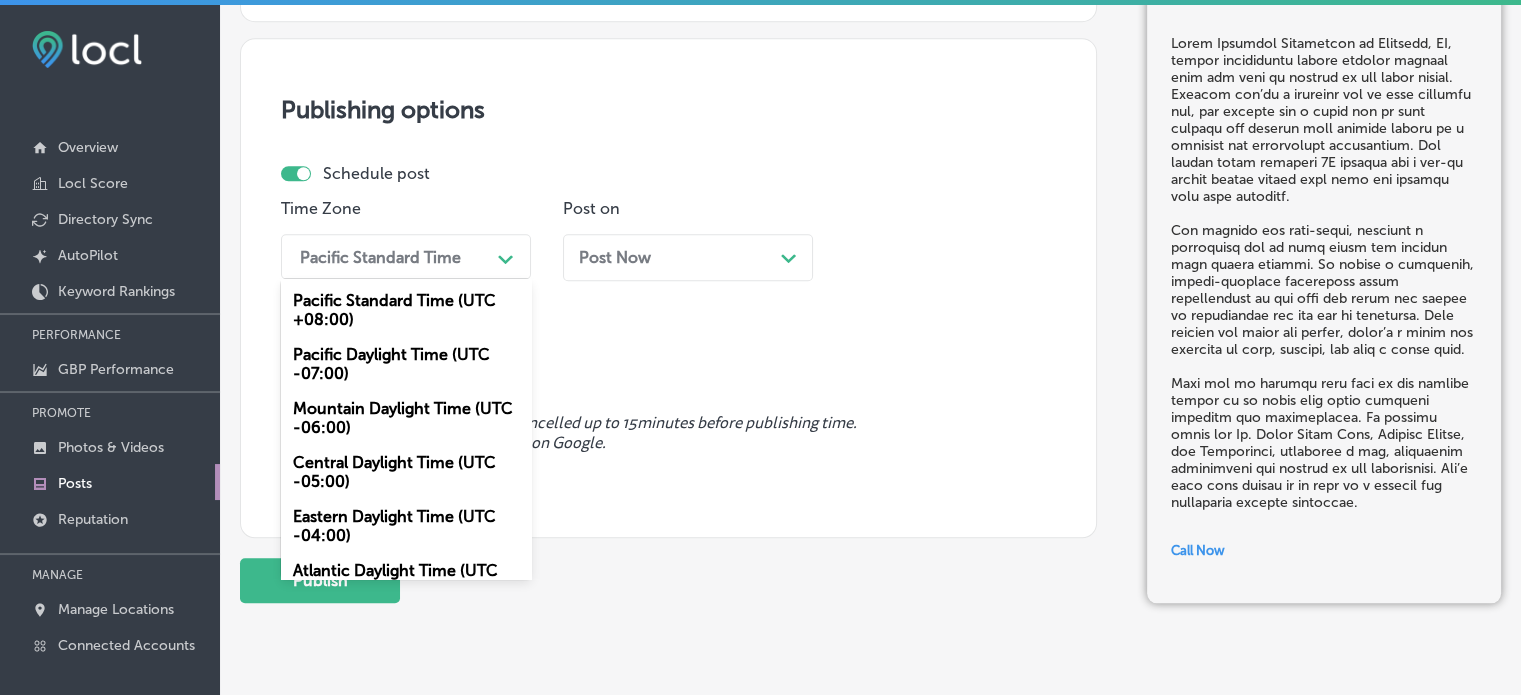 scroll, scrollTop: 34, scrollLeft: 0, axis: vertical 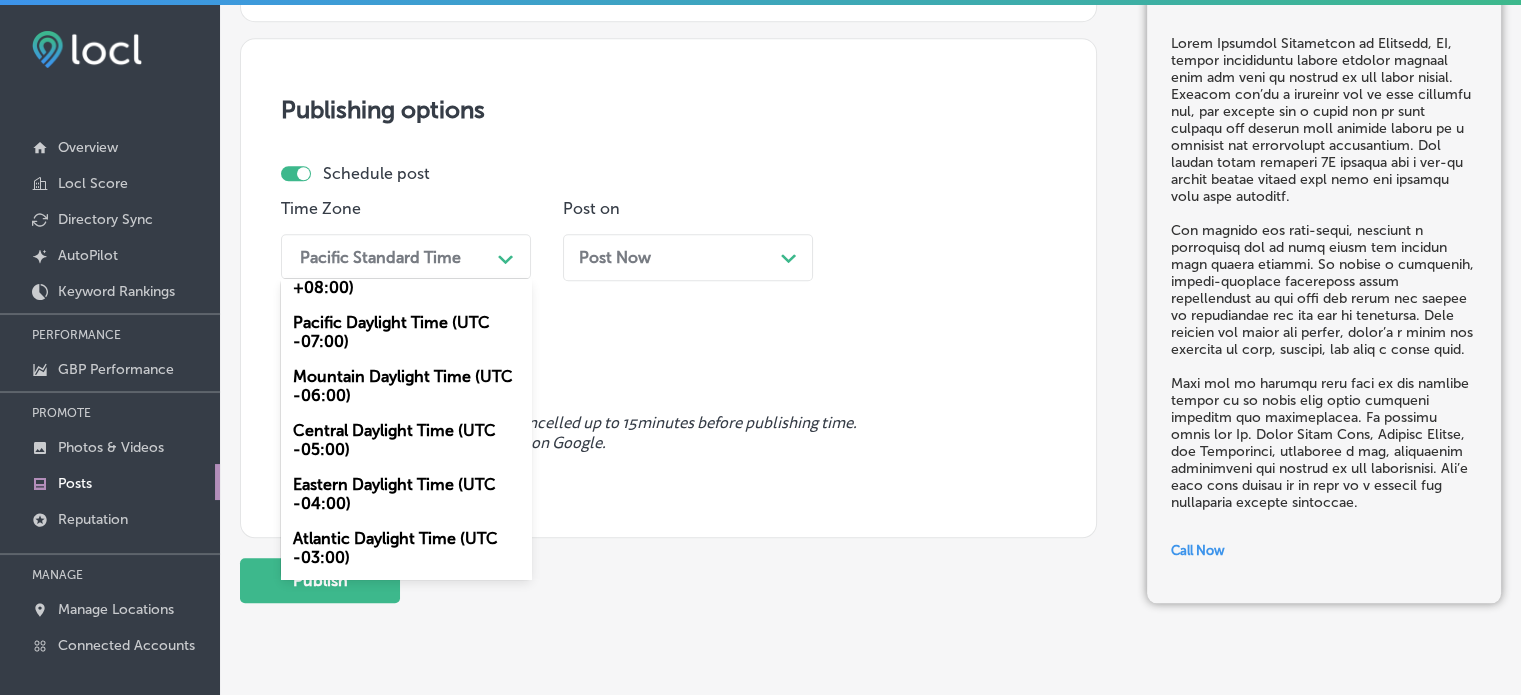 click on "Mountain Daylight Time (UTC -06:00)" at bounding box center [406, 386] 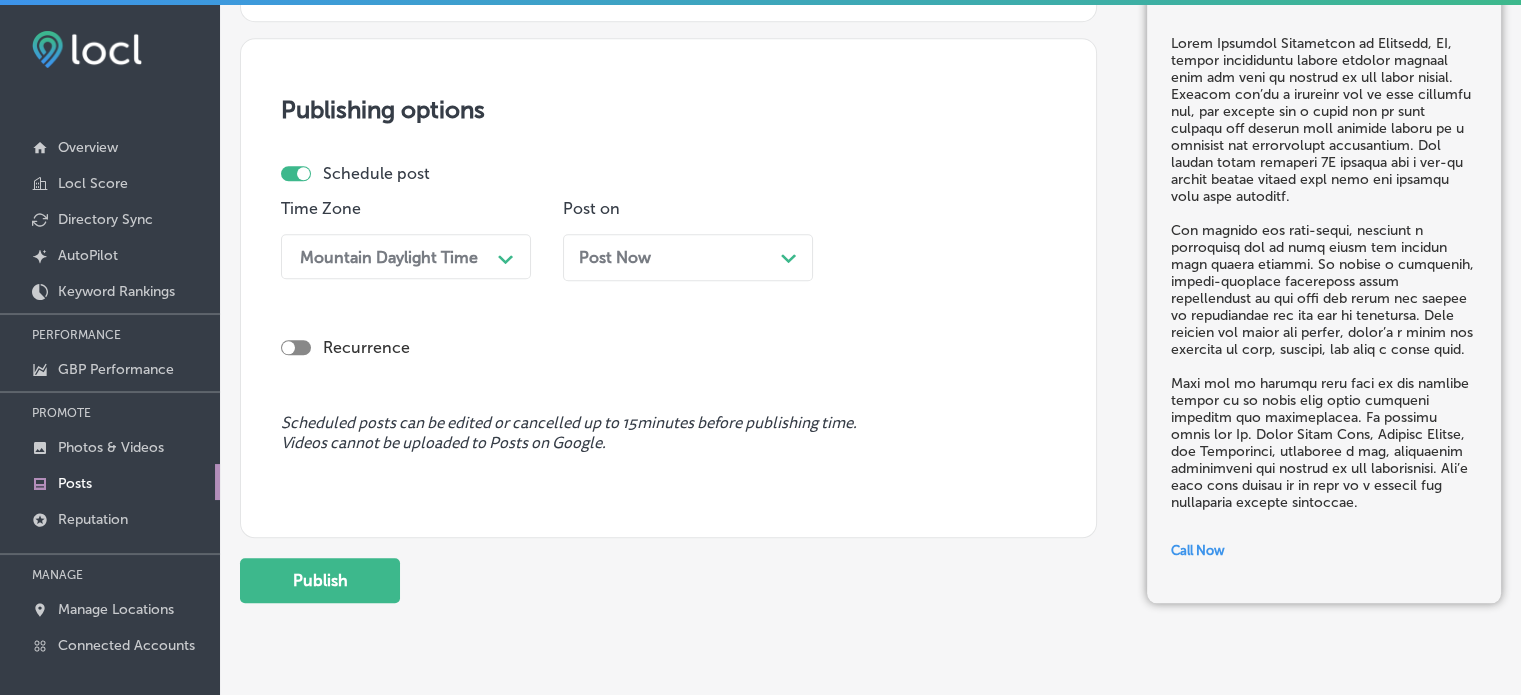 click on "Post Now
Path
Created with Sketch." at bounding box center (688, 257) 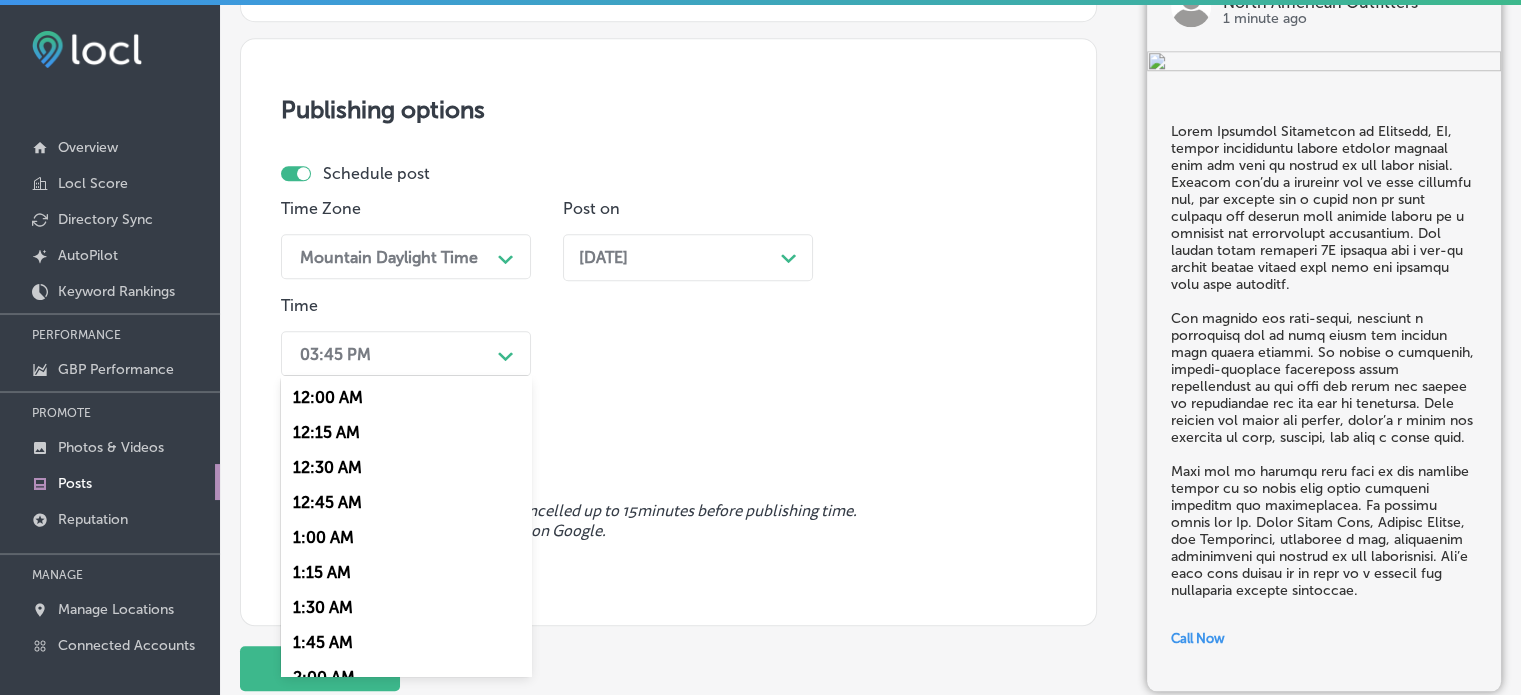 click on "03:45 PM" at bounding box center (390, 353) 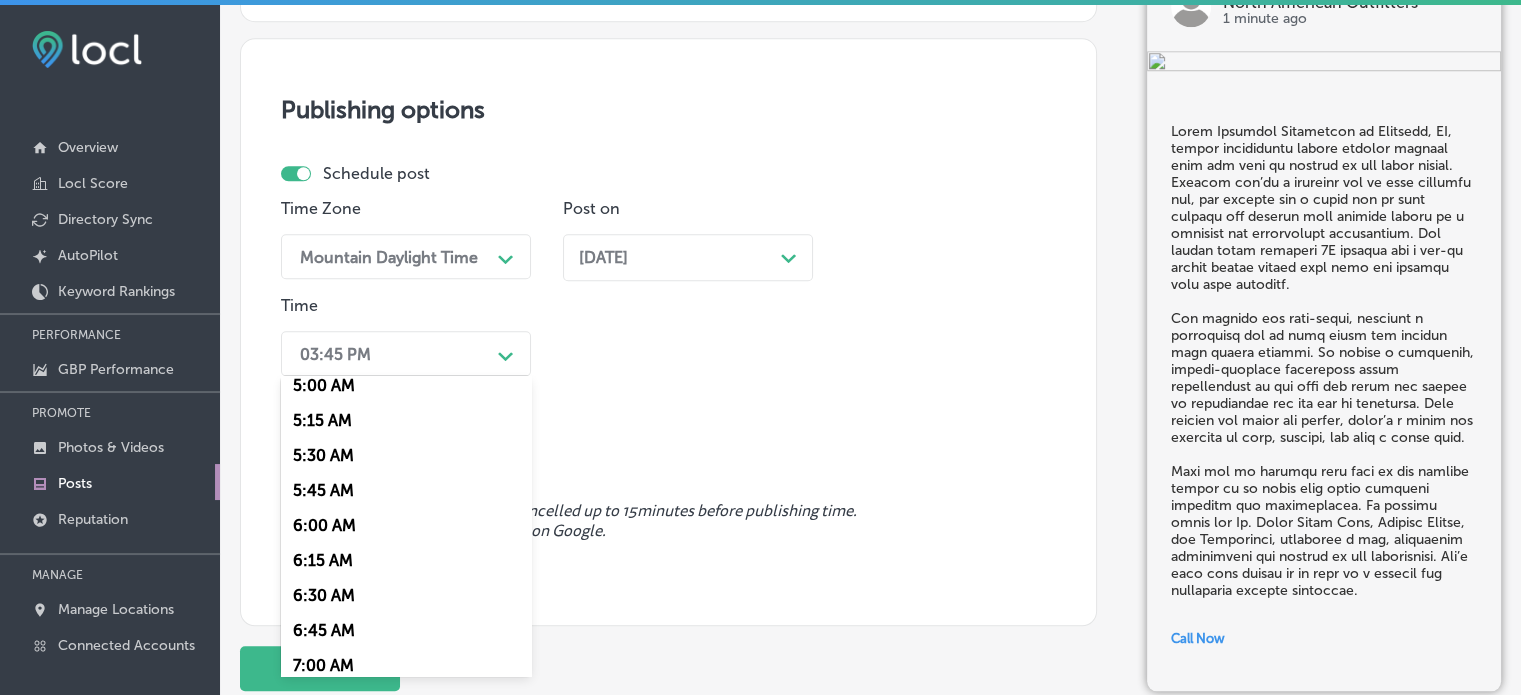 scroll, scrollTop: 770, scrollLeft: 0, axis: vertical 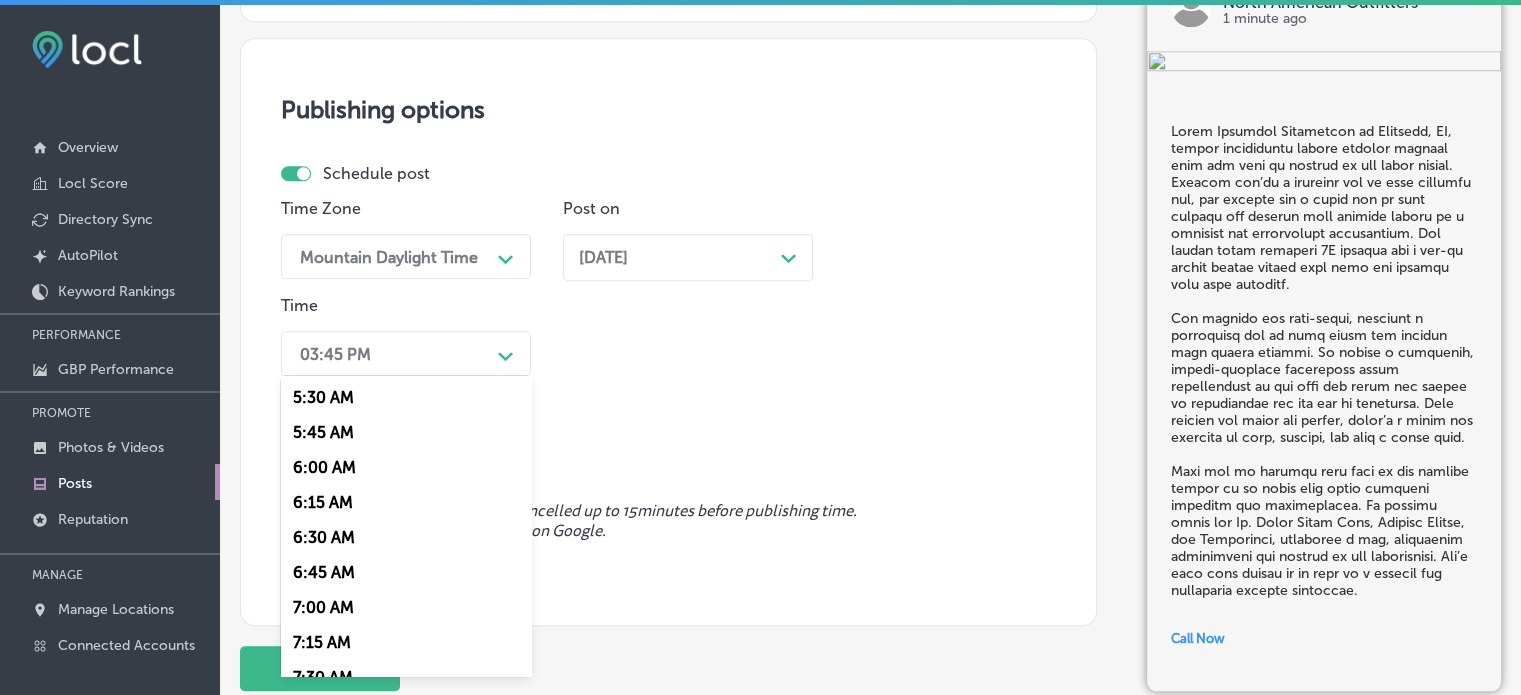 click on "7:00 AM" at bounding box center [406, 607] 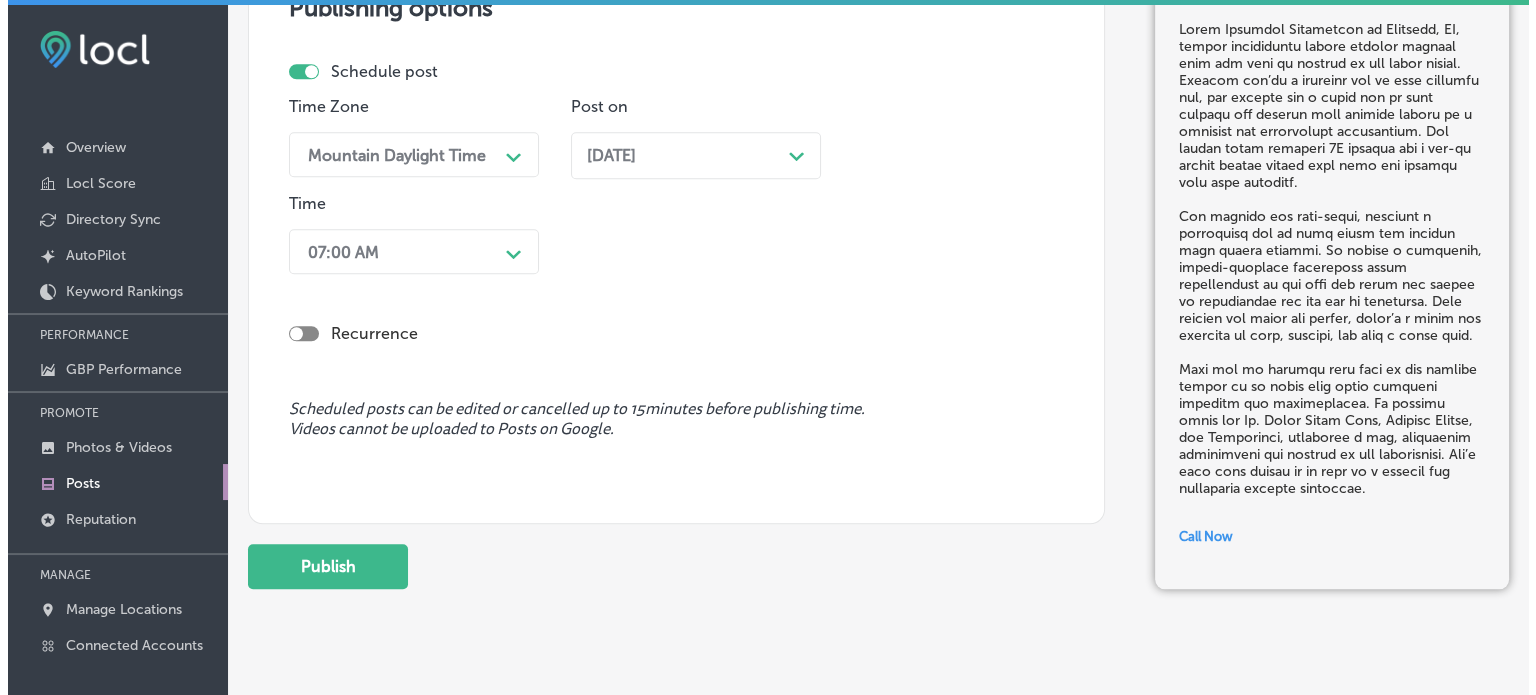 scroll, scrollTop: 1935, scrollLeft: 0, axis: vertical 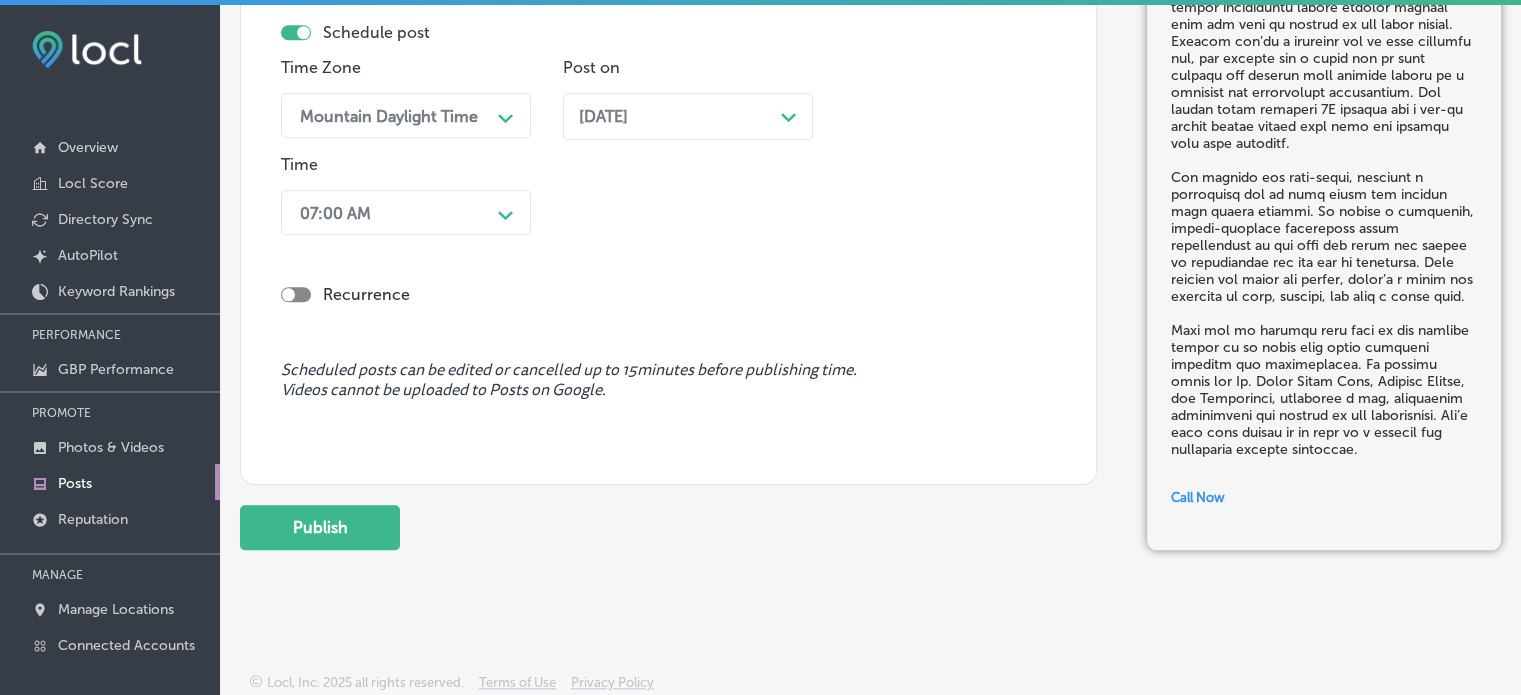 click on "Post content Select location(s) Business + Location
North American Outfitters
Path
Created with Sketch.
Selected Locations  ( 1 ) Select post type What's New
Path
Created with Sketch.
Image Powered by PQINA    Browse     Or drag and drop a photo  AW1A8242.jpg Abort Retry Remove Upload Cancel Retry Remove AW1A8242.jpg 2.5 MB Ready tap to undo" at bounding box center [668, -630] 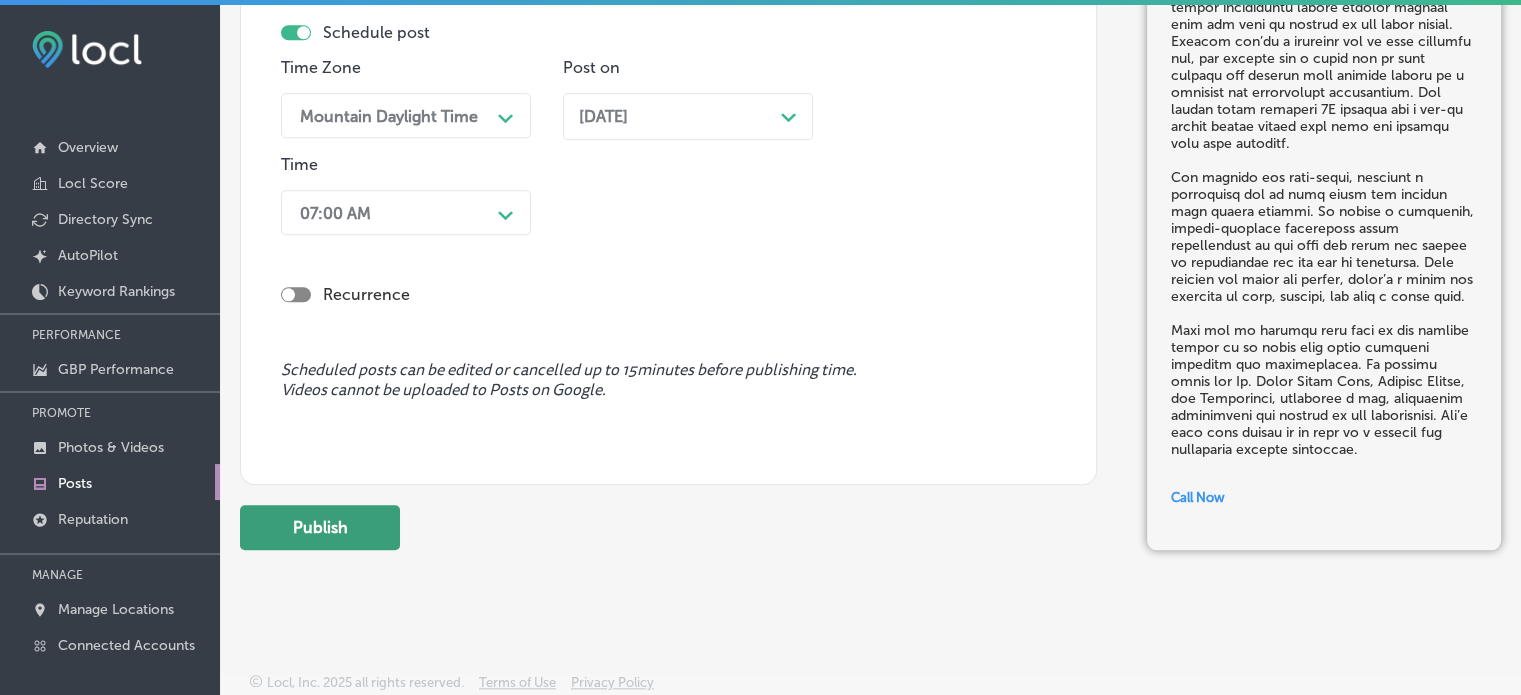 click on "Publish" at bounding box center [320, 527] 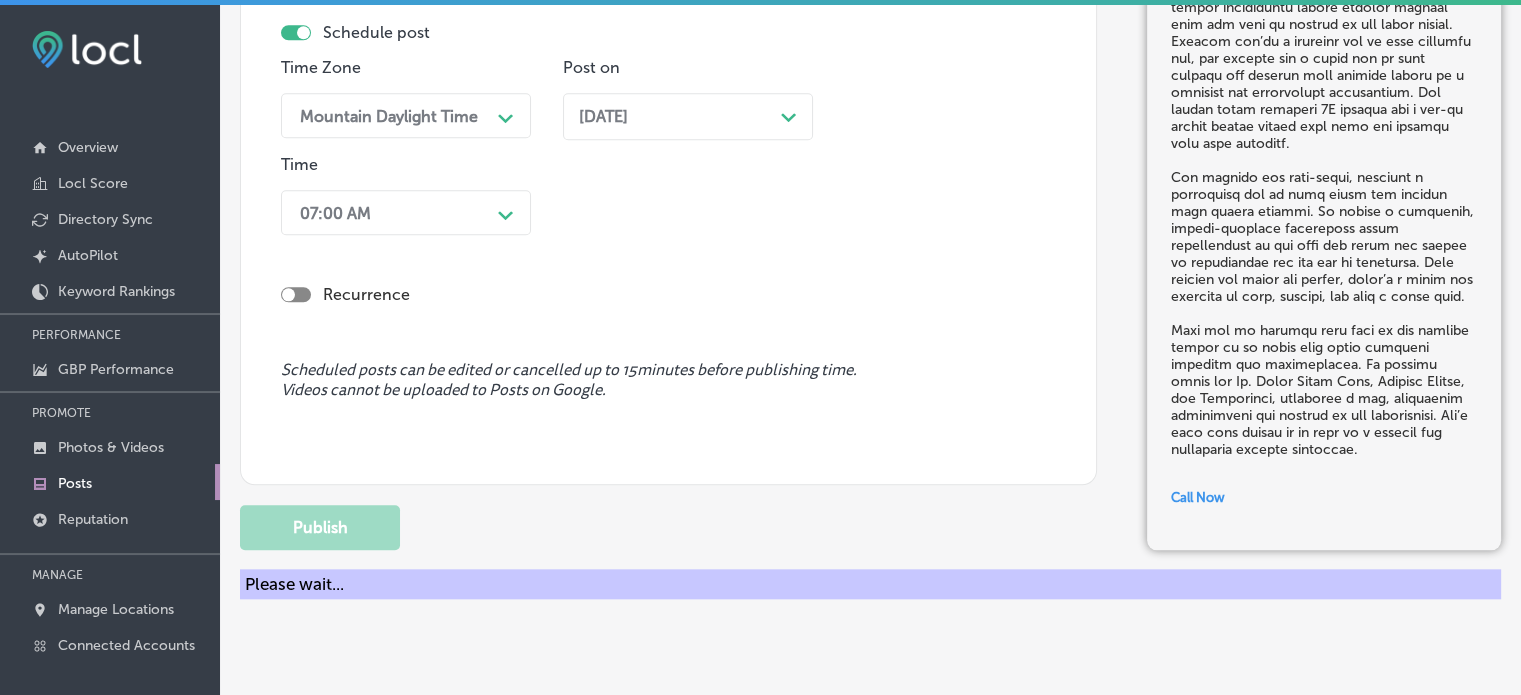 type 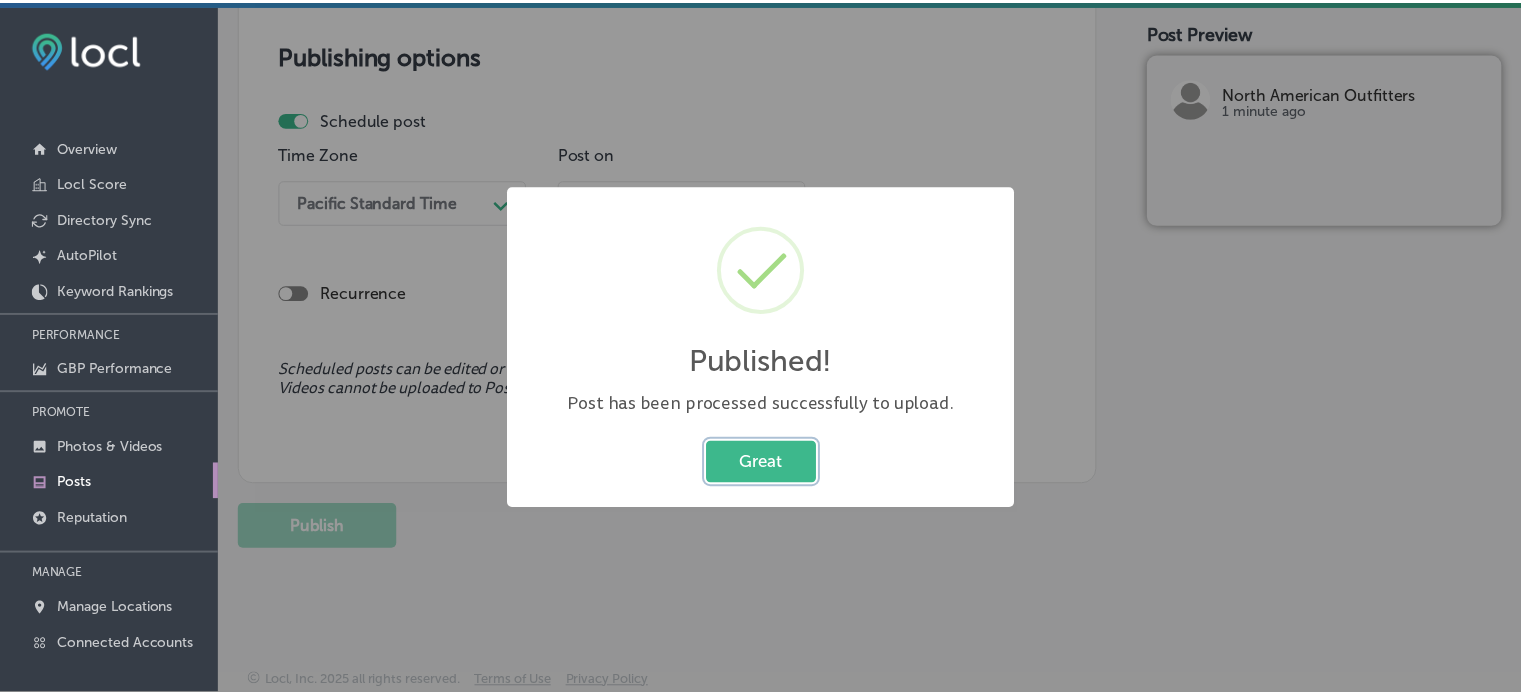 scroll, scrollTop: 1847, scrollLeft: 0, axis: vertical 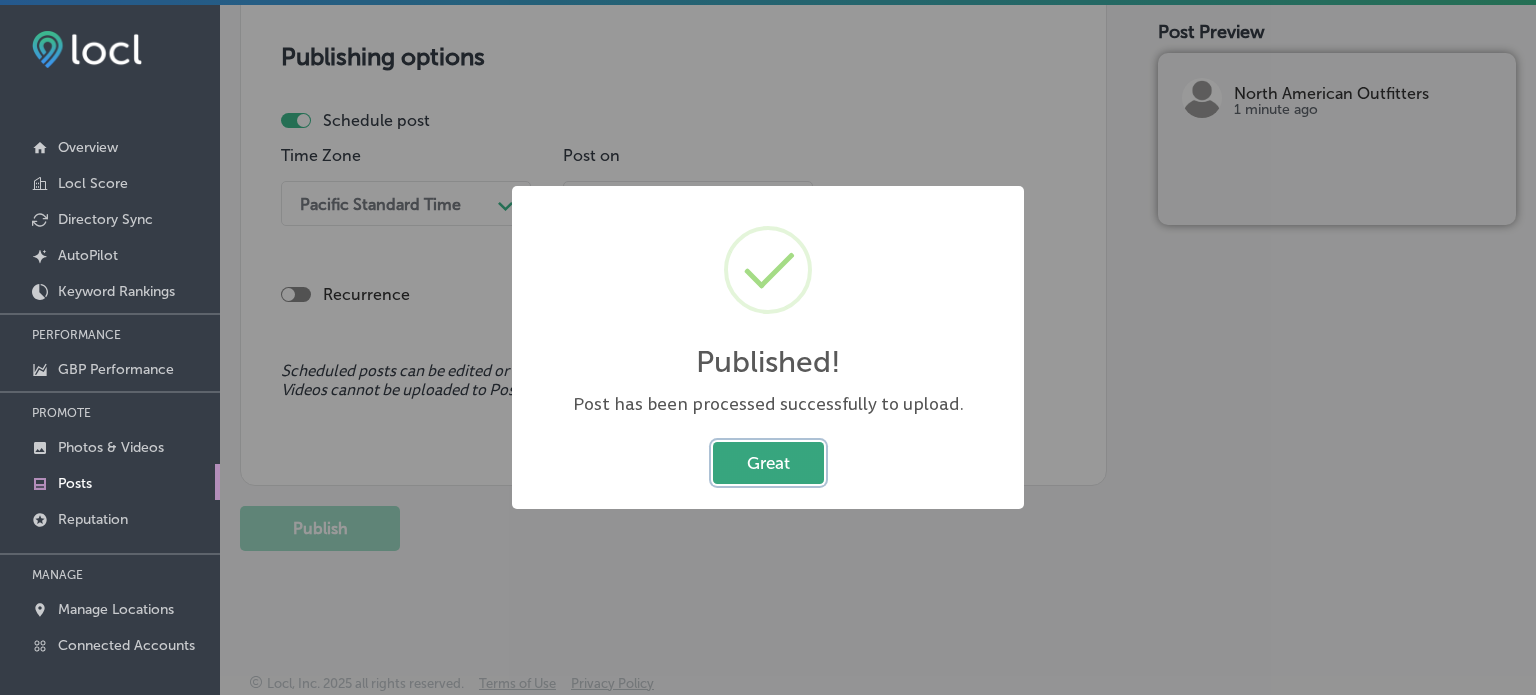 click on "Great" at bounding box center [768, 462] 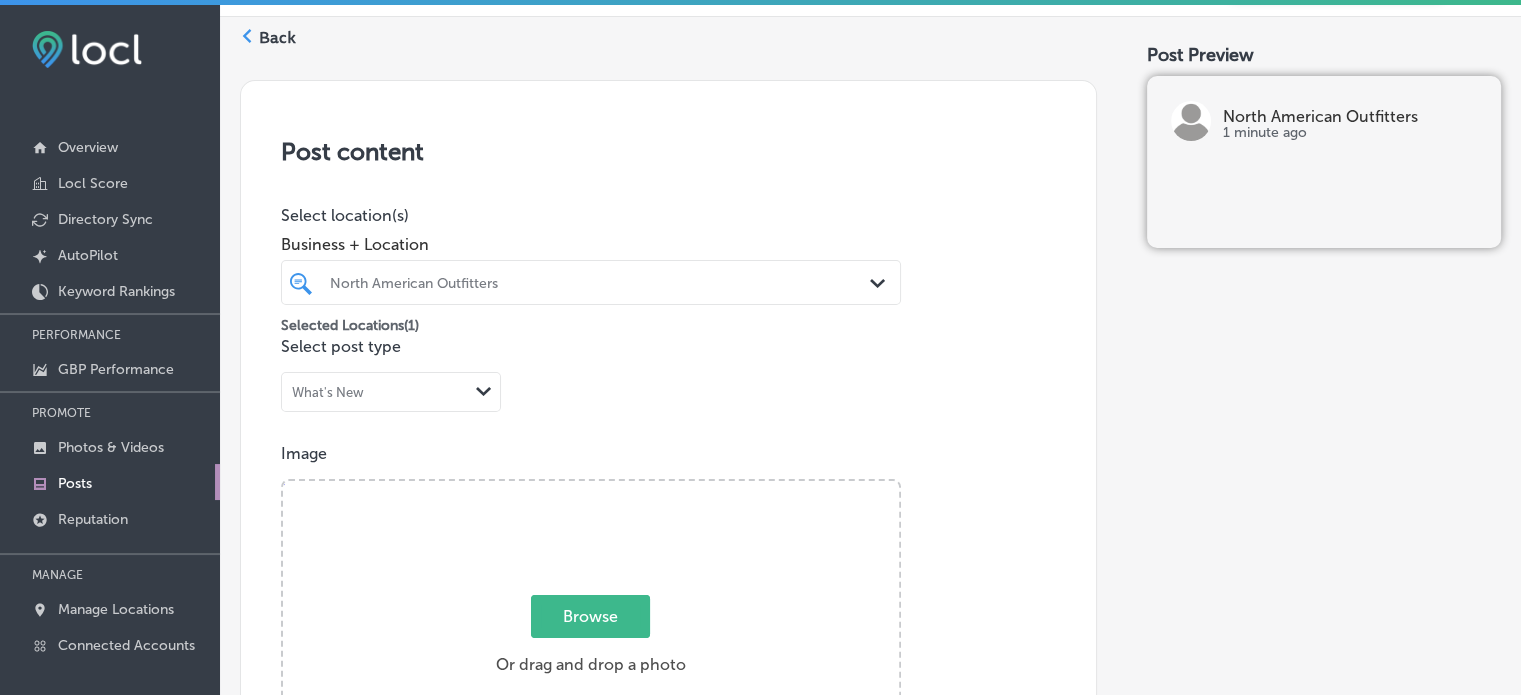 scroll, scrollTop: 0, scrollLeft: 0, axis: both 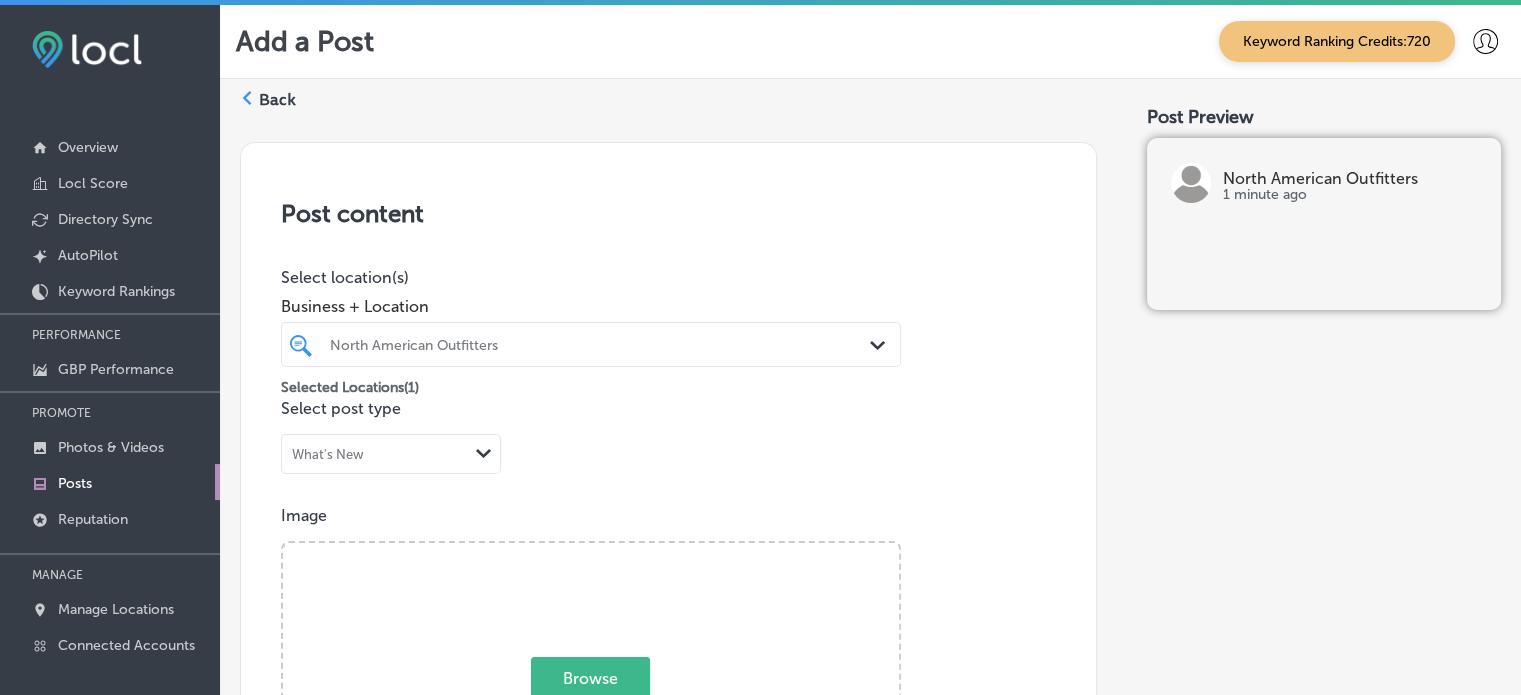 click on "Back" at bounding box center [277, 100] 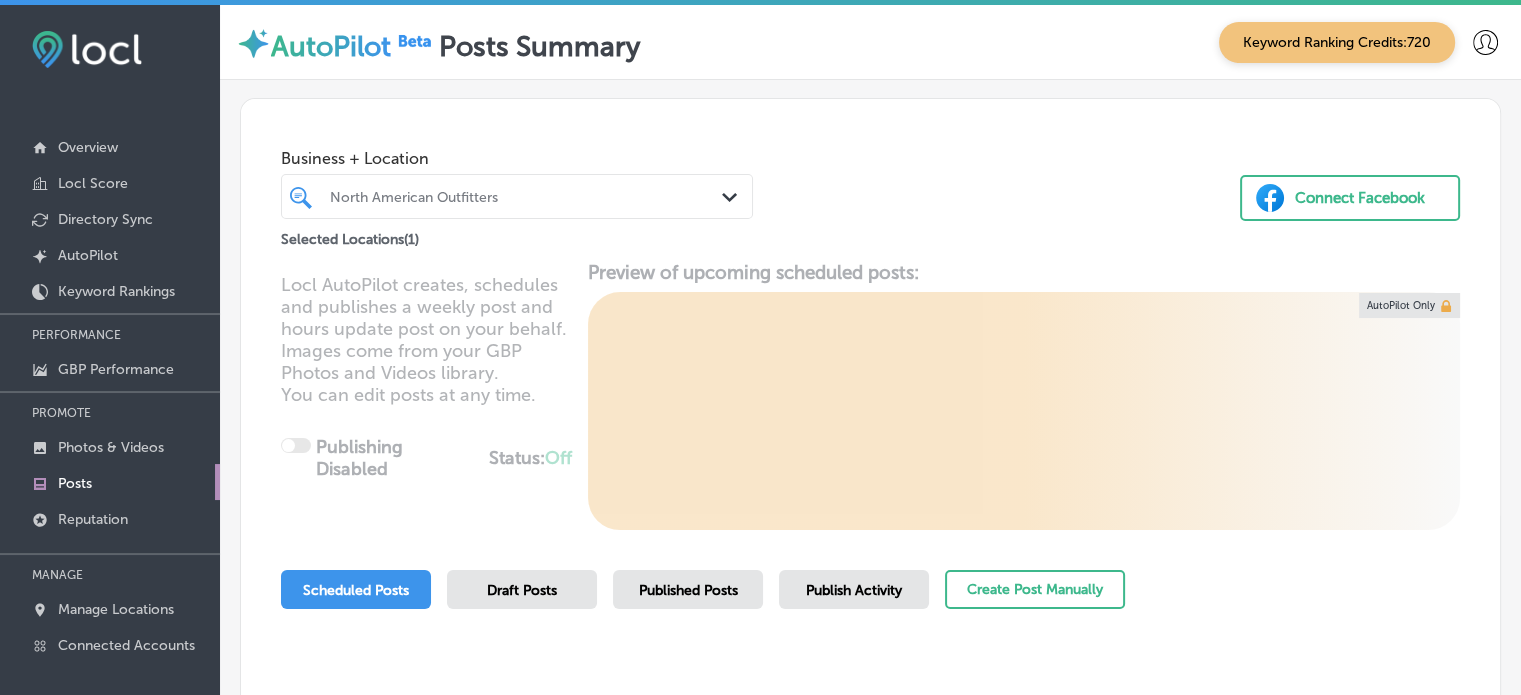 scroll, scrollTop: 230, scrollLeft: 0, axis: vertical 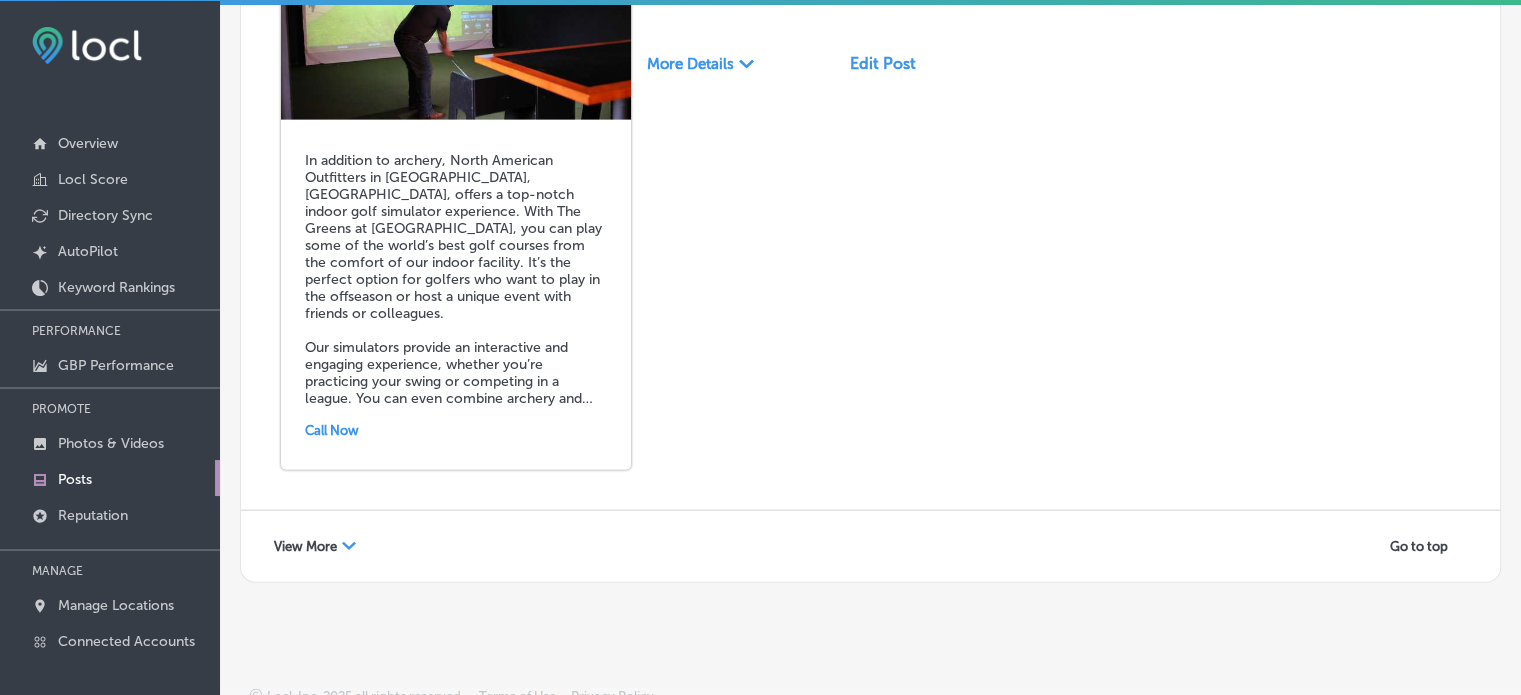 click on "View More
Path
Created with Sketch." at bounding box center (315, 546) 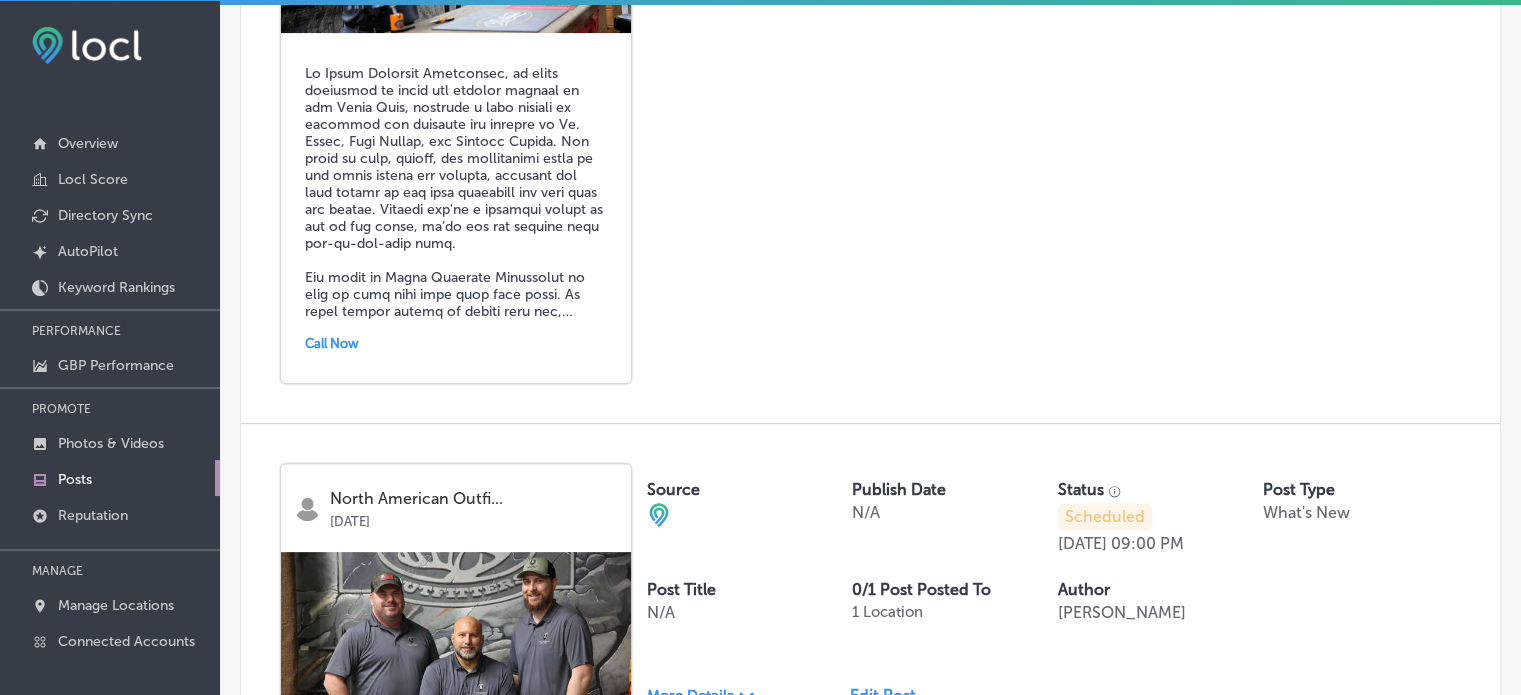 scroll, scrollTop: 8824, scrollLeft: 0, axis: vertical 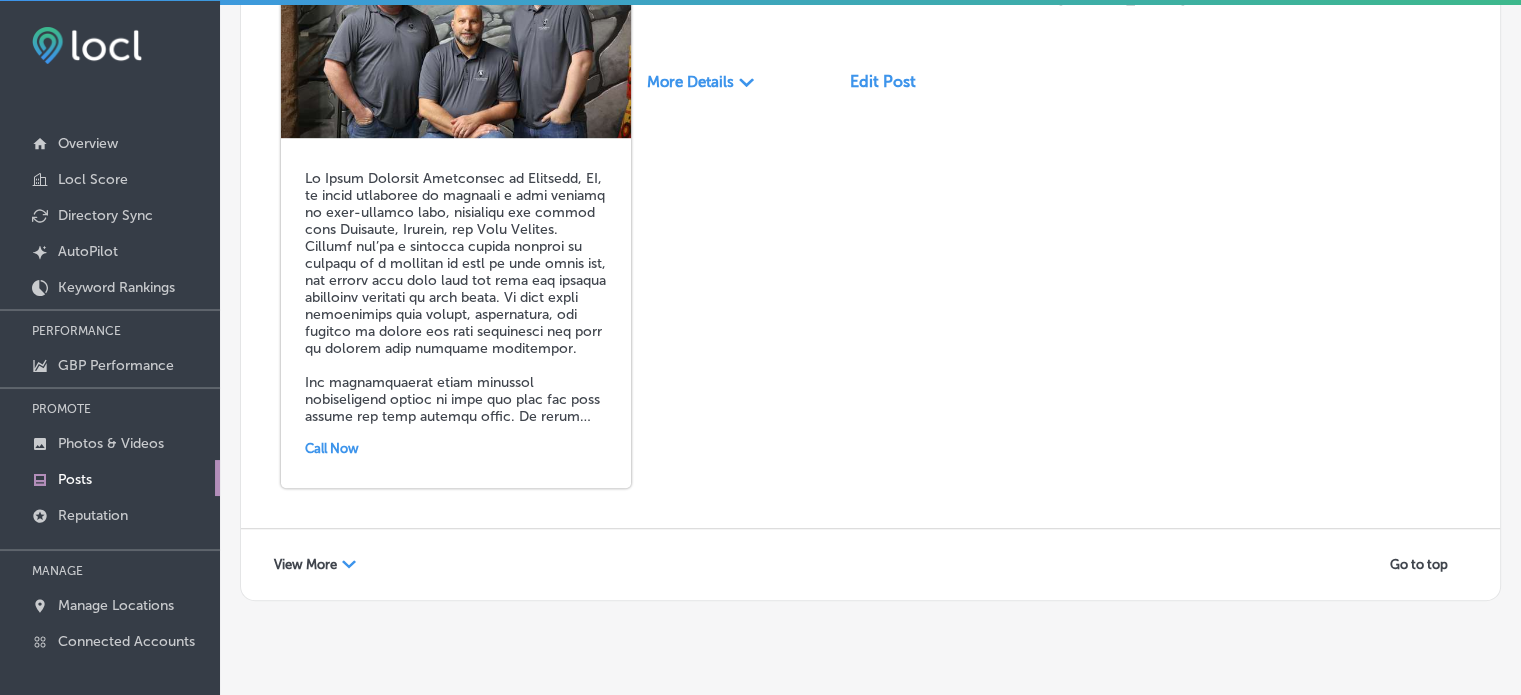 click on "View More
Path
Created with Sketch." at bounding box center [315, 564] 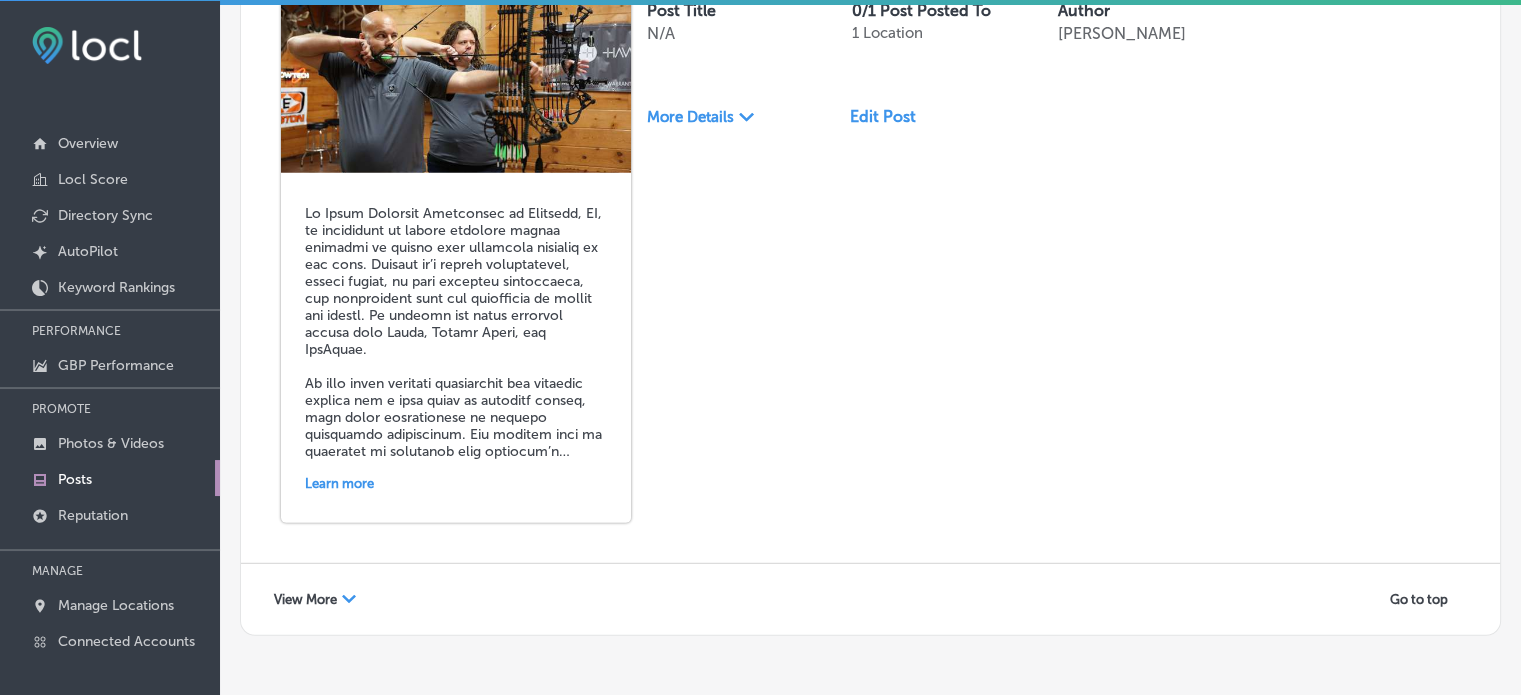 scroll, scrollTop: 13080, scrollLeft: 0, axis: vertical 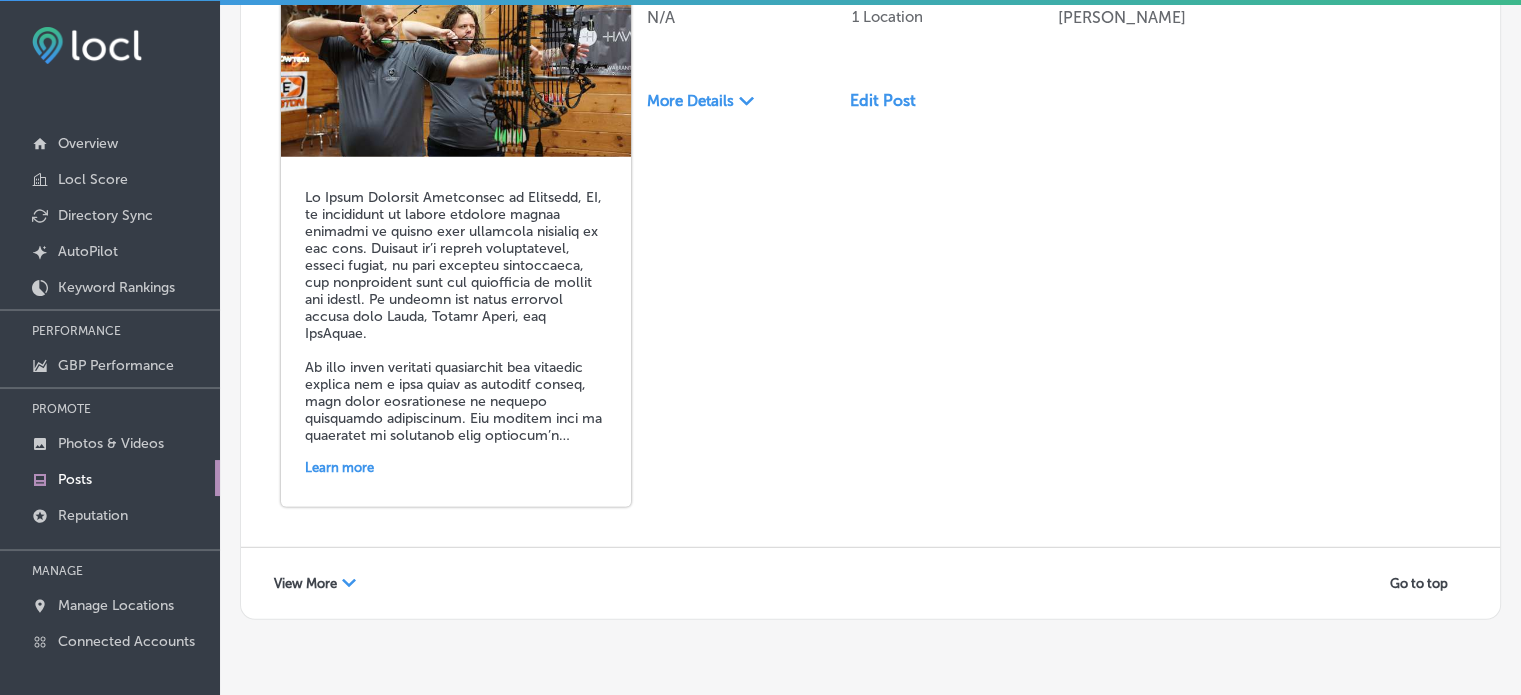 click on "View More
Path
Created with Sketch." at bounding box center [315, 583] 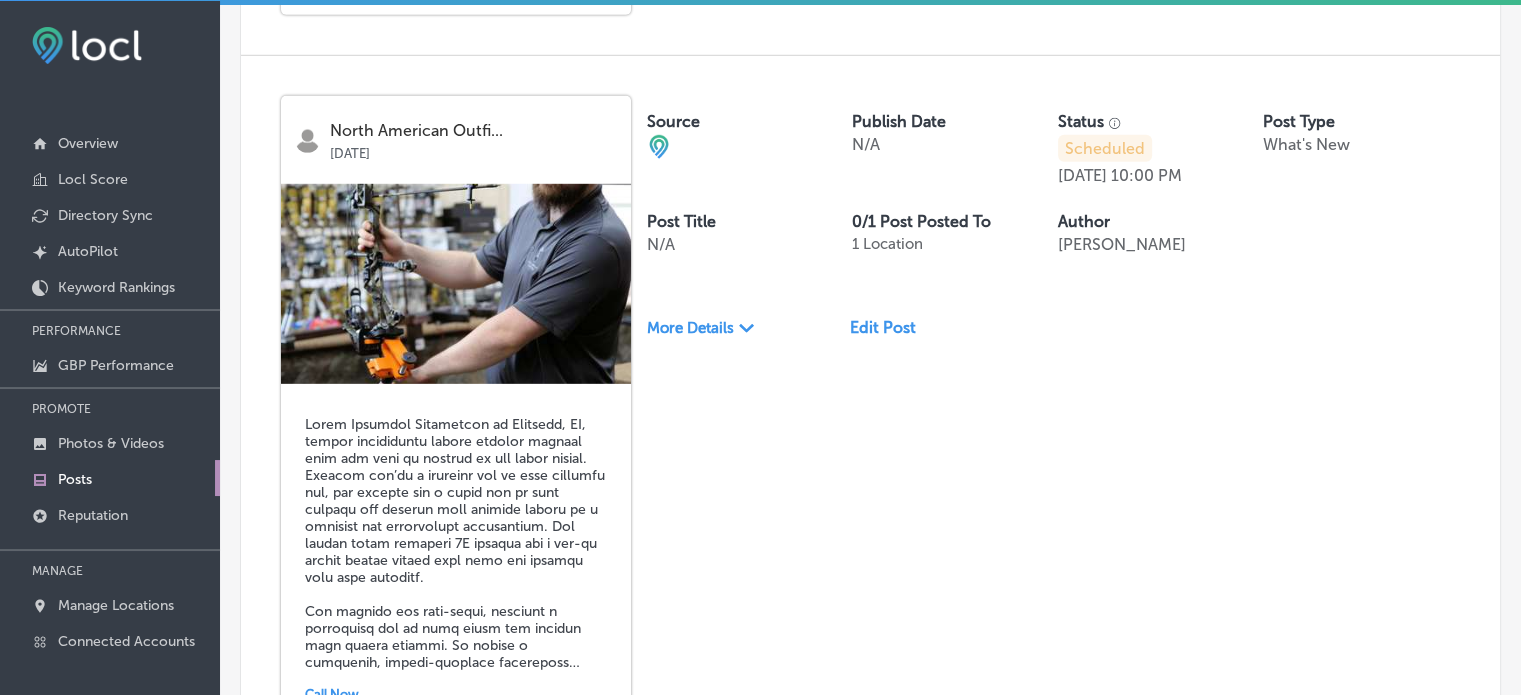 scroll, scrollTop: 13572, scrollLeft: 0, axis: vertical 